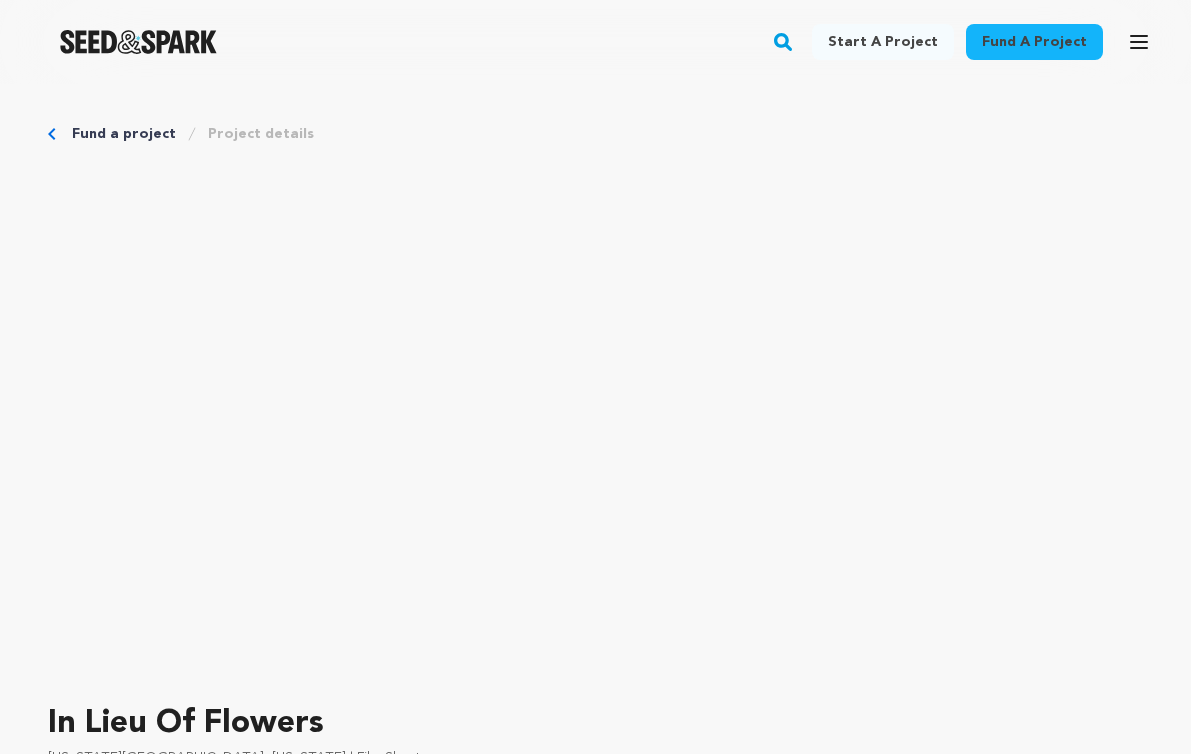 scroll, scrollTop: 0, scrollLeft: 0, axis: both 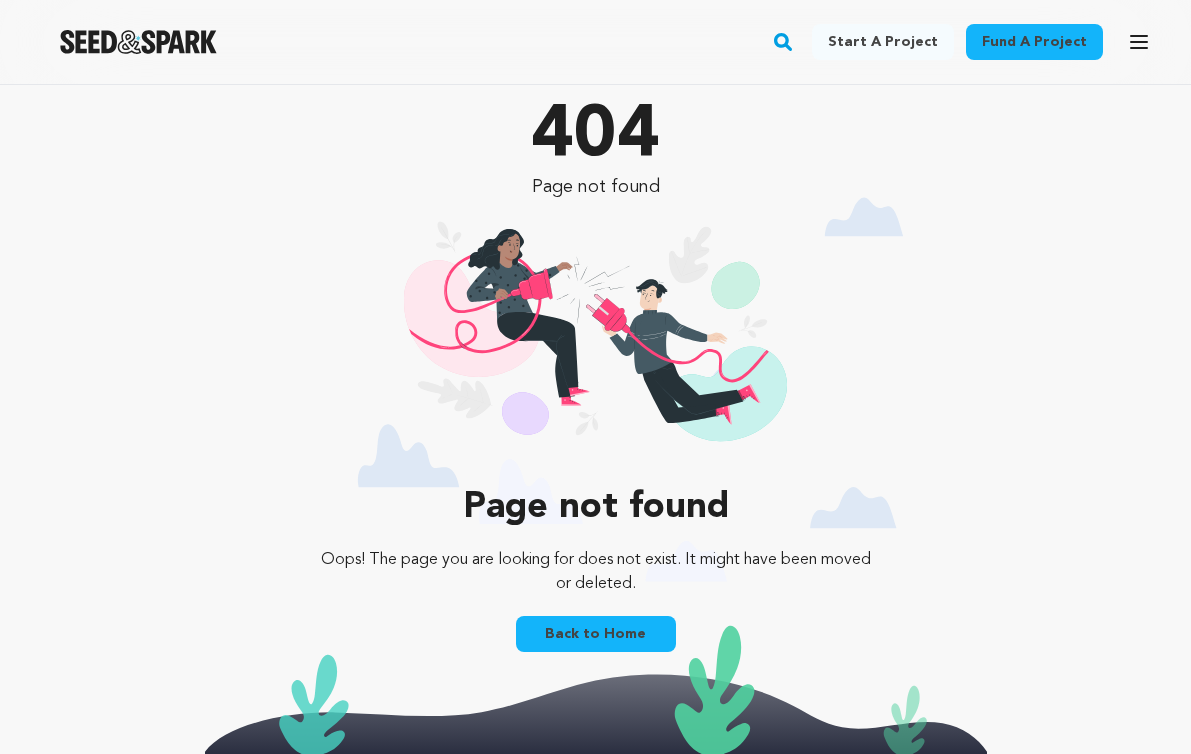 click on "Back to Home" at bounding box center (596, 634) 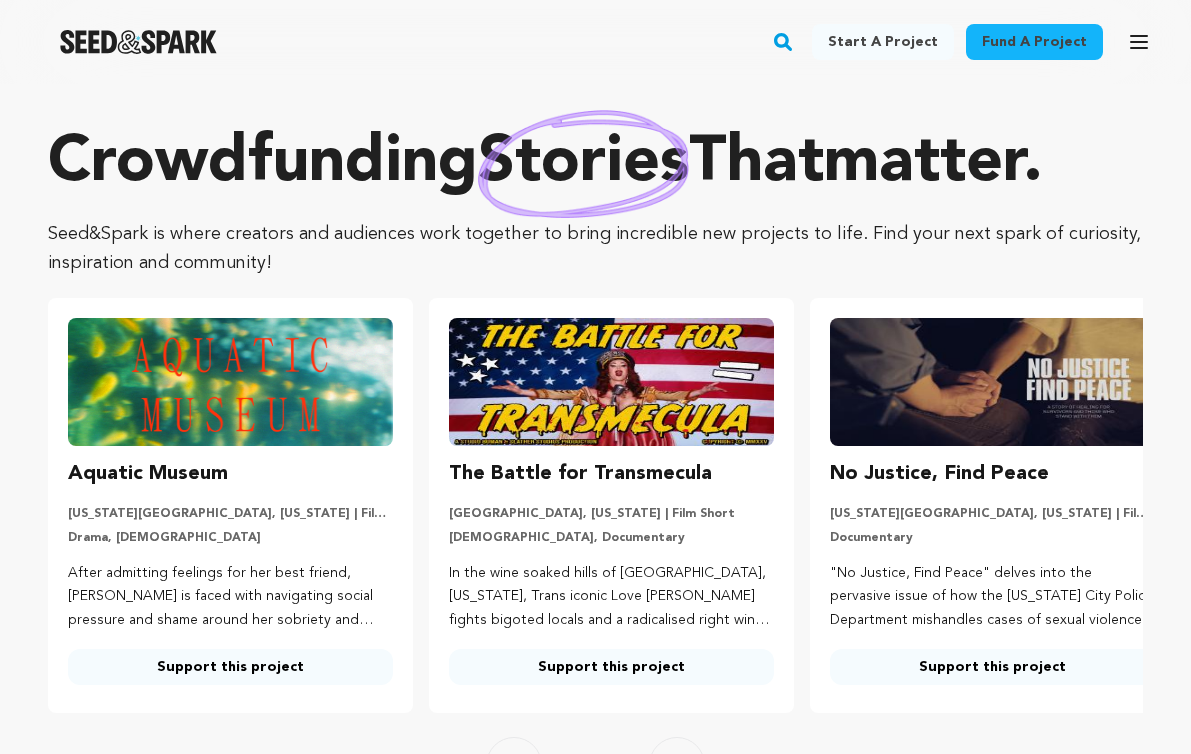 scroll, scrollTop: 0, scrollLeft: 0, axis: both 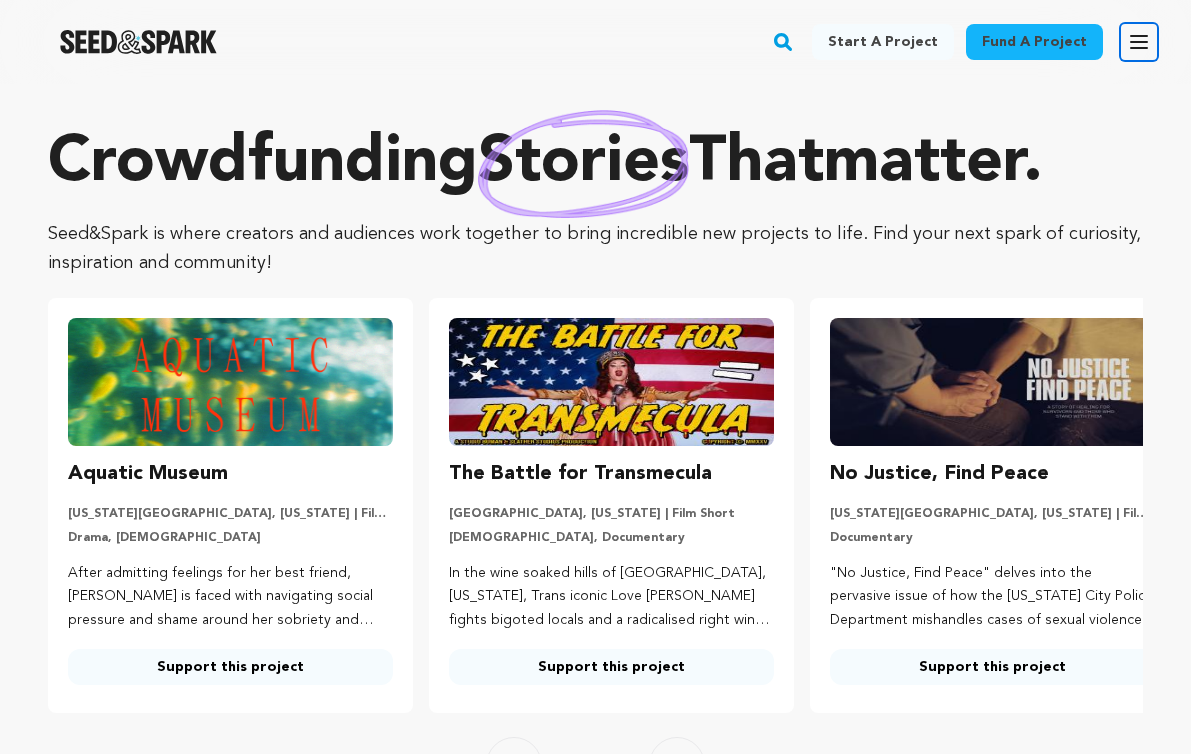 click 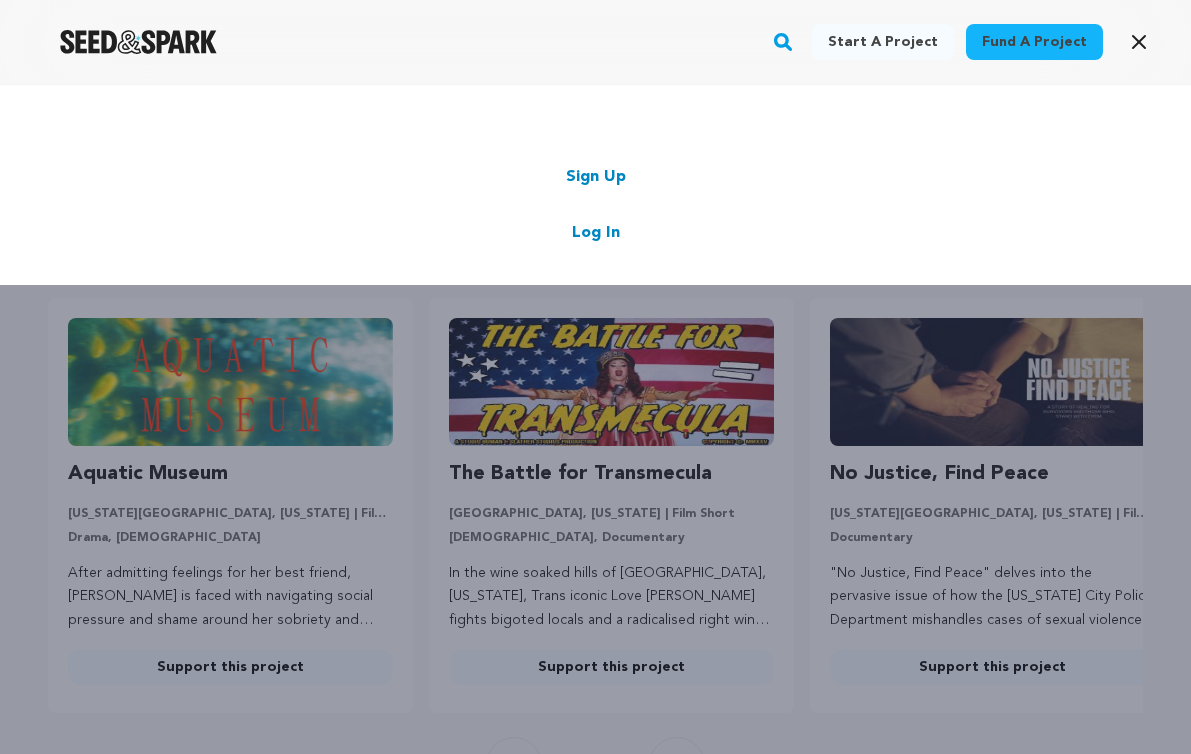click on "Log In" at bounding box center [596, 233] 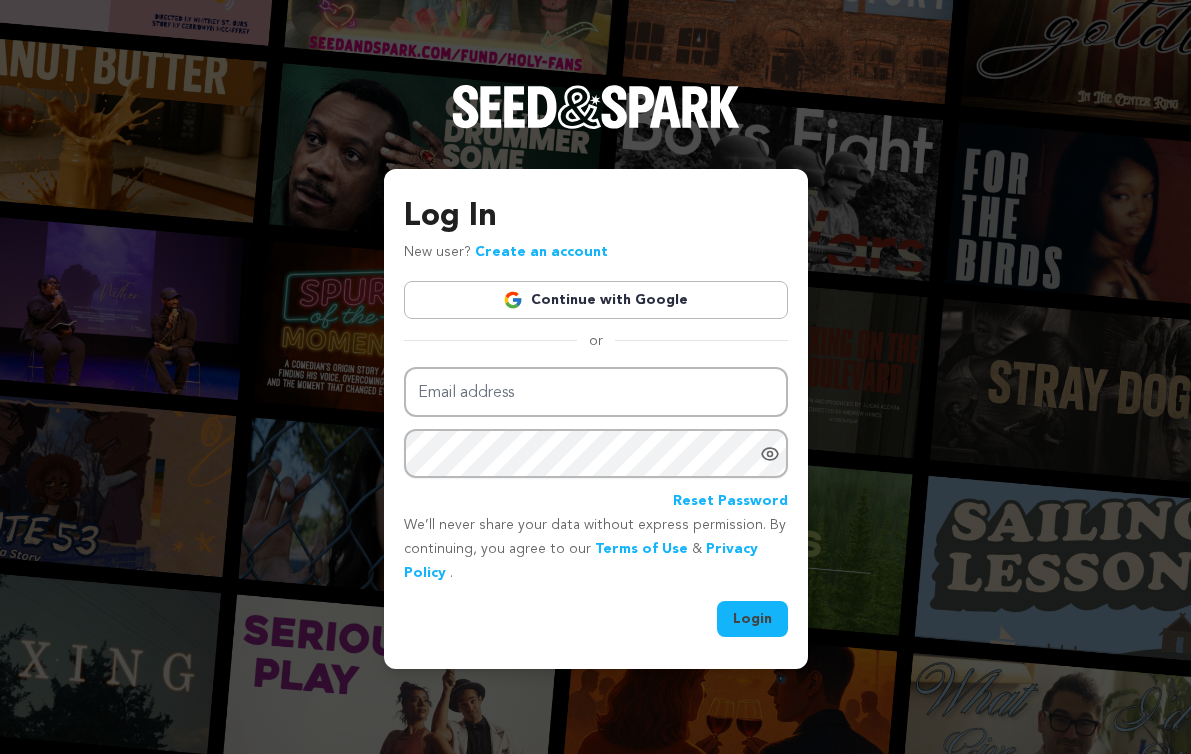 scroll, scrollTop: 0, scrollLeft: 0, axis: both 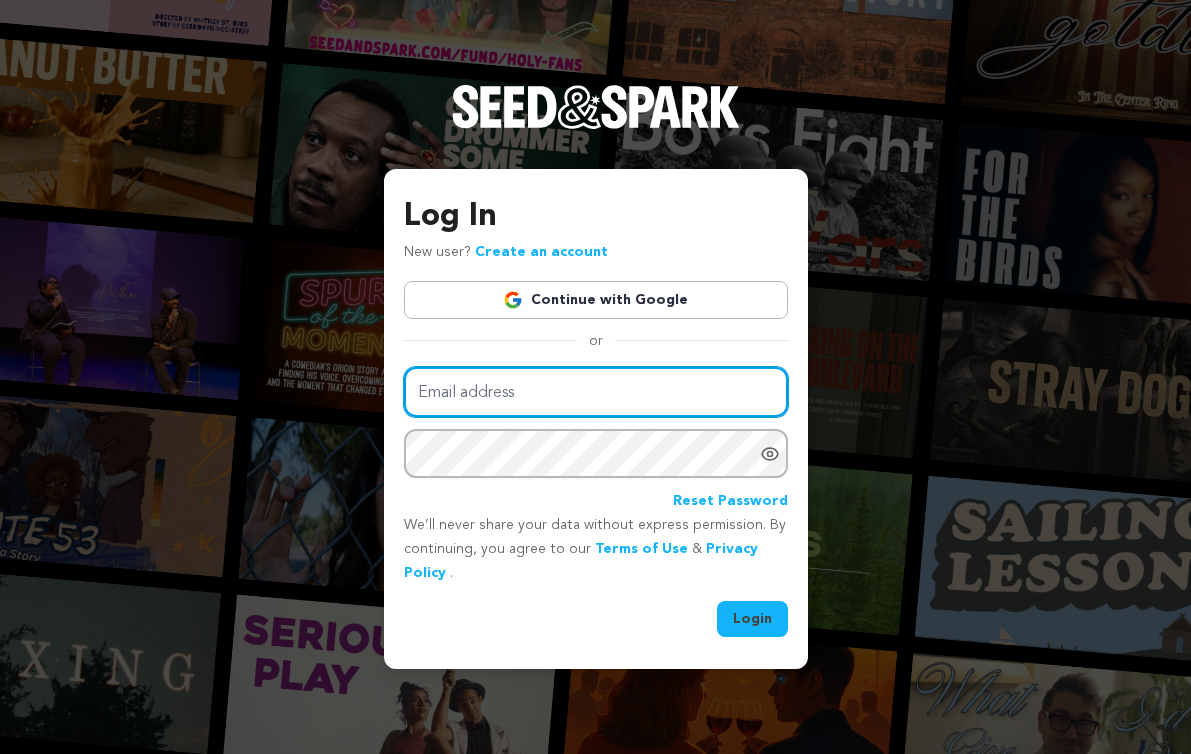 type on "[EMAIL_ADDRESS][DOMAIN_NAME]" 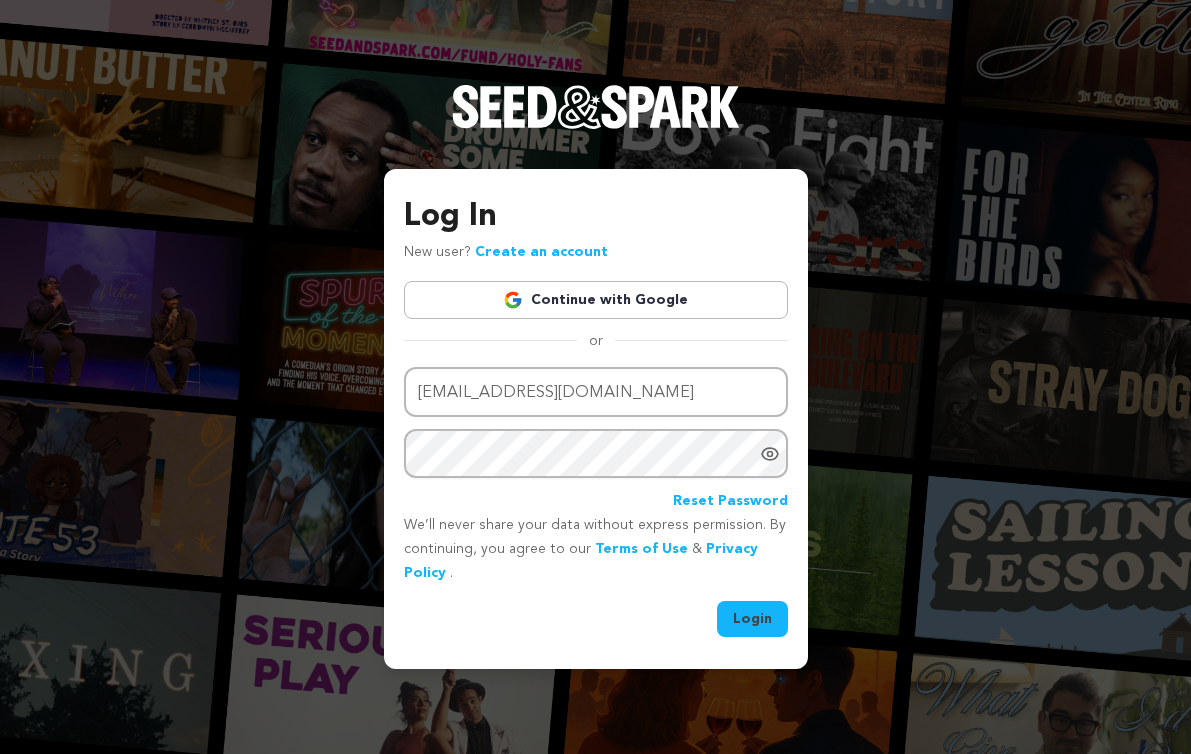 click on "Login" at bounding box center [752, 619] 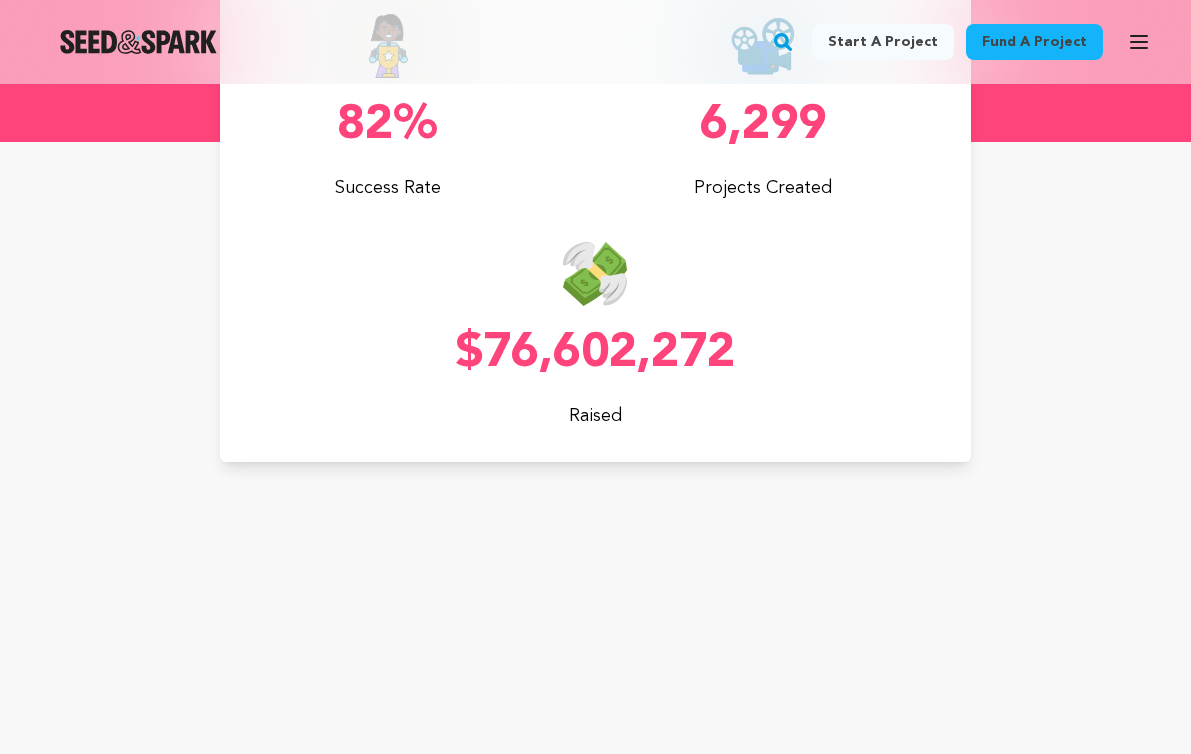 scroll, scrollTop: 0, scrollLeft: 0, axis: both 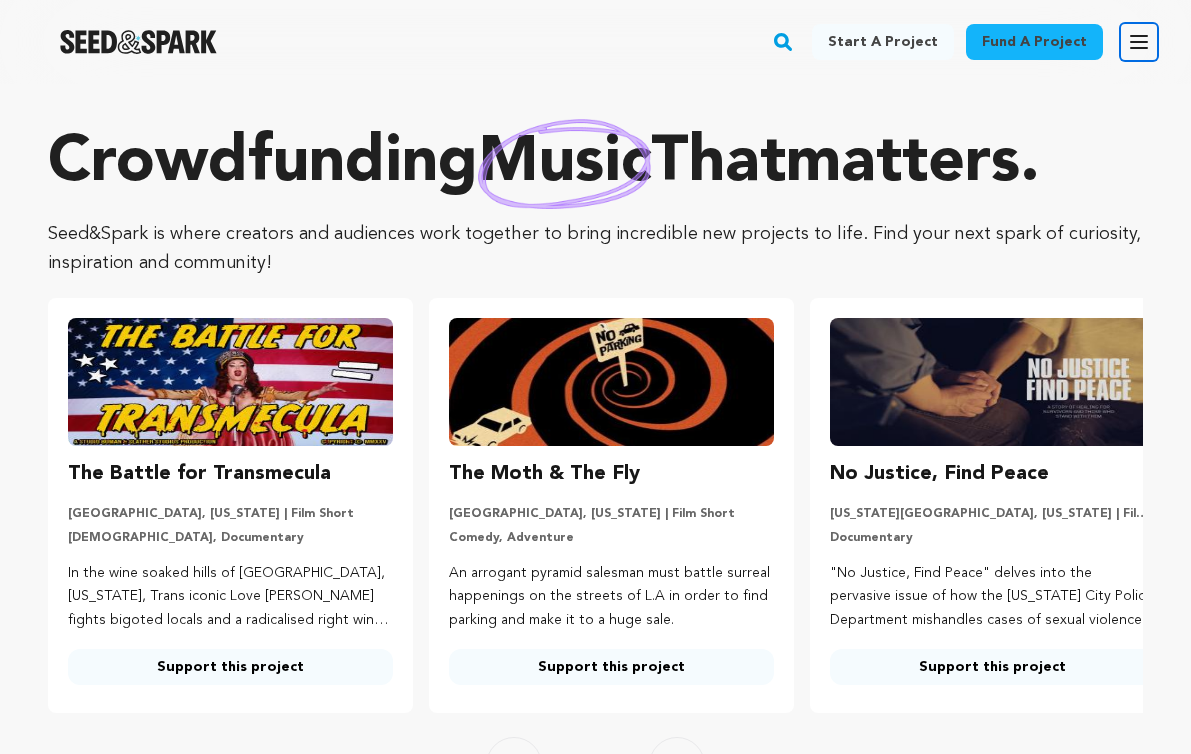 click on "Open main menu" at bounding box center [1139, 42] 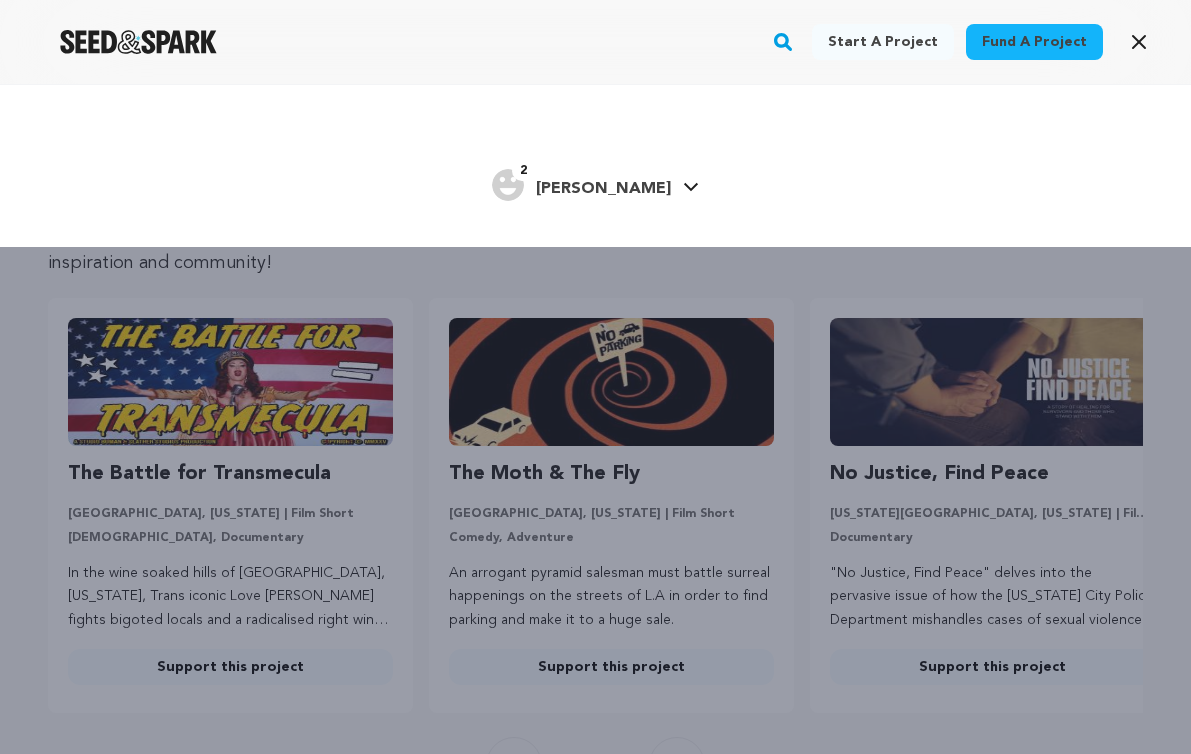 click on "Nell G." at bounding box center (603, 189) 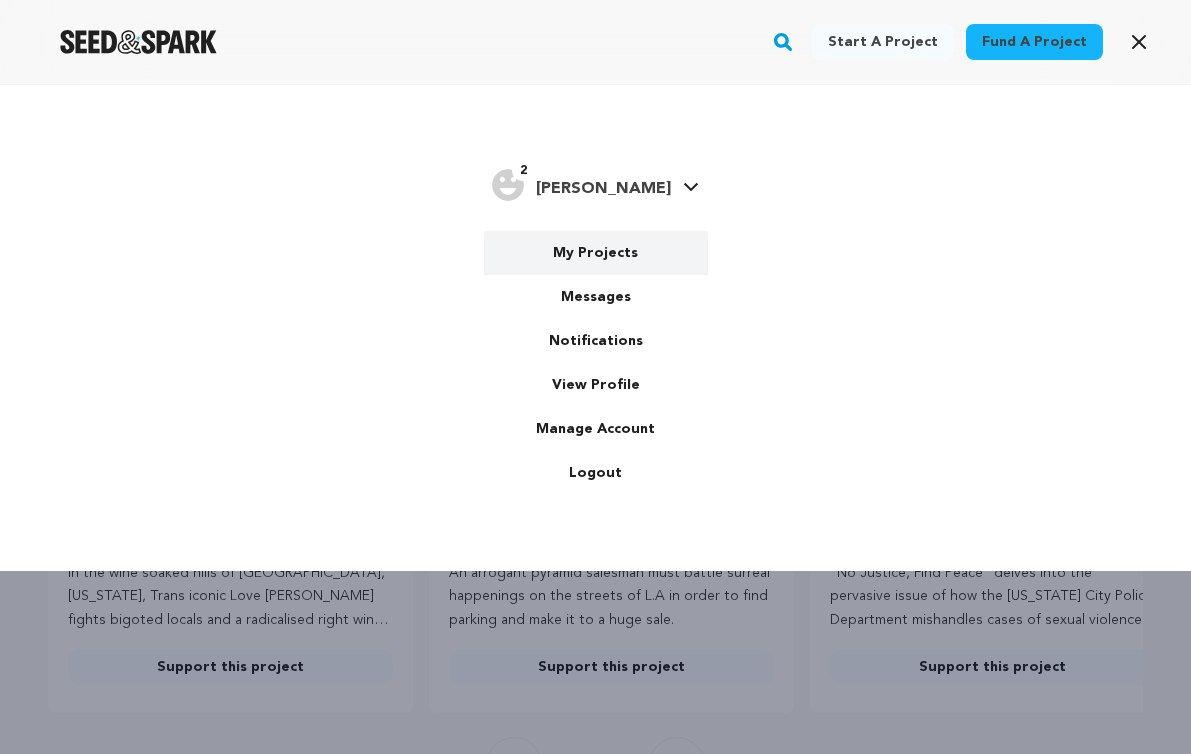 click on "My Projects" at bounding box center (596, 253) 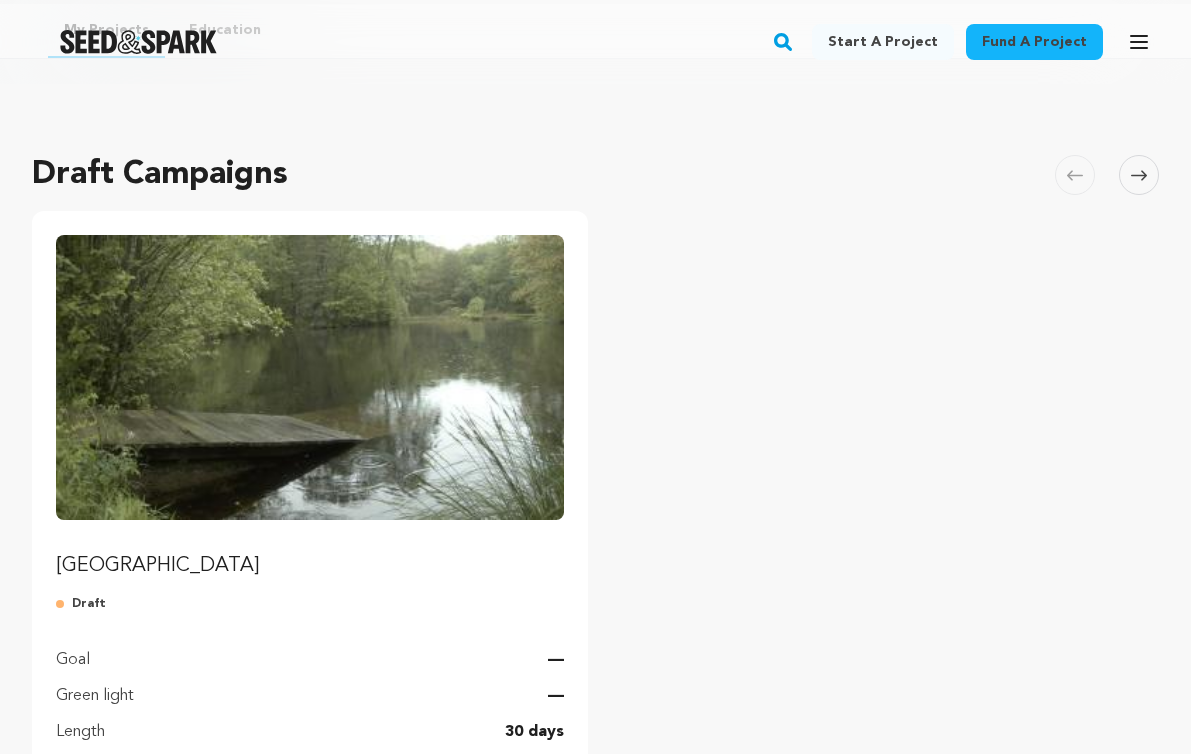 scroll, scrollTop: 86, scrollLeft: 0, axis: vertical 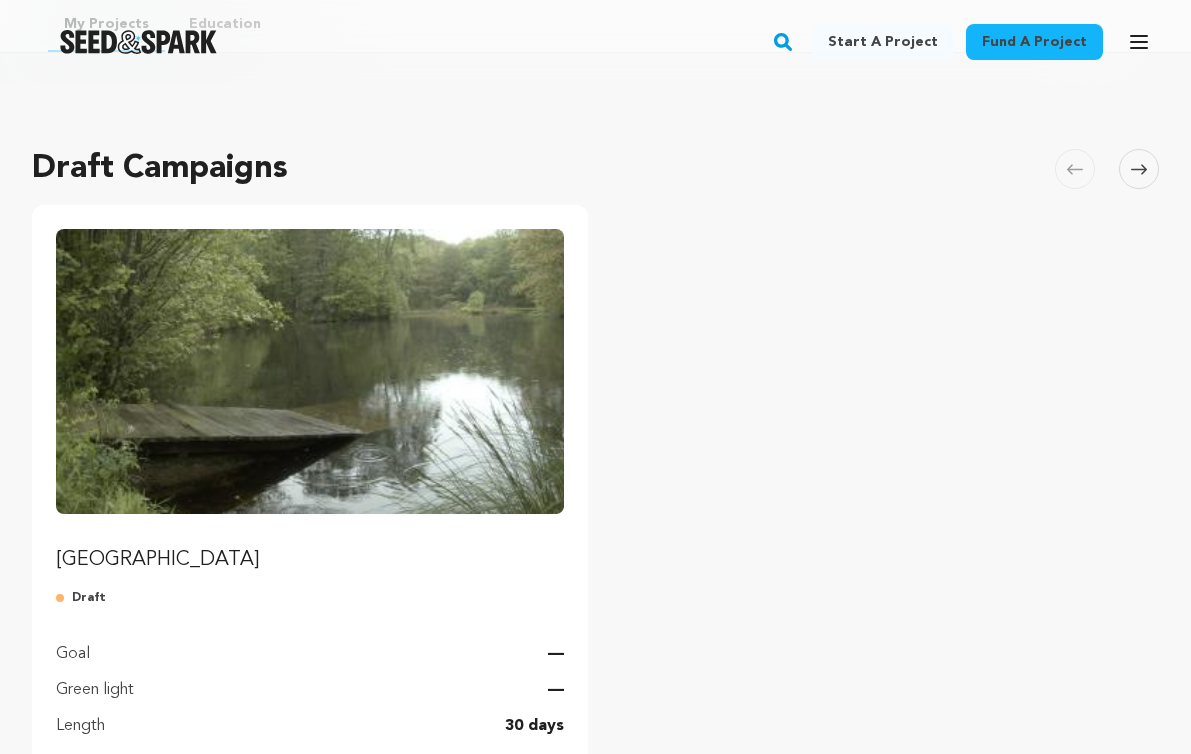 click at bounding box center (310, 371) 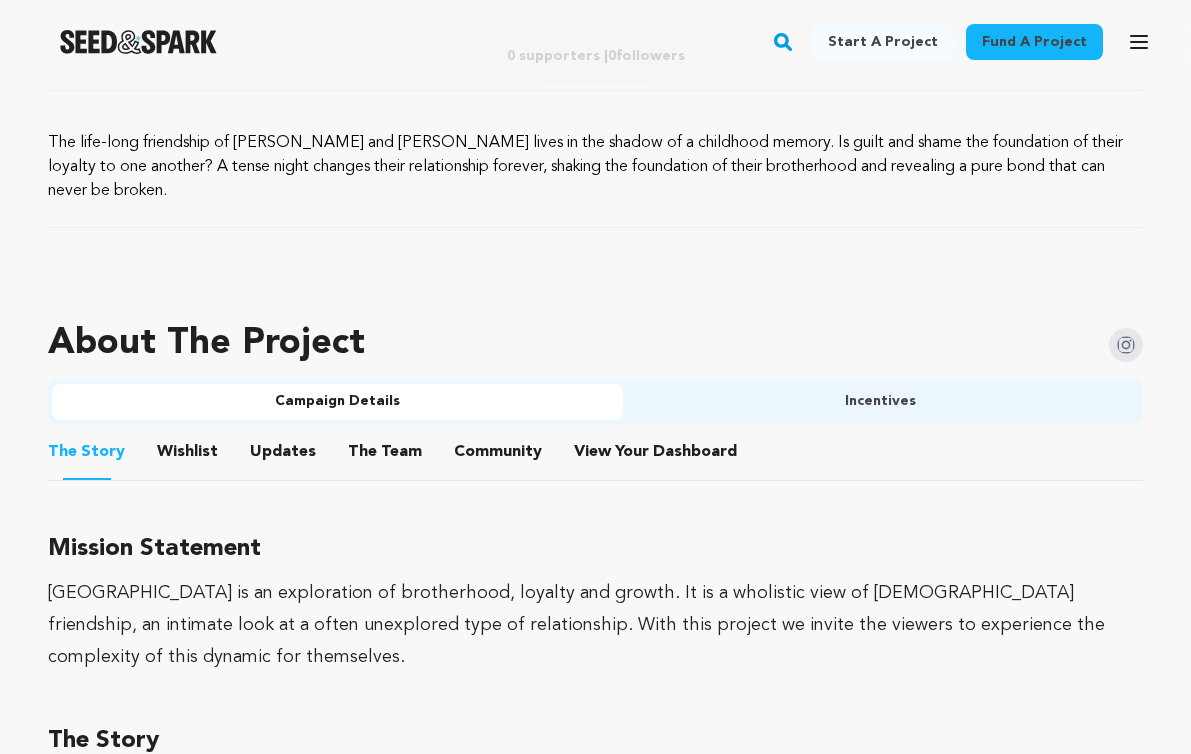 scroll, scrollTop: 985, scrollLeft: 0, axis: vertical 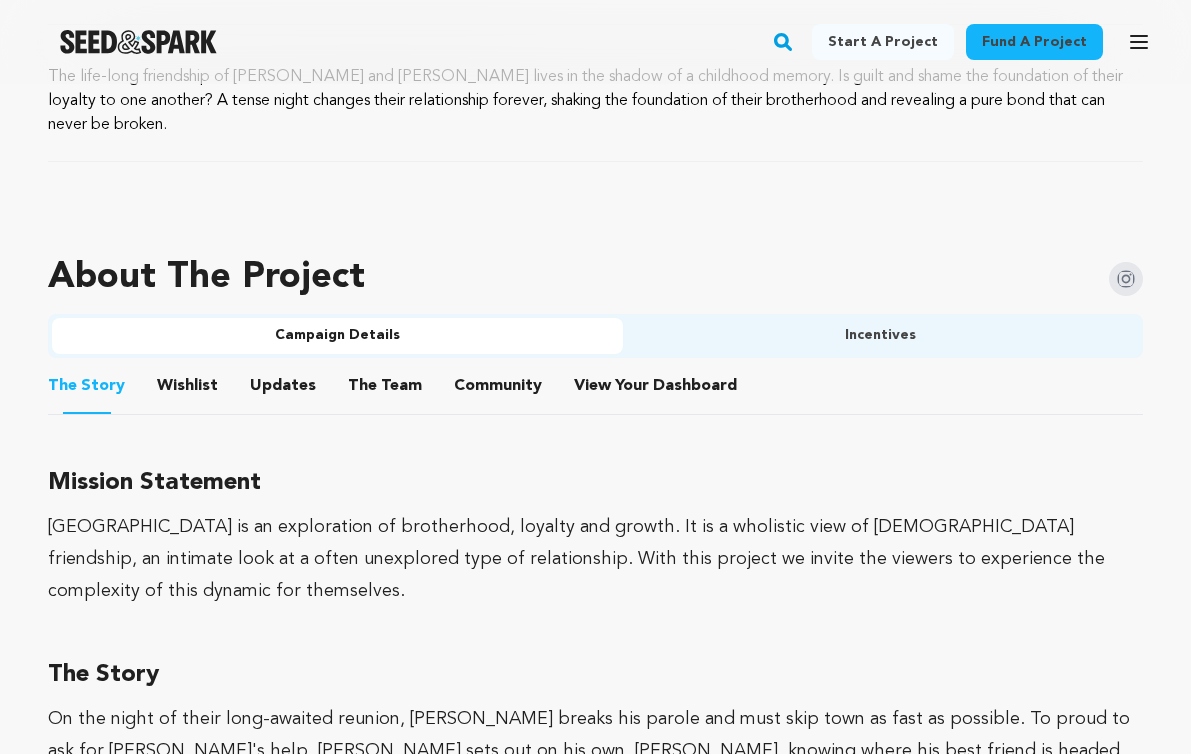 click on "Incentives" at bounding box center [881, 336] 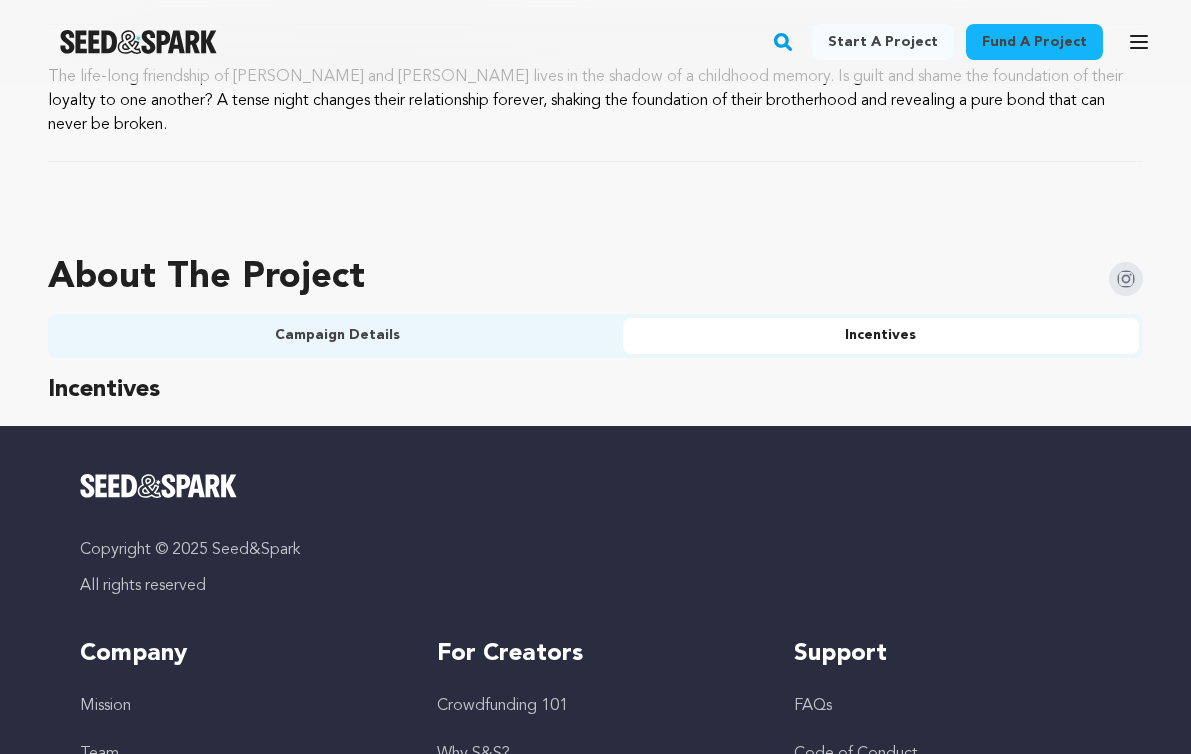 click on "Campaign Details
Incentives" at bounding box center [595, 336] 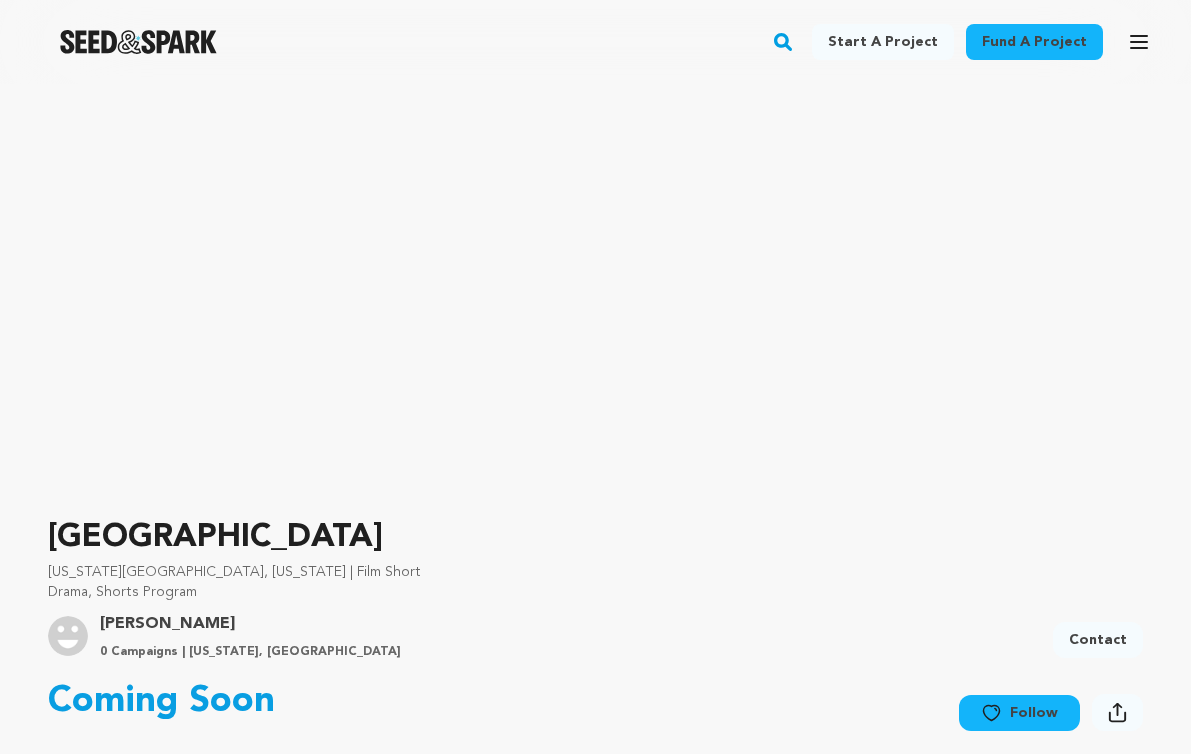 scroll, scrollTop: 188, scrollLeft: 0, axis: vertical 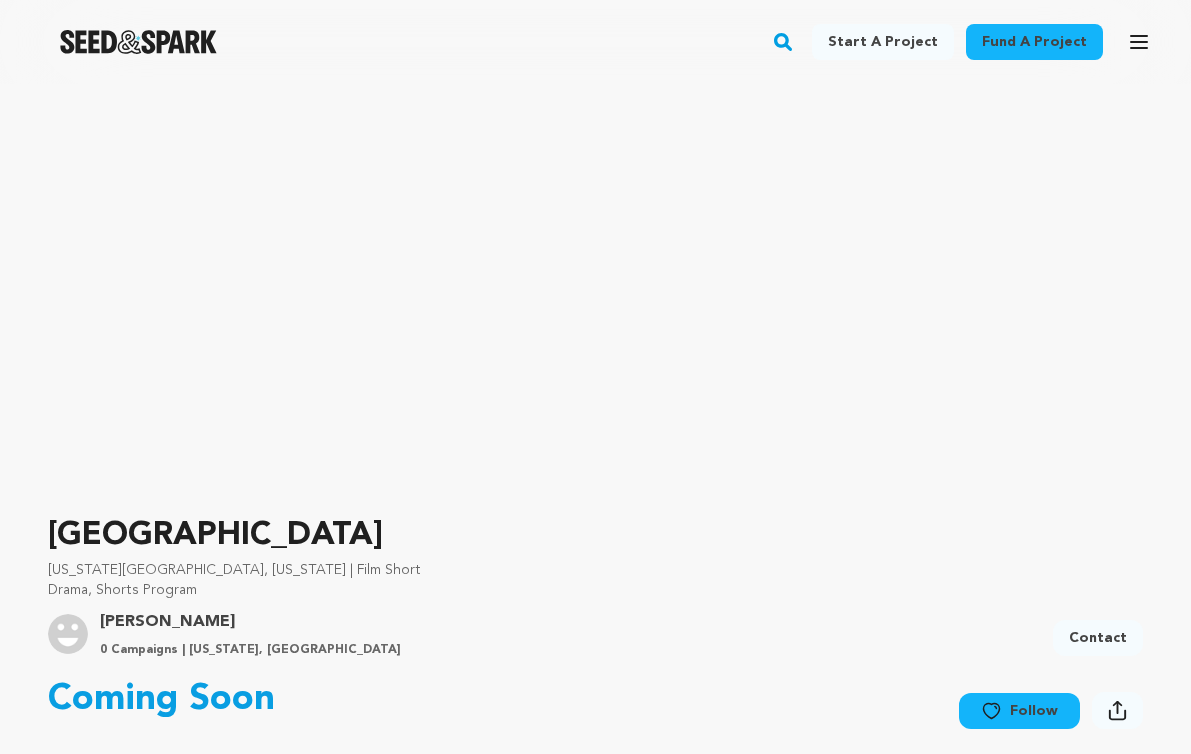 click on "[PERSON_NAME]" at bounding box center [250, 622] 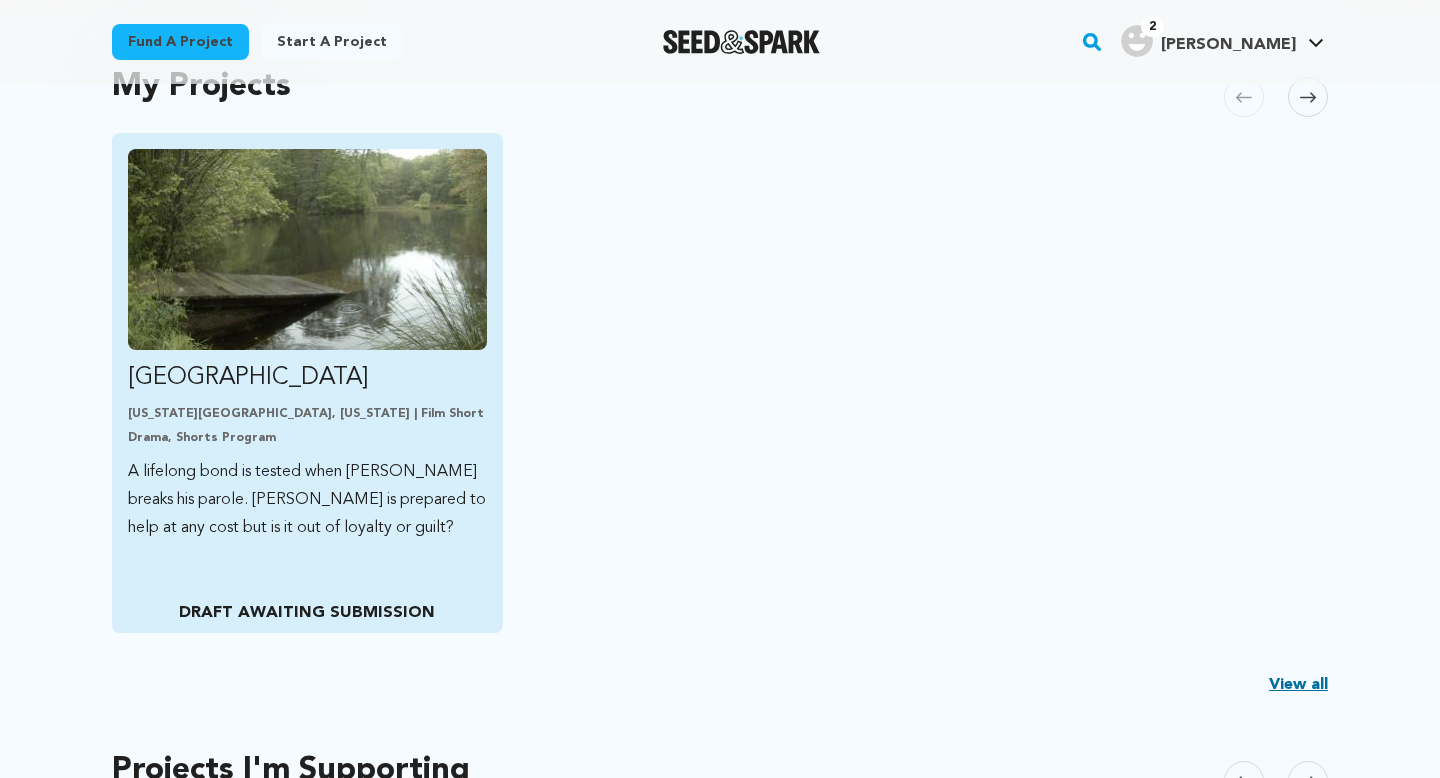 scroll, scrollTop: 428, scrollLeft: 0, axis: vertical 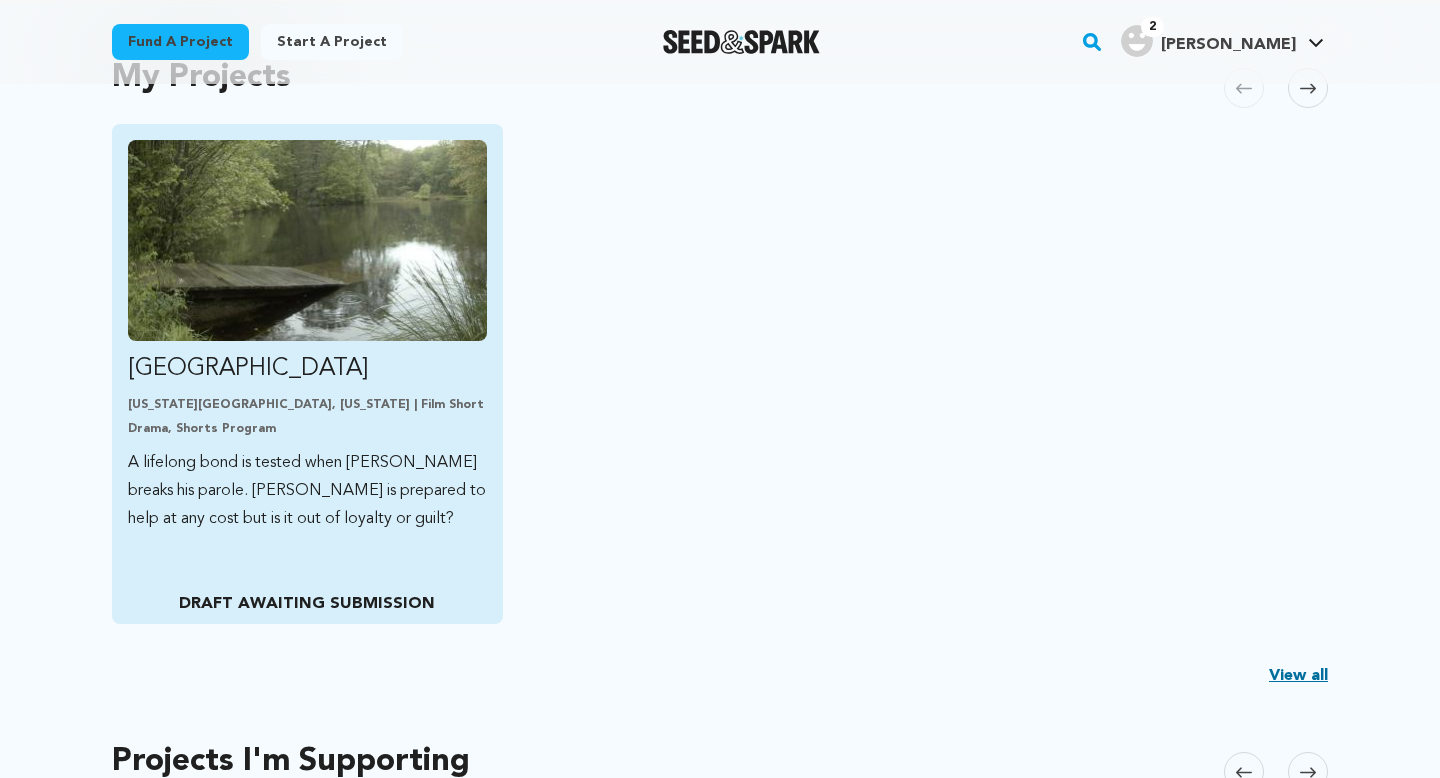 click on "A lifelong bond is tested when [PERSON_NAME] breaks his parole. [PERSON_NAME] is prepared to help at any cost but is it out of loyalty or guilt?" at bounding box center (307, 491) 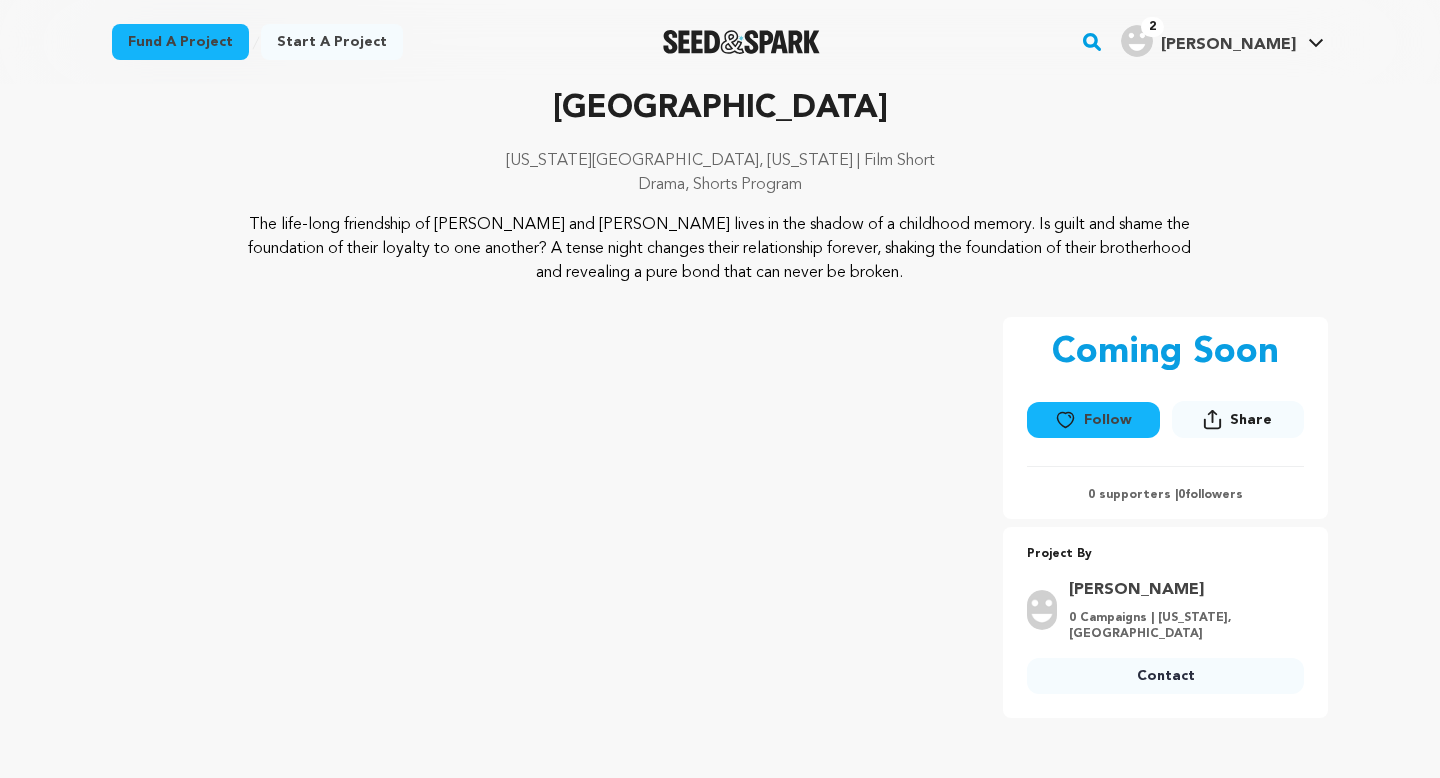 scroll, scrollTop: 94, scrollLeft: 0, axis: vertical 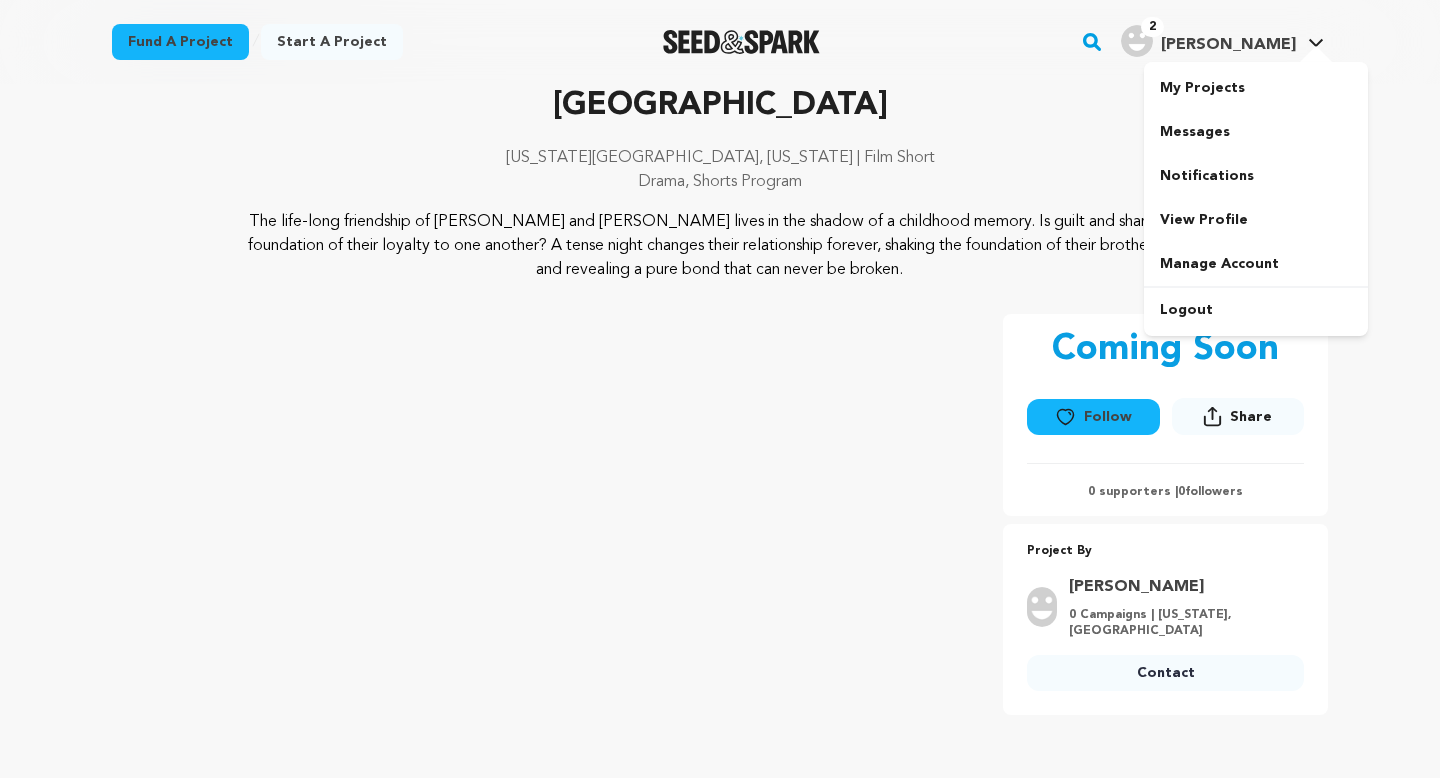 click on "[PERSON_NAME]" at bounding box center [1228, 45] 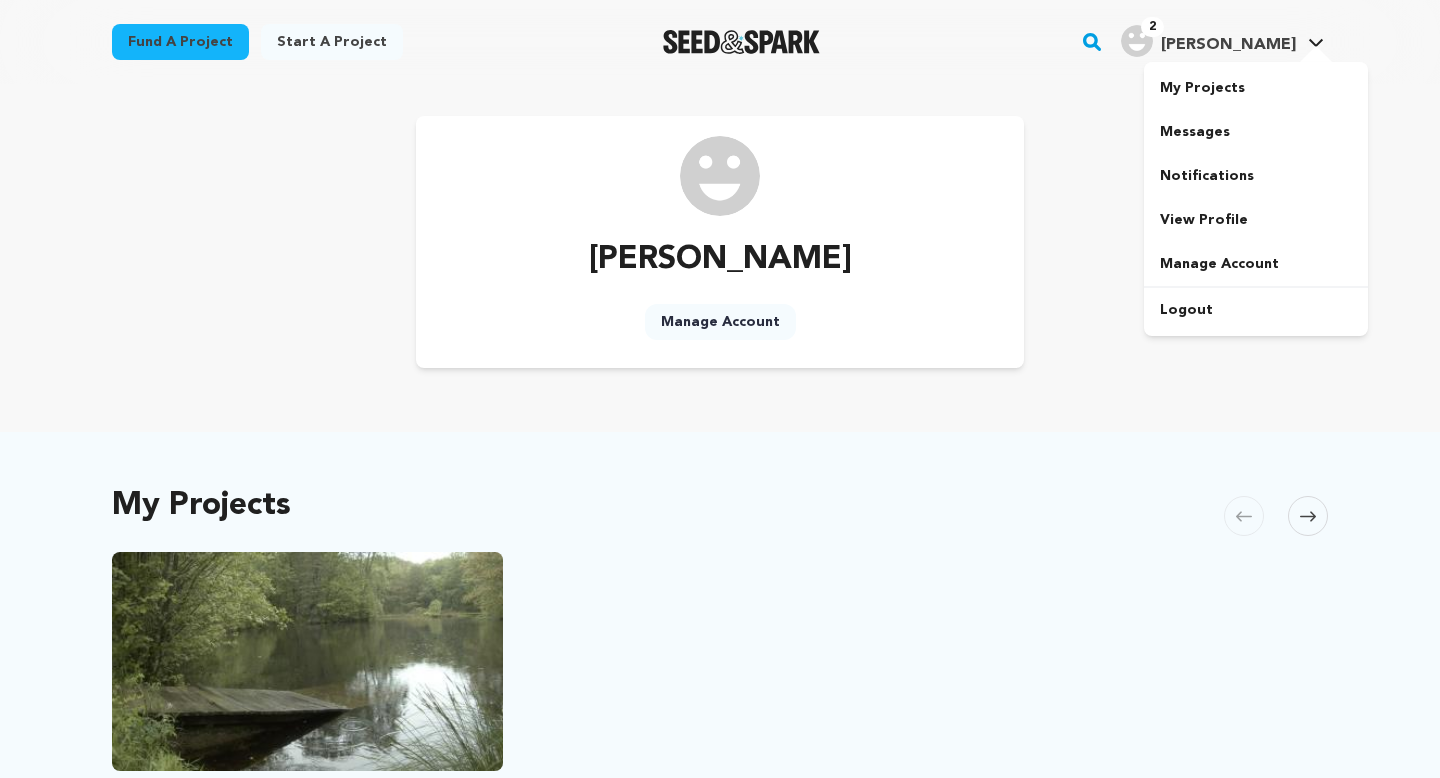 scroll, scrollTop: 0, scrollLeft: 0, axis: both 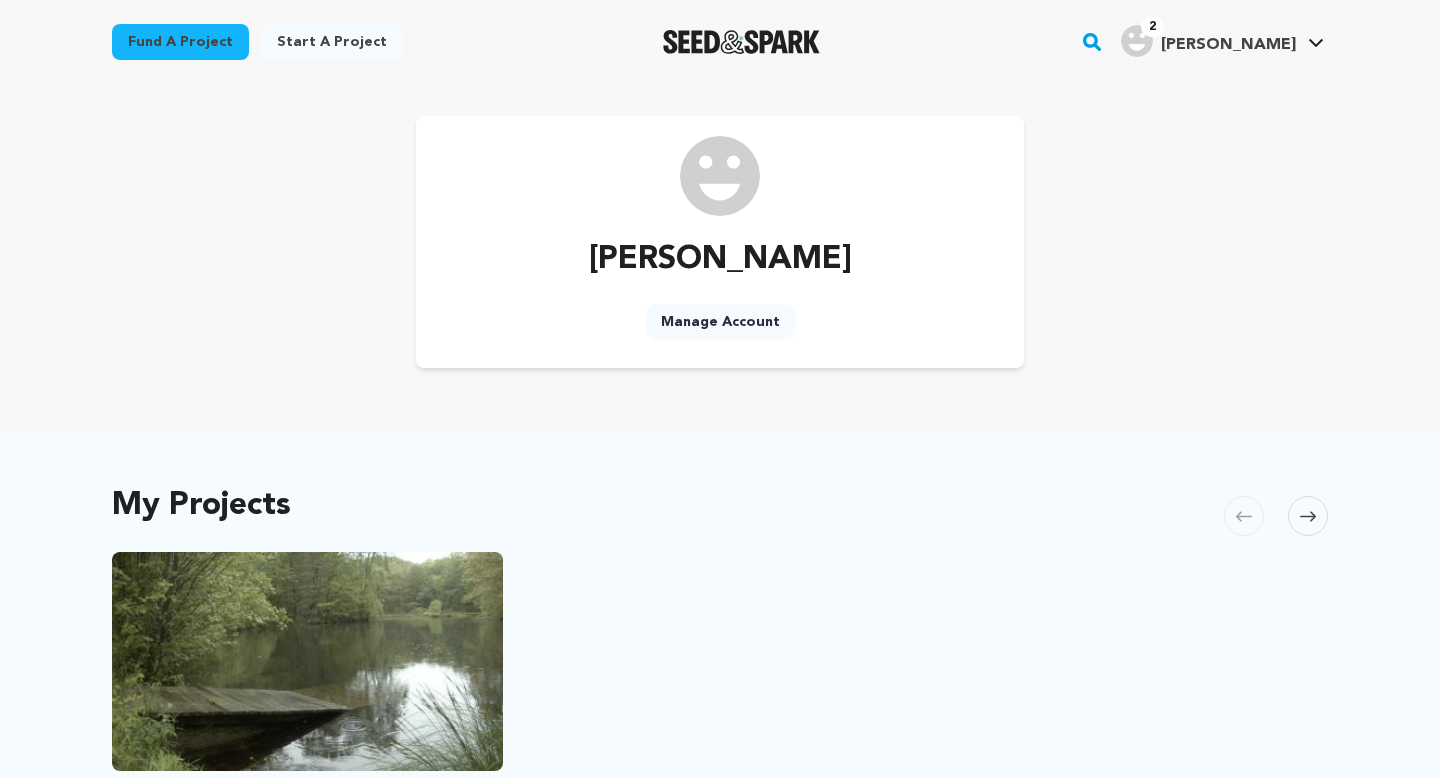 click on "My Projects
Carousel
Skip to previous slide page
Carousel
Skipping Town
New York City, New York | Film Short
Drama, Shorts Program
A lifelong bond is tested when Gus breaks his parole. Steven is prepared to help at any cost but is it out of loyalty or guilt?
DRAFT AWAITING SUBMISSION" at bounding box center [720, 814] 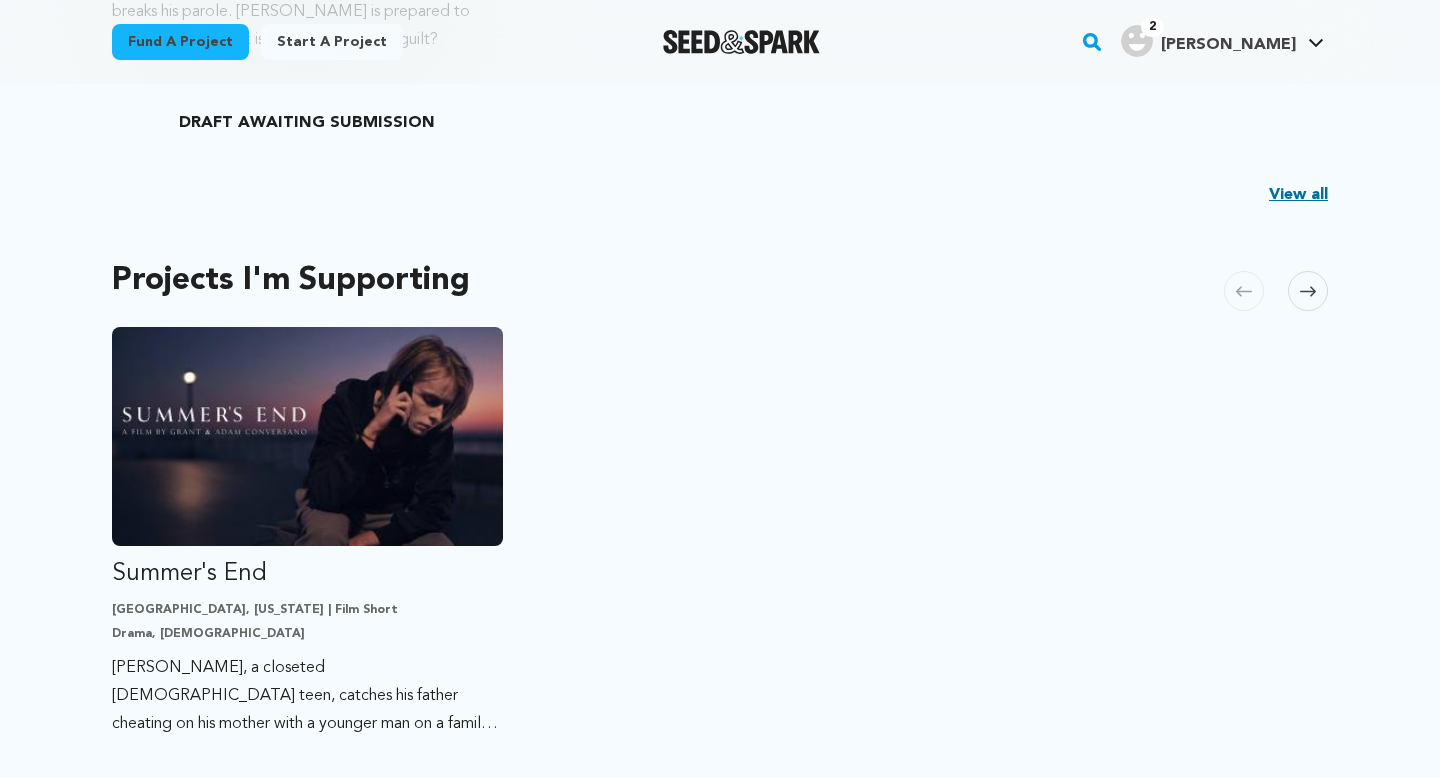 scroll, scrollTop: 448, scrollLeft: 0, axis: vertical 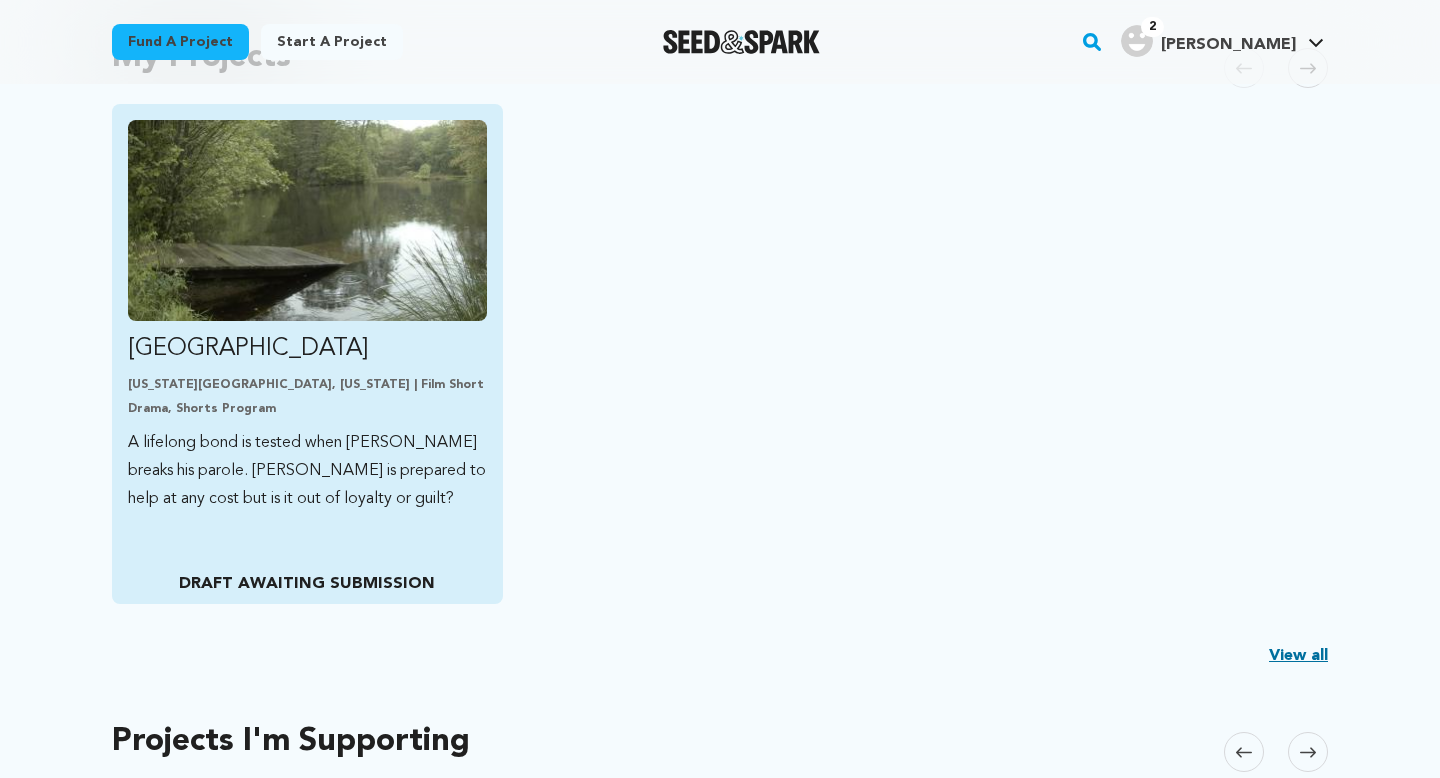click at bounding box center [307, 220] 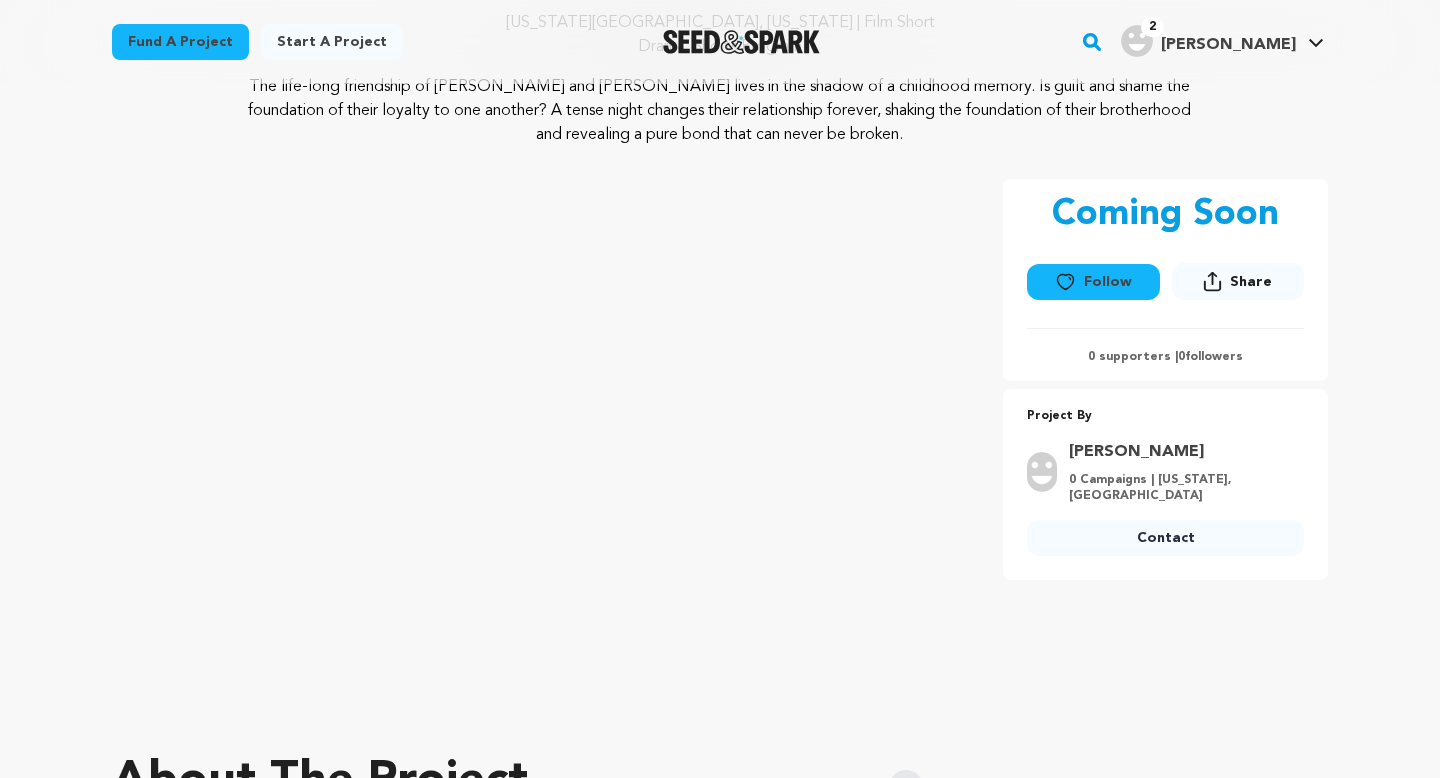 scroll, scrollTop: 217, scrollLeft: 0, axis: vertical 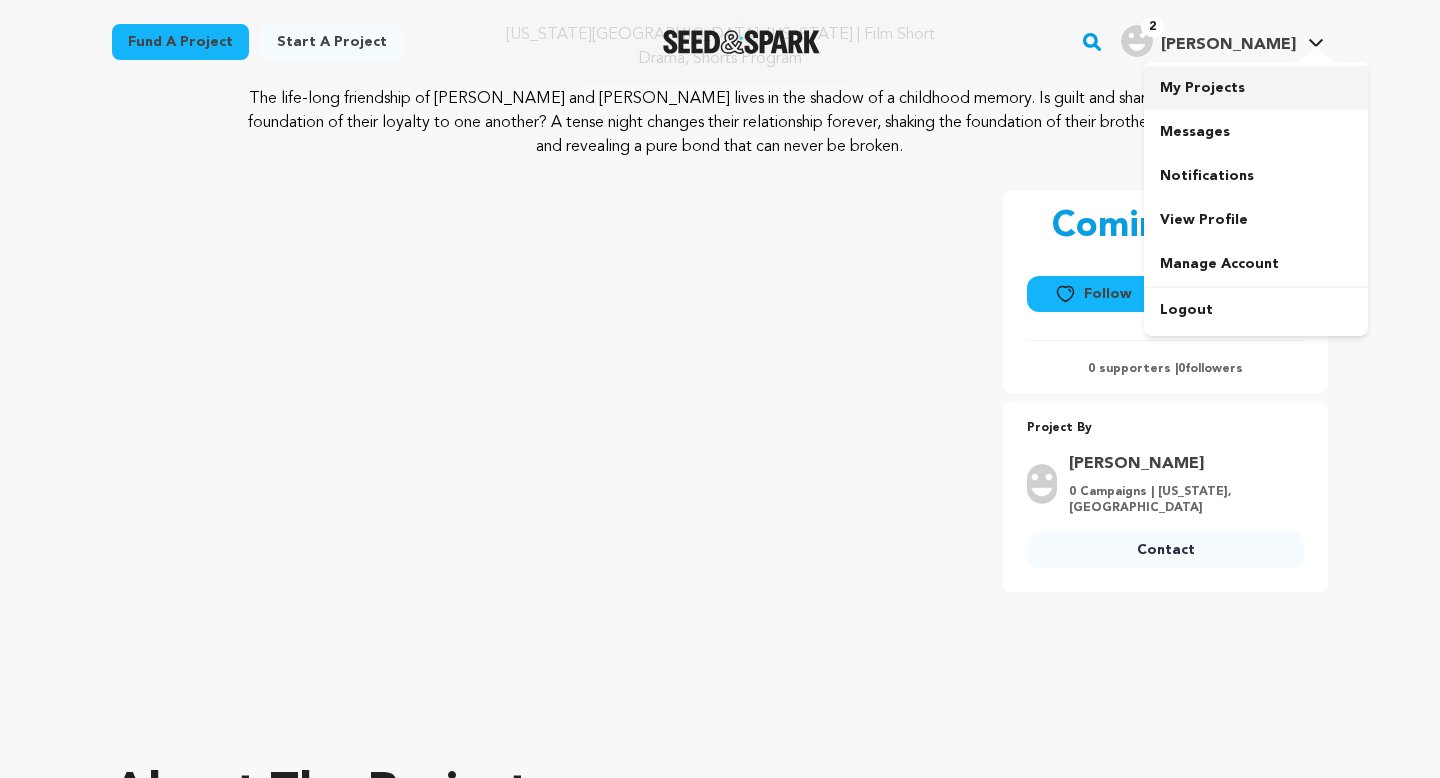 click on "My Projects" at bounding box center [1256, 88] 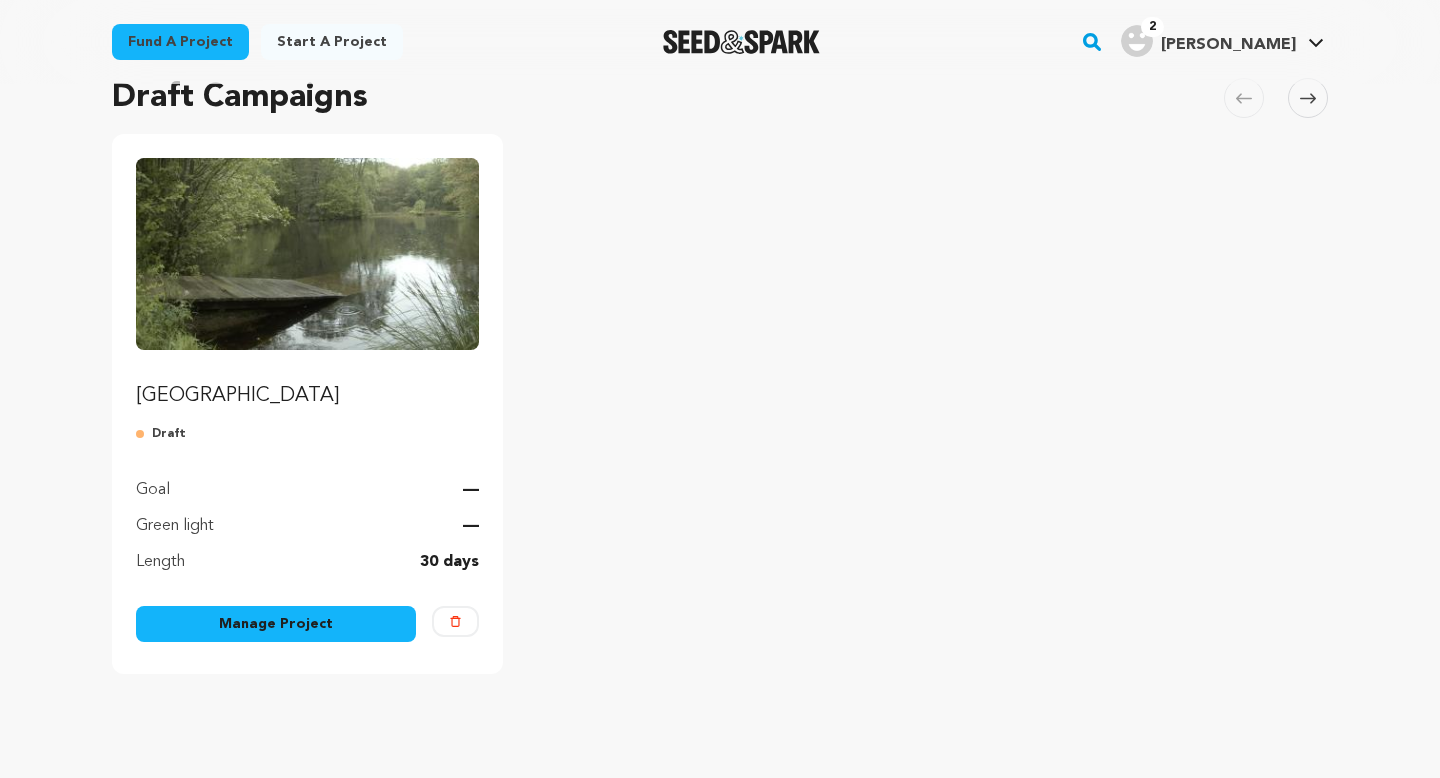 scroll, scrollTop: 169, scrollLeft: 0, axis: vertical 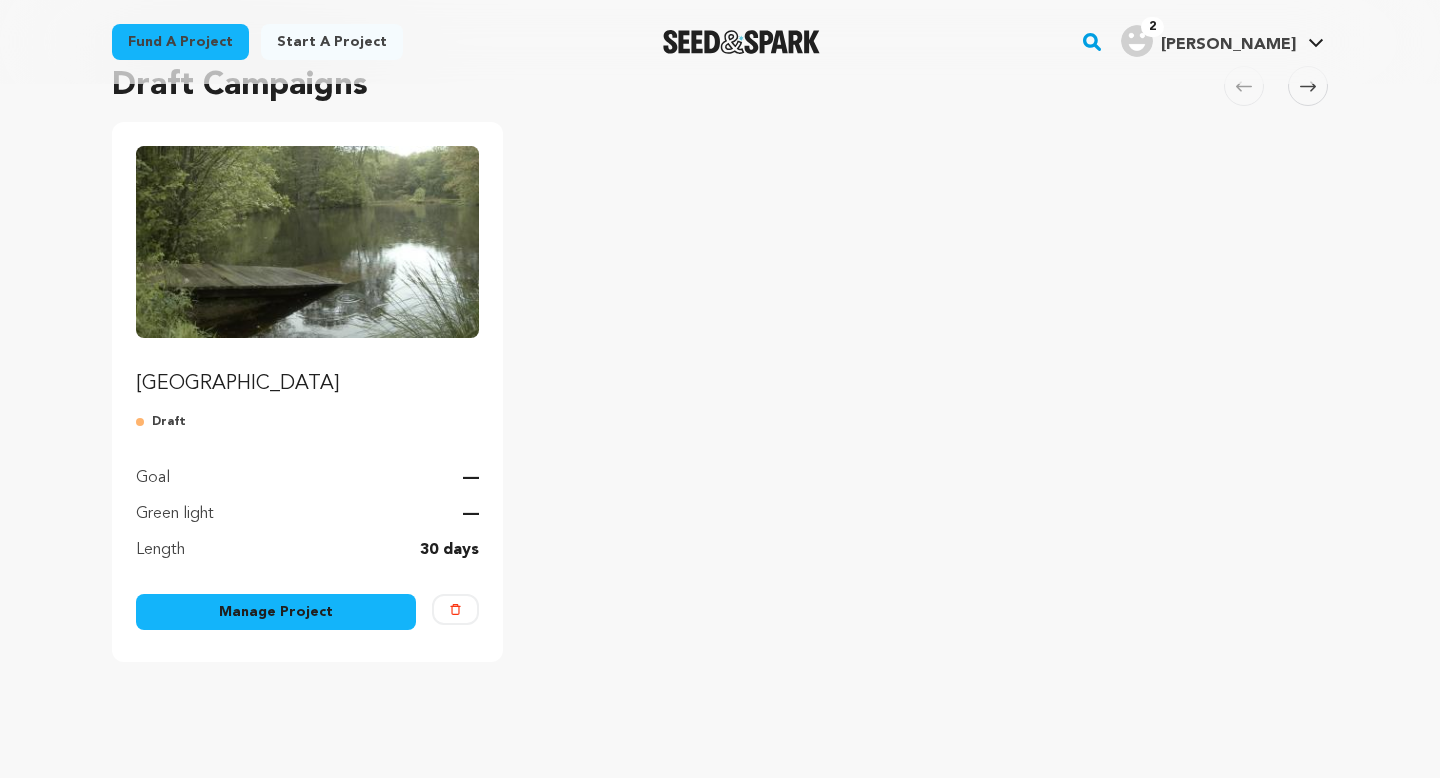 click on "Manage Project" at bounding box center (276, 612) 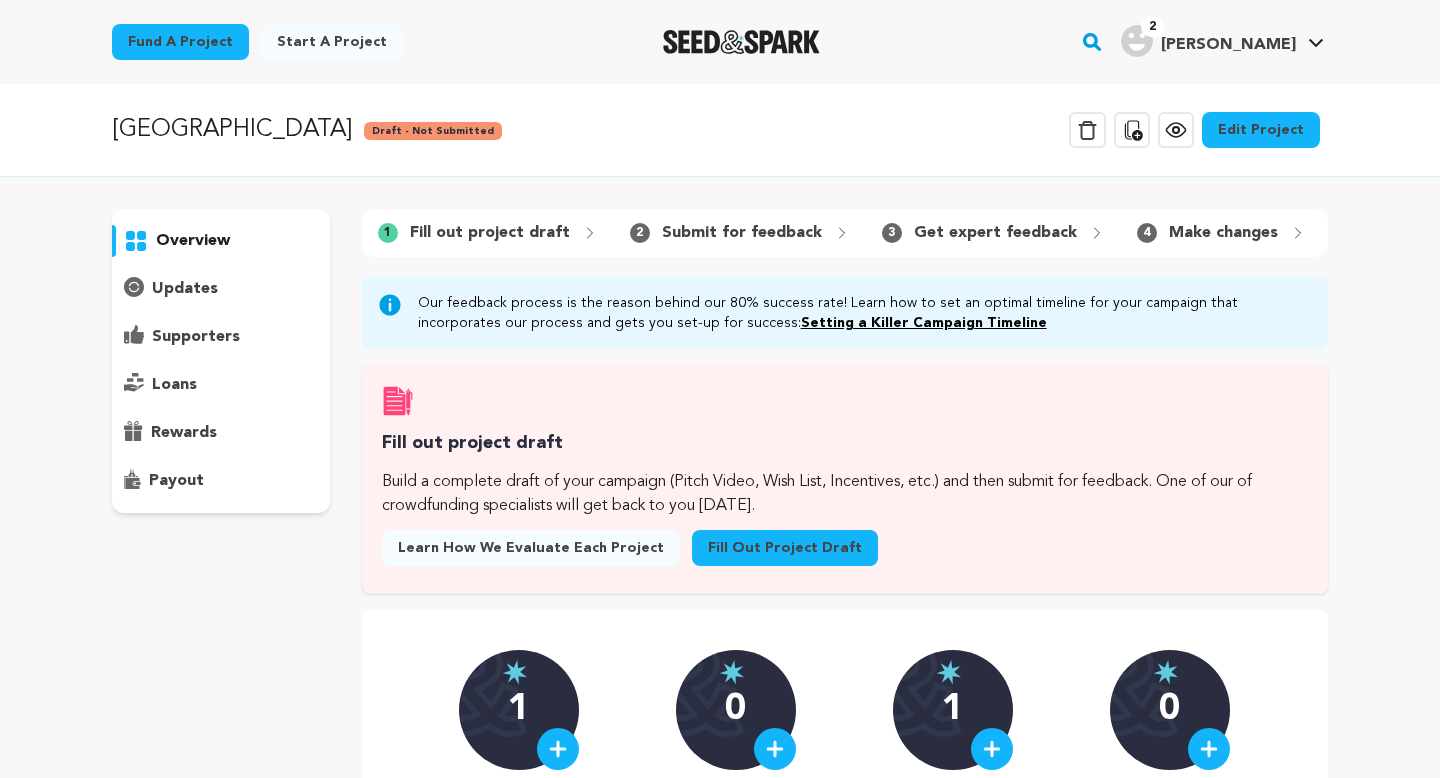scroll, scrollTop: 0, scrollLeft: 0, axis: both 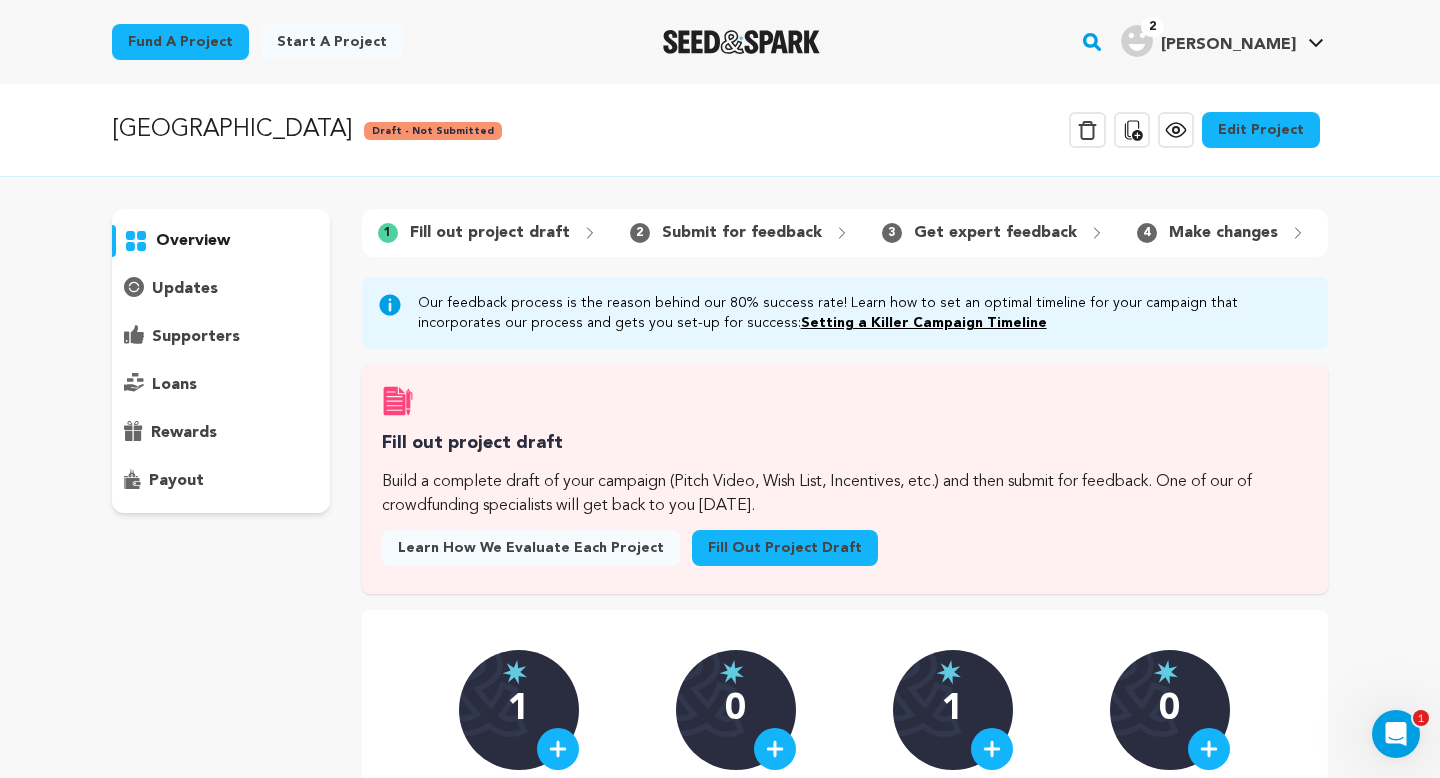 click on "5" at bounding box center (1348, 233) 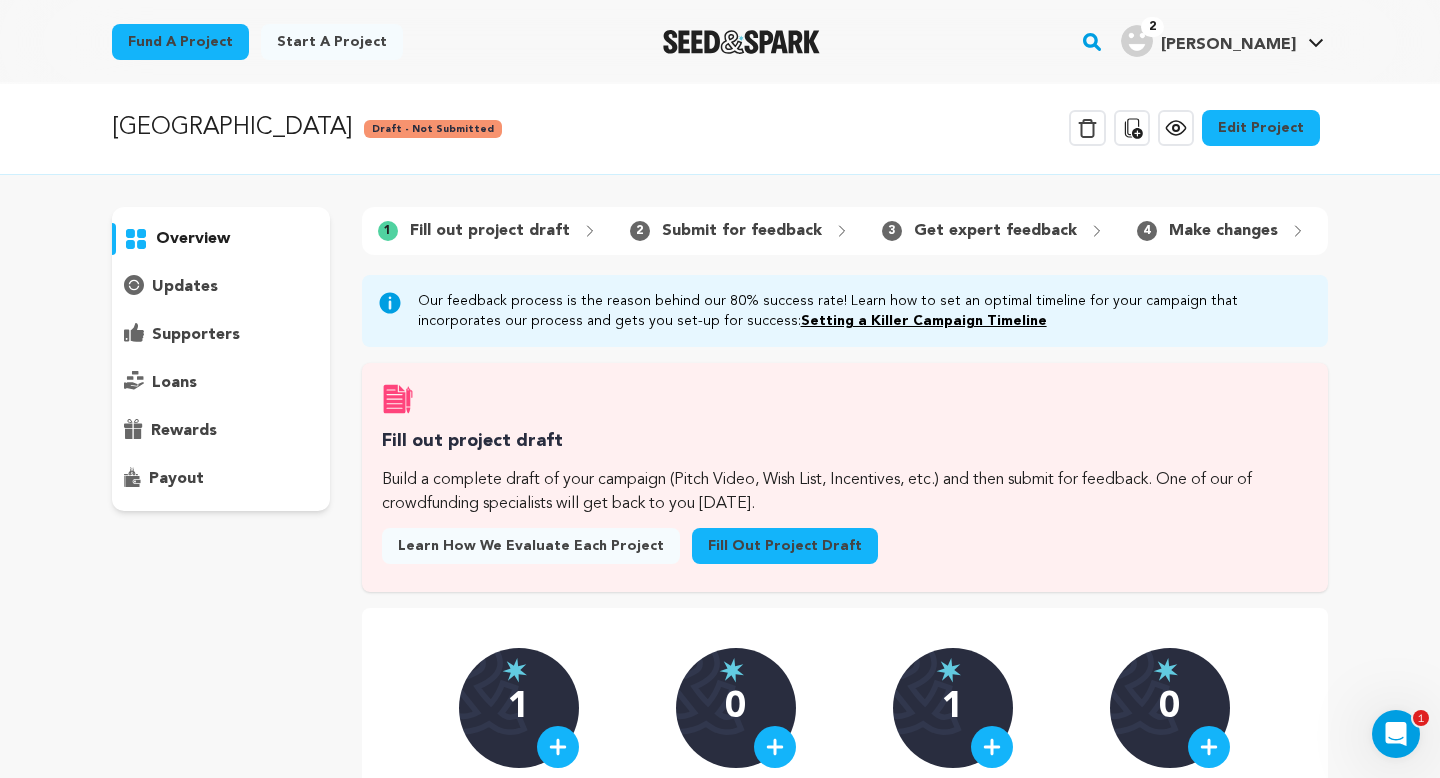 scroll, scrollTop: 0, scrollLeft: 0, axis: both 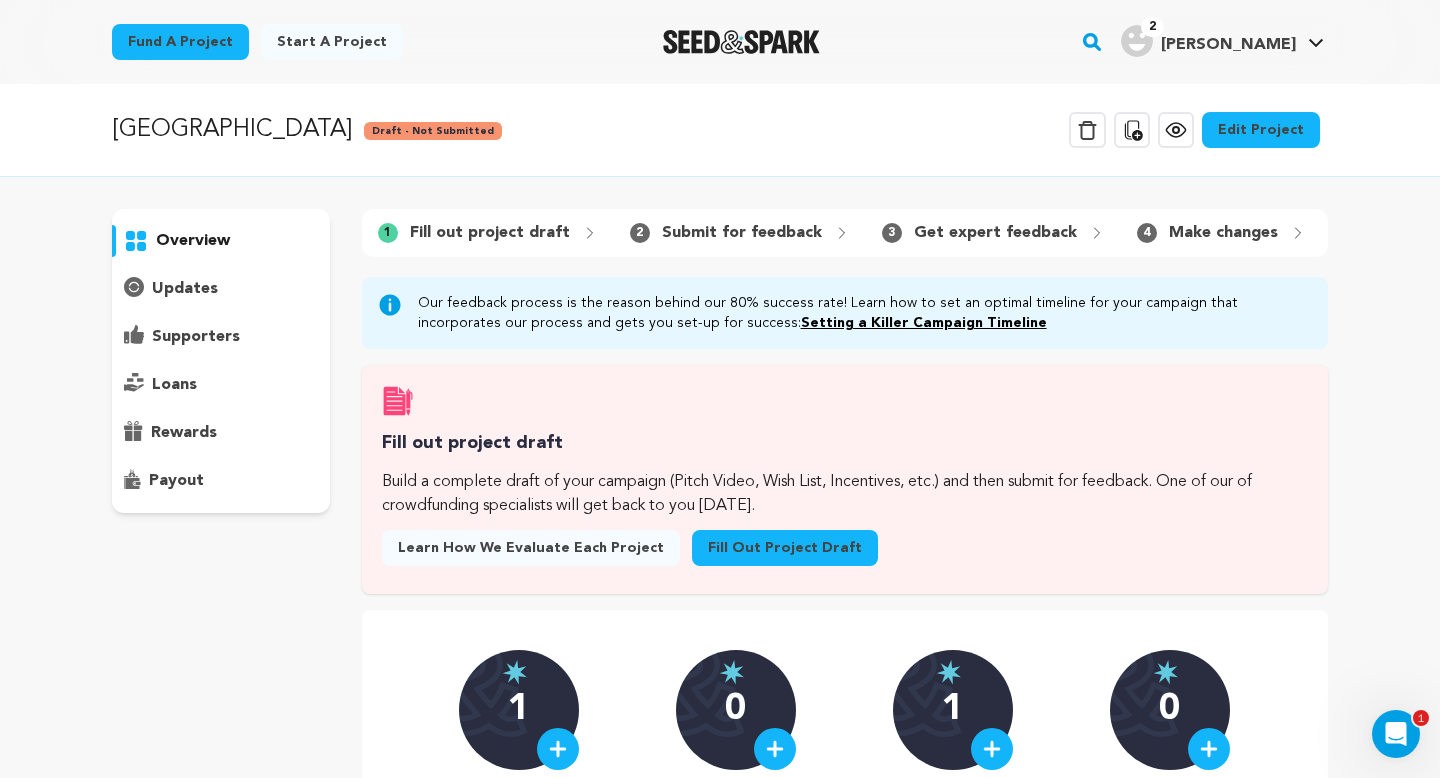 click on "Edit Project" at bounding box center [1261, 130] 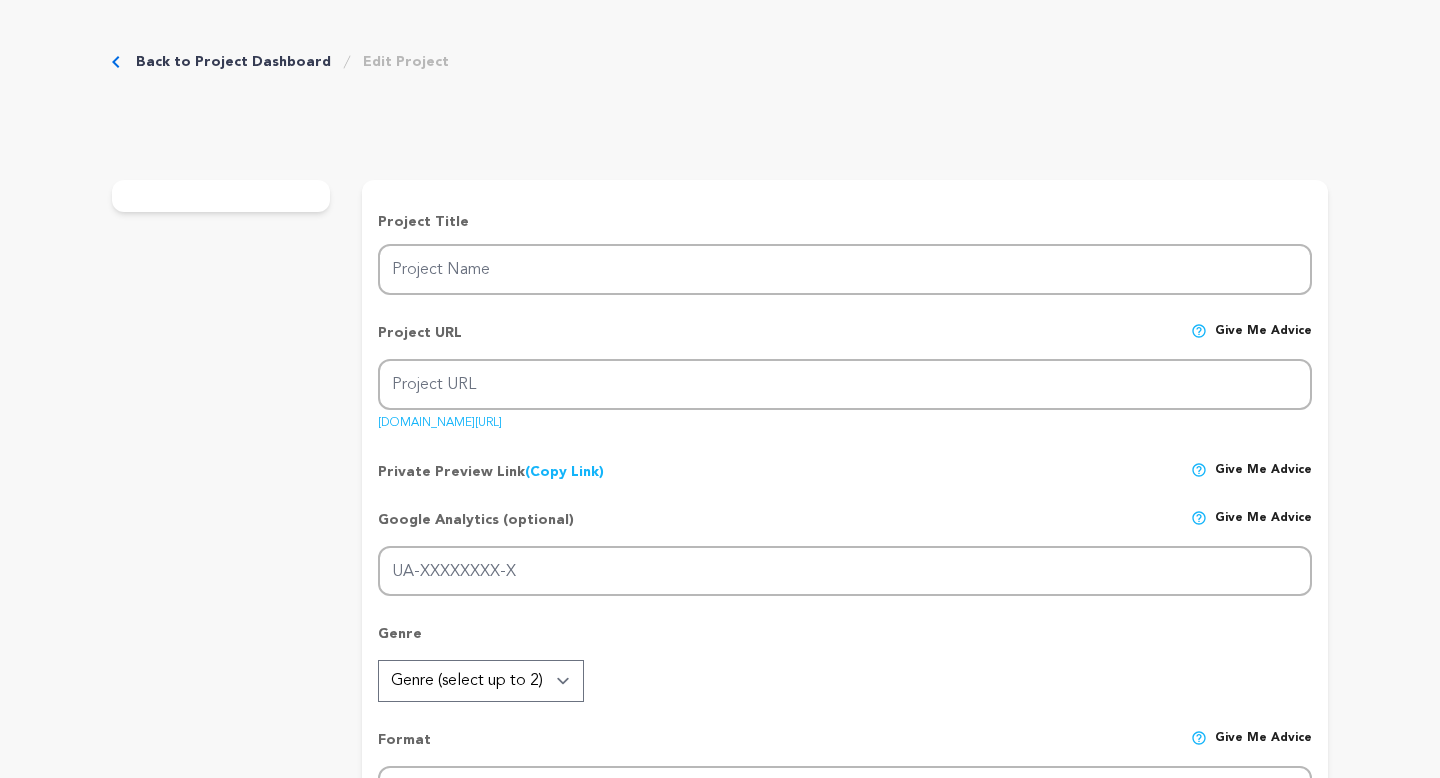 scroll, scrollTop: 0, scrollLeft: 0, axis: both 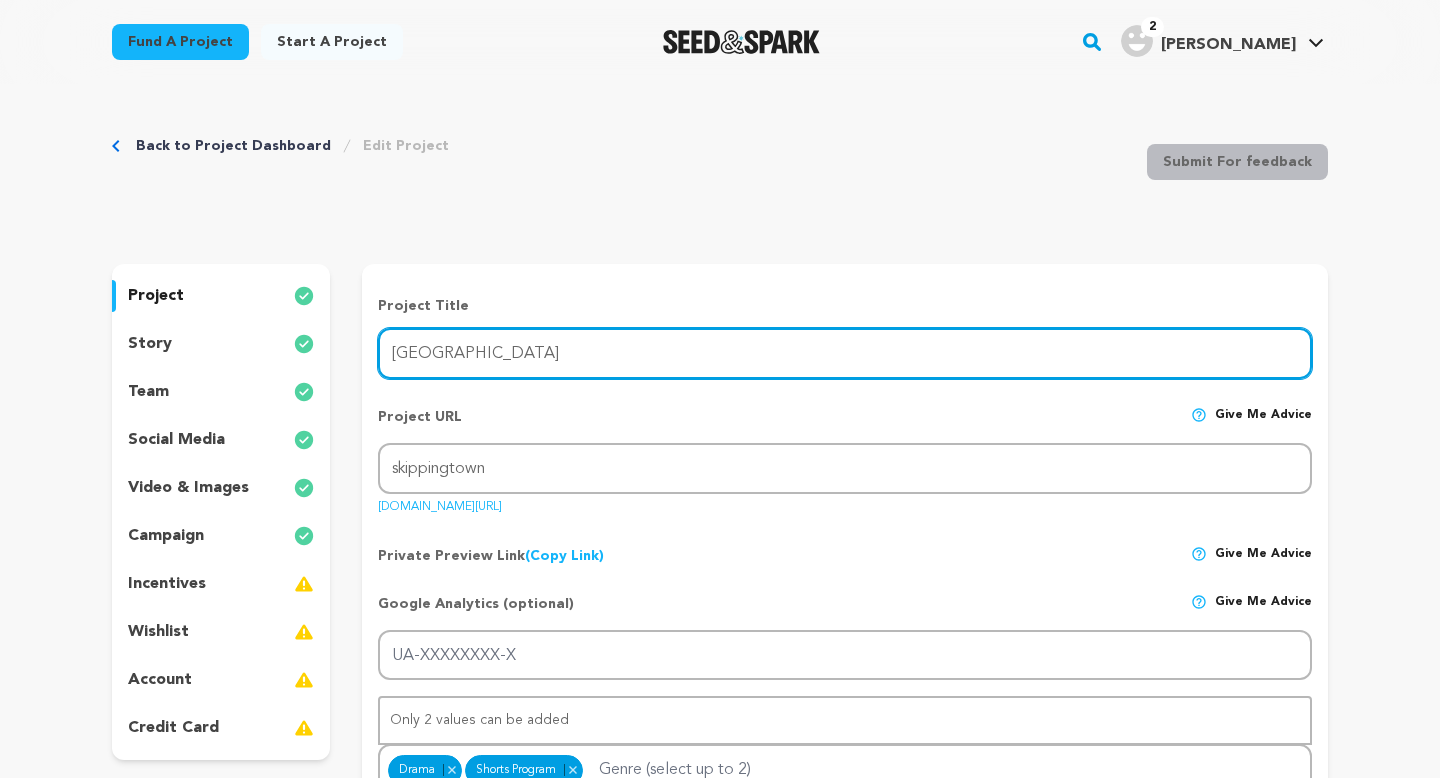 click on "[GEOGRAPHIC_DATA]" at bounding box center [845, 353] 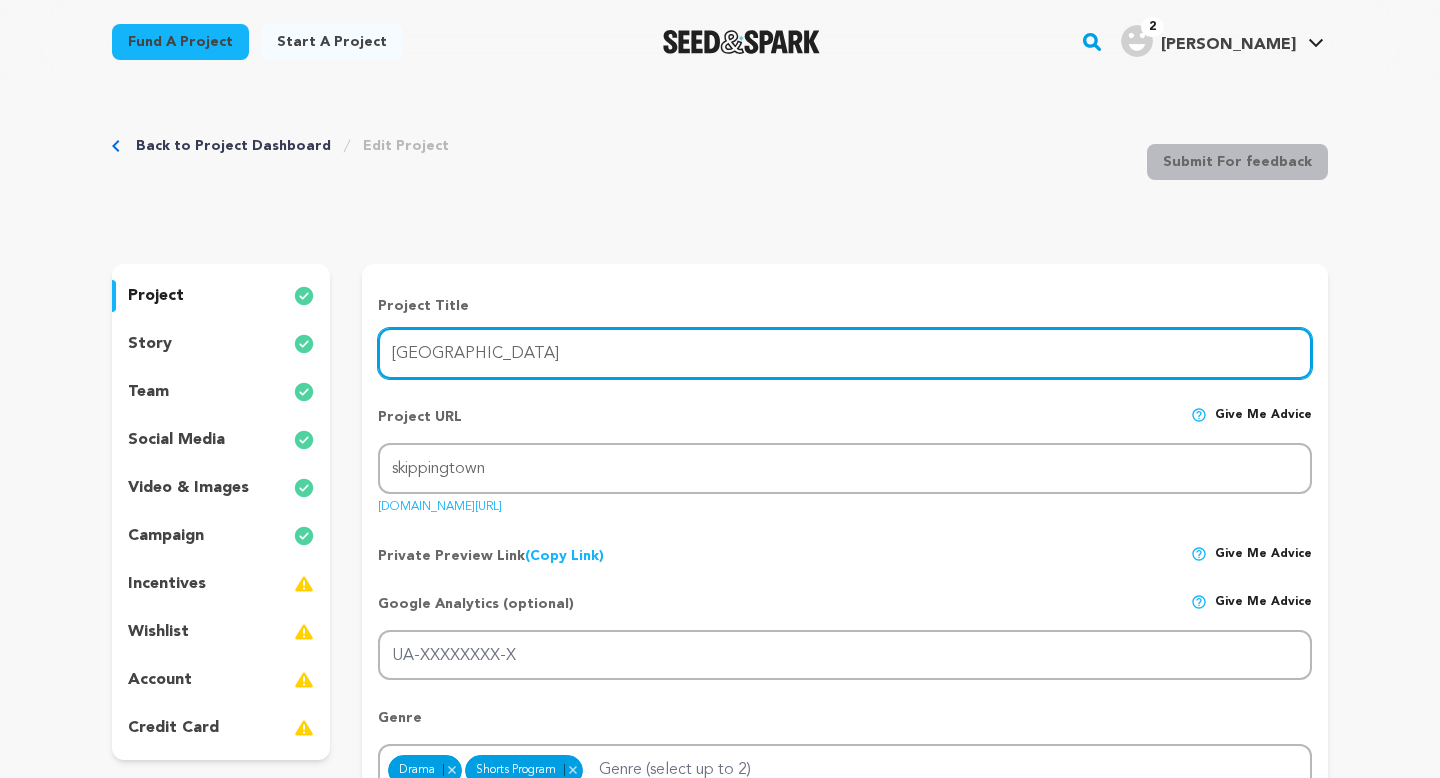 drag, startPoint x: 502, startPoint y: 357, endPoint x: 308, endPoint y: 347, distance: 194.25757 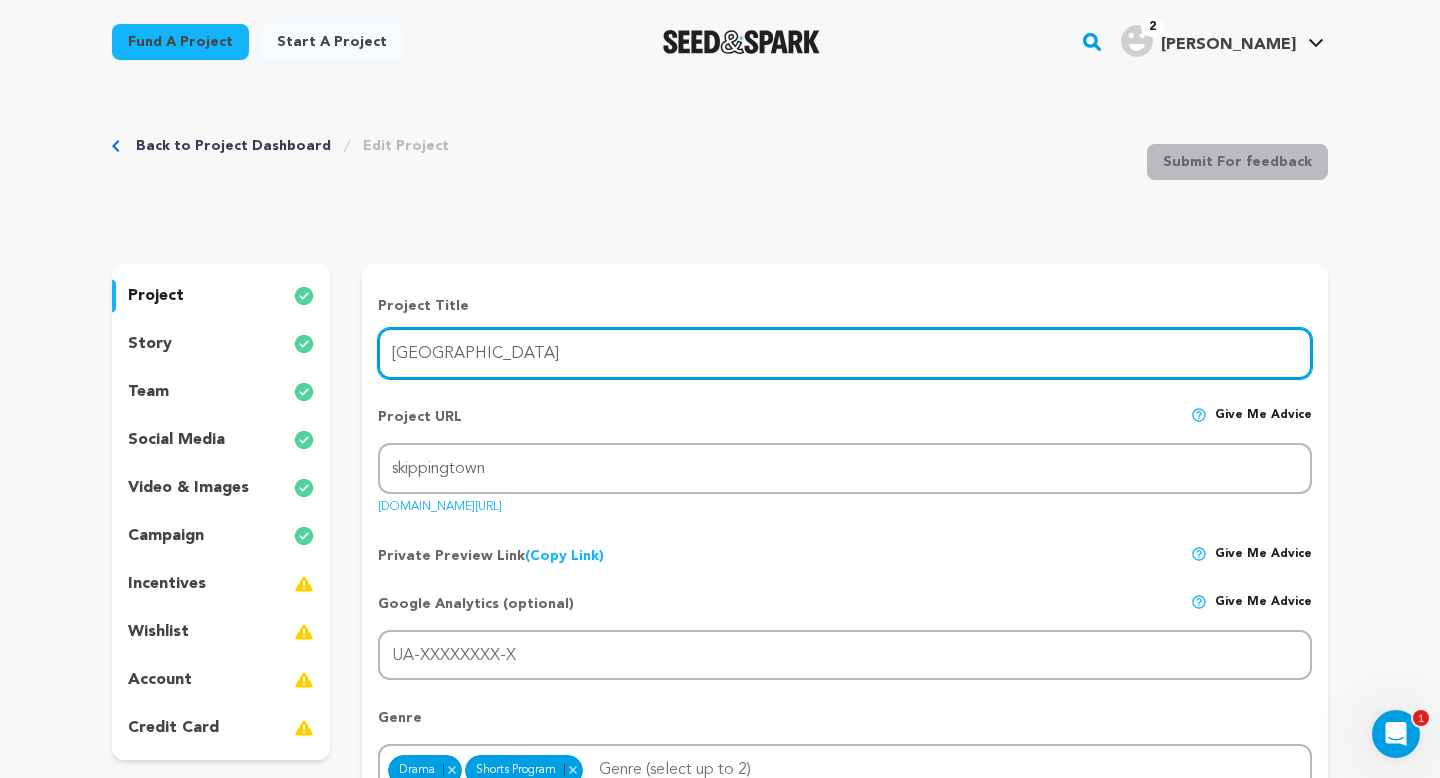 scroll, scrollTop: 0, scrollLeft: 0, axis: both 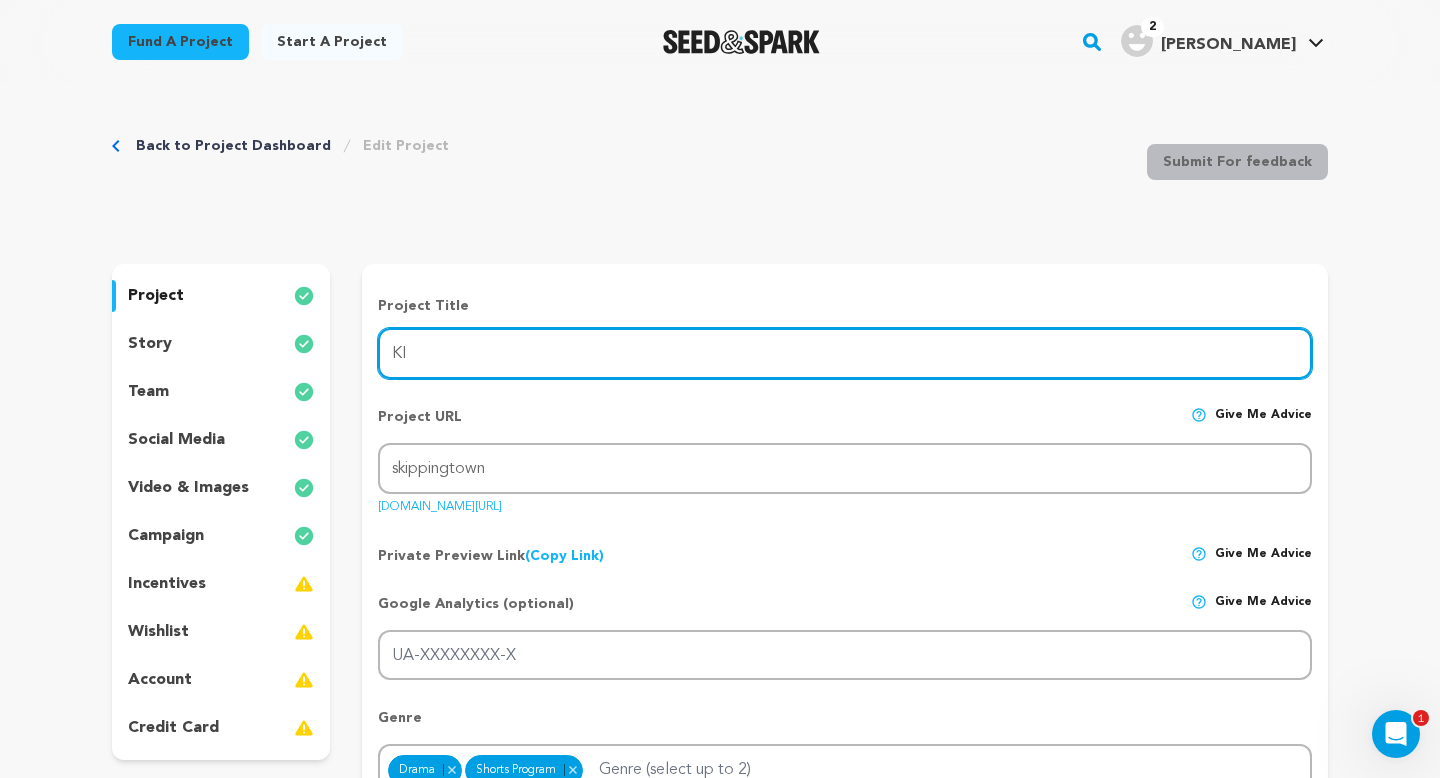 type on "K" 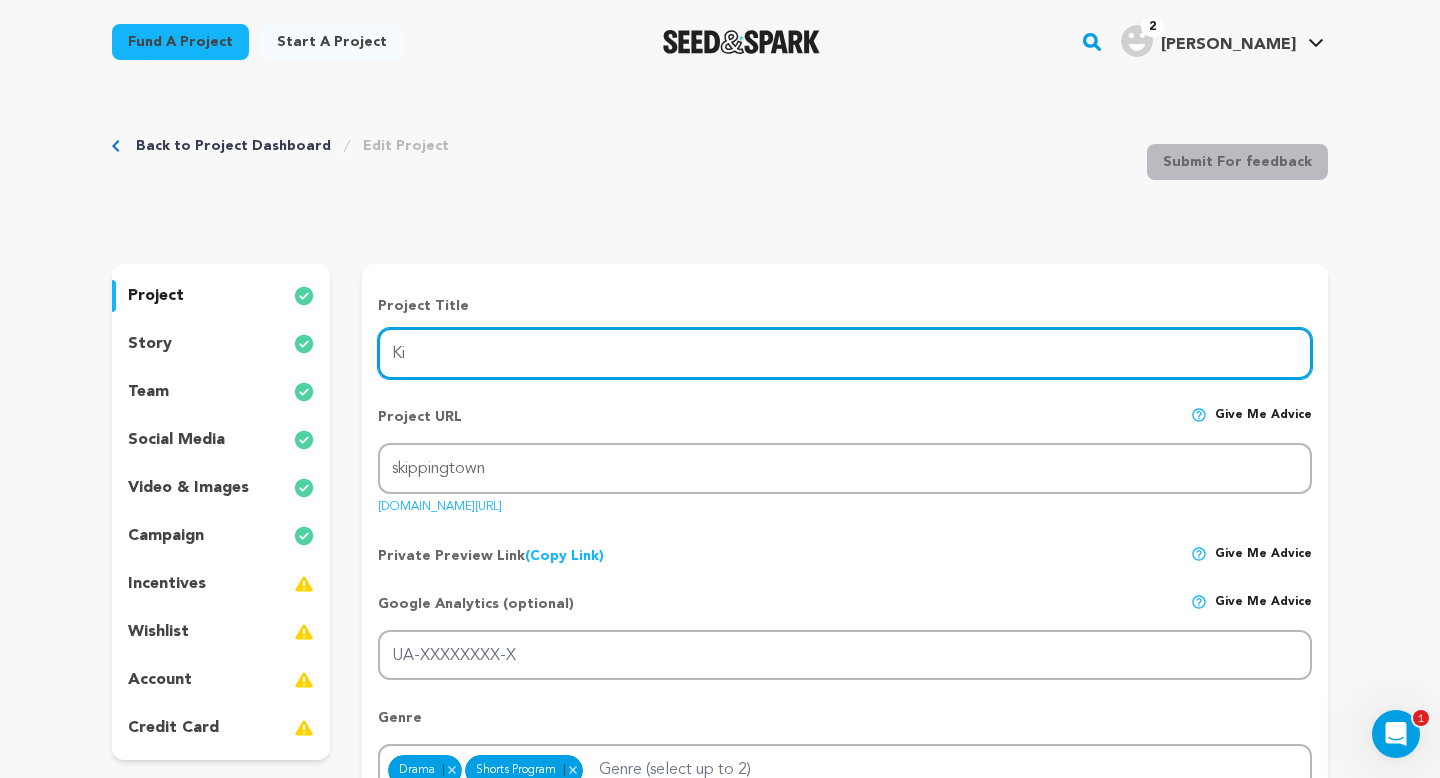 type on "K" 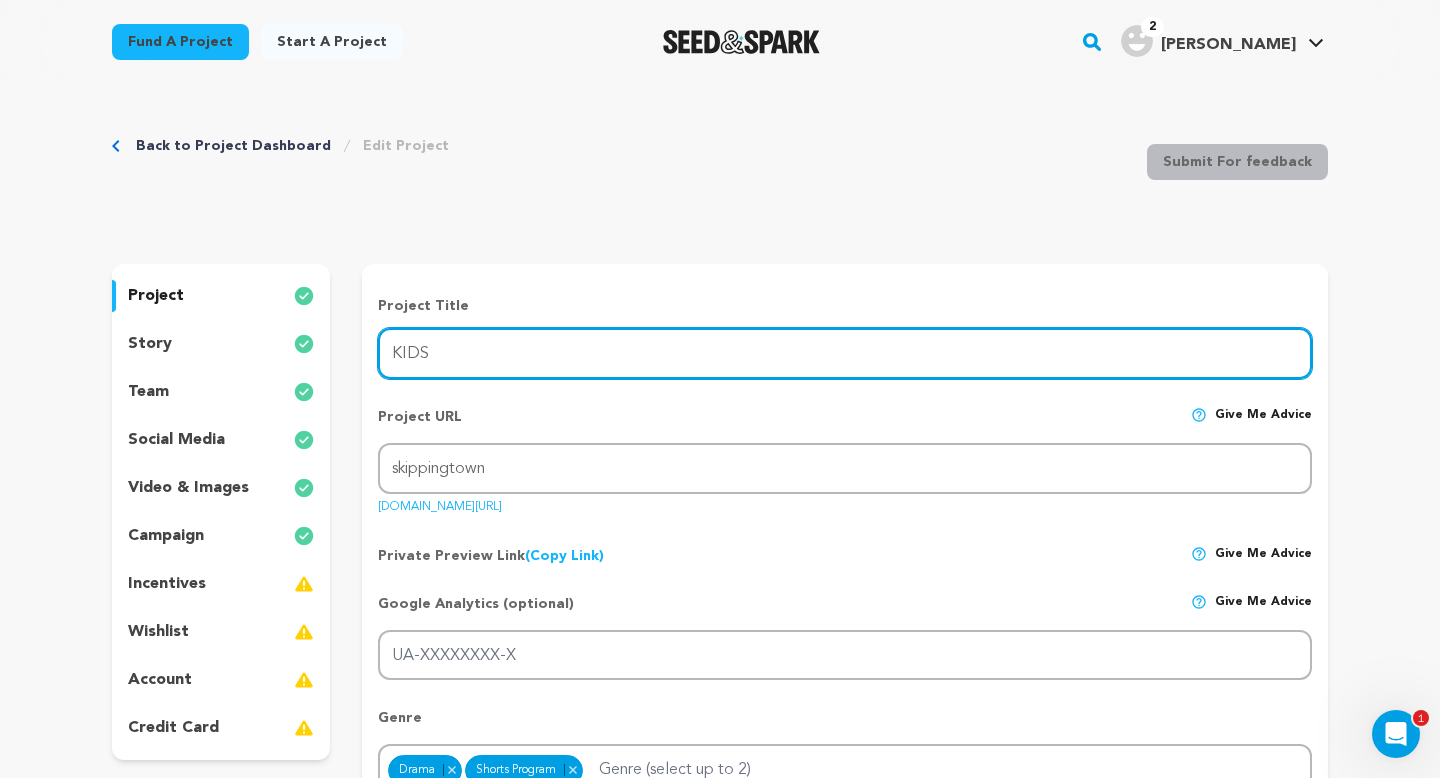 type on "KIDS" 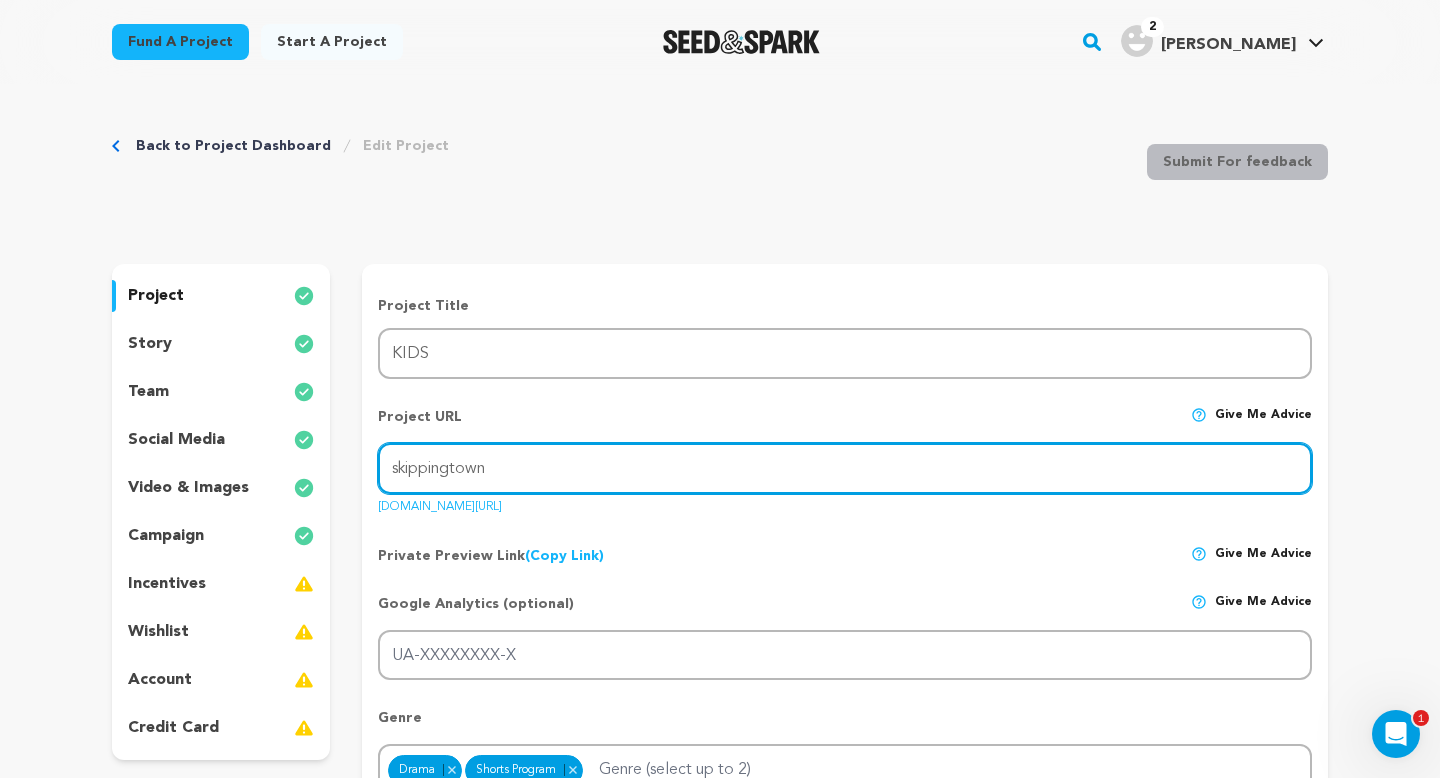 click on "skippingtown" at bounding box center [845, 468] 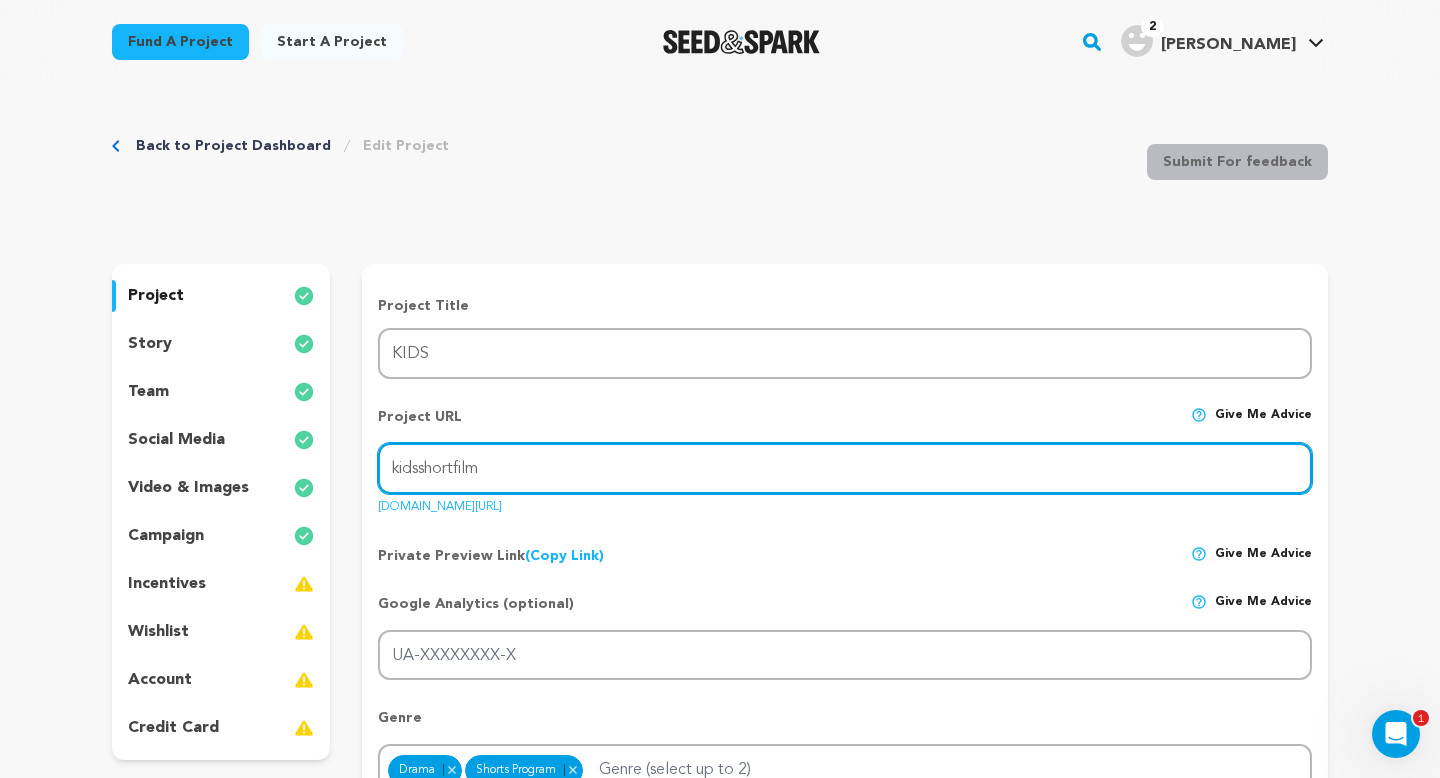 click on "kidsshortfilm" at bounding box center [845, 468] 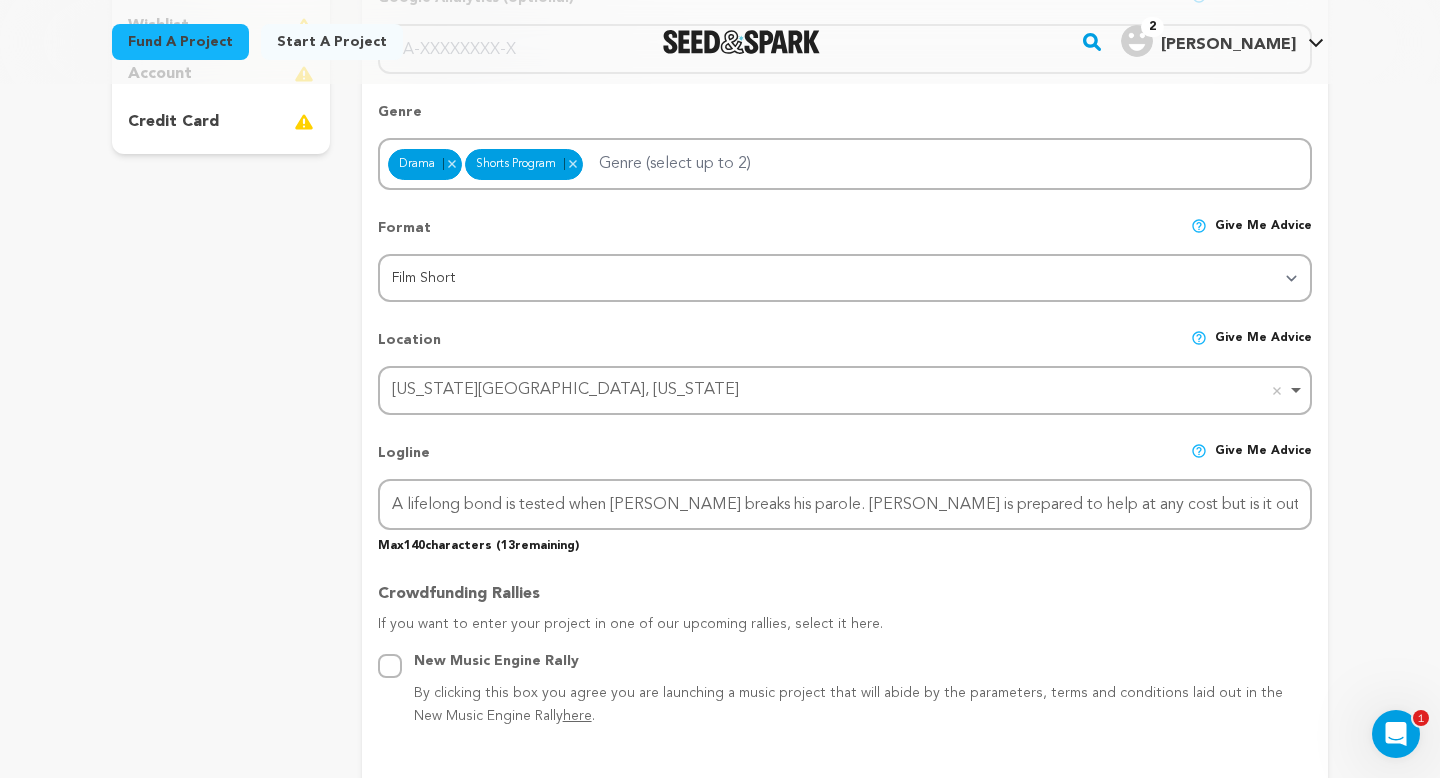 scroll, scrollTop: 613, scrollLeft: 0, axis: vertical 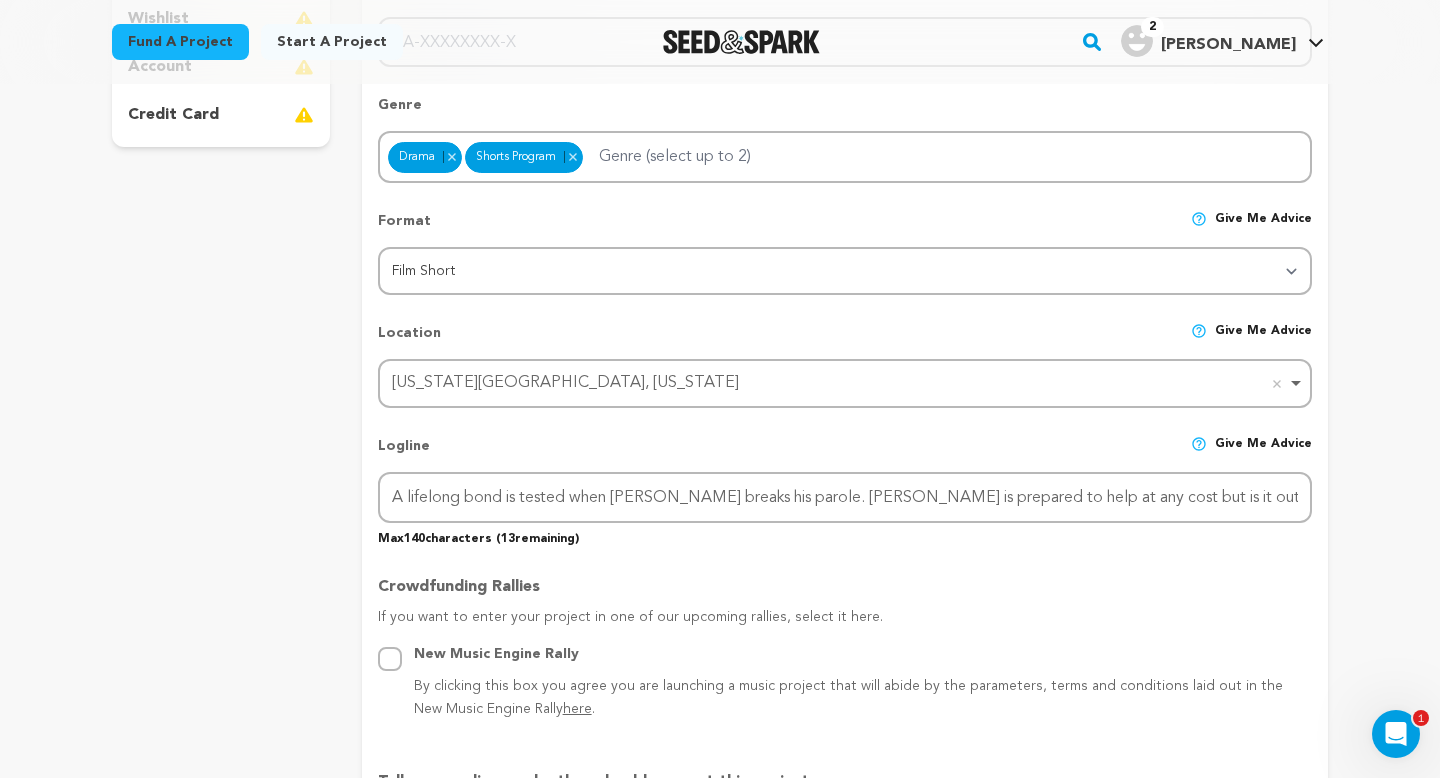 click on "[US_STATE][GEOGRAPHIC_DATA], [US_STATE] Remove item" at bounding box center (839, 383) 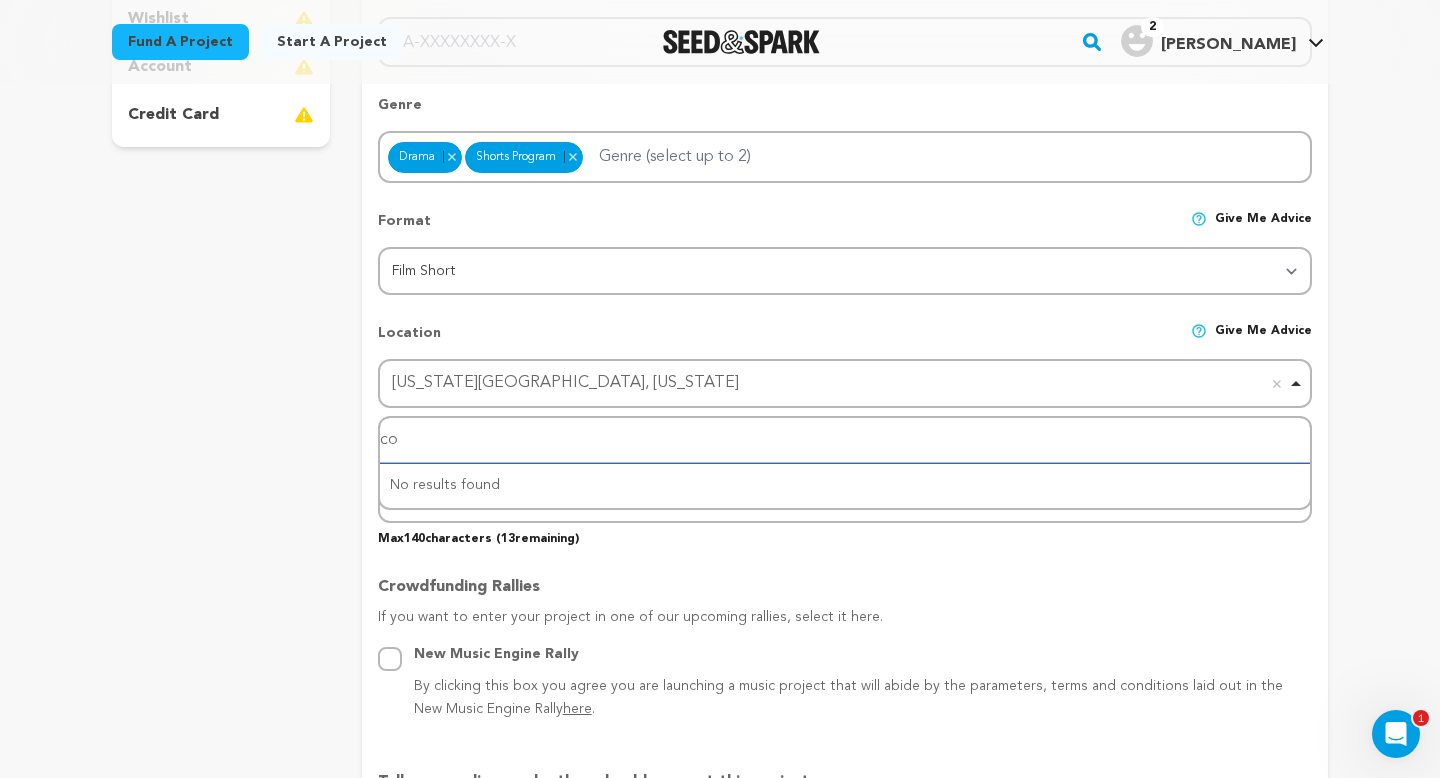 type on "c" 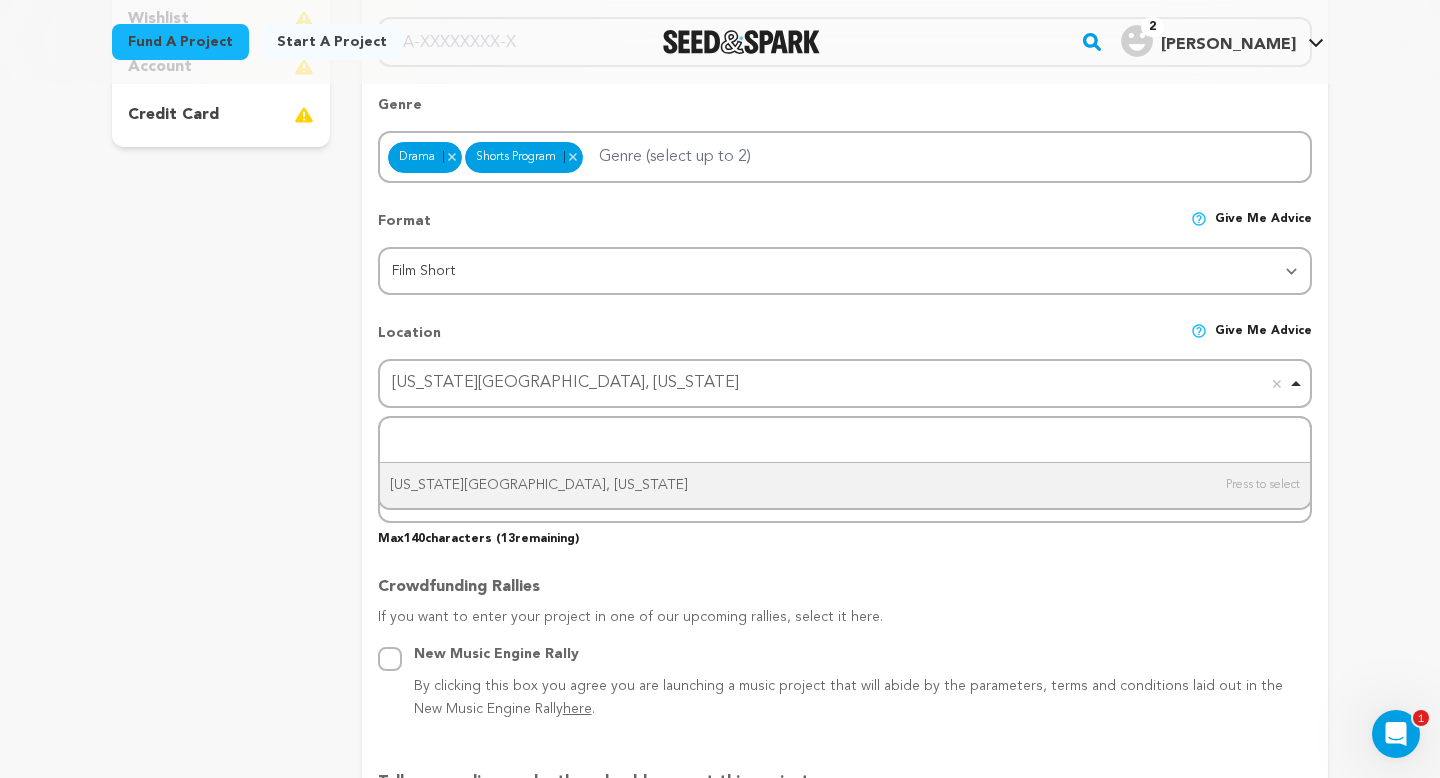 type on "s" 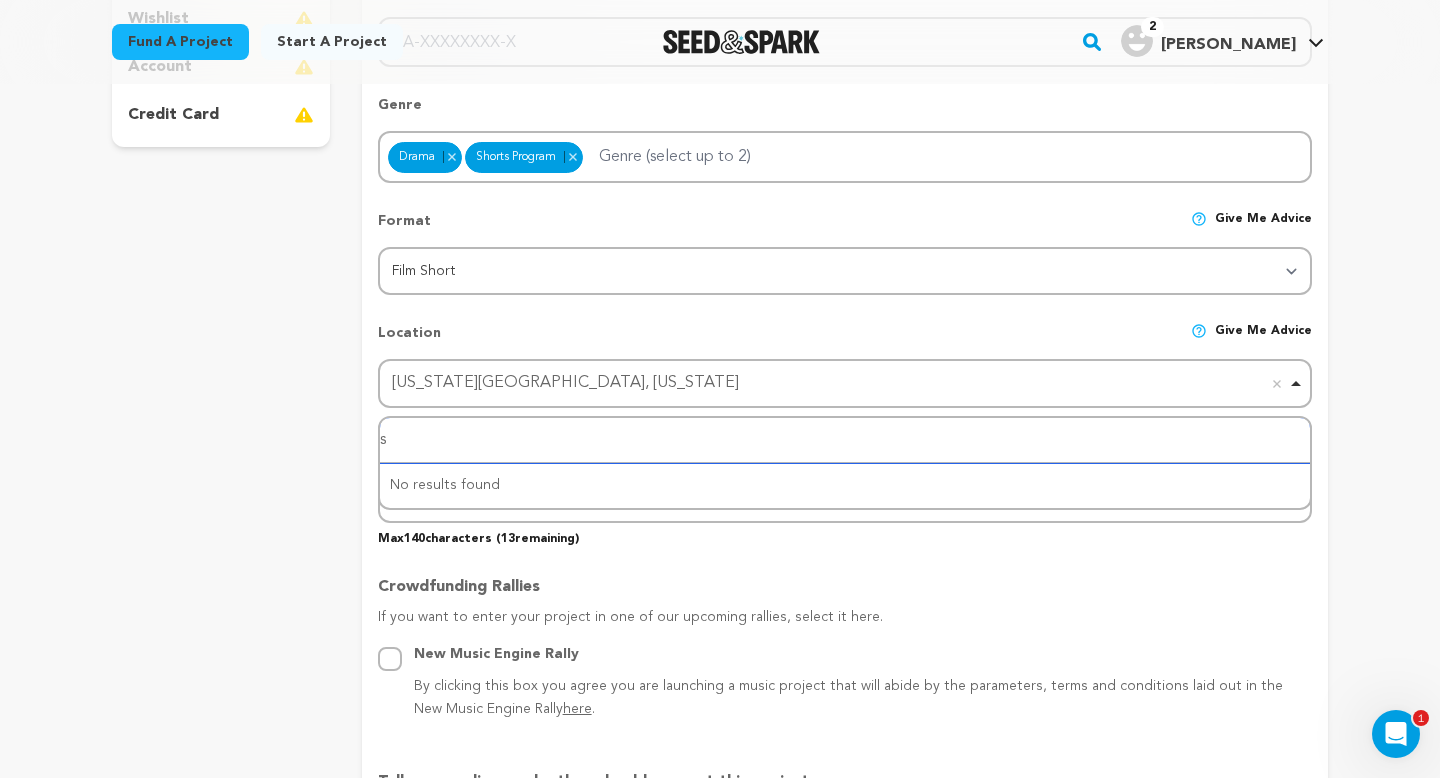 type 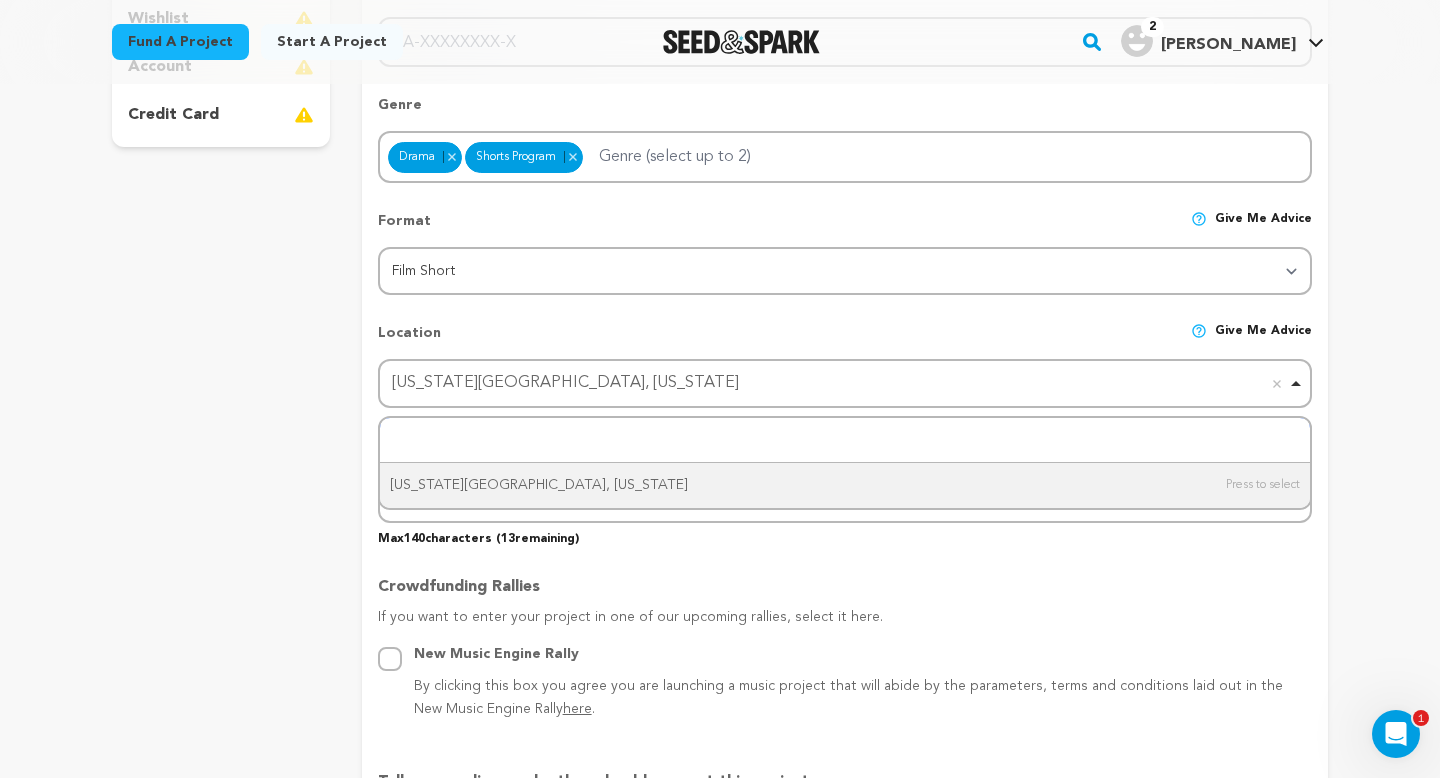 click on "New York City, New York Remove item" at bounding box center [845, 383] 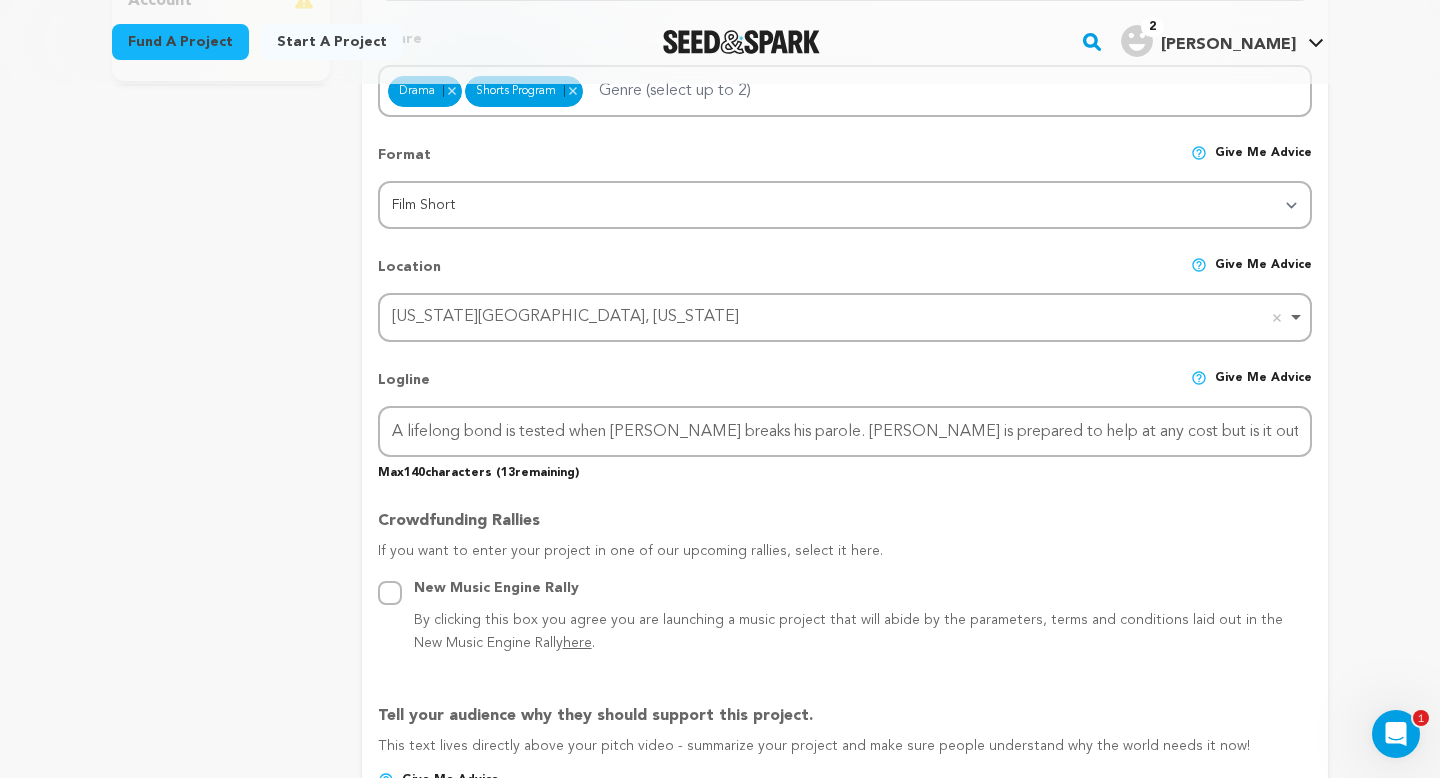 scroll, scrollTop: 680, scrollLeft: 0, axis: vertical 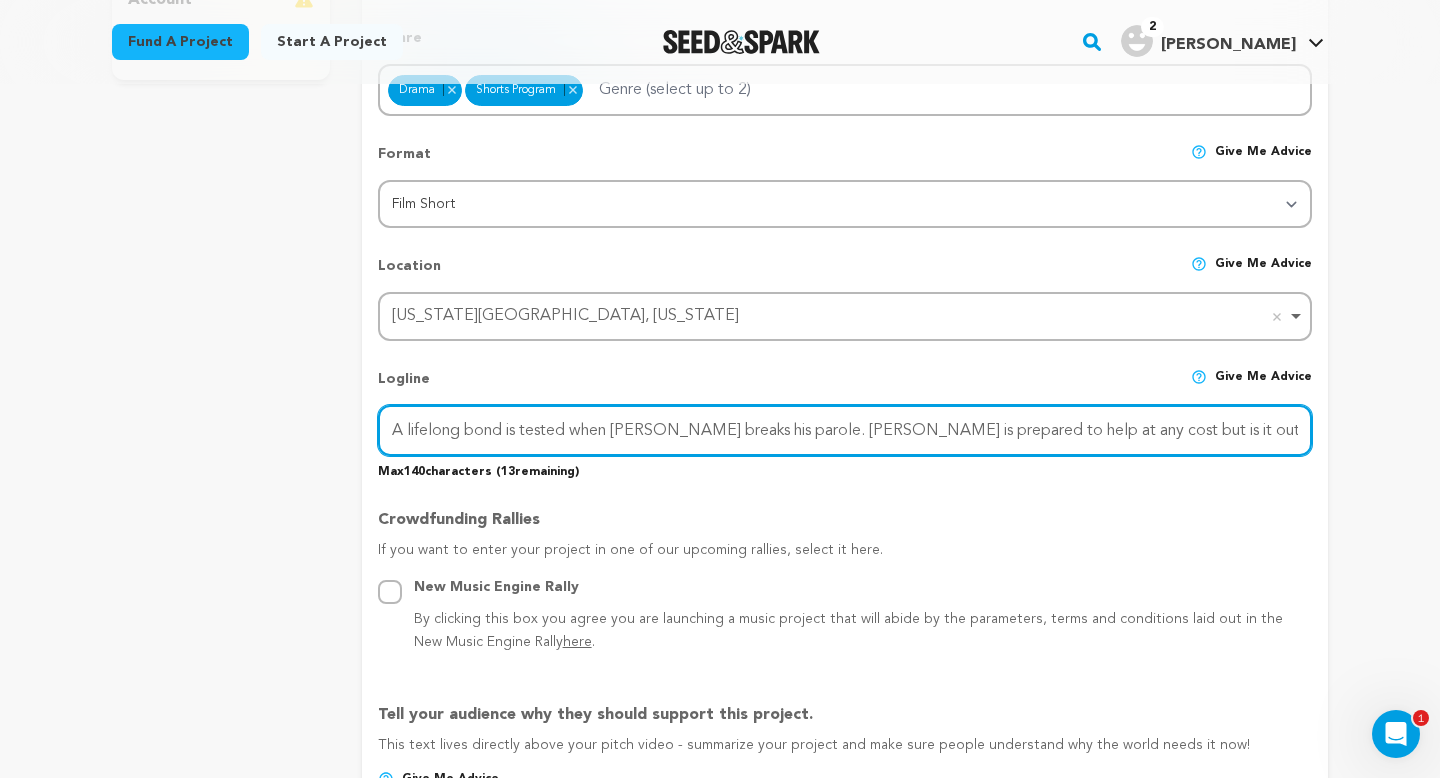 click on "A lifelong bond is tested when Gus breaks his parole. Steven is prepared to help at any cost but is it out of loyalty or guilt?" at bounding box center (845, 430) 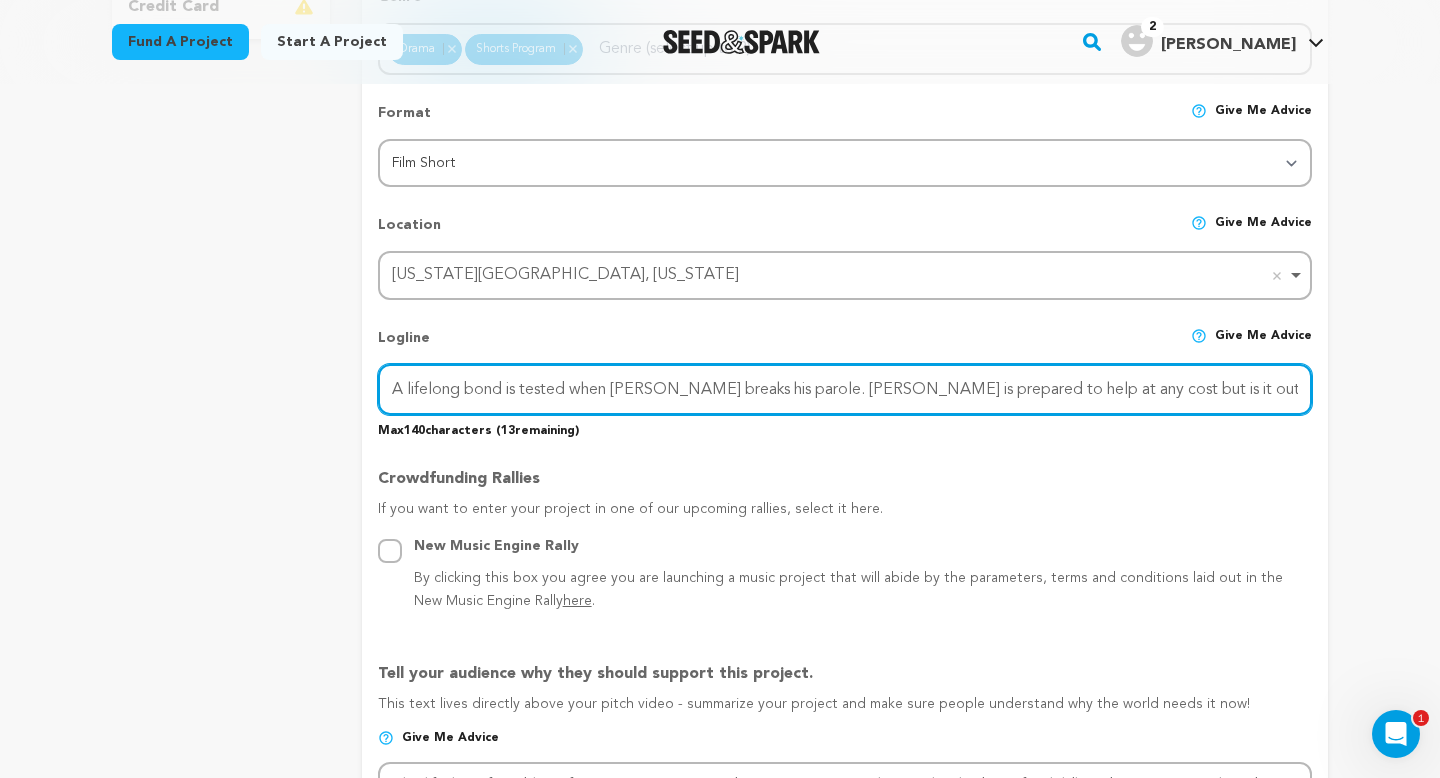 scroll, scrollTop: 722, scrollLeft: 0, axis: vertical 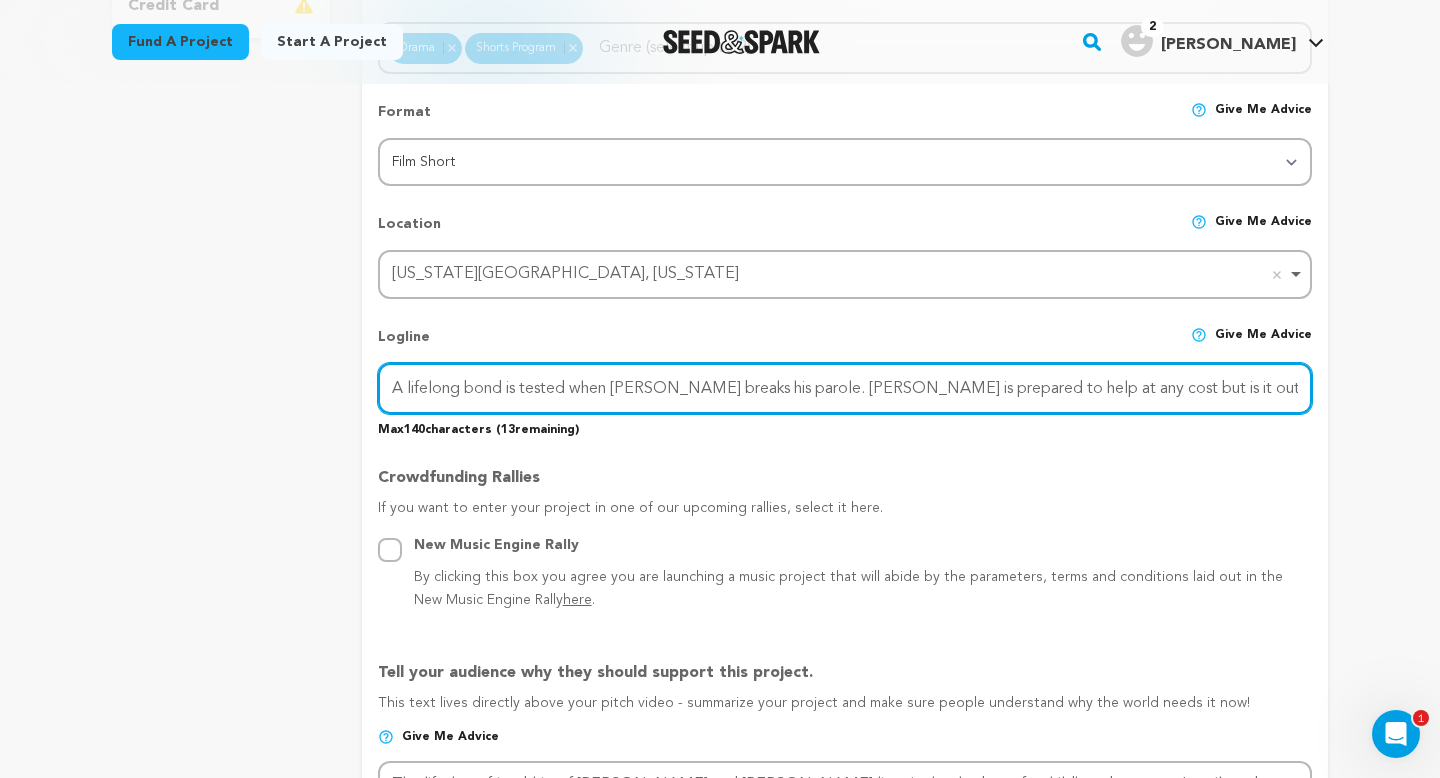 drag, startPoint x: 830, startPoint y: 383, endPoint x: 1043, endPoint y: 375, distance: 213.15018 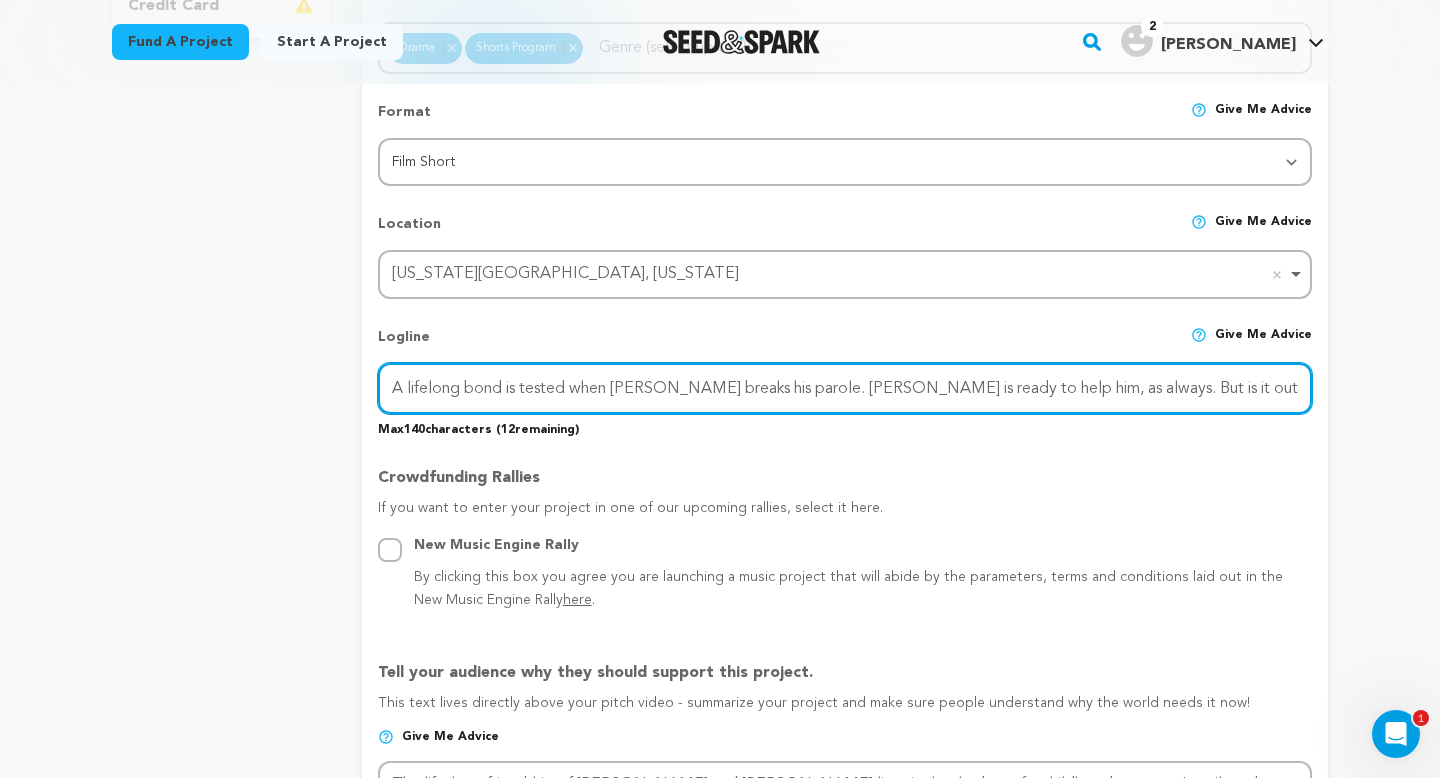 click on "A lifelong bond is tested when Gus breaks his parole. Steven is ready to help him, as always. But is it out of loyalty or guilt?" at bounding box center [845, 388] 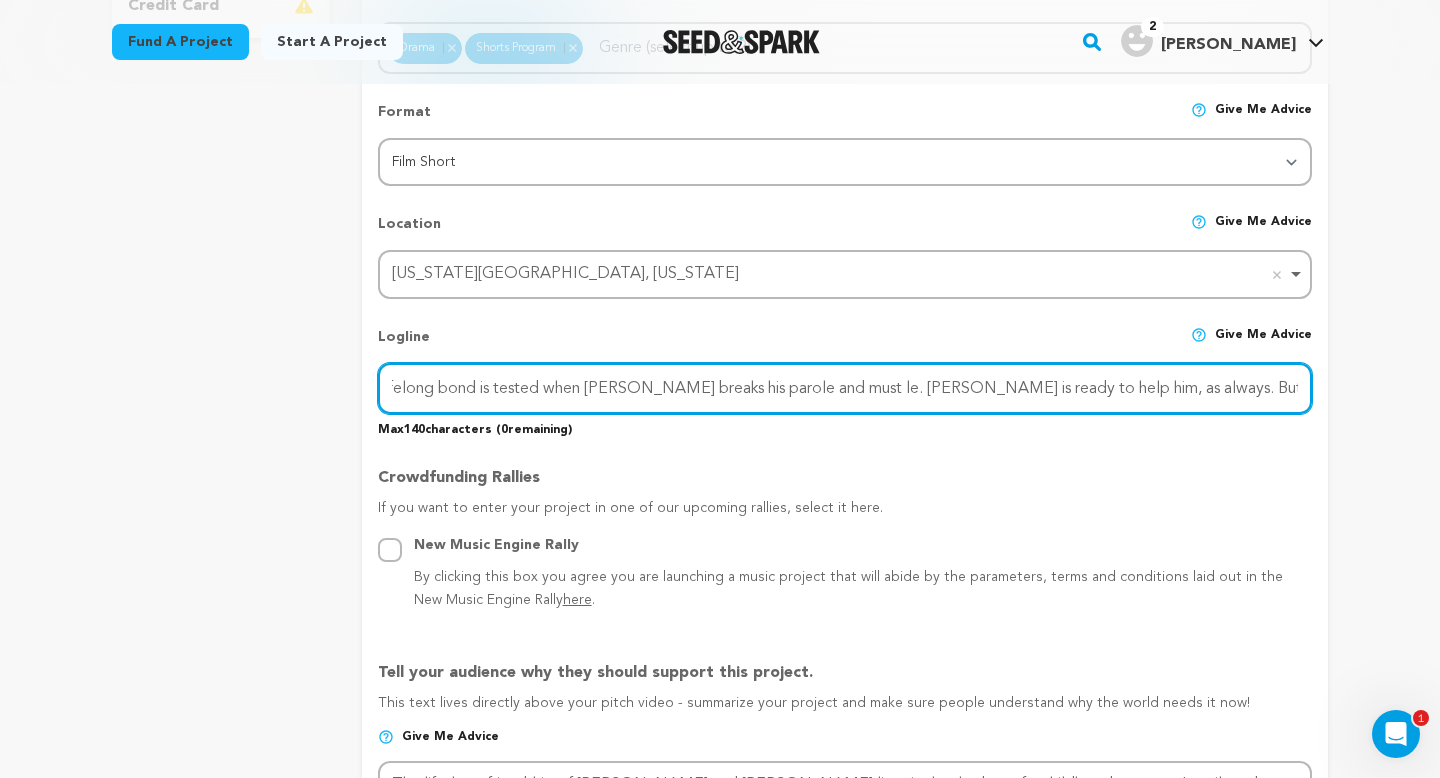 scroll, scrollTop: 0, scrollLeft: 56, axis: horizontal 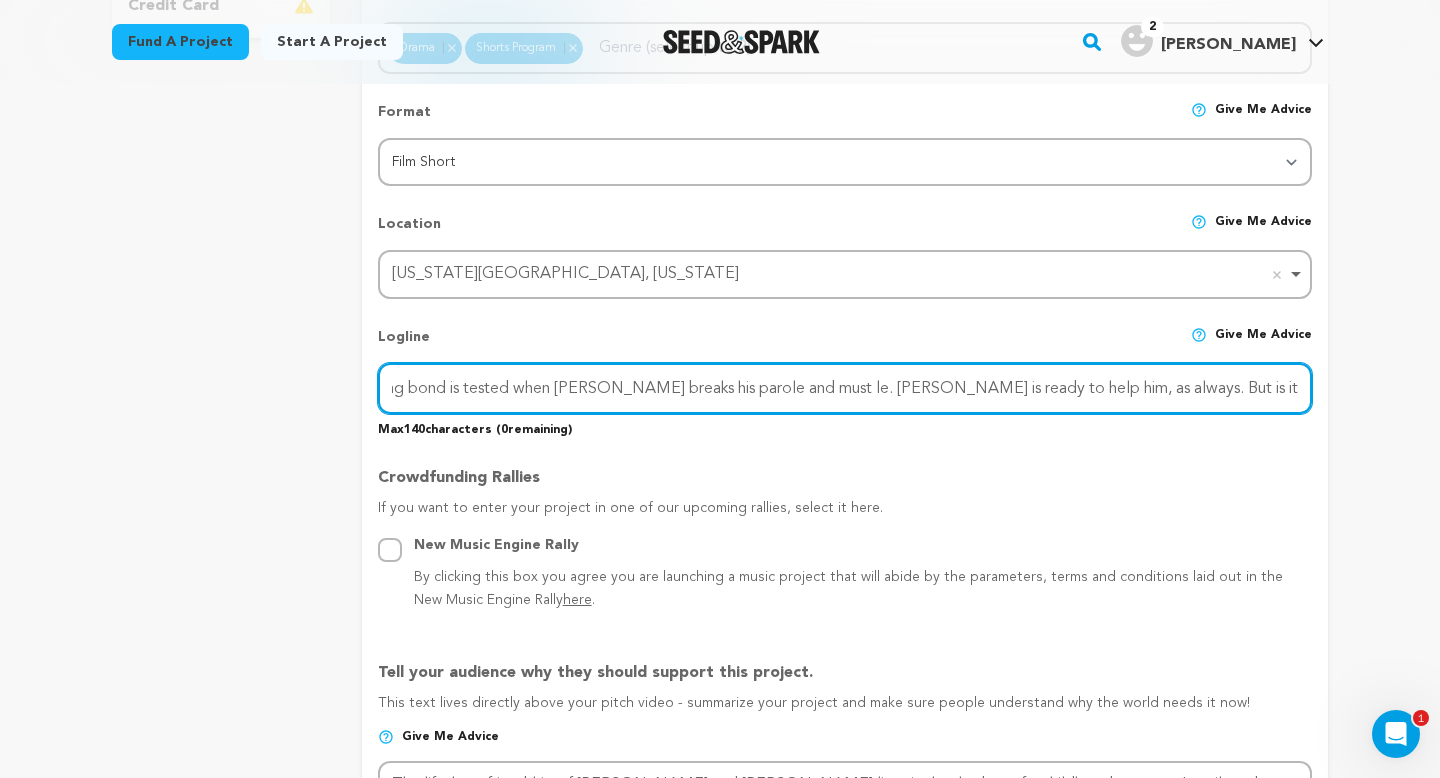 drag, startPoint x: 1080, startPoint y: 384, endPoint x: 815, endPoint y: 382, distance: 265.00754 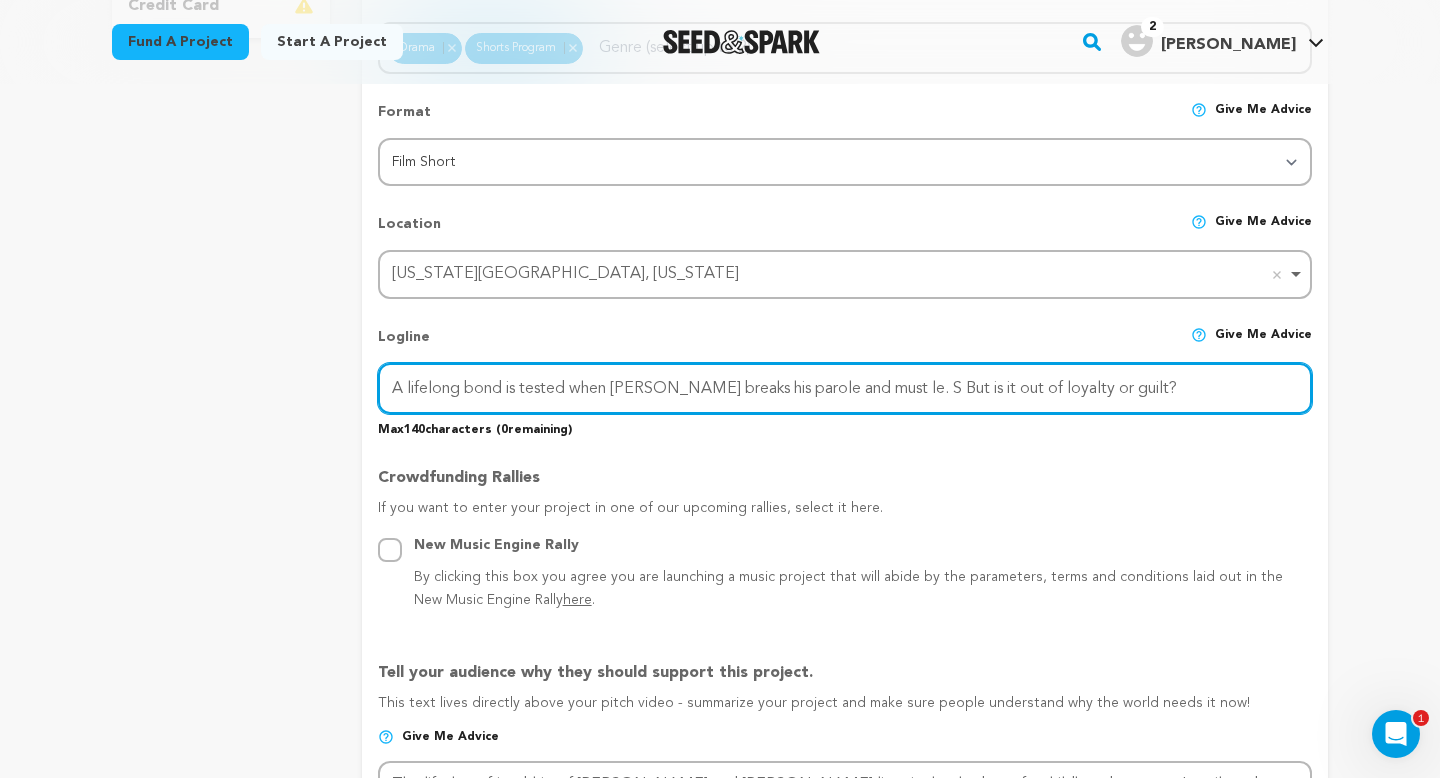 scroll, scrollTop: 0, scrollLeft: 0, axis: both 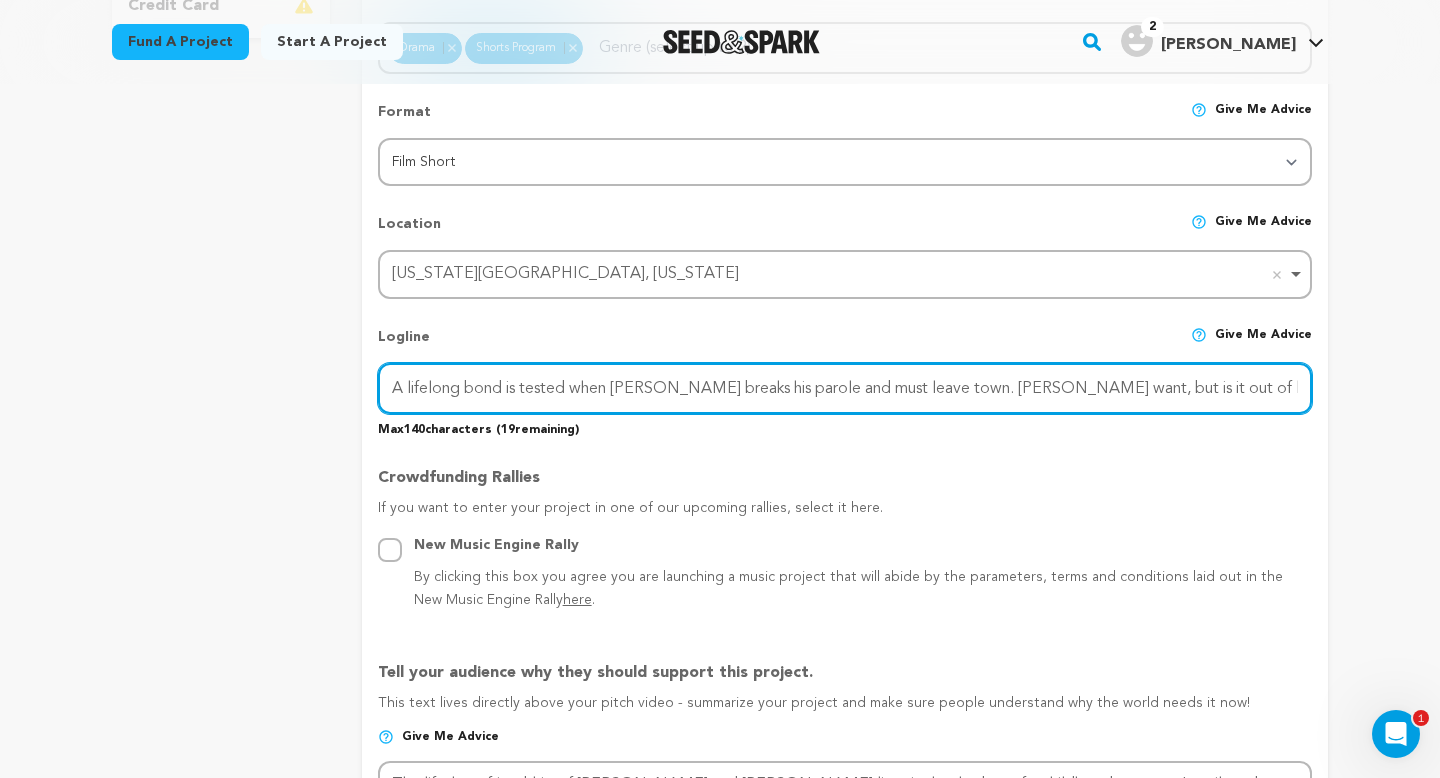 drag, startPoint x: 1253, startPoint y: 388, endPoint x: 1030, endPoint y: 388, distance: 223 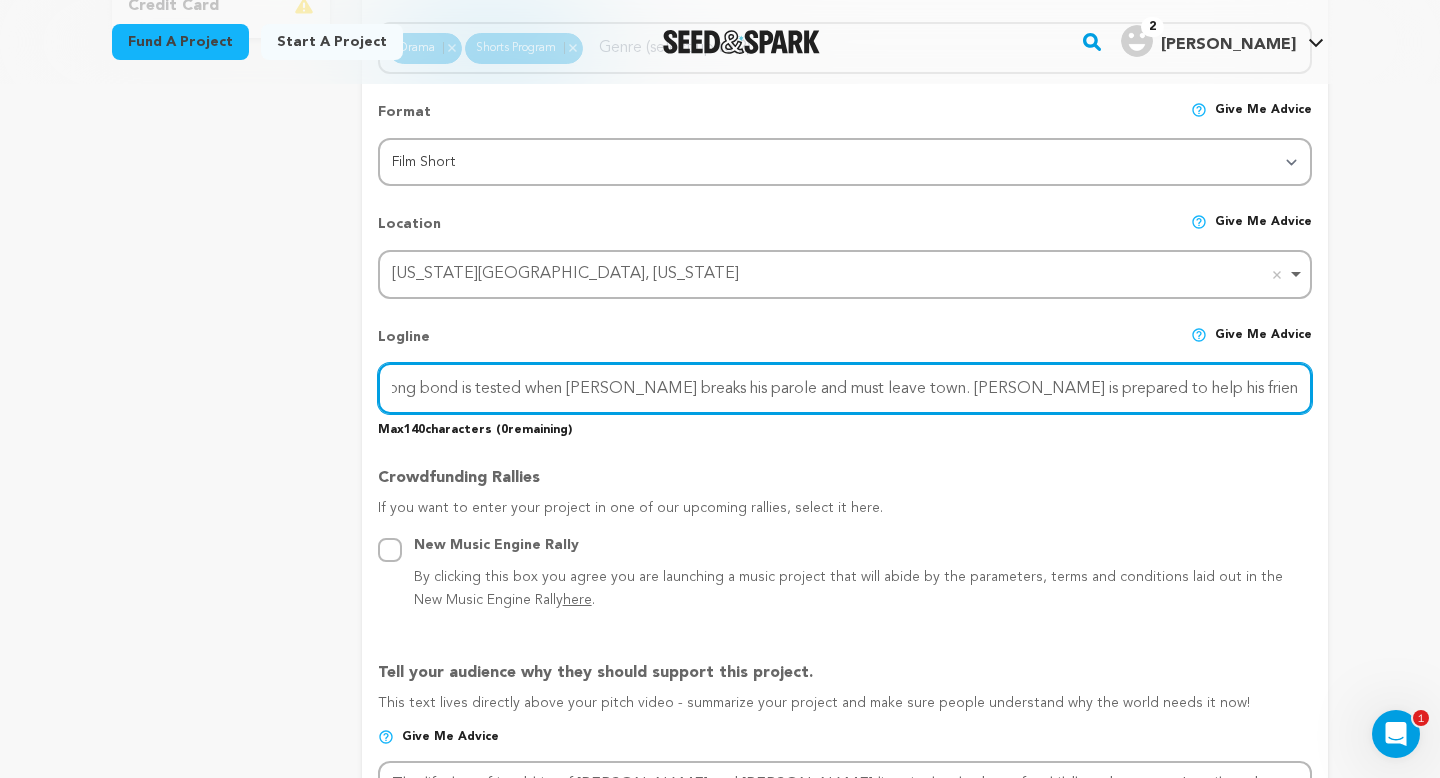 scroll, scrollTop: 0, scrollLeft: 64, axis: horizontal 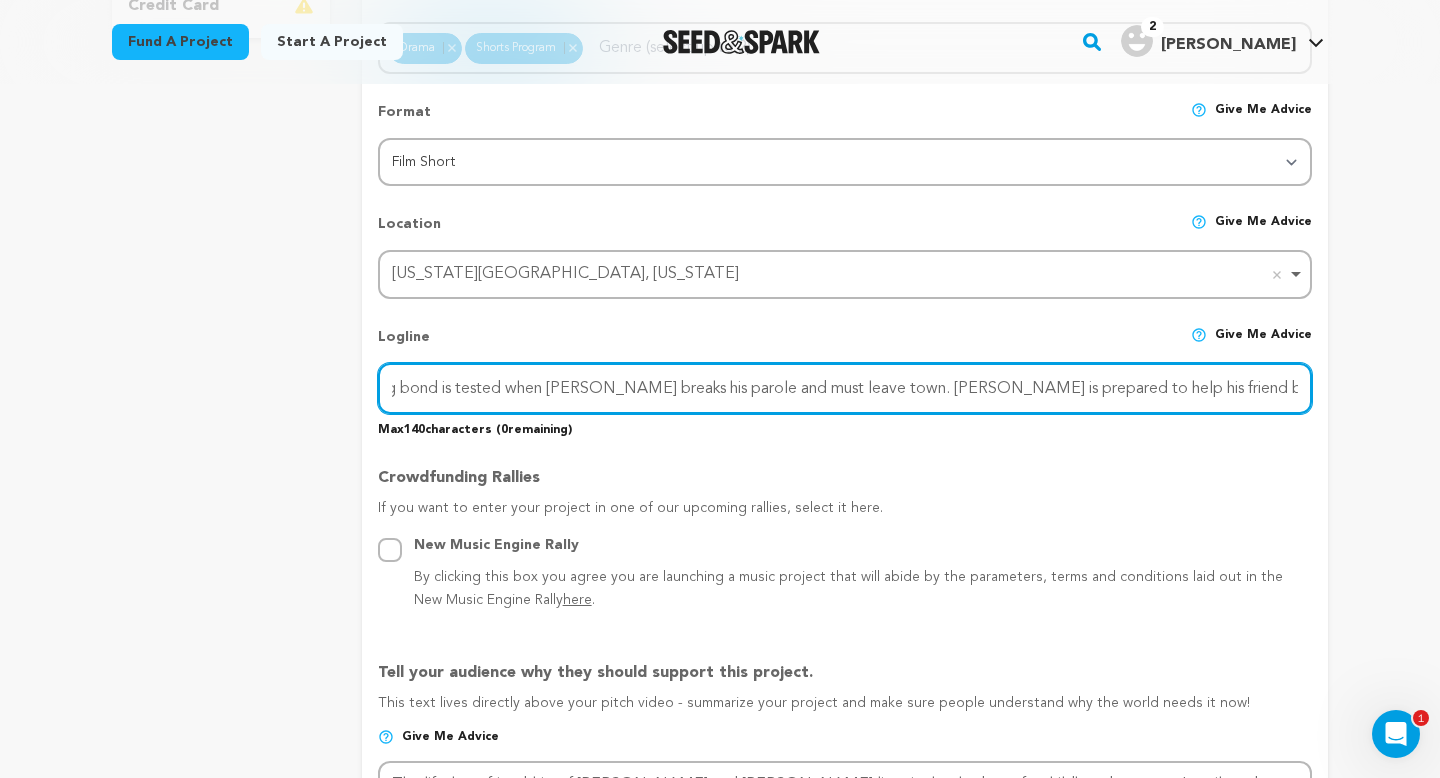 drag, startPoint x: 1300, startPoint y: 386, endPoint x: 1130, endPoint y: 389, distance: 170.02647 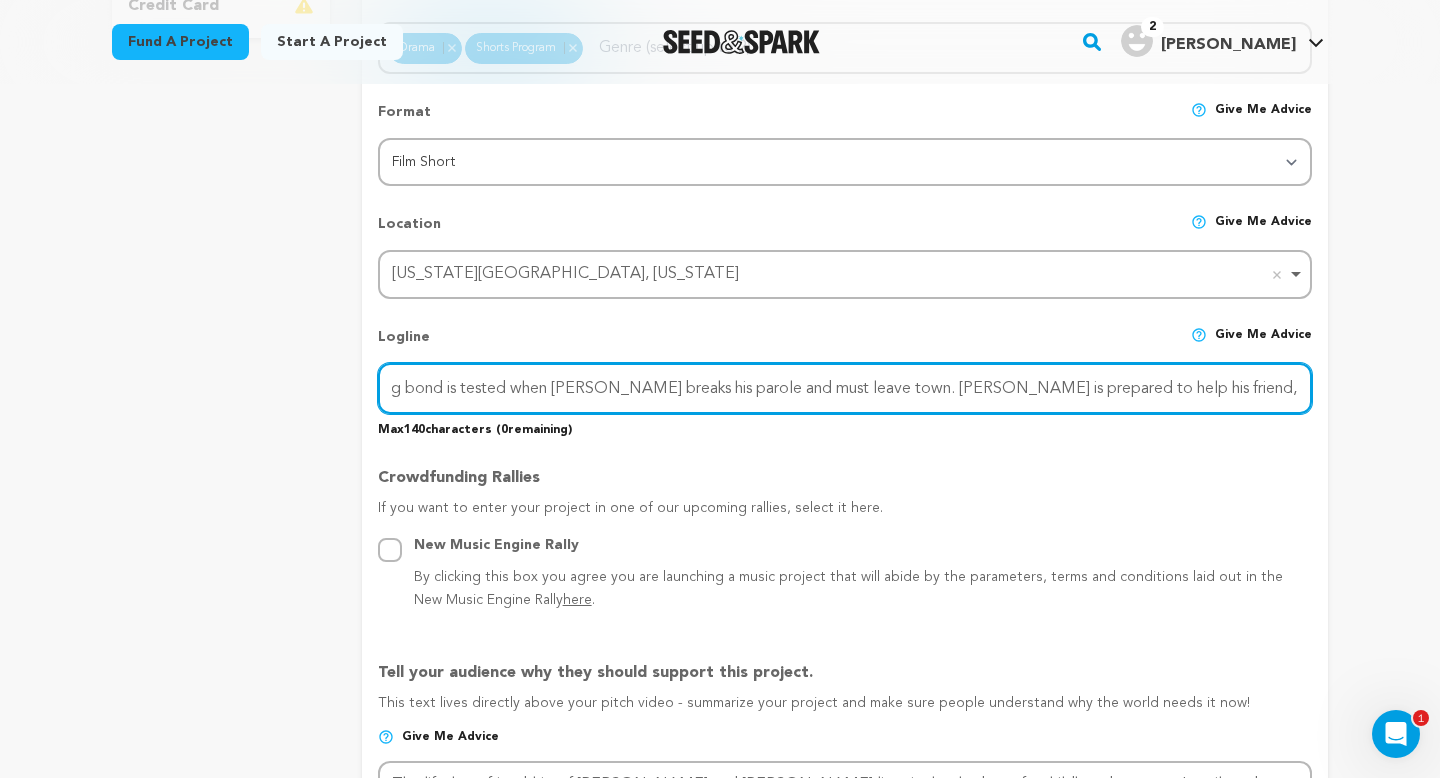 scroll, scrollTop: 0, scrollLeft: 91, axis: horizontal 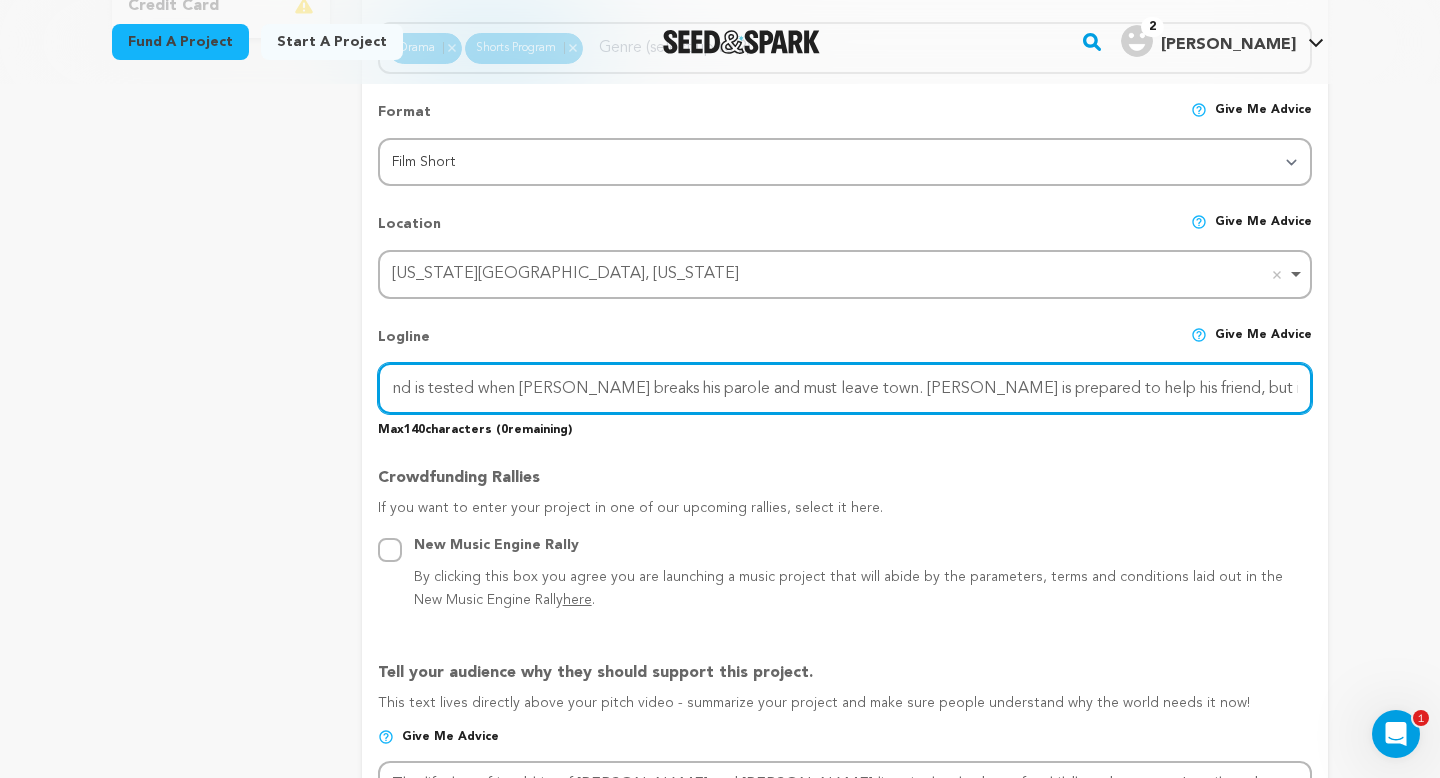 drag, startPoint x: 839, startPoint y: 379, endPoint x: 1320, endPoint y: 394, distance: 481.23383 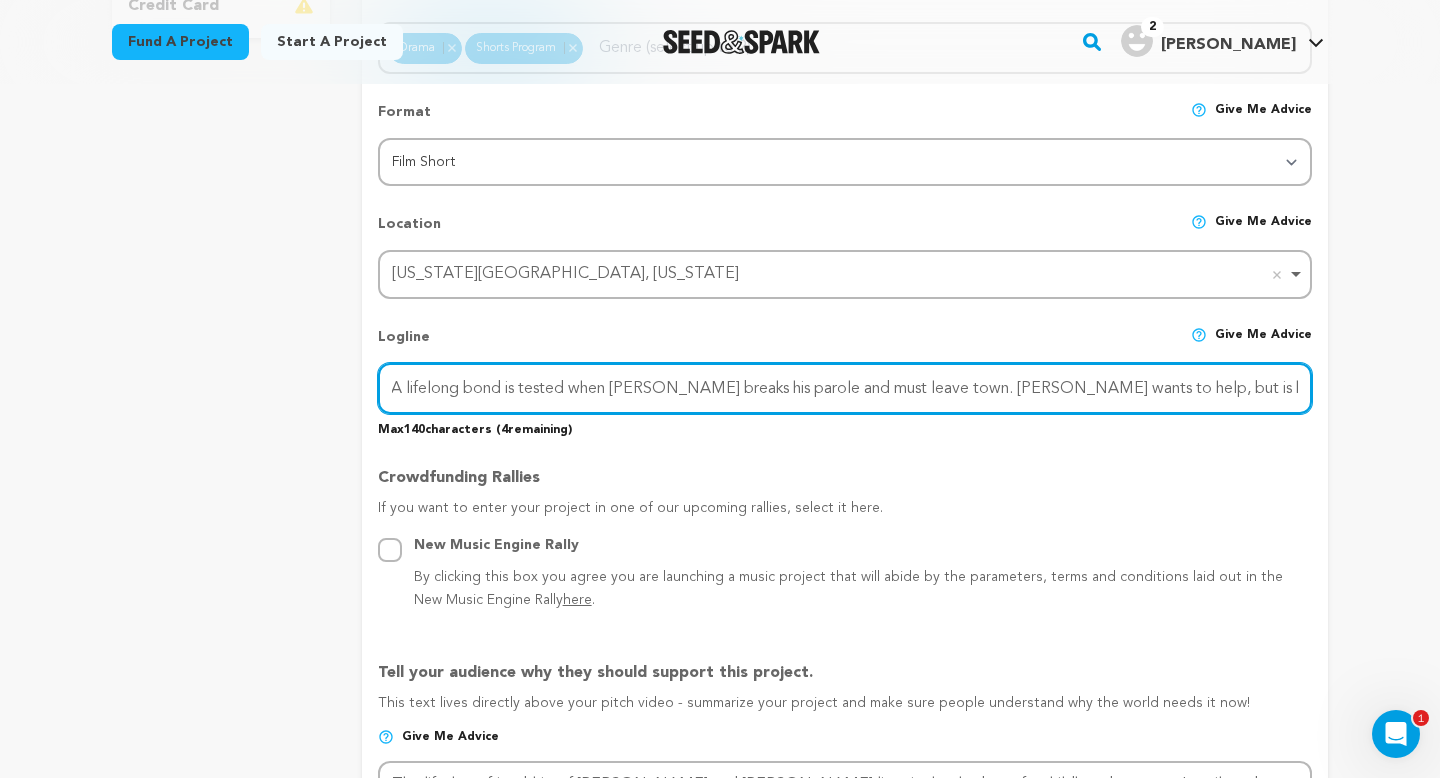 scroll, scrollTop: 0, scrollLeft: 0, axis: both 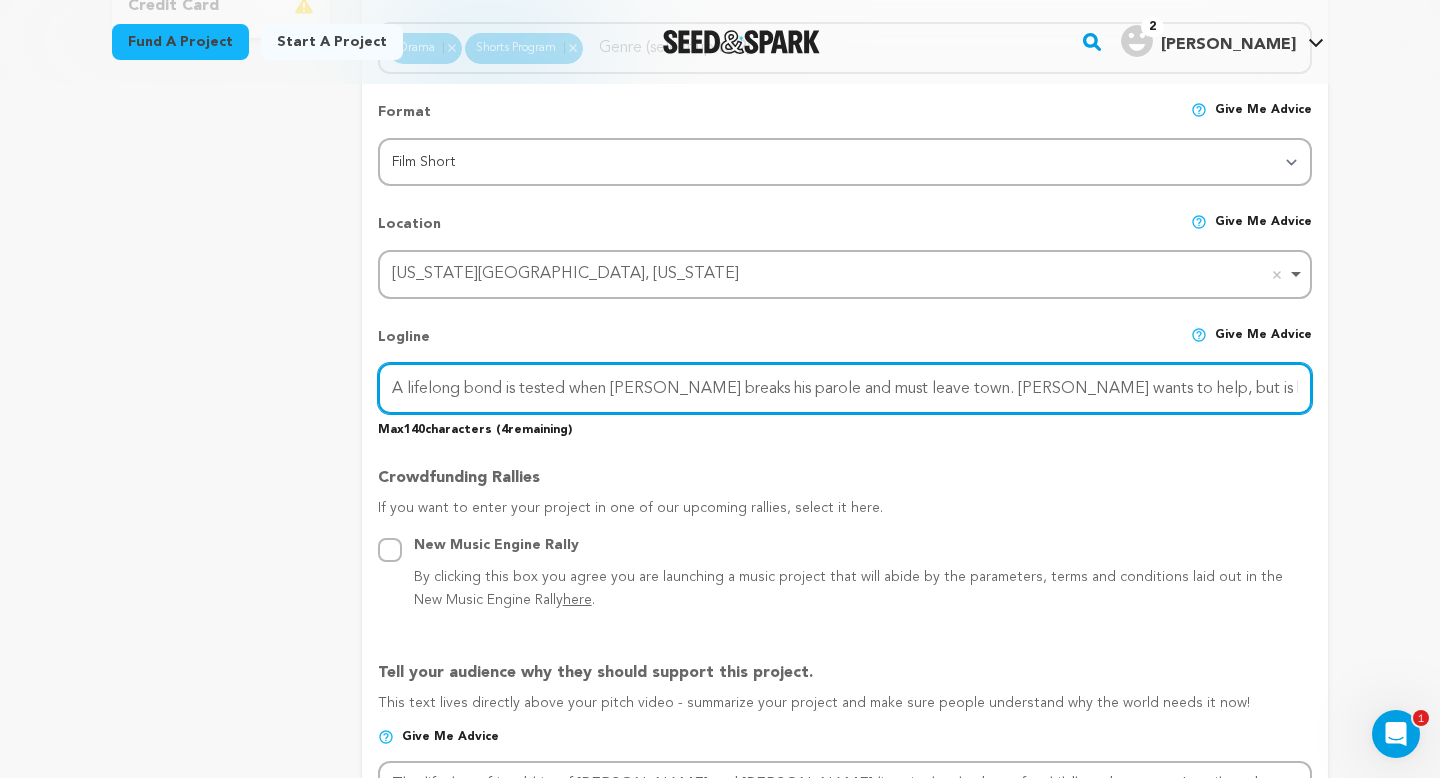 drag, startPoint x: 505, startPoint y: 385, endPoint x: 465, endPoint y: 384, distance: 40.012497 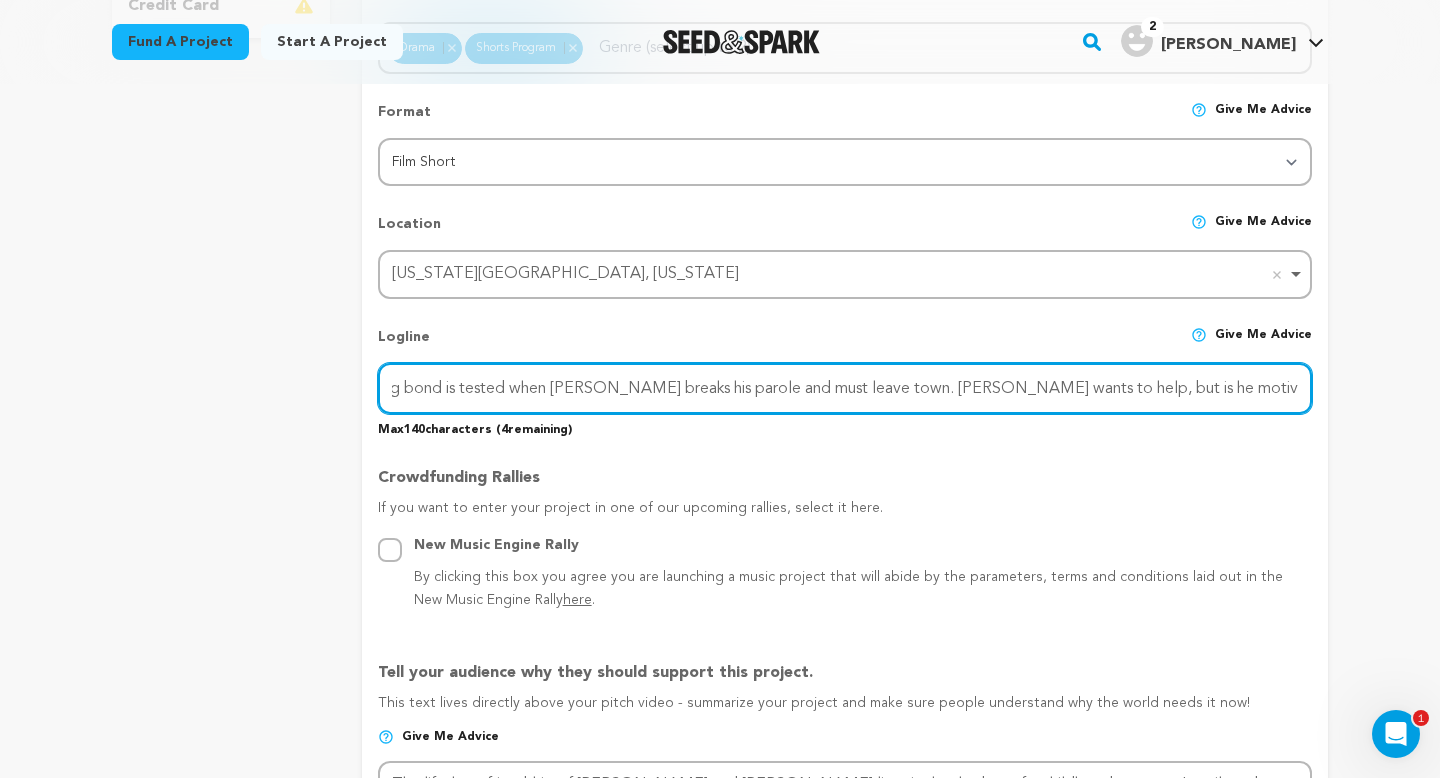 scroll, scrollTop: 0, scrollLeft: 61, axis: horizontal 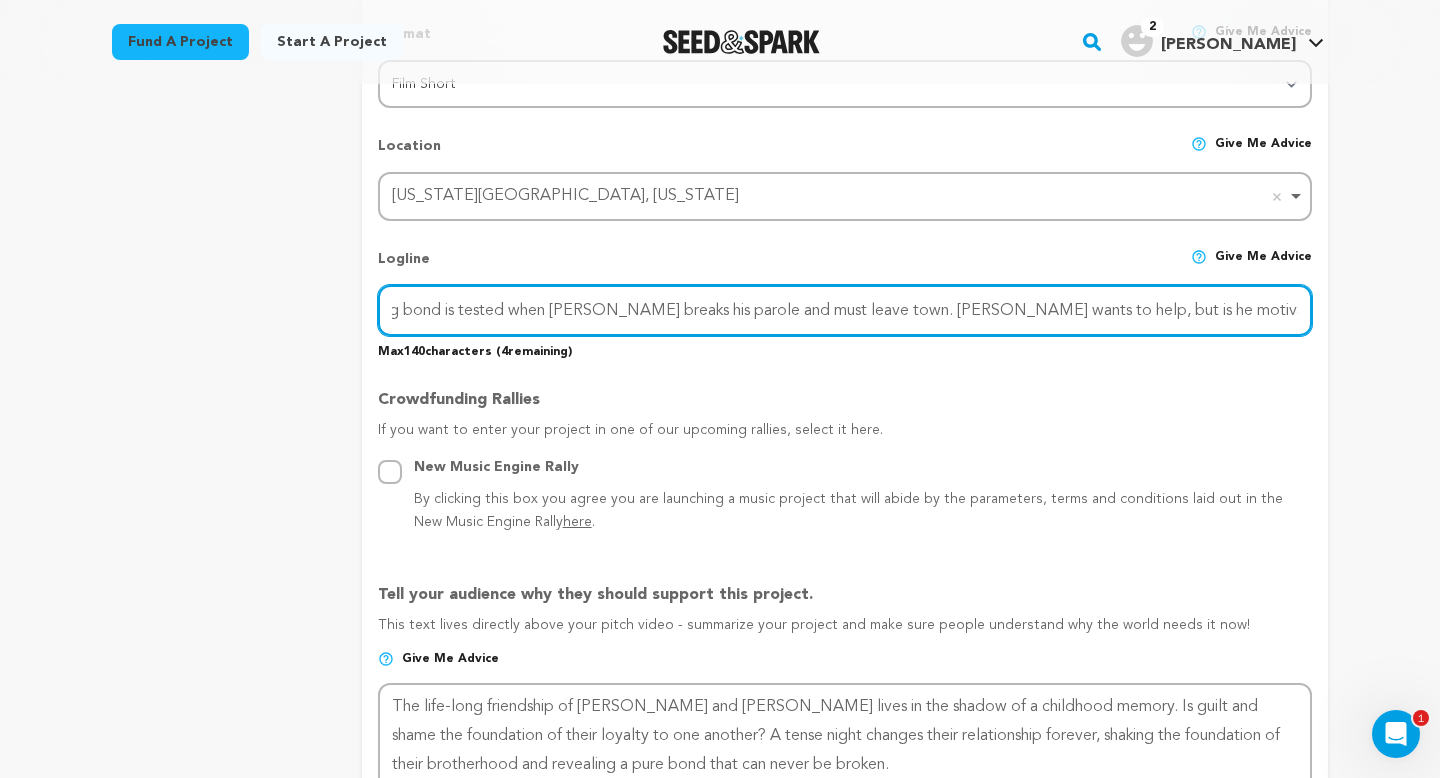 click on "A lifelong bond is tested when Gus breaks his parole and must leave town. Steven wants to help, but is he motivated by loyalty or guilt?" at bounding box center [845, 310] 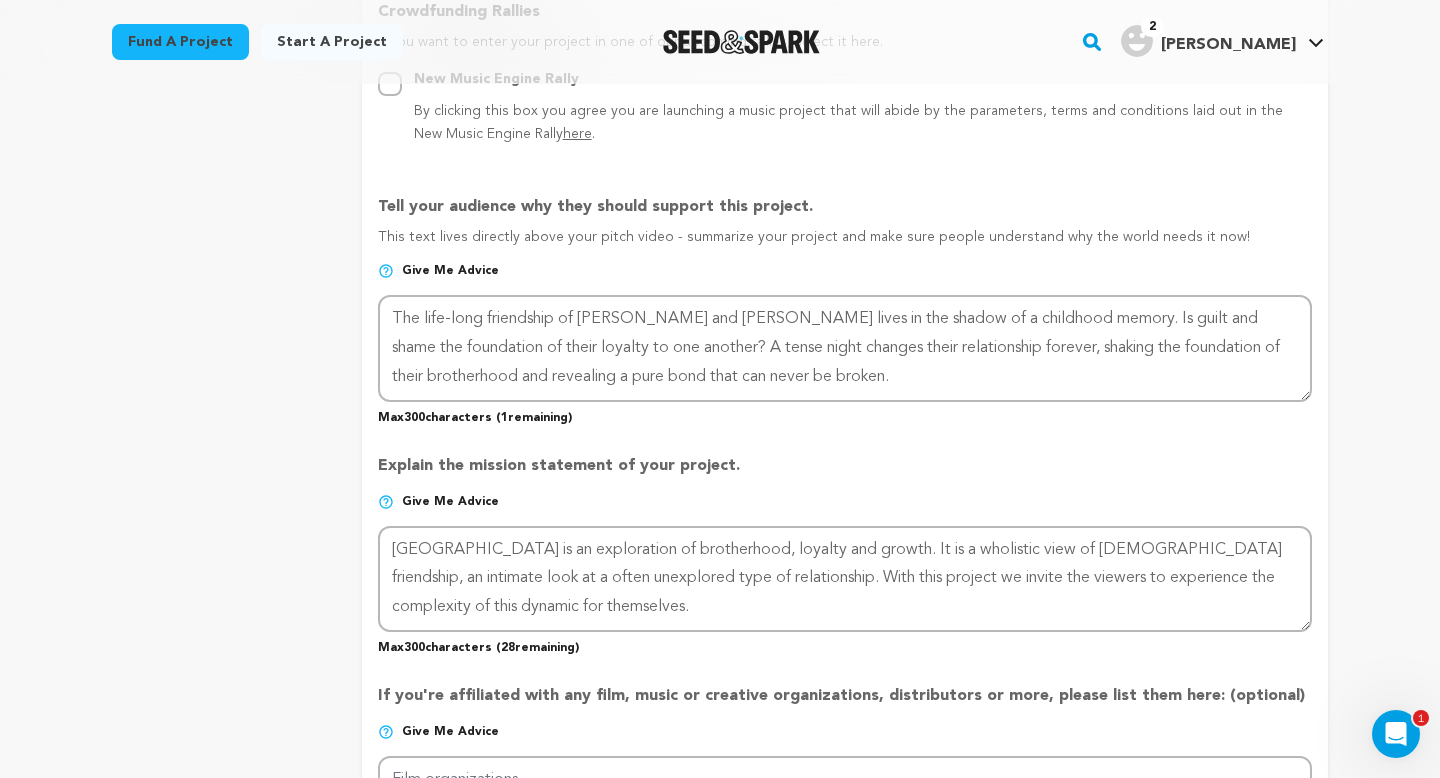 scroll, scrollTop: 1198, scrollLeft: 0, axis: vertical 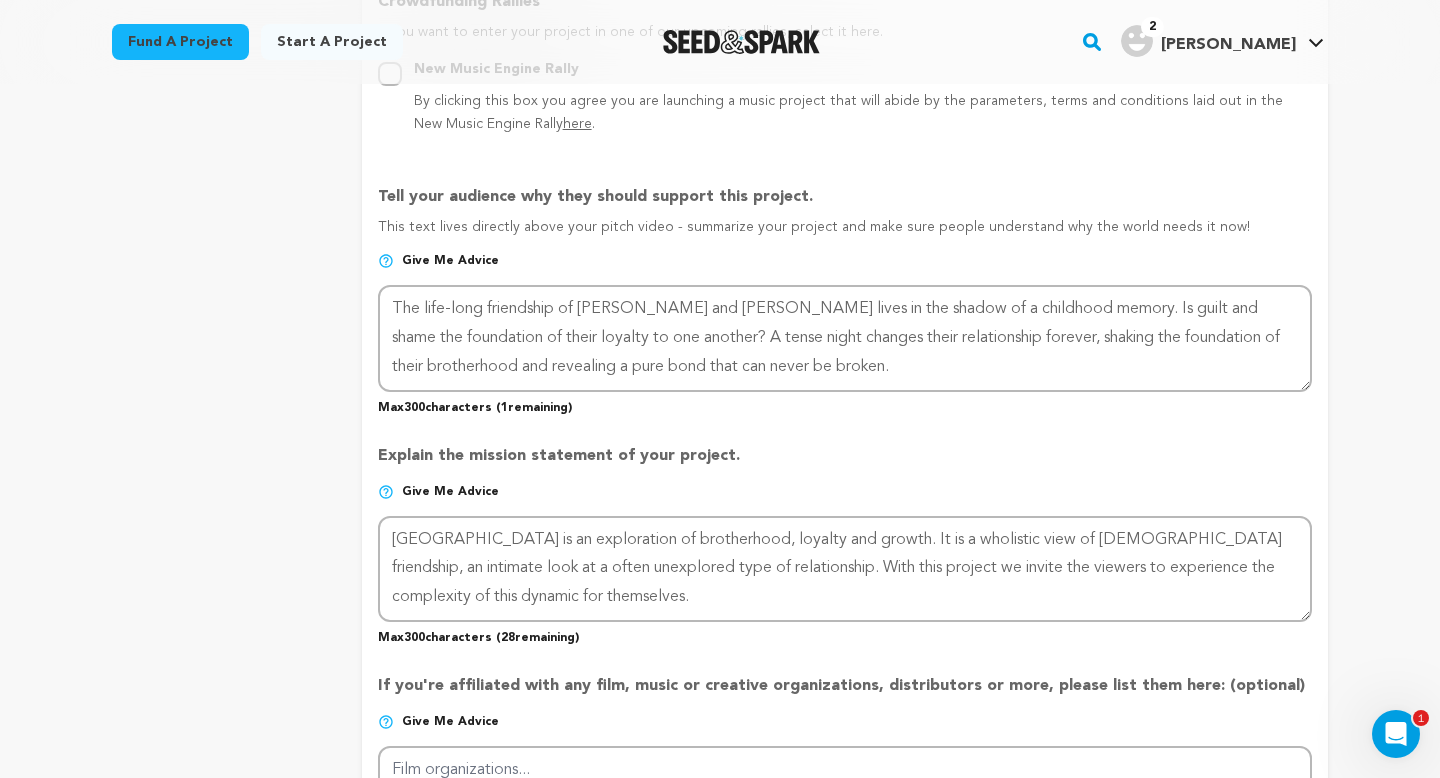 type on "A lifelong bond is tested when Gus breaks his parole and must leave town. Steven wants to help, but is he motivated by loyalty or guilt?" 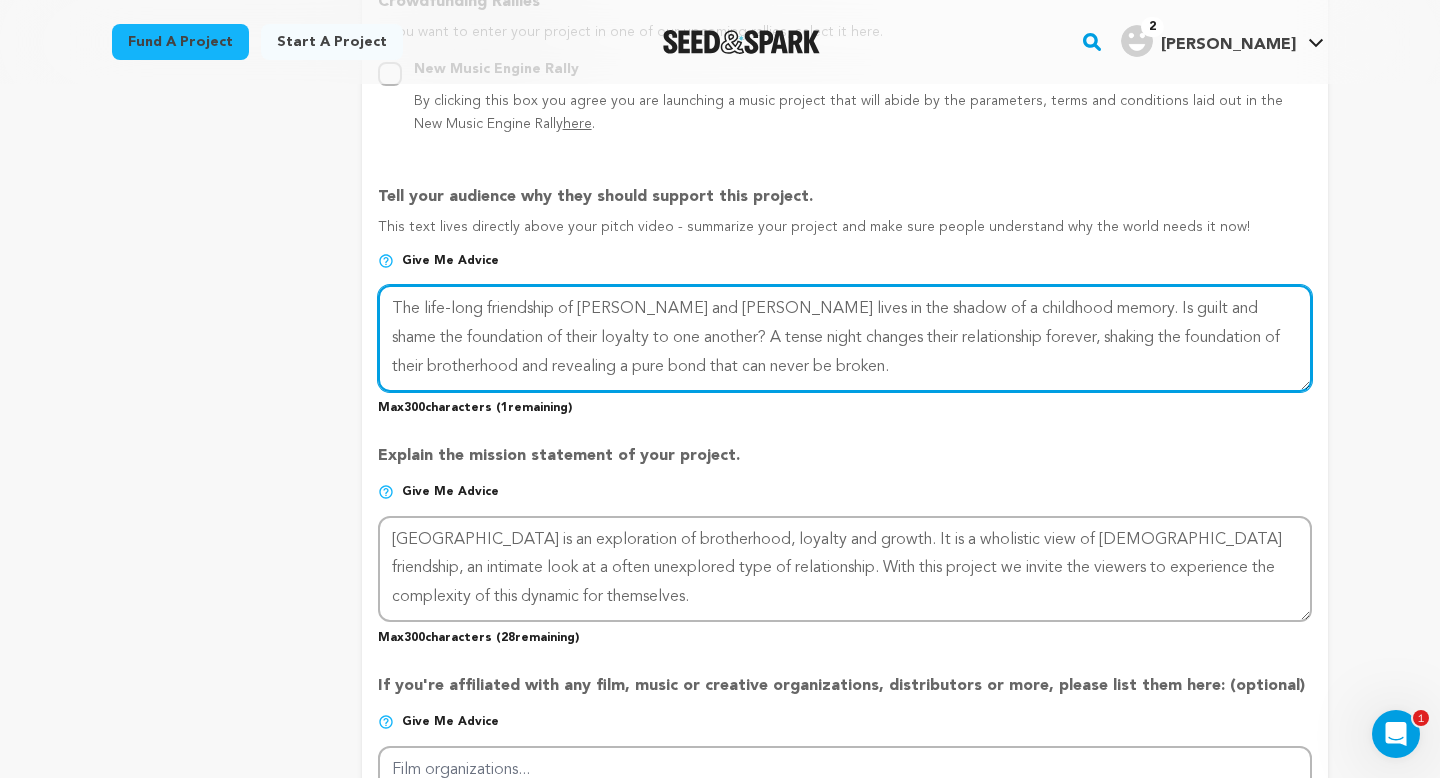 scroll, scrollTop: 0, scrollLeft: 0, axis: both 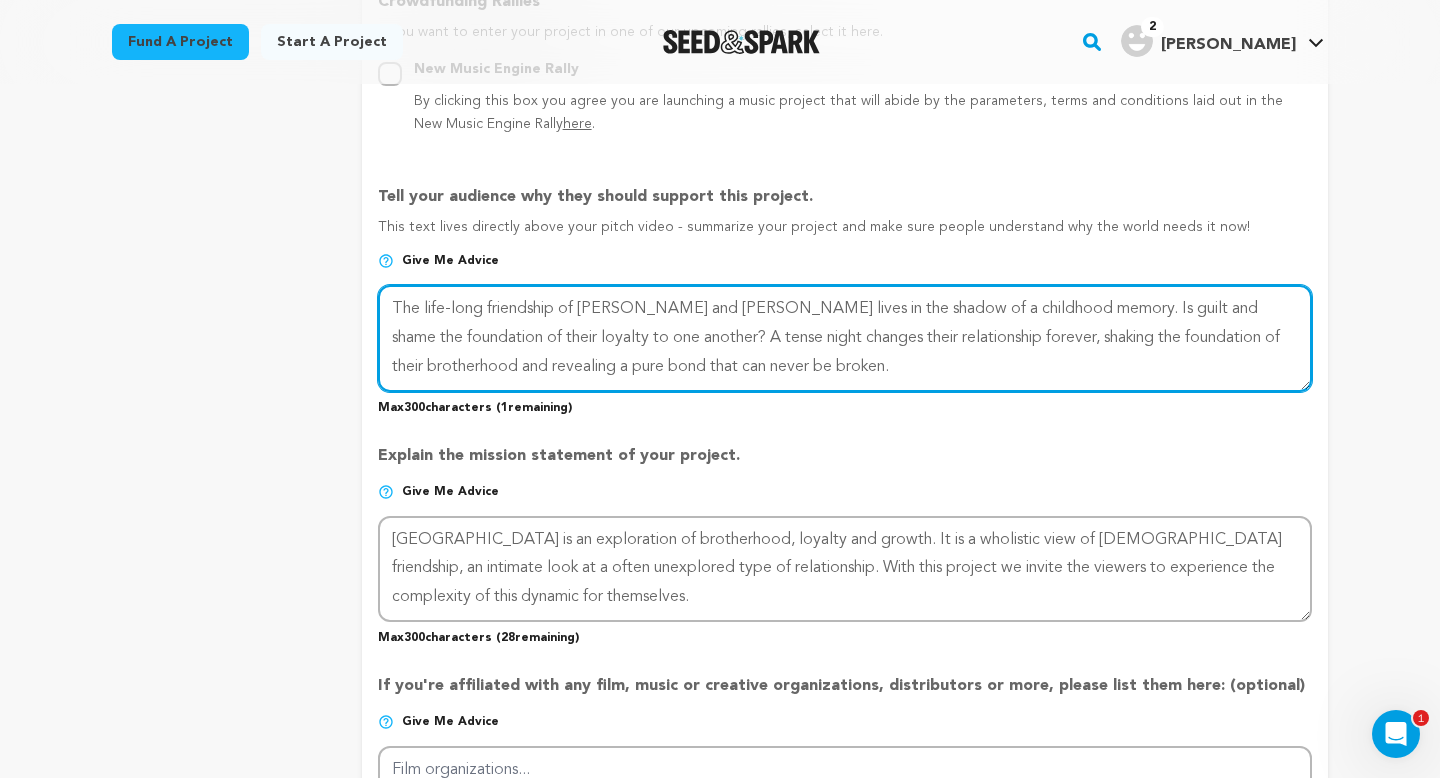 drag, startPoint x: 576, startPoint y: 306, endPoint x: 746, endPoint y: 303, distance: 170.02647 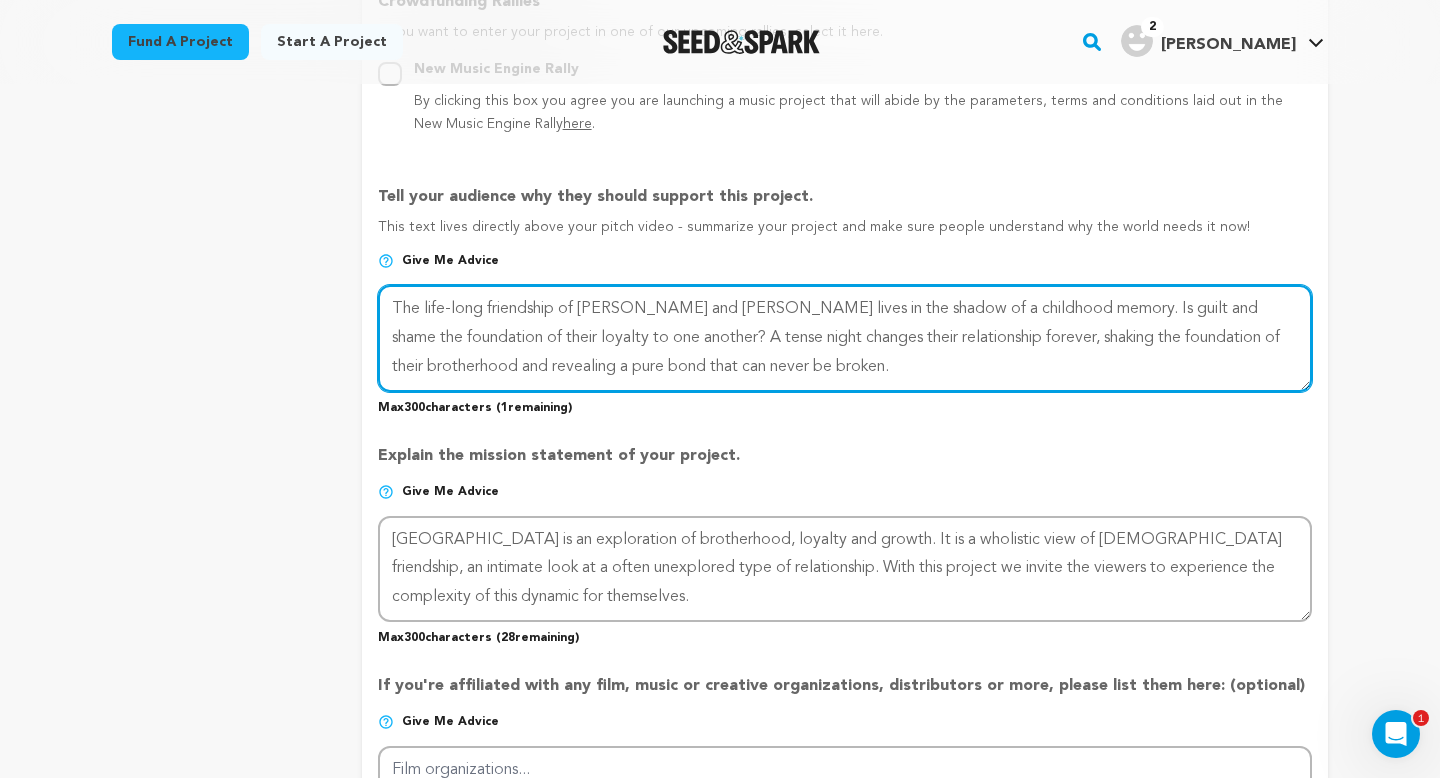 click at bounding box center [845, 338] 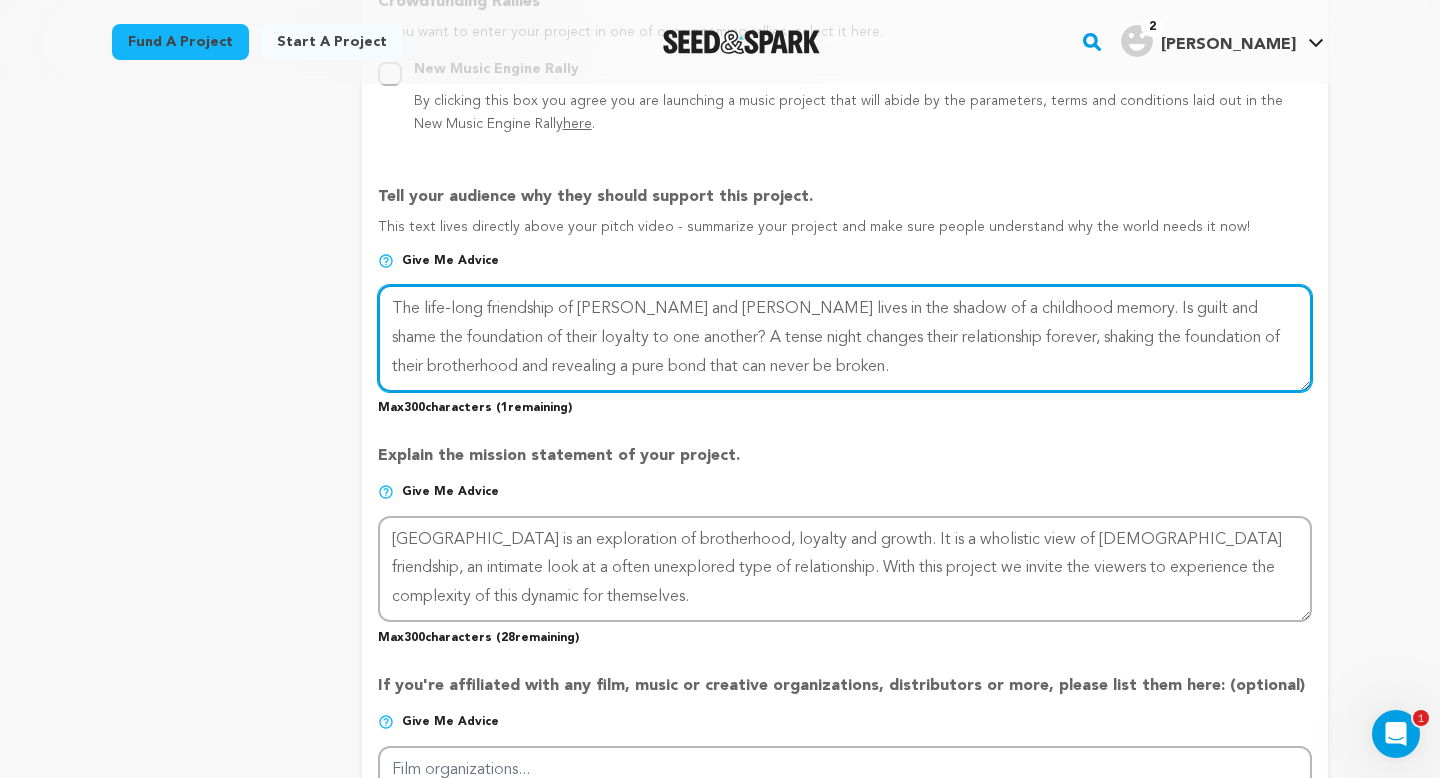 drag, startPoint x: 1015, startPoint y: 306, endPoint x: 961, endPoint y: 304, distance: 54.037025 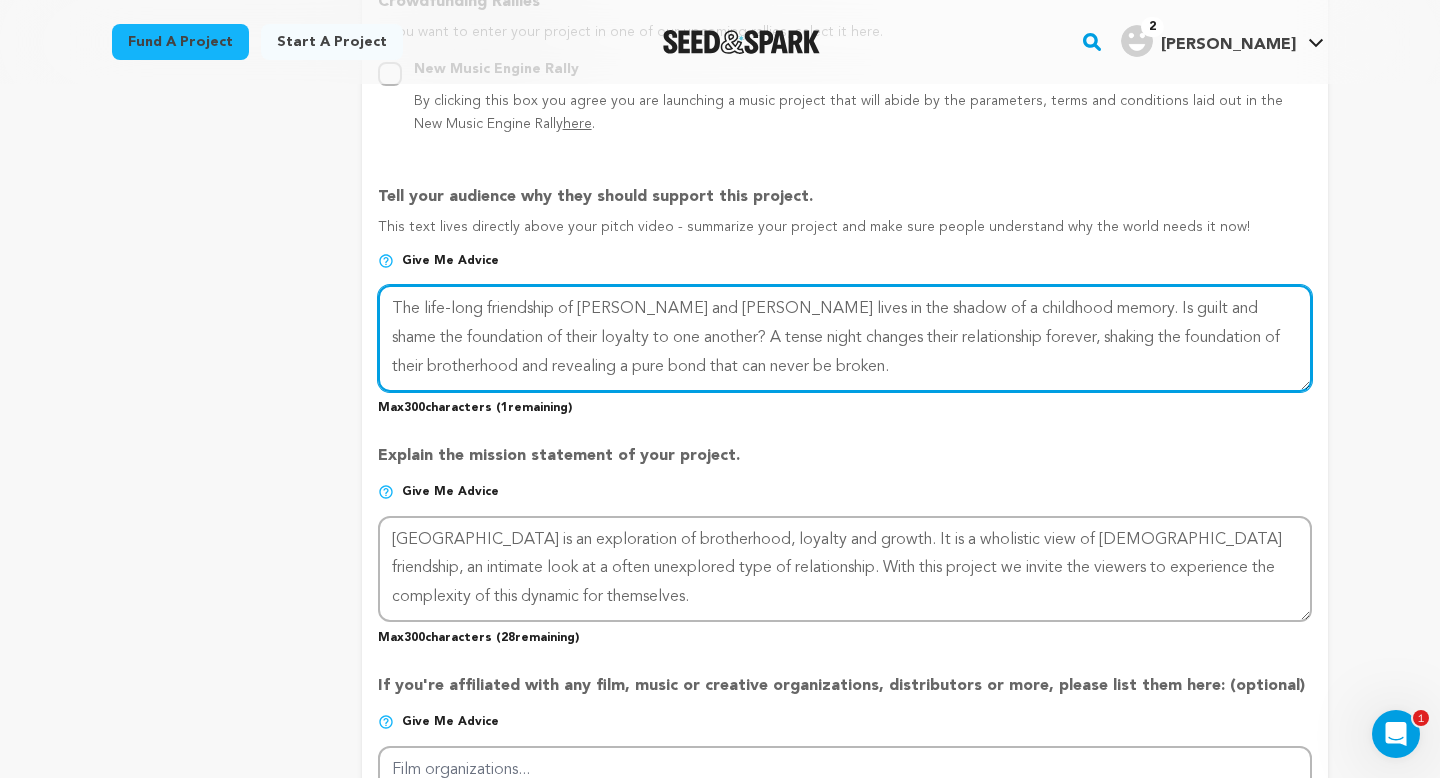 click at bounding box center (845, 338) 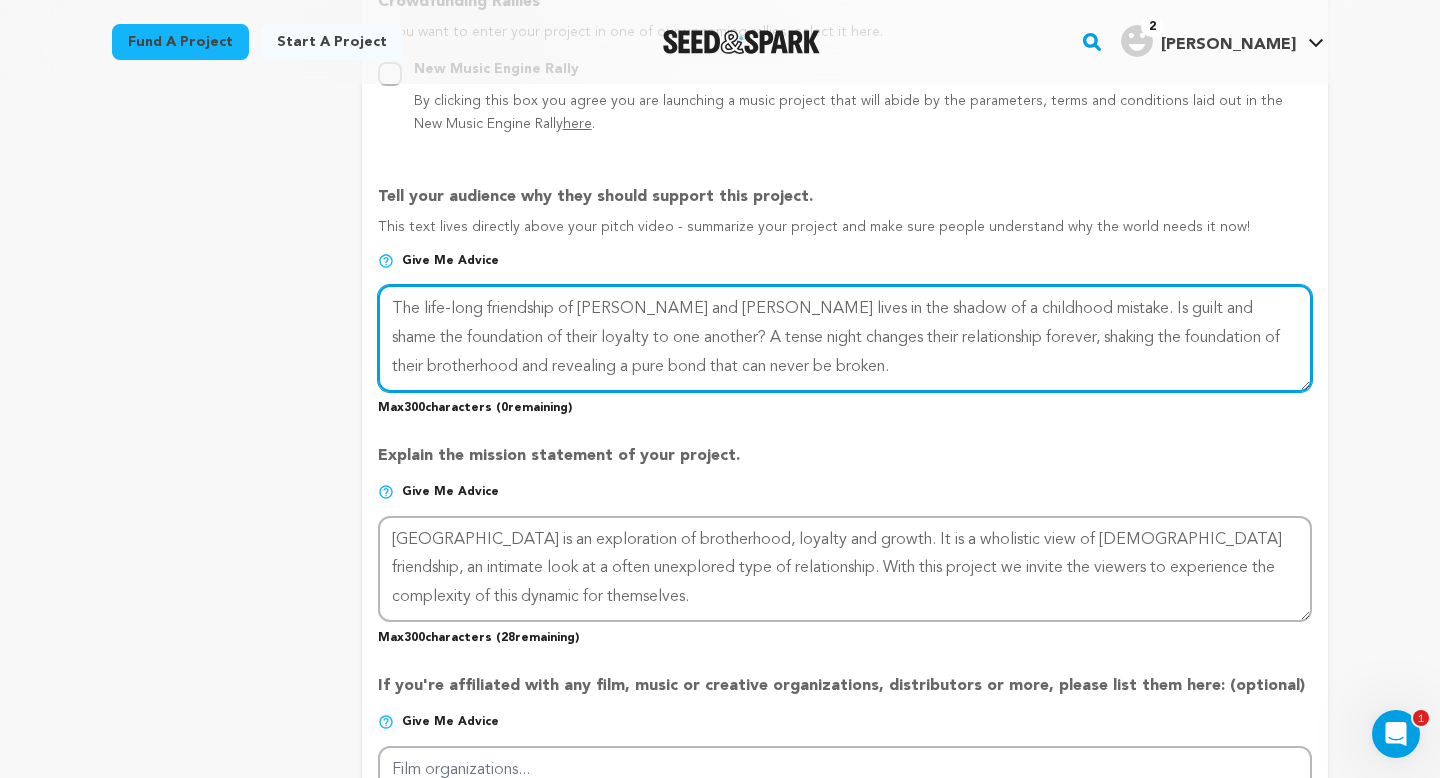 click at bounding box center [845, 338] 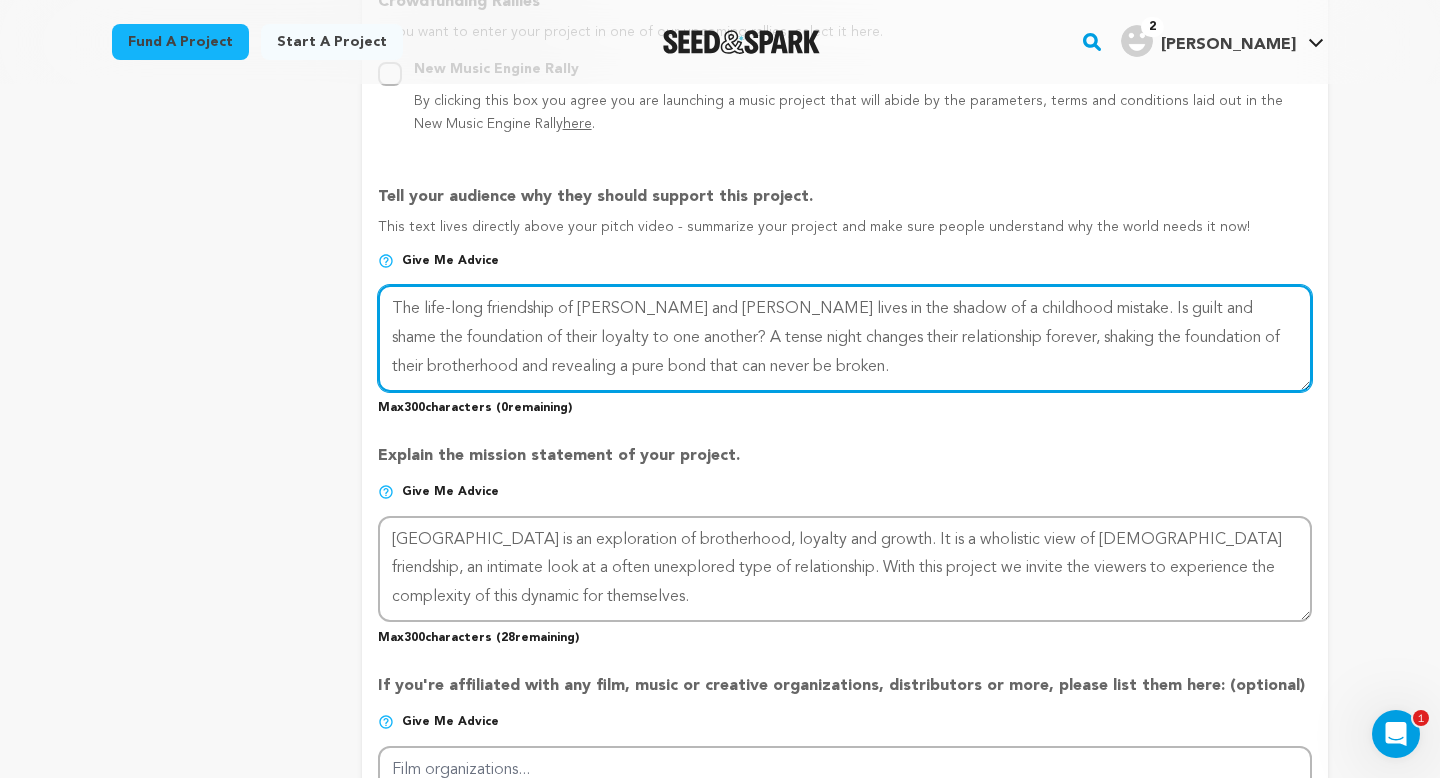 drag, startPoint x: 582, startPoint y: 304, endPoint x: 708, endPoint y: 304, distance: 126 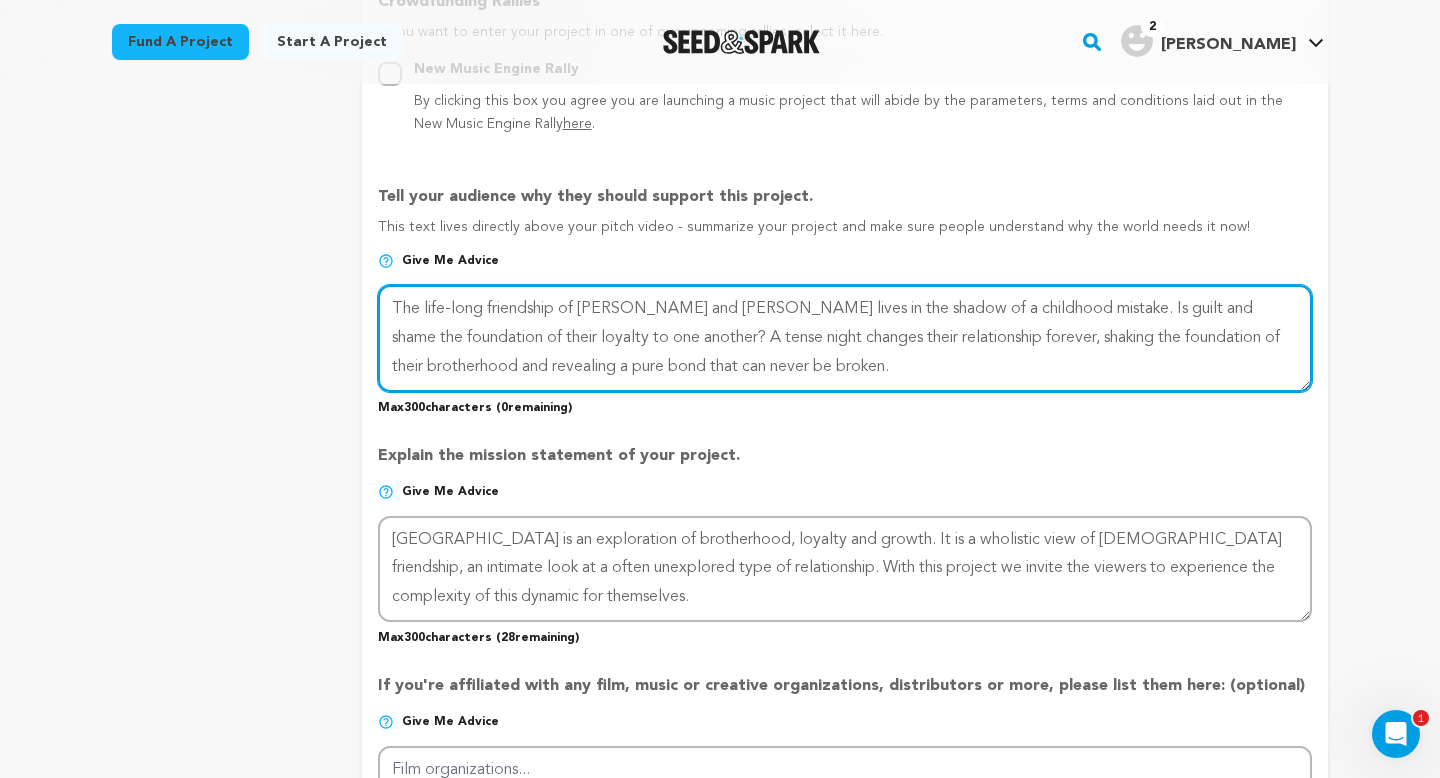 click at bounding box center (845, 338) 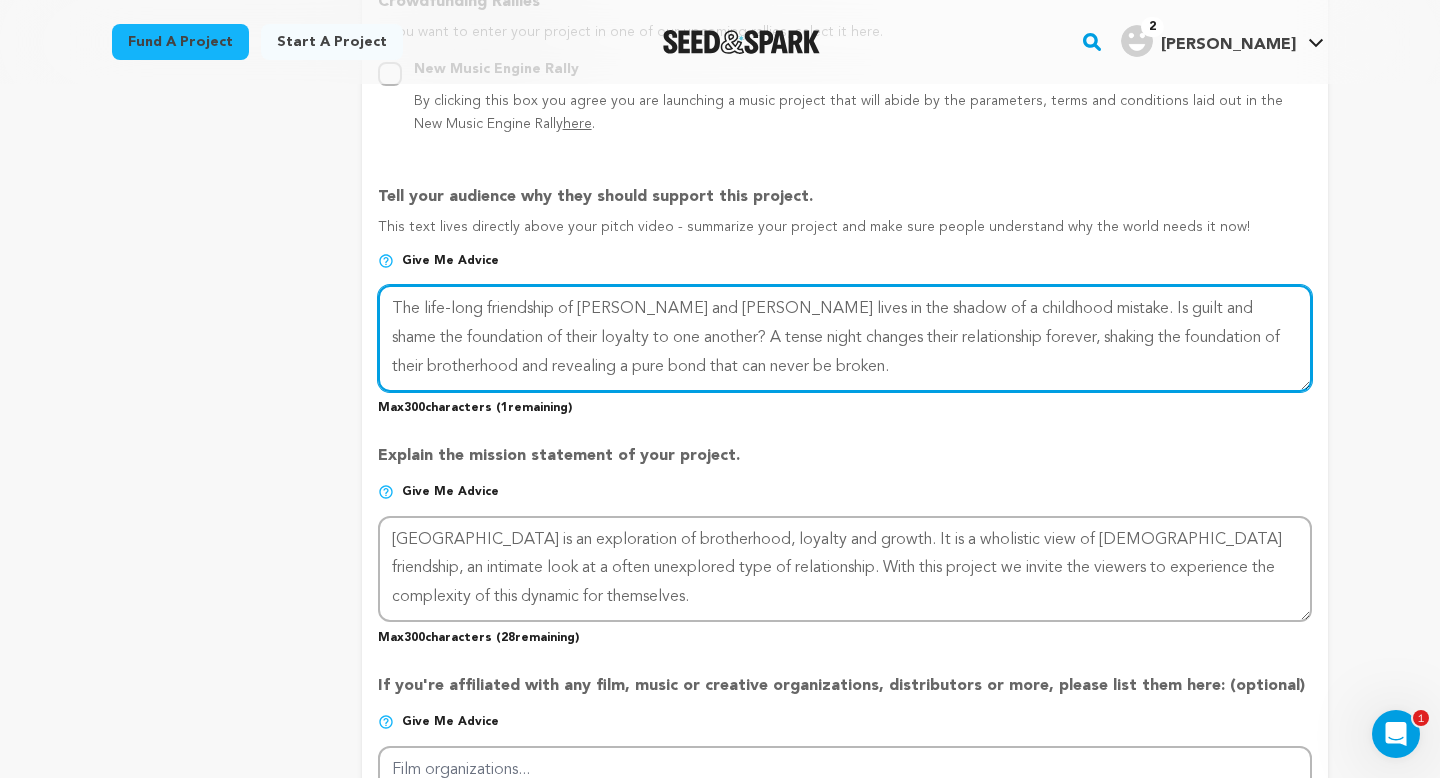 click at bounding box center (845, 338) 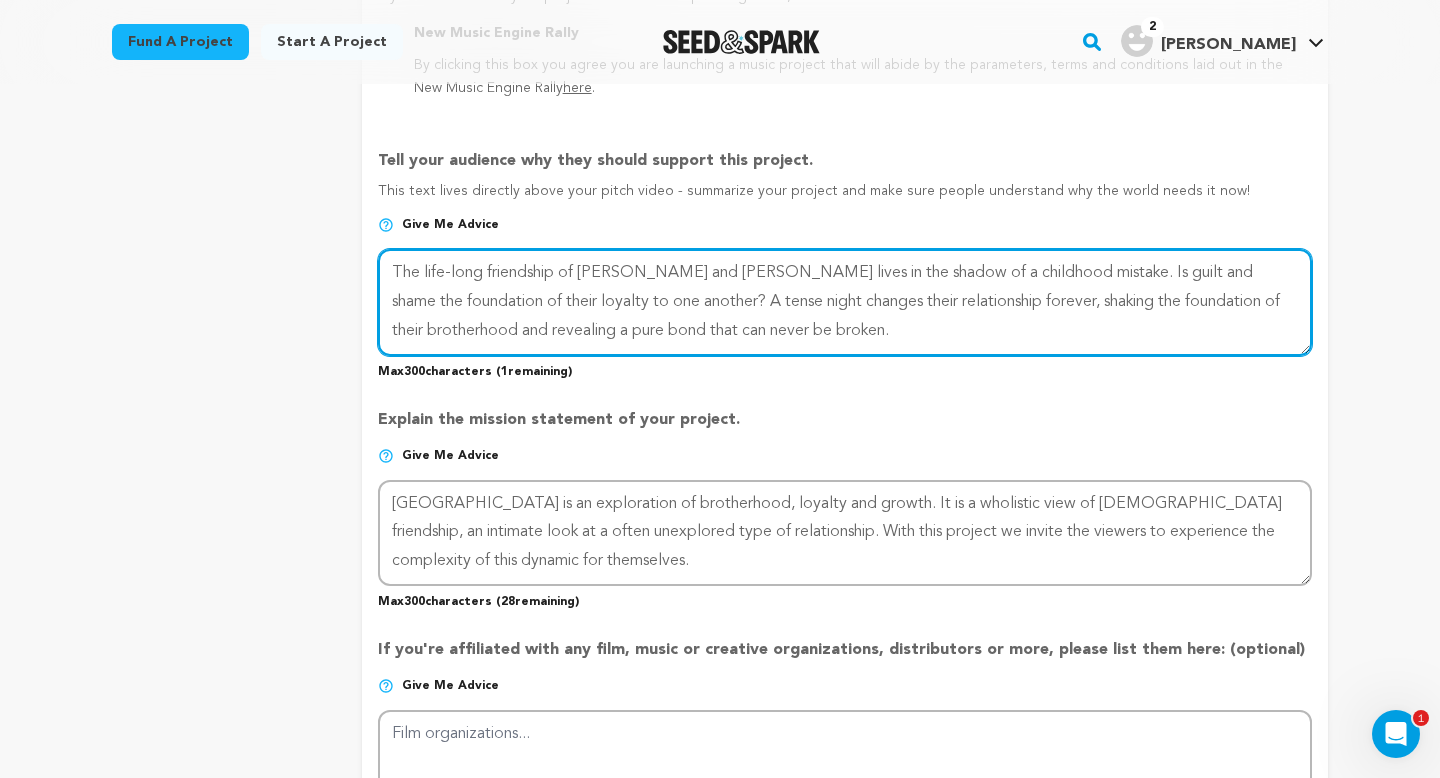 scroll, scrollTop: 1246, scrollLeft: 0, axis: vertical 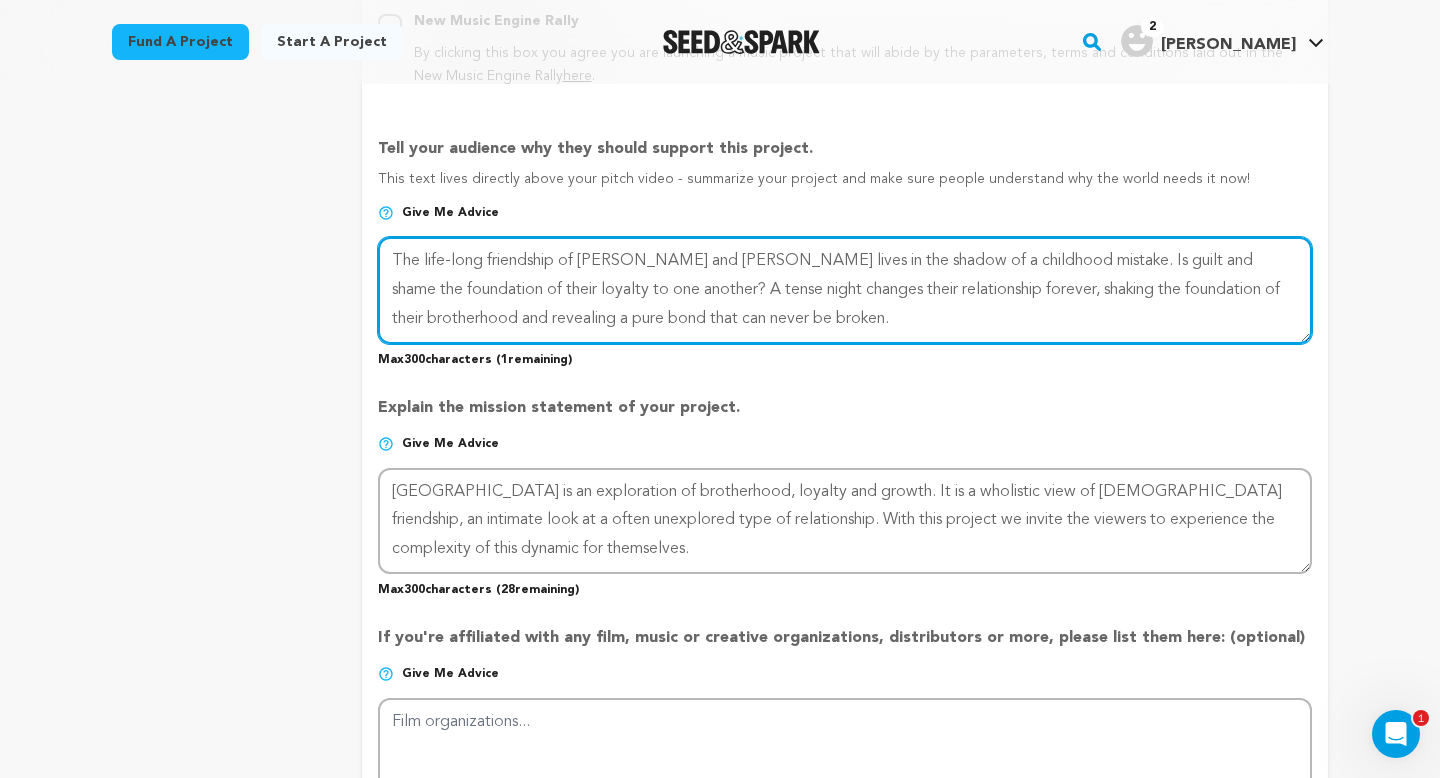 drag, startPoint x: 730, startPoint y: 318, endPoint x: 1264, endPoint y: 282, distance: 535.2121 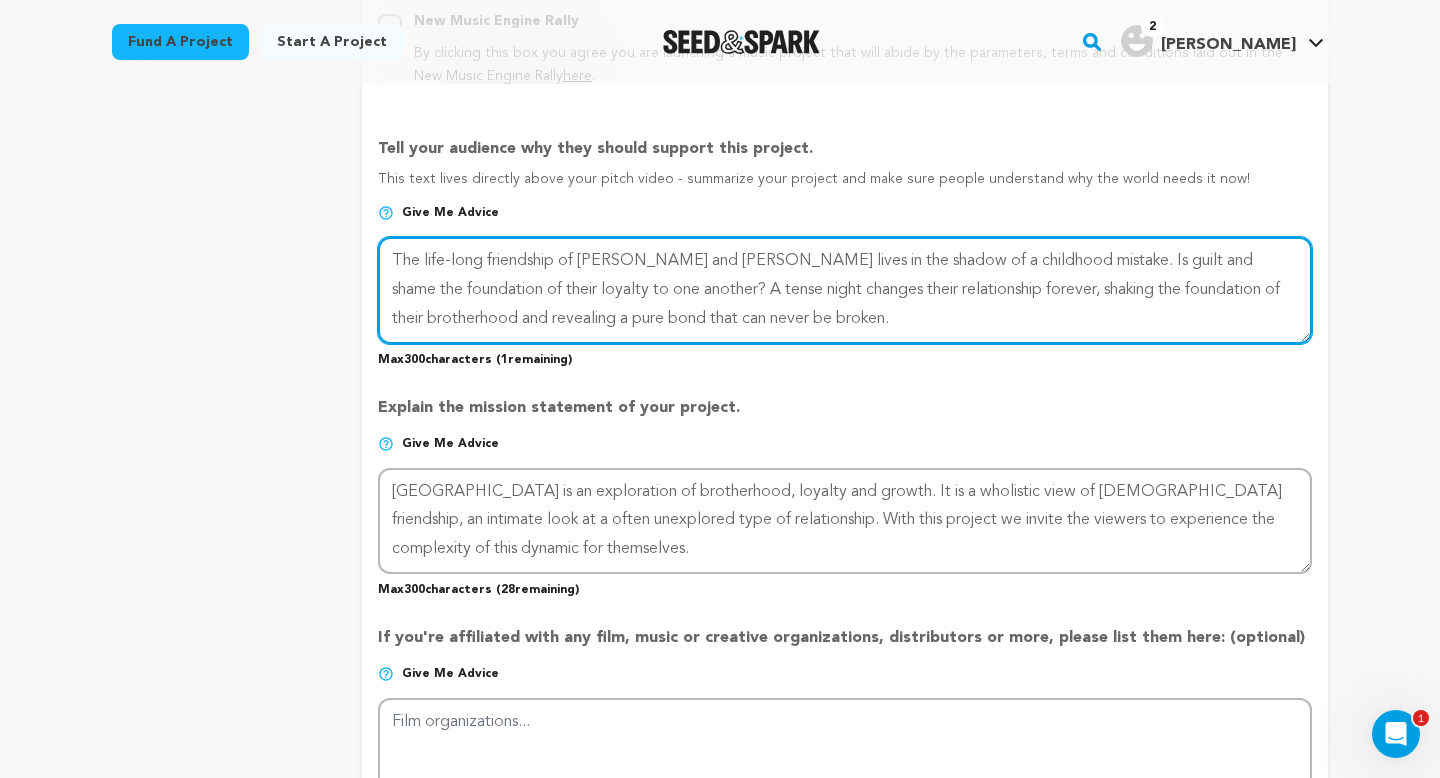 click at bounding box center (845, 290) 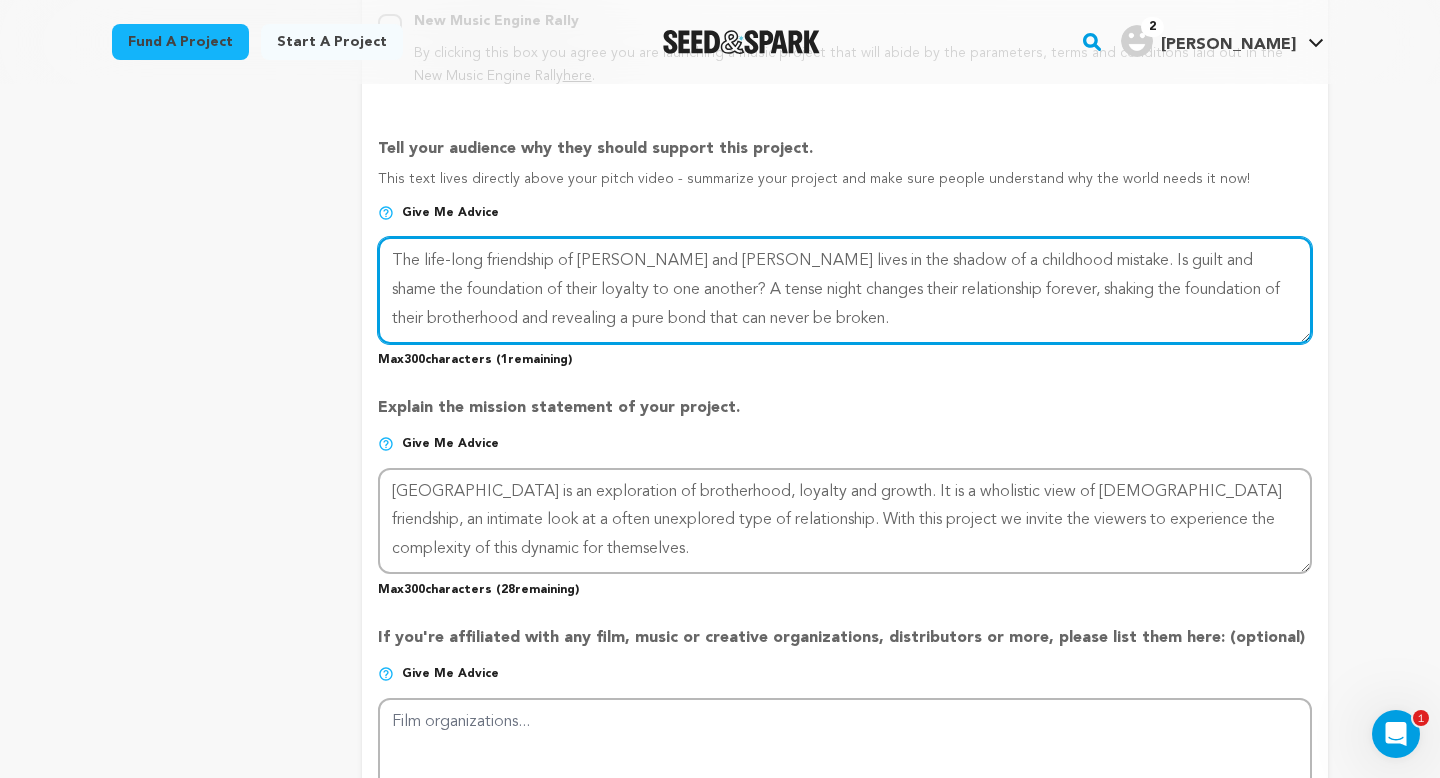 drag, startPoint x: 732, startPoint y: 320, endPoint x: 463, endPoint y: 325, distance: 269.04648 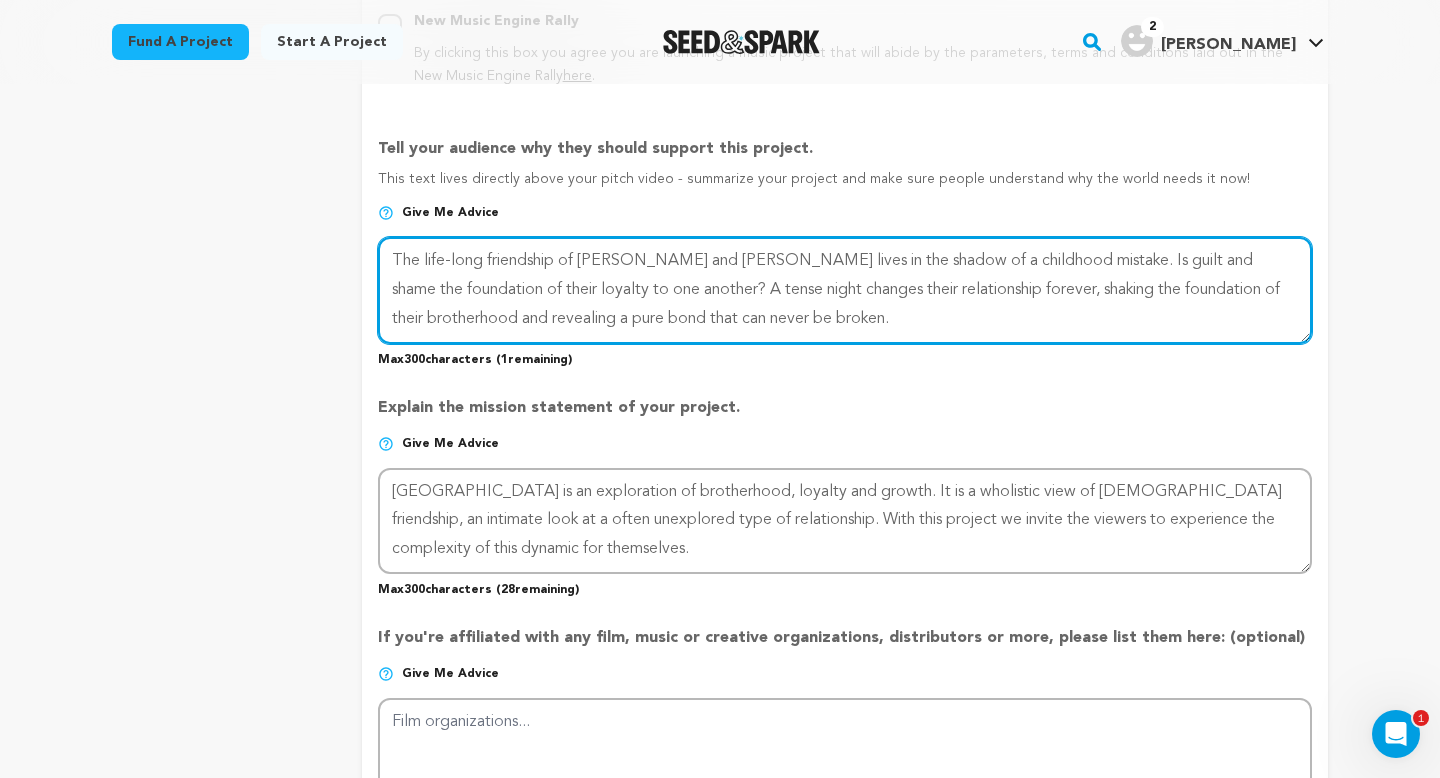 click at bounding box center [845, 290] 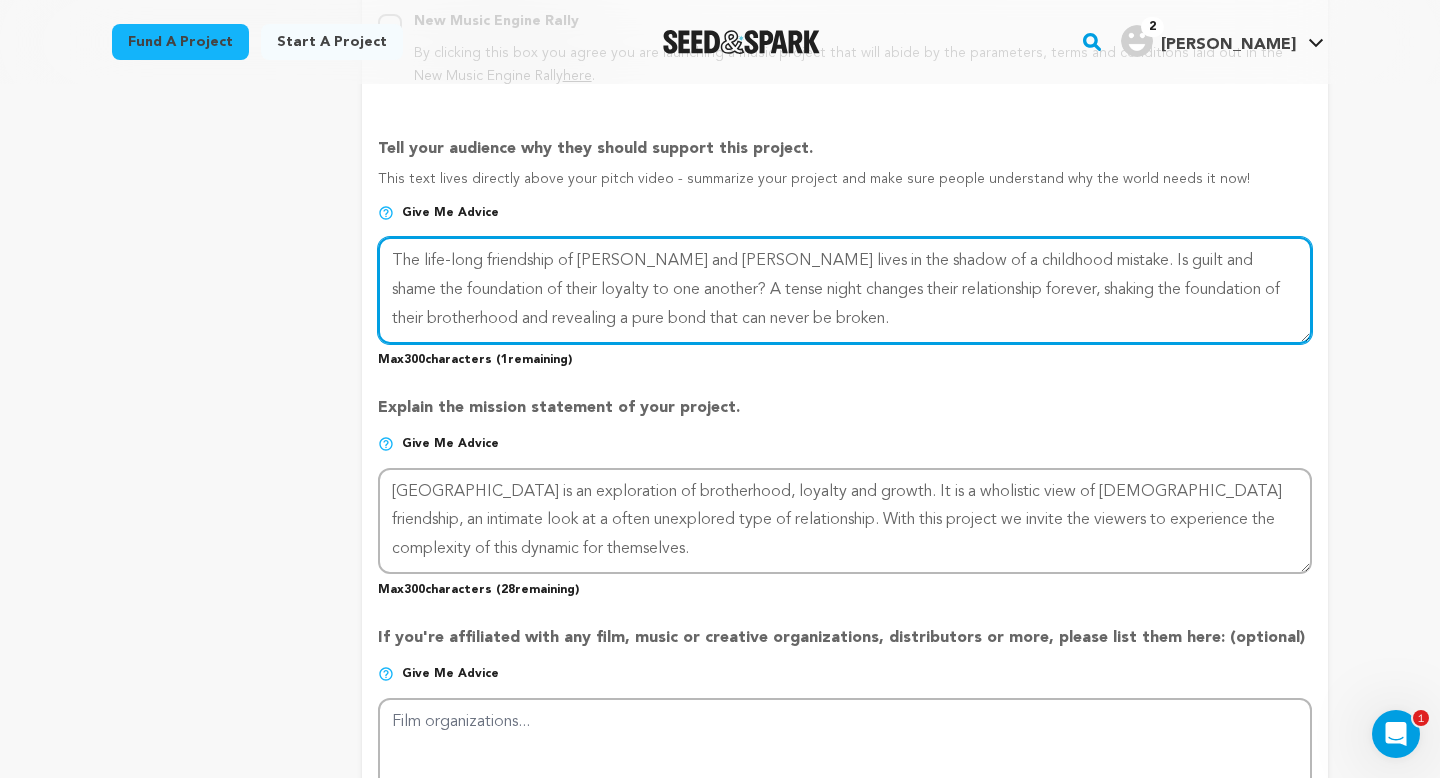 drag, startPoint x: 462, startPoint y: 315, endPoint x: 730, endPoint y: 321, distance: 268.06717 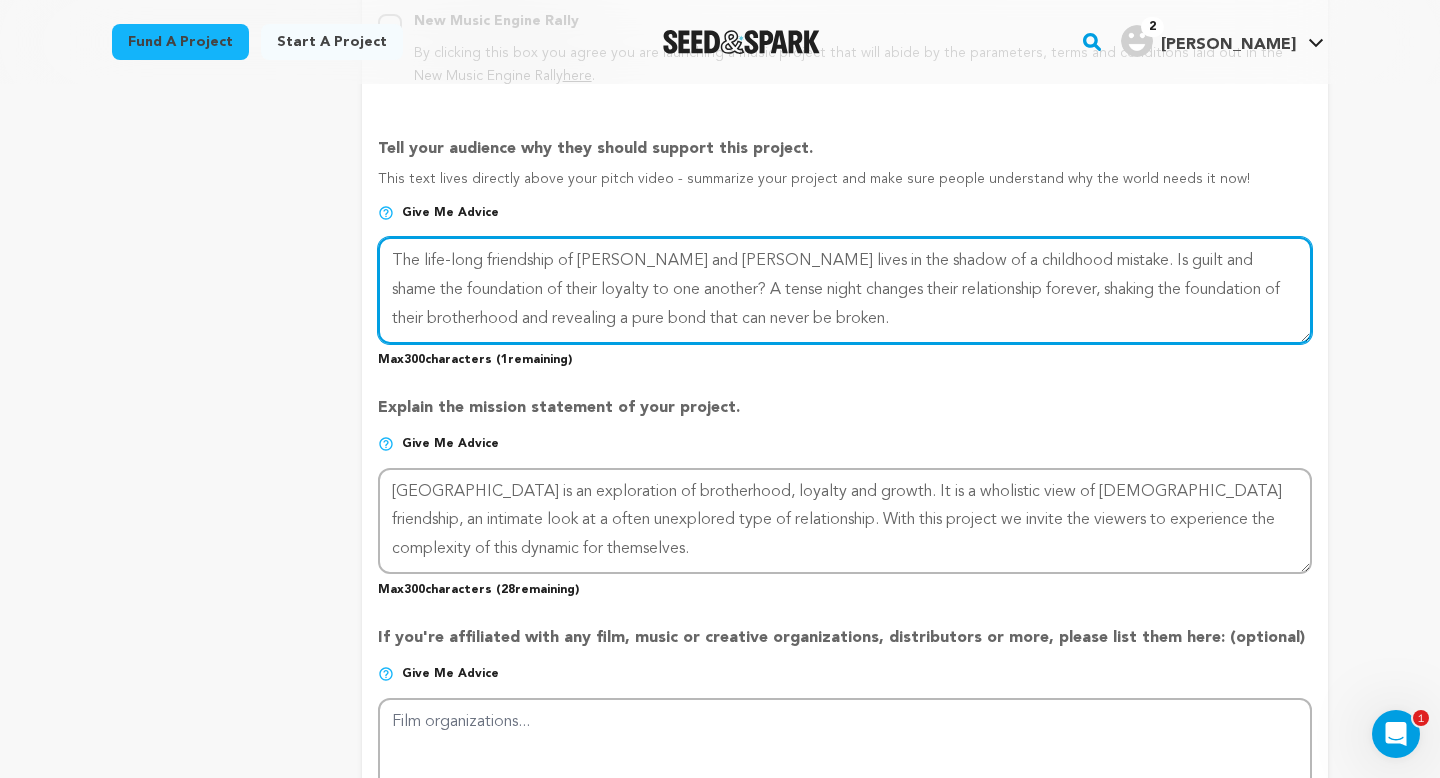 click at bounding box center (845, 290) 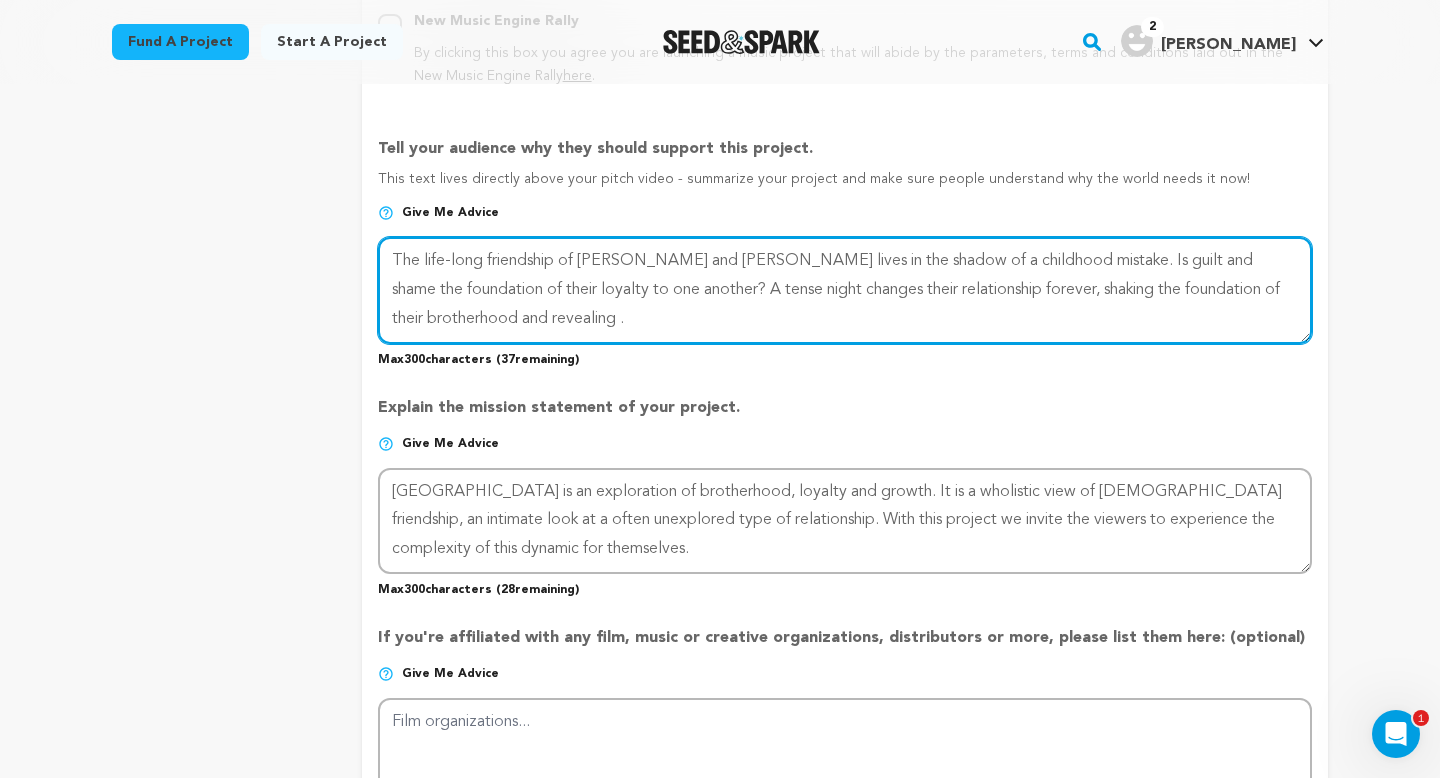 drag, startPoint x: 474, startPoint y: 317, endPoint x: 362, endPoint y: 315, distance: 112.01785 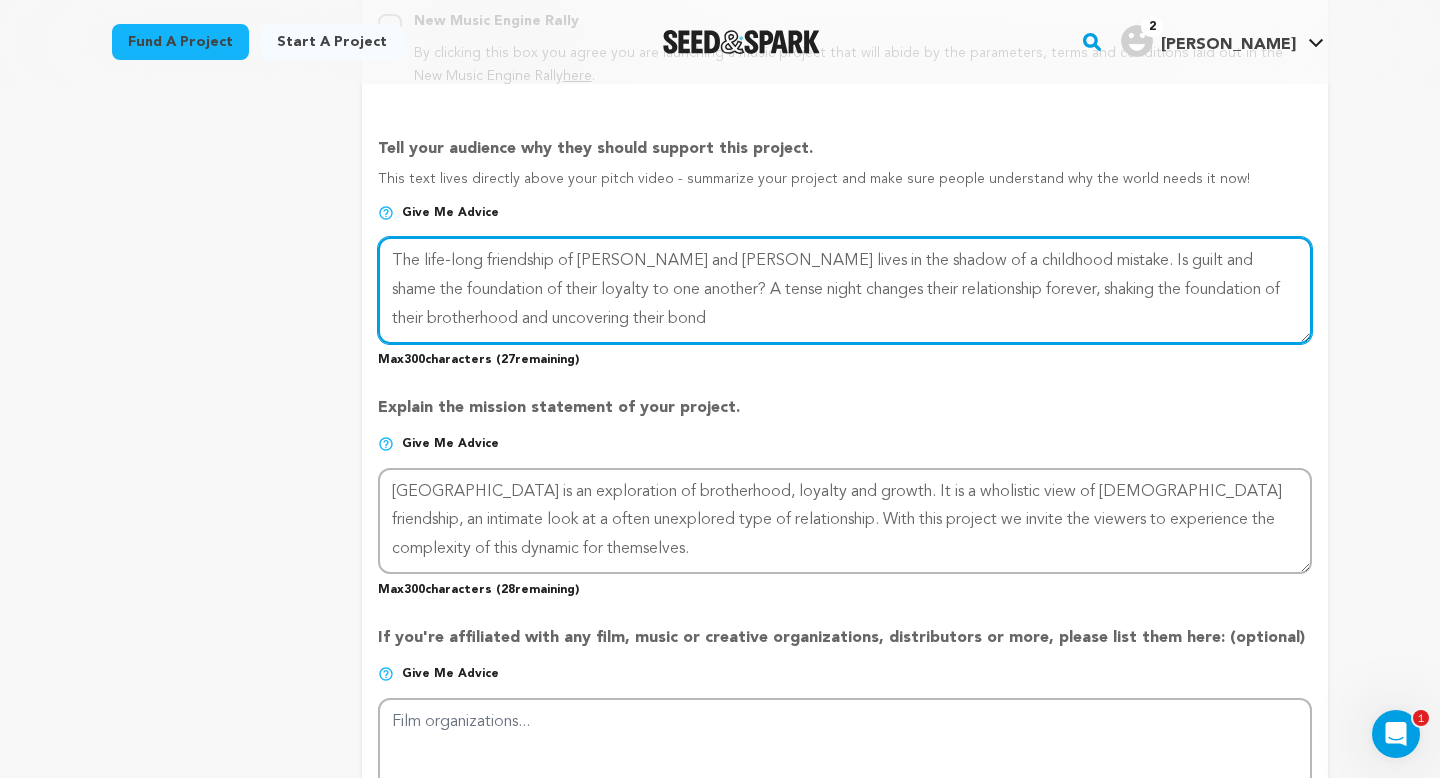 drag, startPoint x: 1167, startPoint y: 284, endPoint x: 1258, endPoint y: 279, distance: 91.13726 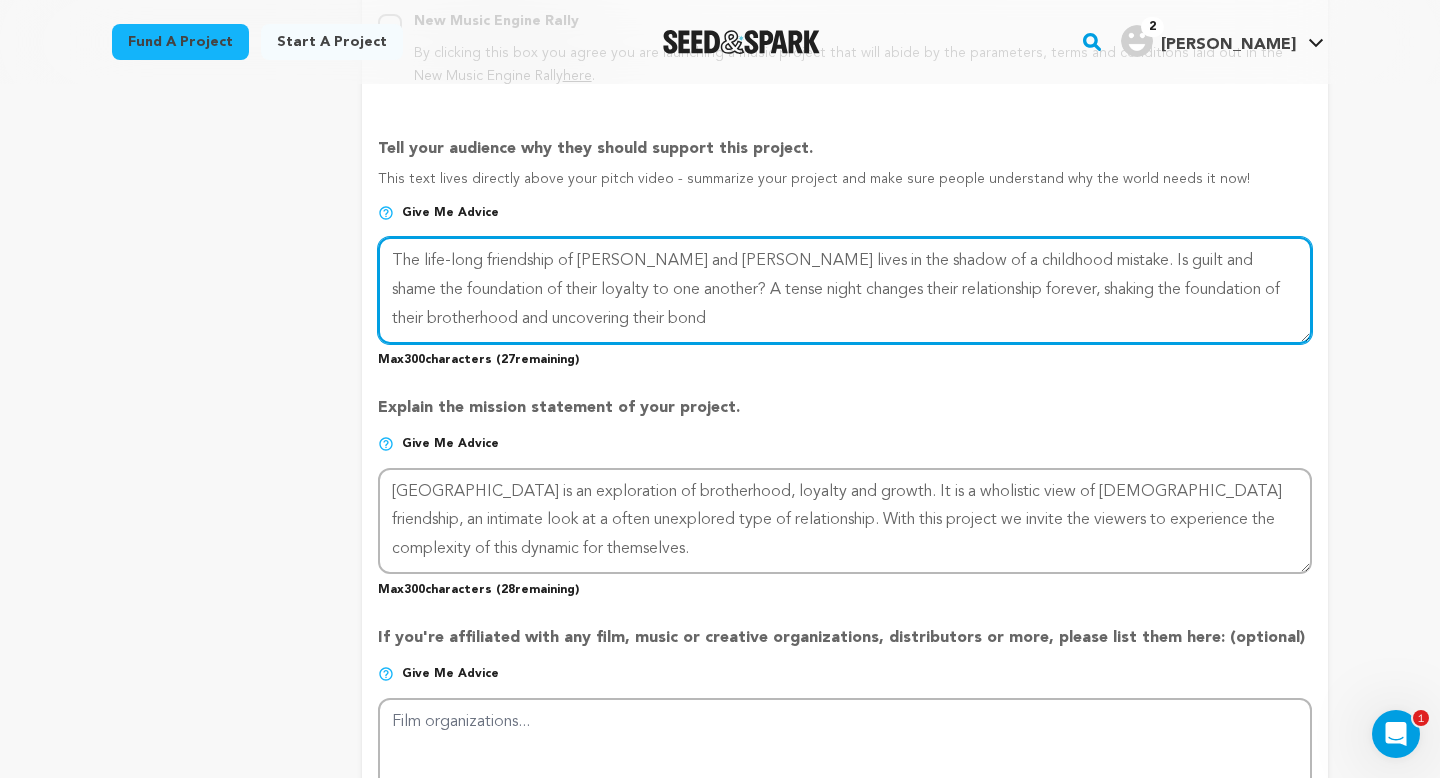 click at bounding box center [845, 290] 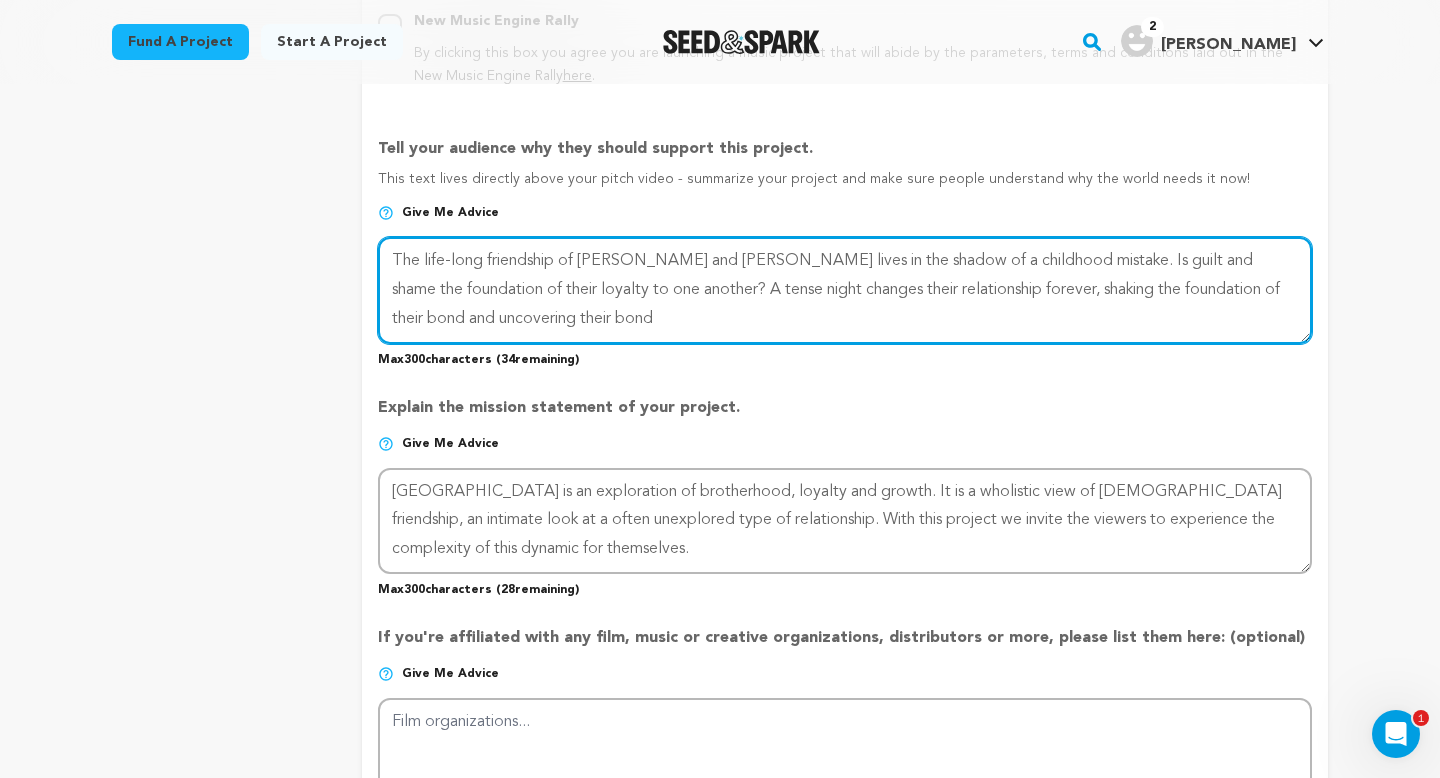 drag, startPoint x: 582, startPoint y: 317, endPoint x: 476, endPoint y: 318, distance: 106.004715 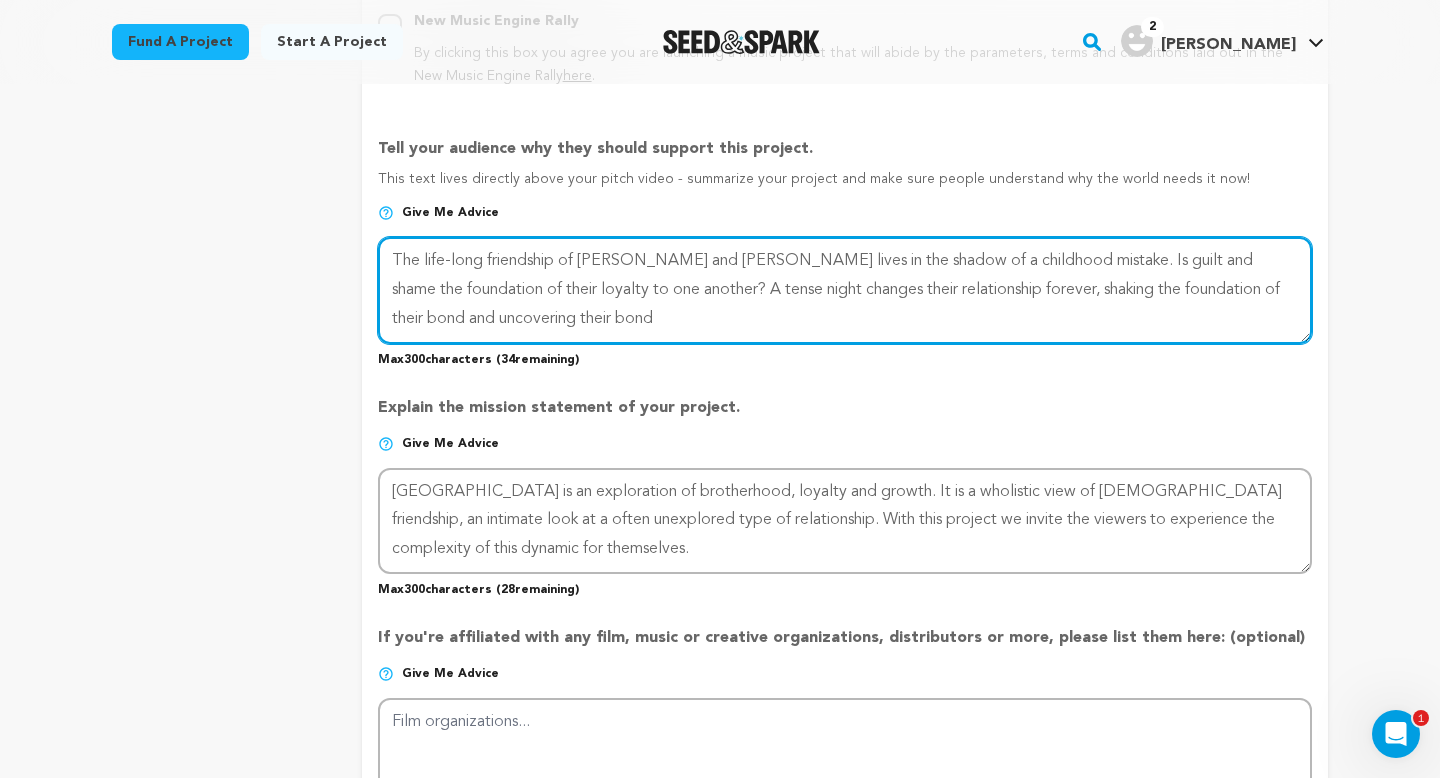 click at bounding box center [845, 290] 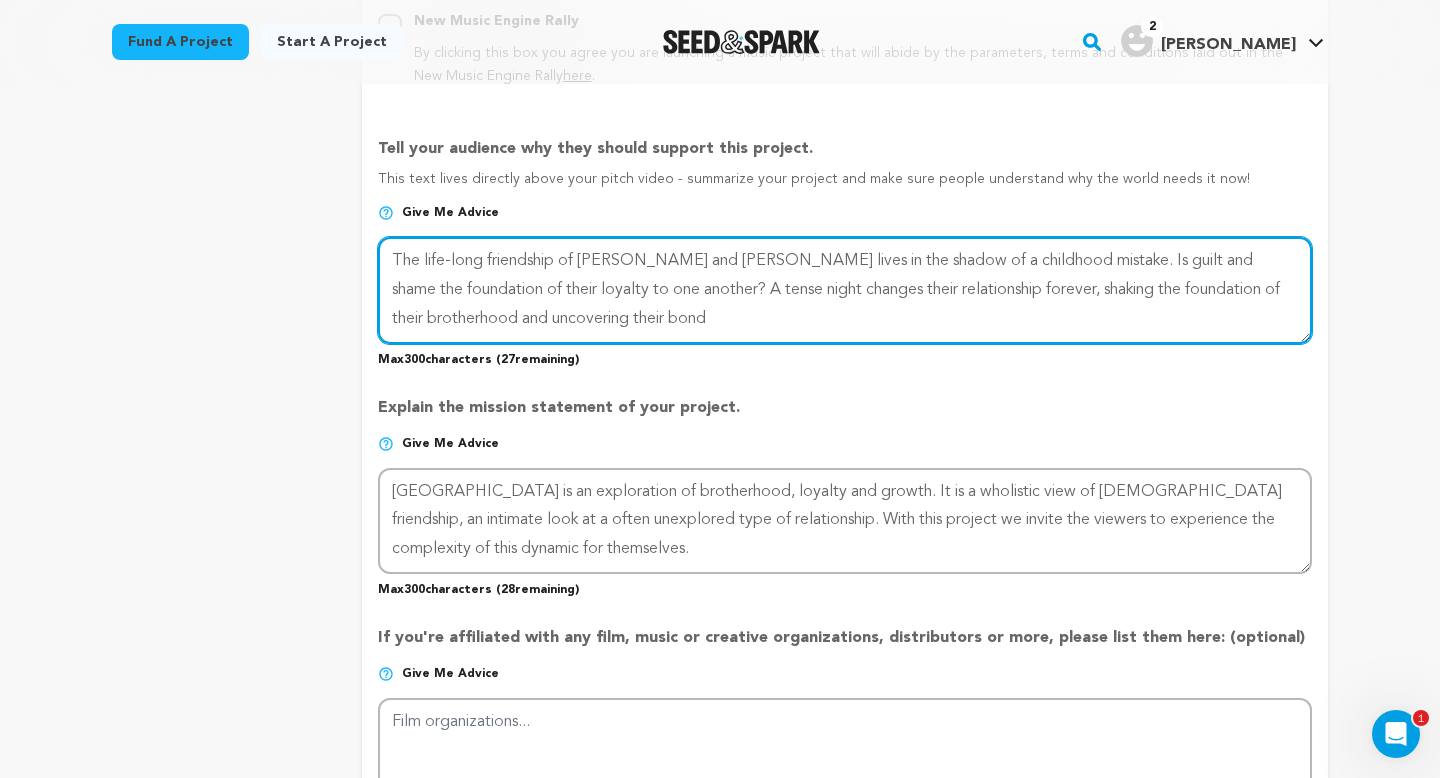click at bounding box center (845, 290) 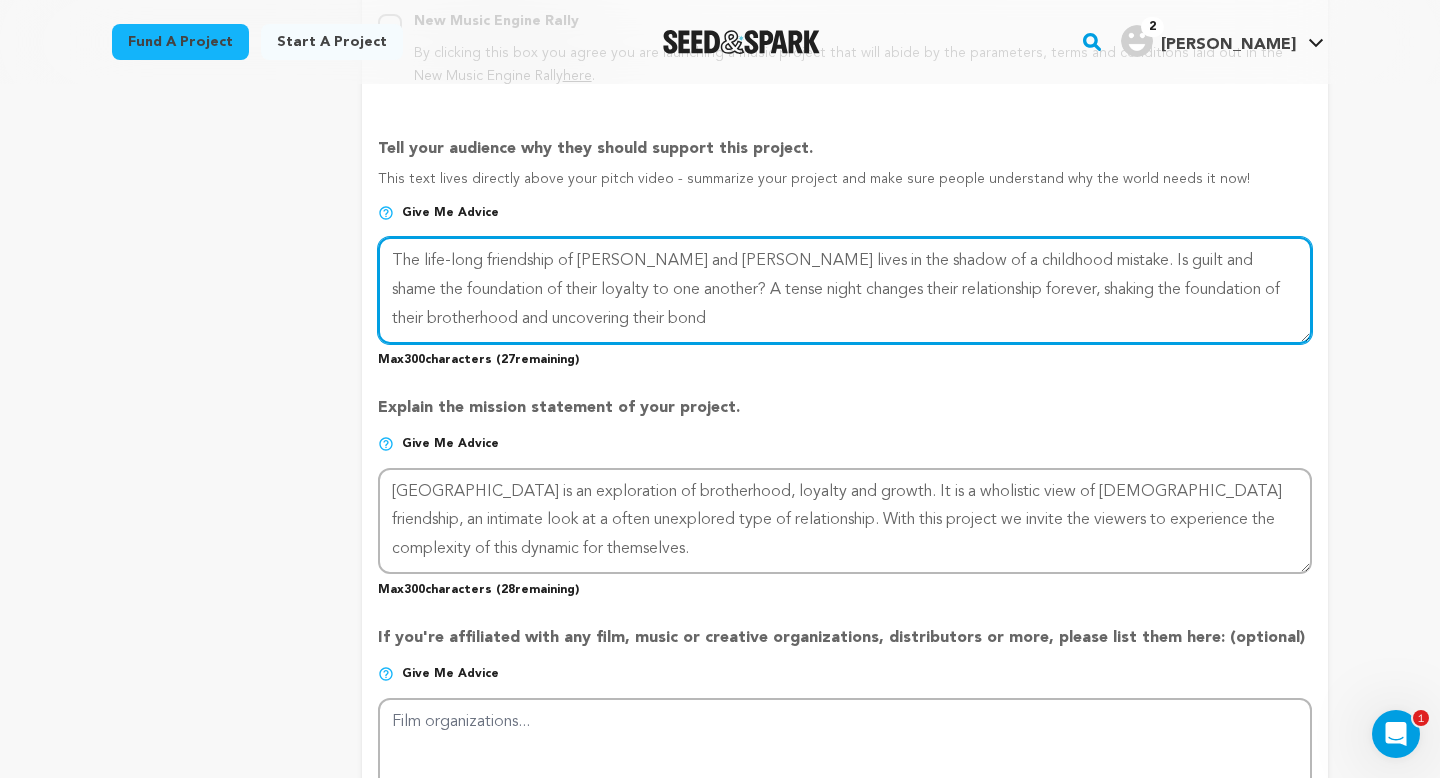 drag, startPoint x: 561, startPoint y: 315, endPoint x: 477, endPoint y: 316, distance: 84.00595 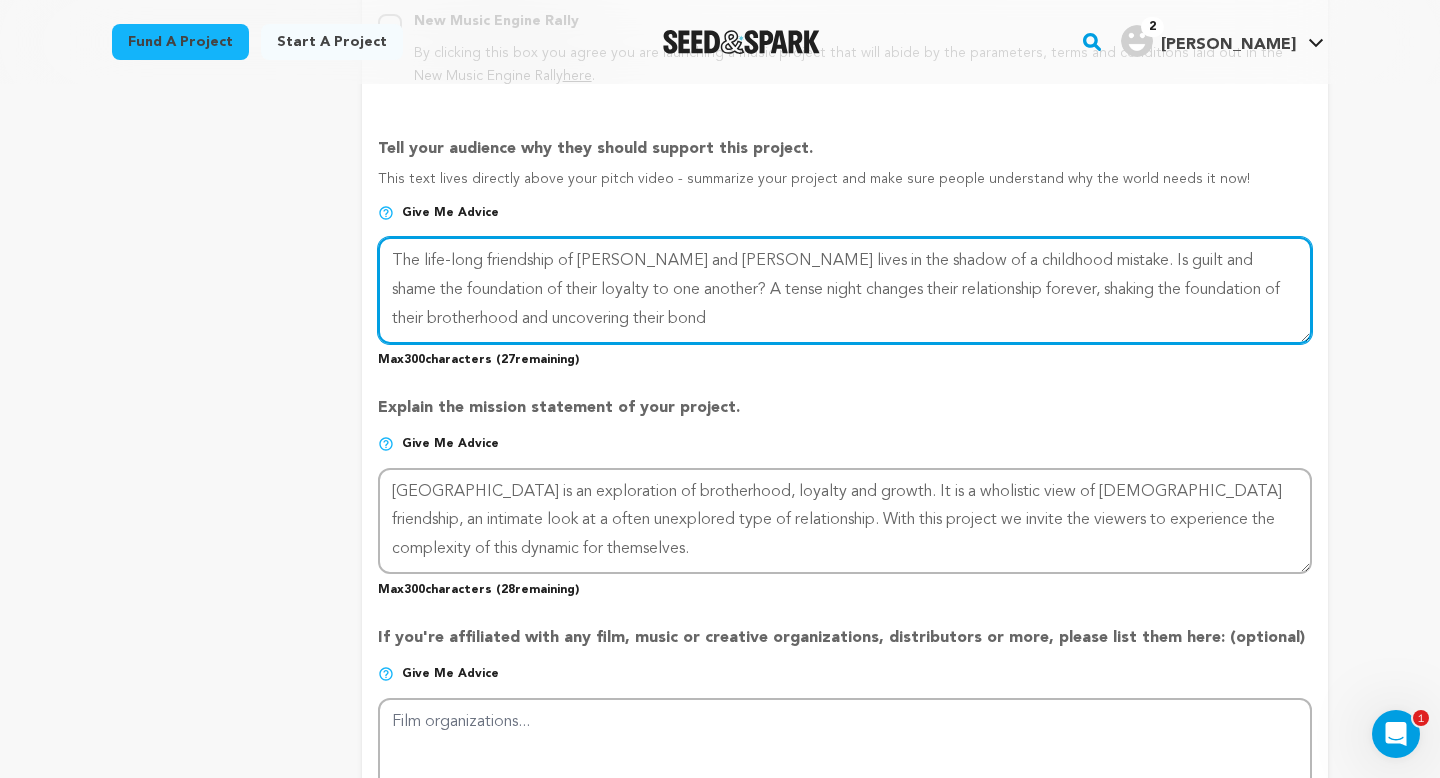 click at bounding box center (845, 290) 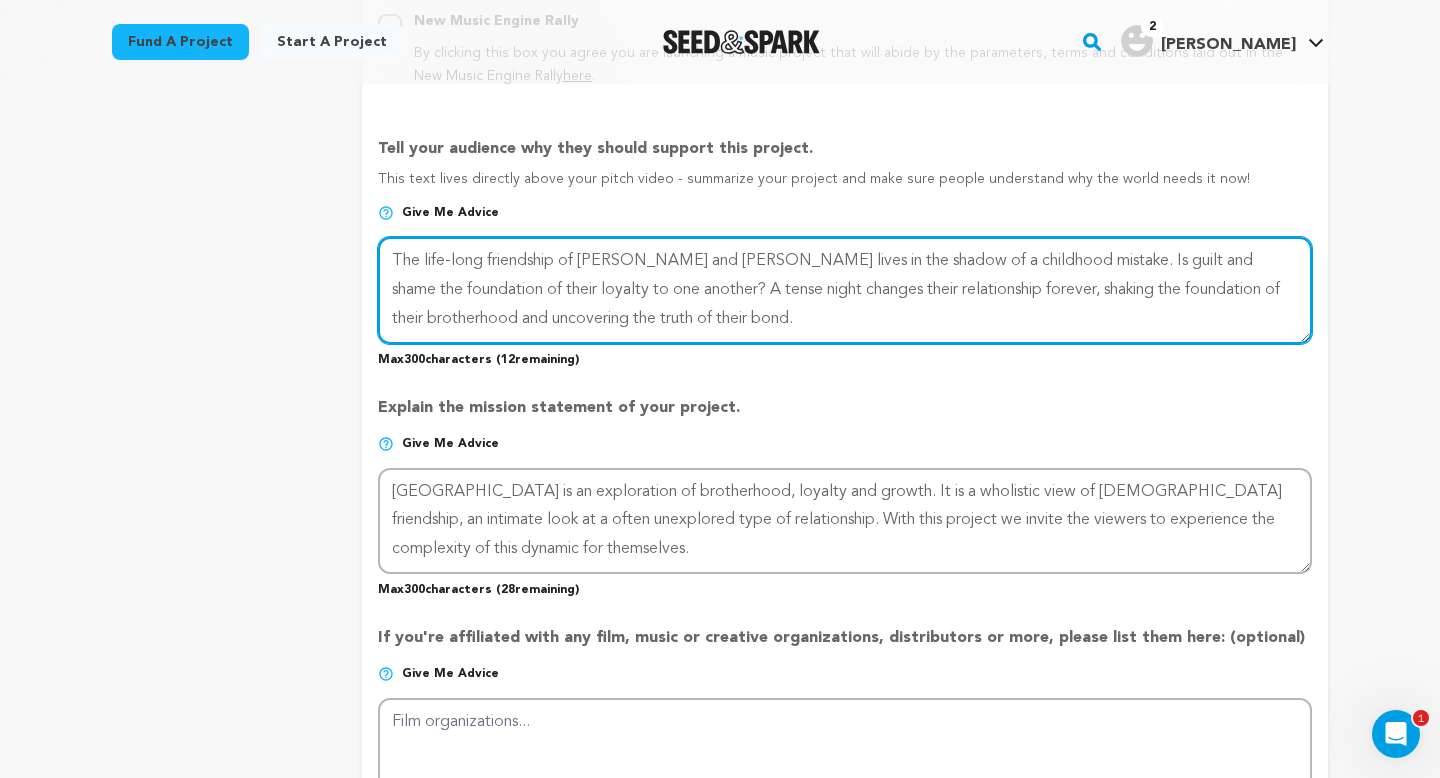 drag, startPoint x: 636, startPoint y: 316, endPoint x: 1260, endPoint y: 285, distance: 624.76953 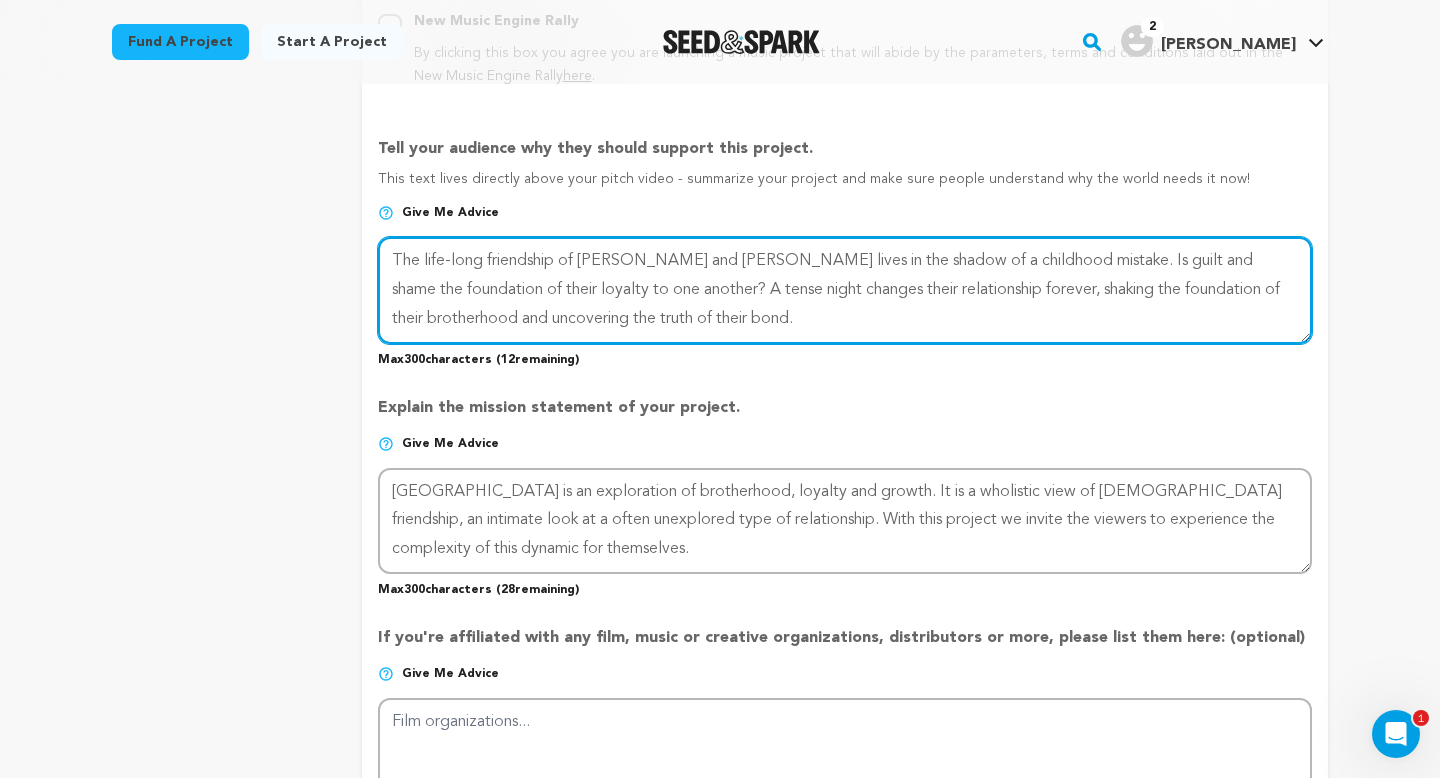 click at bounding box center (845, 290) 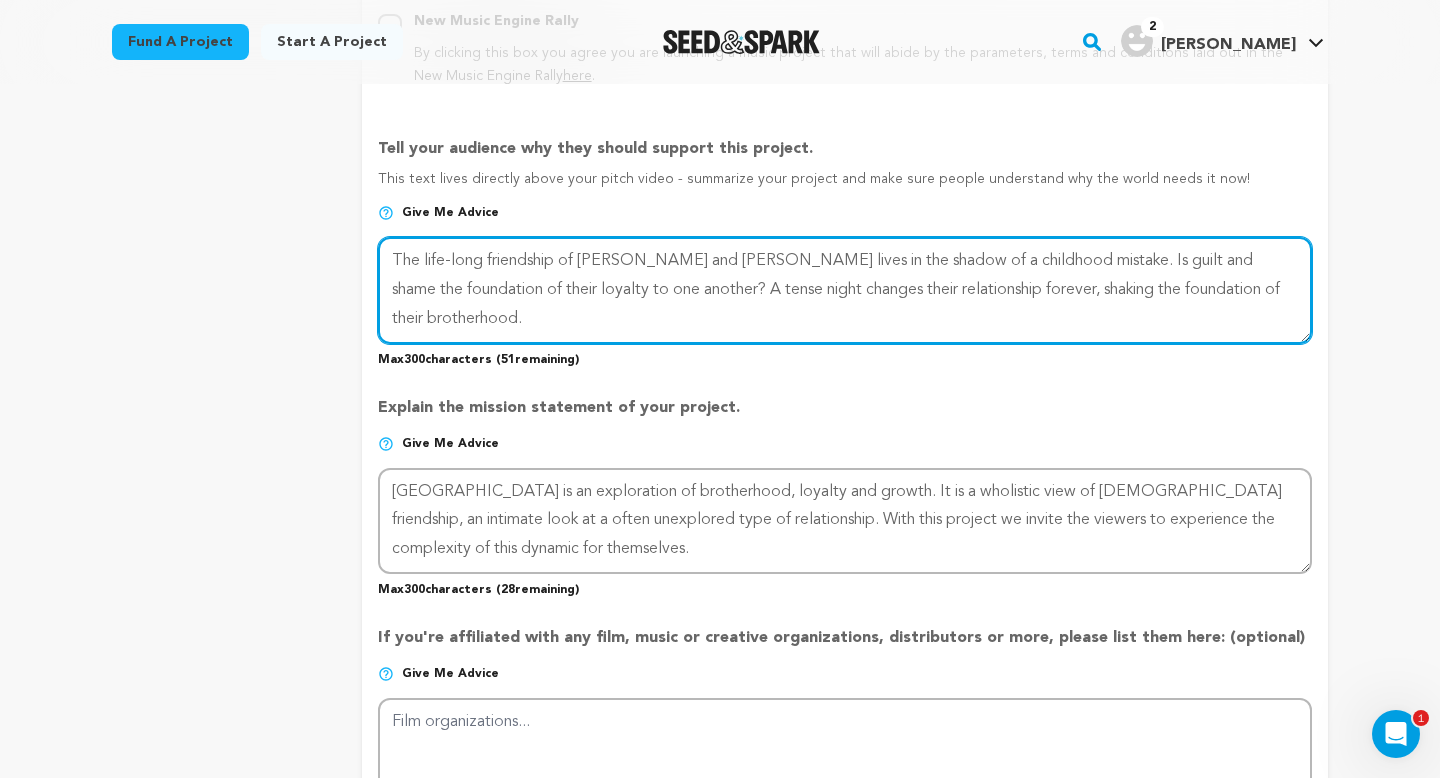 click at bounding box center [845, 290] 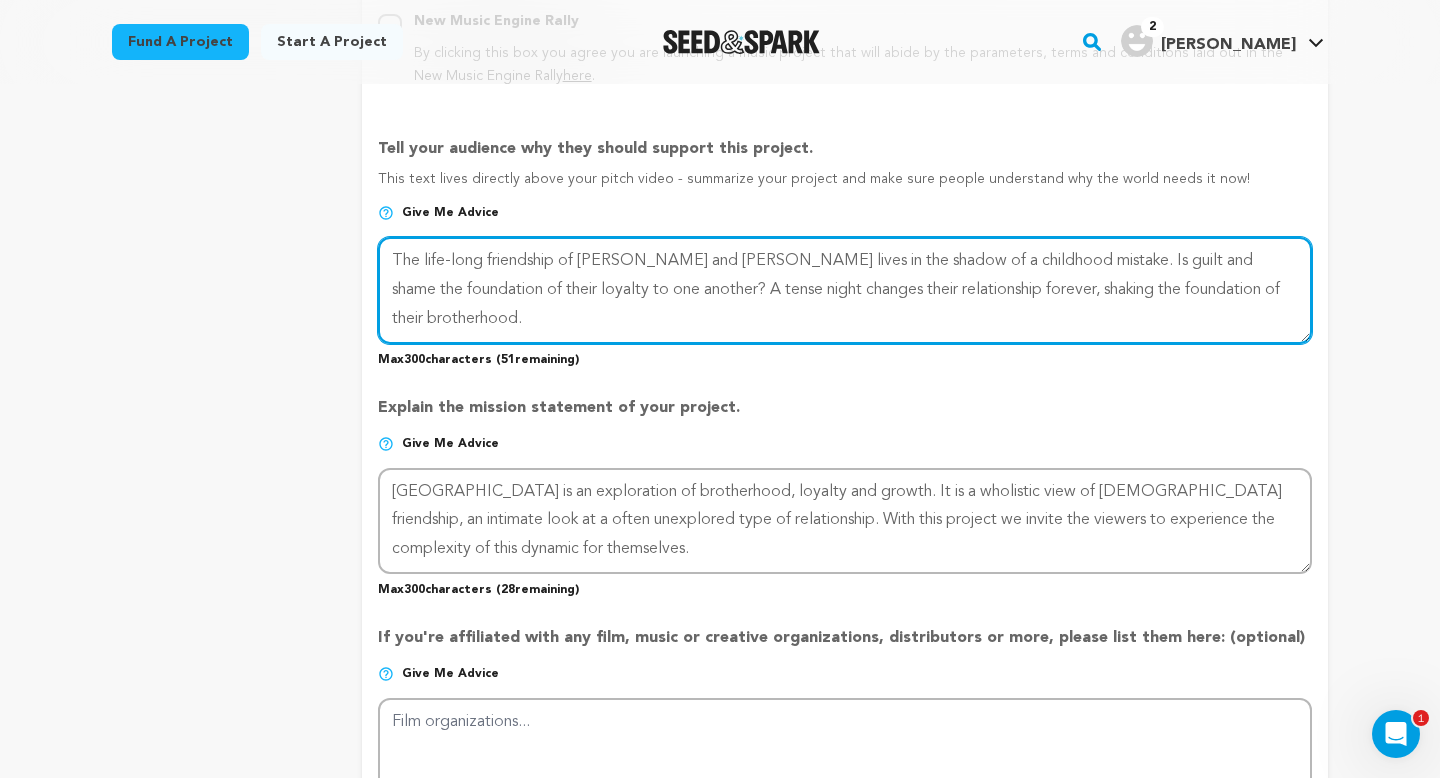 drag, startPoint x: 998, startPoint y: 288, endPoint x: 699, endPoint y: 289, distance: 299.00168 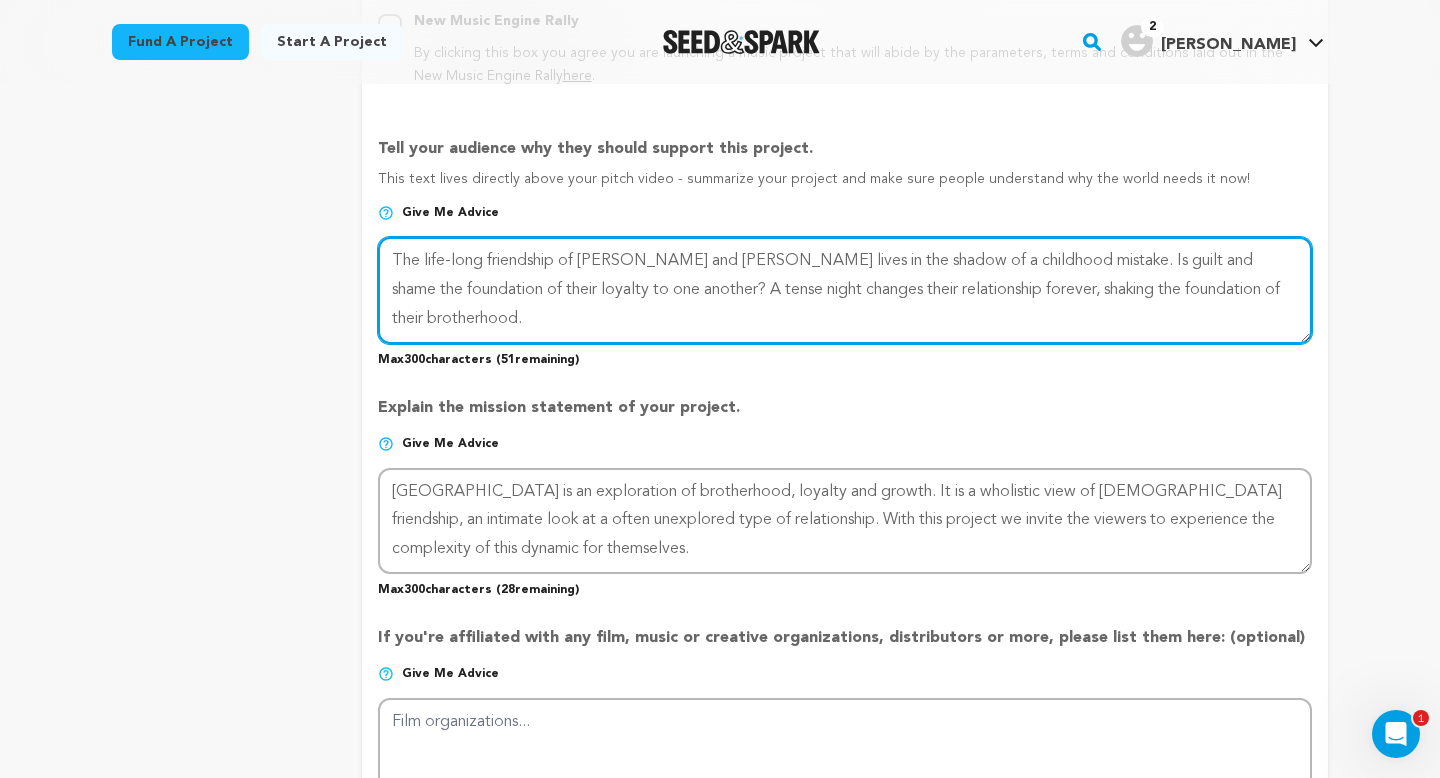 click at bounding box center [845, 290] 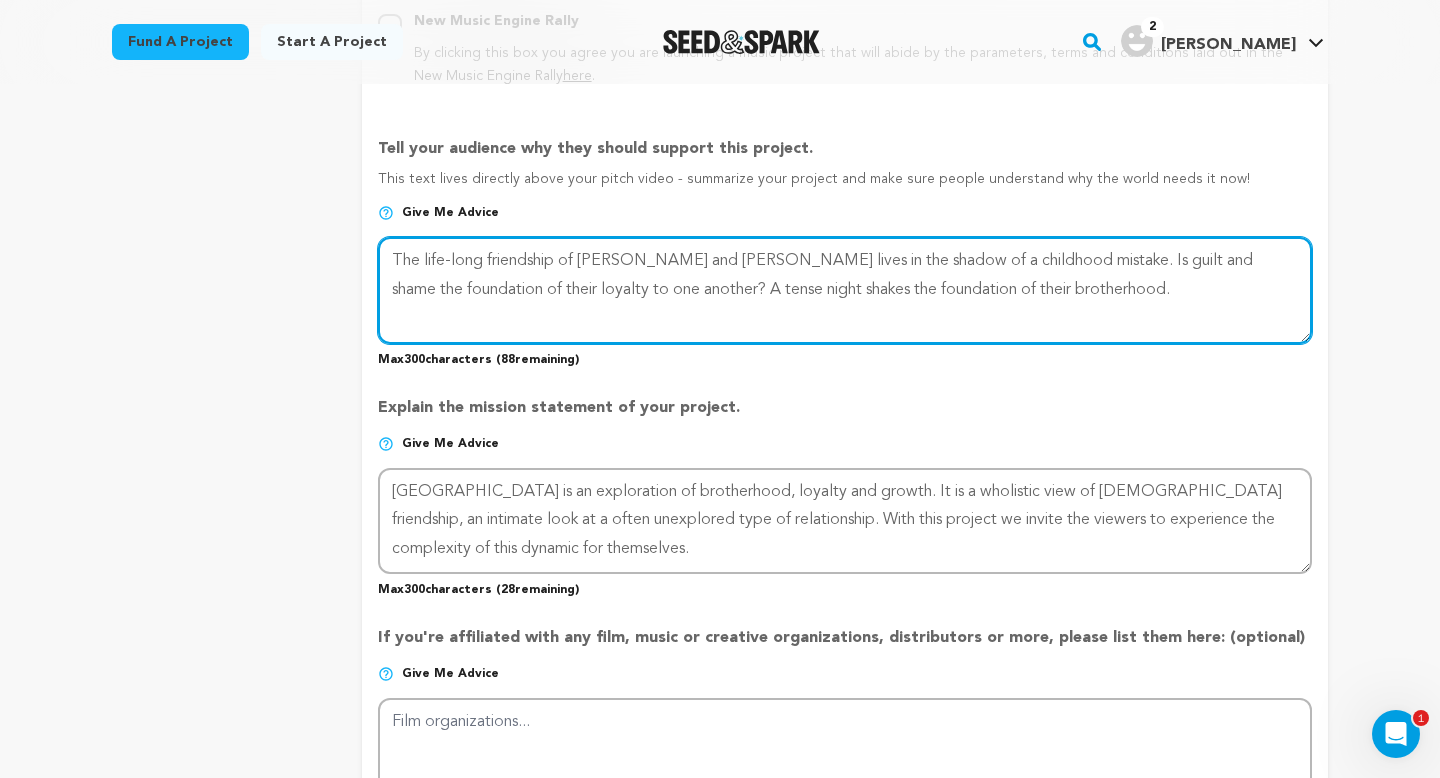 click at bounding box center [845, 290] 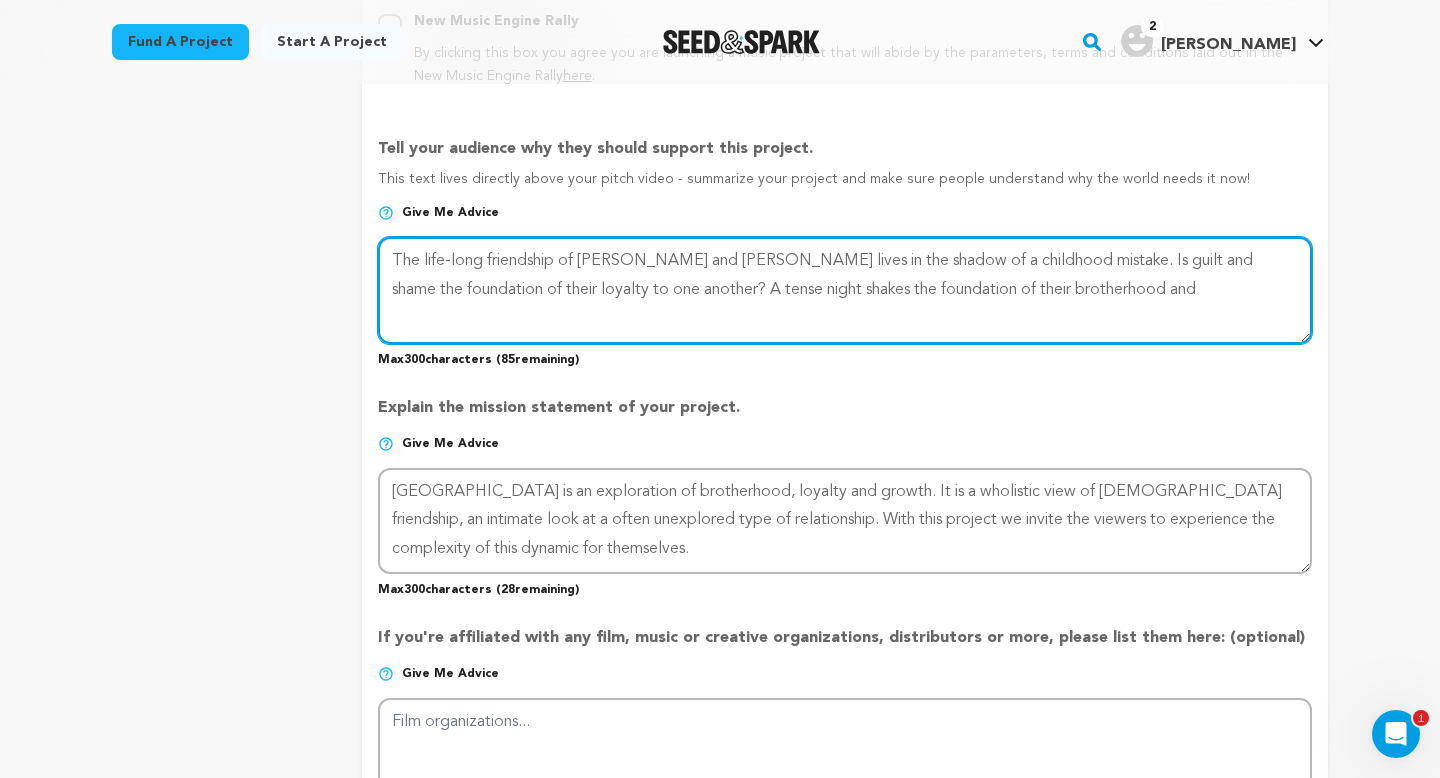 paste on "changes their relationship forever, shaking" 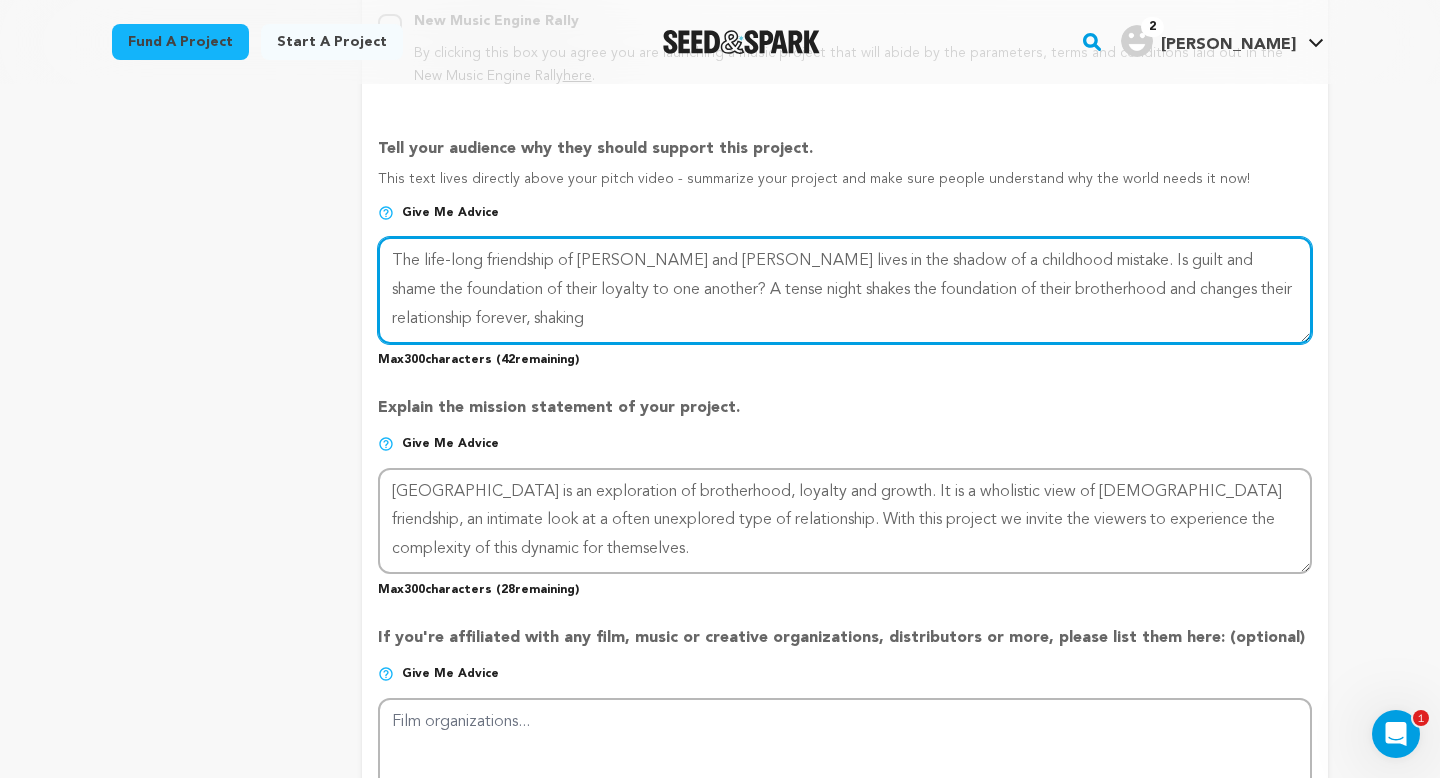drag, startPoint x: 459, startPoint y: 315, endPoint x: 1281, endPoint y: 293, distance: 822.2944 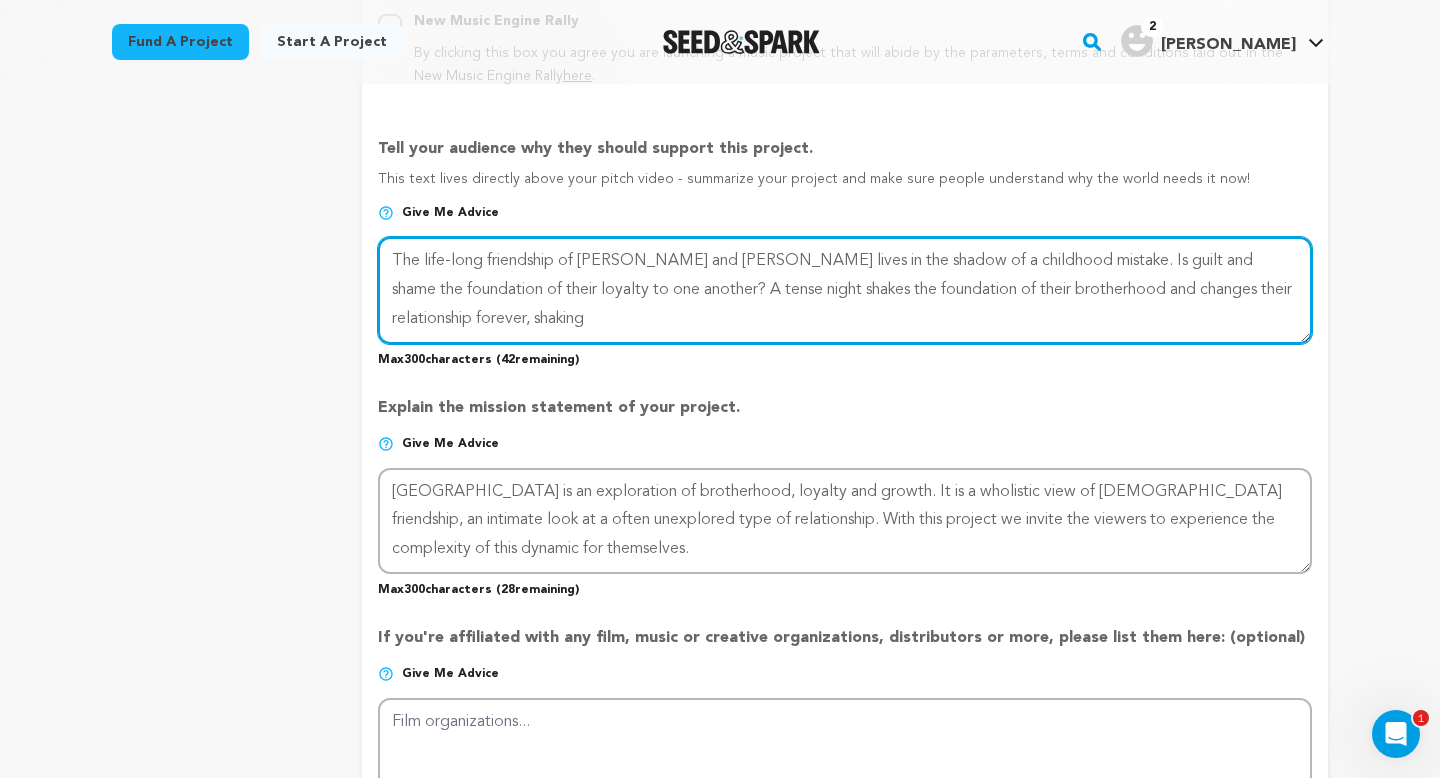 click at bounding box center [845, 290] 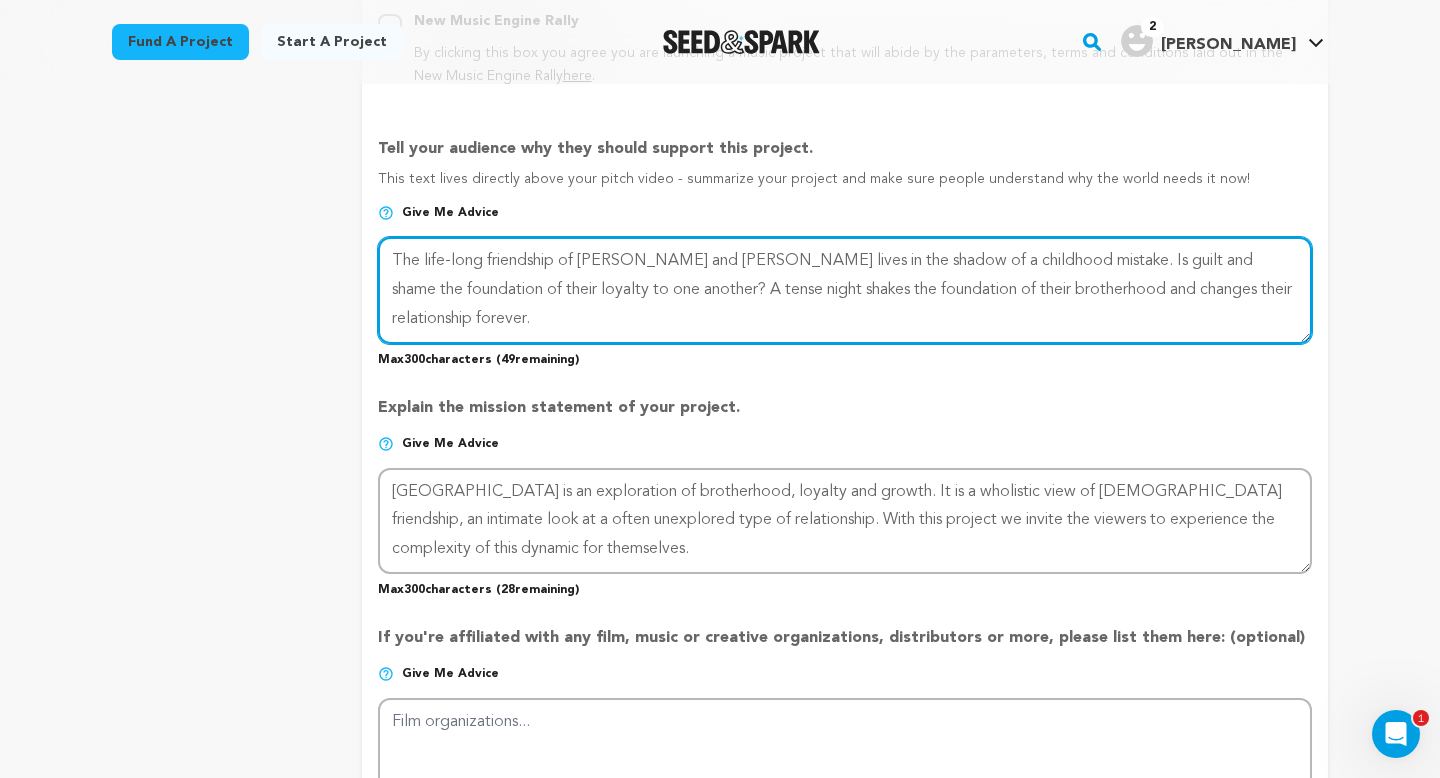 drag, startPoint x: 699, startPoint y: 284, endPoint x: 911, endPoint y: 280, distance: 212.03773 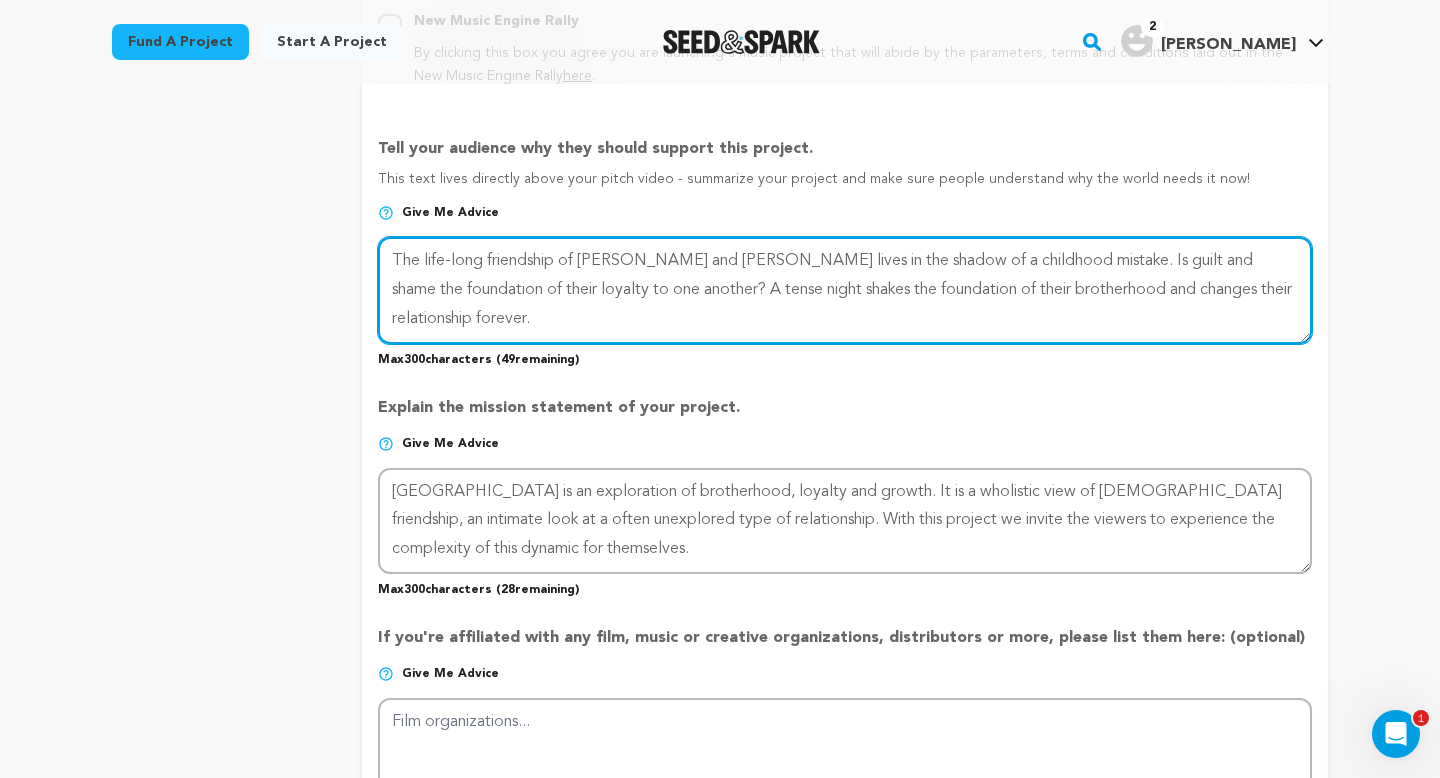 click at bounding box center [845, 290] 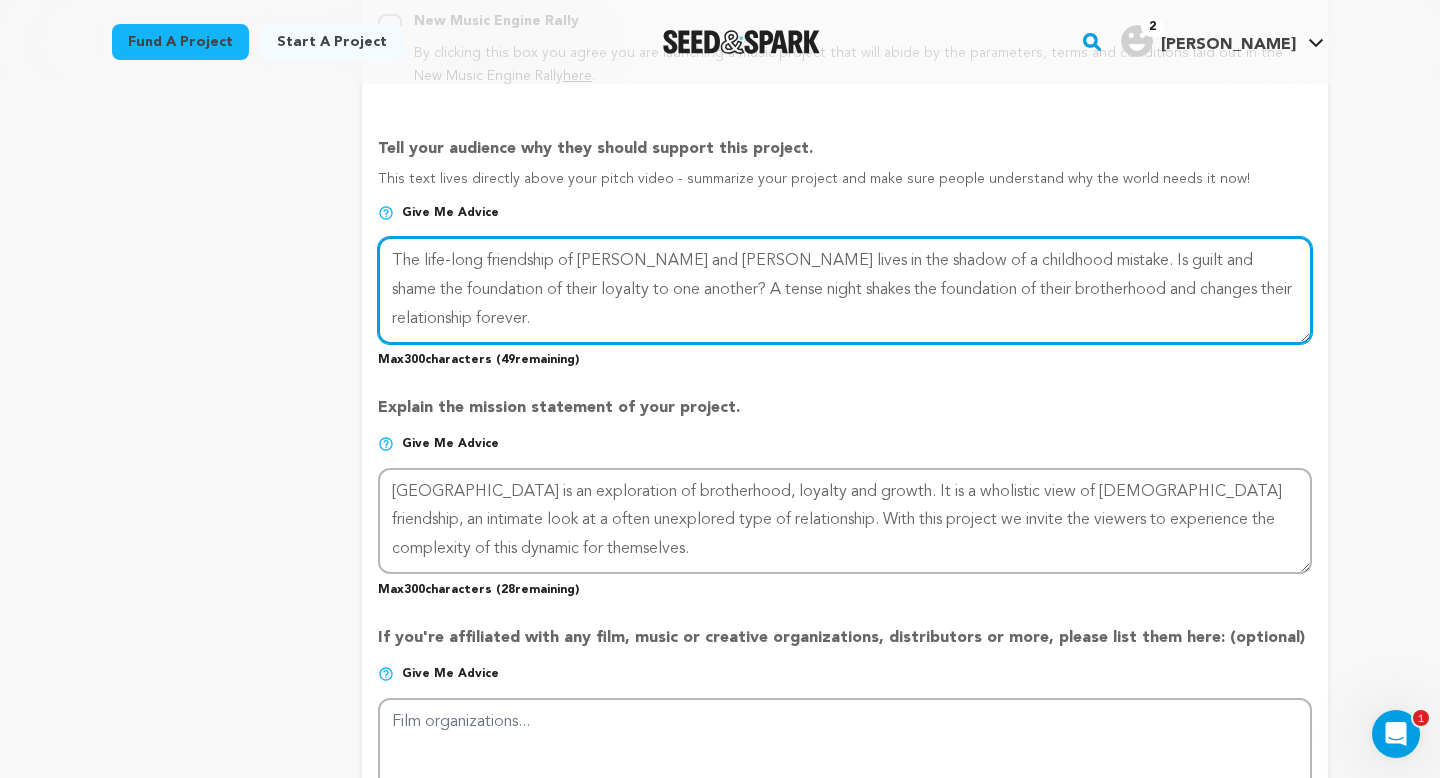 drag, startPoint x: 598, startPoint y: 287, endPoint x: 691, endPoint y: 283, distance: 93.08598 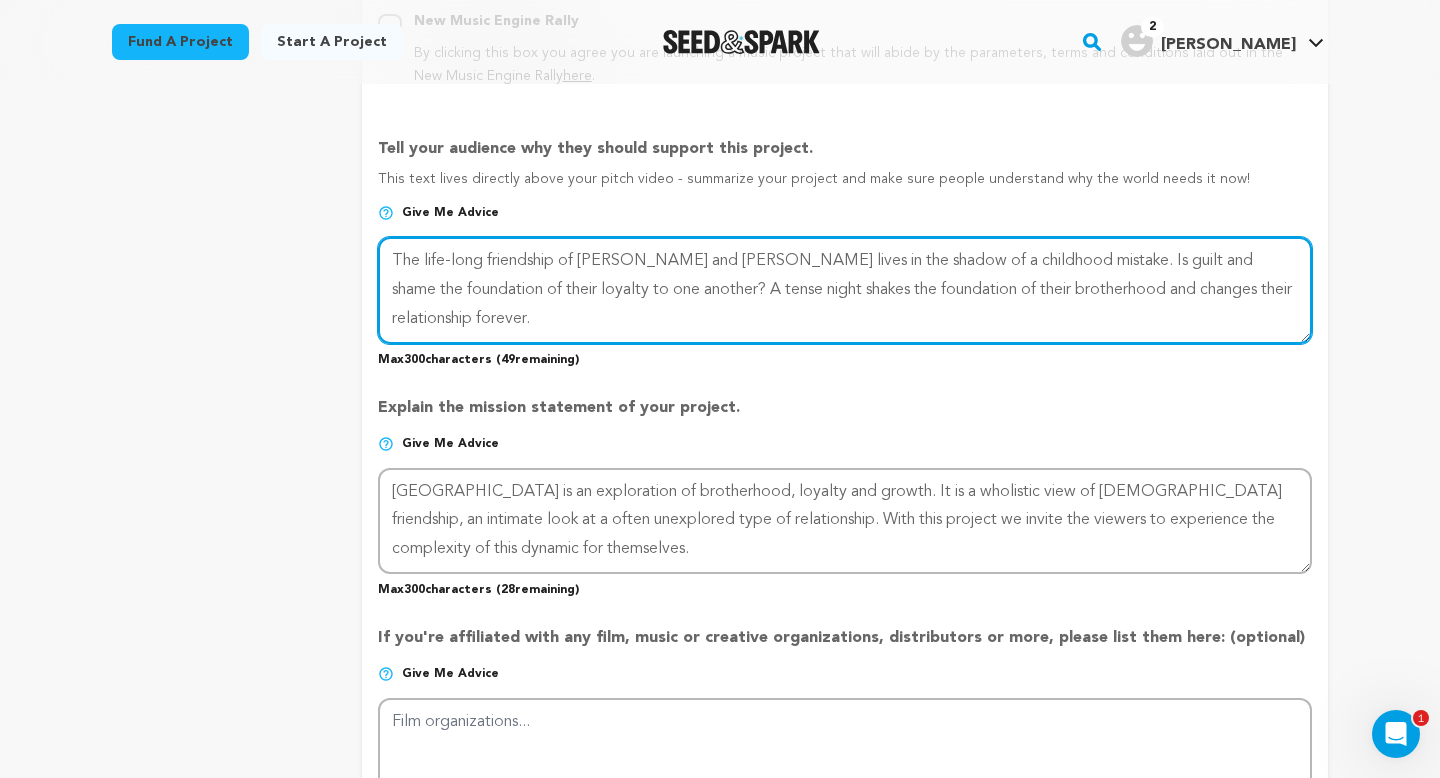click at bounding box center [845, 290] 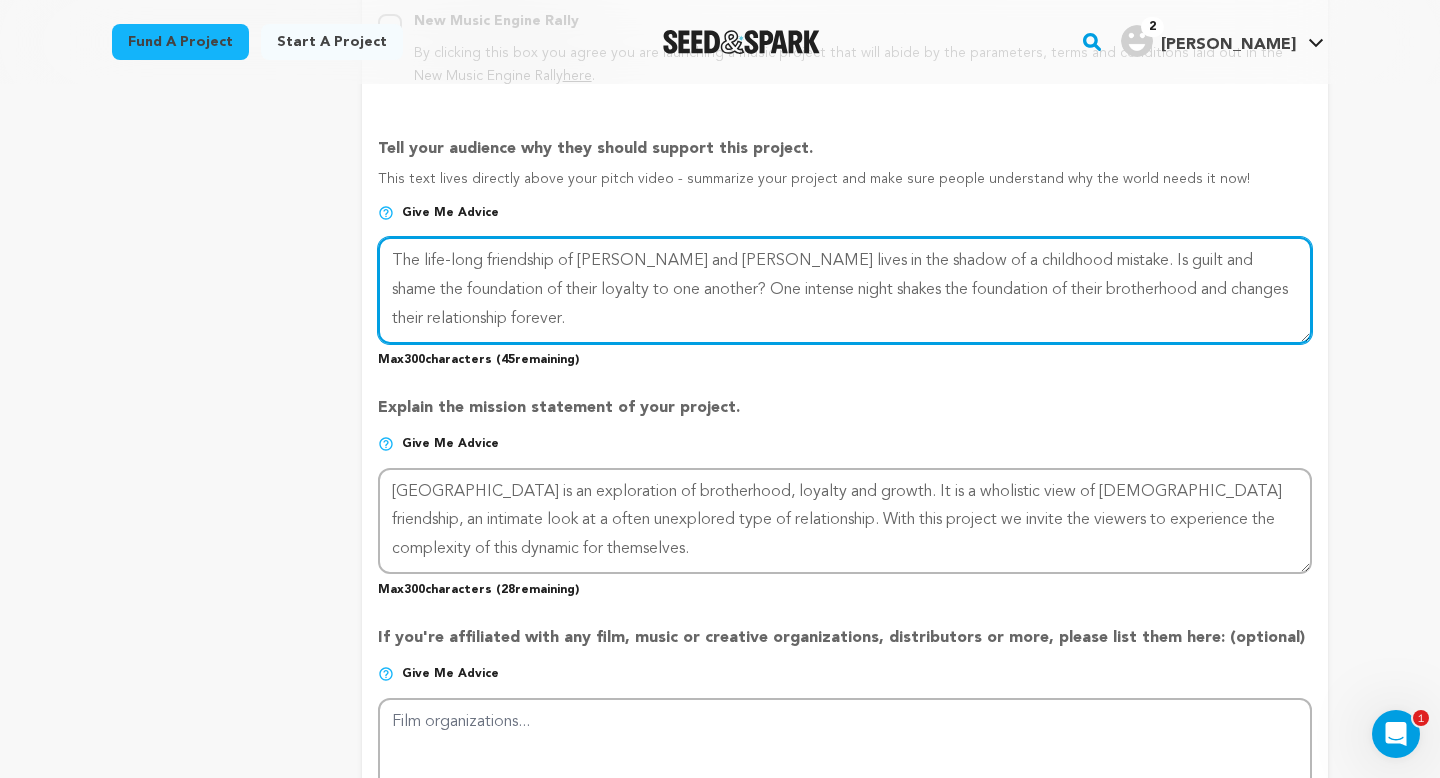 click at bounding box center (845, 290) 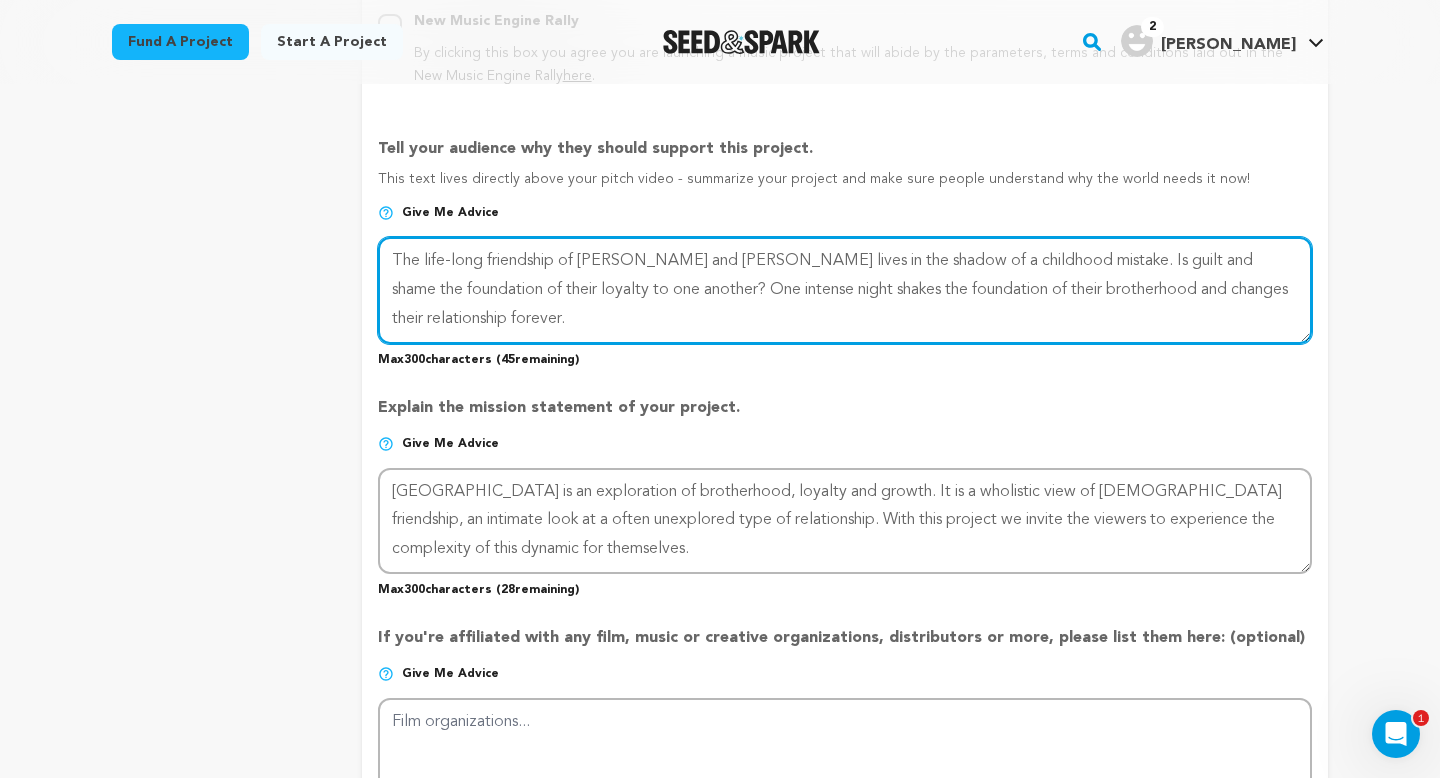 drag, startPoint x: 687, startPoint y: 287, endPoint x: 634, endPoint y: 287, distance: 53 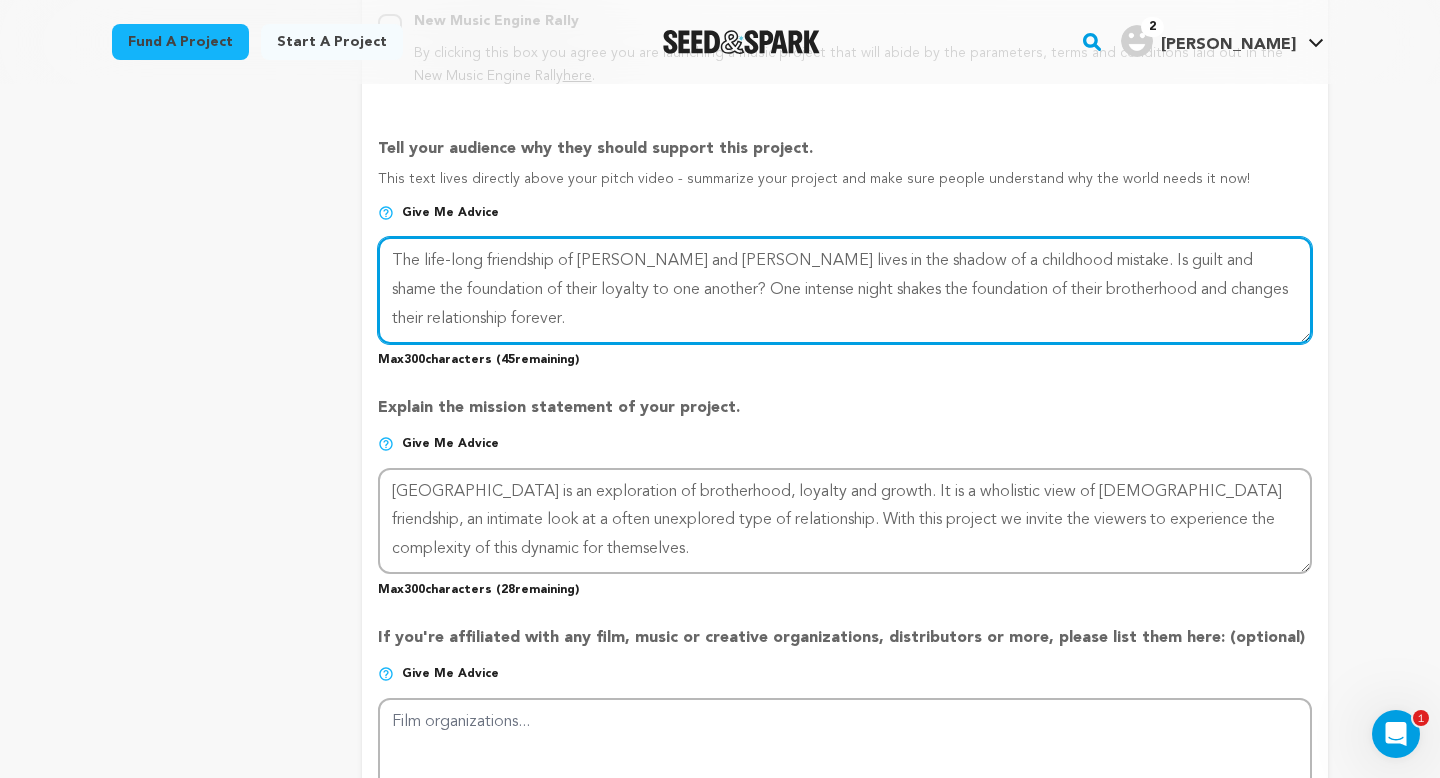 click at bounding box center (845, 290) 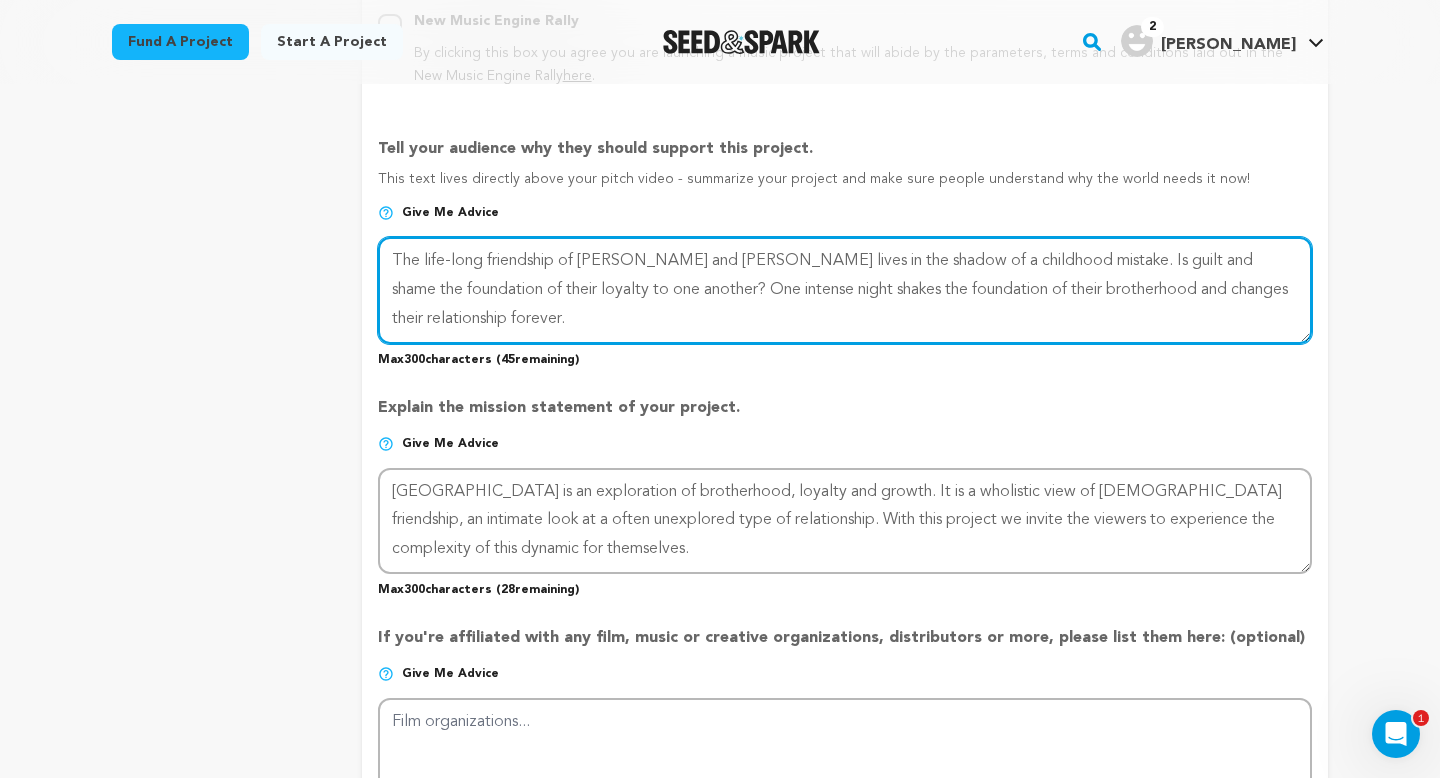 drag, startPoint x: 598, startPoint y: 281, endPoint x: 726, endPoint y: 276, distance: 128.09763 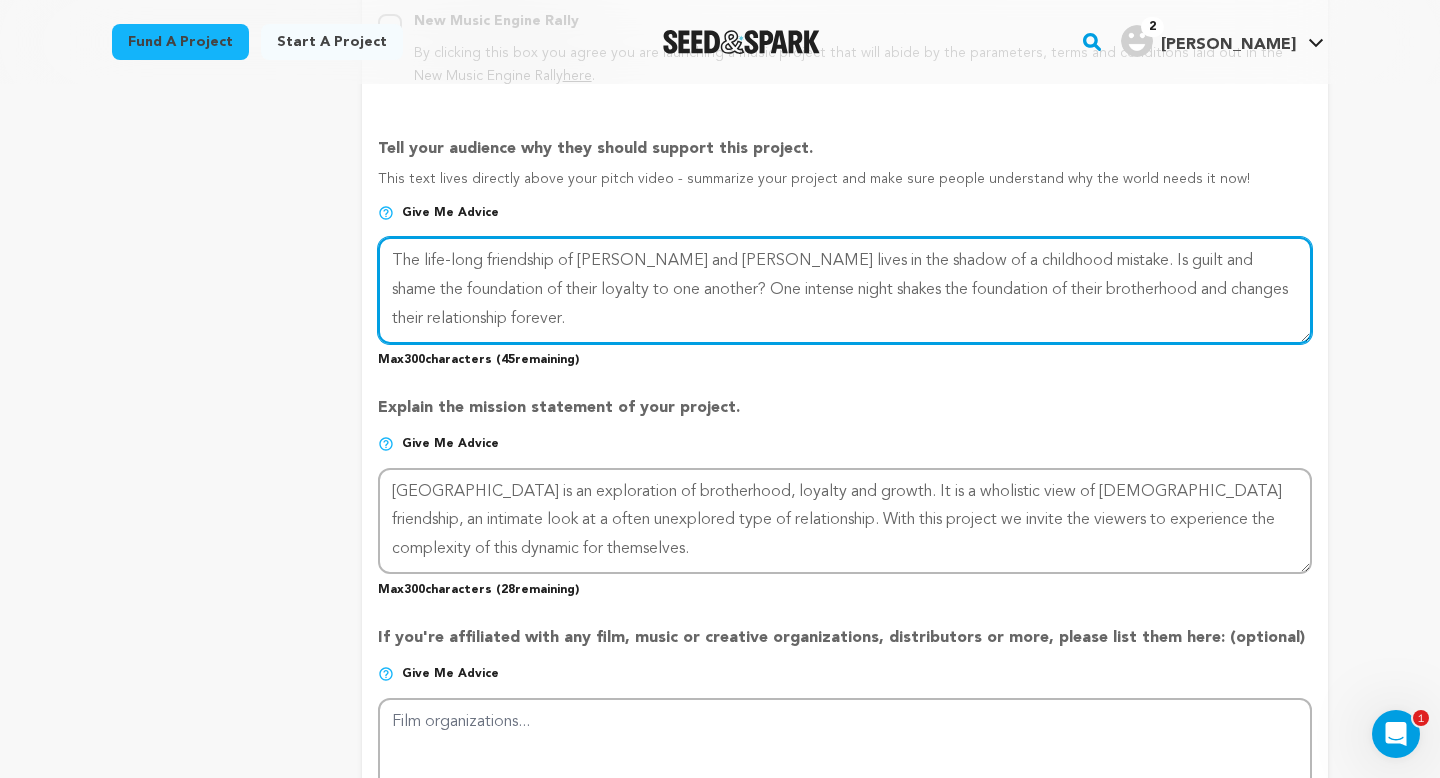 click at bounding box center (845, 290) 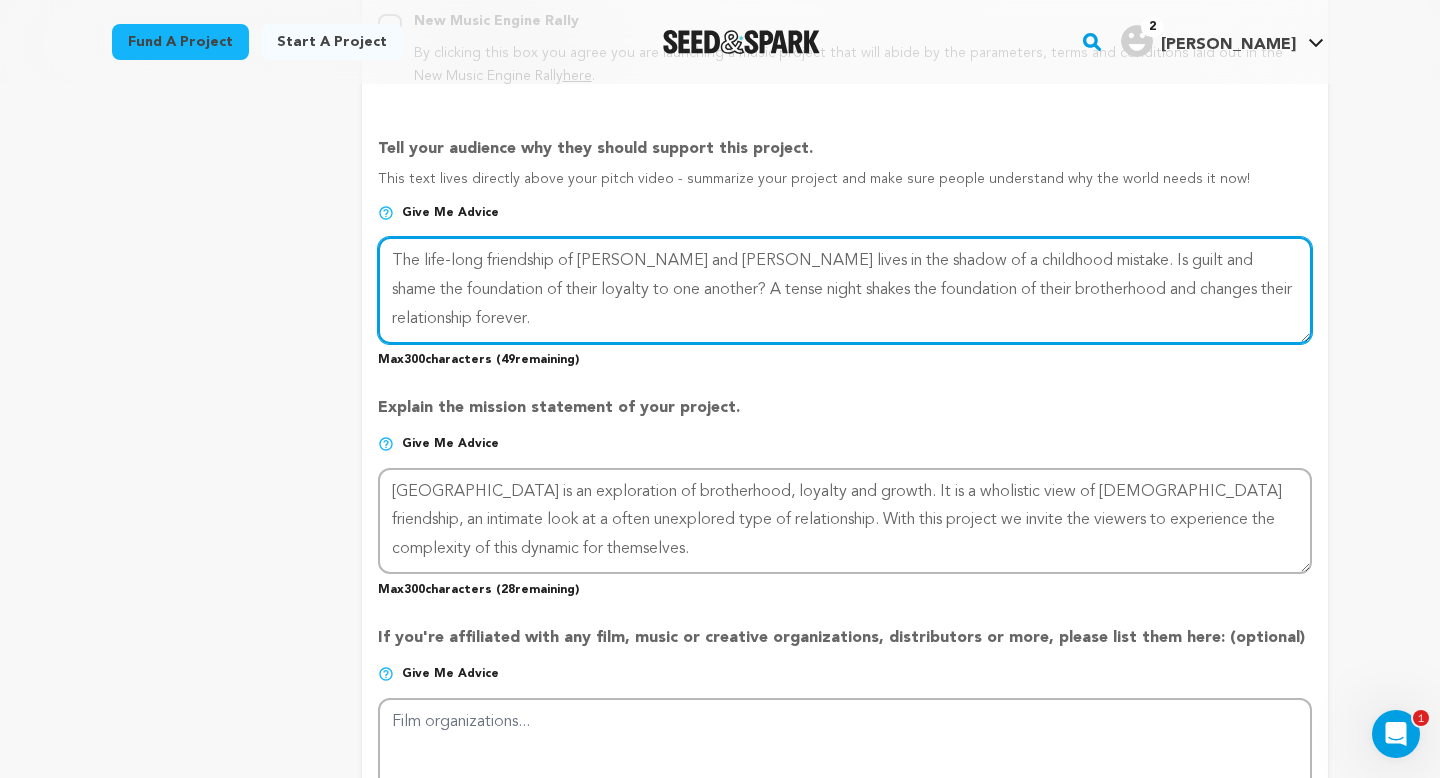 click at bounding box center (845, 290) 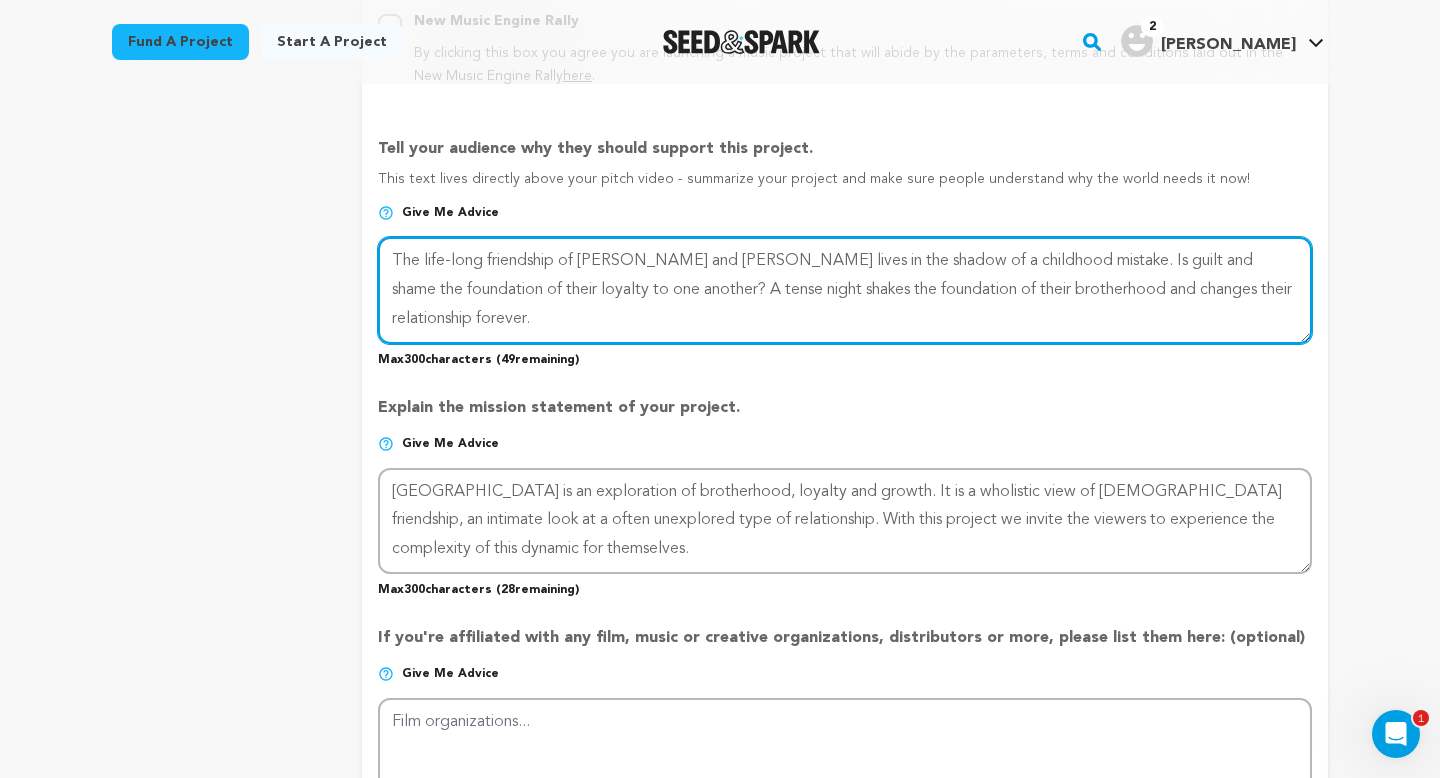 drag, startPoint x: 693, startPoint y: 284, endPoint x: 600, endPoint y: 284, distance: 93 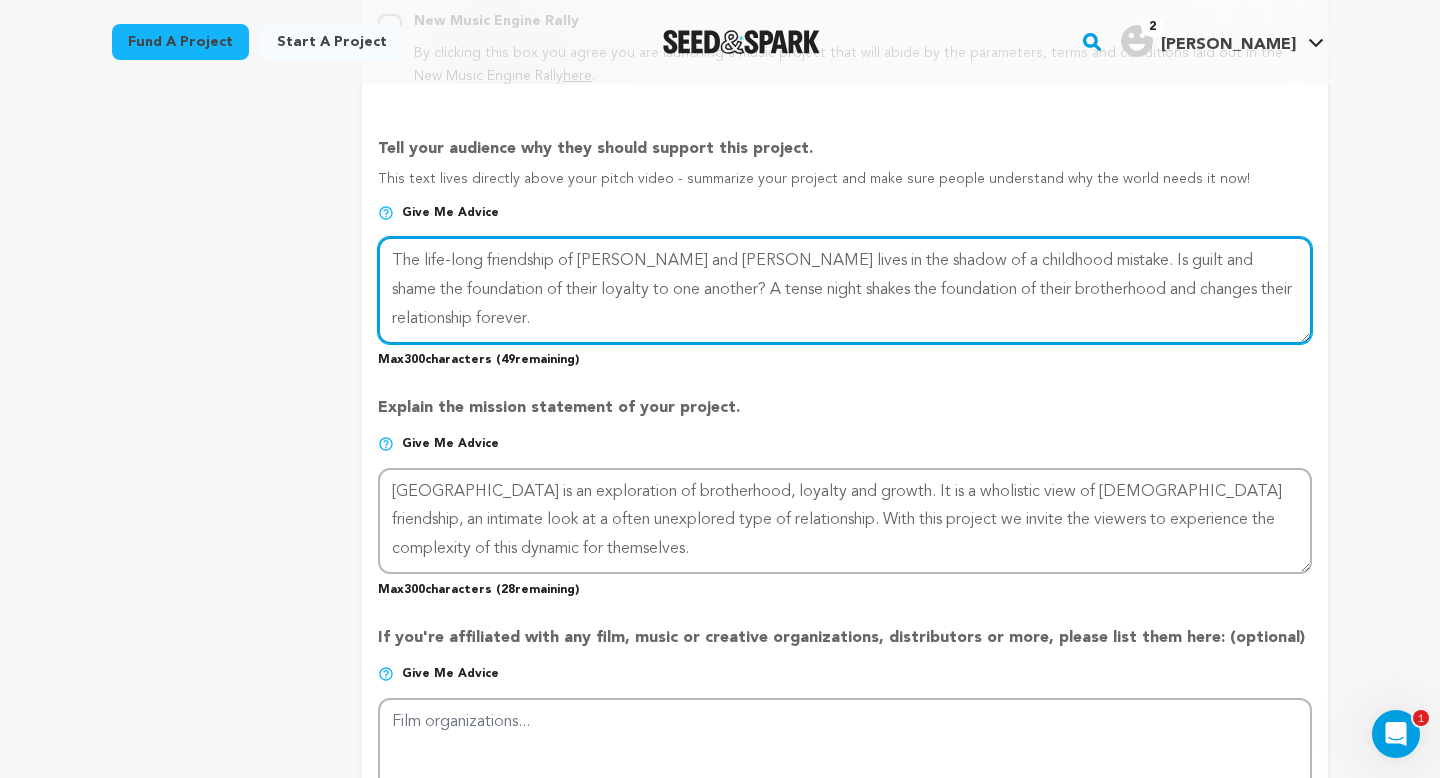 click at bounding box center (845, 290) 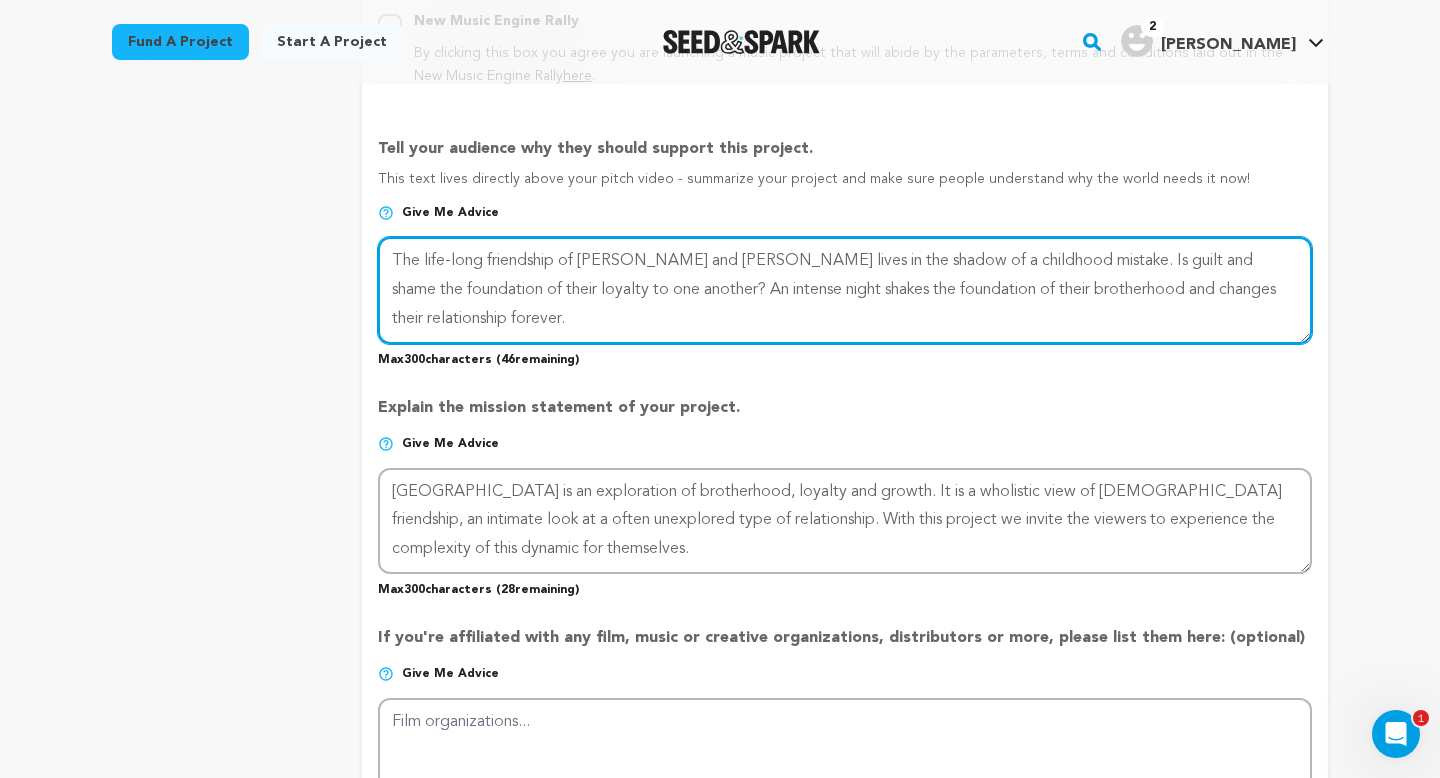 click at bounding box center [845, 290] 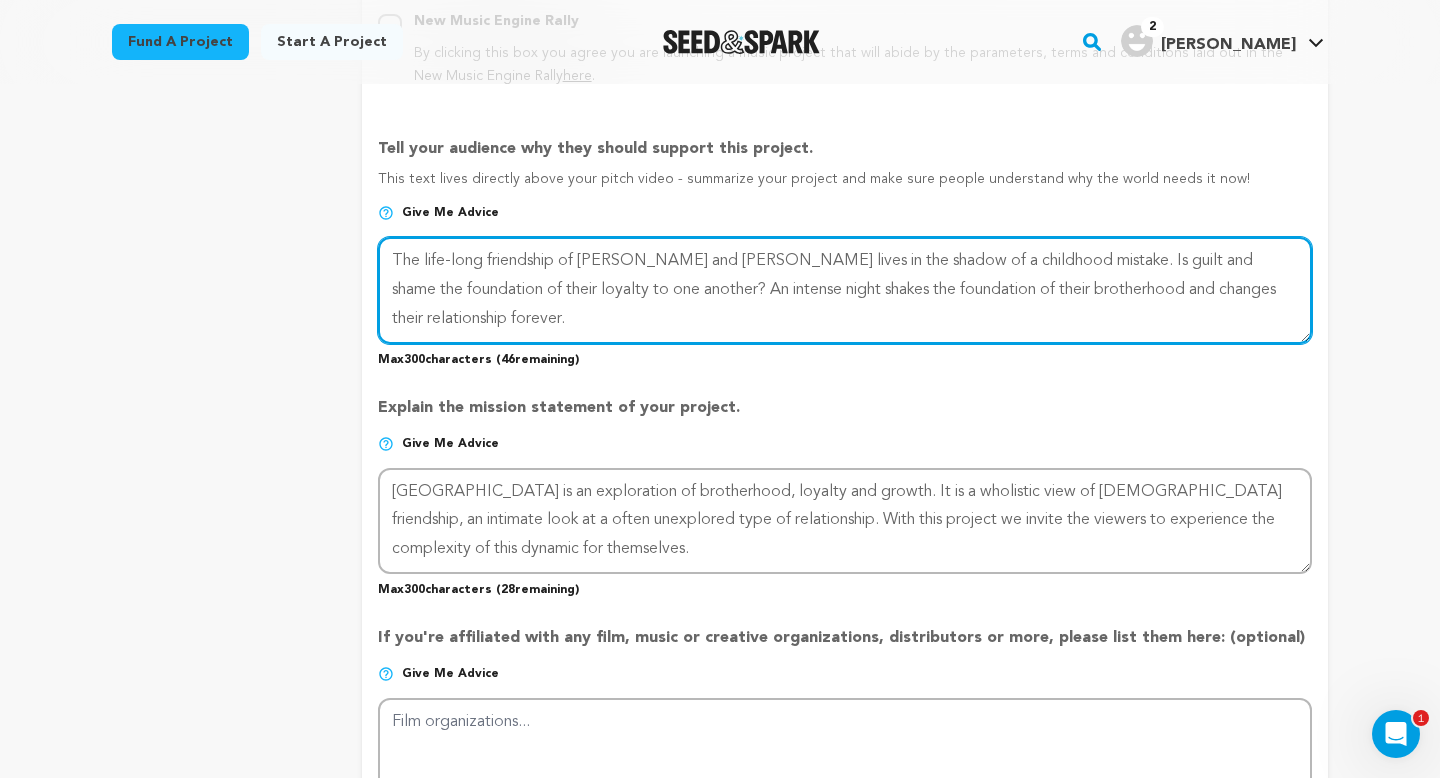 drag, startPoint x: 597, startPoint y: 286, endPoint x: 764, endPoint y: 279, distance: 167.14664 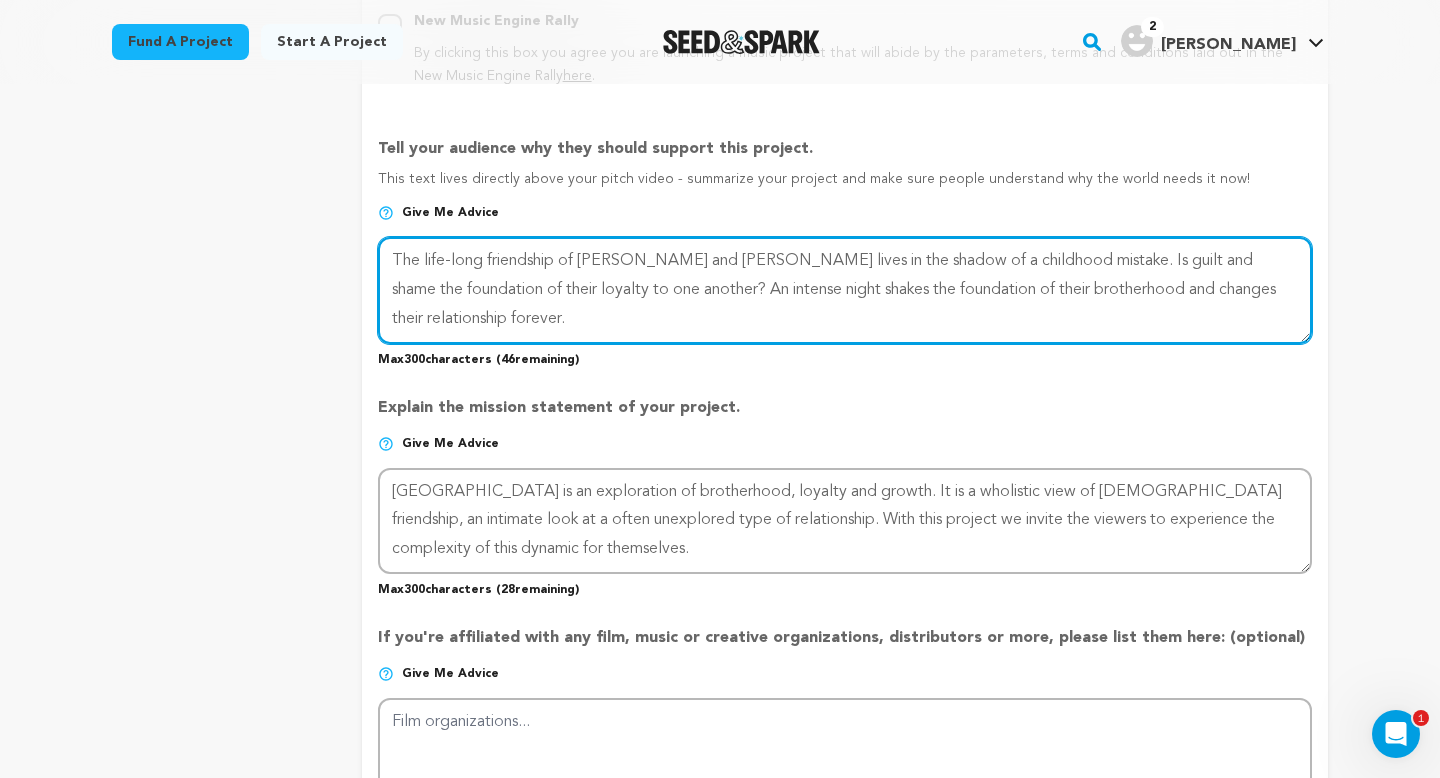 click at bounding box center [845, 290] 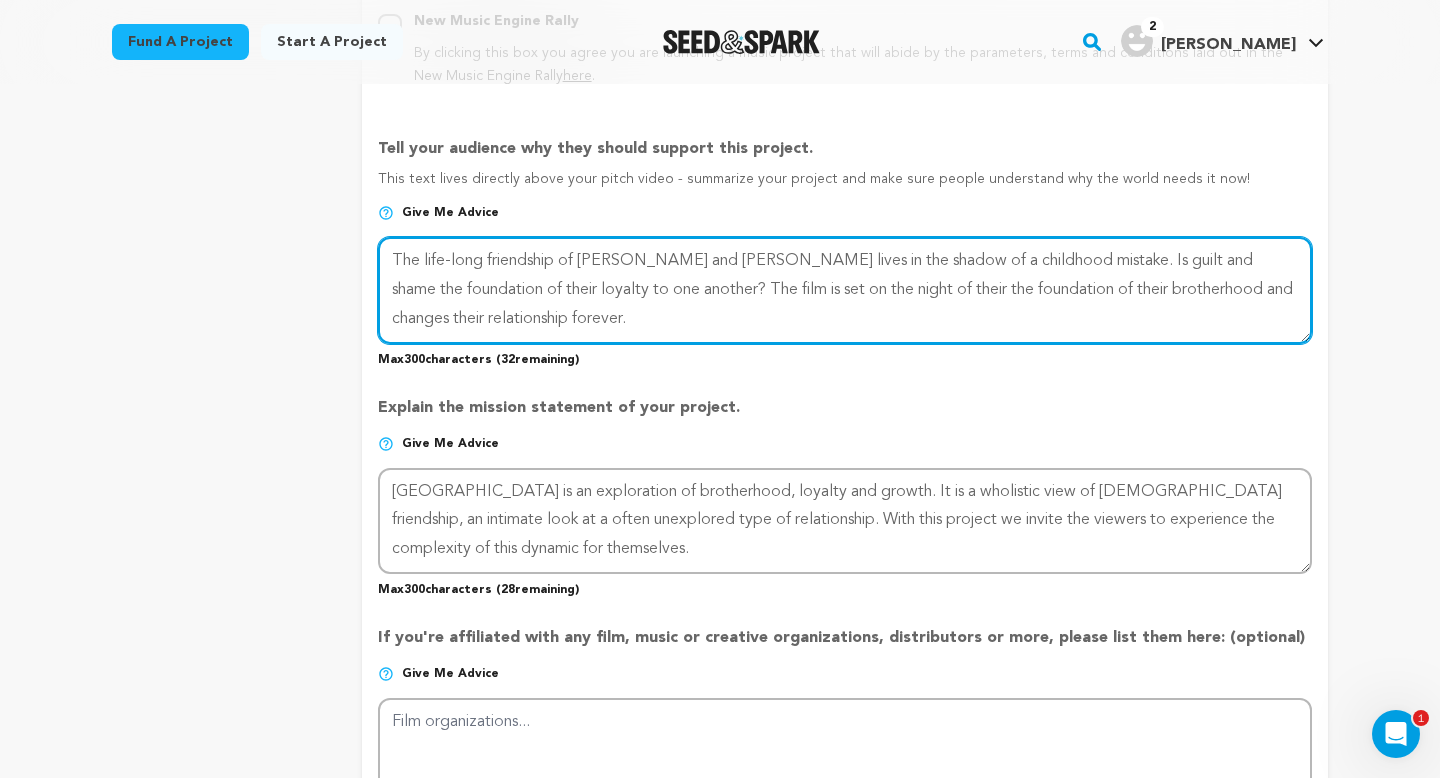 drag, startPoint x: 600, startPoint y: 284, endPoint x: 869, endPoint y: 285, distance: 269.00186 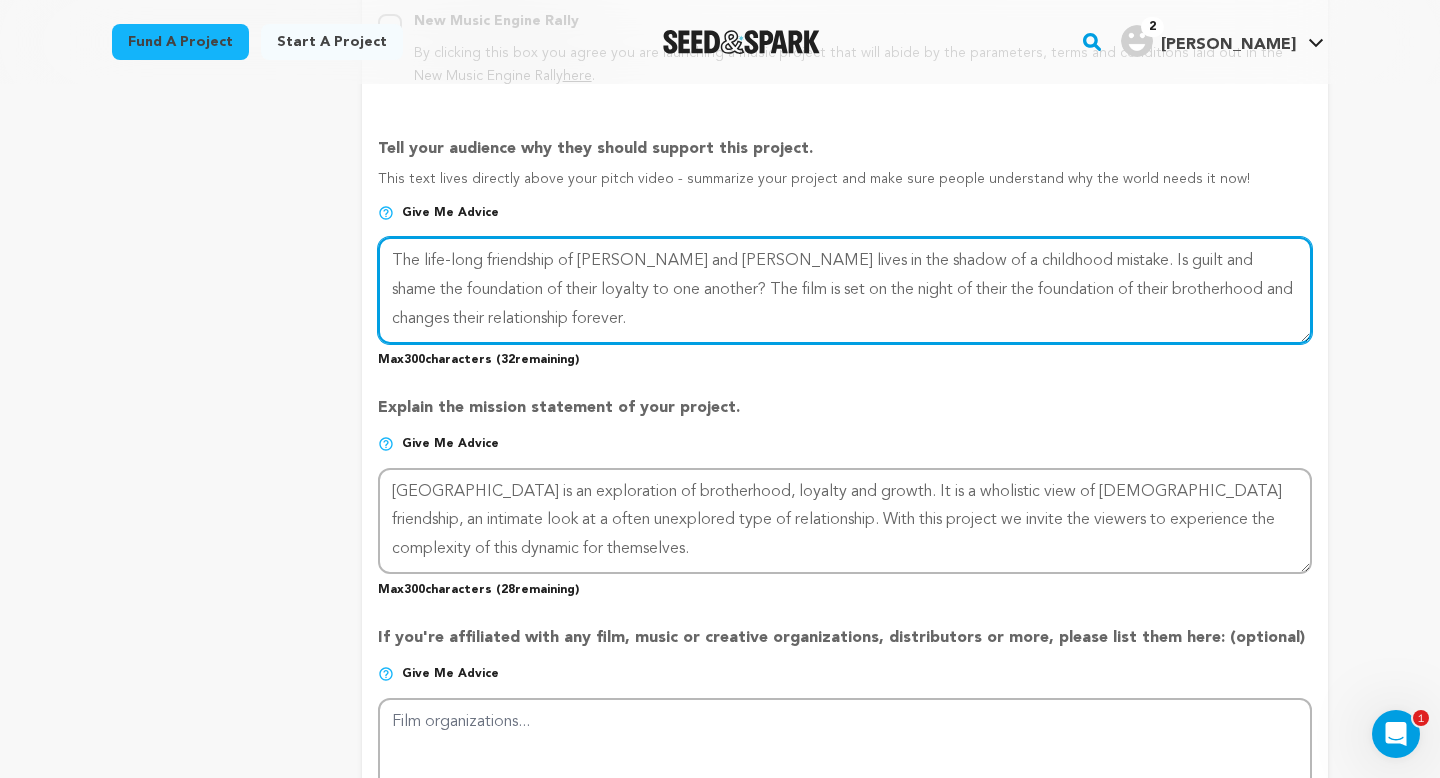 click at bounding box center [845, 290] 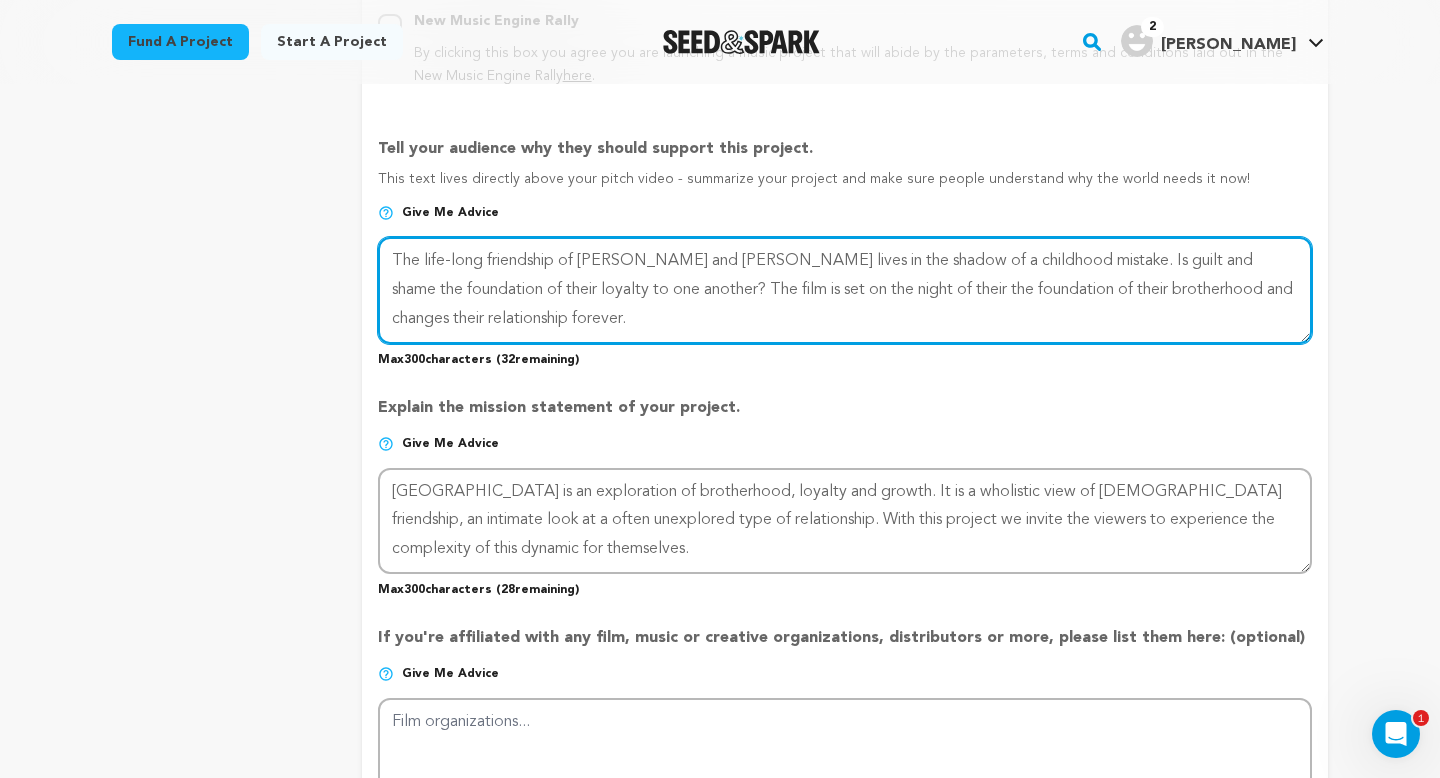 drag, startPoint x: 793, startPoint y: 285, endPoint x: 1006, endPoint y: 285, distance: 213 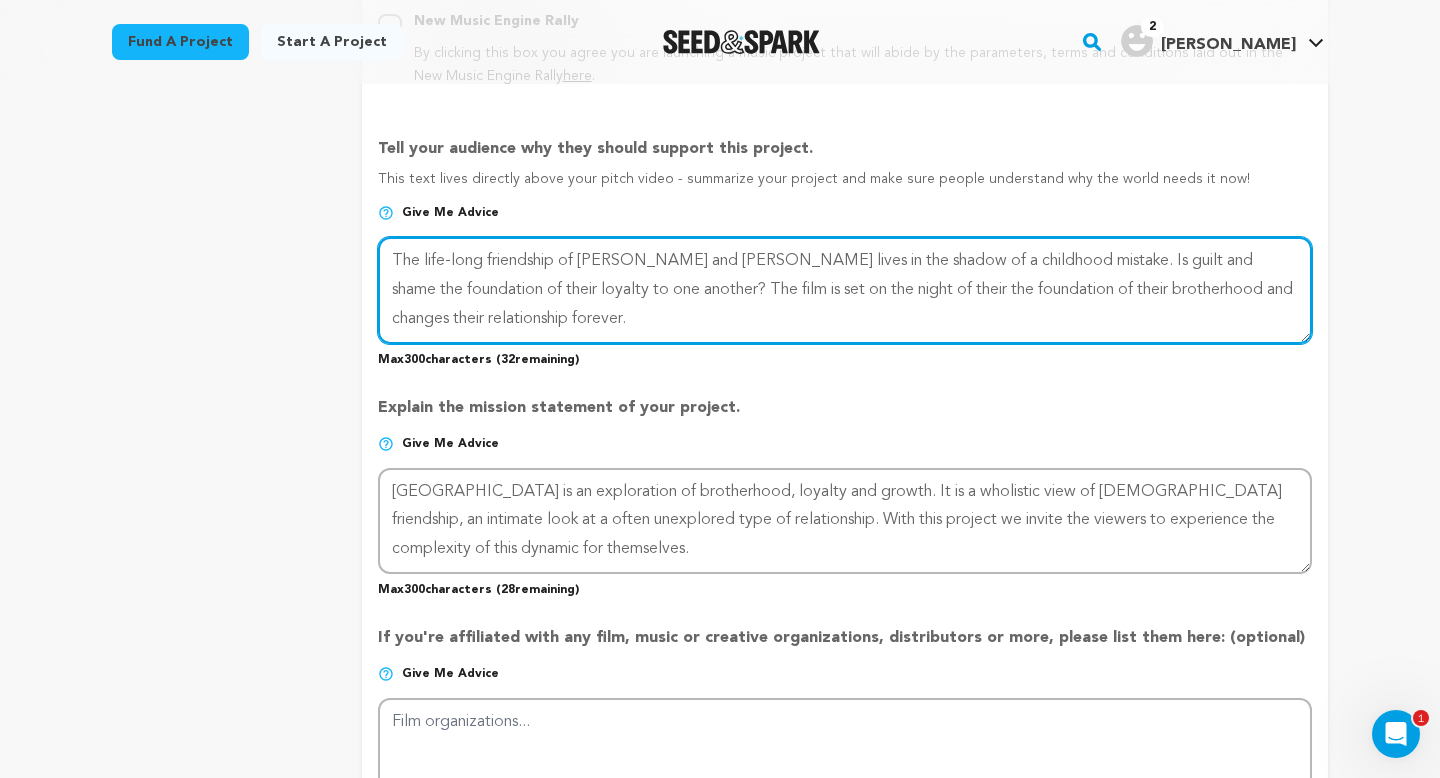 click at bounding box center [845, 290] 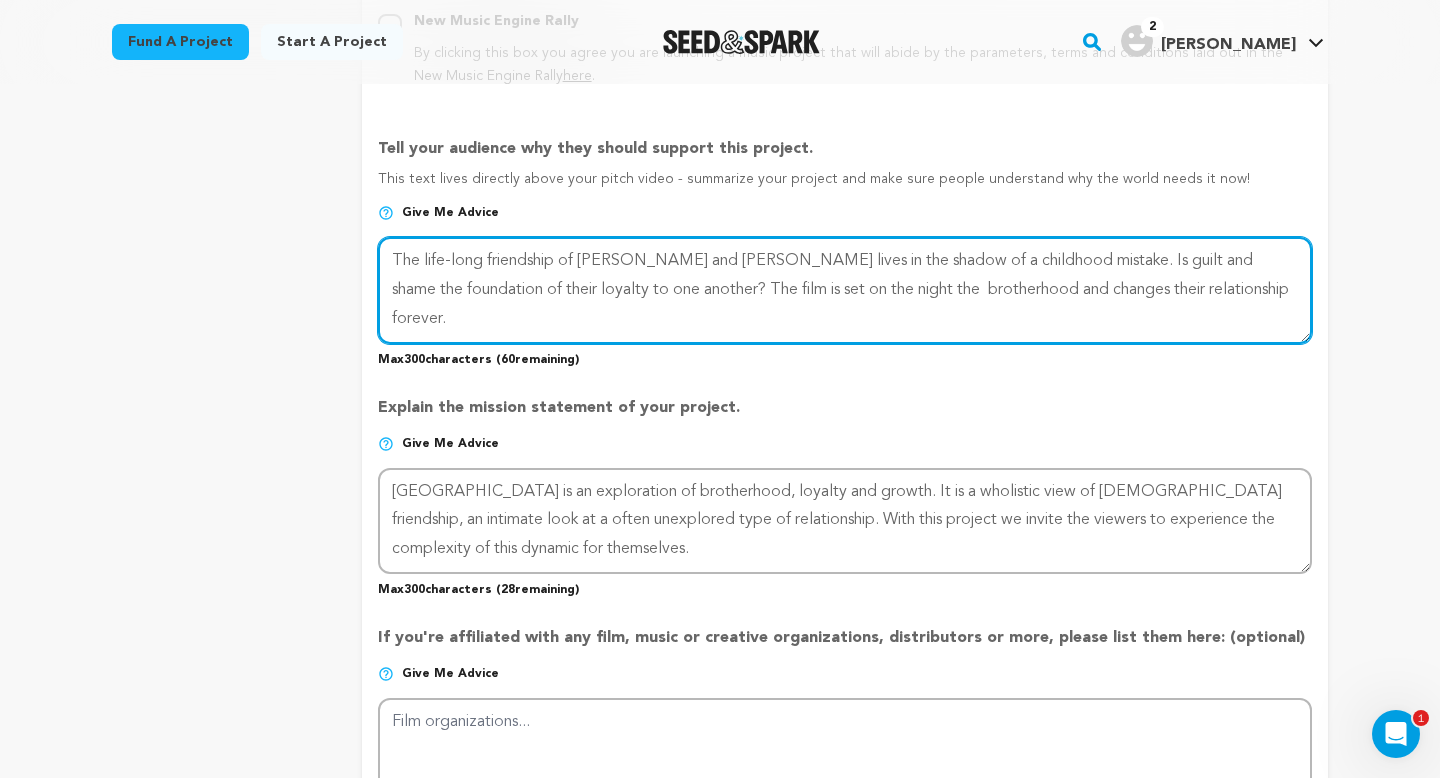 drag, startPoint x: 624, startPoint y: 289, endPoint x: 598, endPoint y: 286, distance: 26.172504 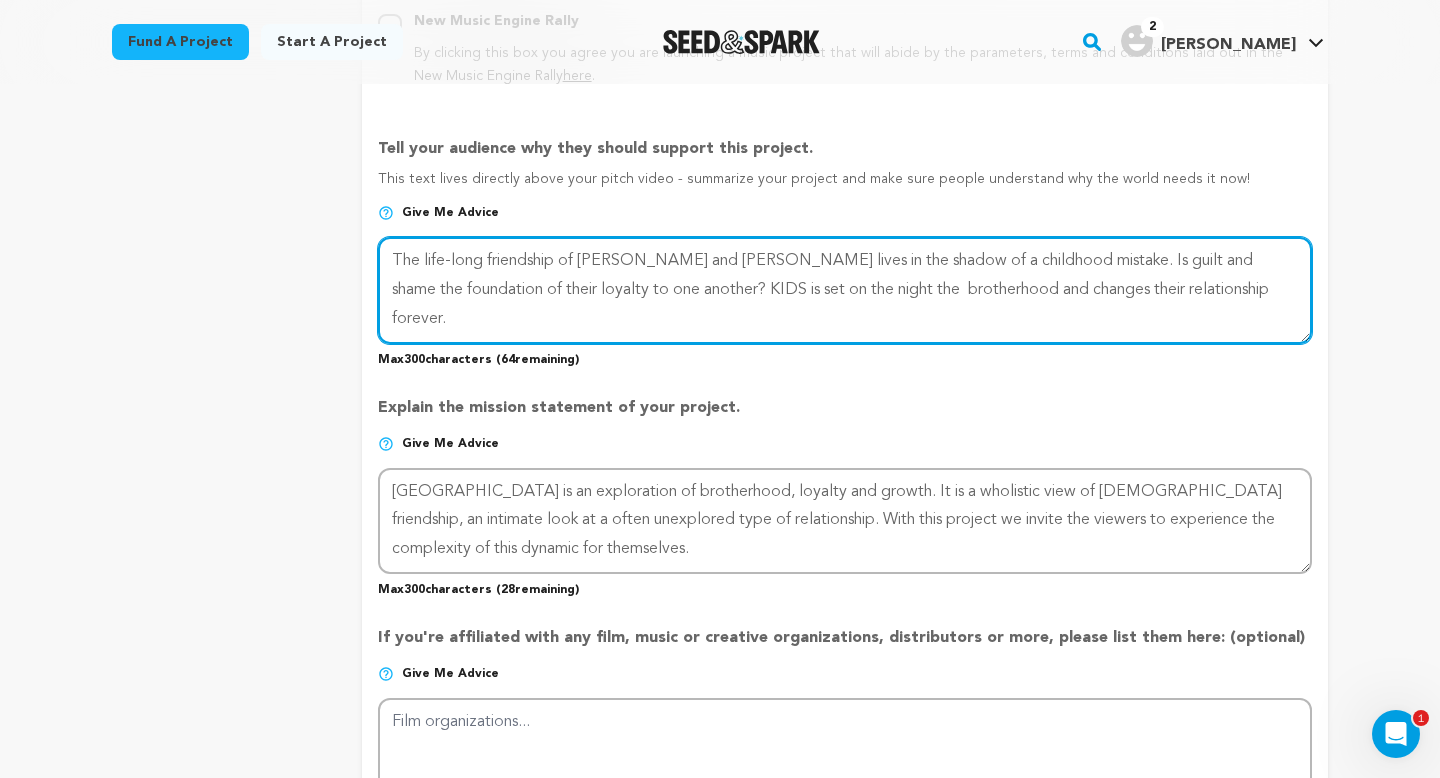drag, startPoint x: 724, startPoint y: 285, endPoint x: 637, endPoint y: 284, distance: 87.005745 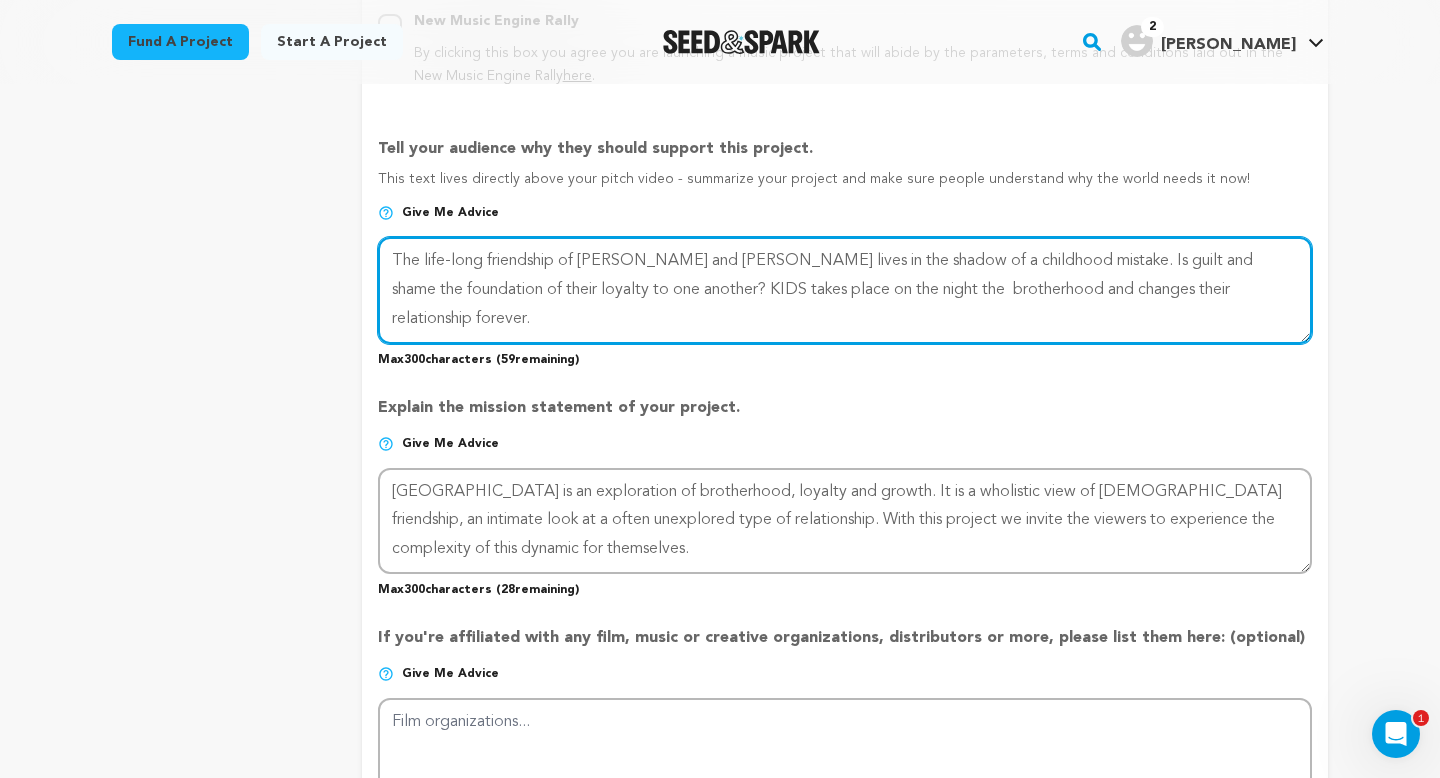 drag, startPoint x: 834, startPoint y: 284, endPoint x: 872, endPoint y: 284, distance: 38 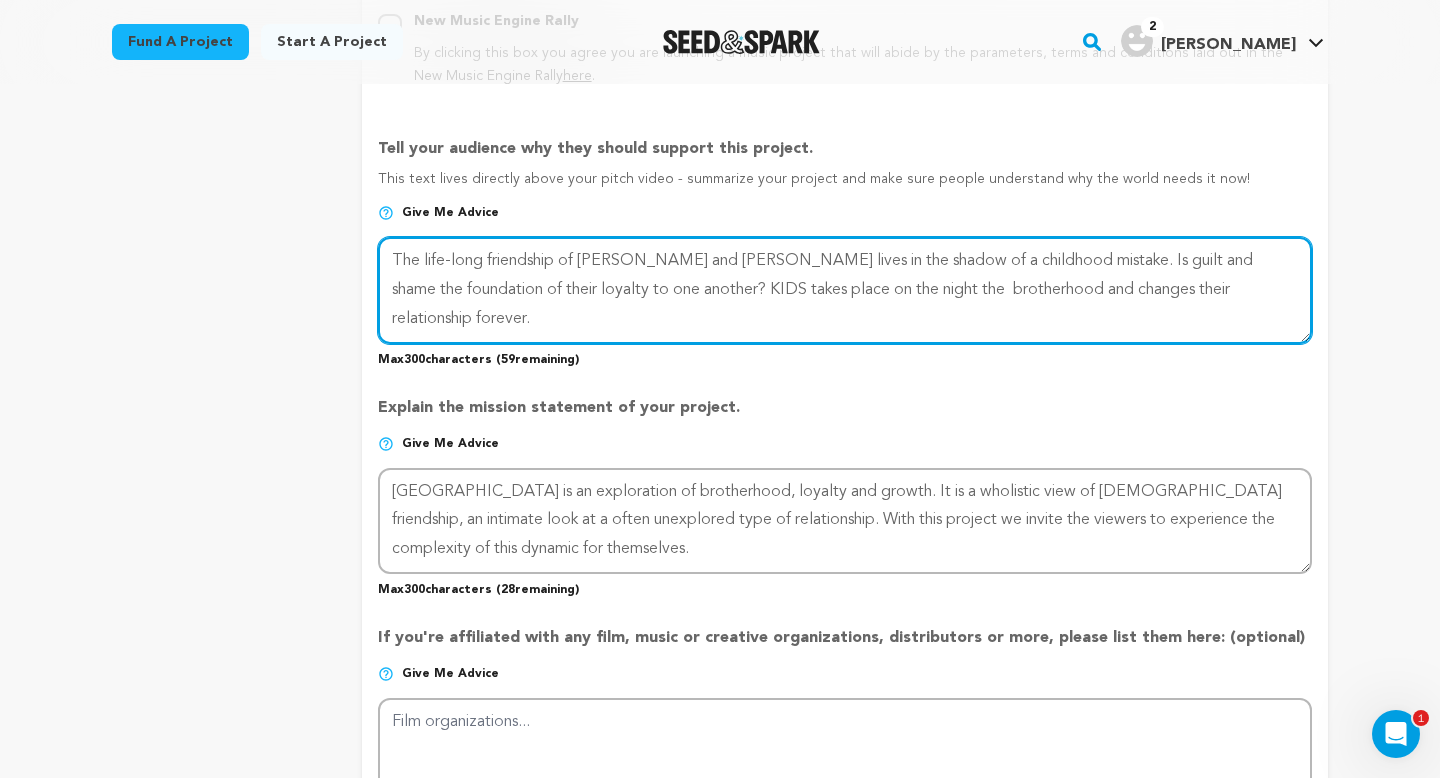 click at bounding box center (845, 290) 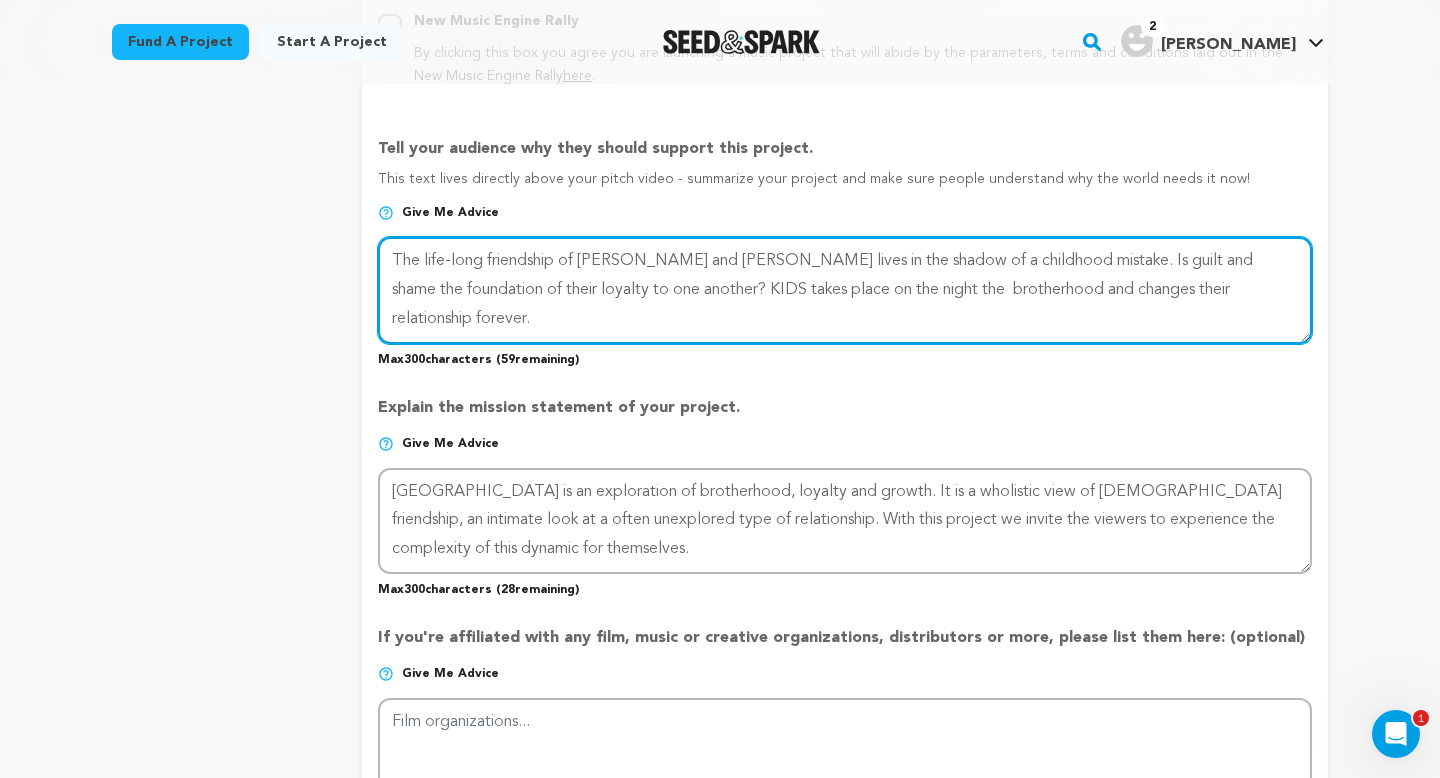 drag, startPoint x: 813, startPoint y: 283, endPoint x: 838, endPoint y: 288, distance: 25.495098 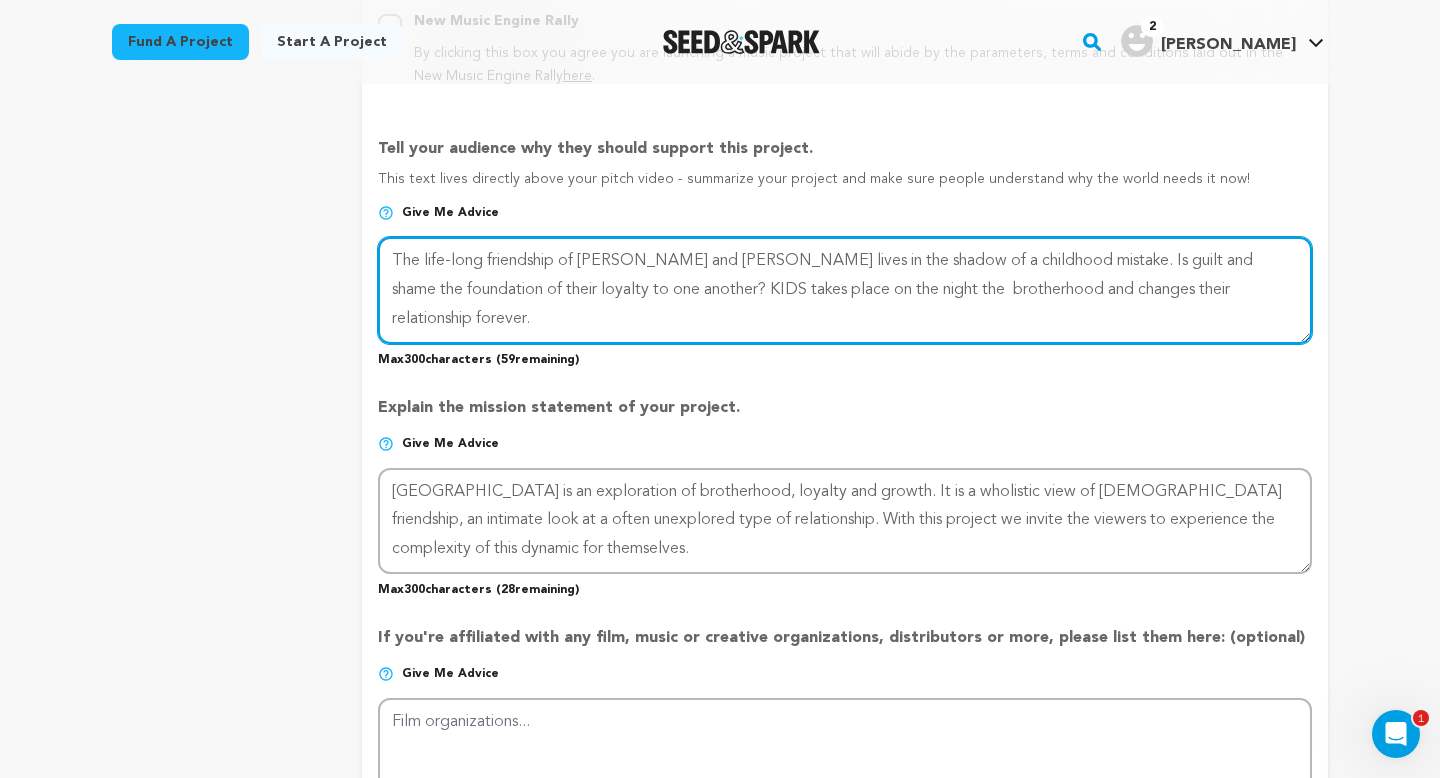 click at bounding box center (845, 290) 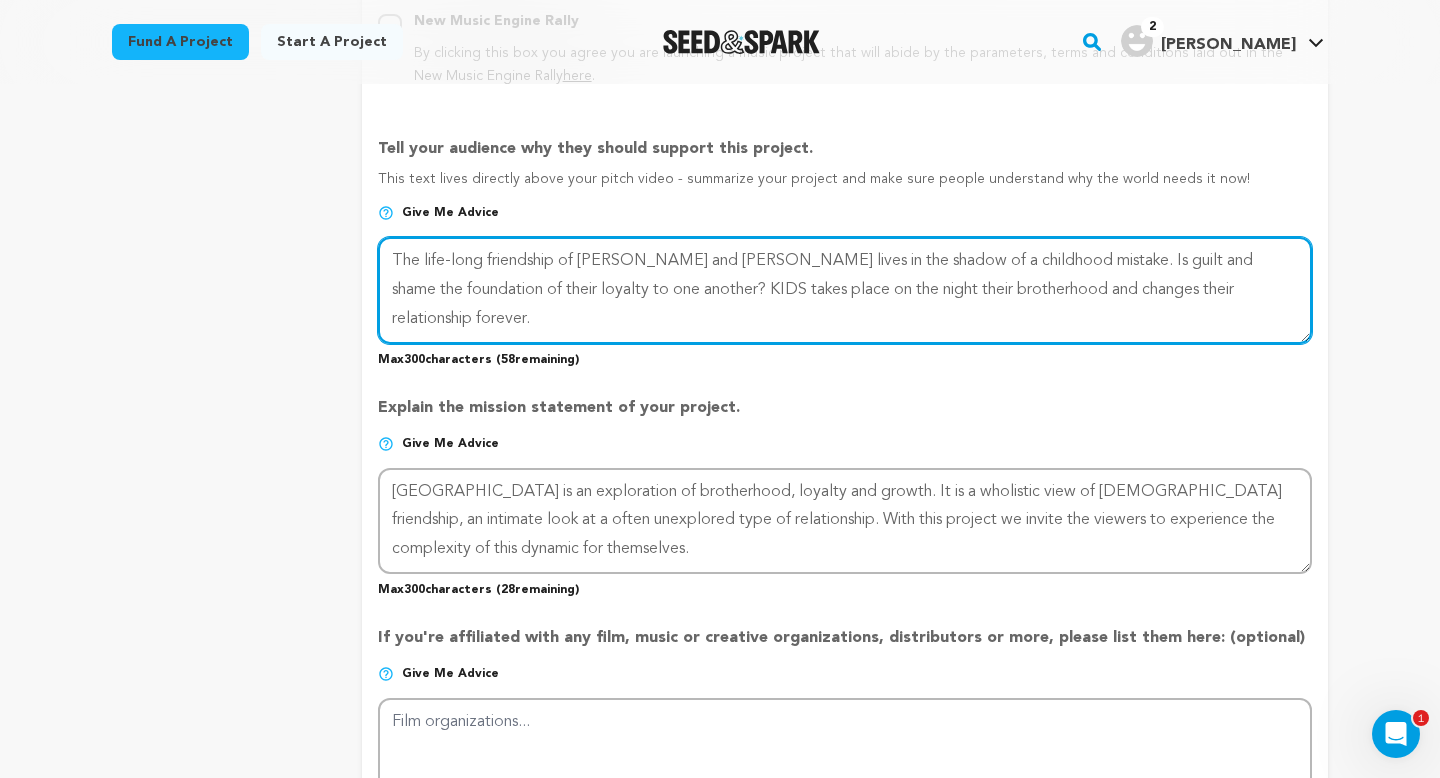click at bounding box center (845, 290) 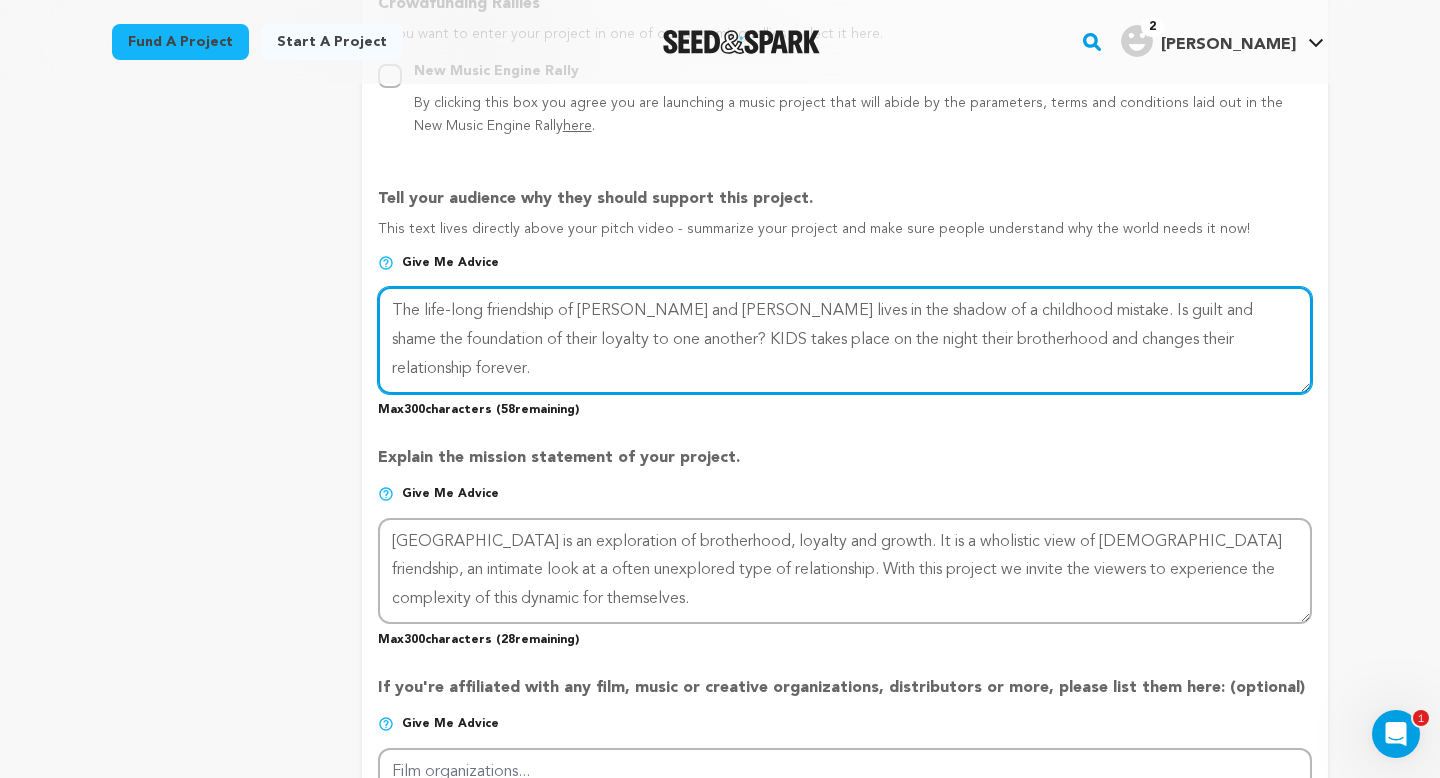 scroll, scrollTop: 1210, scrollLeft: 0, axis: vertical 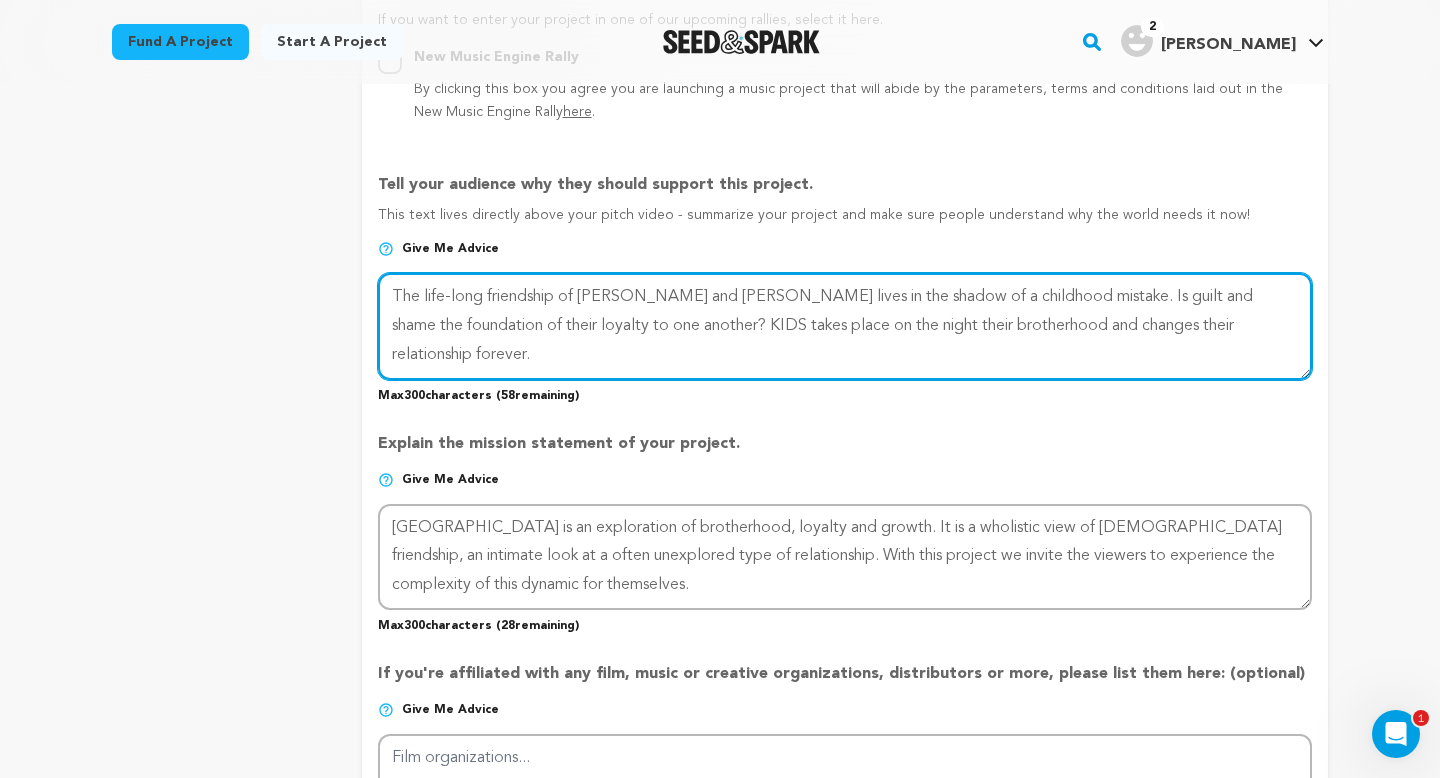 click at bounding box center [845, 326] 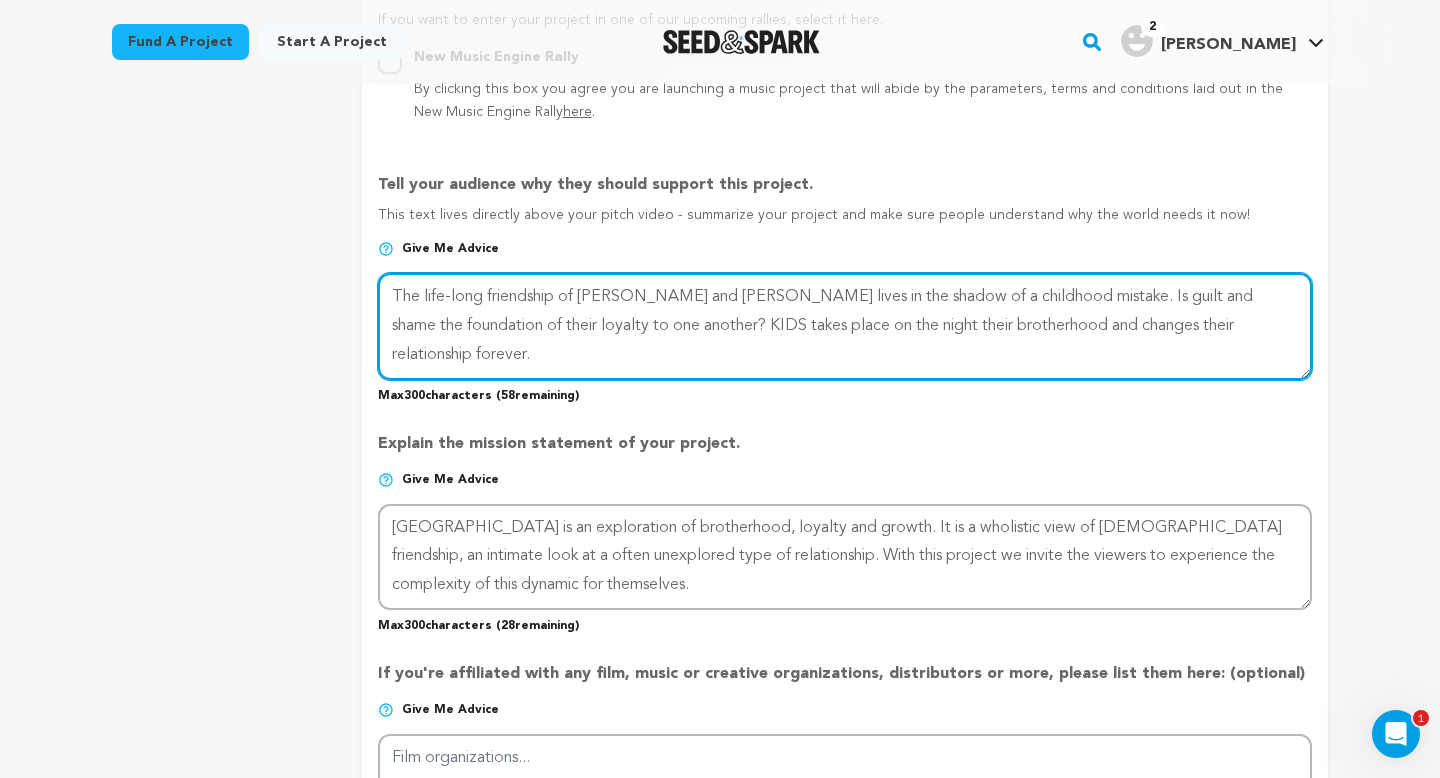 drag, startPoint x: 637, startPoint y: 318, endPoint x: 846, endPoint y: 321, distance: 209.02153 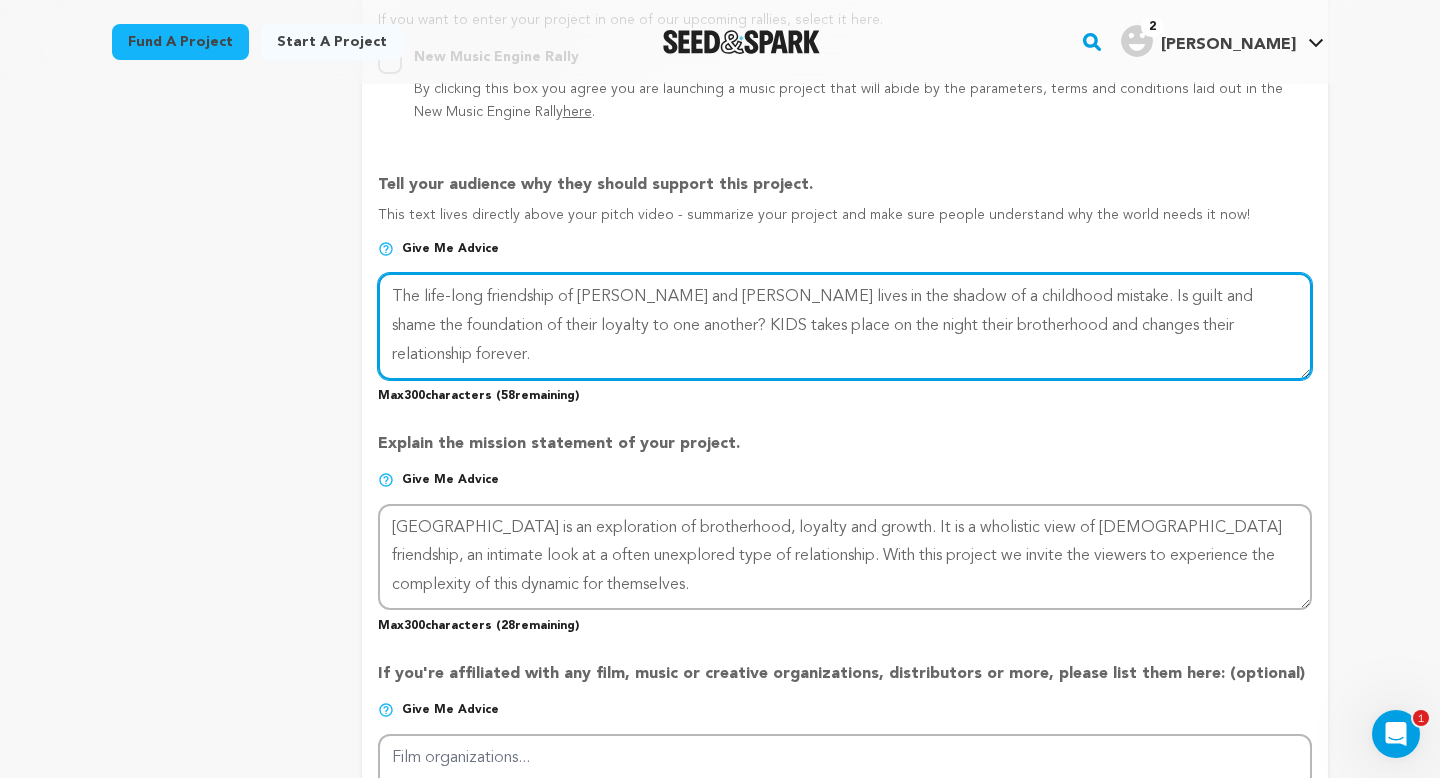 click at bounding box center [845, 326] 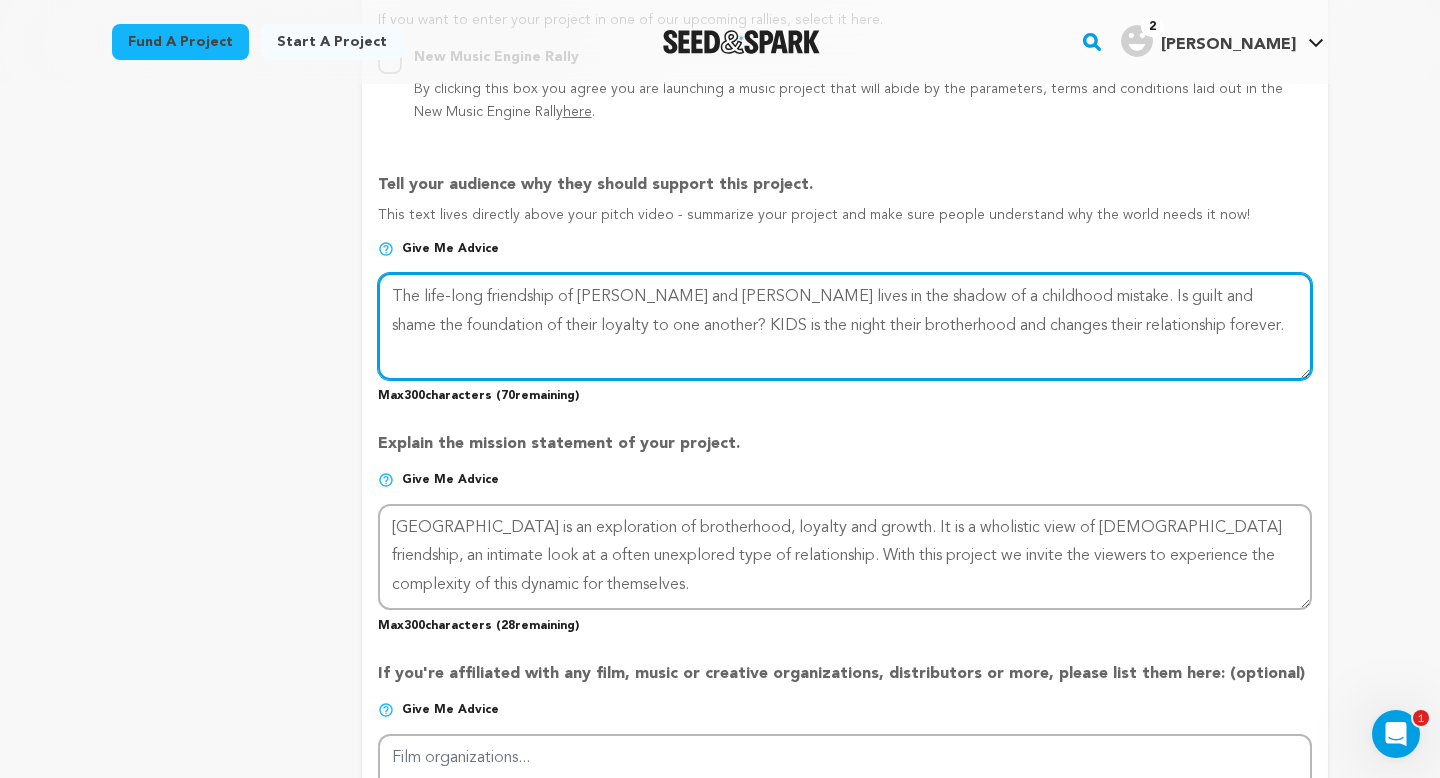 drag, startPoint x: 846, startPoint y: 323, endPoint x: 929, endPoint y: 319, distance: 83.09633 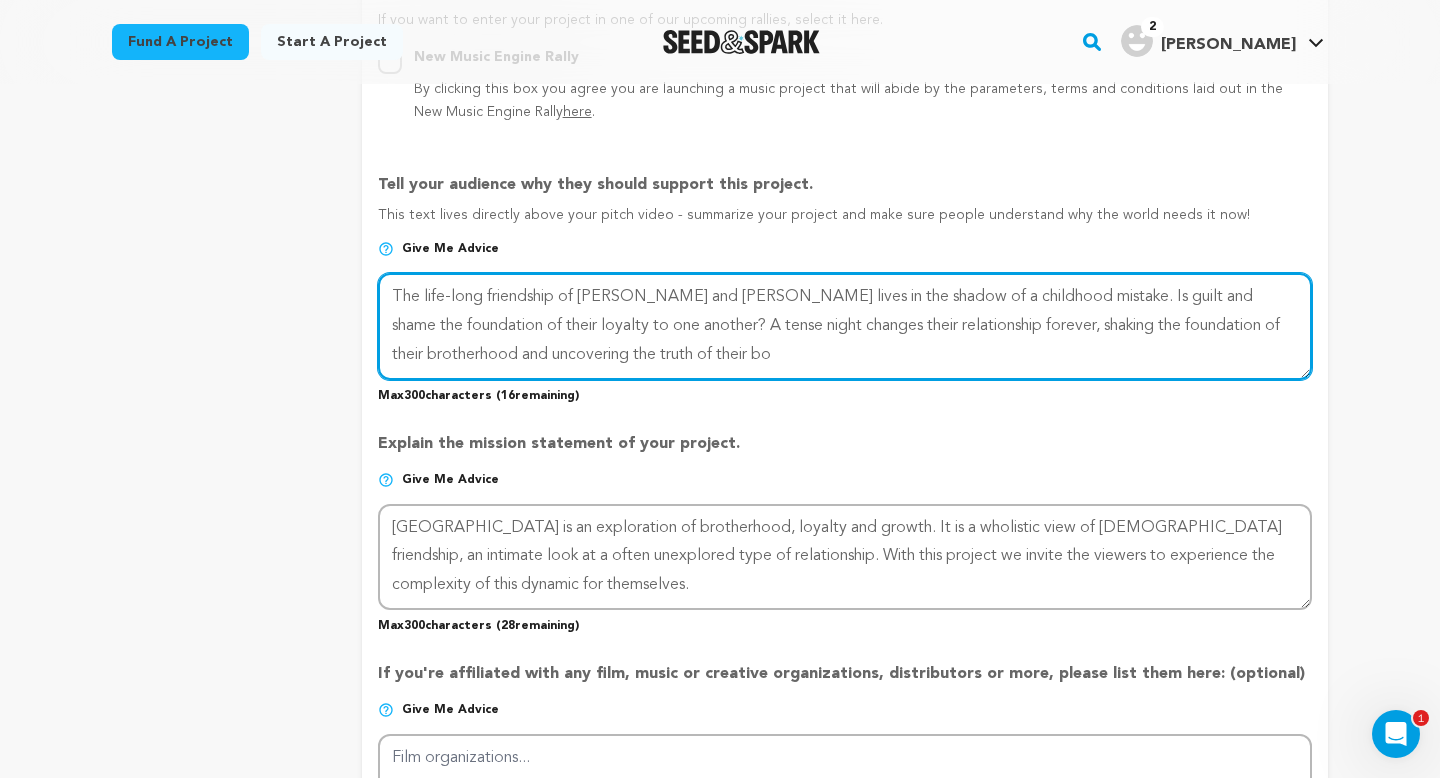 drag, startPoint x: 755, startPoint y: 323, endPoint x: 599, endPoint y: 319, distance: 156.05127 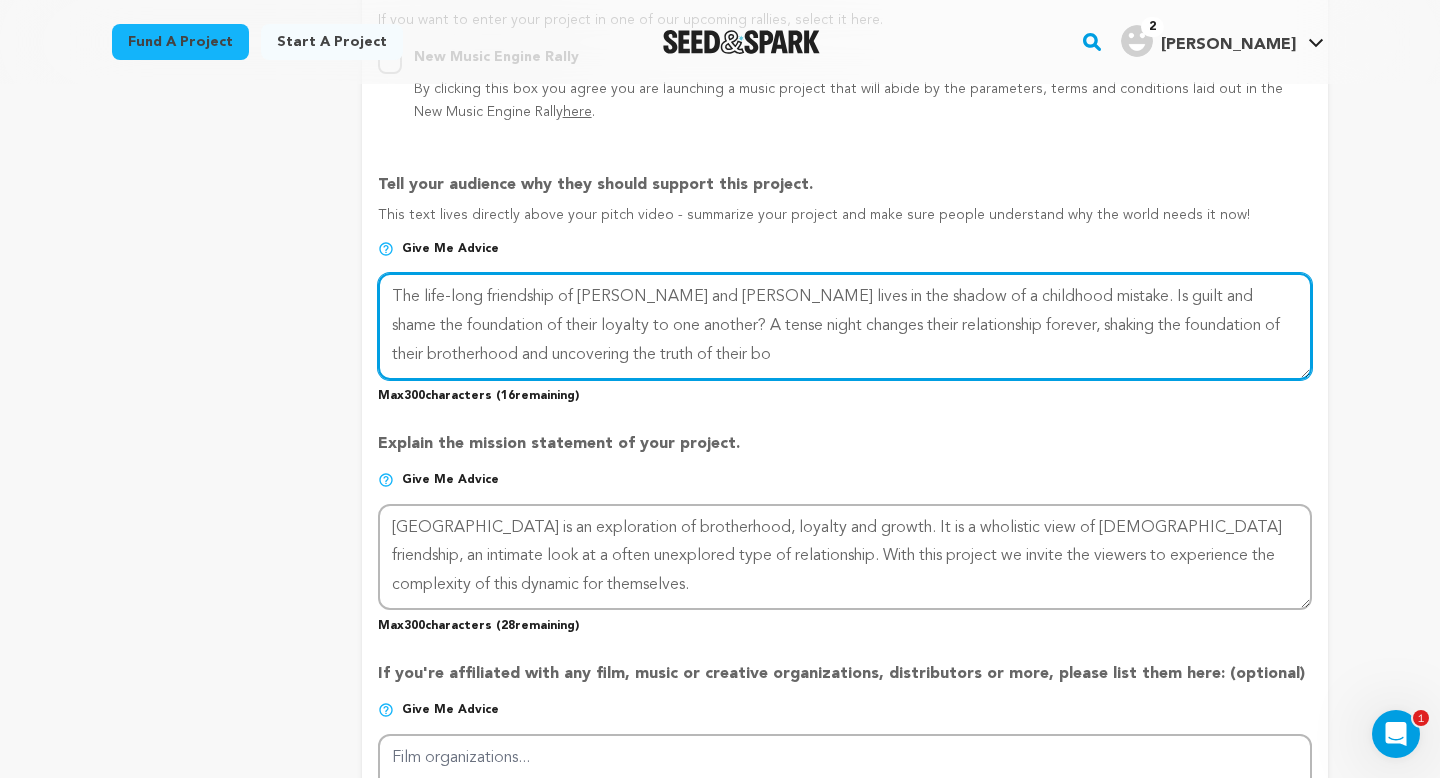 click at bounding box center [845, 326] 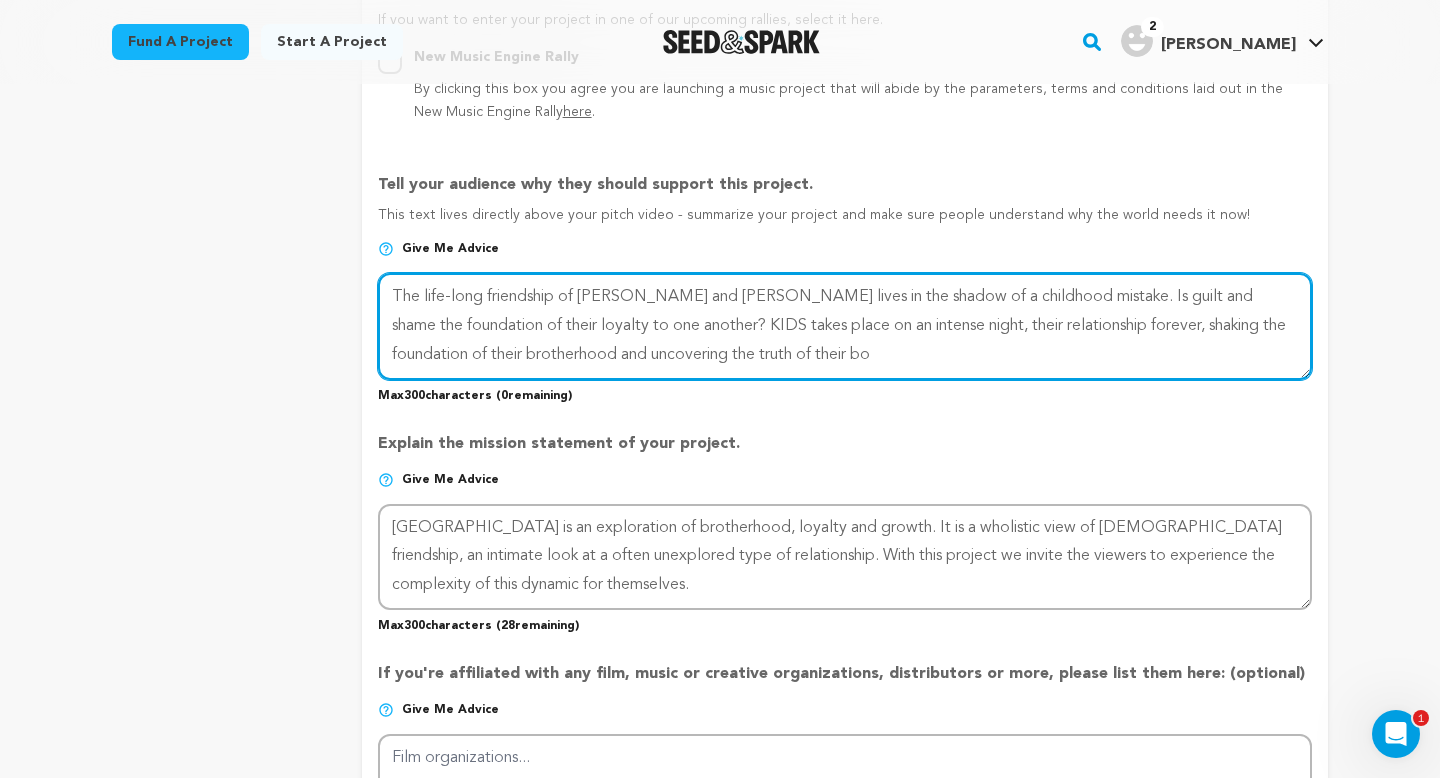 drag, startPoint x: 796, startPoint y: 346, endPoint x: 520, endPoint y: 342, distance: 276.029 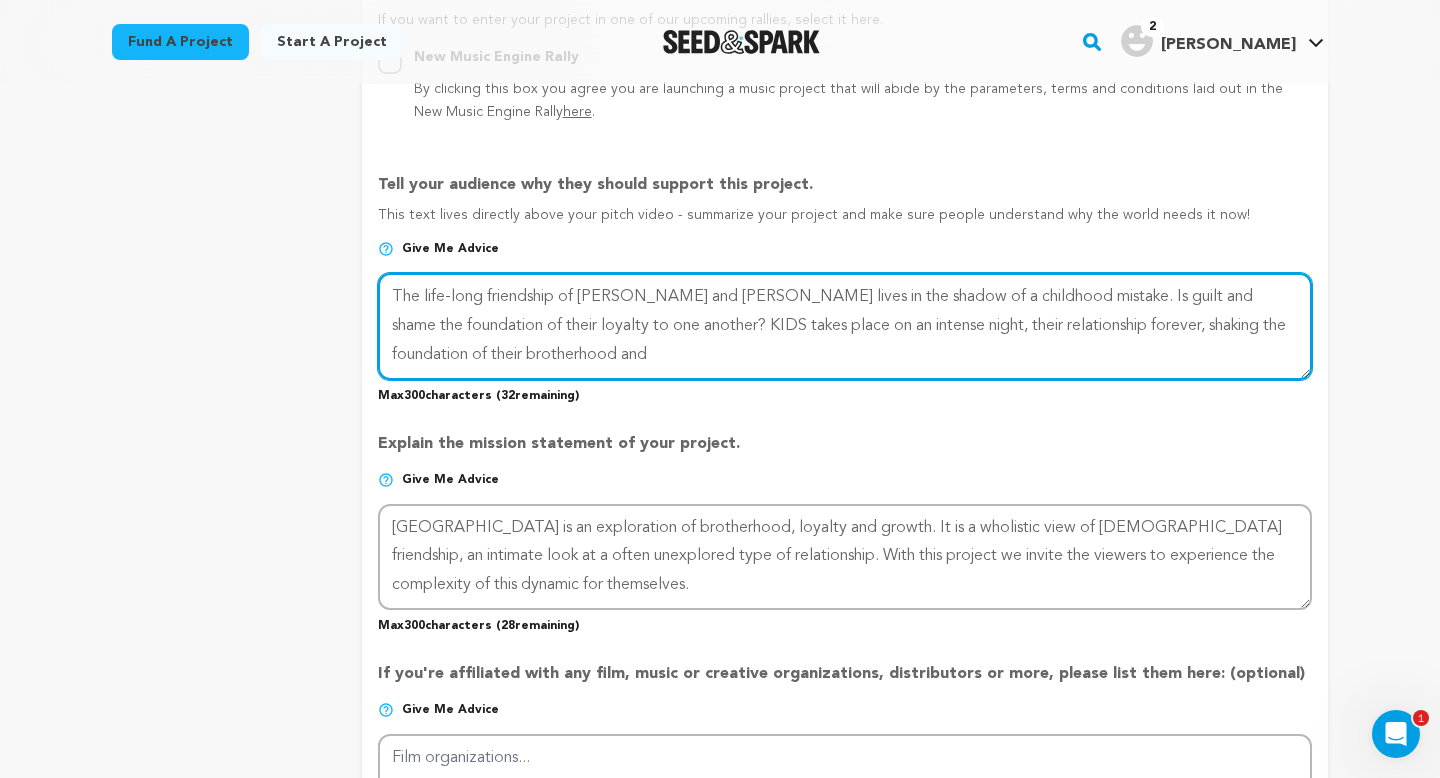 click at bounding box center (845, 326) 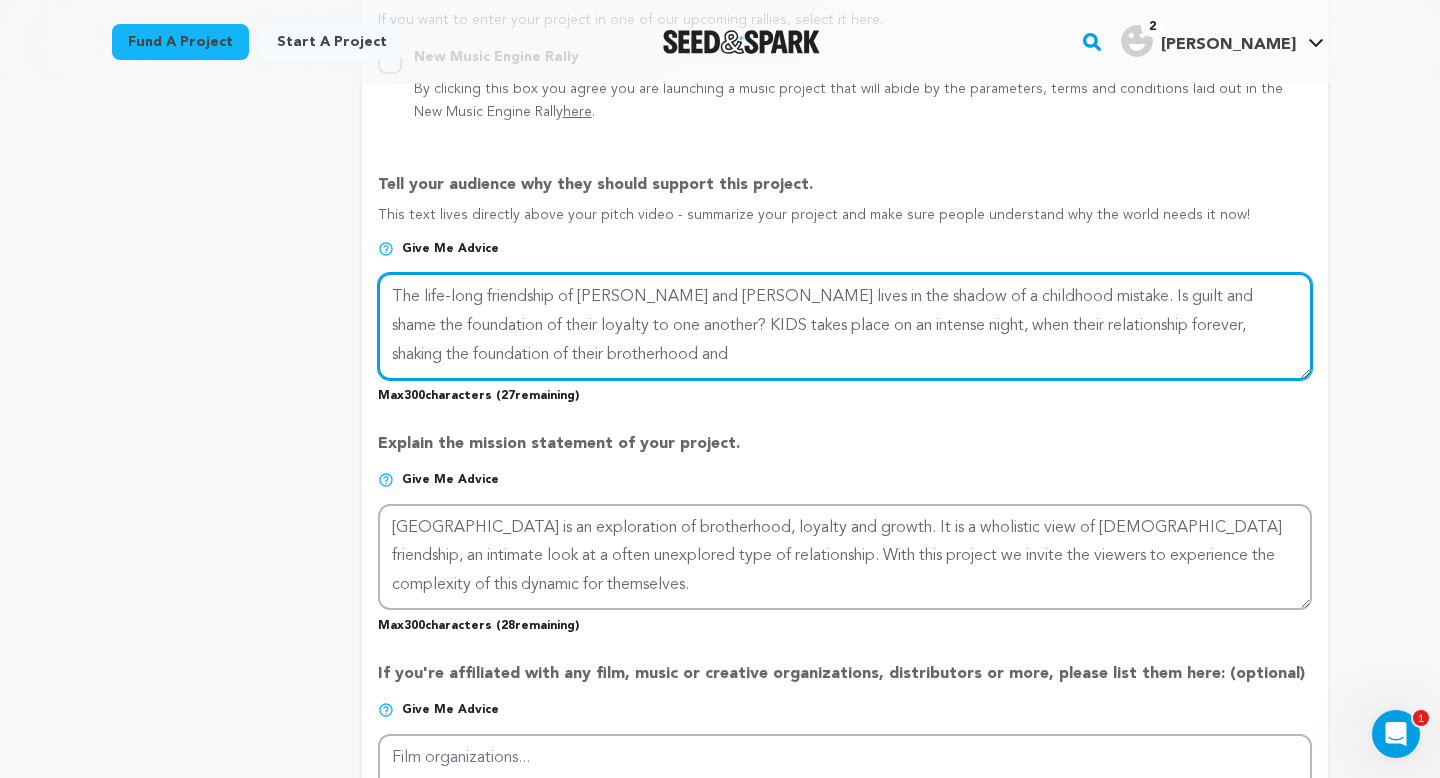 drag, startPoint x: 891, startPoint y: 347, endPoint x: 903, endPoint y: 325, distance: 25.059929 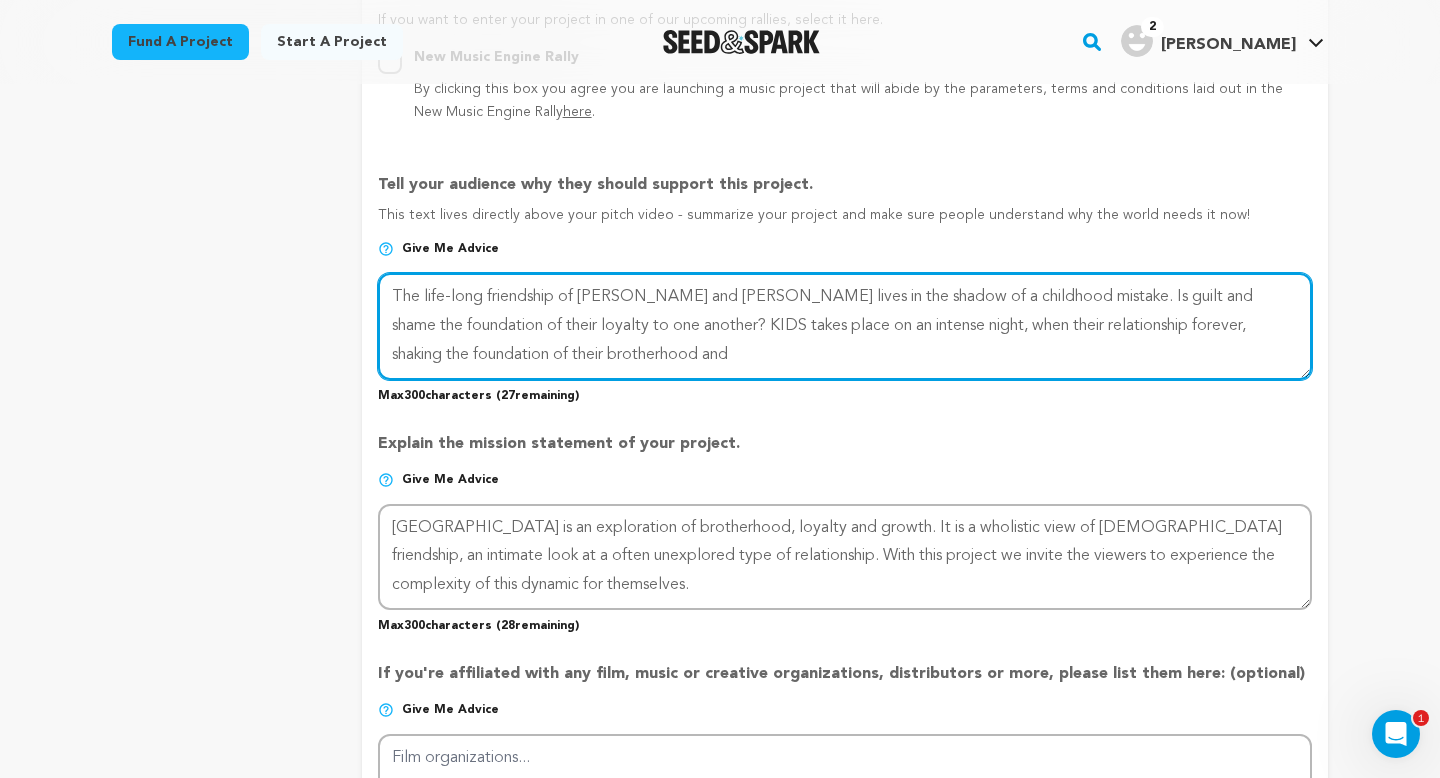 click at bounding box center [845, 326] 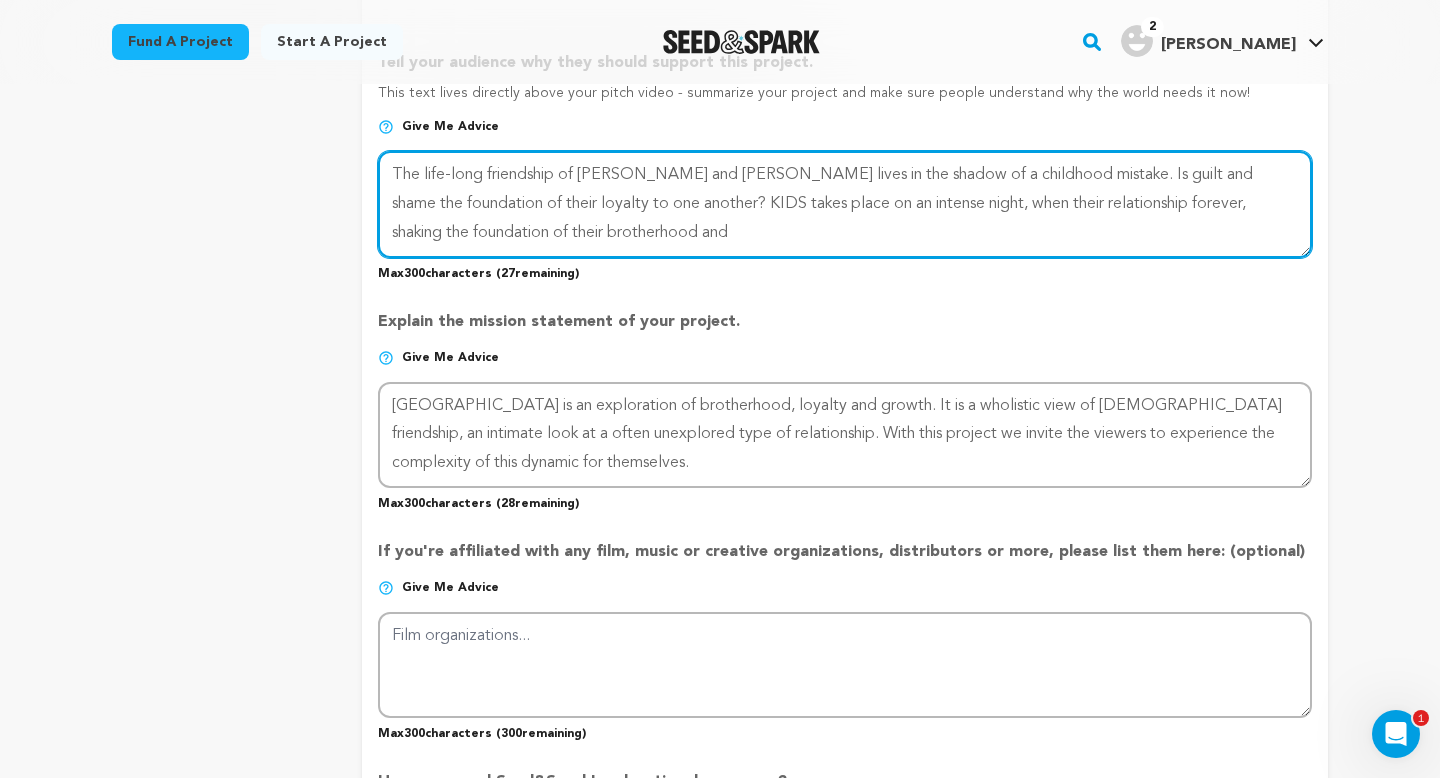 scroll, scrollTop: 1334, scrollLeft: 0, axis: vertical 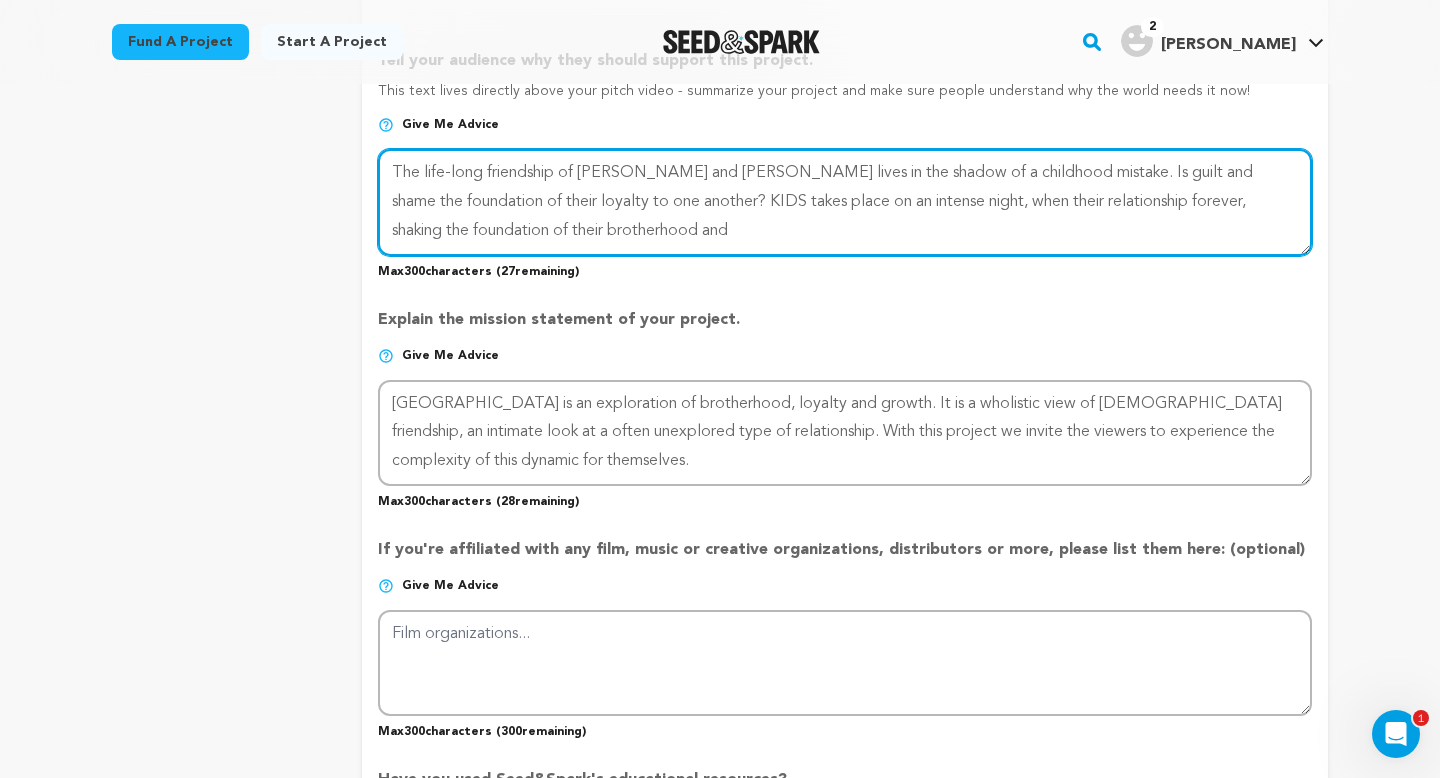 type on "The life-long friendship of Gus and Steven lives in the shadow of a childhood mistake. Is guilt and shame the foundation of their loyalty to one another? KIDS takes place on an intense night, when their relationship forever, shaking the foundation of their brotherhood and" 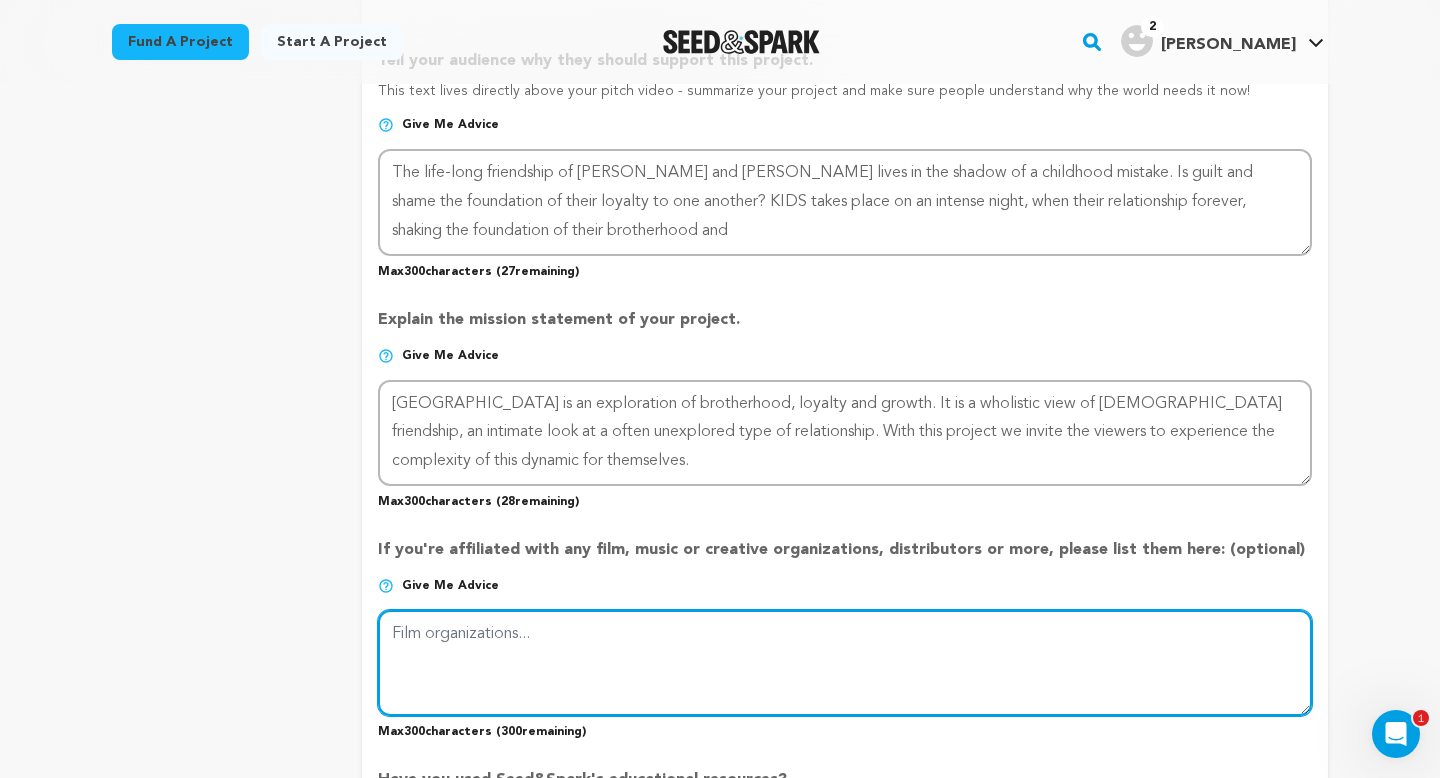 click at bounding box center [845, 663] 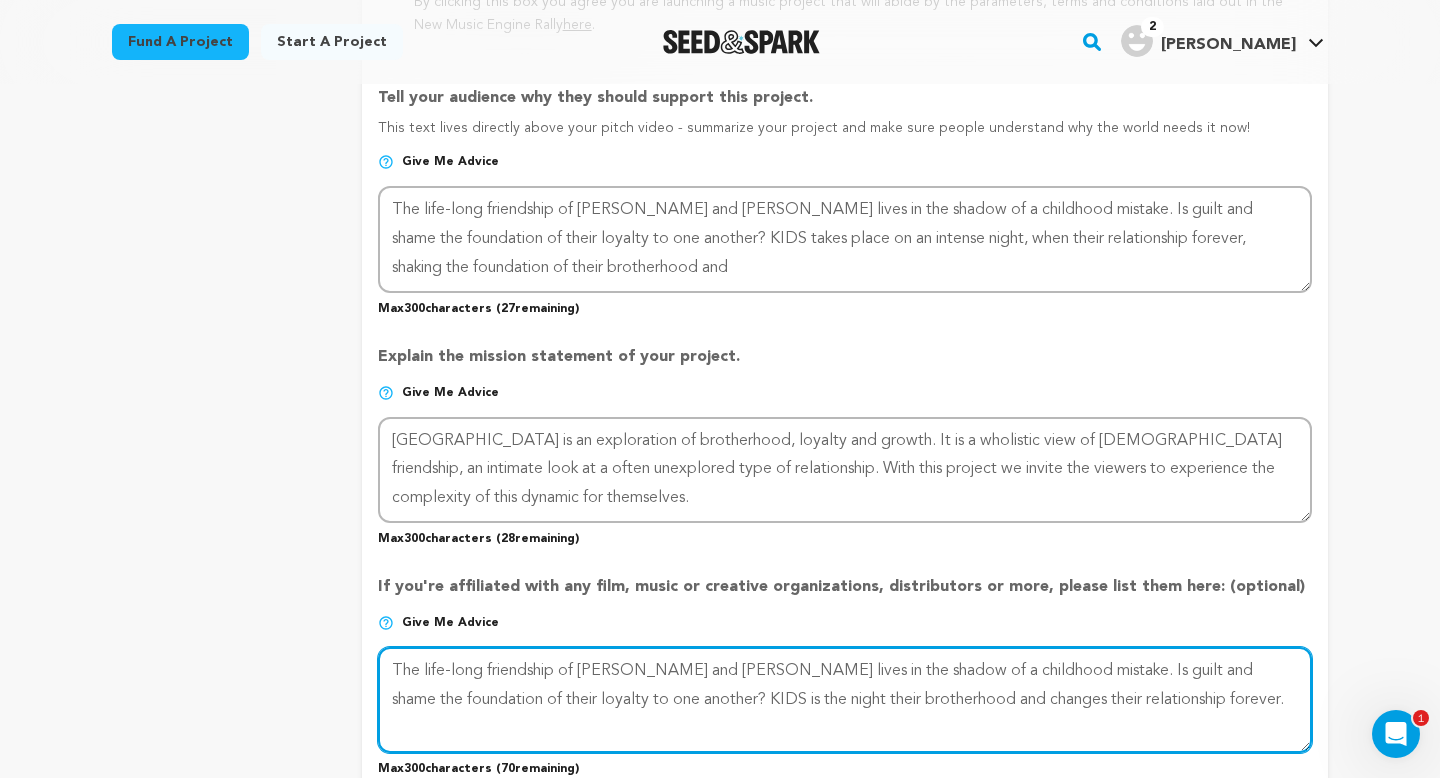 scroll, scrollTop: 1290, scrollLeft: 0, axis: vertical 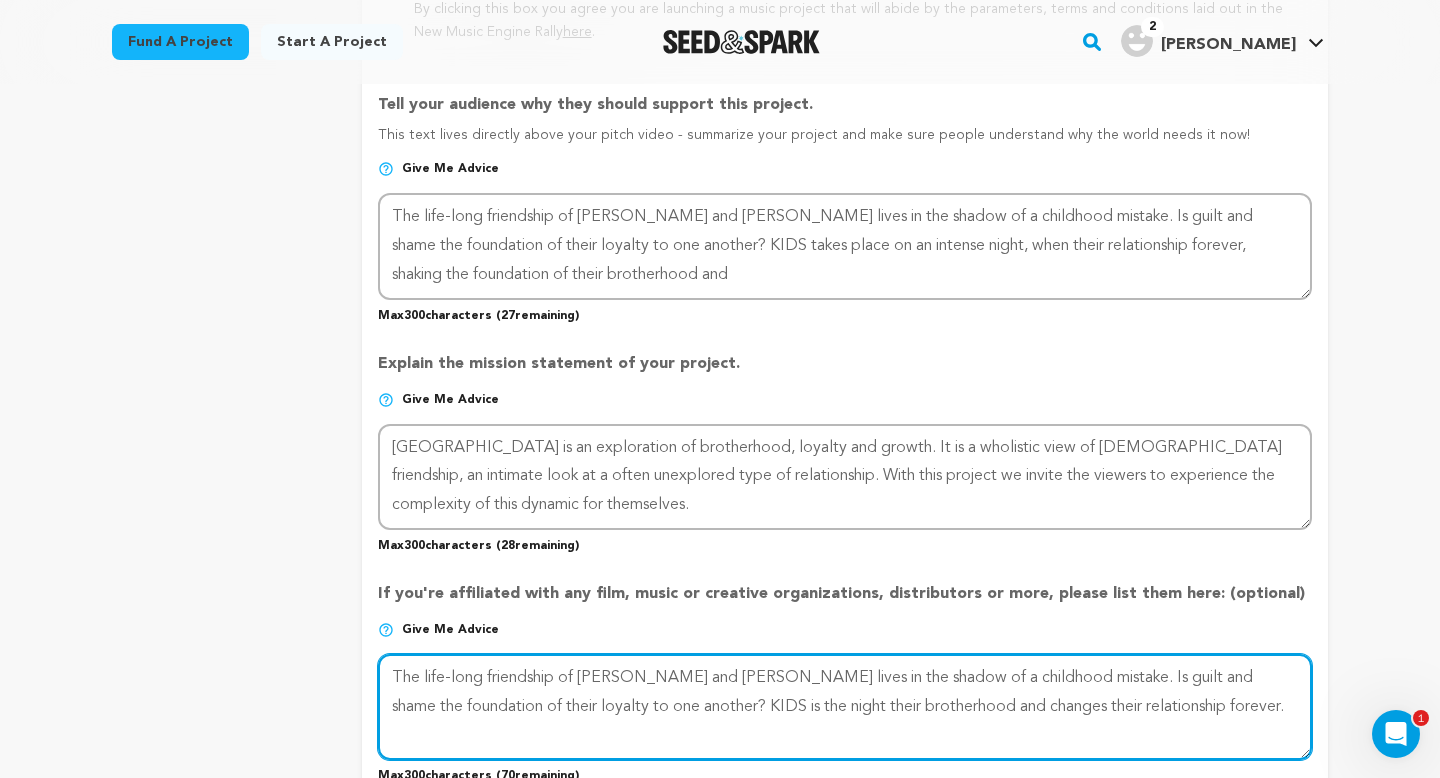 type on "The life-long friendship of Gus and Steven lives in the shadow of a childhood mistake. Is guilt and shame the foundation of their loyalty to one another? KIDS is the night their brotherhood and changes their relationship forever." 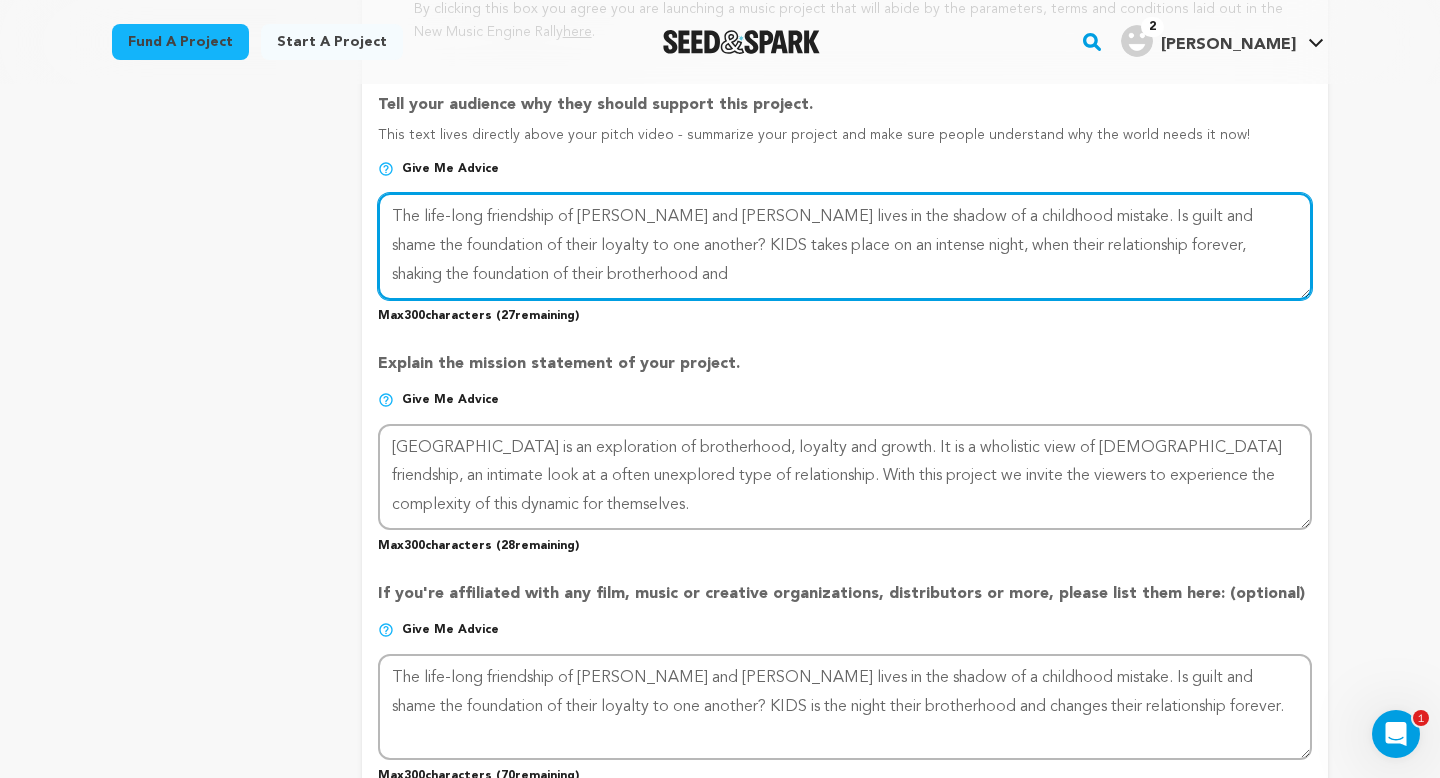 drag, startPoint x: 645, startPoint y: 275, endPoint x: 869, endPoint y: 256, distance: 224.80435 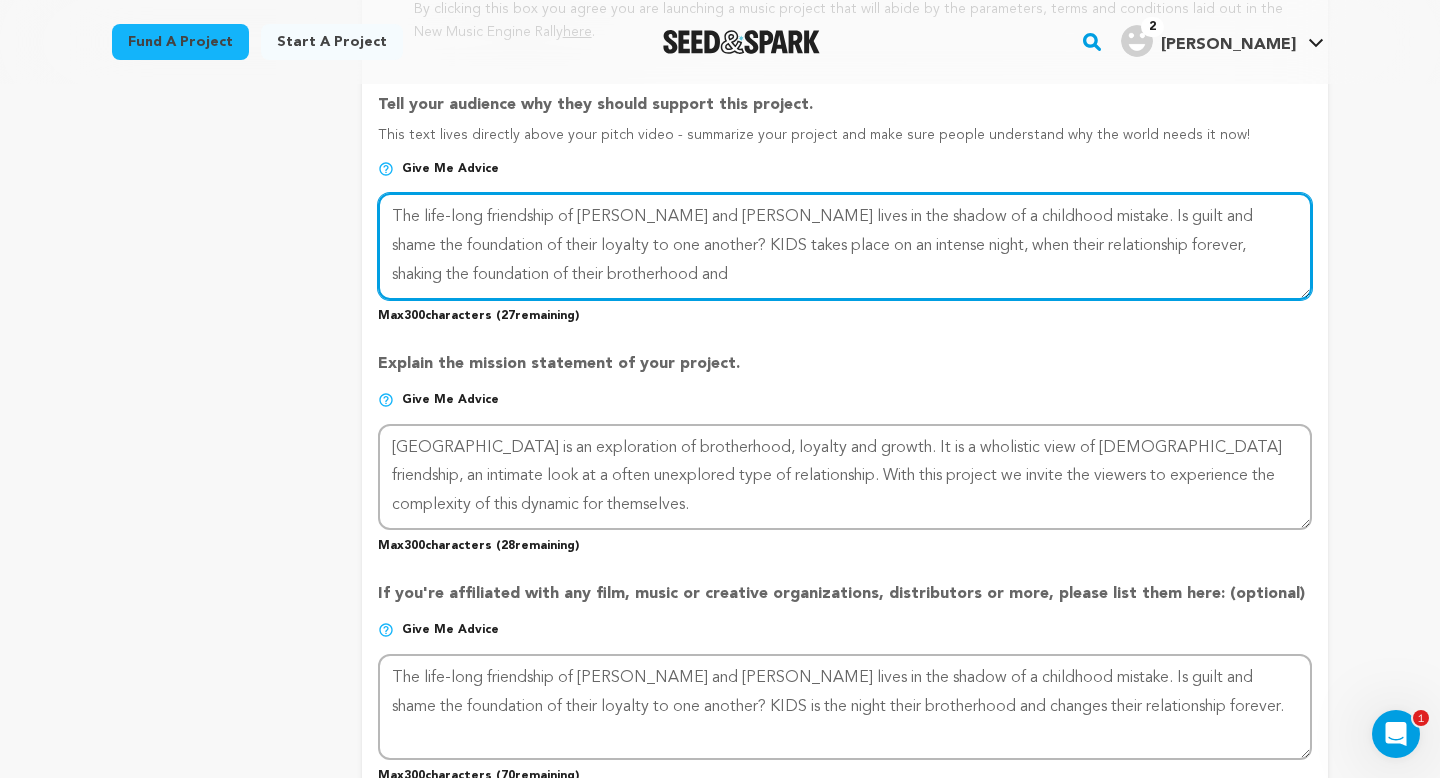 click at bounding box center (845, 246) 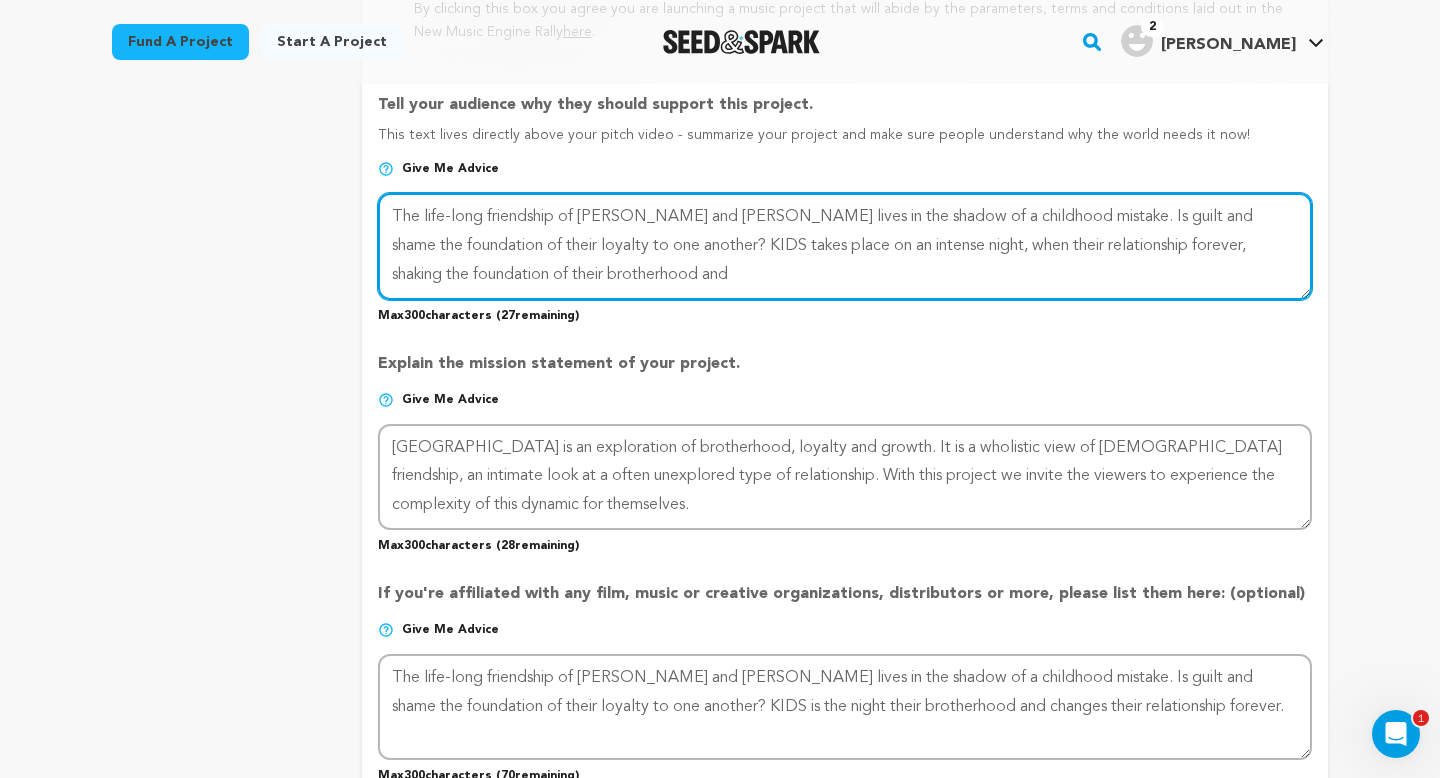 drag, startPoint x: 859, startPoint y: 239, endPoint x: 724, endPoint y: 239, distance: 135 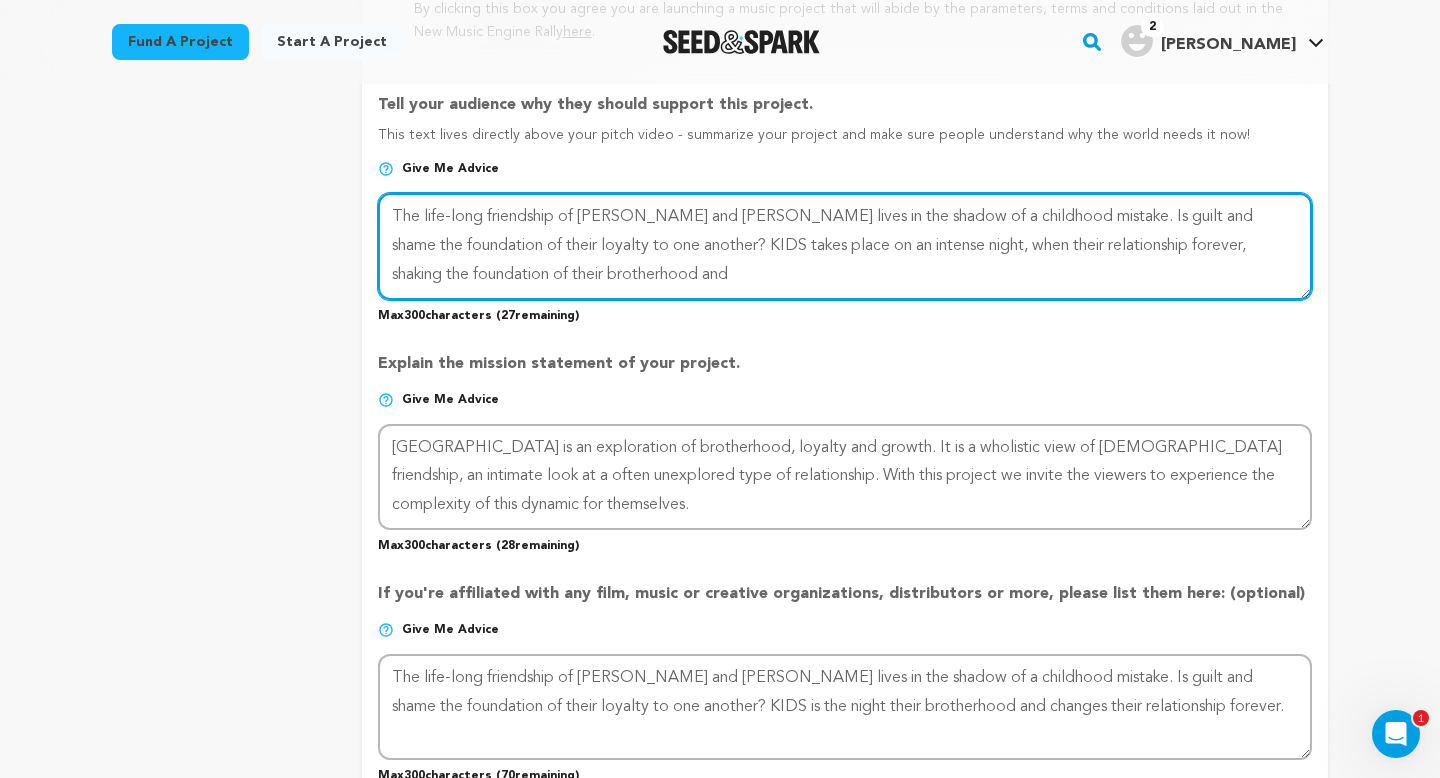 click at bounding box center (845, 246) 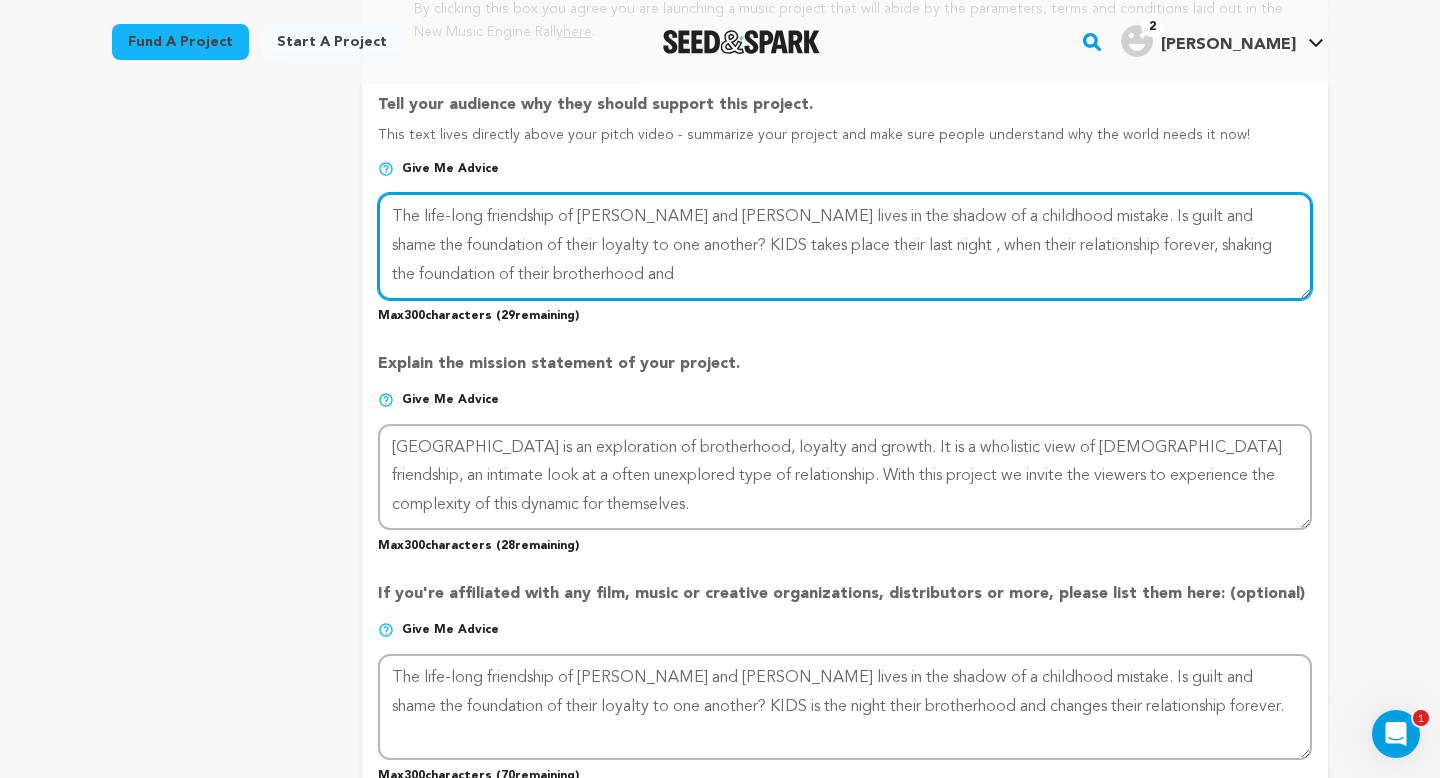 drag, startPoint x: 759, startPoint y: 275, endPoint x: 758, endPoint y: 242, distance: 33.01515 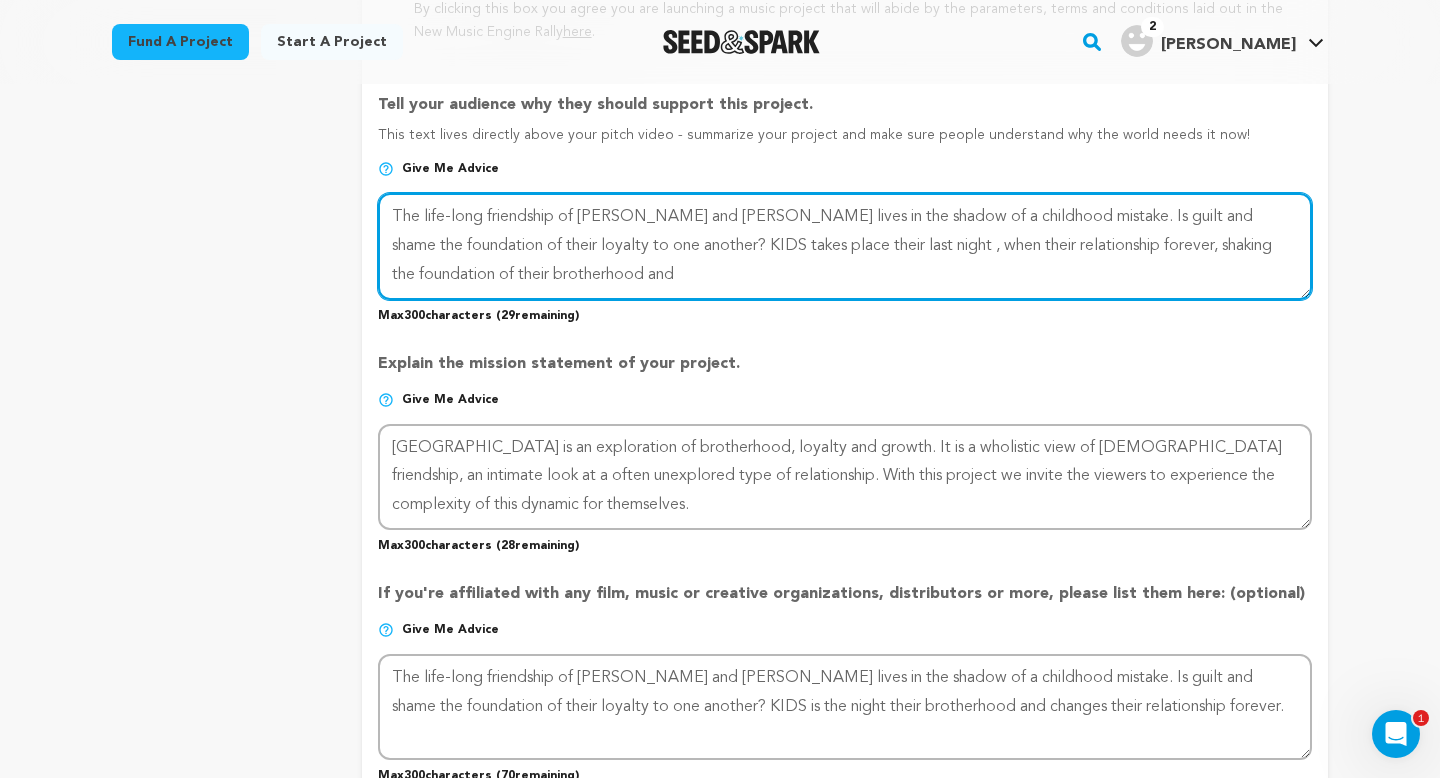 click at bounding box center (845, 246) 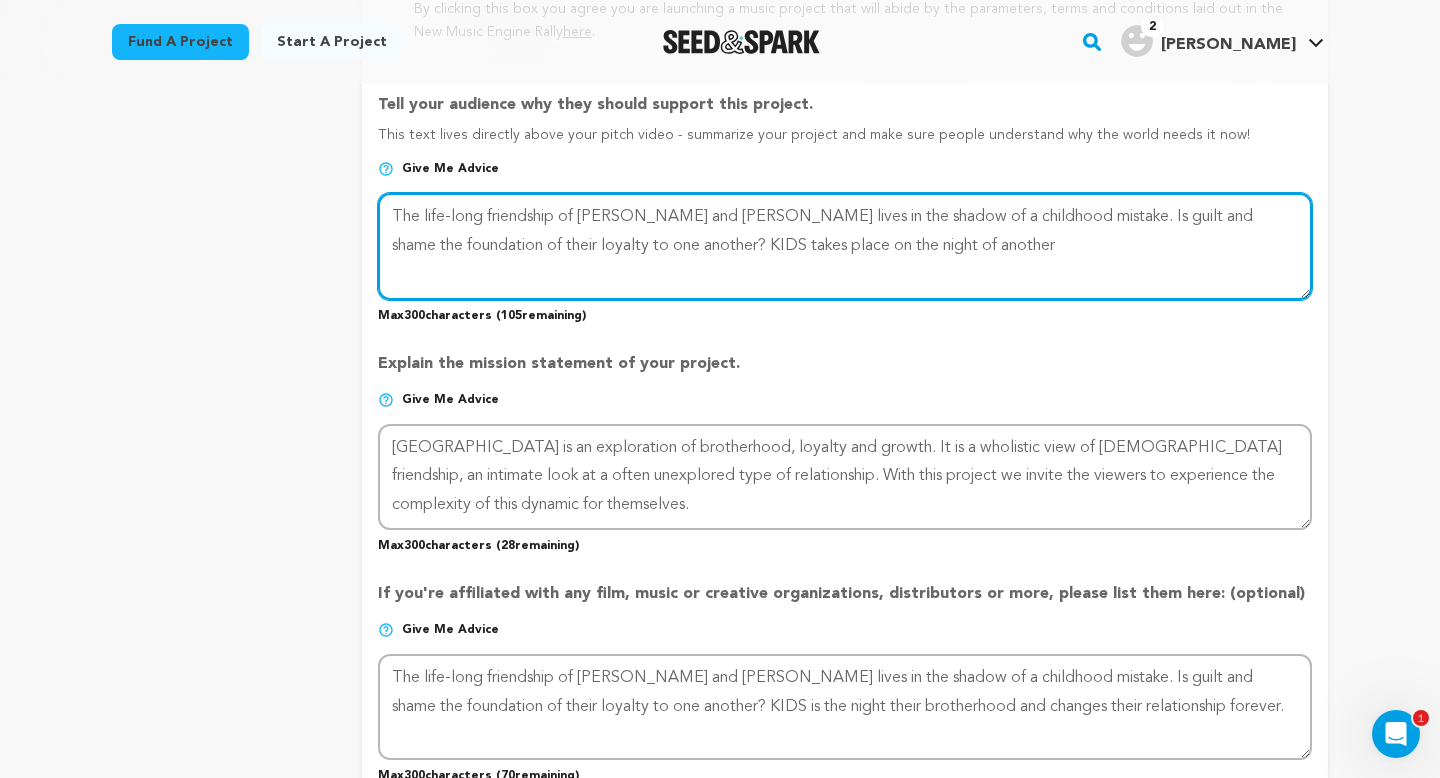 drag, startPoint x: 942, startPoint y: 246, endPoint x: 813, endPoint y: 247, distance: 129.00388 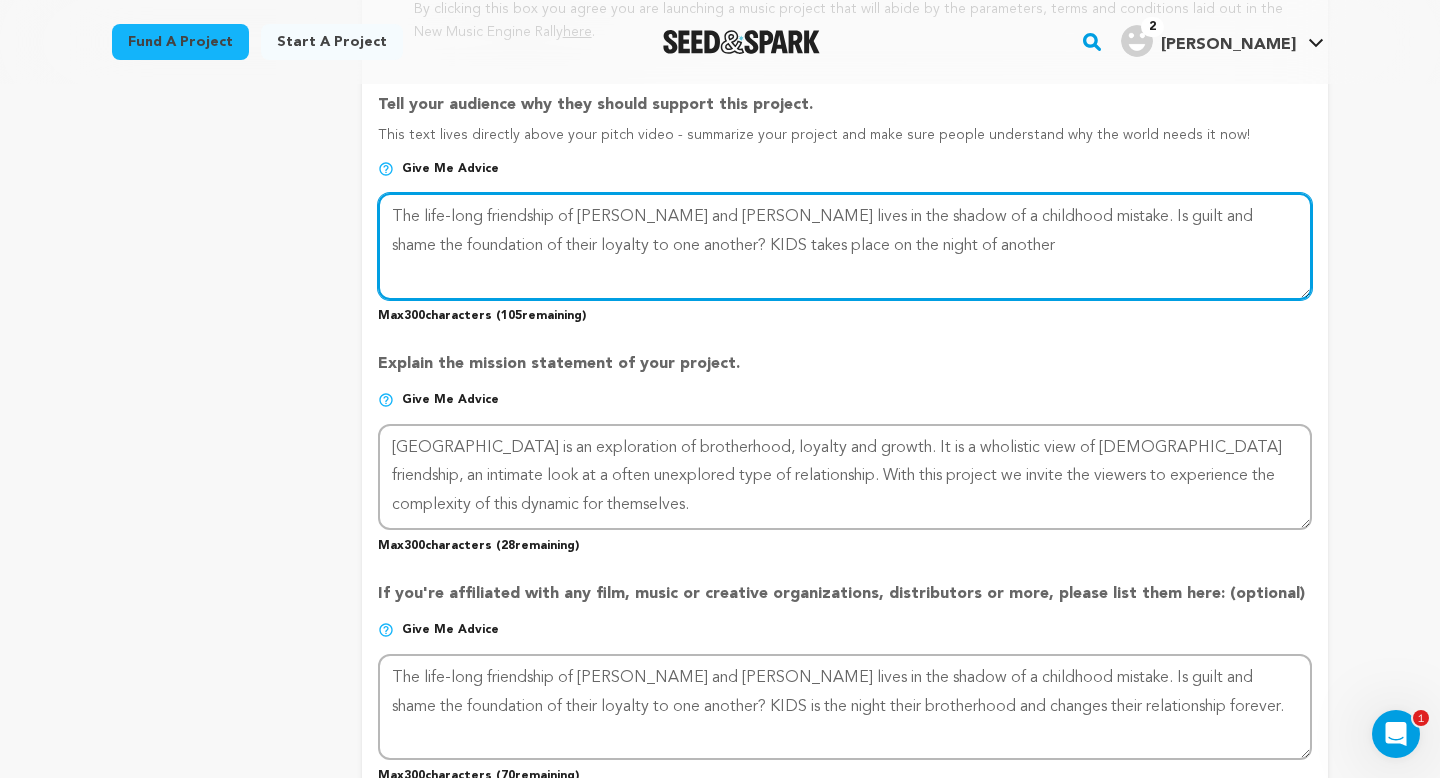 click at bounding box center [845, 246] 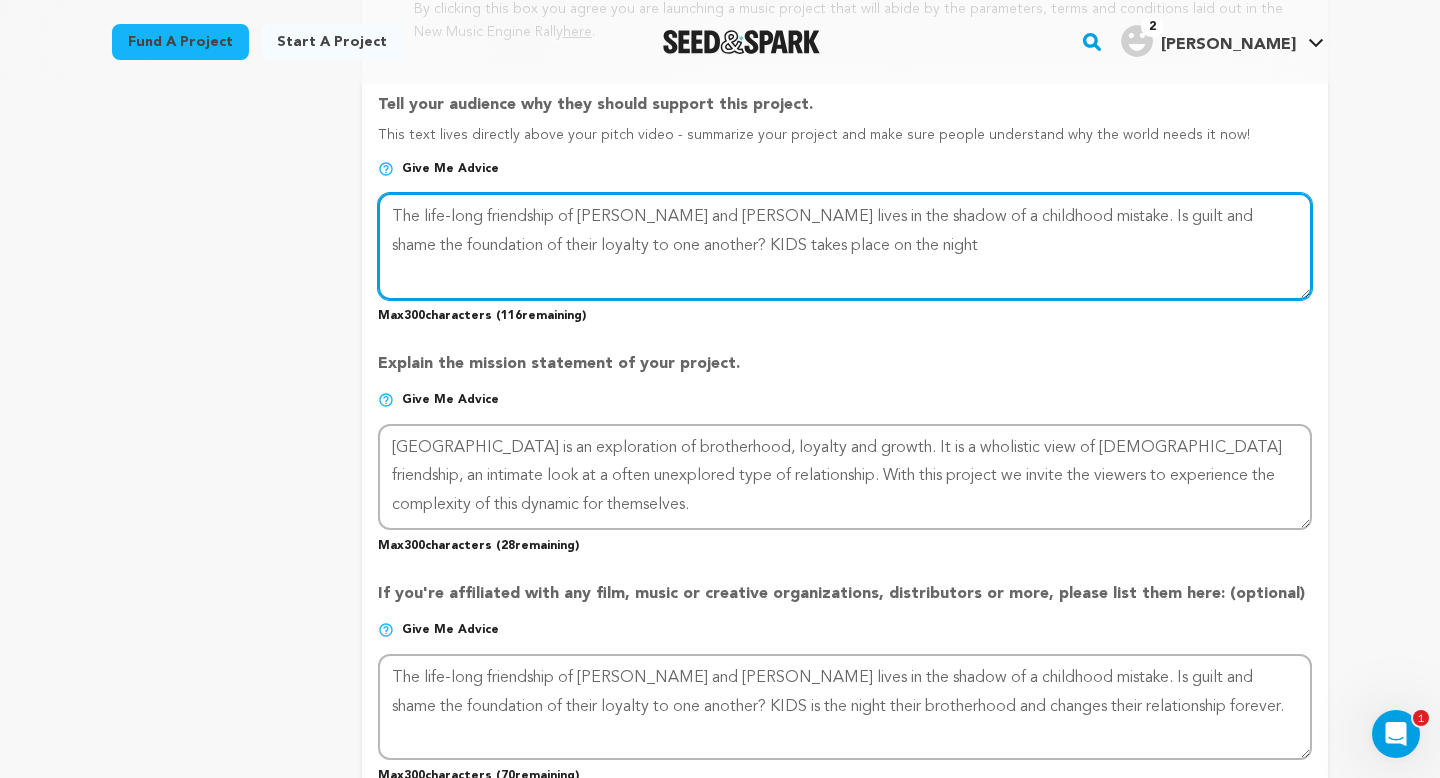 drag, startPoint x: 849, startPoint y: 256, endPoint x: 639, endPoint y: 248, distance: 210.15233 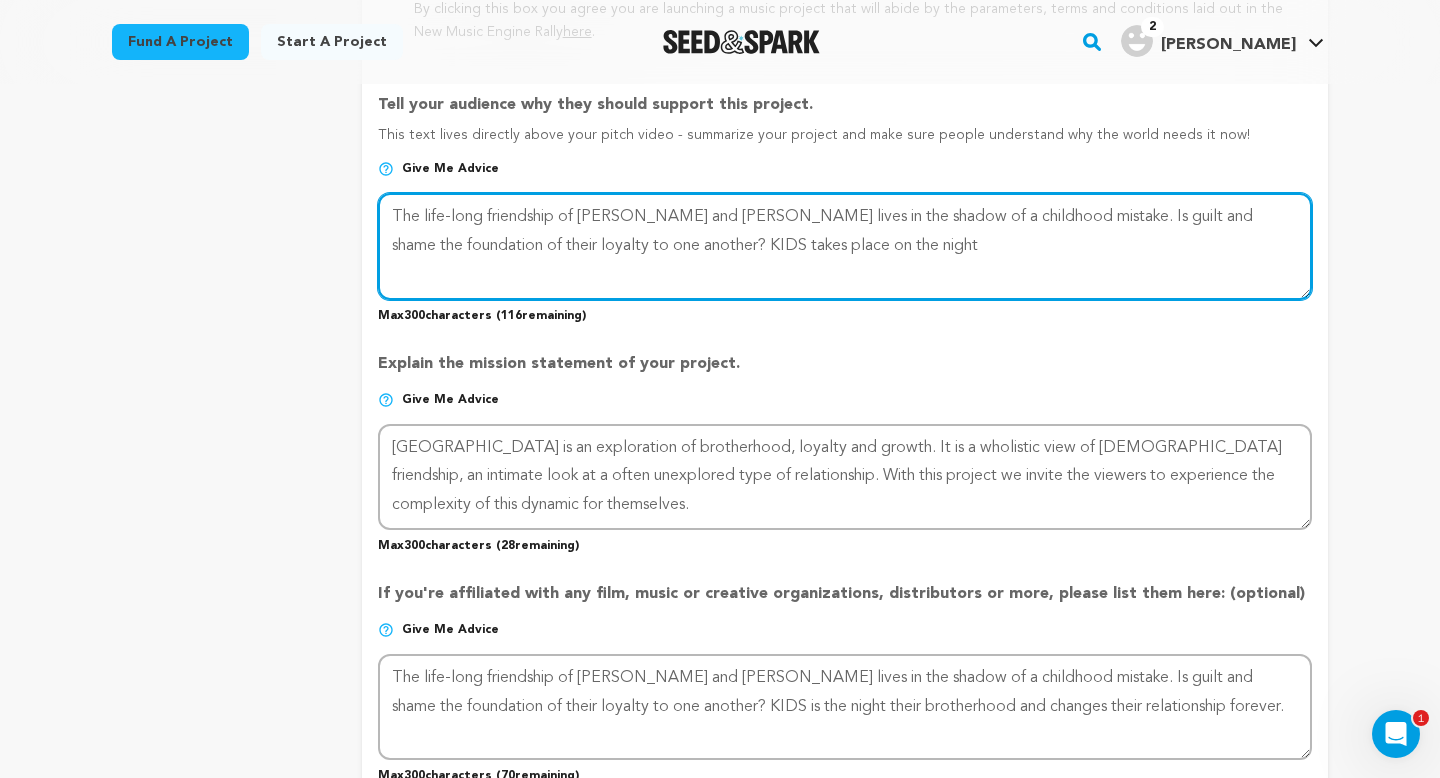 click at bounding box center (845, 246) 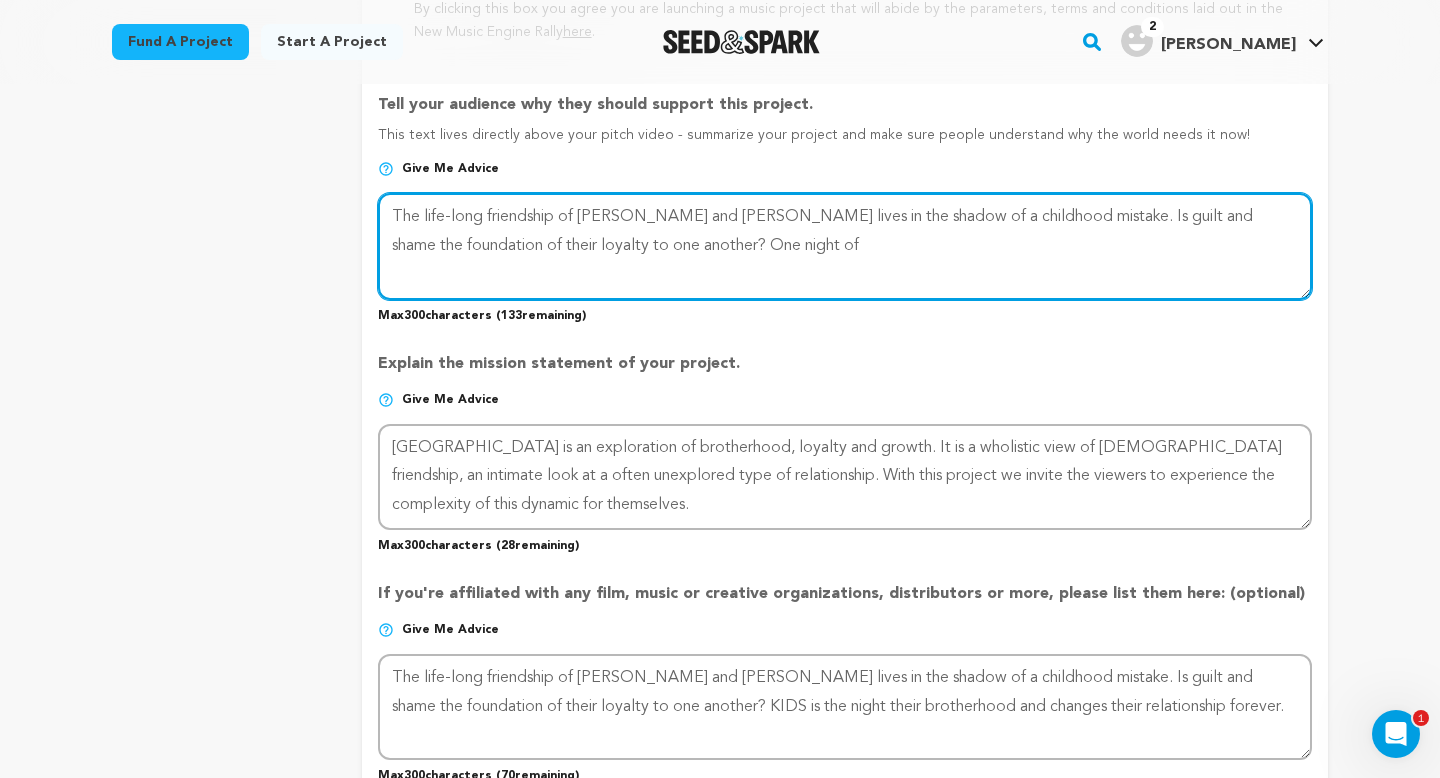 drag, startPoint x: 733, startPoint y: 246, endPoint x: 595, endPoint y: 246, distance: 138 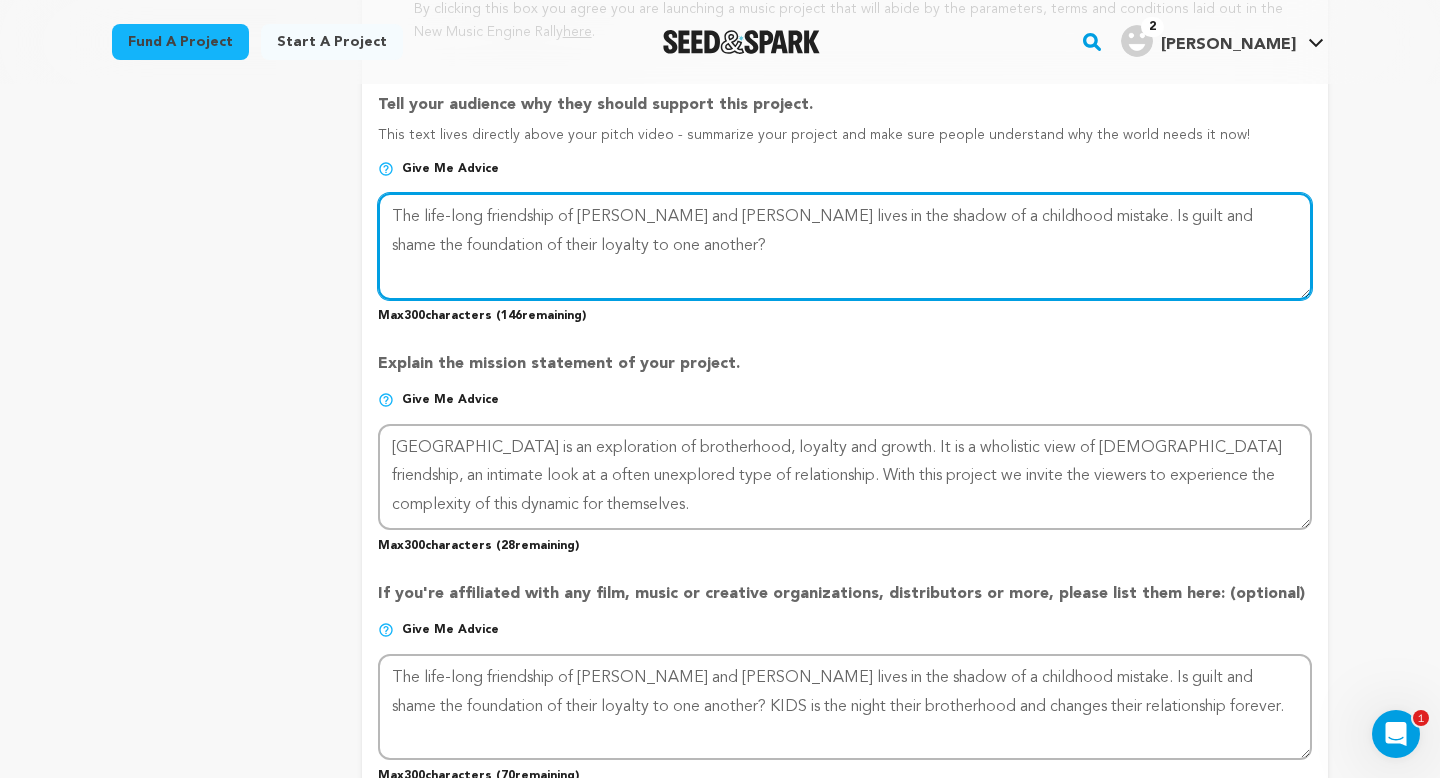 scroll, scrollTop: 1344, scrollLeft: 0, axis: vertical 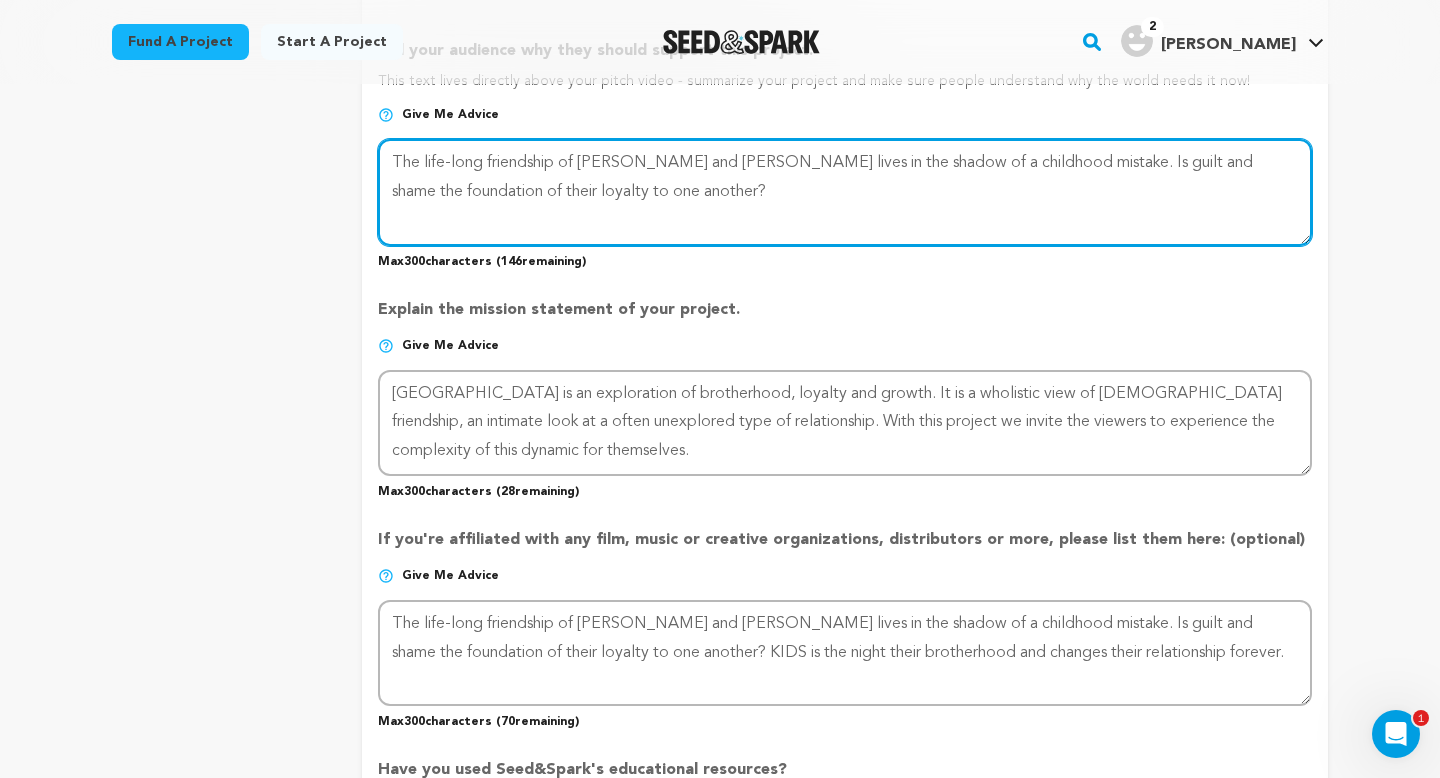 type on "The life-long friendship of Gus and Steven lives in the shadow of a childhood mistake. Is guilt and shame the foundation of their loyalty to one another?" 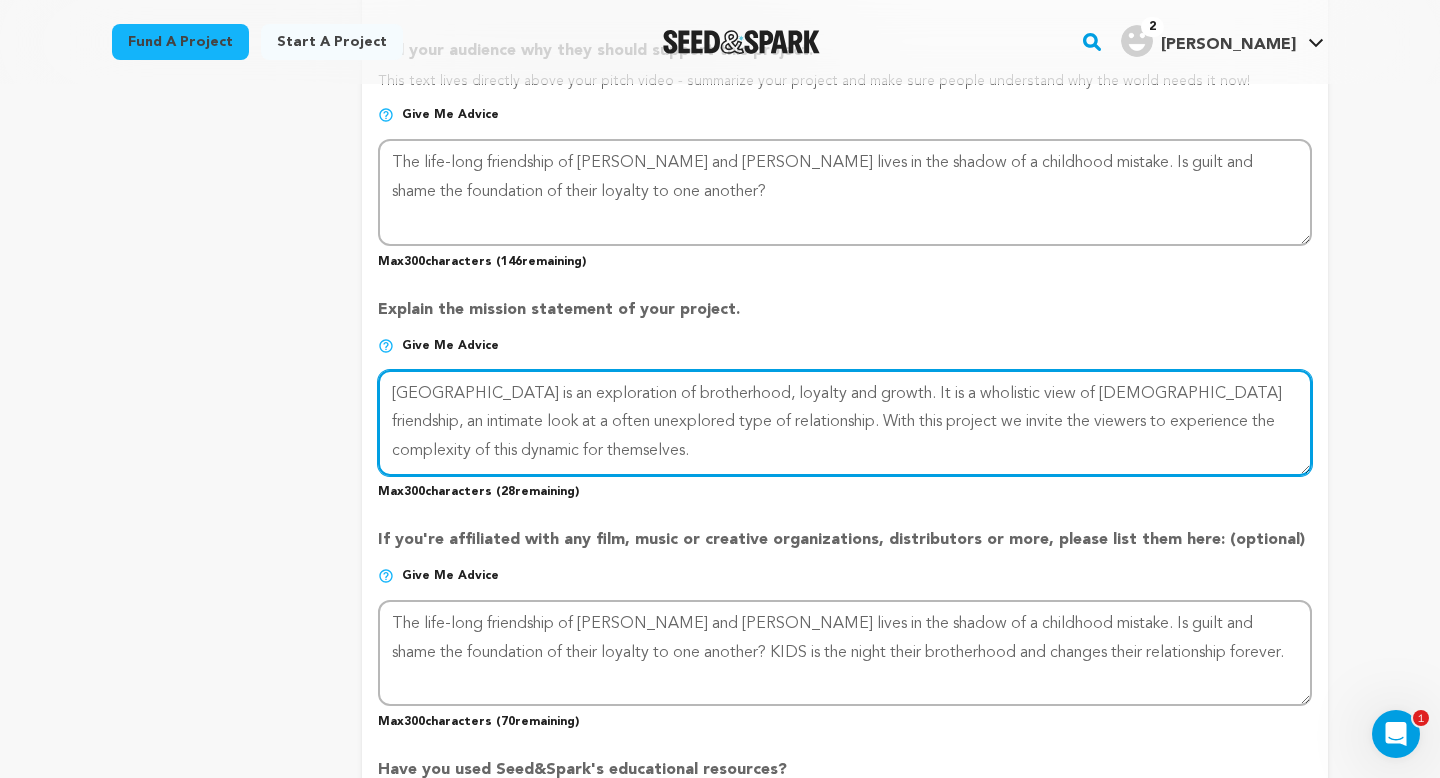 drag, startPoint x: 498, startPoint y: 391, endPoint x: 347, endPoint y: 359, distance: 154.35349 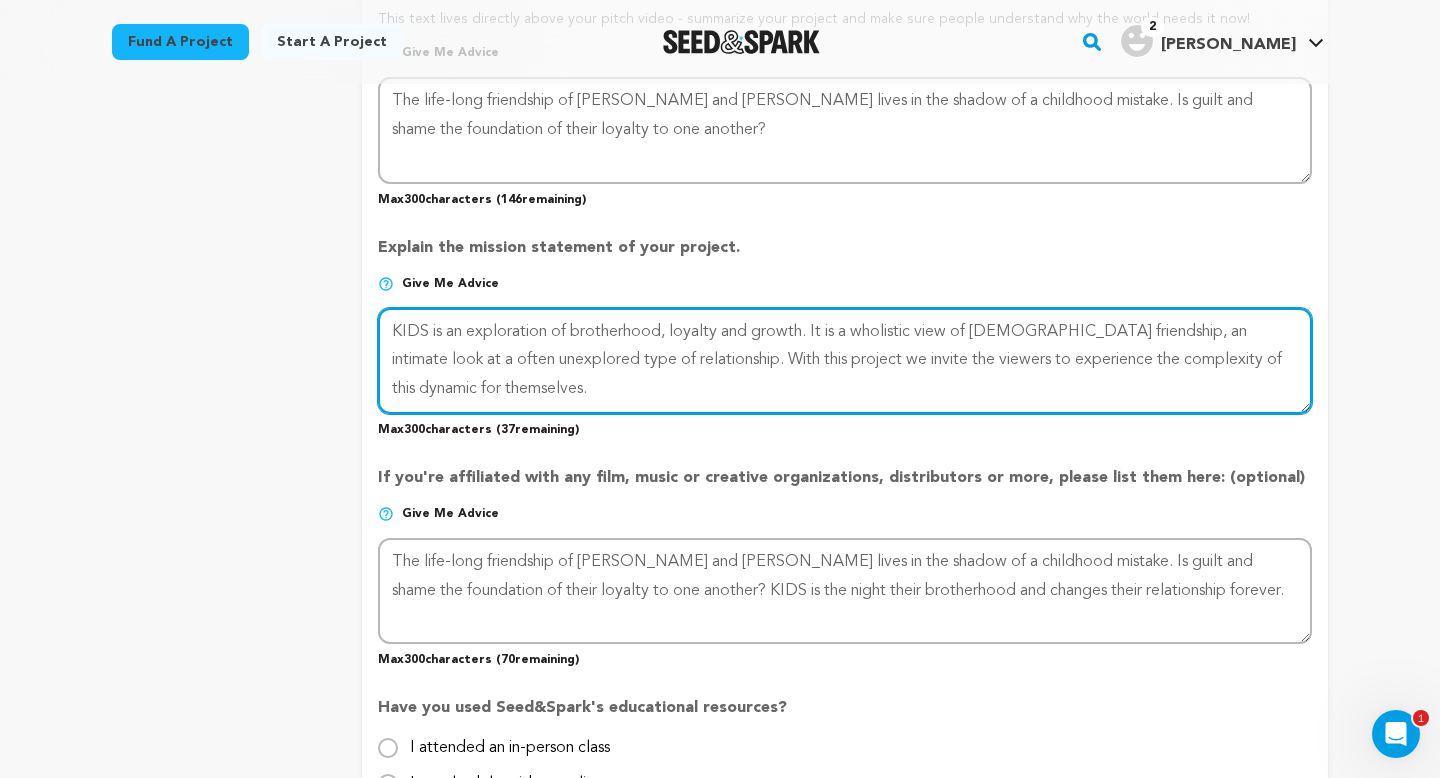 scroll, scrollTop: 1407, scrollLeft: 0, axis: vertical 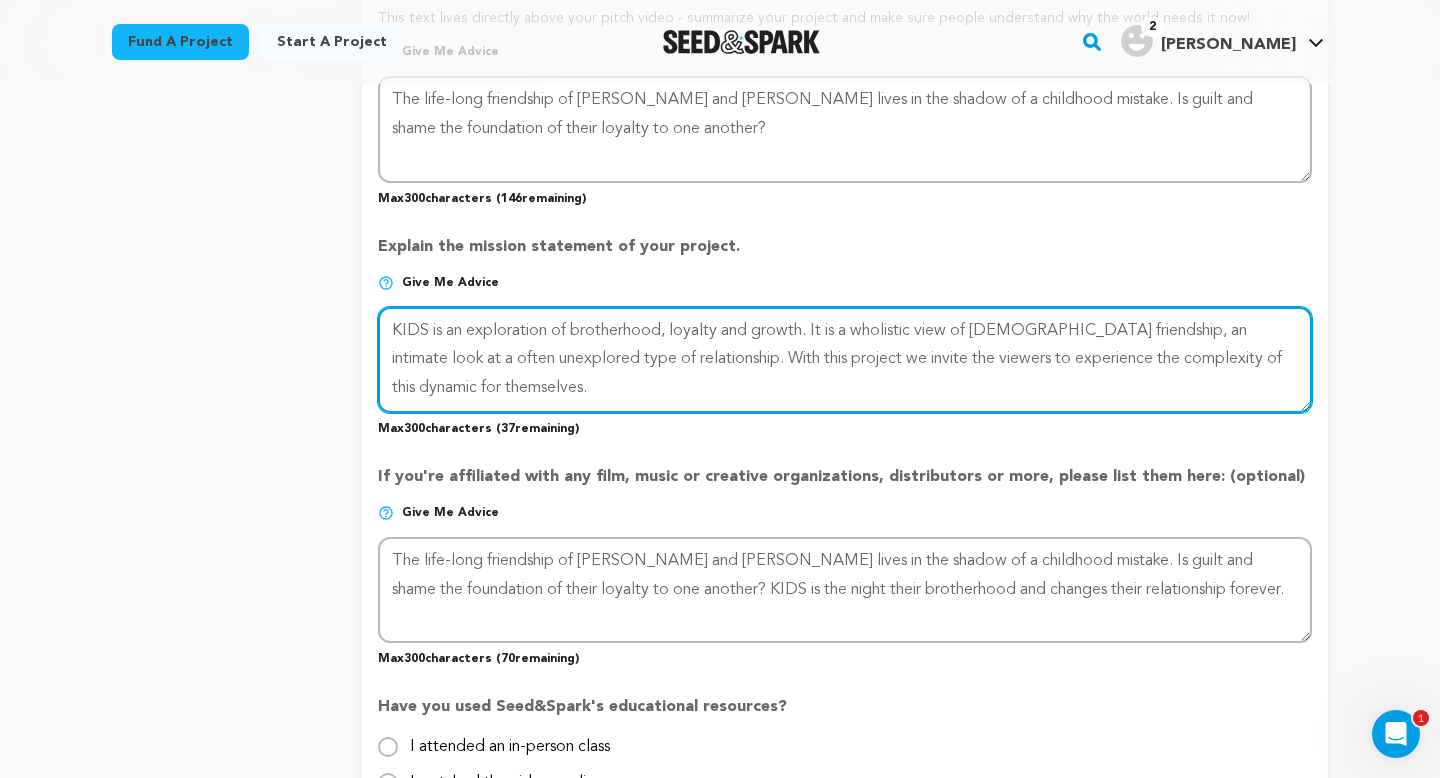 drag, startPoint x: 970, startPoint y: 327, endPoint x: 850, endPoint y: 328, distance: 120.004166 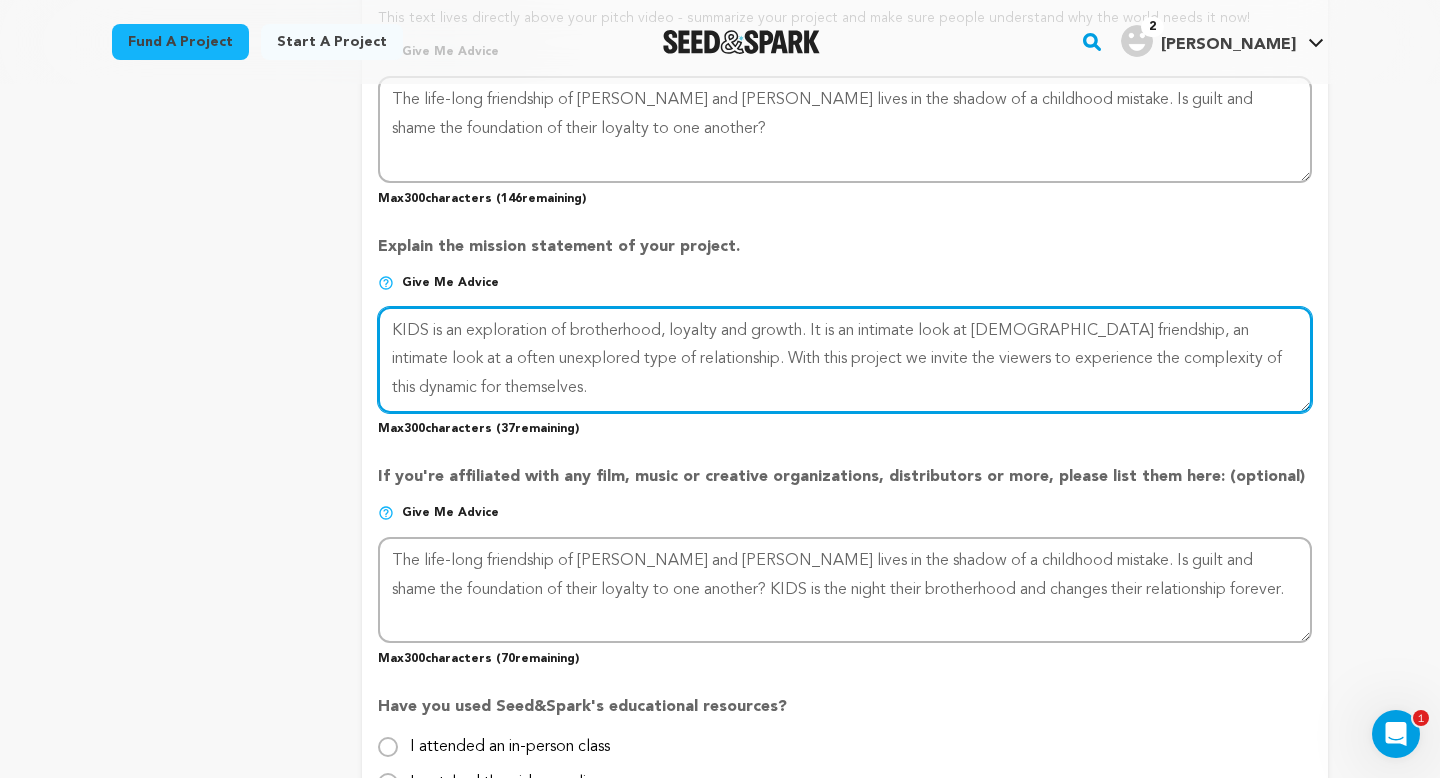 drag, startPoint x: 1096, startPoint y: 329, endPoint x: 1292, endPoint y: 329, distance: 196 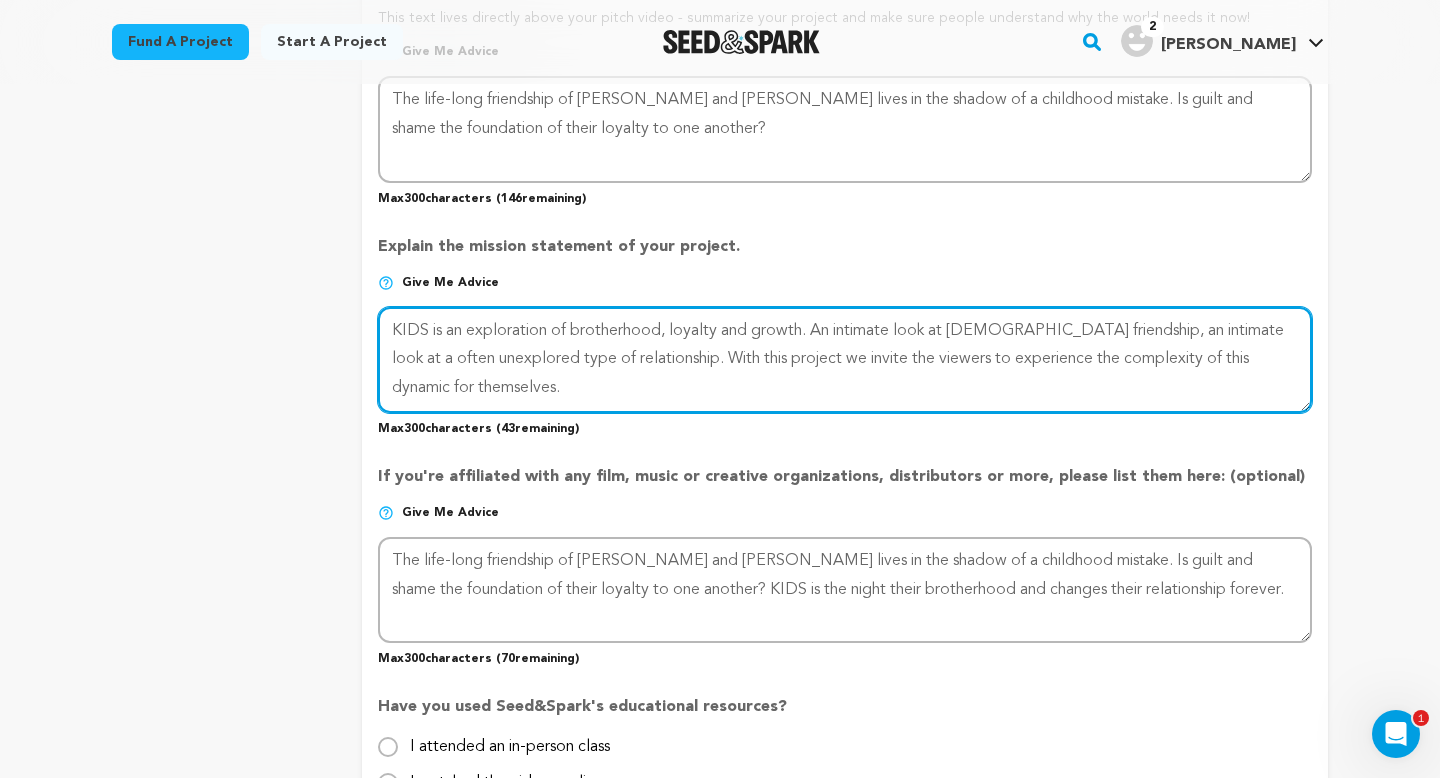 drag, startPoint x: 899, startPoint y: 325, endPoint x: 930, endPoint y: 324, distance: 31.016125 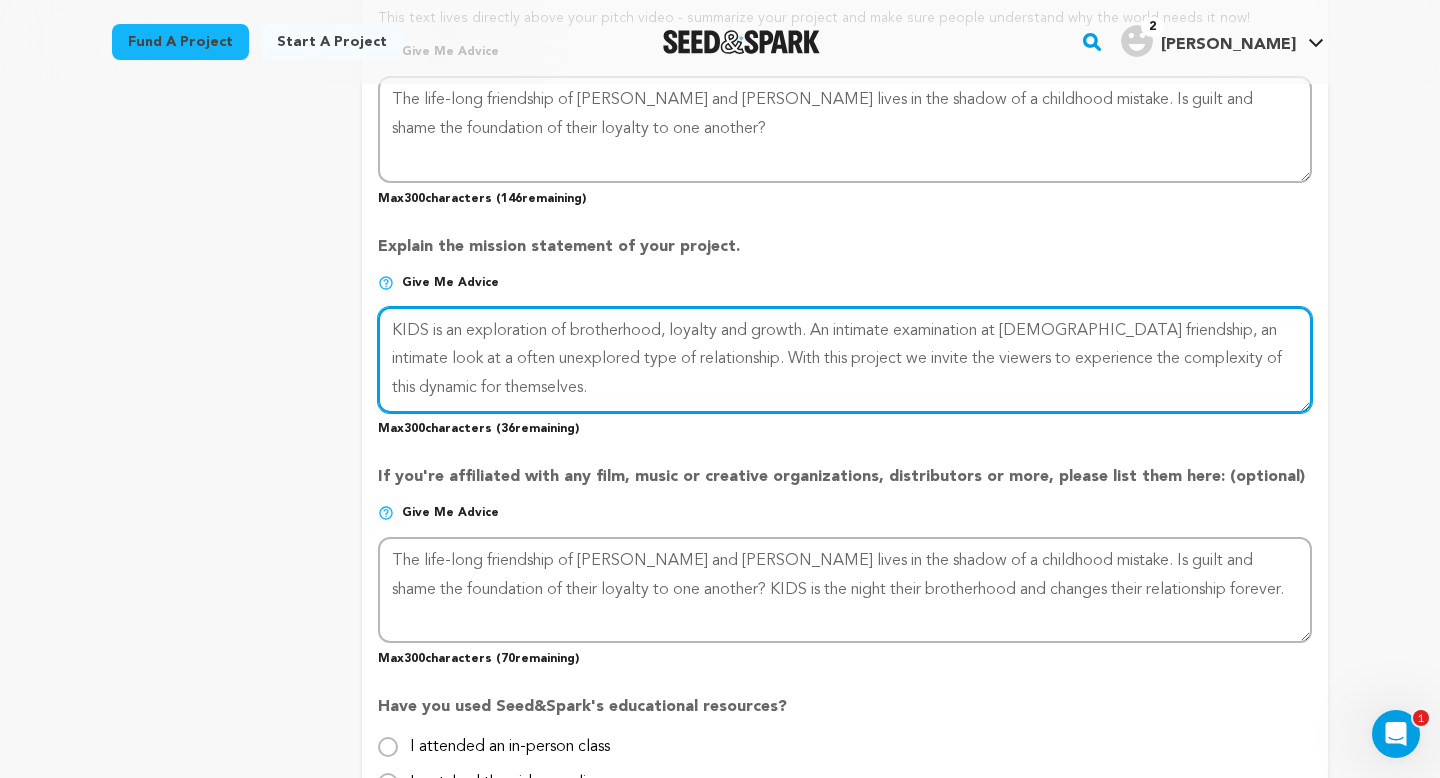 click at bounding box center (845, 360) 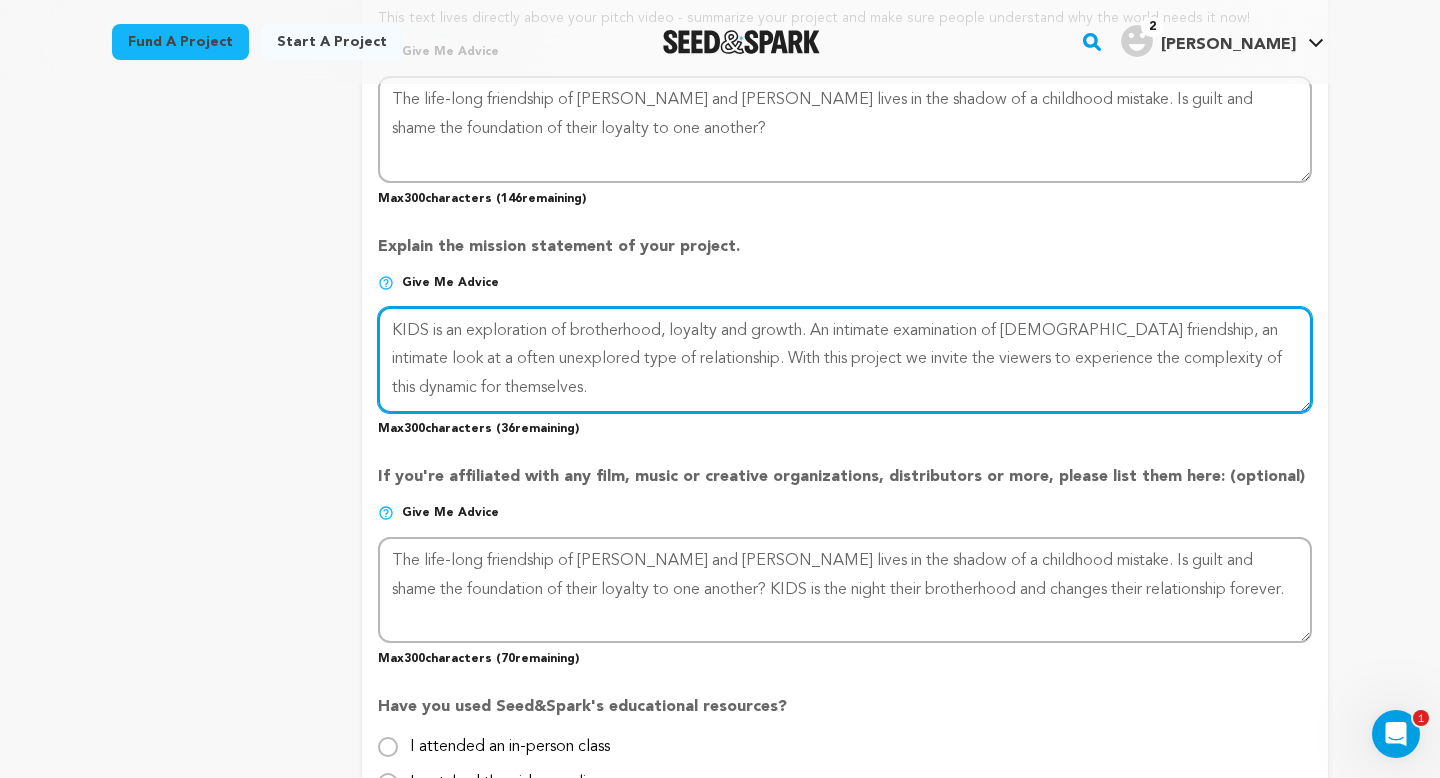 drag, startPoint x: 1127, startPoint y: 330, endPoint x: 663, endPoint y: 367, distance: 465.47287 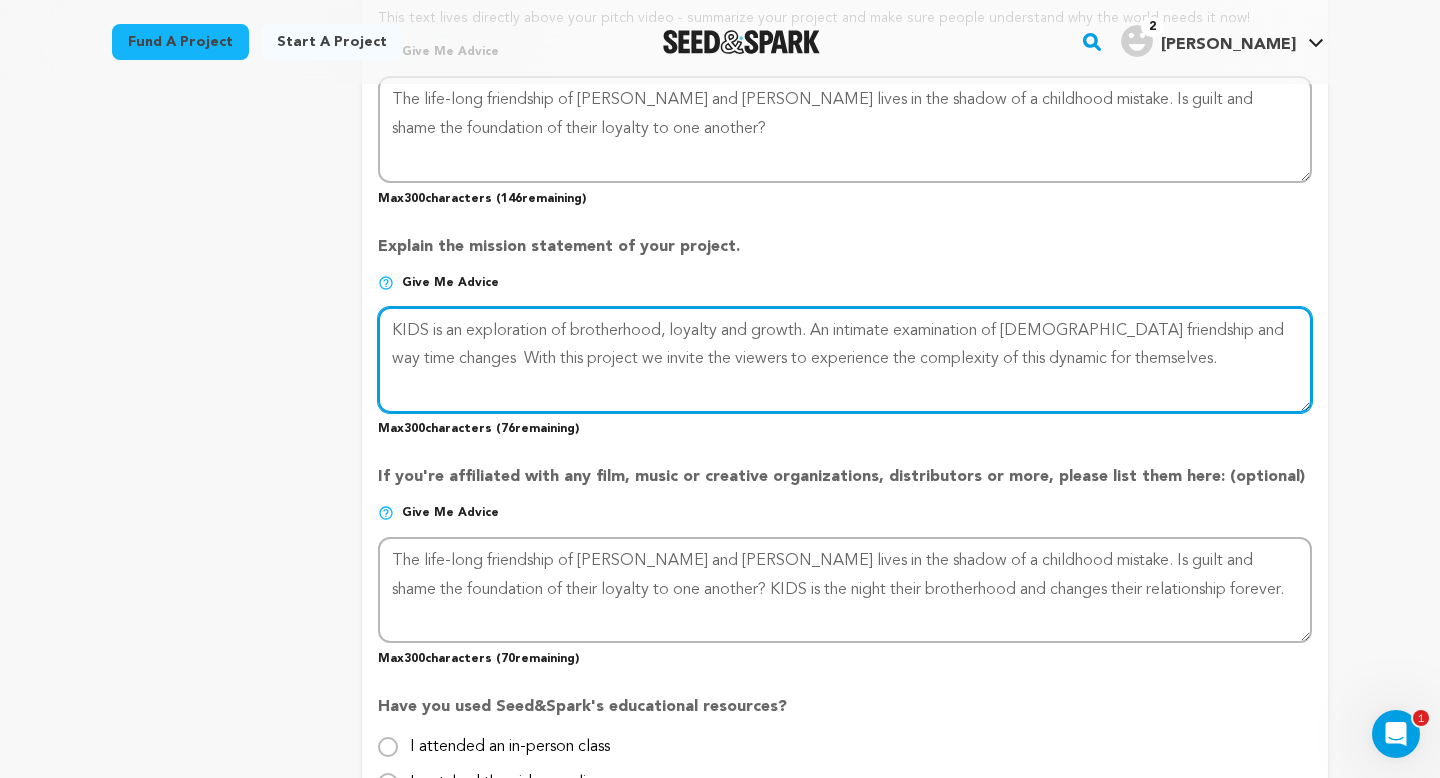 drag, startPoint x: 1283, startPoint y: 328, endPoint x: 1158, endPoint y: 321, distance: 125.19585 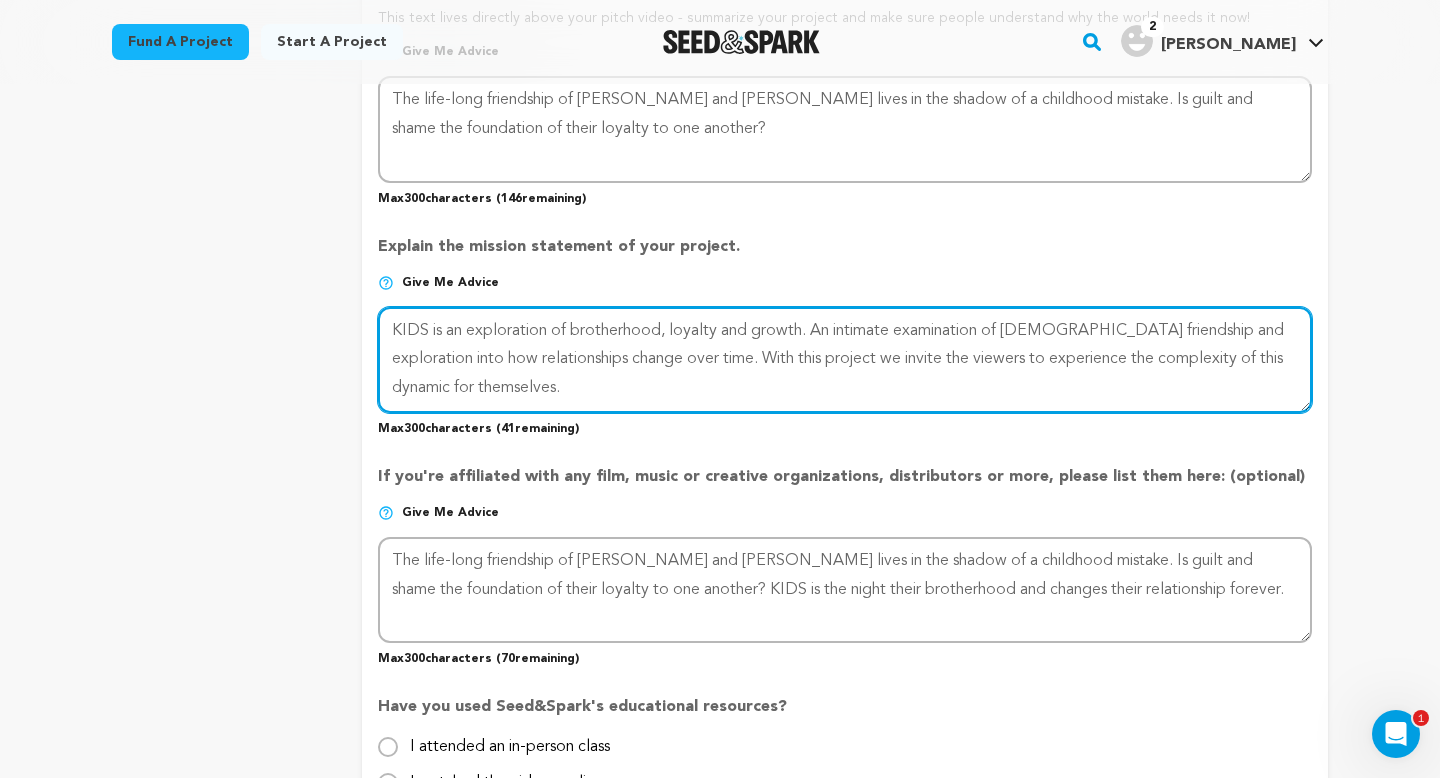 drag, startPoint x: 647, startPoint y: 354, endPoint x: 551, endPoint y: 357, distance: 96.04687 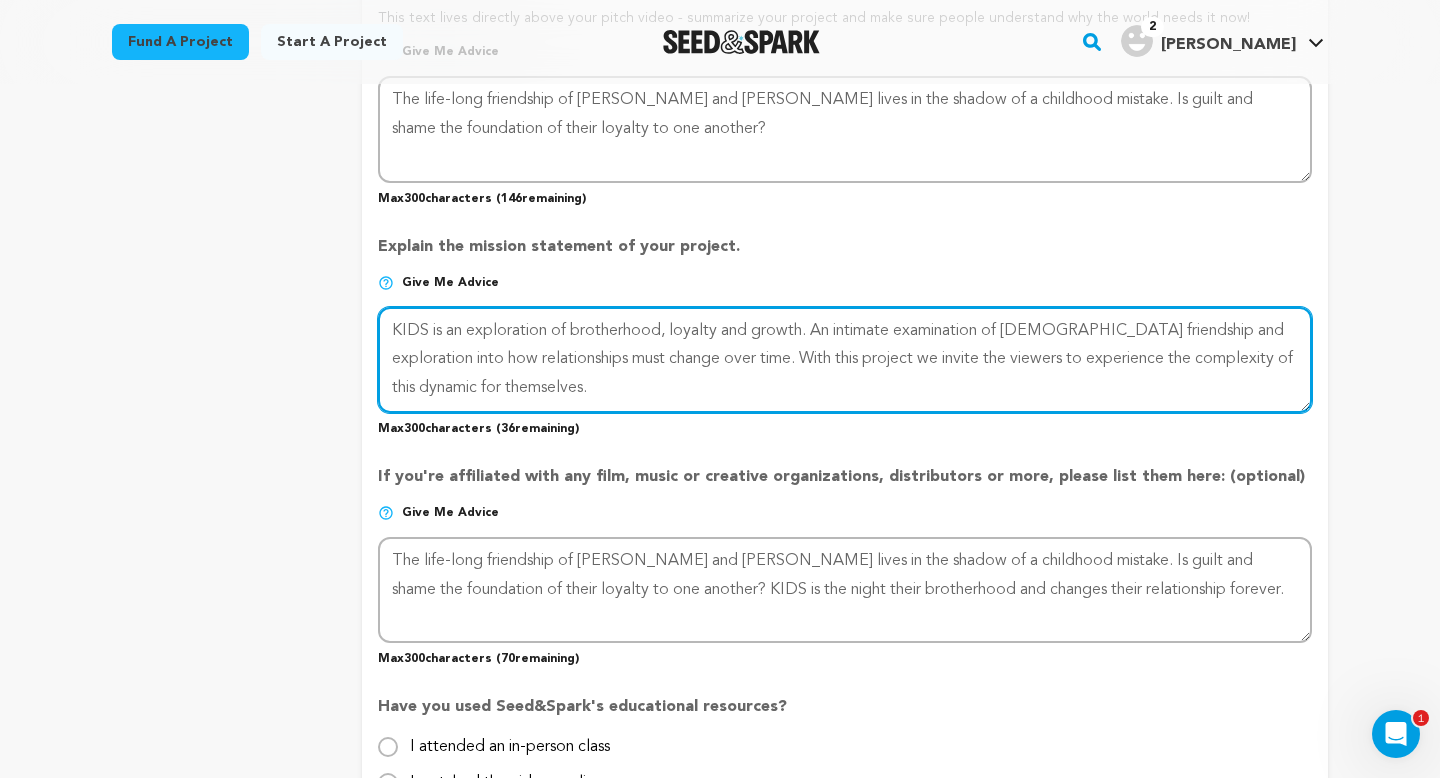 drag, startPoint x: 1272, startPoint y: 330, endPoint x: 1237, endPoint y: 320, distance: 36.40055 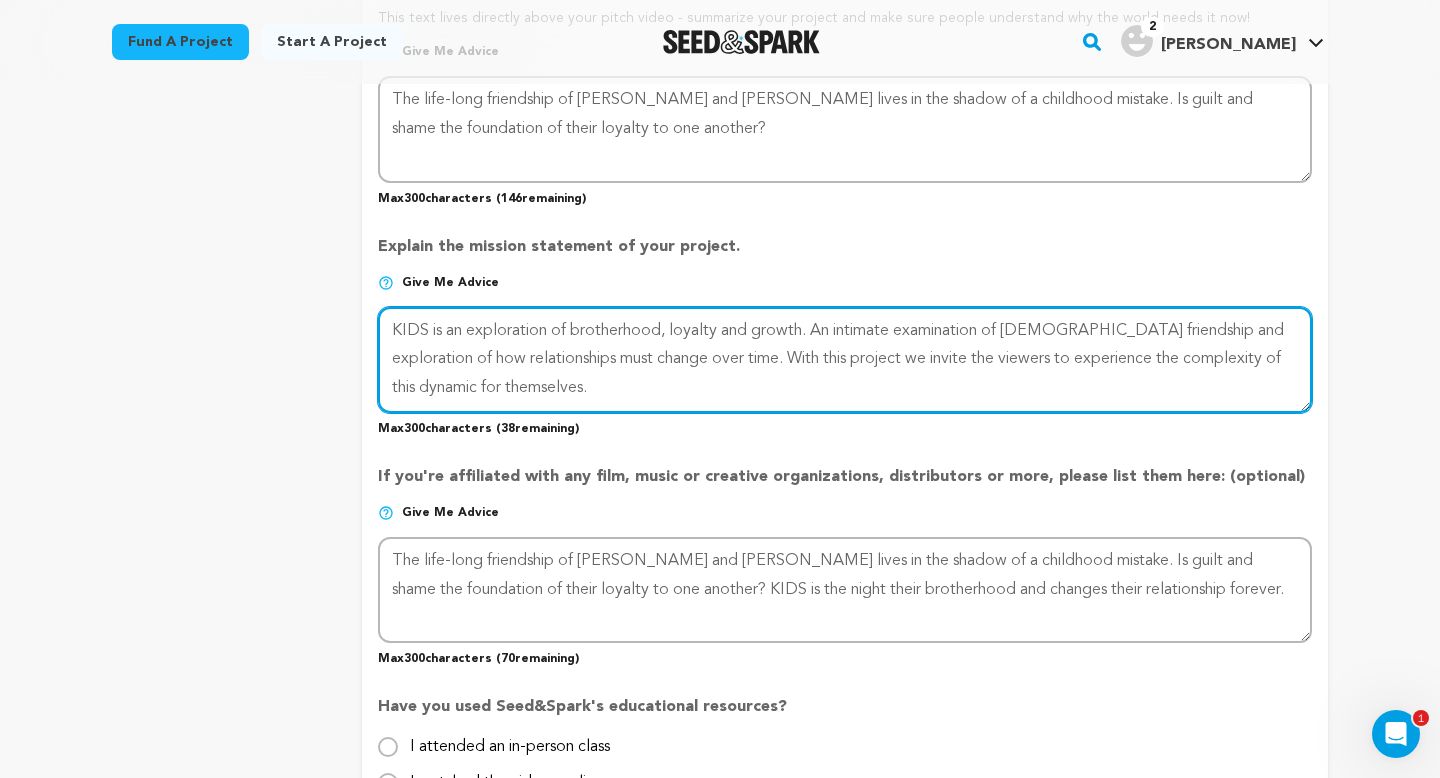 drag, startPoint x: 1154, startPoint y: 323, endPoint x: 1292, endPoint y: 337, distance: 138.70833 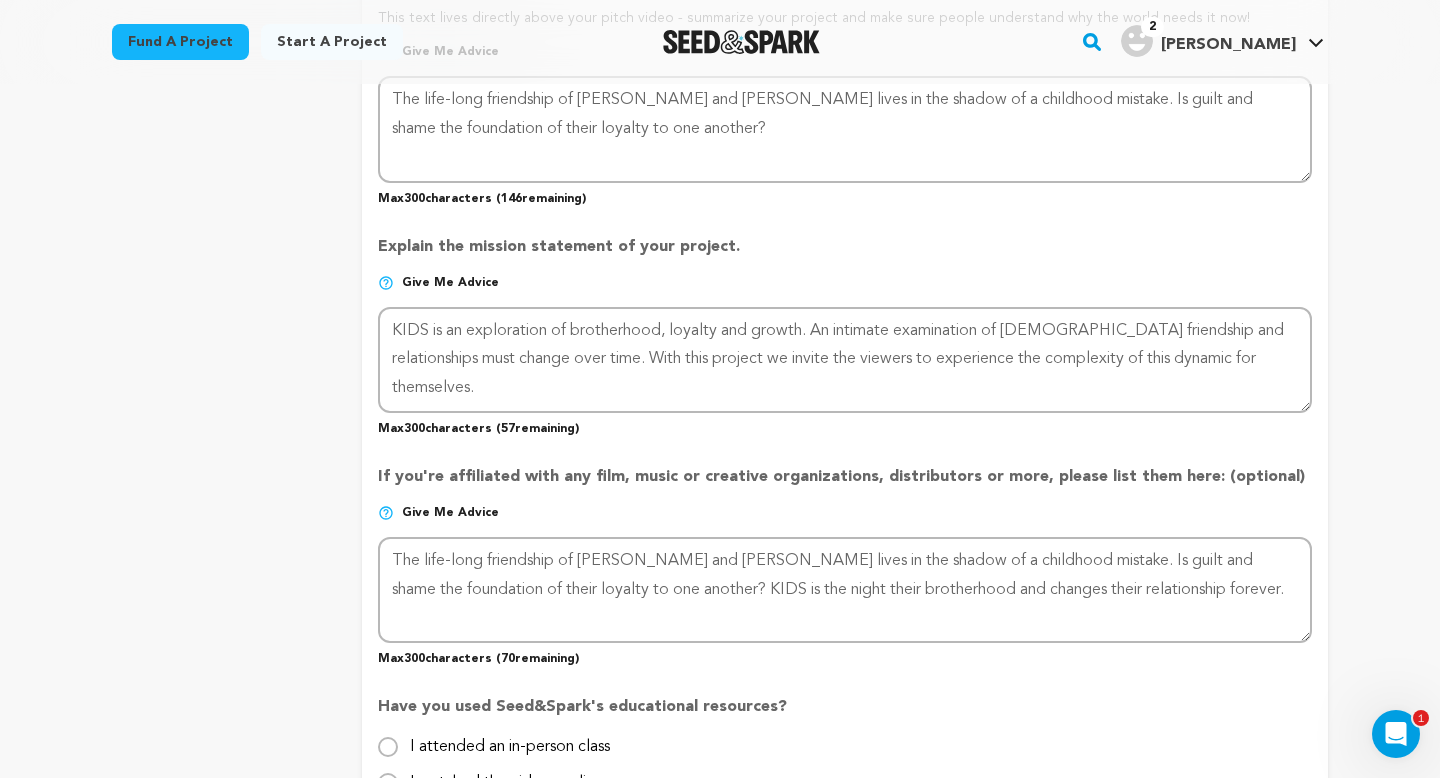 drag, startPoint x: 1312, startPoint y: 330, endPoint x: 1165, endPoint y: 330, distance: 147 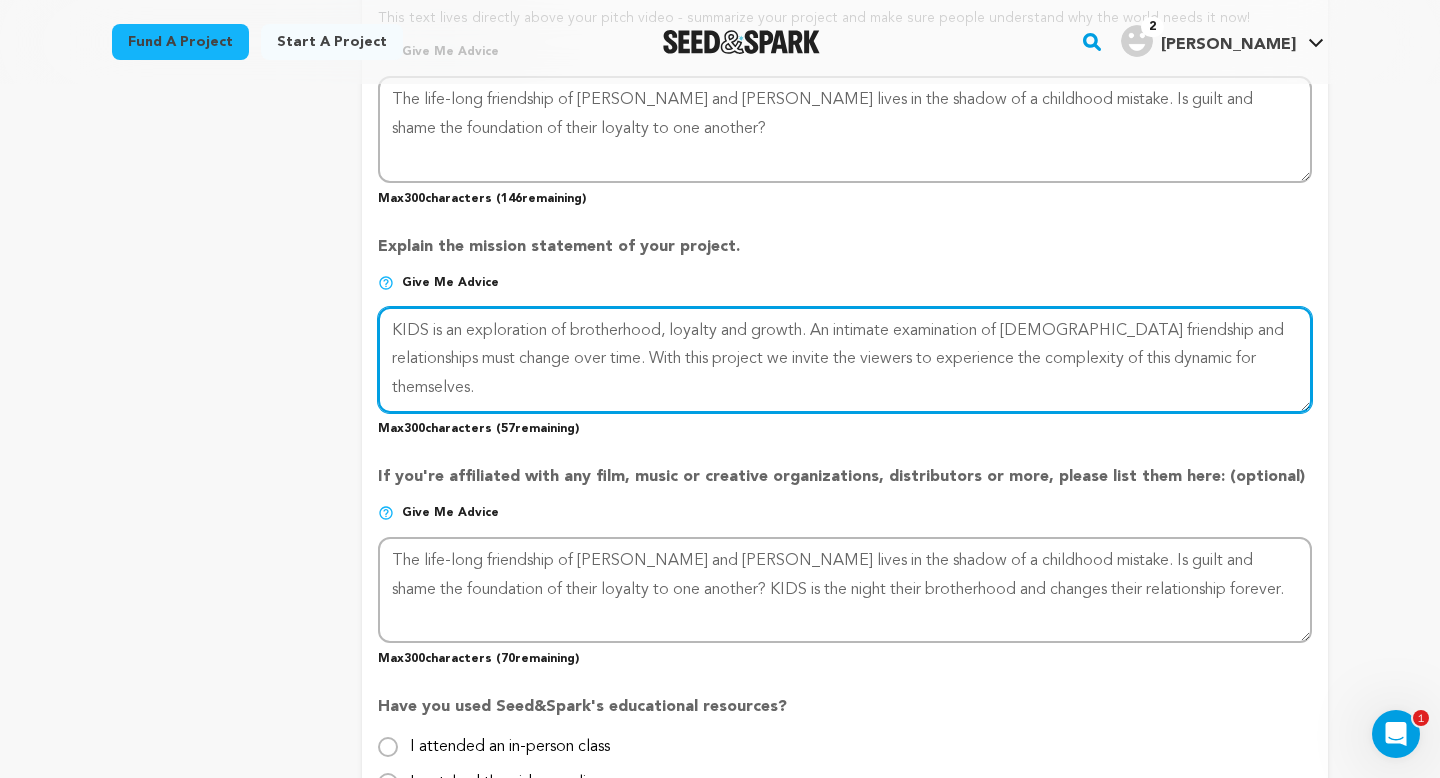 drag, startPoint x: 1154, startPoint y: 326, endPoint x: 1343, endPoint y: 323, distance: 189.0238 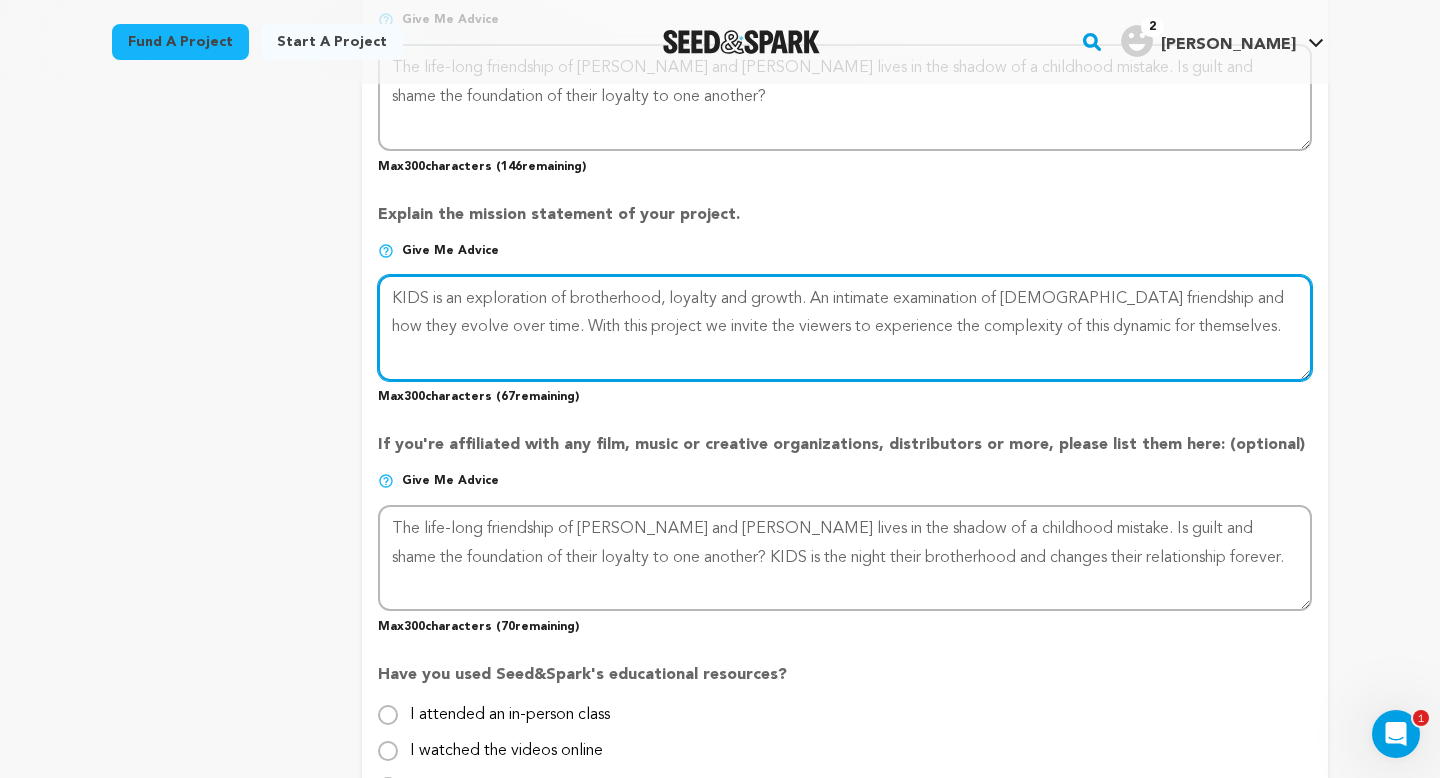 scroll, scrollTop: 1440, scrollLeft: 0, axis: vertical 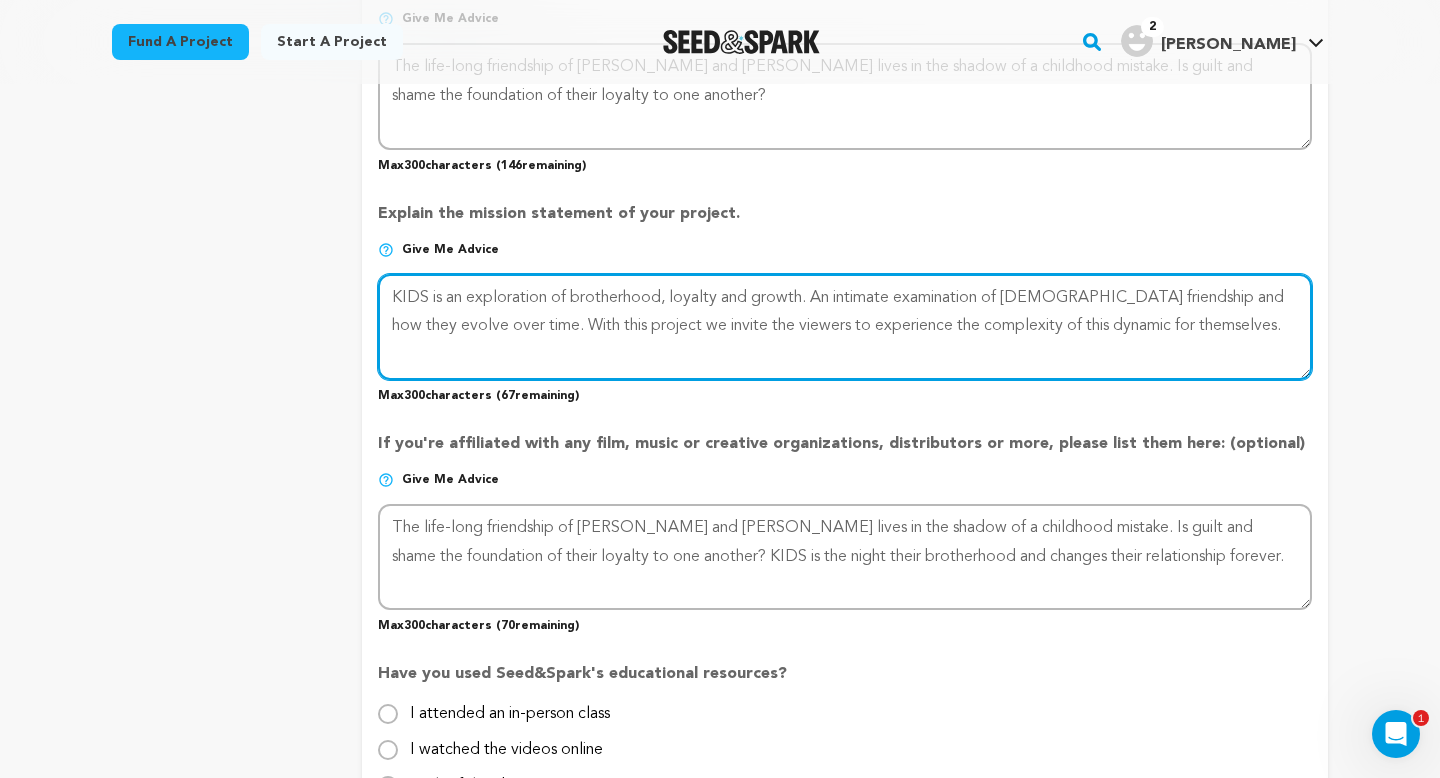 drag, startPoint x: 1191, startPoint y: 328, endPoint x: 473, endPoint y: 321, distance: 718.0341 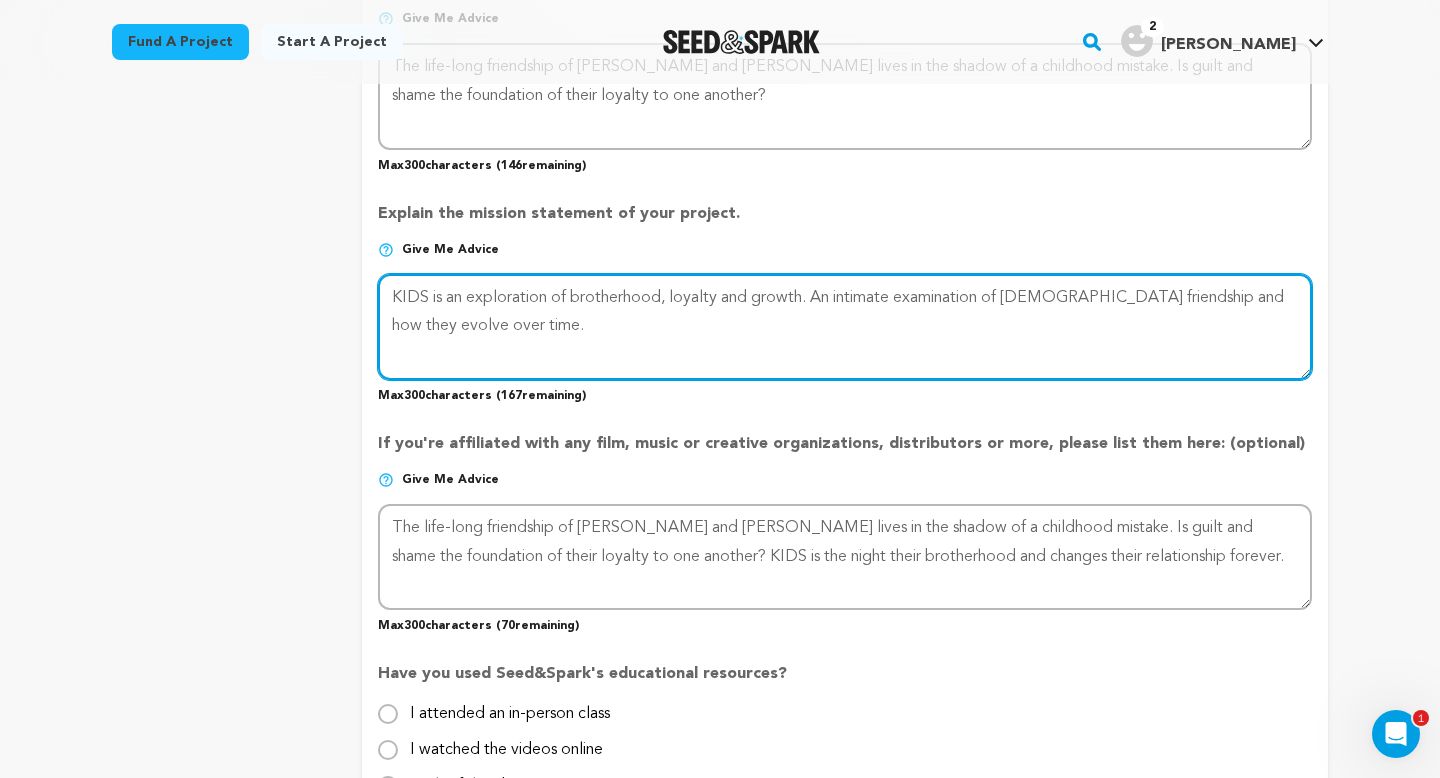 click at bounding box center (845, 327) 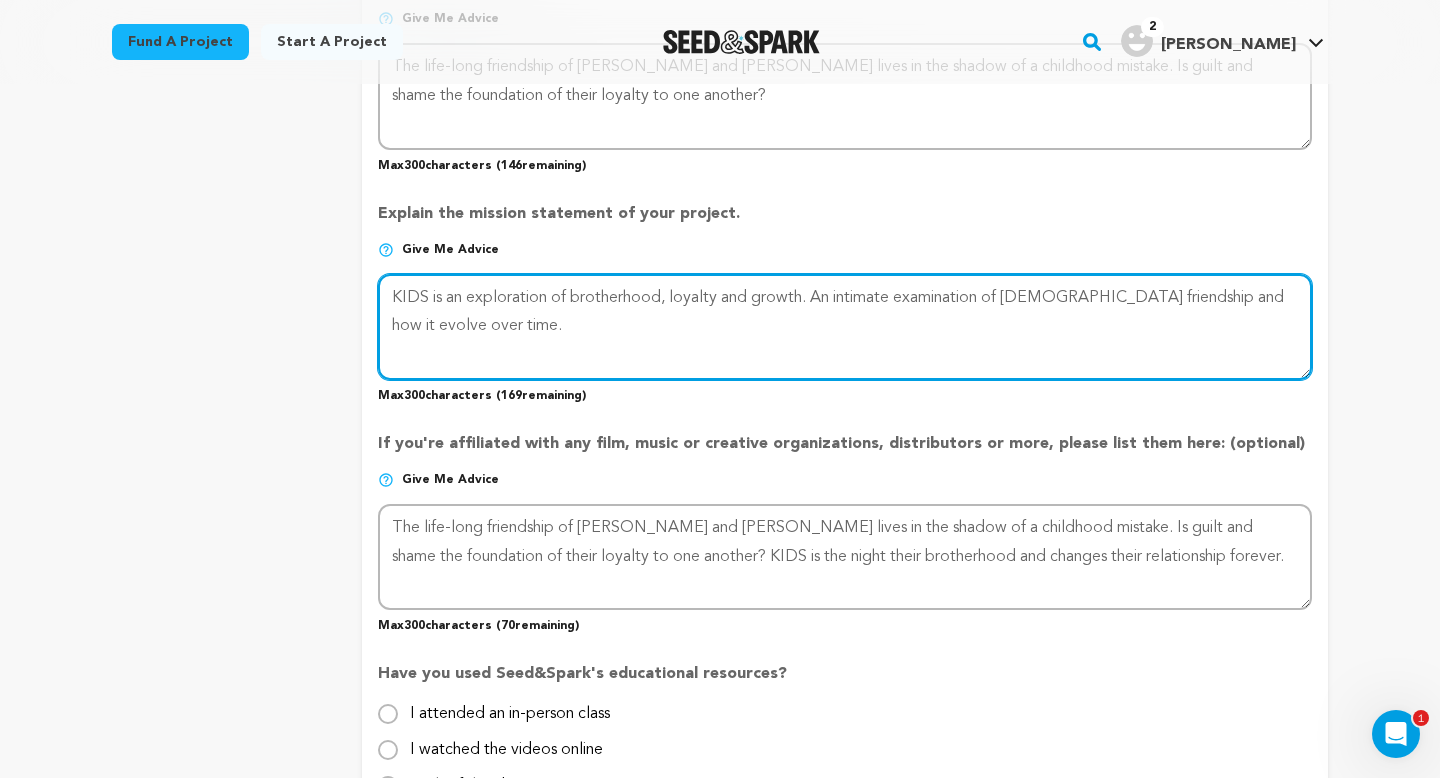 click at bounding box center [845, 327] 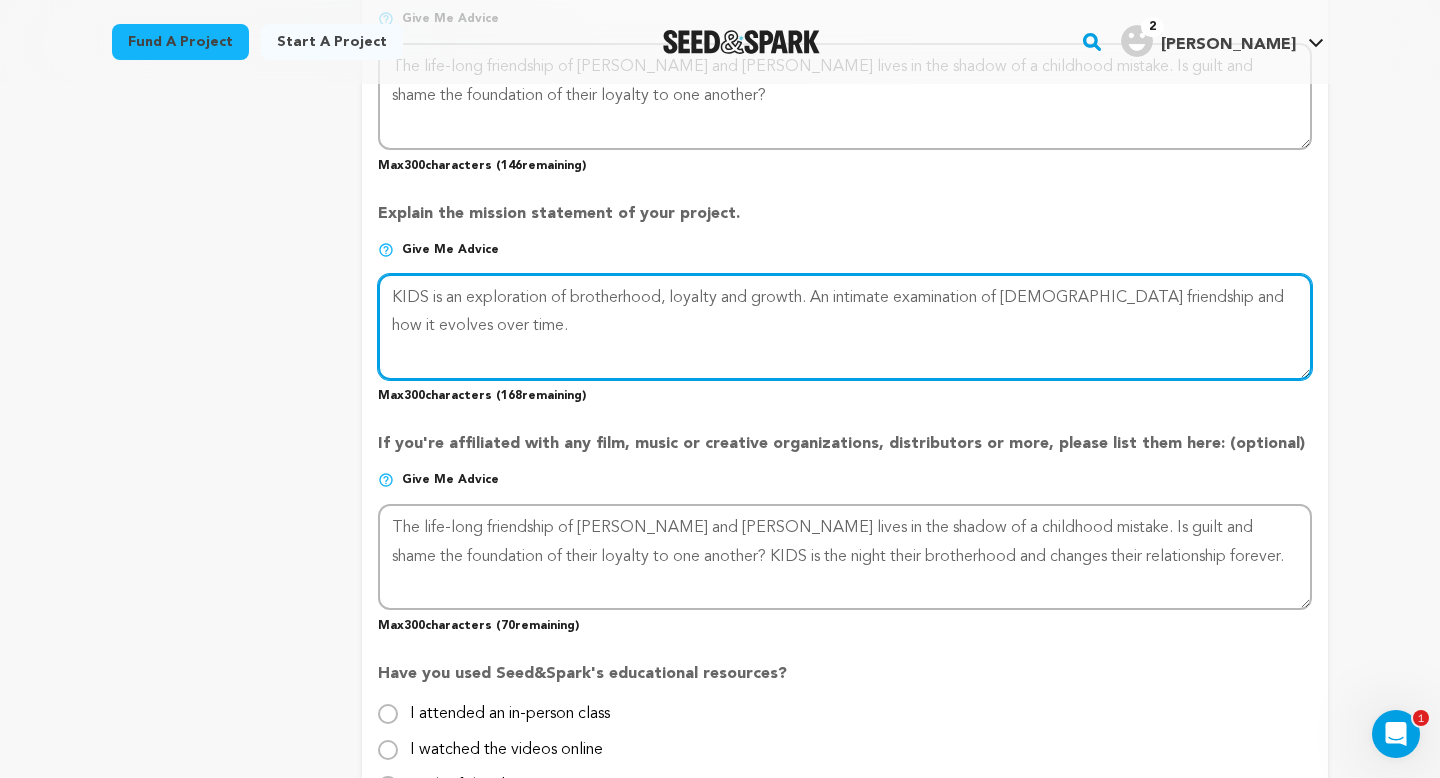 click at bounding box center [845, 327] 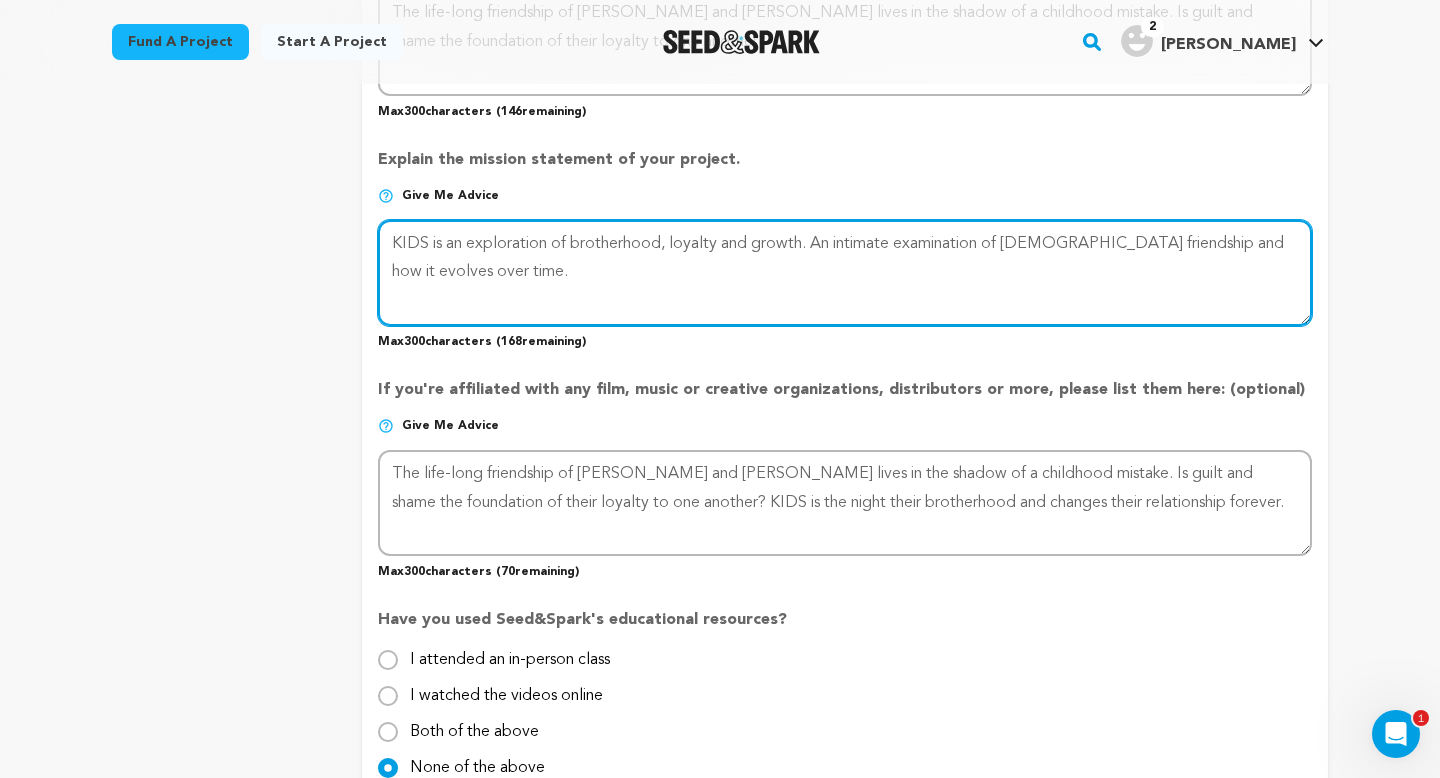 scroll, scrollTop: 1505, scrollLeft: 0, axis: vertical 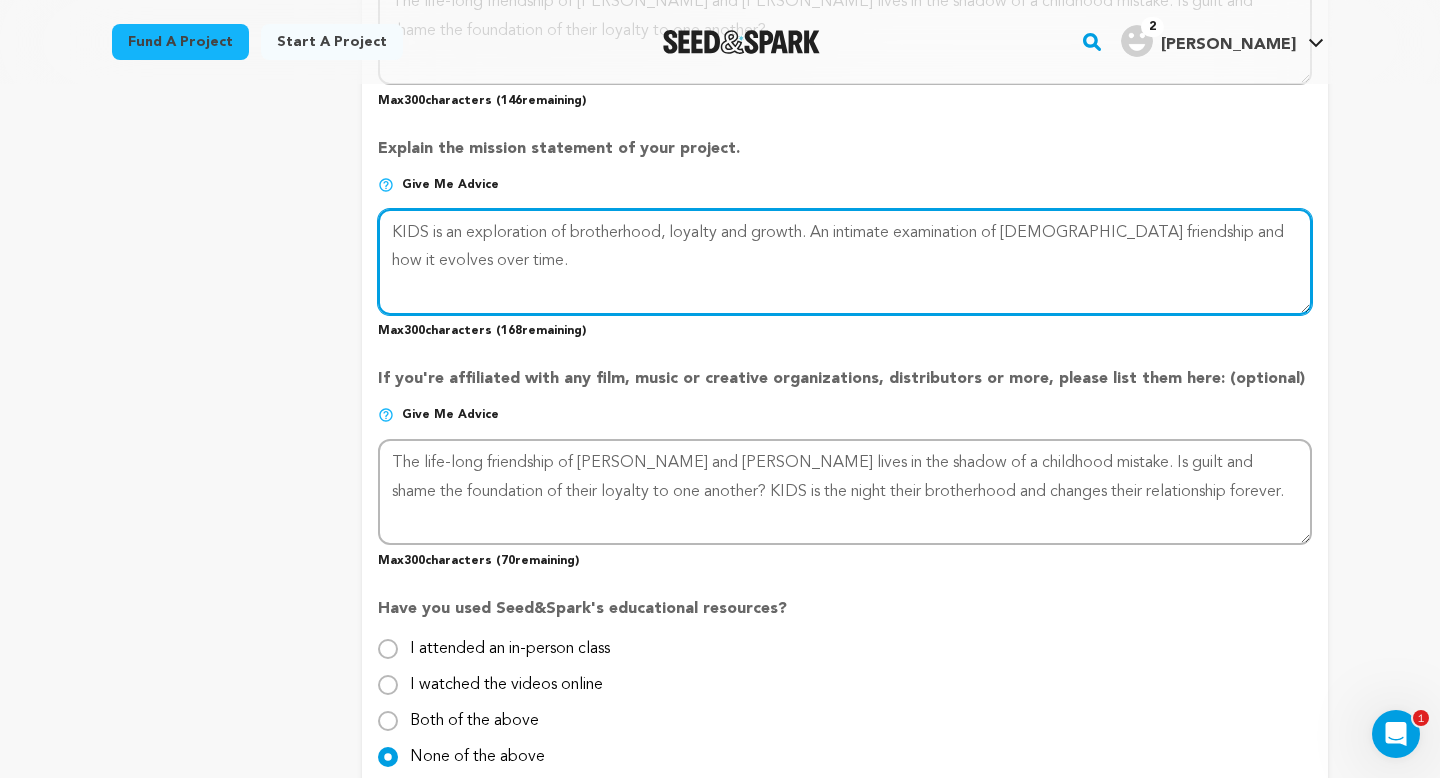 type on "KIDS is an exploration of brotherhood, loyalty and growth. An intimate examination of male friendship and how it evolves over time." 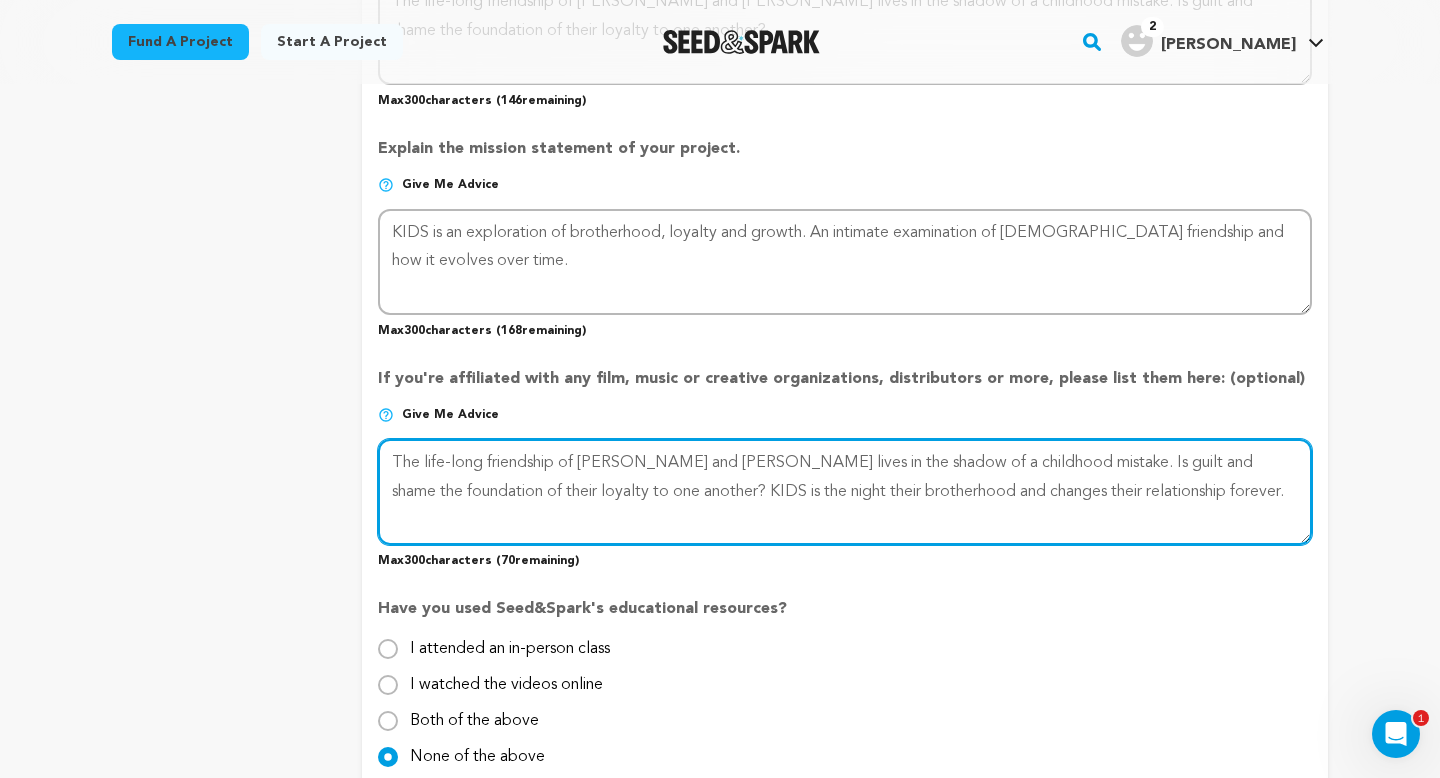 drag, startPoint x: 1153, startPoint y: 496, endPoint x: 368, endPoint y: 454, distance: 786.12274 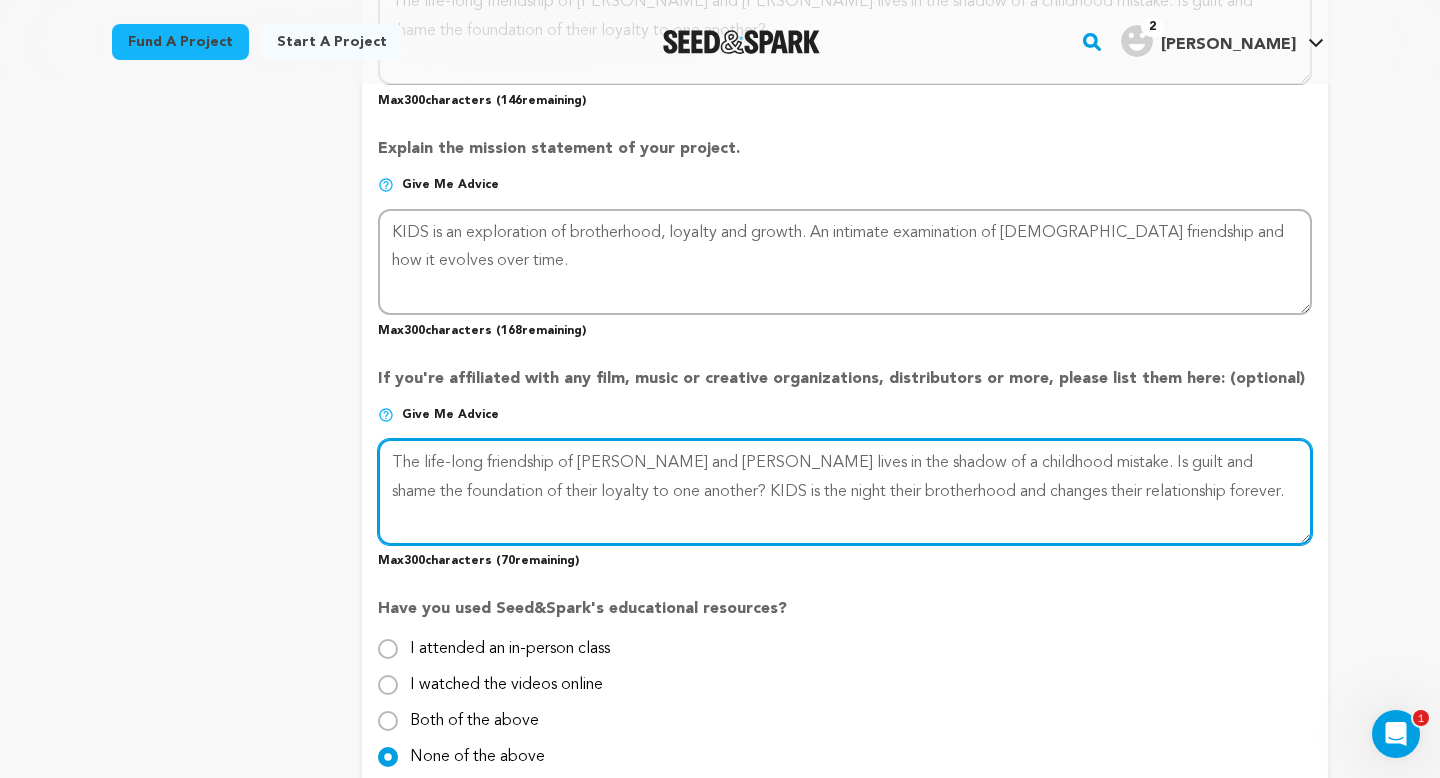 click on "Project Title
Project Name
KIDS
Project URL
Give me advice
Project URL
kidstheshortfilm
seedandspark.com/fund/skippingtown
Private Preview Link
(Copy Link)
Copy private preview link
Give me advice" at bounding box center (845, -82) 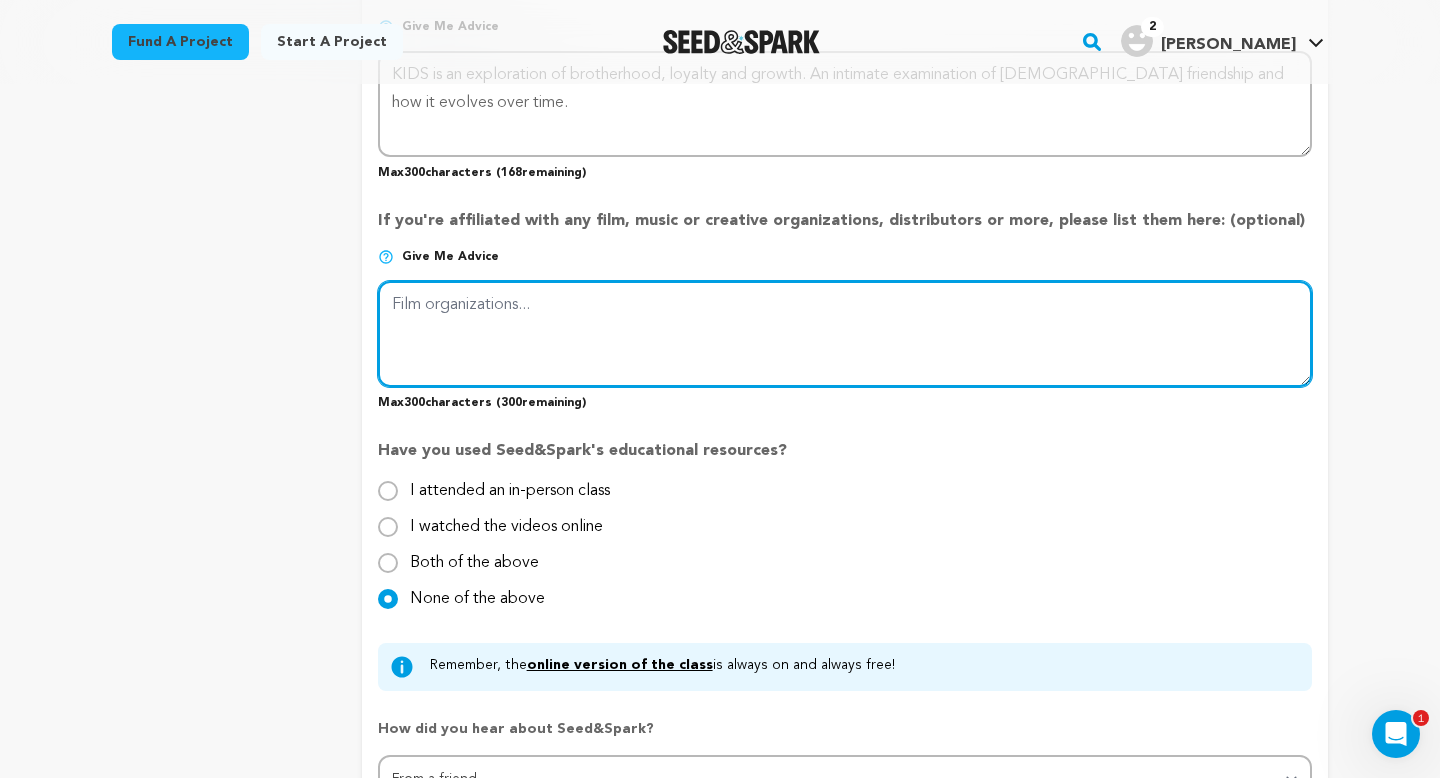 scroll, scrollTop: 1673, scrollLeft: 0, axis: vertical 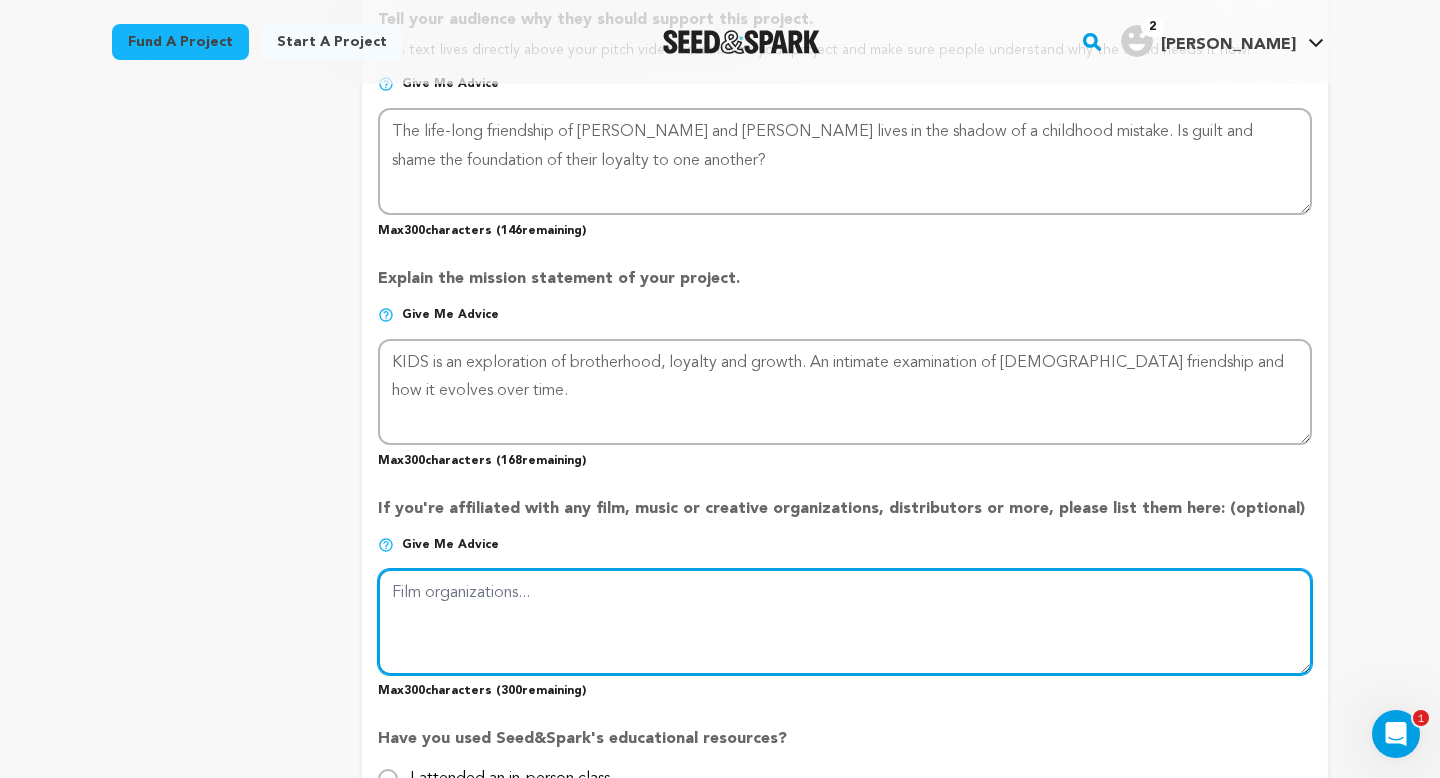 type 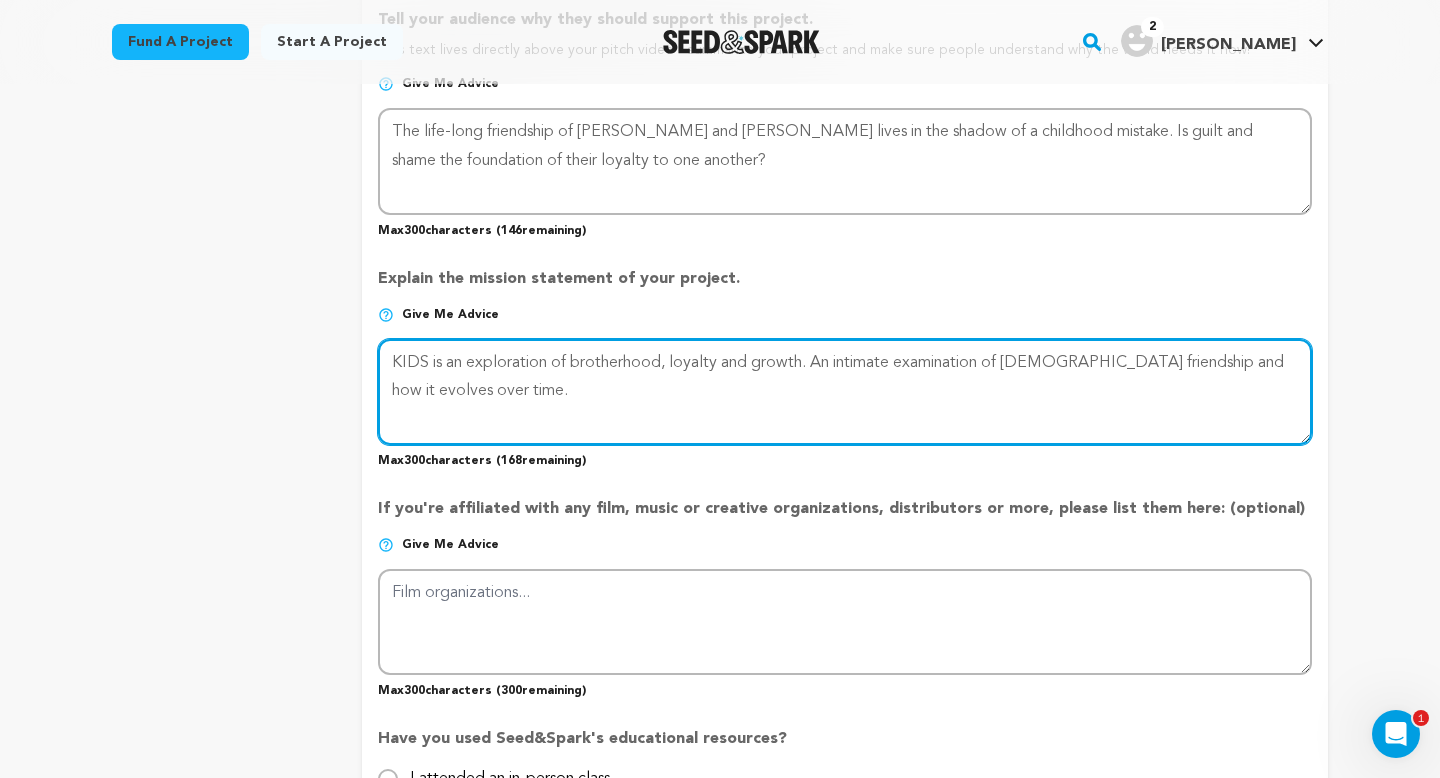 click at bounding box center (845, 392) 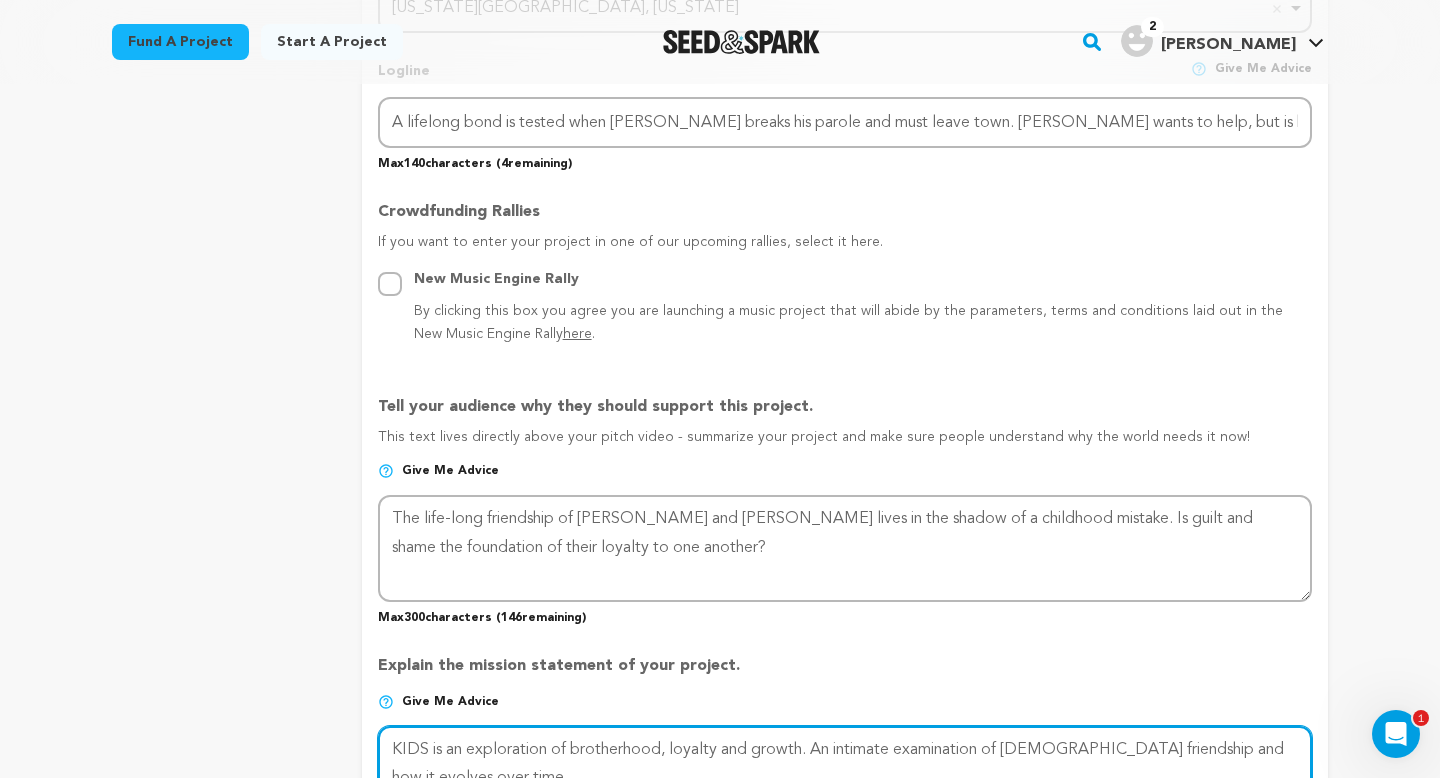 scroll, scrollTop: 989, scrollLeft: 0, axis: vertical 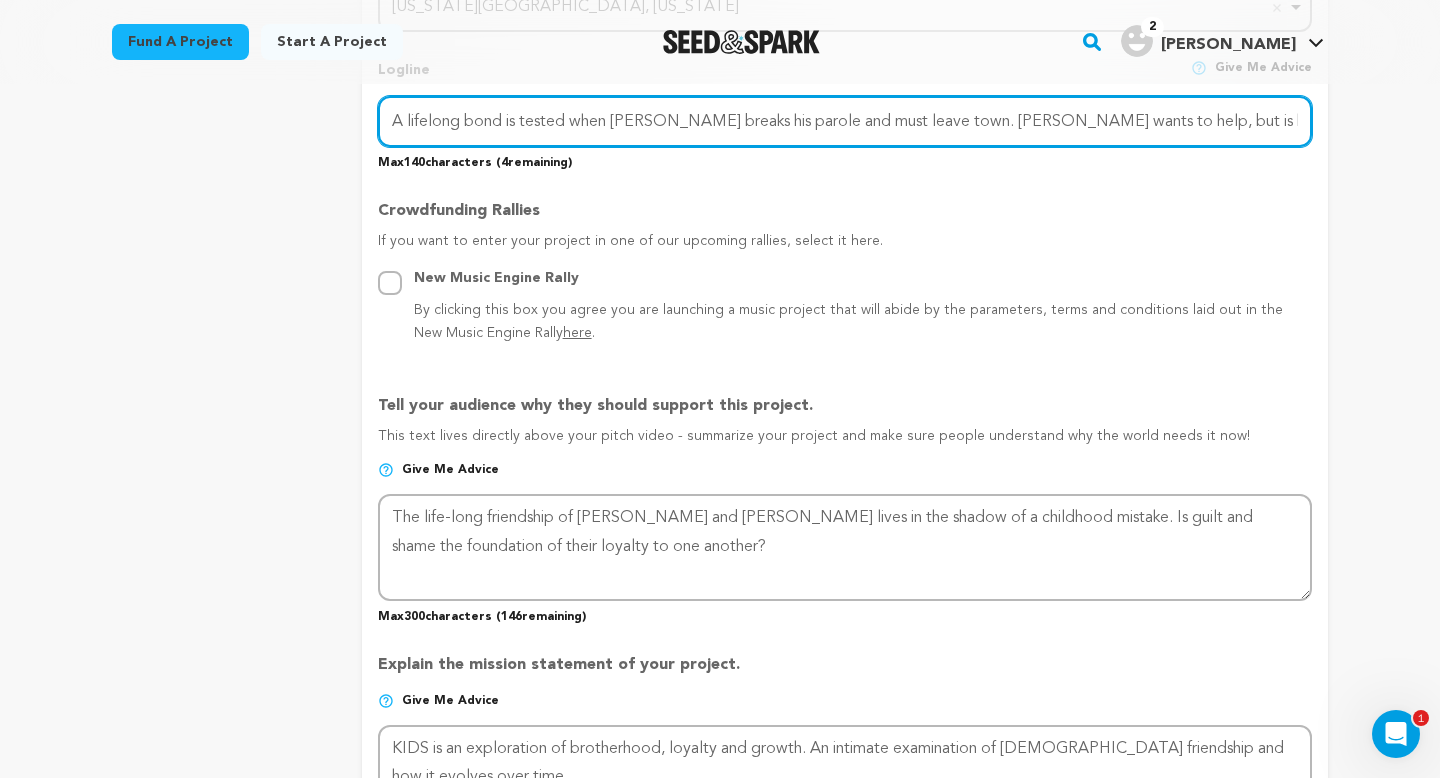 click on "A lifelong bond is tested when Gus breaks his parole and must leave town. Steven wants to help, but is he motivated by loyalty or guilt?" at bounding box center (845, 121) 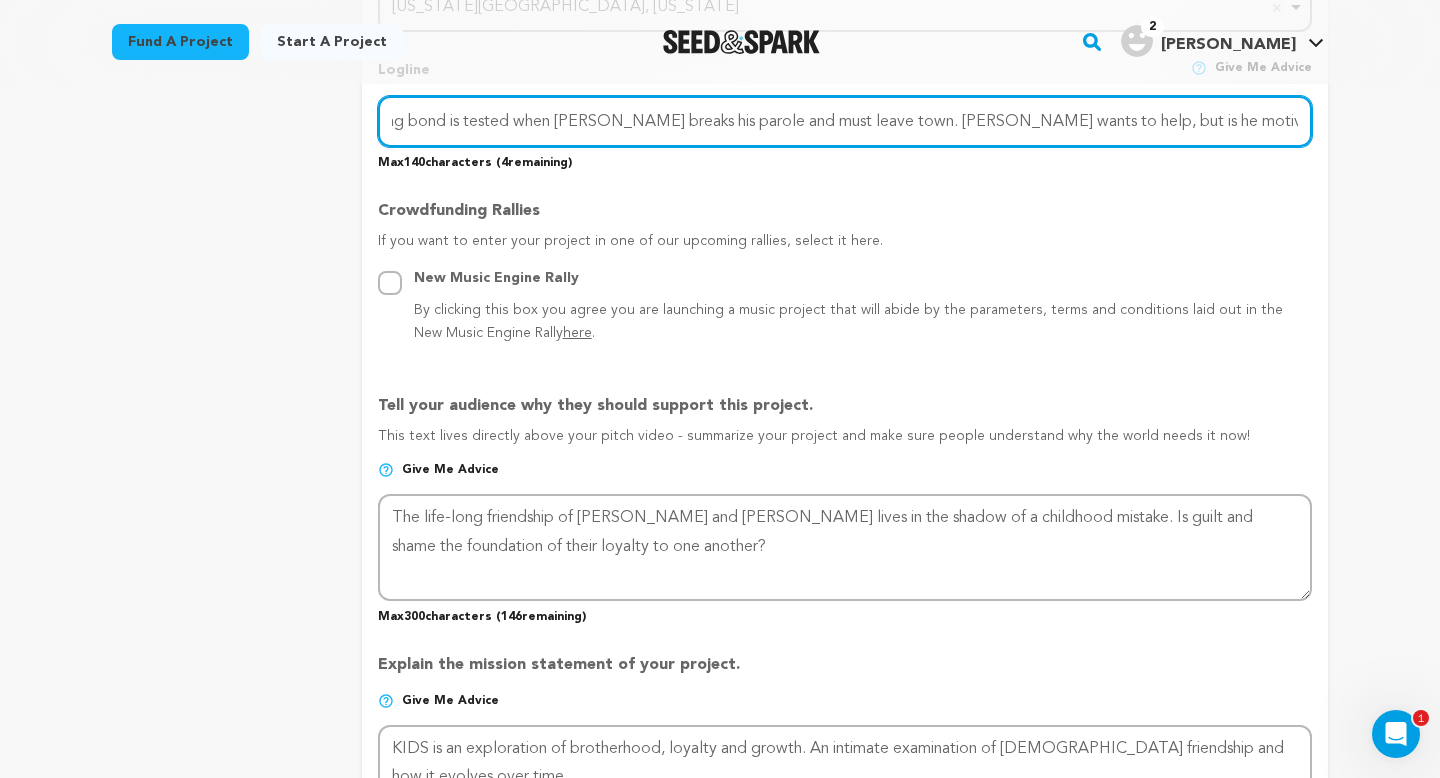 scroll, scrollTop: 0, scrollLeft: 61, axis: horizontal 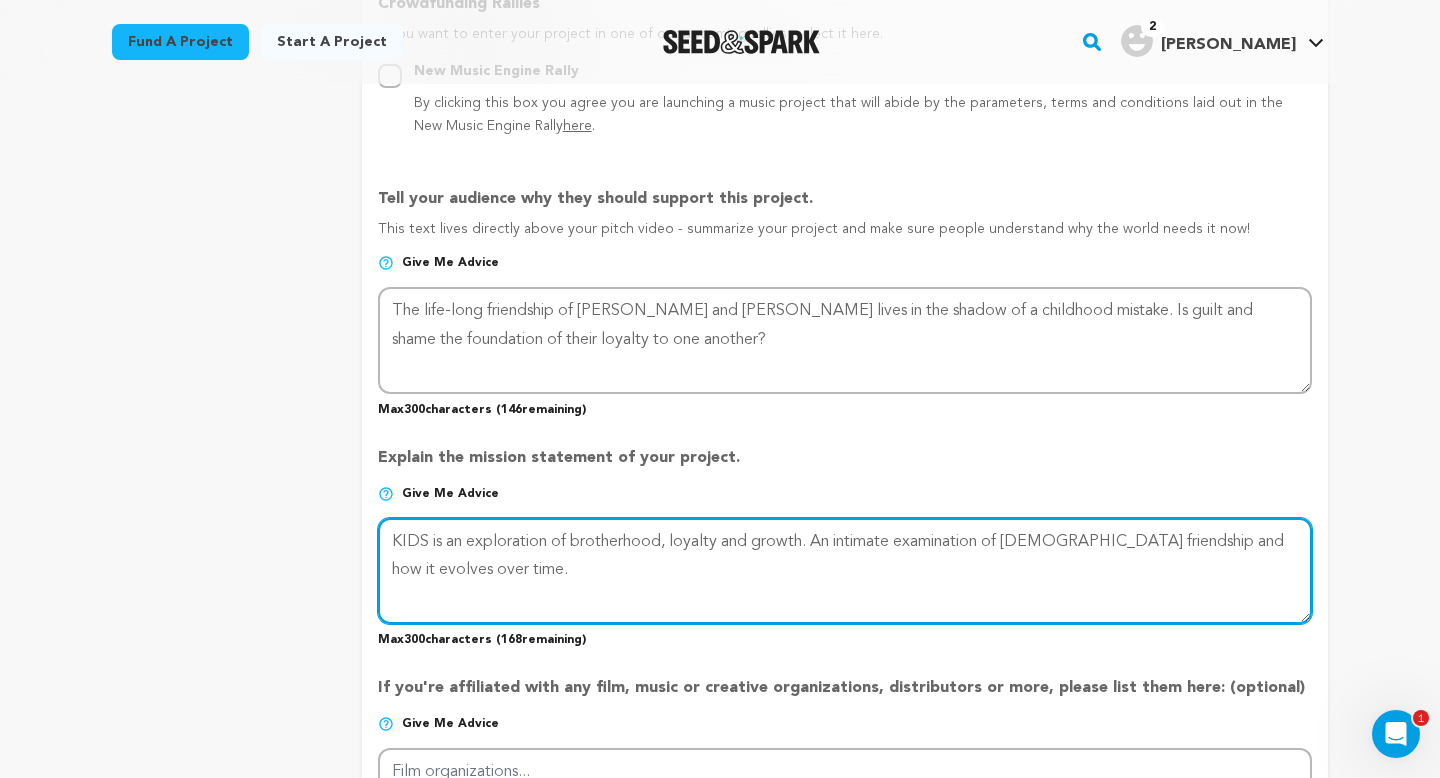 click at bounding box center [845, 571] 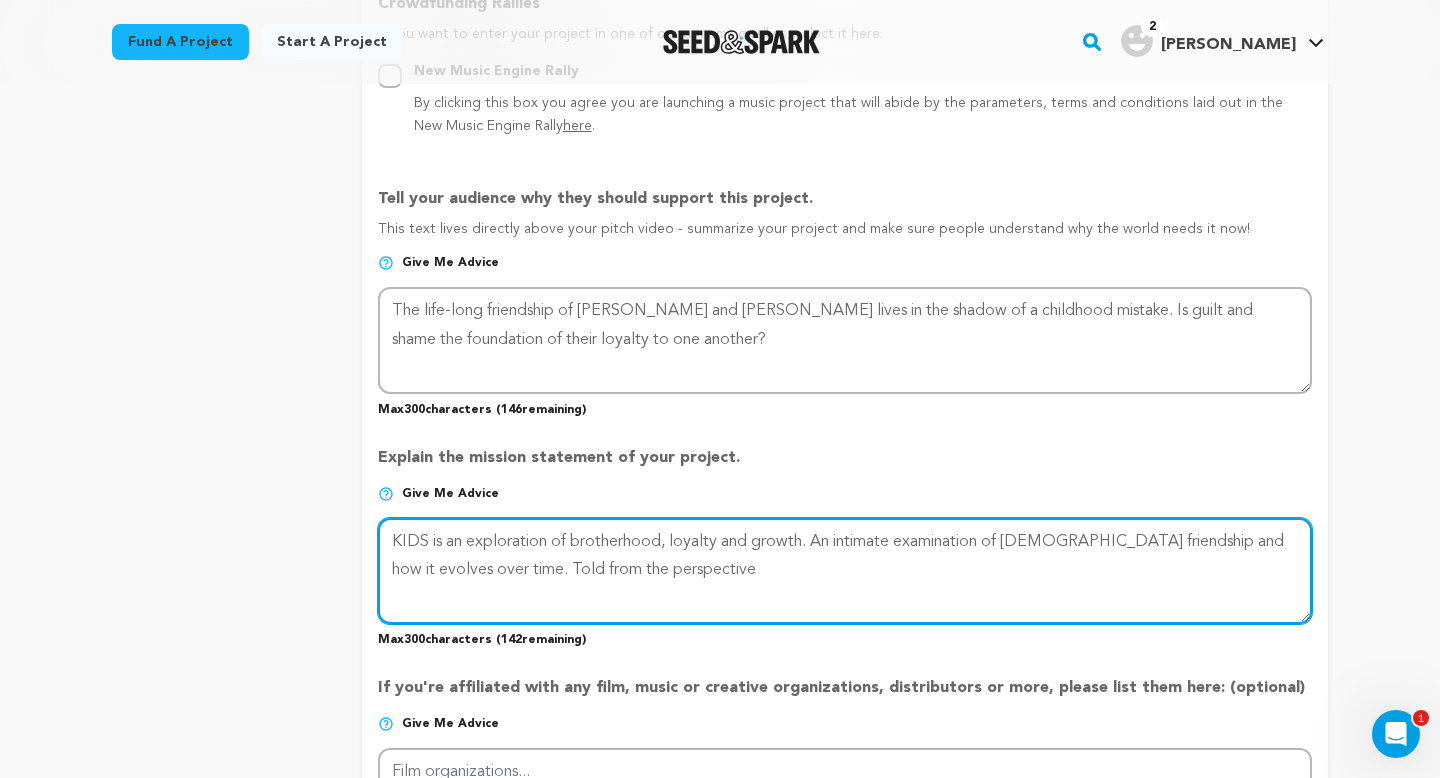 drag, startPoint x: 674, startPoint y: 571, endPoint x: 432, endPoint y: 569, distance: 242.00827 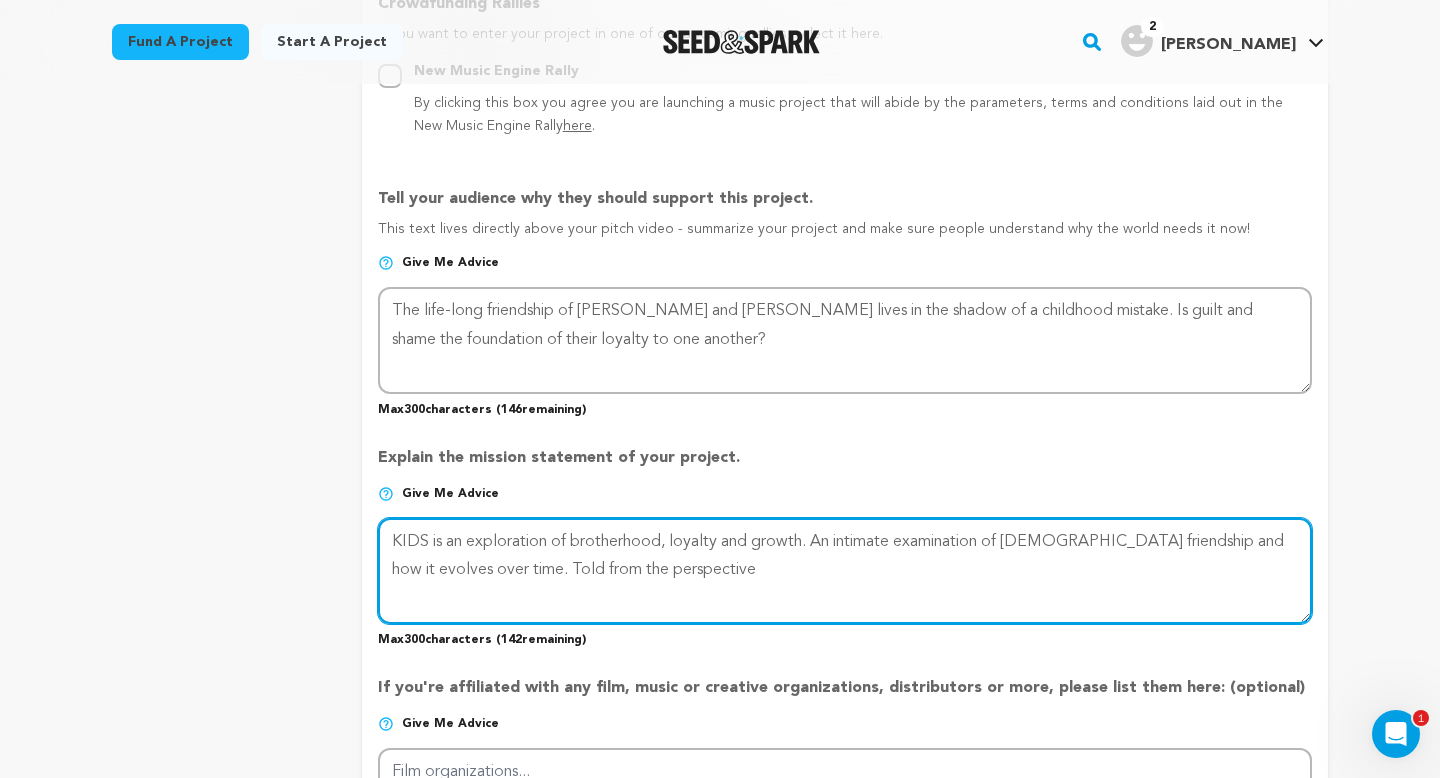 click at bounding box center (845, 571) 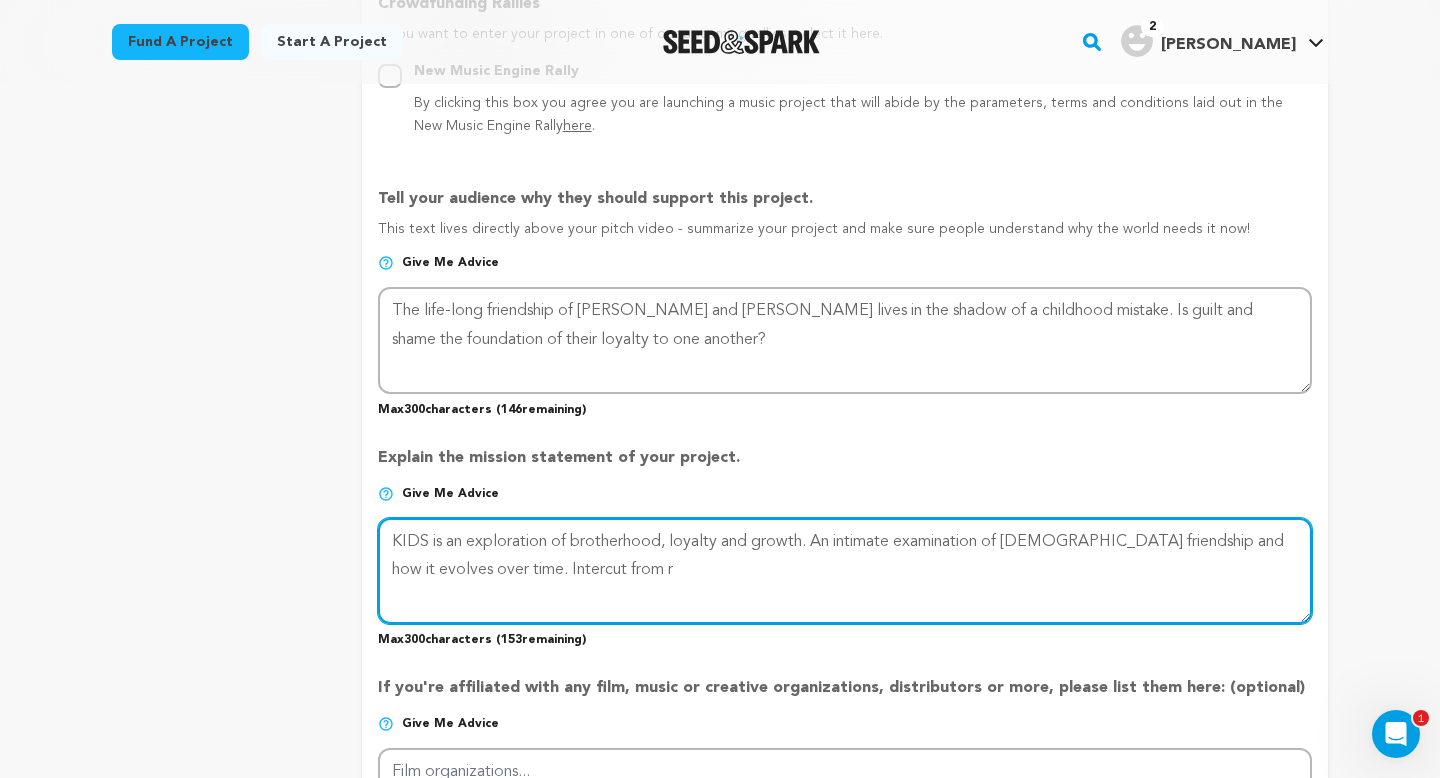 drag, startPoint x: 564, startPoint y: 578, endPoint x: 432, endPoint y: 566, distance: 132.54433 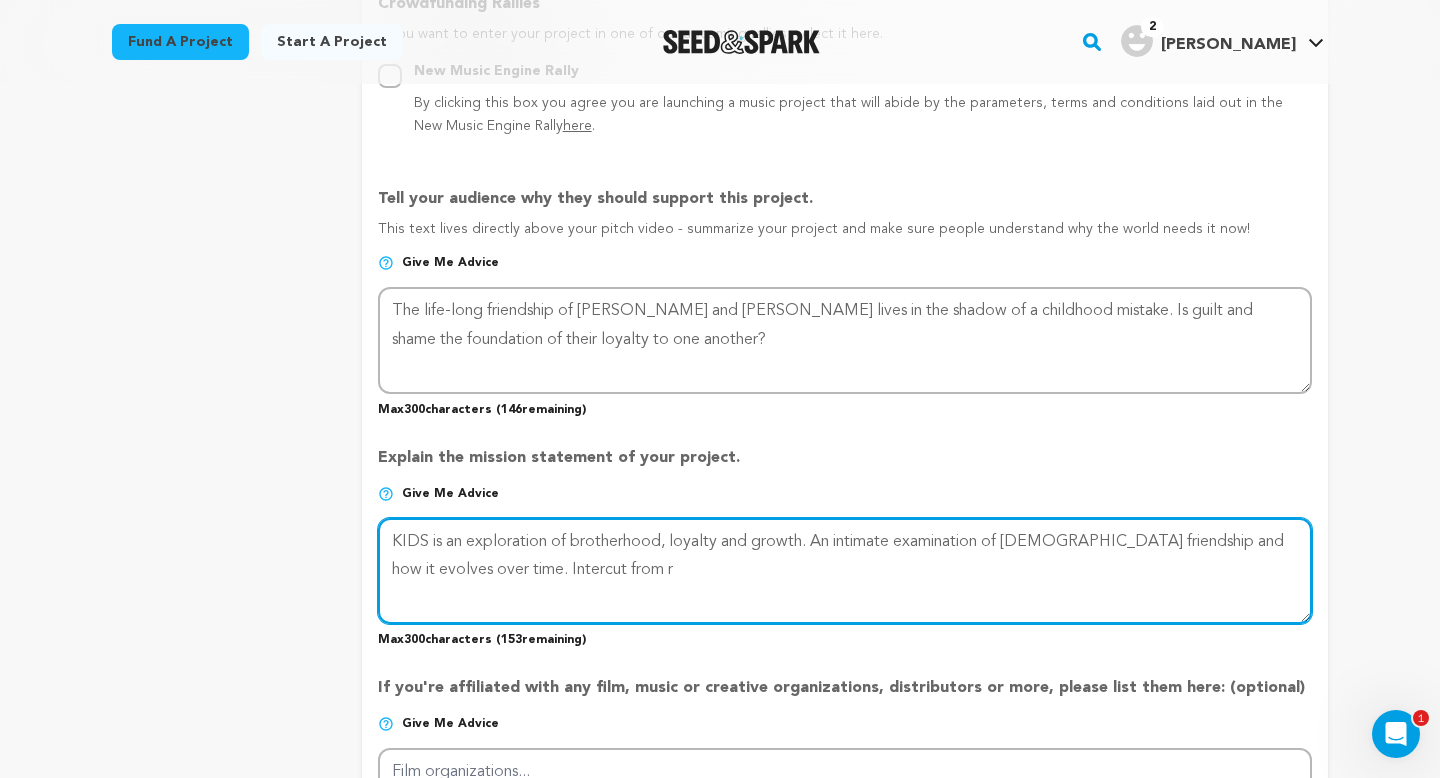 click at bounding box center [845, 571] 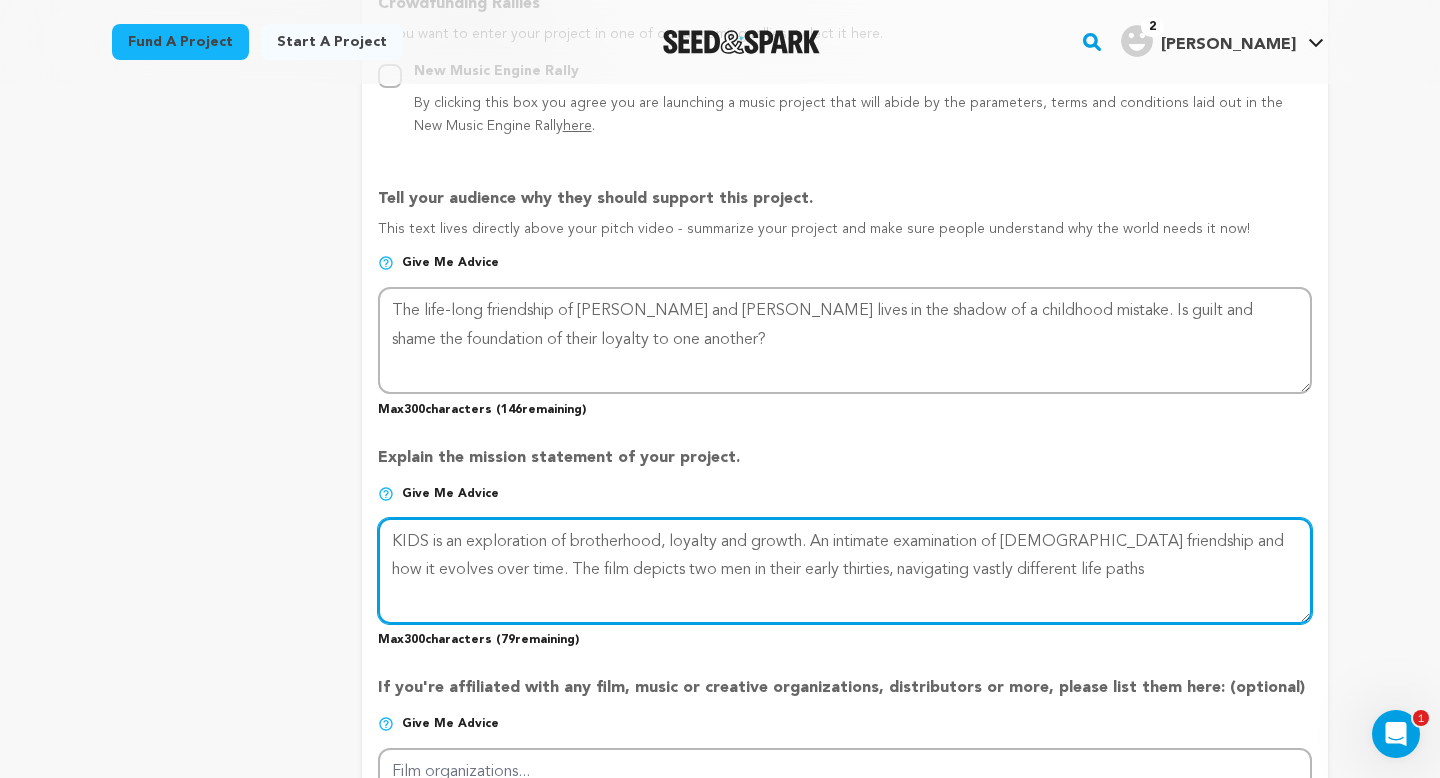 click at bounding box center [845, 571] 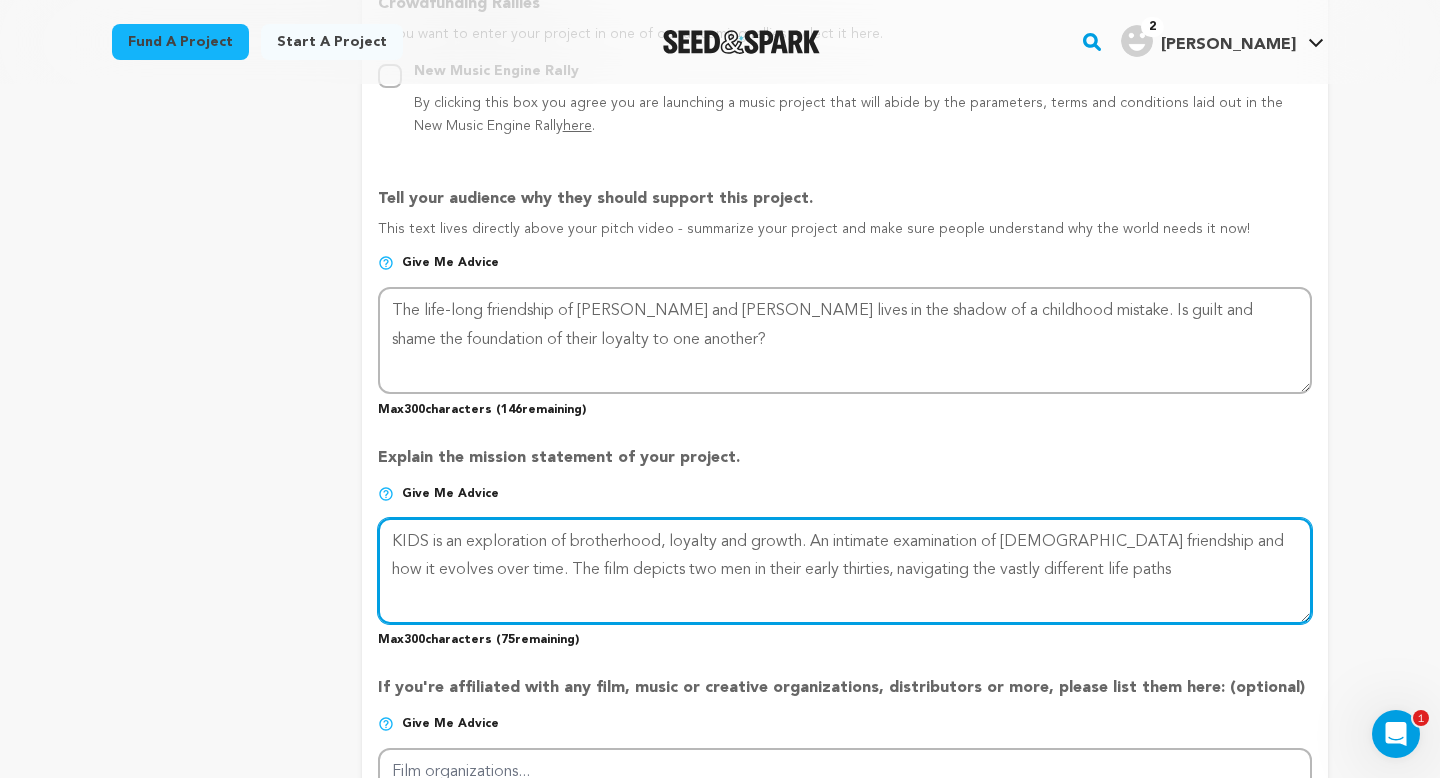 drag, startPoint x: 1056, startPoint y: 562, endPoint x: 984, endPoint y: 562, distance: 72 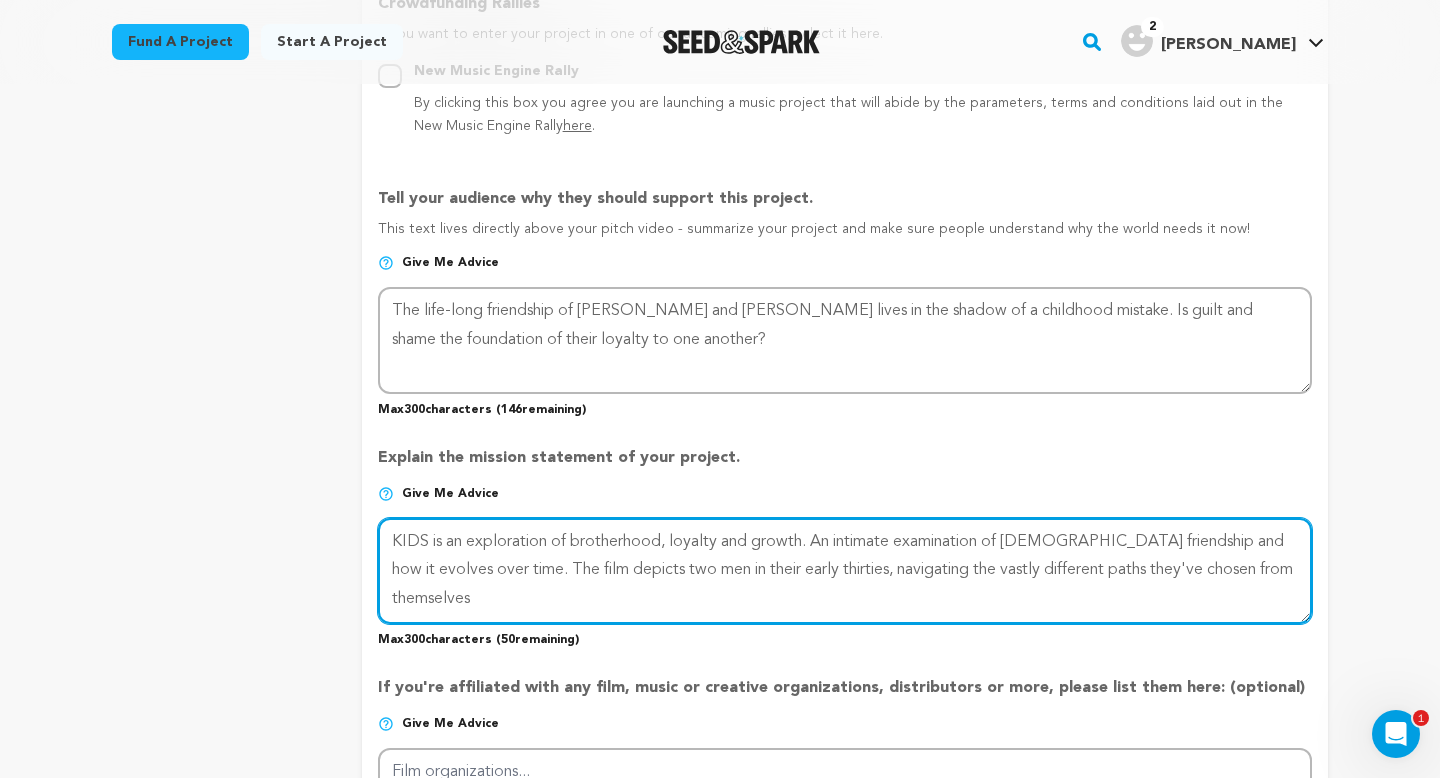 click at bounding box center [845, 571] 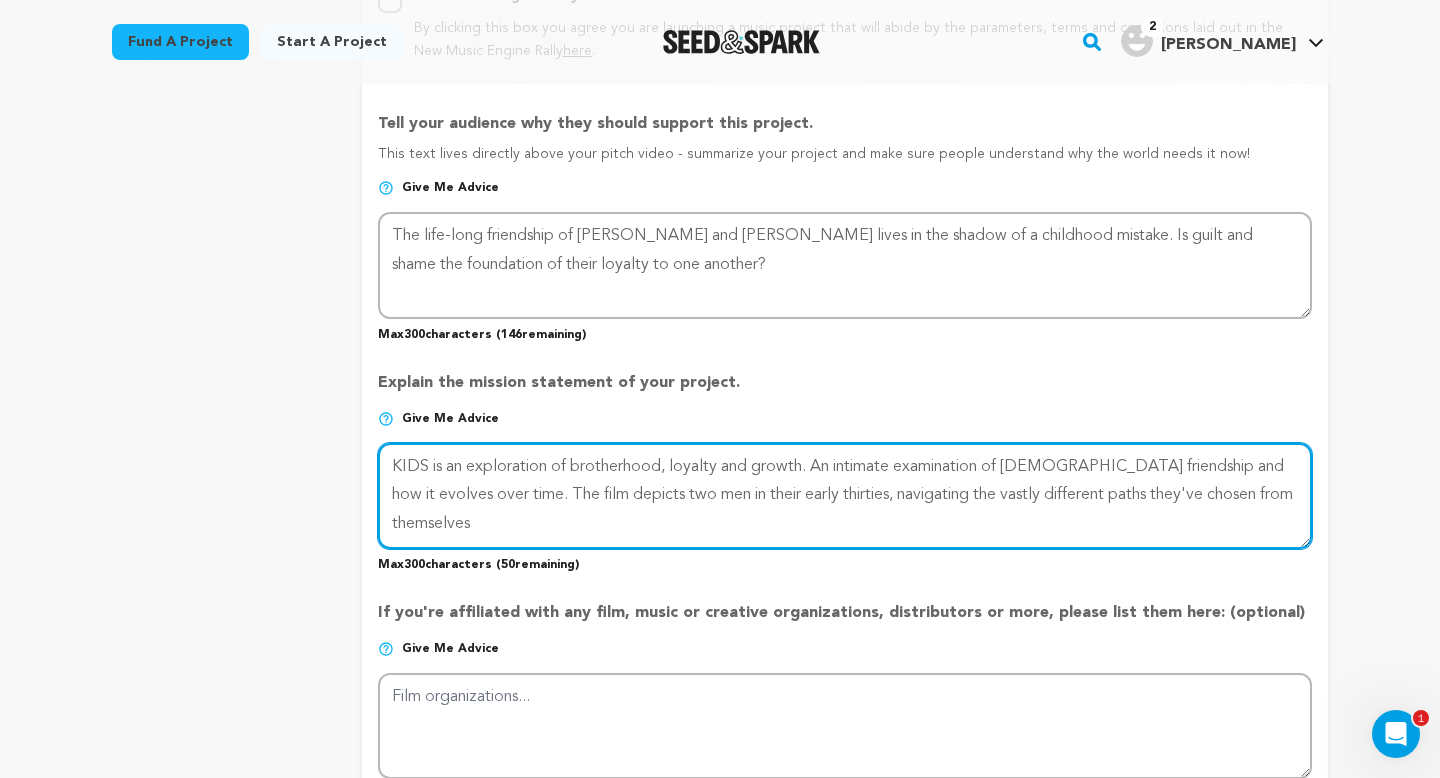 scroll, scrollTop: 1283, scrollLeft: 0, axis: vertical 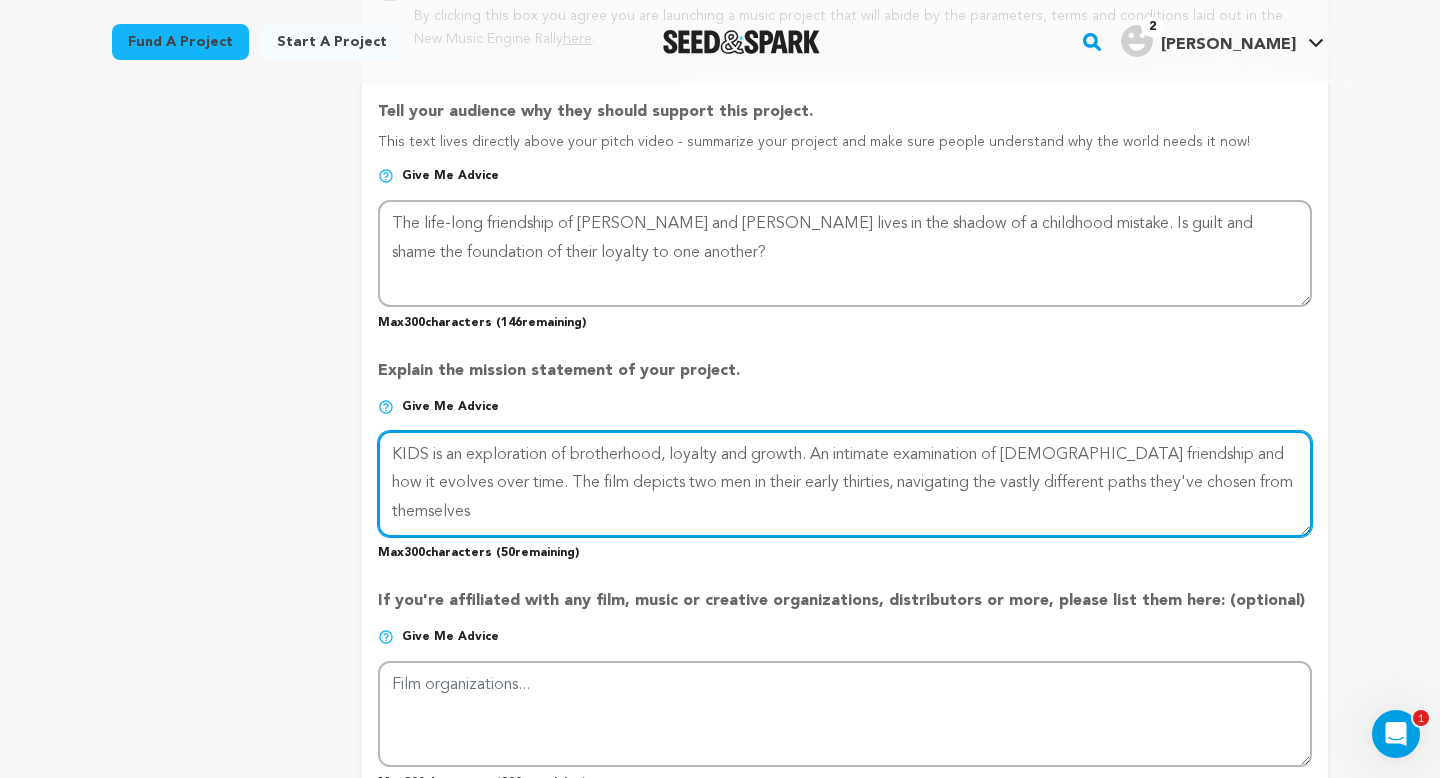 drag, startPoint x: 554, startPoint y: 481, endPoint x: 612, endPoint y: 478, distance: 58.077534 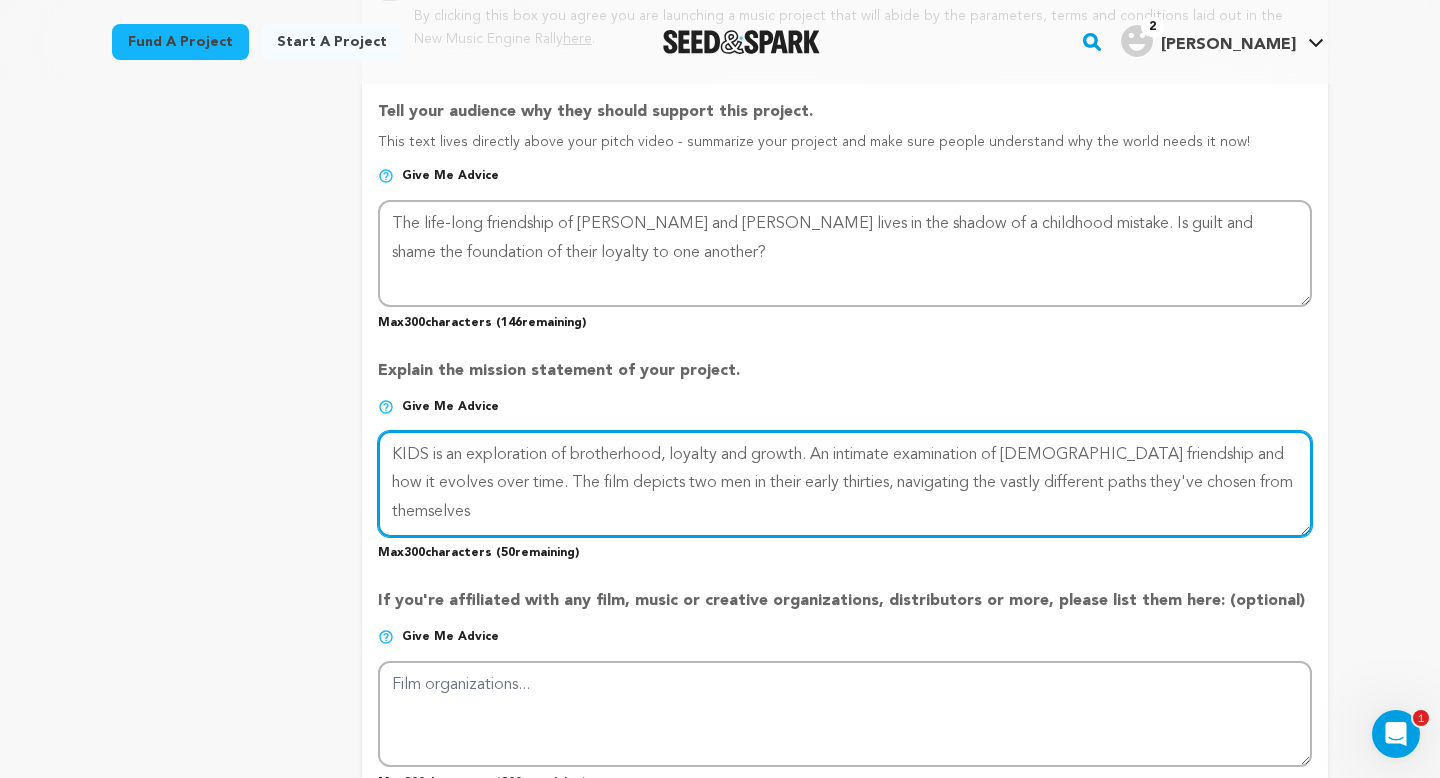 click at bounding box center [845, 484] 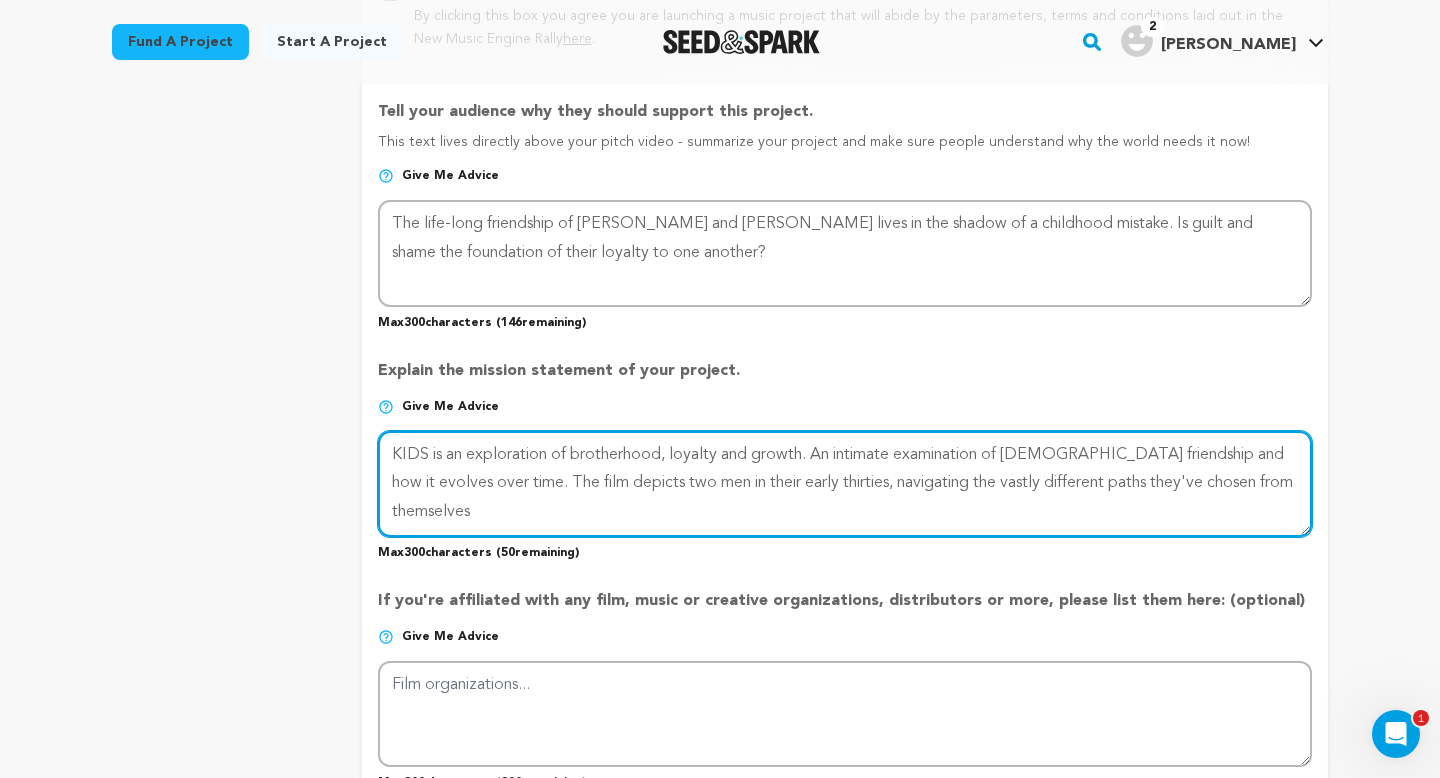drag, startPoint x: 497, startPoint y: 483, endPoint x: 683, endPoint y: 478, distance: 186.0672 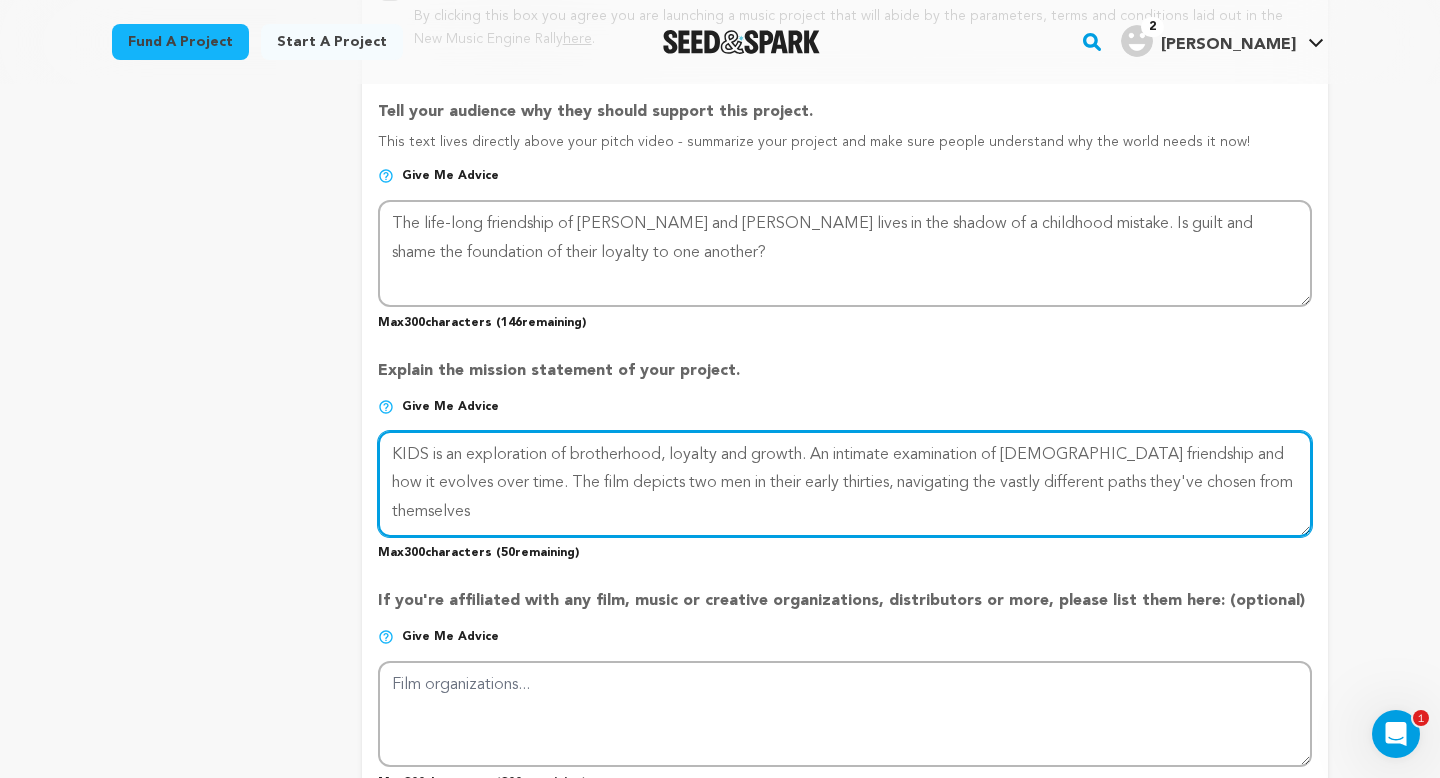 click at bounding box center [845, 484] 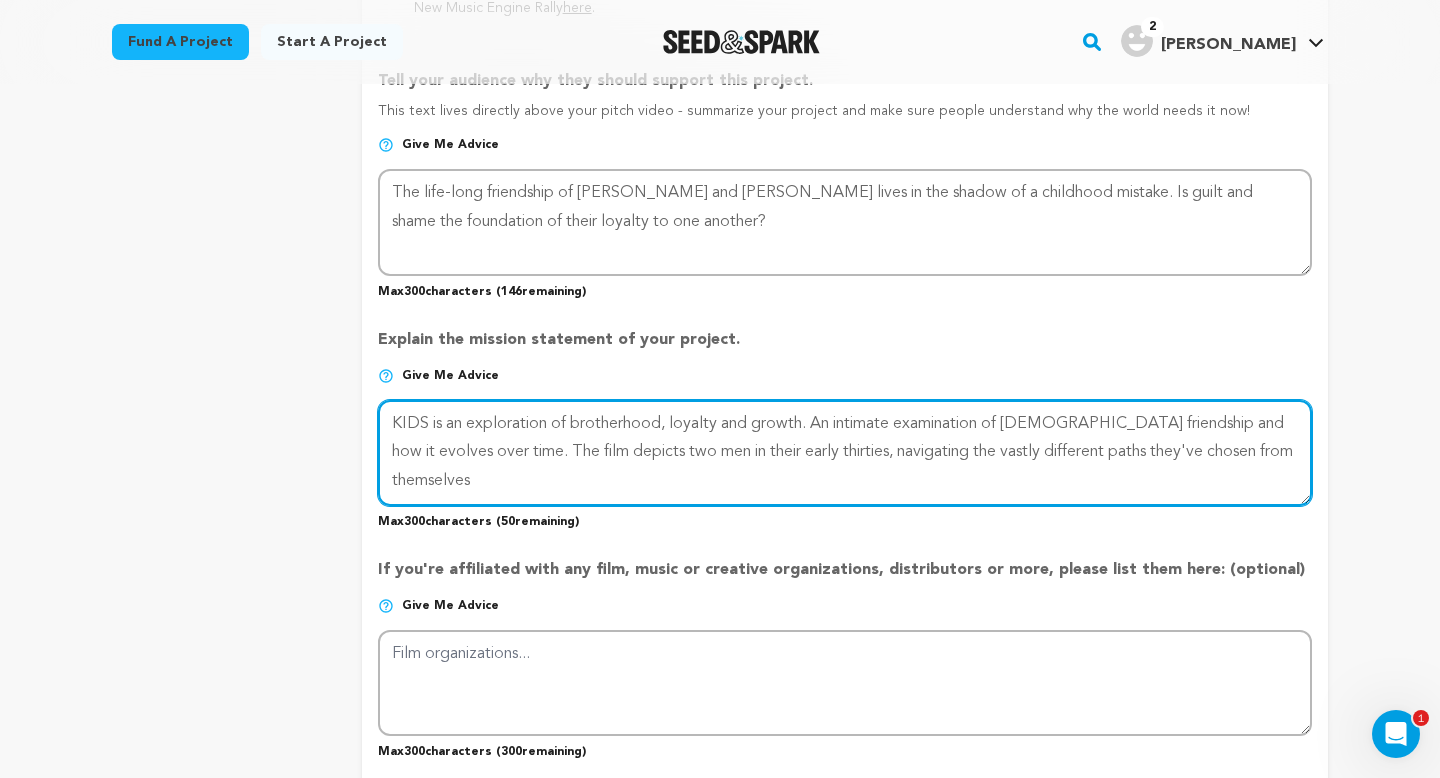 scroll, scrollTop: 1316, scrollLeft: 0, axis: vertical 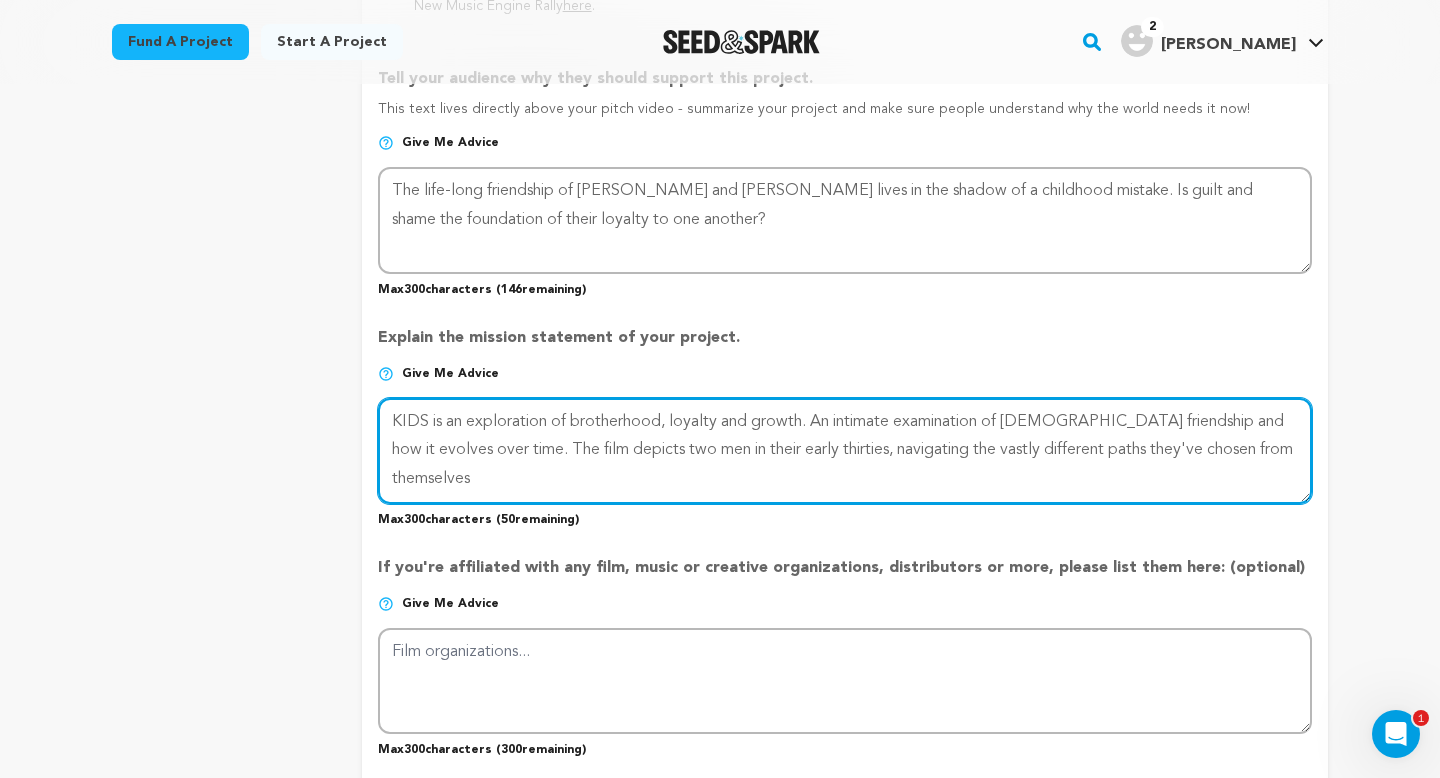 drag, startPoint x: 546, startPoint y: 449, endPoint x: 620, endPoint y: 449, distance: 74 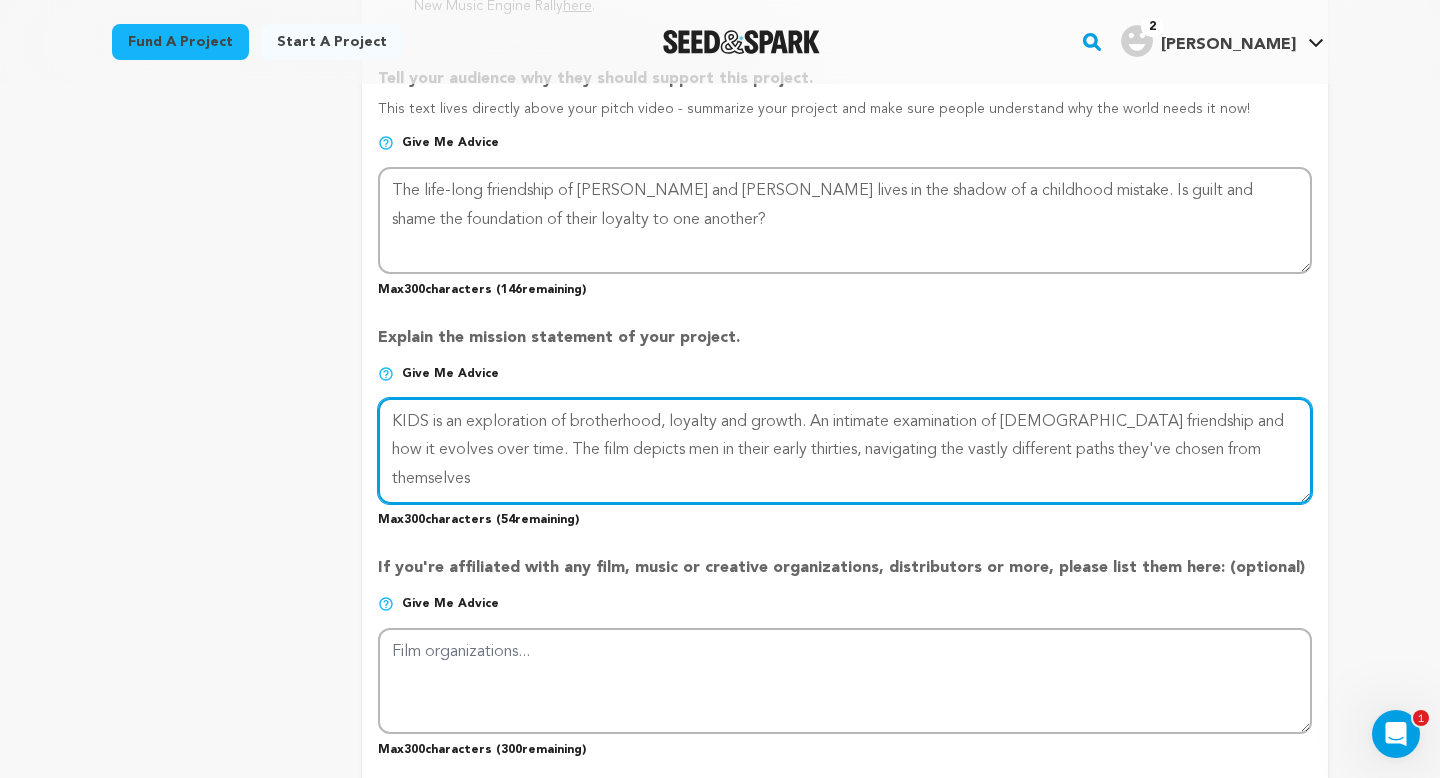 drag, startPoint x: 640, startPoint y: 446, endPoint x: 678, endPoint y: 445, distance: 38.013157 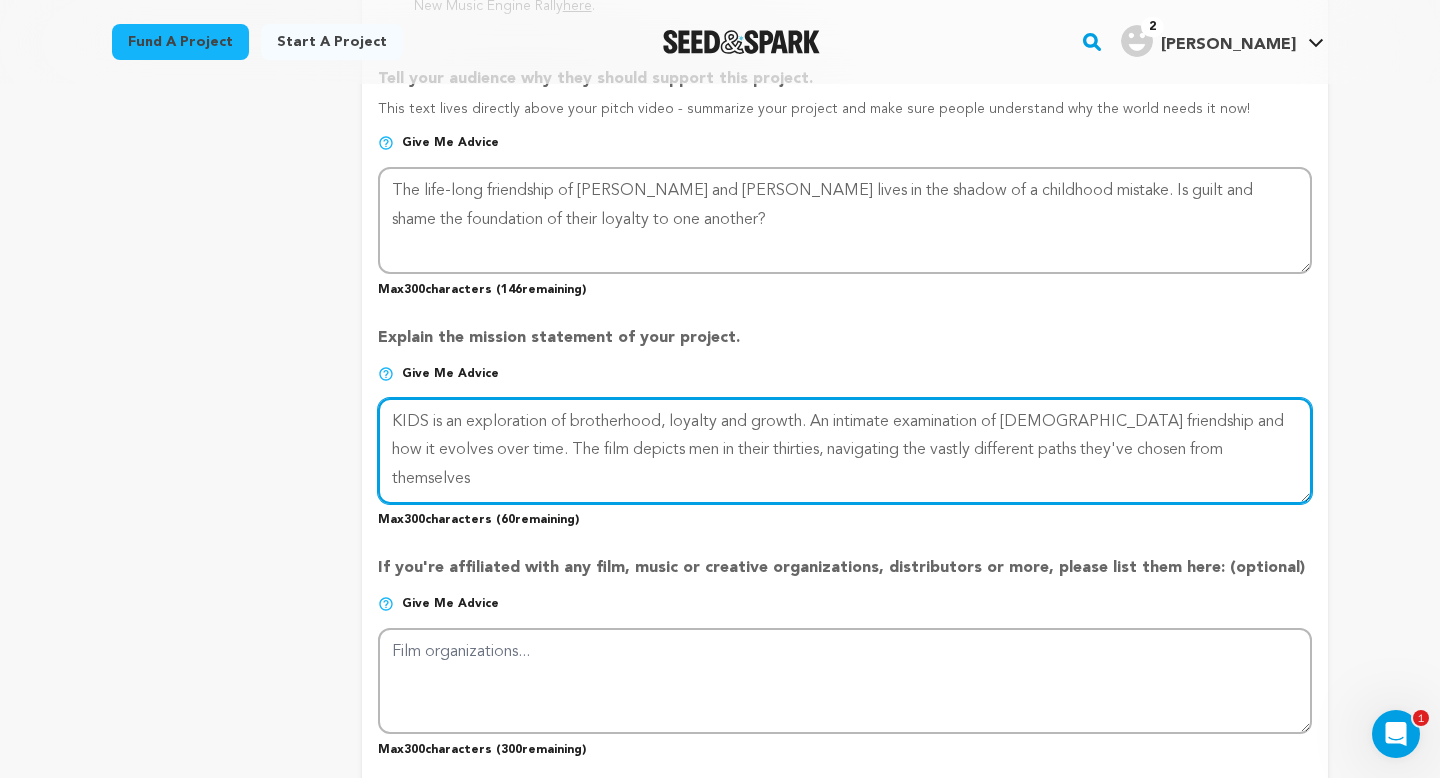 click at bounding box center (845, 451) 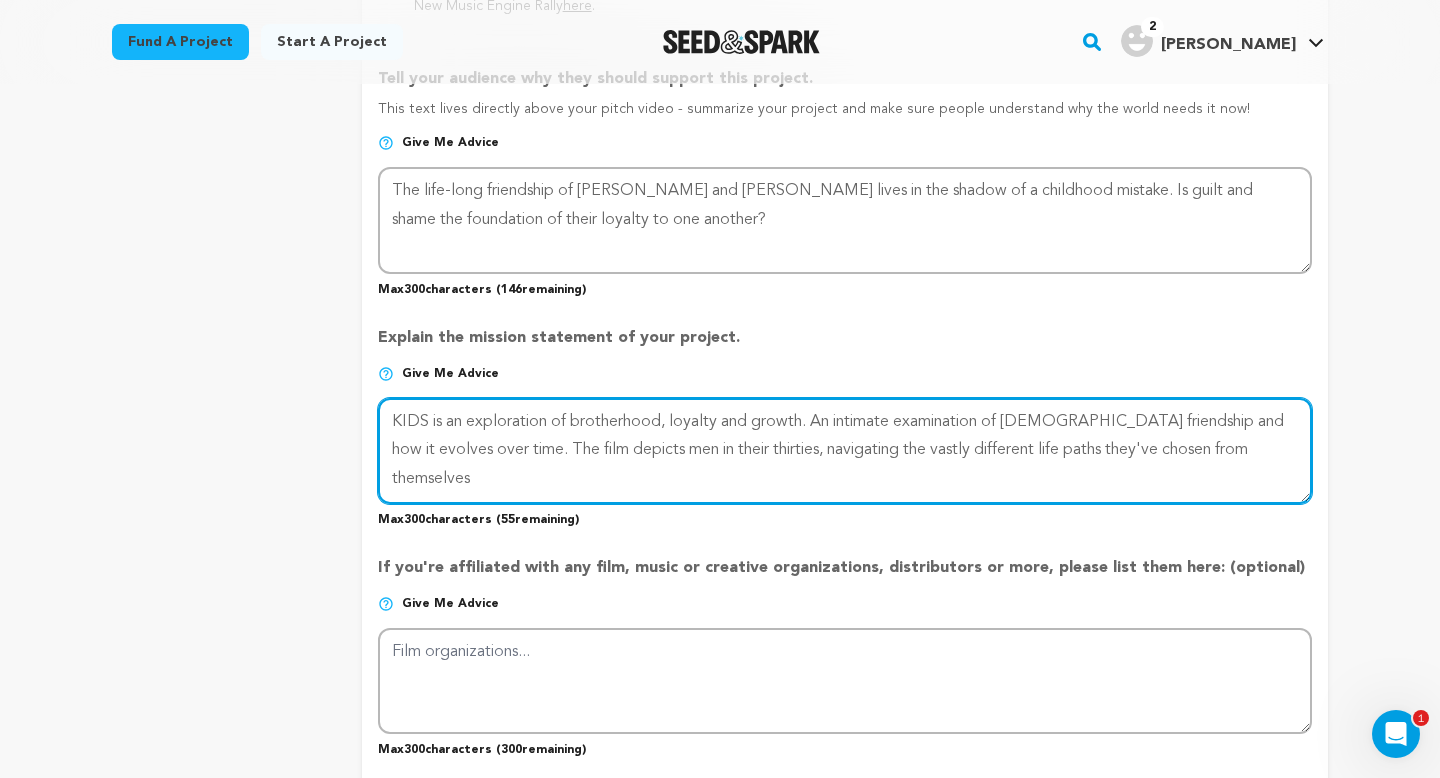 click at bounding box center [845, 451] 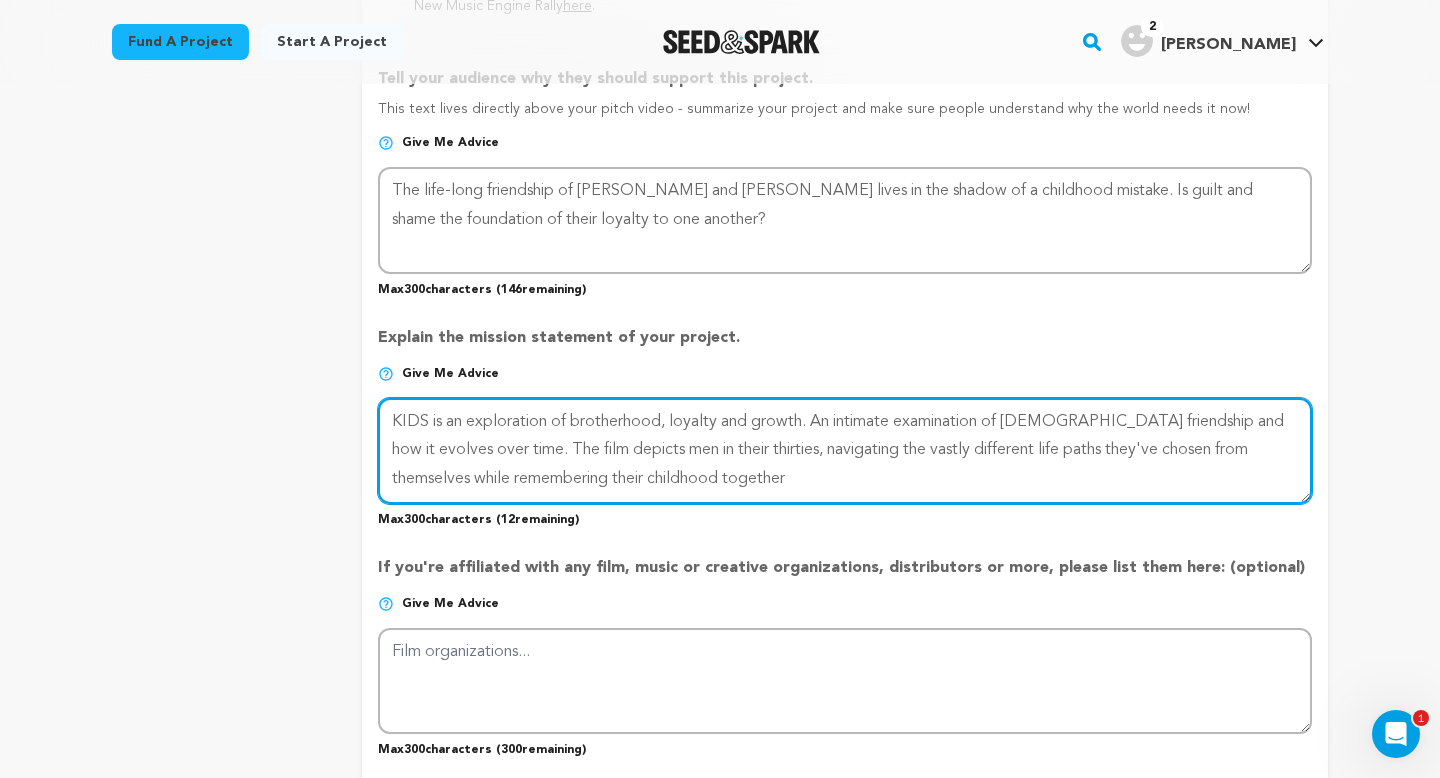 click at bounding box center (845, 451) 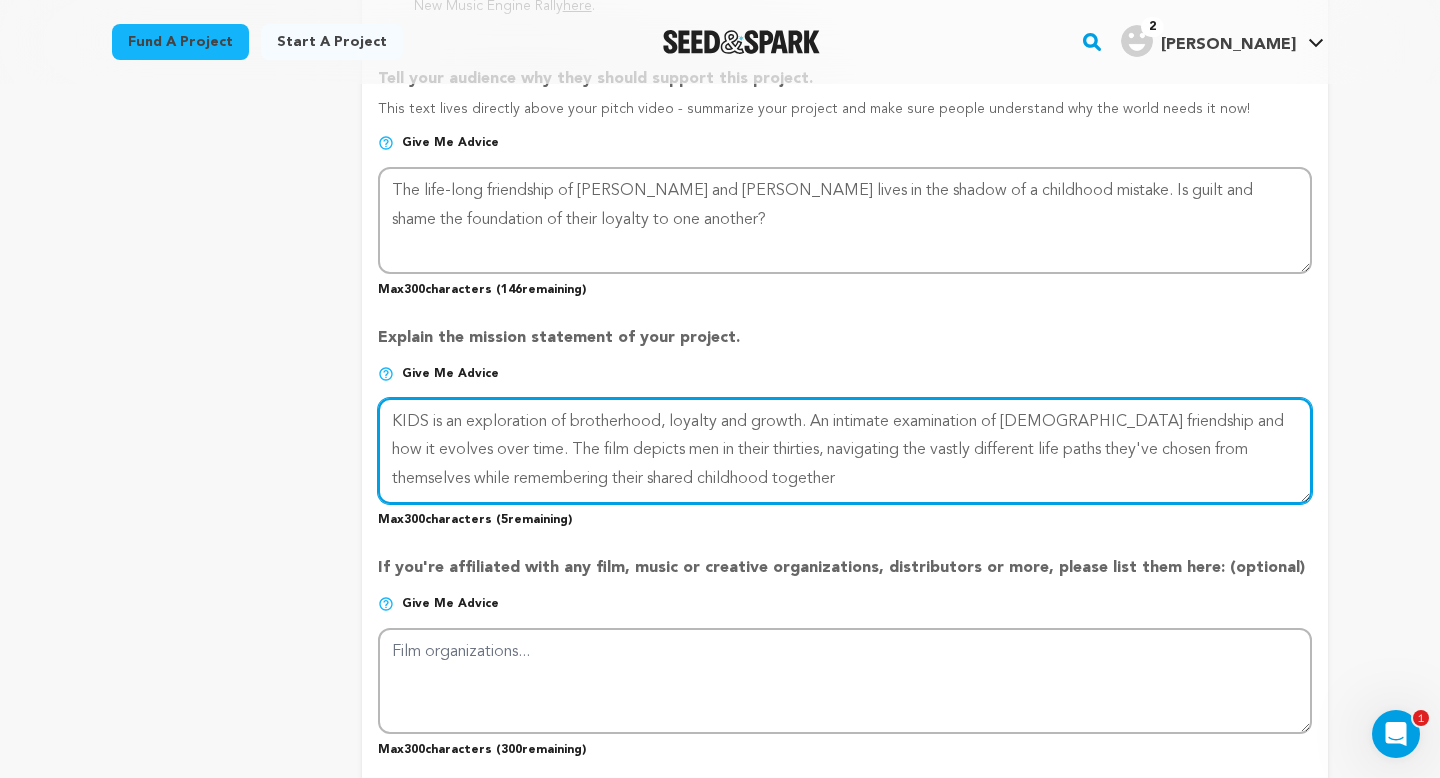 drag, startPoint x: 736, startPoint y: 477, endPoint x: 655, endPoint y: 475, distance: 81.02469 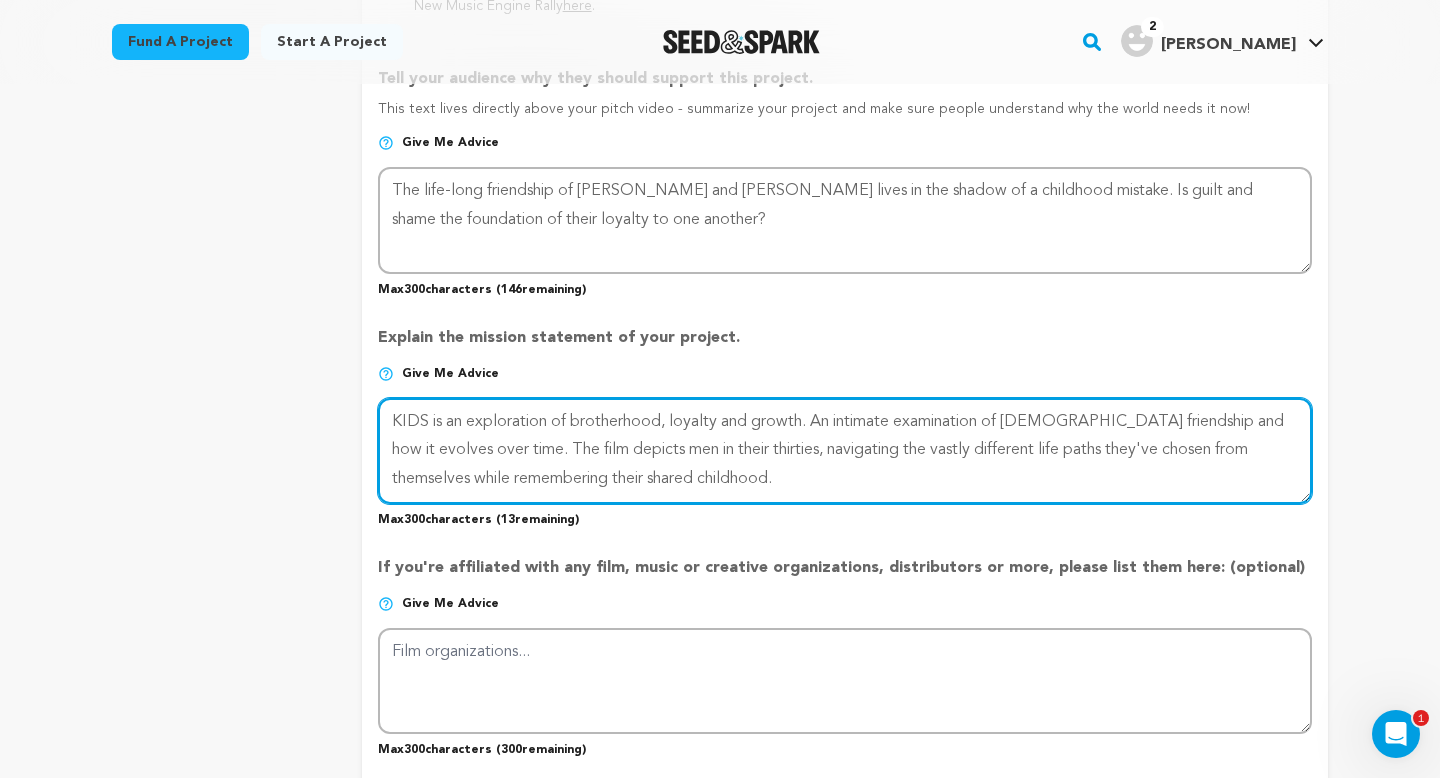 click at bounding box center (845, 451) 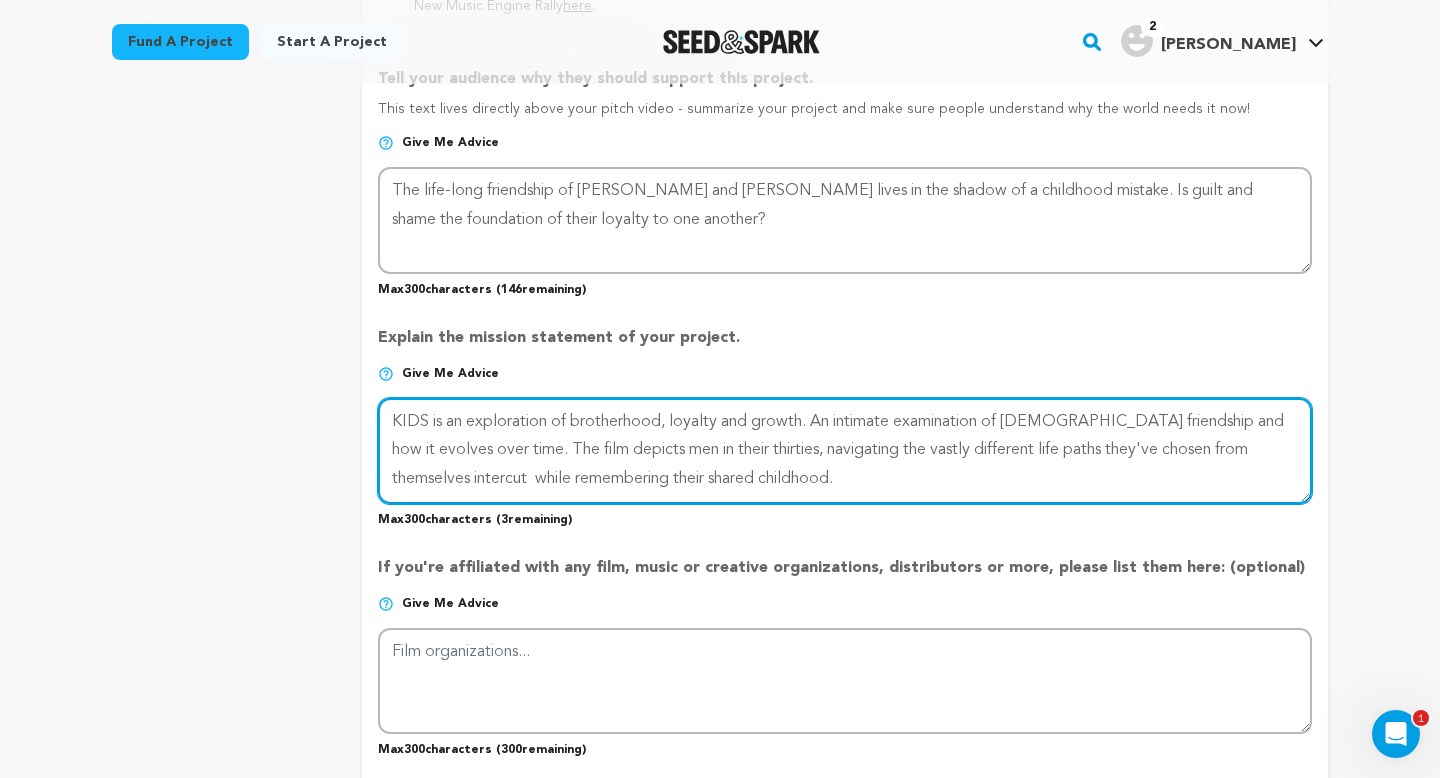 click at bounding box center (845, 451) 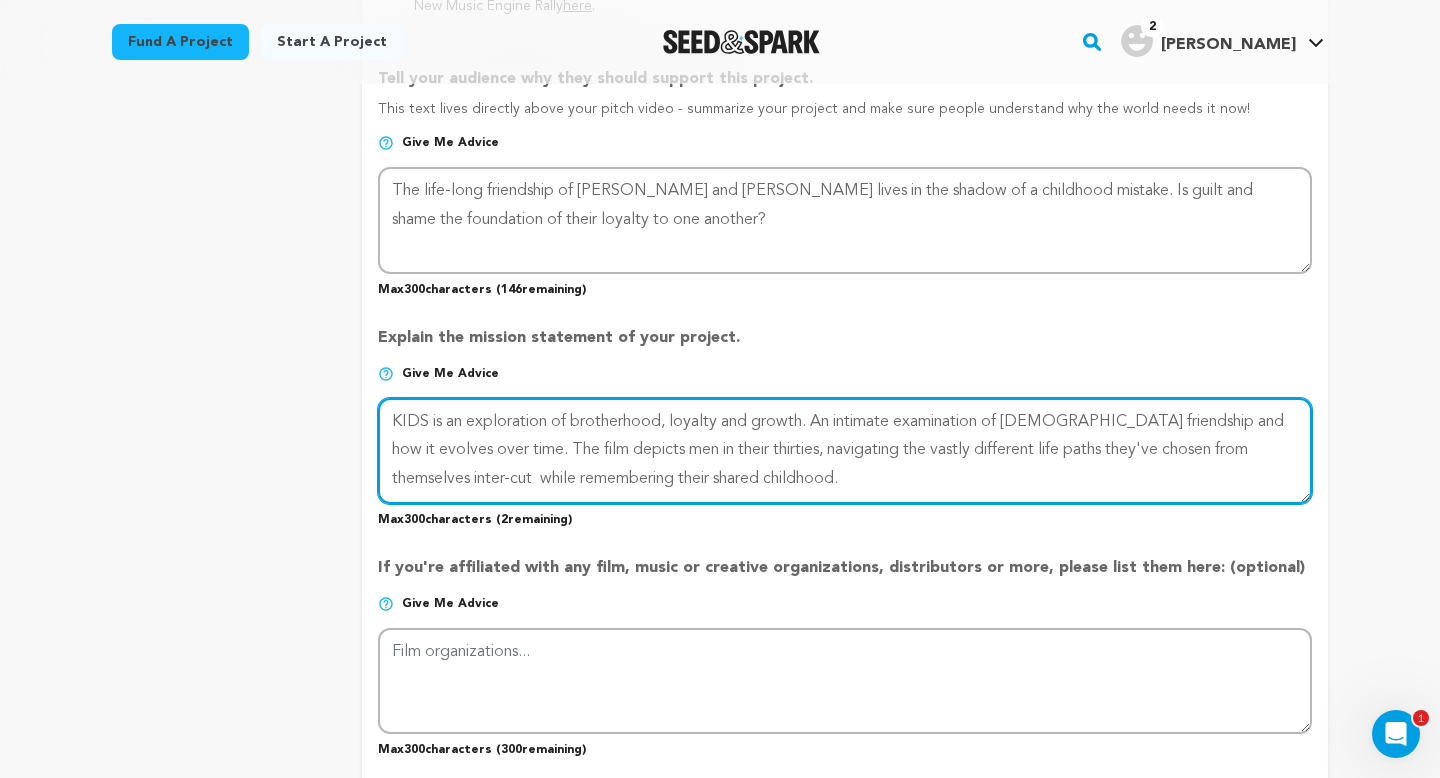 click at bounding box center (845, 451) 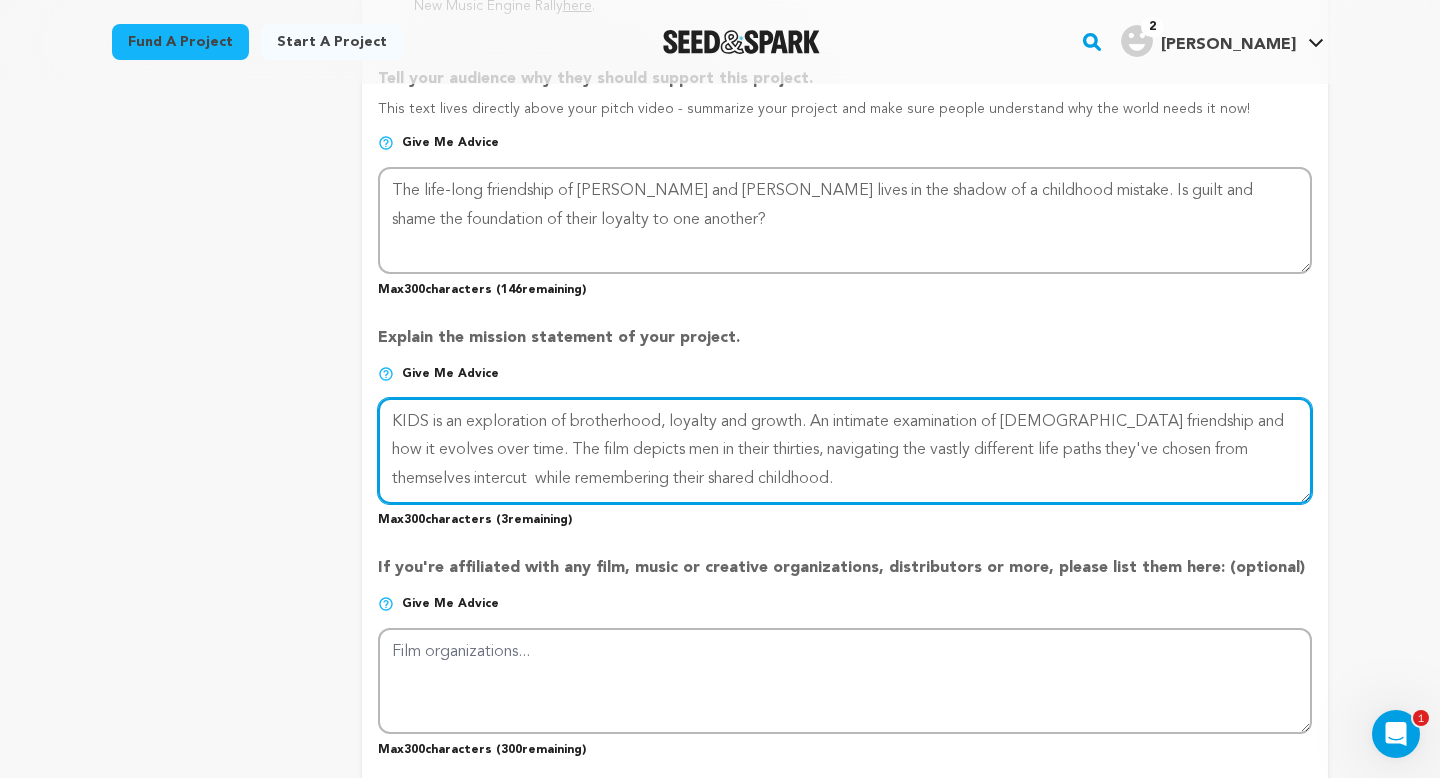 drag, startPoint x: 569, startPoint y: 476, endPoint x: 322, endPoint y: 461, distance: 247.45505 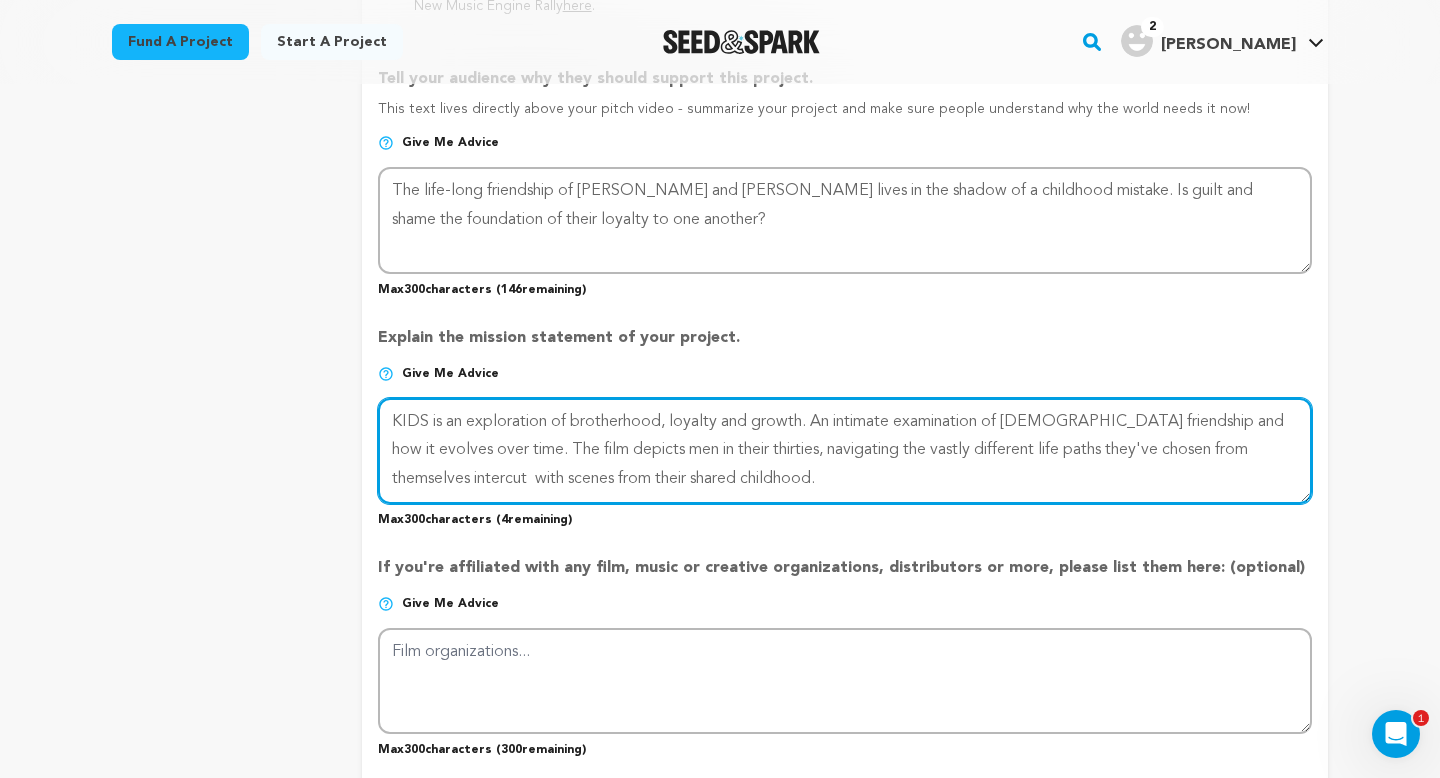 click at bounding box center [845, 451] 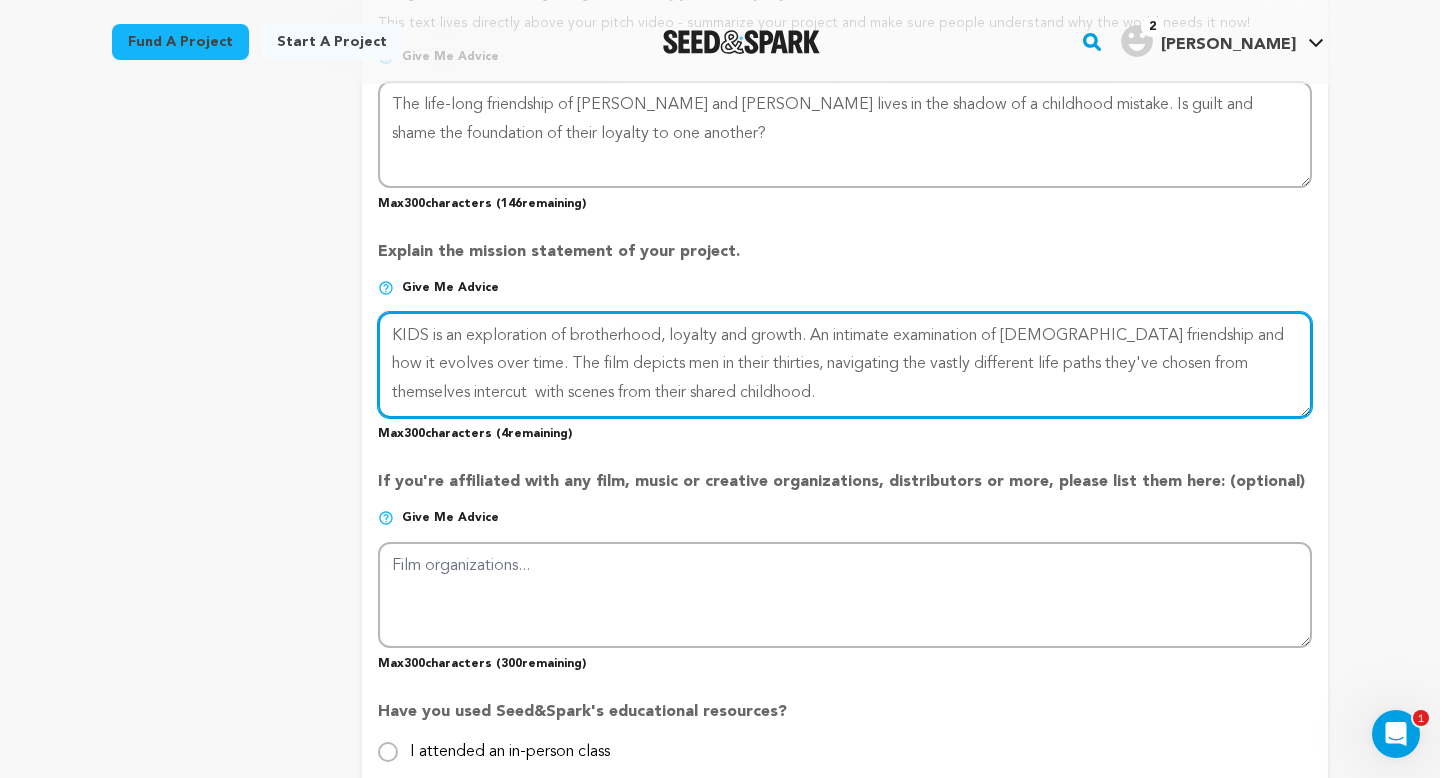 type on "KIDS is an exploration of brotherhood, loyalty and growth. An intimate examination of male friendship and how it evolves over time. The film depicts men in their thirties, navigating the vastly different life paths they've chosen from themselves intercut  with scenes from their shared childhood." 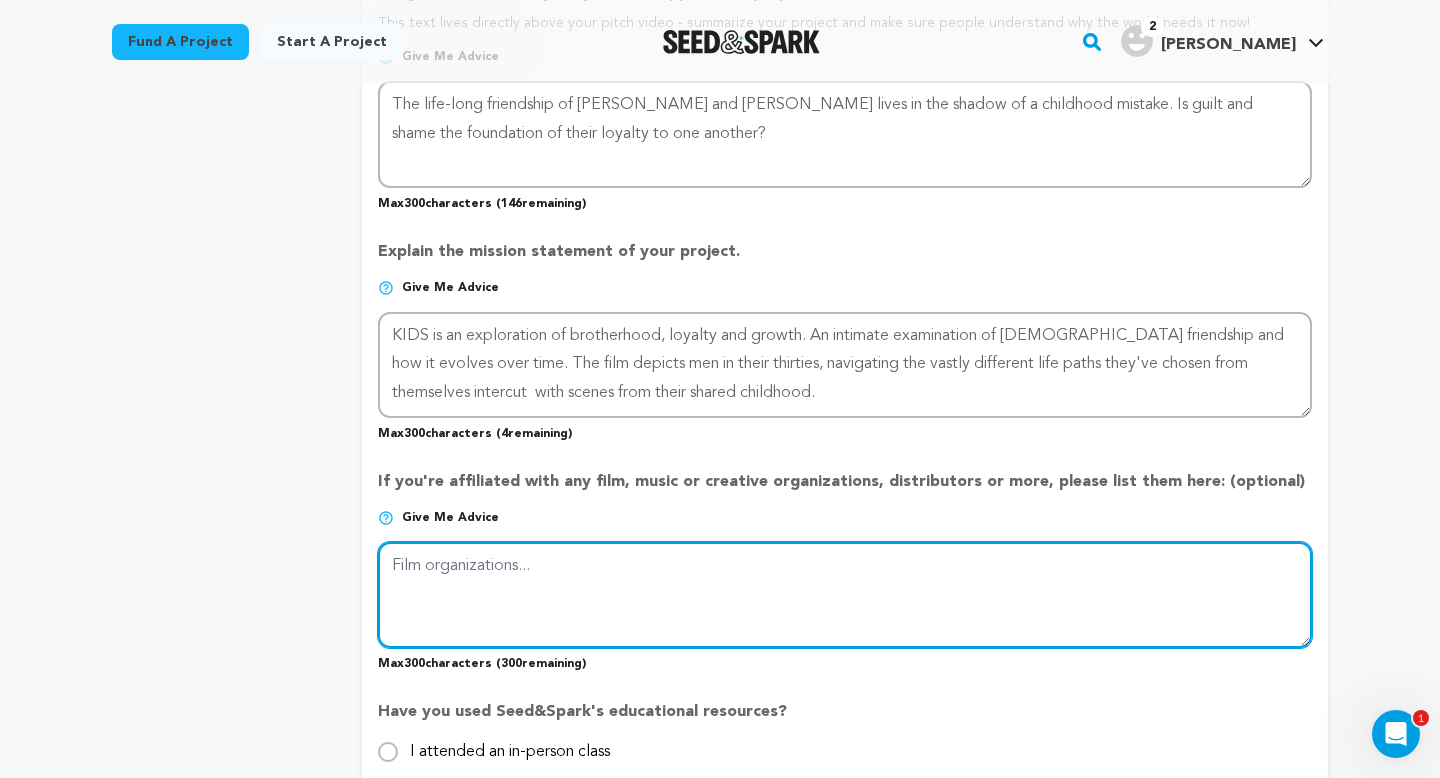 click at bounding box center (845, 595) 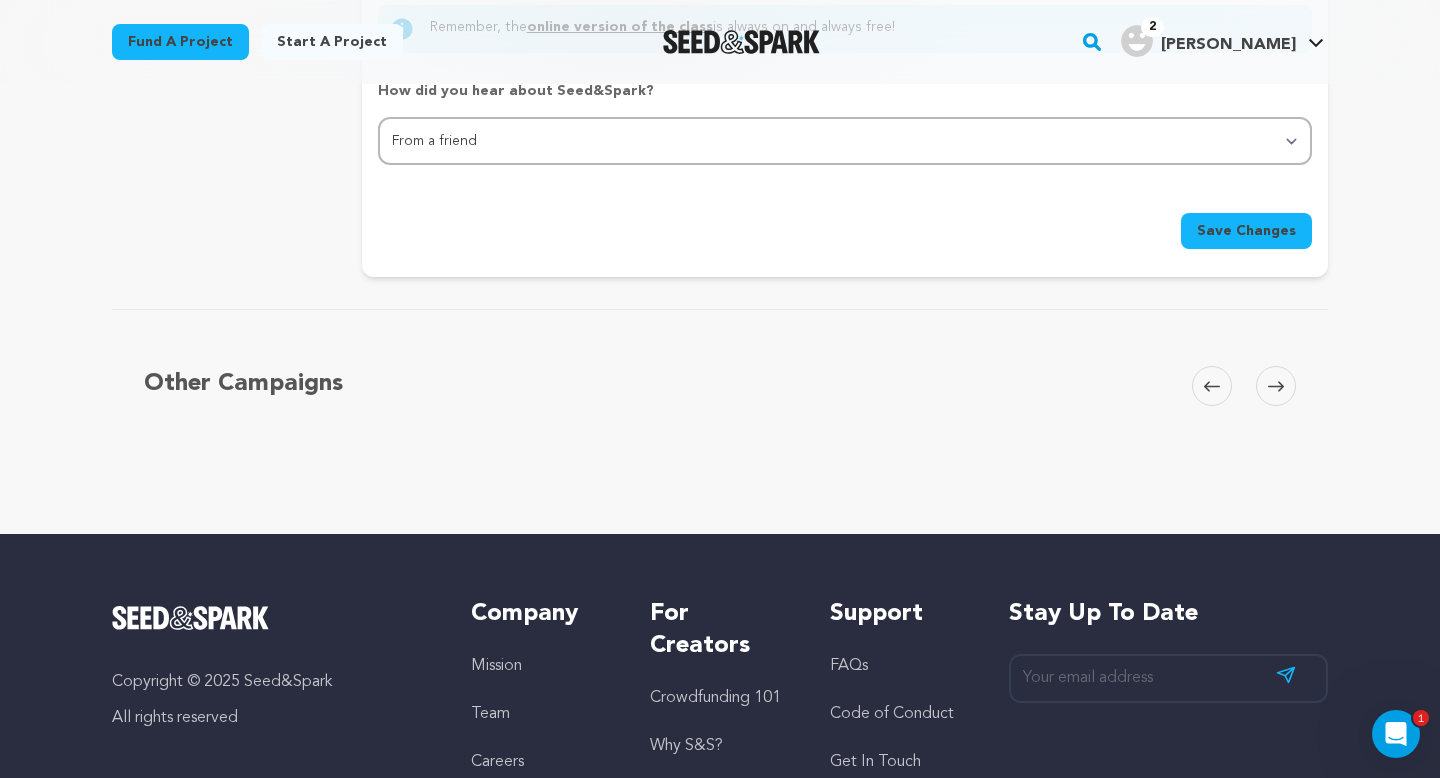 scroll, scrollTop: 2340, scrollLeft: 0, axis: vertical 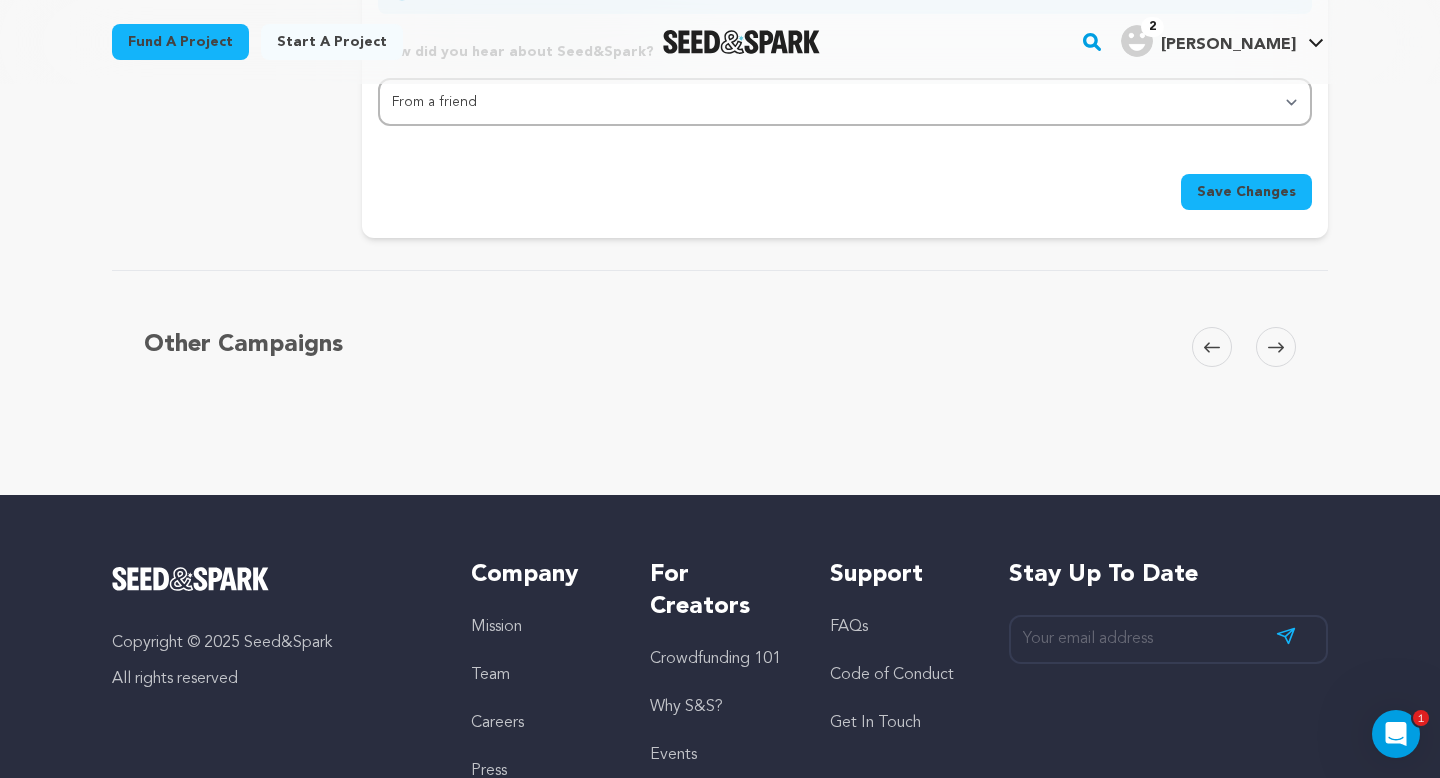 click on "Save Changes" at bounding box center (1246, 192) 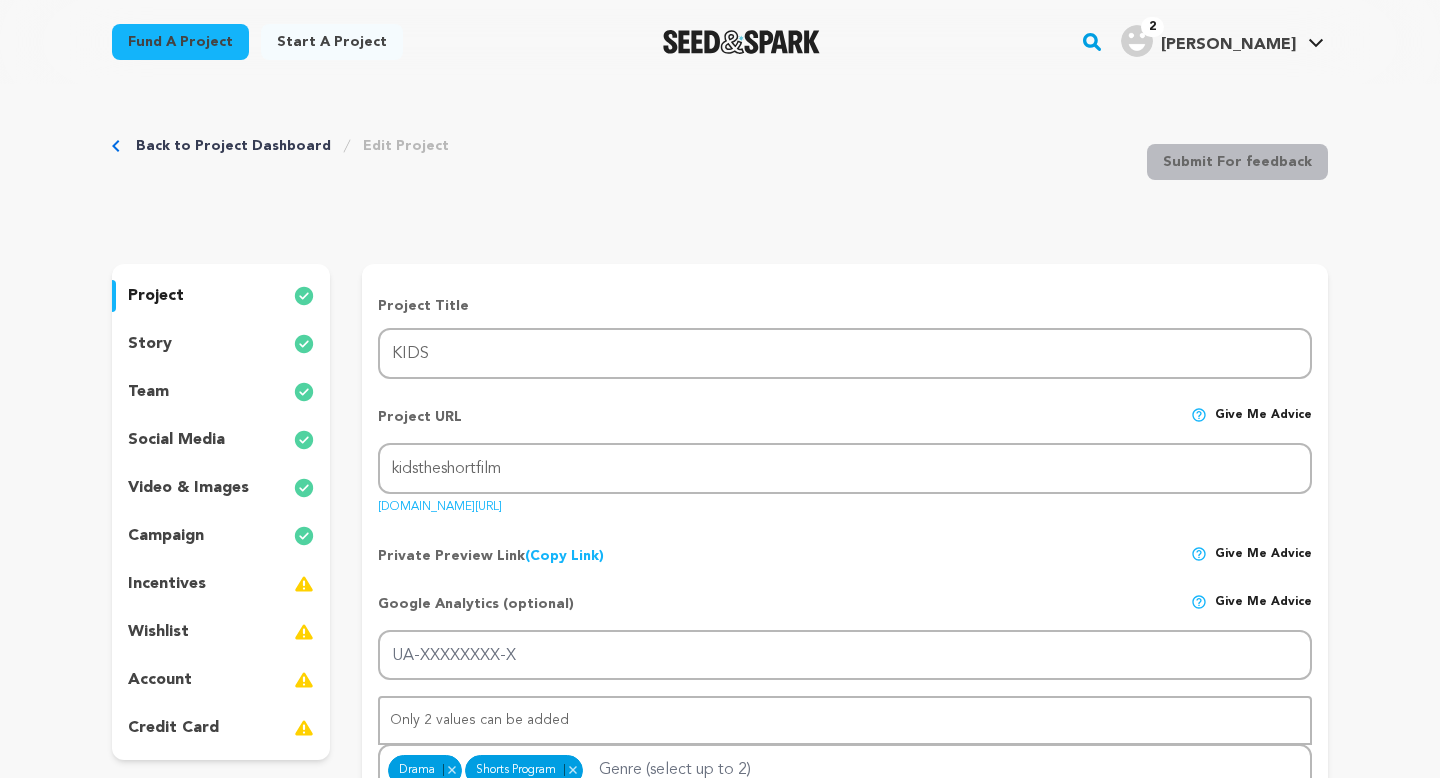 scroll, scrollTop: 0, scrollLeft: 0, axis: both 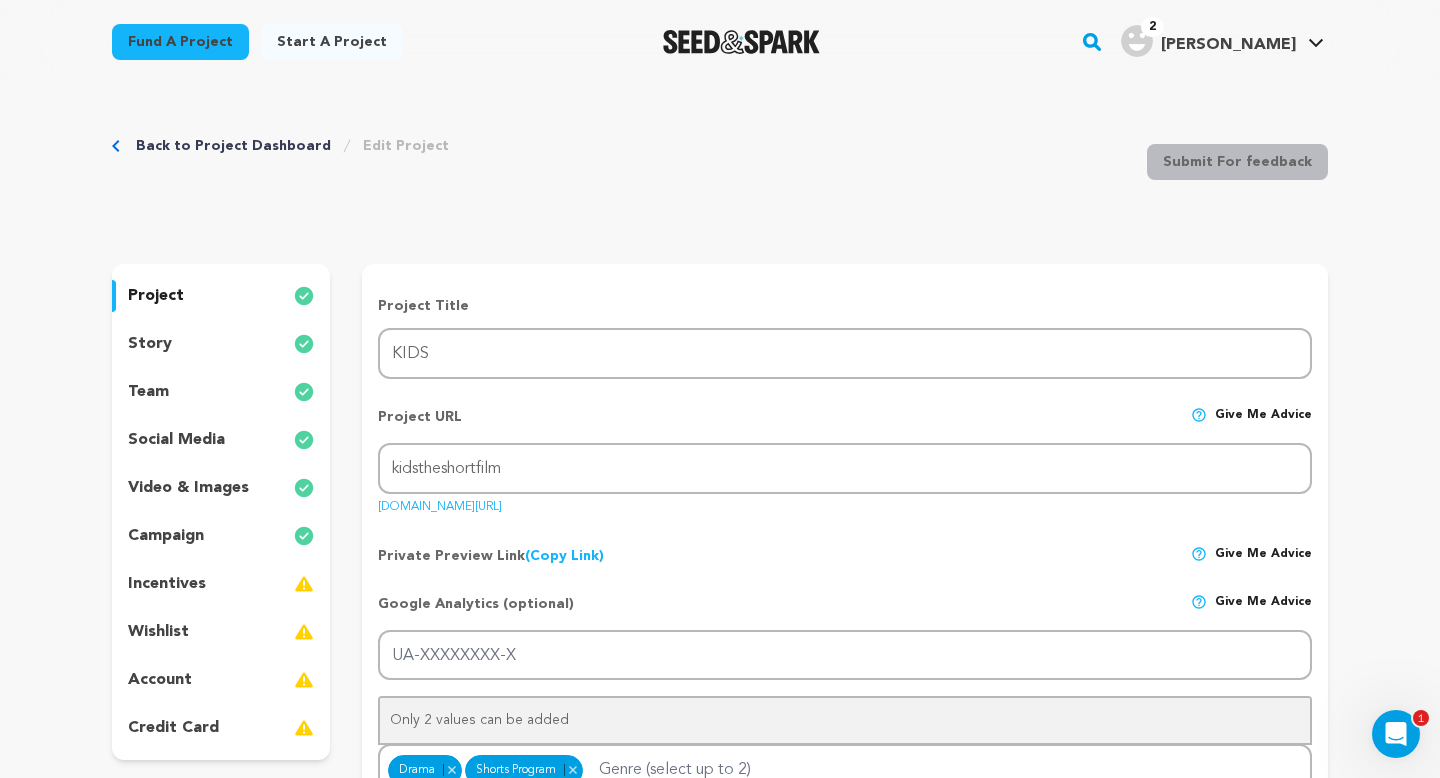 click on "story" at bounding box center [221, 344] 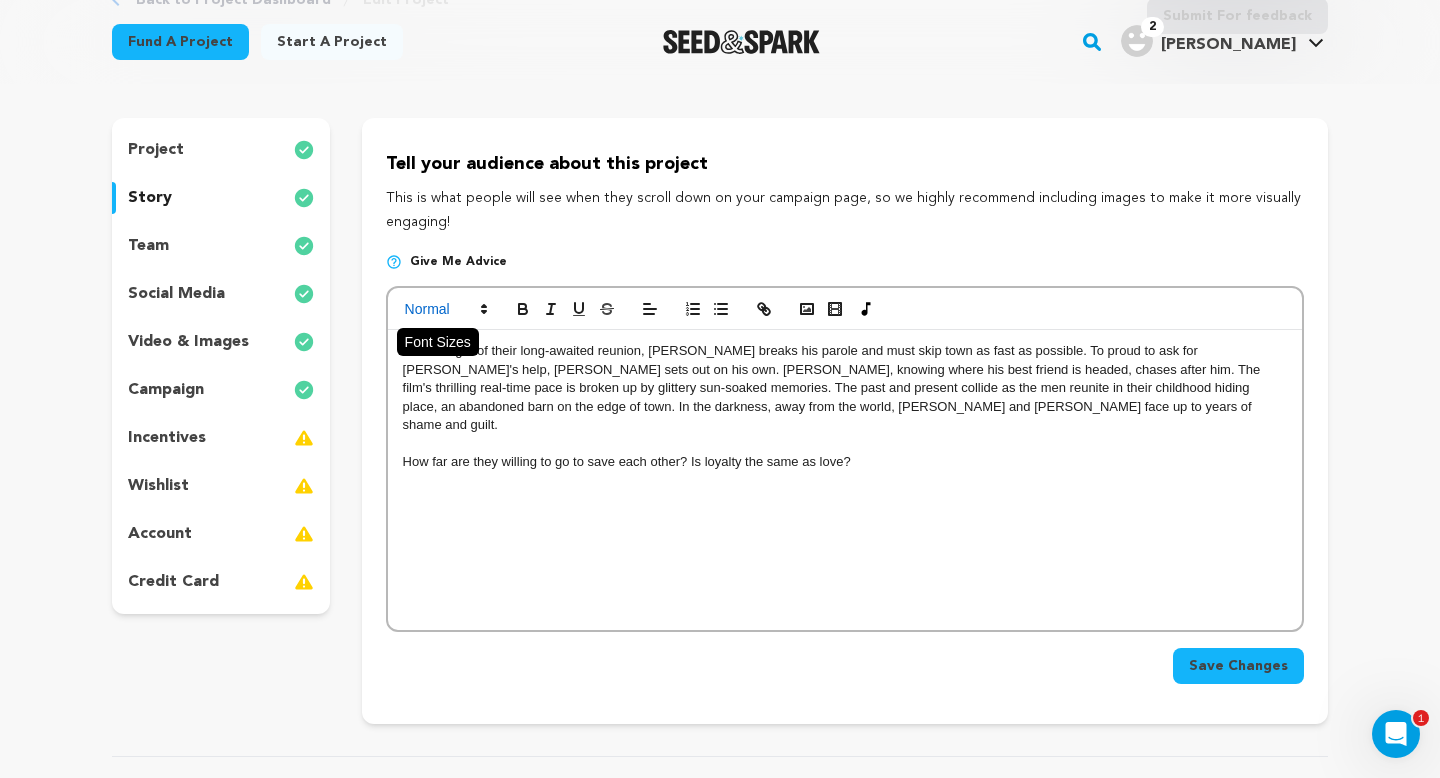 scroll, scrollTop: 172, scrollLeft: 0, axis: vertical 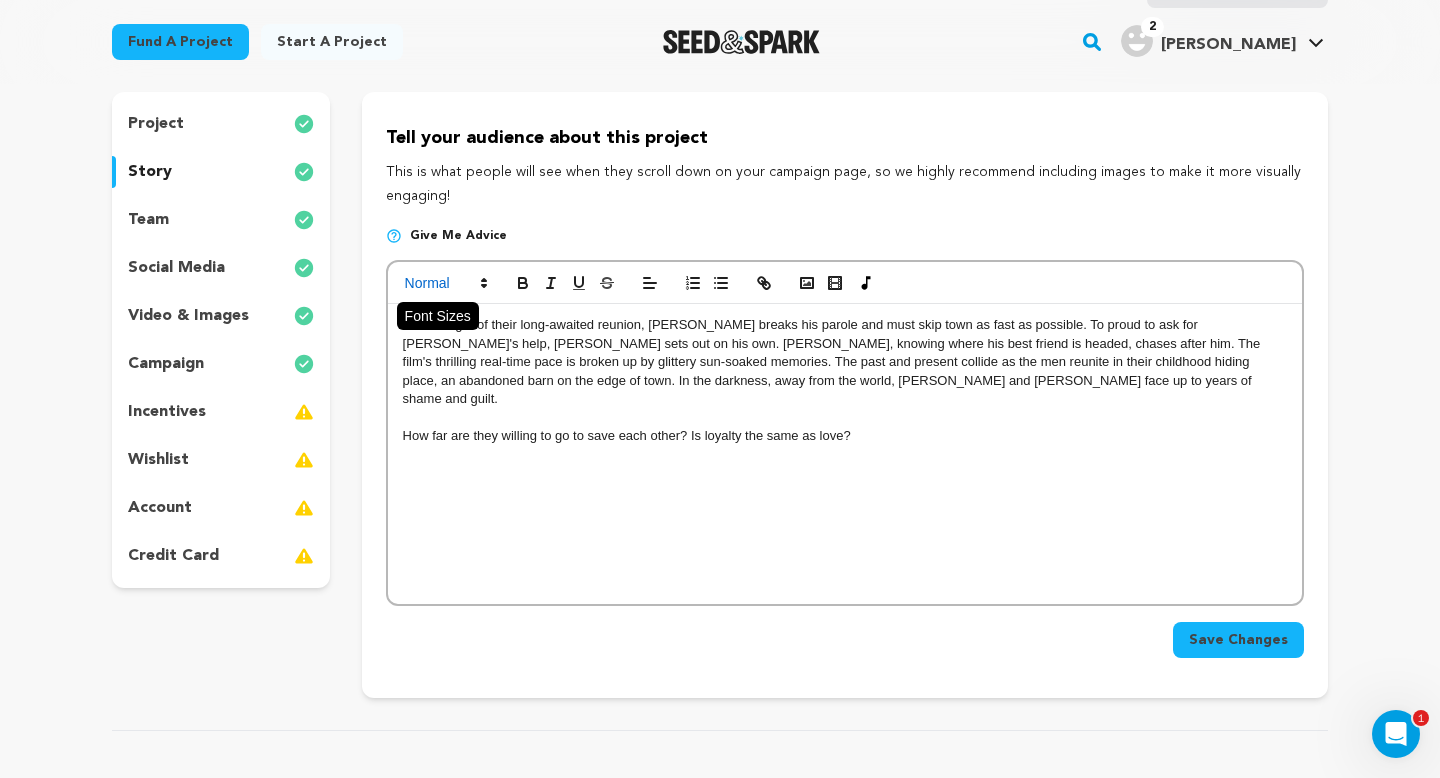 click on "On the night of their long-awaited reunion, Leigh breaks his parole and must skip town as fast as possible. To proud to ask for Tommy's help, Leigh sets out on his own. Tommy, knowing where his best friend is headed, chases after him. The film's thrilling real-time pace is broken up by glittery sun-soaked memories. The past and present collide as the men reunite in their childhood hiding place, an abandoned barn on the edge of town. In the darkness, away from the world, Leigh and Tommy face up to years of shame and guilt.  How far are they willing to go to save each other? Is loyalty the same as love?" at bounding box center (845, 454) 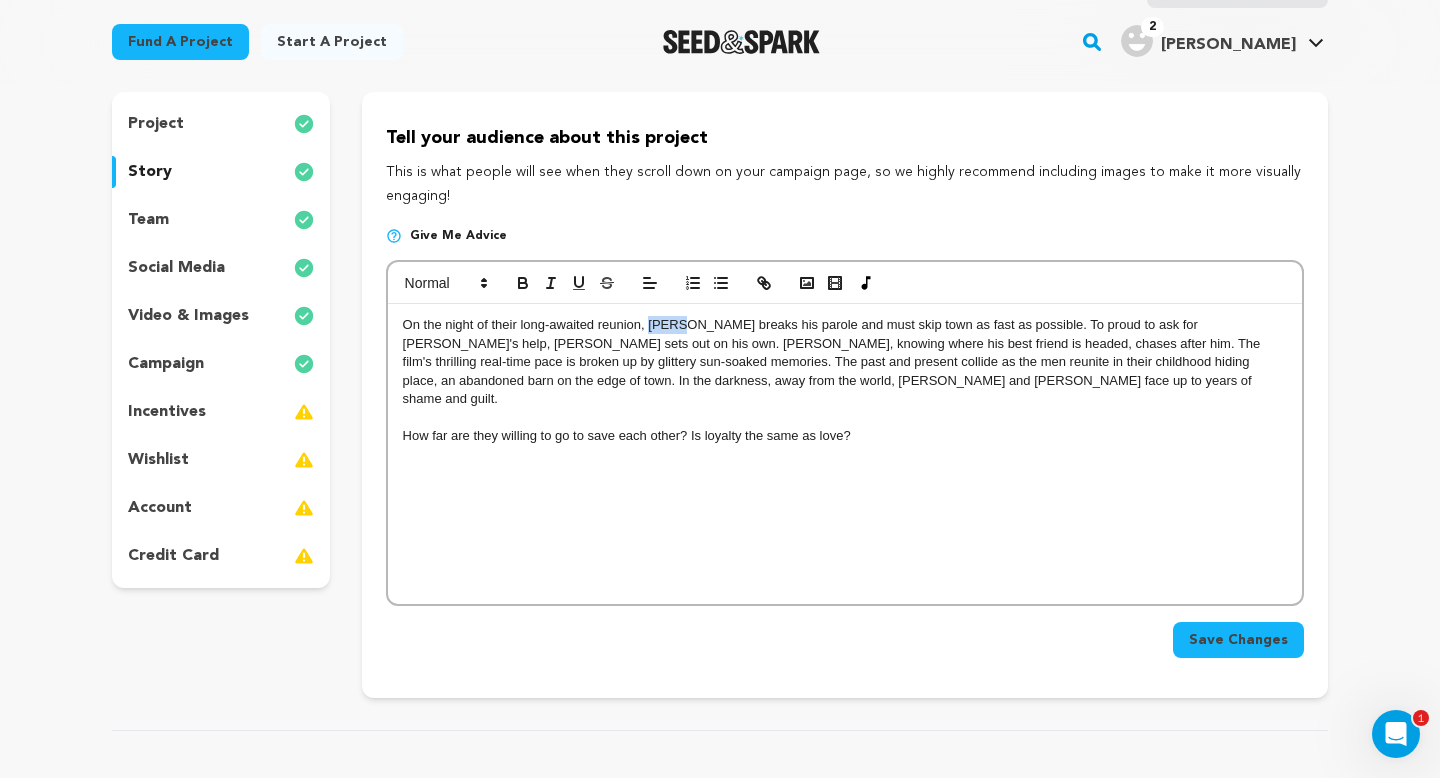 drag, startPoint x: 679, startPoint y: 325, endPoint x: 648, endPoint y: 322, distance: 31.144823 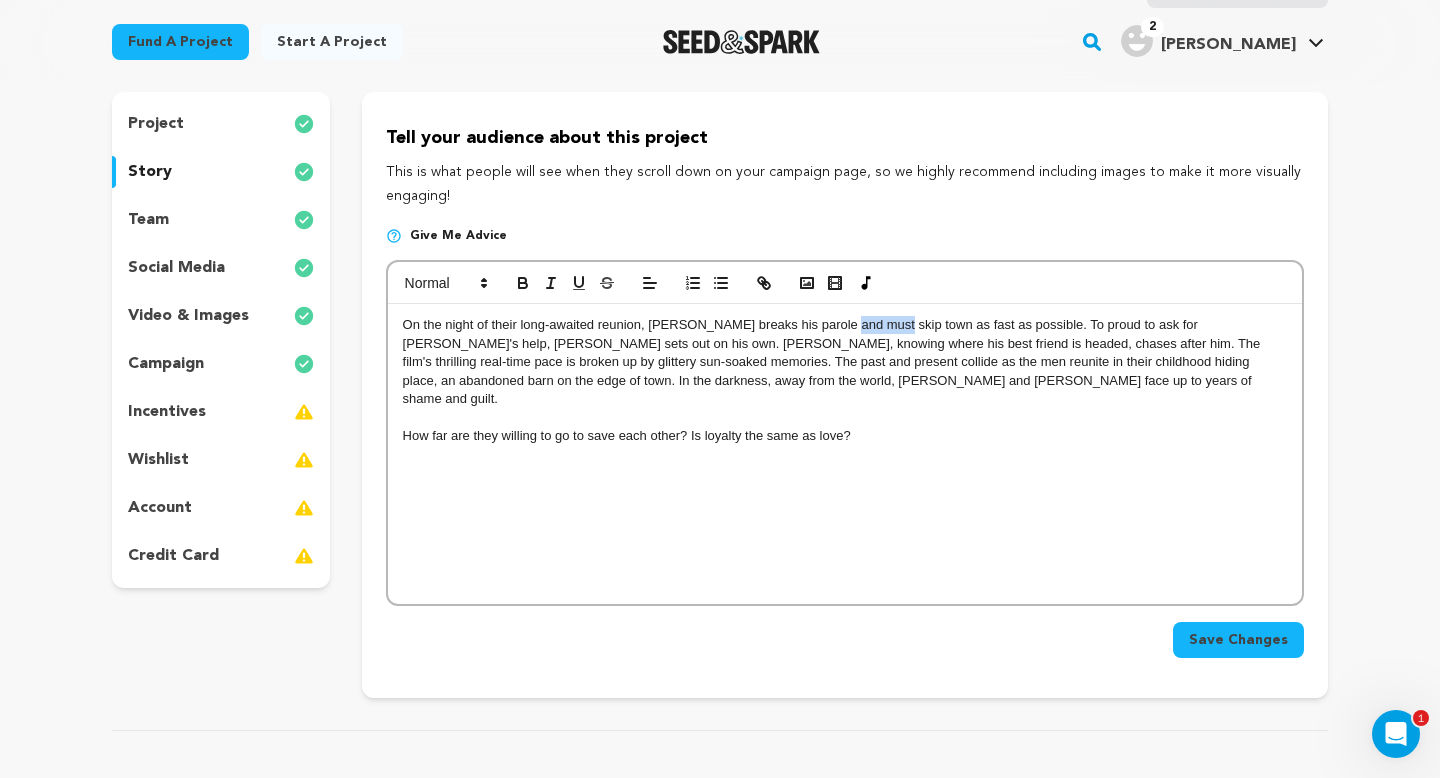 drag, startPoint x: 839, startPoint y: 325, endPoint x: 886, endPoint y: 325, distance: 47 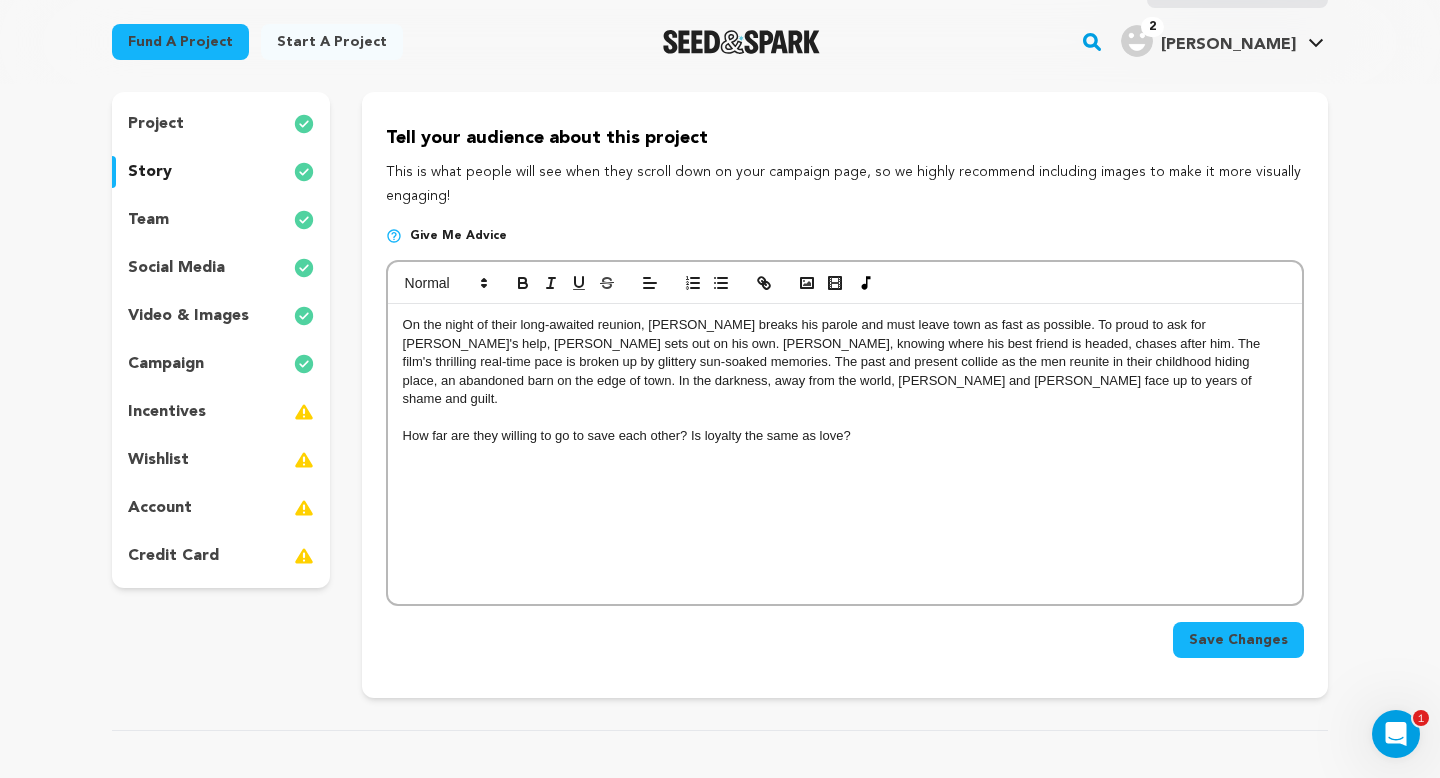click on "On the night of their long-awaited reunion, Gus breaks his parole and must leave town as fast as possible. To proud to ask for Tommy's help, Leigh sets out on his own. Tommy, knowing where his best friend is headed, chases after him. The film's thrilling real-time pace is broken up by glittery sun-soaked memories. The past and present collide as the men reunite in their childhood hiding place, an abandoned barn on the edge of town. In the darkness, away from the world, Leigh and Tommy face up to years of shame and guilt." at bounding box center [845, 362] 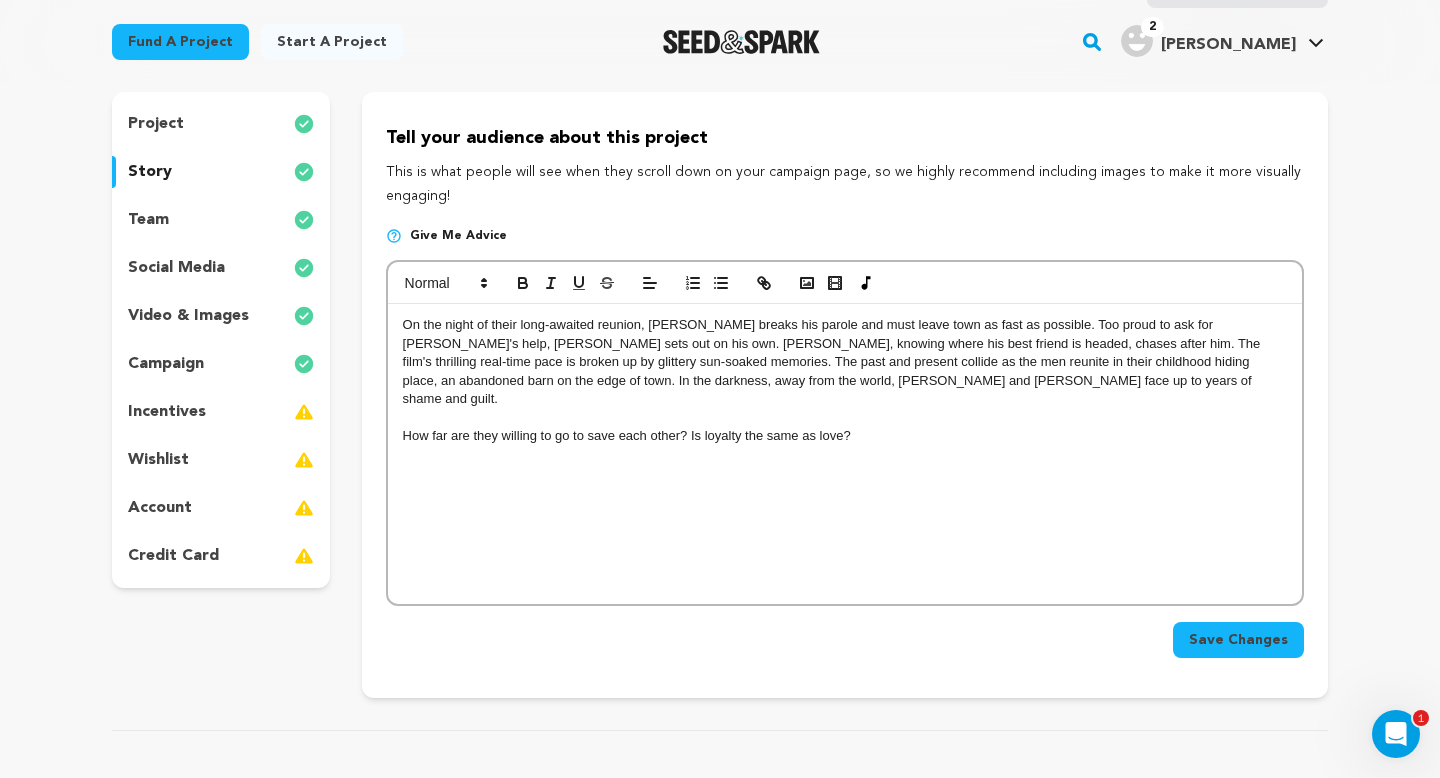 click at bounding box center [845, 417] 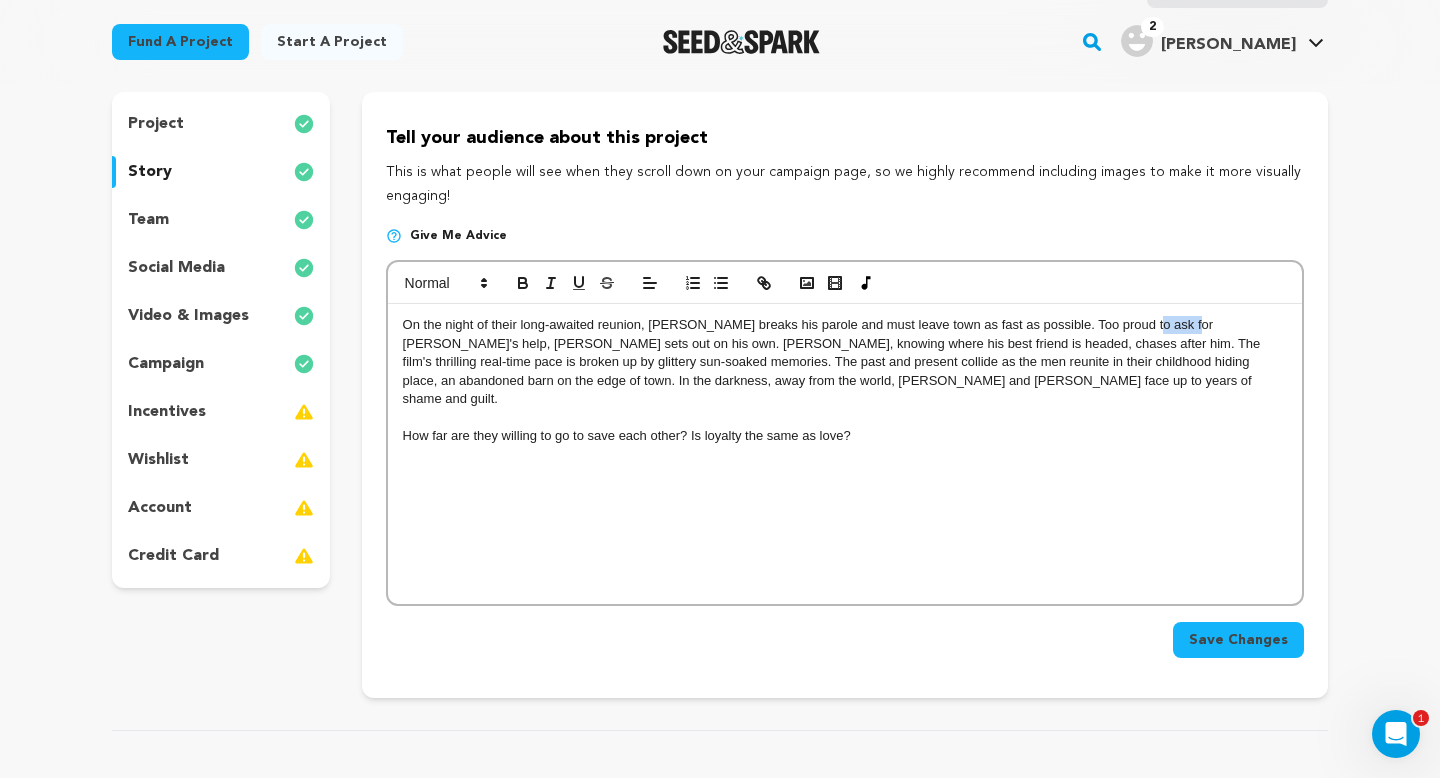 drag, startPoint x: 1136, startPoint y: 321, endPoint x: 1184, endPoint y: 321, distance: 48 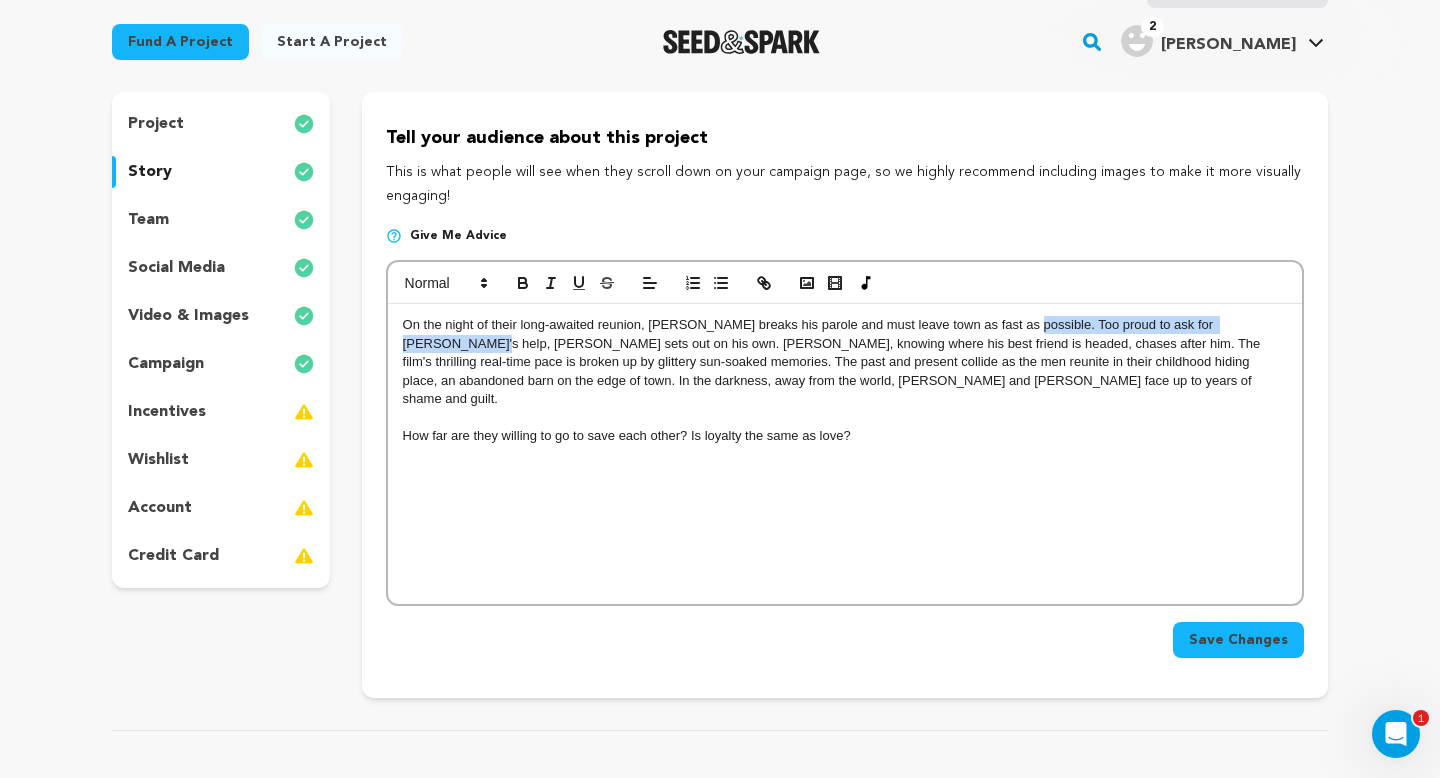 drag, startPoint x: 1017, startPoint y: 320, endPoint x: 1278, endPoint y: 331, distance: 261.2317 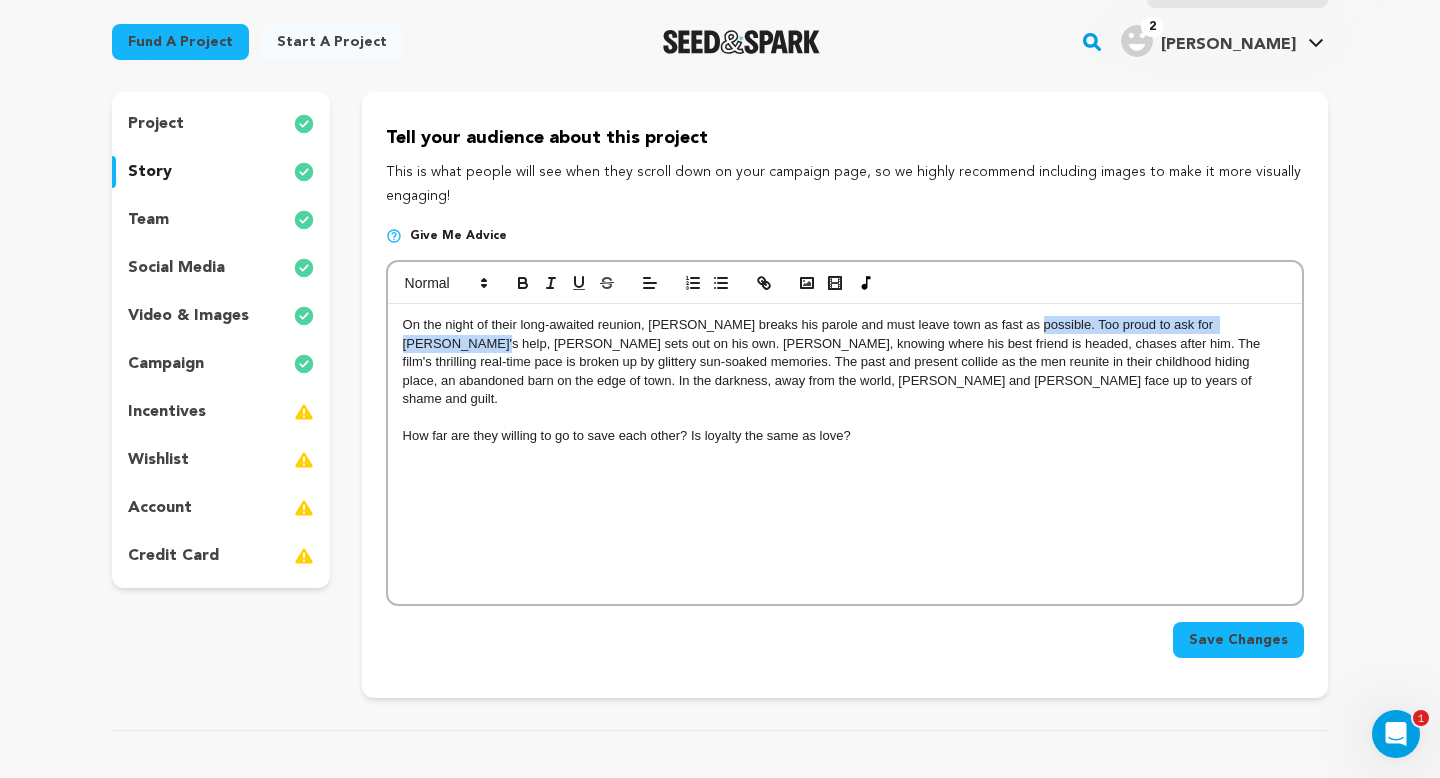 click on "On the night of their long-awaited reunion, Gus breaks his parole and must leave town as fast as possible. Too proud to ask for Tommy's help, Leigh sets out on his own. Tommy, knowing where his best friend is headed, chases after him. The film's thrilling real-time pace is broken up by glittery sun-soaked memories. The past and present collide as the men reunite in their childhood hiding place, an abandoned barn on the edge of town. In the darkness, away from the world, Leigh and Tommy face up to years of shame and guilt." at bounding box center (845, 362) 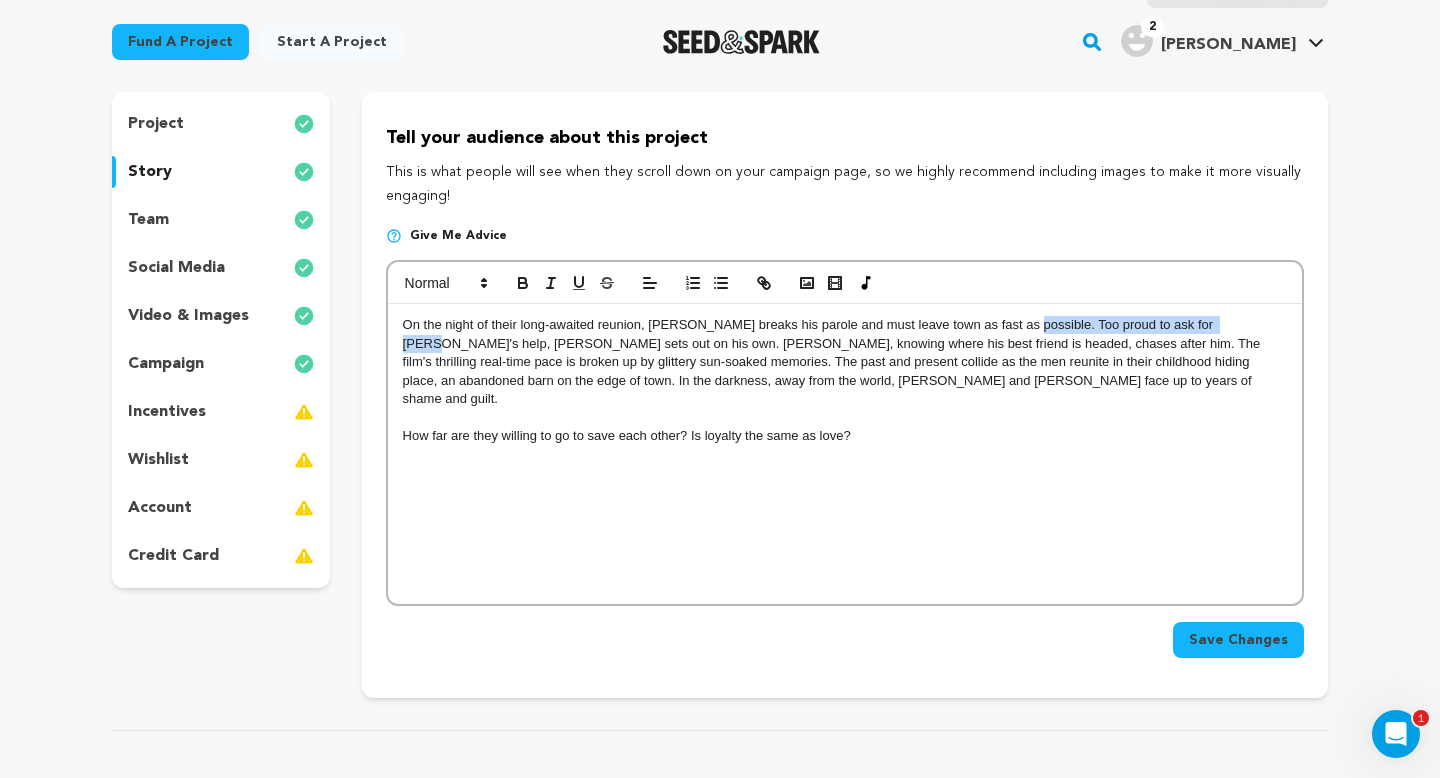 drag, startPoint x: 1016, startPoint y: 324, endPoint x: 1225, endPoint y: 326, distance: 209.00957 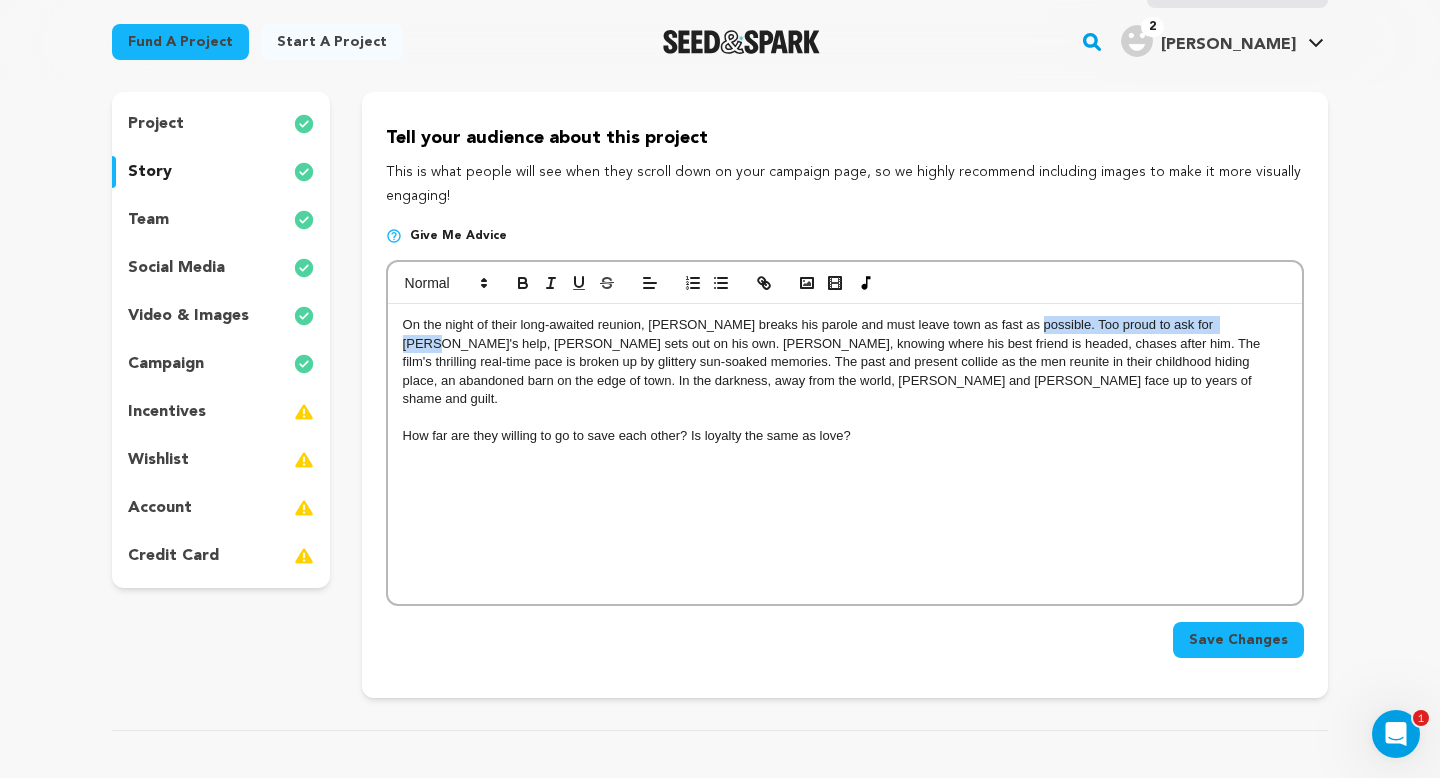 click on "On the night of their long-awaited reunion, Gus breaks his parole and must leave town as fast as possible. Too proud to ask for Tommy's help, Leigh sets out on his own. Tommy, knowing where his best friend is headed, chases after him. The film's thrilling real-time pace is broken up by glittery sun-soaked memories. The past and present collide as the men reunite in their childhood hiding place, an abandoned barn on the edge of town. In the darkness, away from the world, Leigh and Tommy face up to years of shame and guilt." at bounding box center [845, 362] 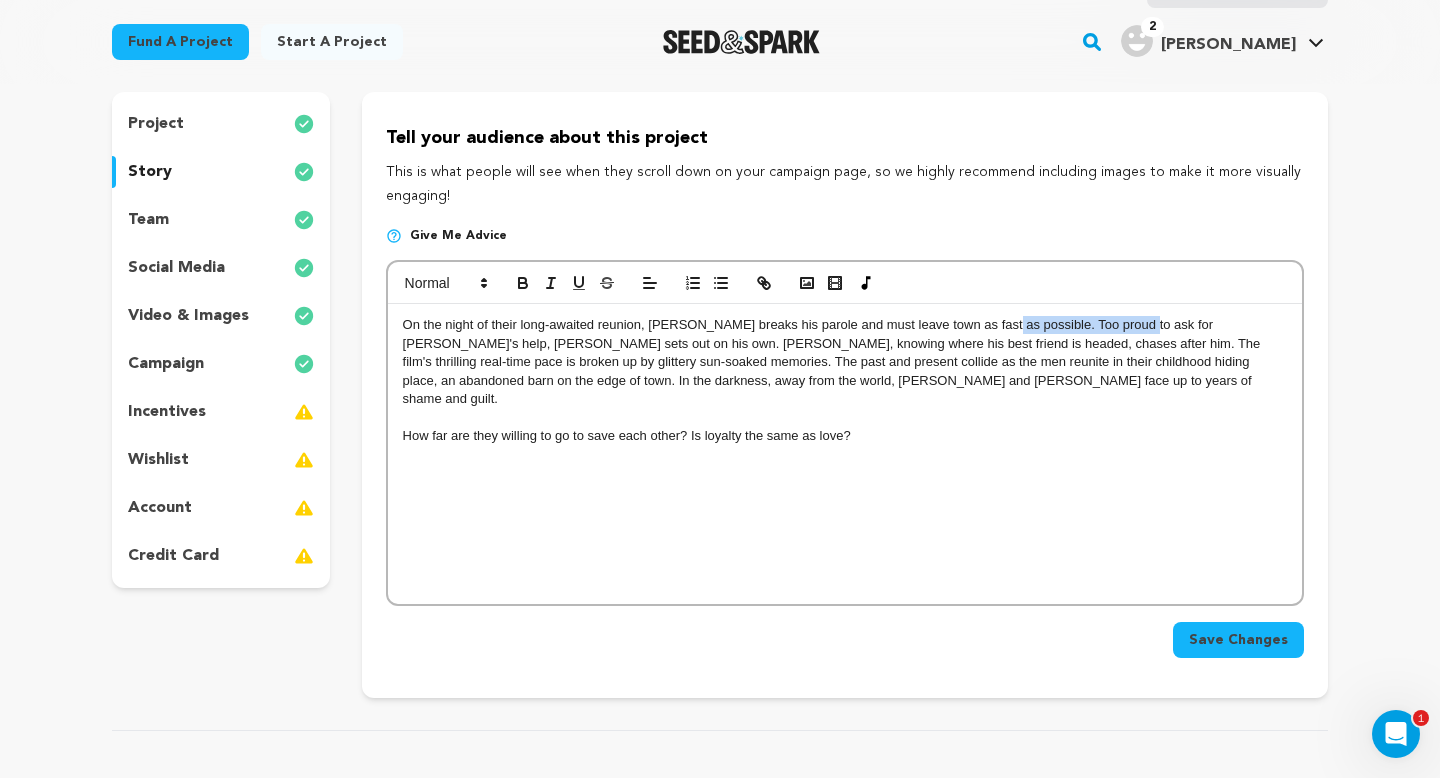 drag, startPoint x: 1129, startPoint y: 320, endPoint x: 995, endPoint y: 318, distance: 134.01492 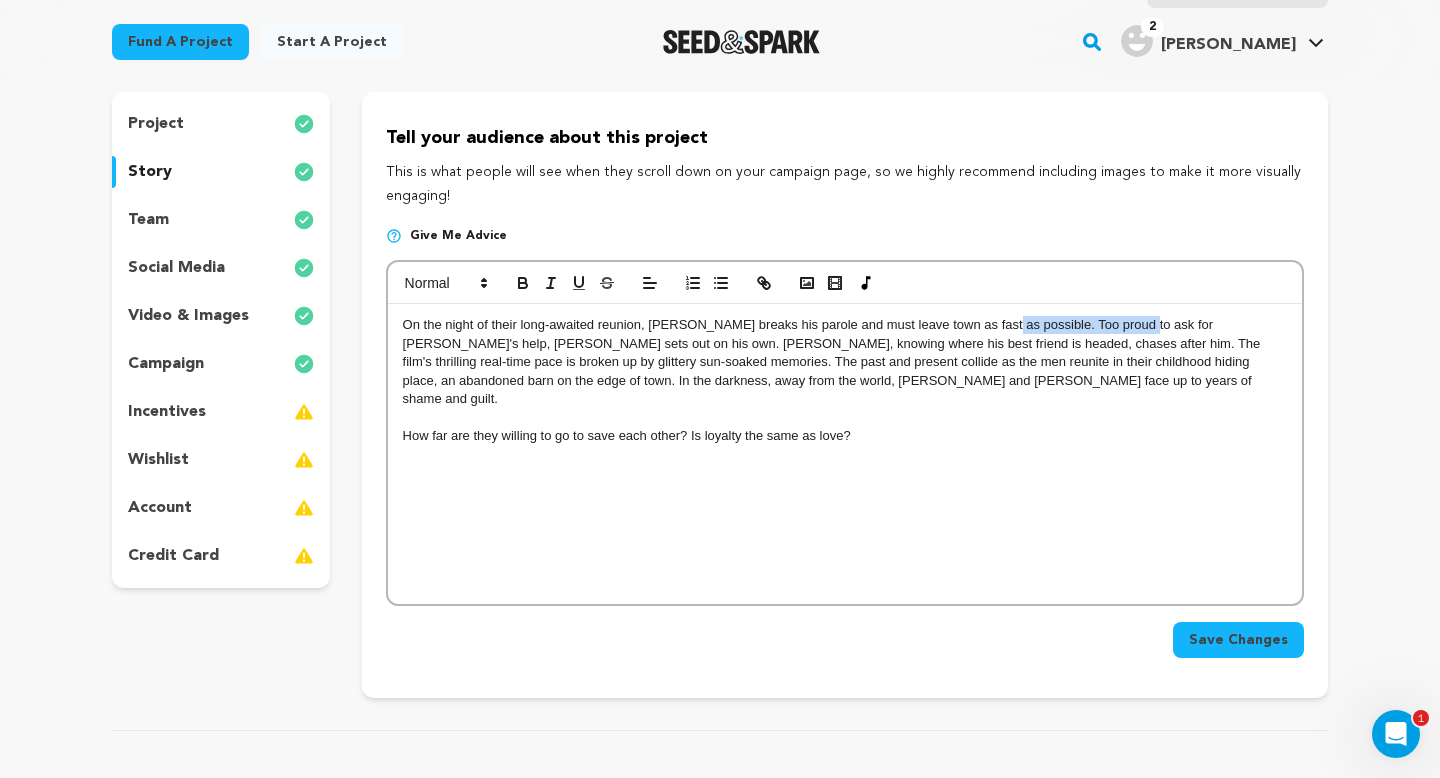 click on "On the night of their long-awaited reunion, Gus breaks his parole and must leave town as fast as possible. Too proud to ask for Tommy's help, Leigh sets out on his own. Tommy, knowing where his best friend is headed, chases after him. The film's thrilling real-time pace is broken up by glittery sun-soaked memories. The past and present collide as the men reunite in their childhood hiding place, an abandoned barn on the edge of town. In the darkness, away from the world, Leigh and Tommy face up to years of shame and guilt." at bounding box center (845, 362) 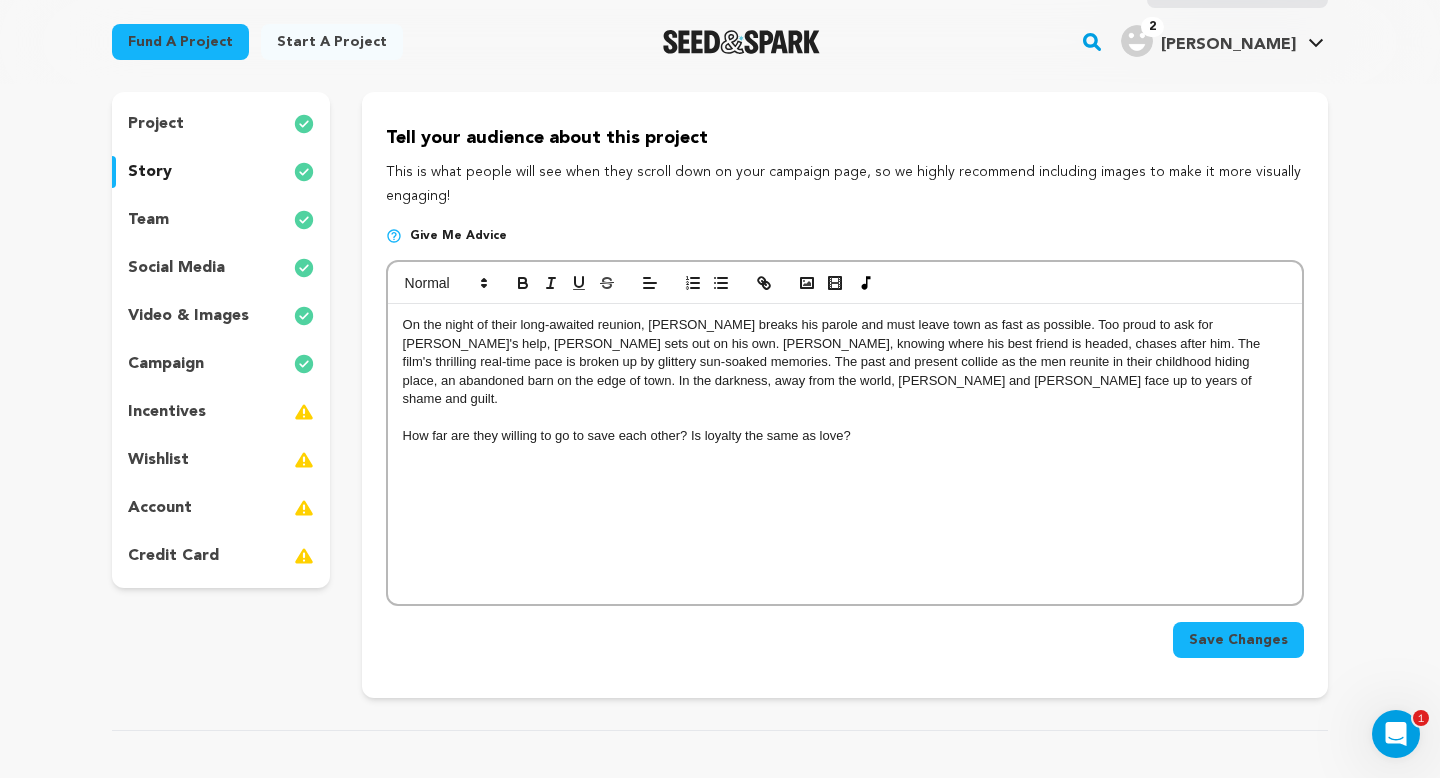 click on "On the night of their long-awaited reunion, Gus breaks his parole and must leave town as fast as possible. Too proud to ask for Tommy's help, Leigh sets out on his own. Tommy, knowing where his best friend is headed, chases after him. The film's thrilling real-time pace is broken up by glittery sun-soaked memories. The past and present collide as the men reunite in their childhood hiding place, an abandoned barn on the edge of town. In the darkness, away from the world, Leigh and Tommy face up to years of shame and guilt." at bounding box center (845, 362) 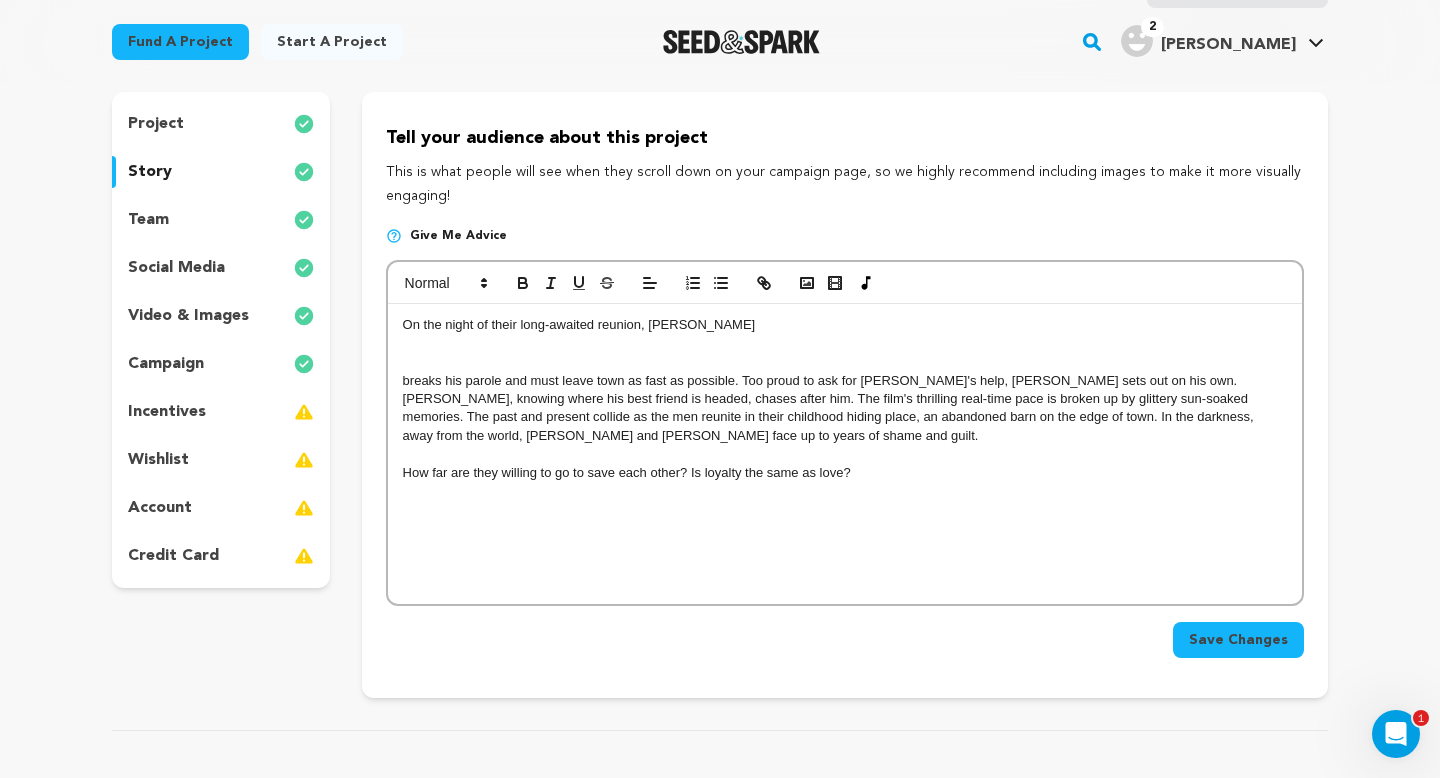 click on "On the night of their long-awaited reunion, Gus" at bounding box center (845, 325) 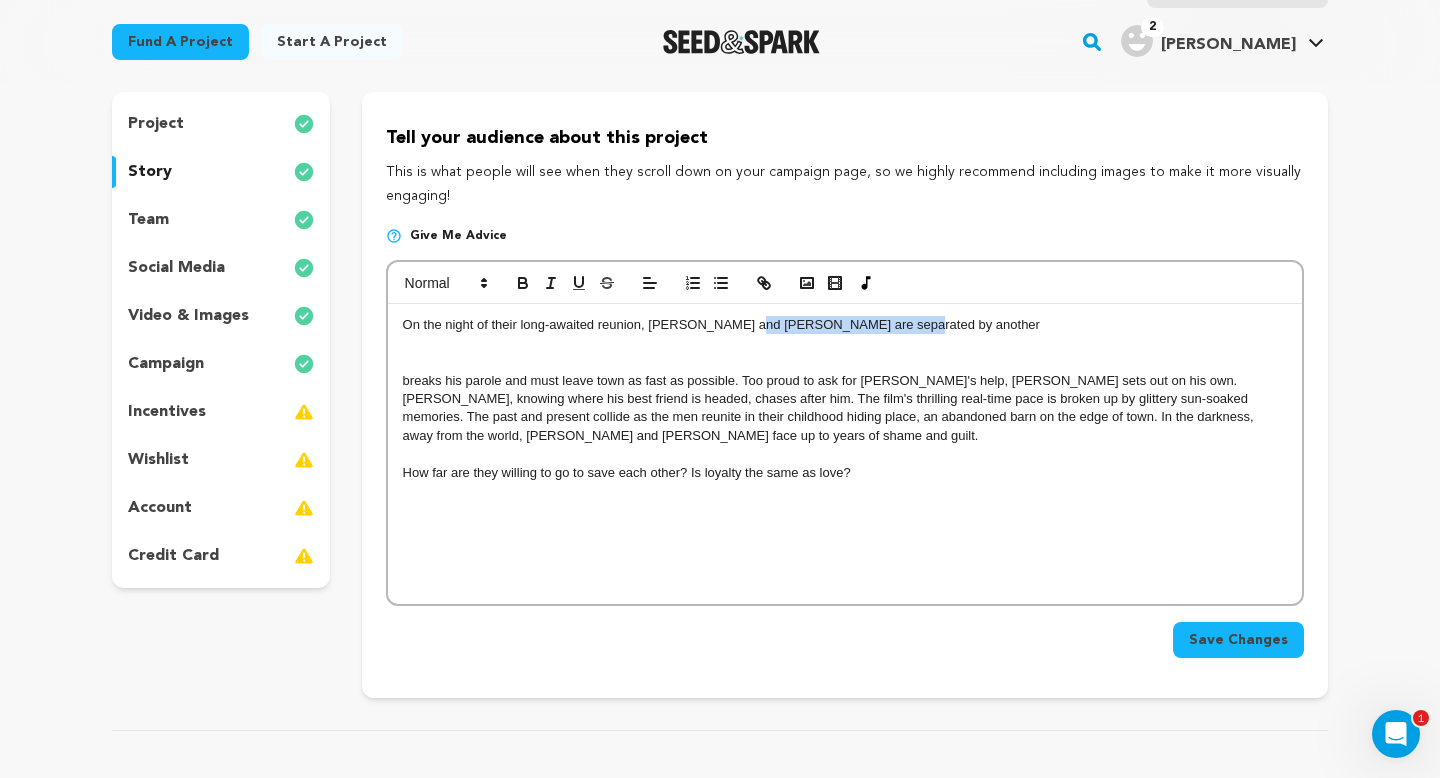 drag, startPoint x: 921, startPoint y: 327, endPoint x: 746, endPoint y: 323, distance: 175.04572 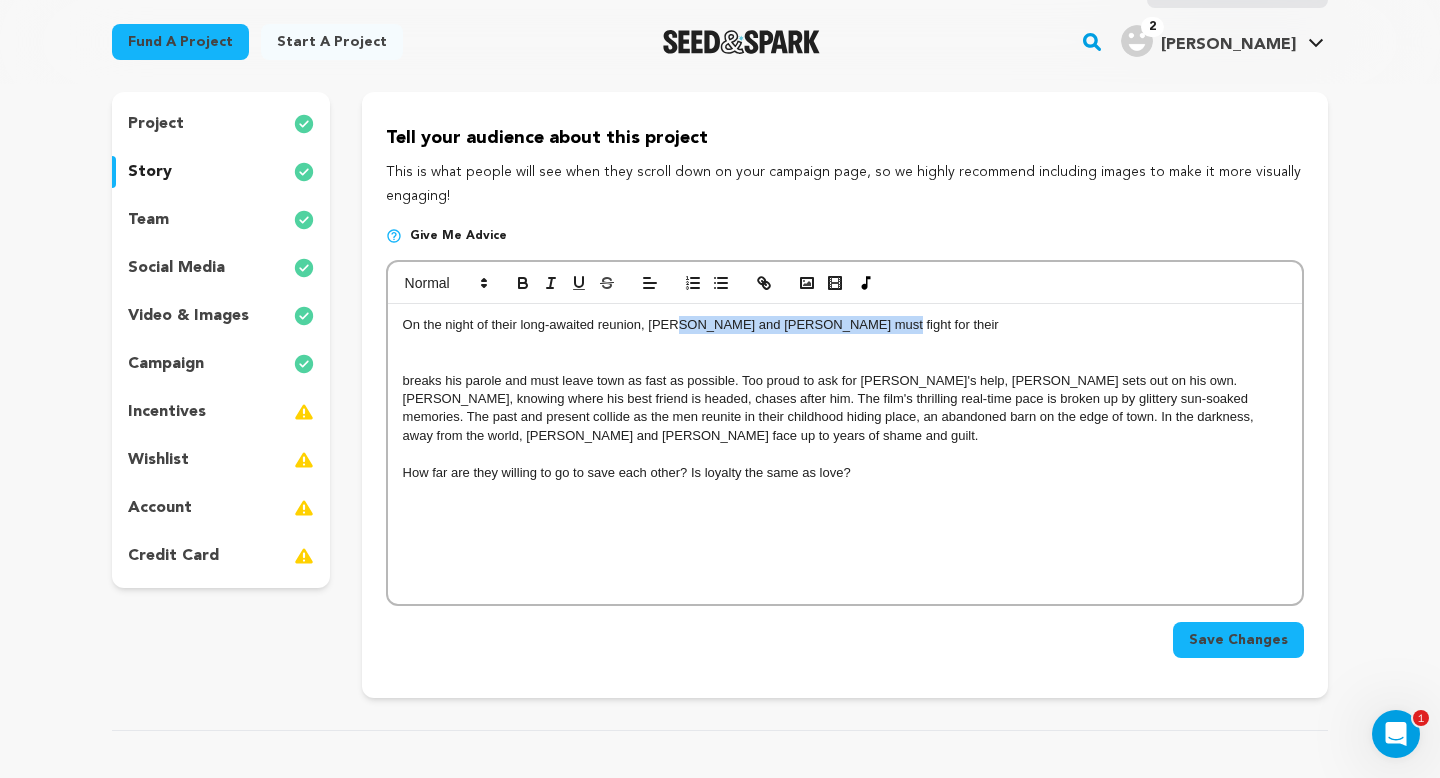 drag, startPoint x: 886, startPoint y: 322, endPoint x: 676, endPoint y: 322, distance: 210 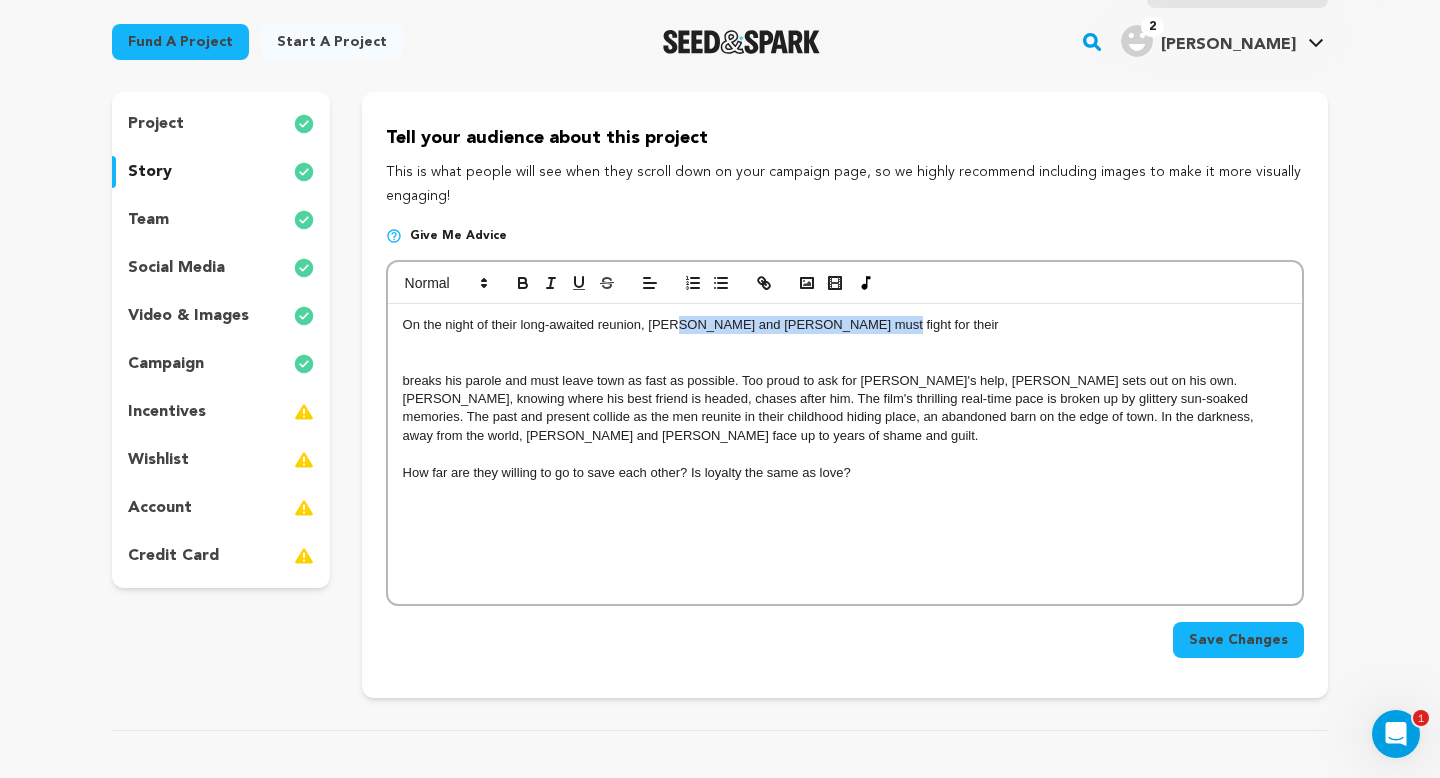 click on "On the night of their long-awaited reunion, Gus and Steven must fight for their" at bounding box center [845, 325] 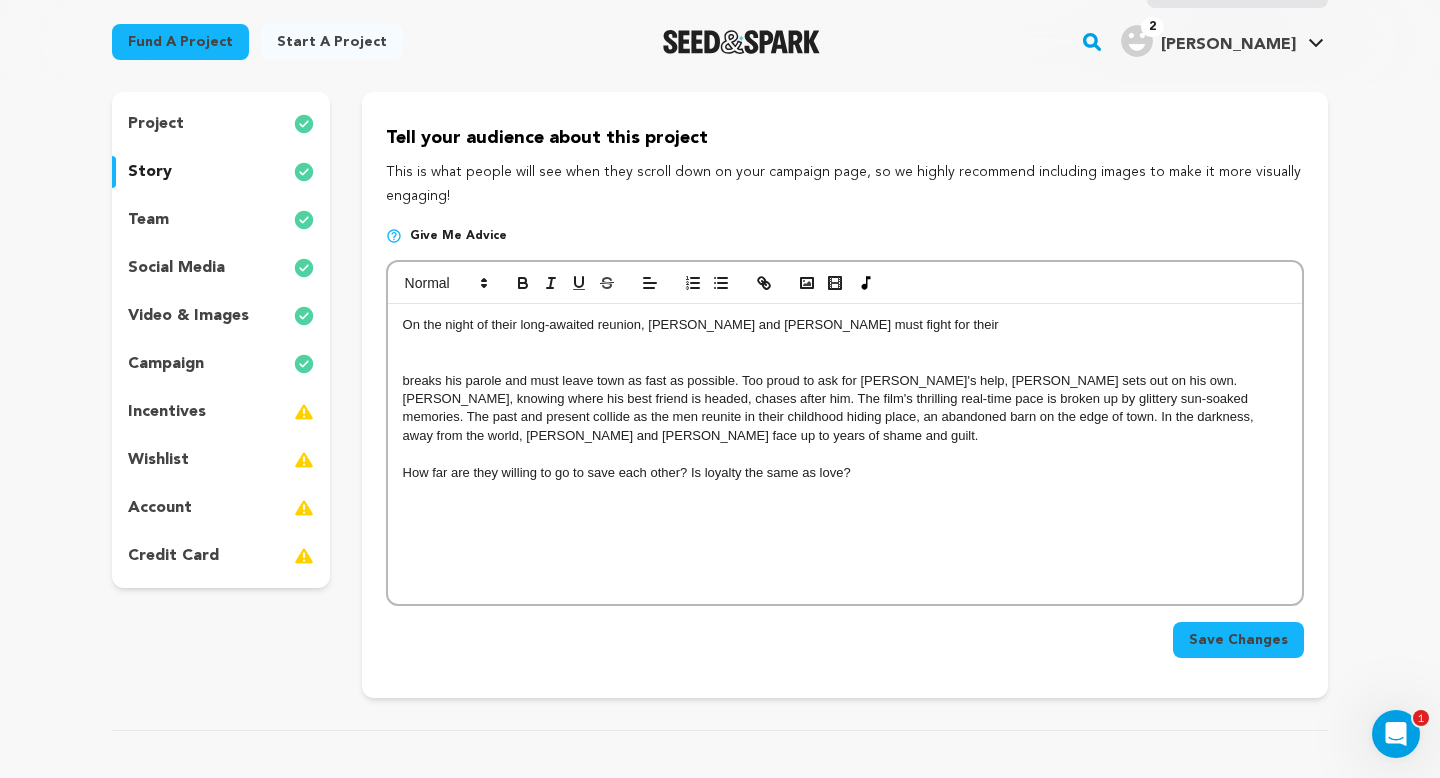 click on "breaks his parole and must leave town as fast as possible. Too proud to ask for Tommy's help, Leigh sets out on his own. Tommy, knowing where his best friend is headed, chases after him. The film's thrilling real-time pace is broken up by glittery sun-soaked memories. The past and present collide as the men reunite in their childhood hiding place, an abandoned barn on the edge of town. In the darkness, away from the world, Leigh and Tommy face up to years of shame and guilt." at bounding box center [845, 409] 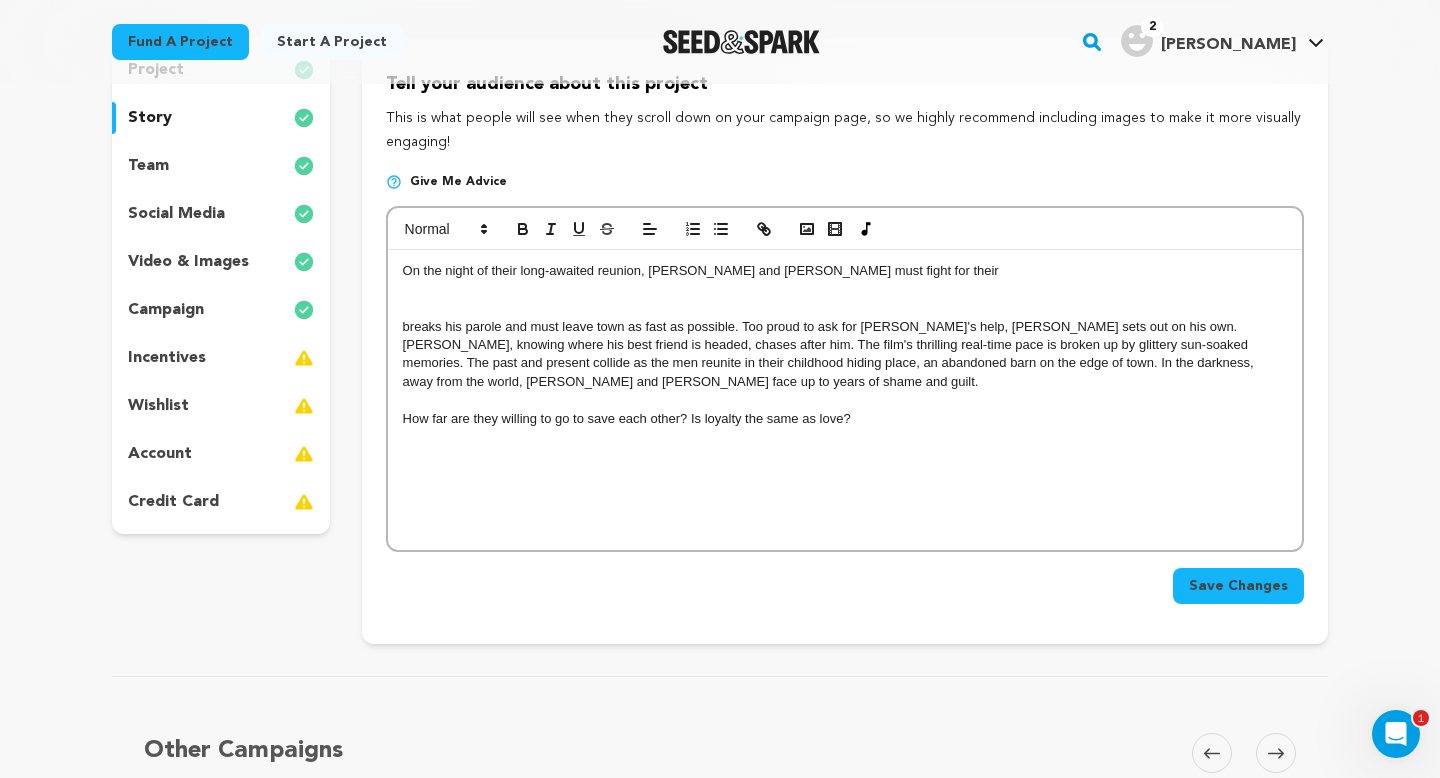 scroll, scrollTop: 228, scrollLeft: 0, axis: vertical 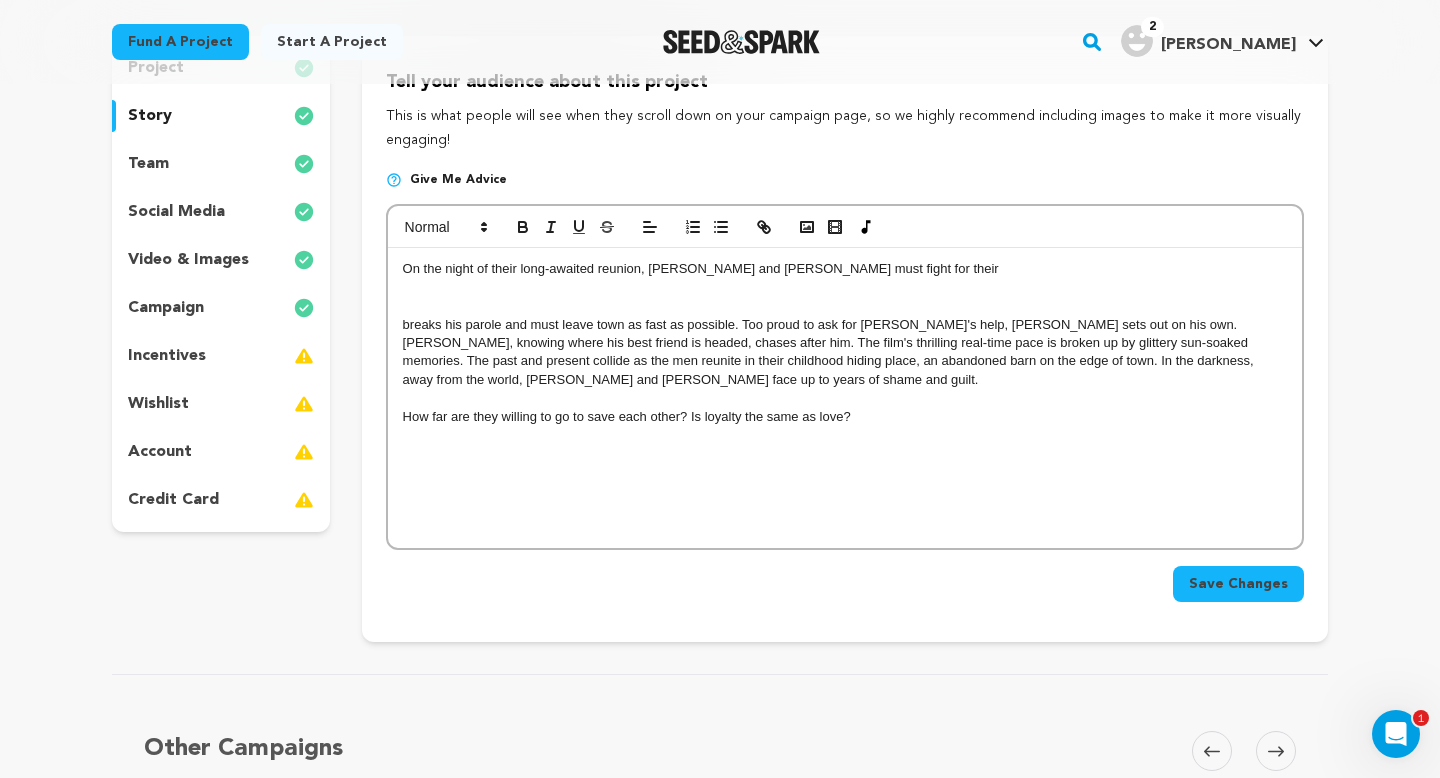 click on "On the night of their long-awaited reunion, Gus and Steven must fight for their" at bounding box center [845, 269] 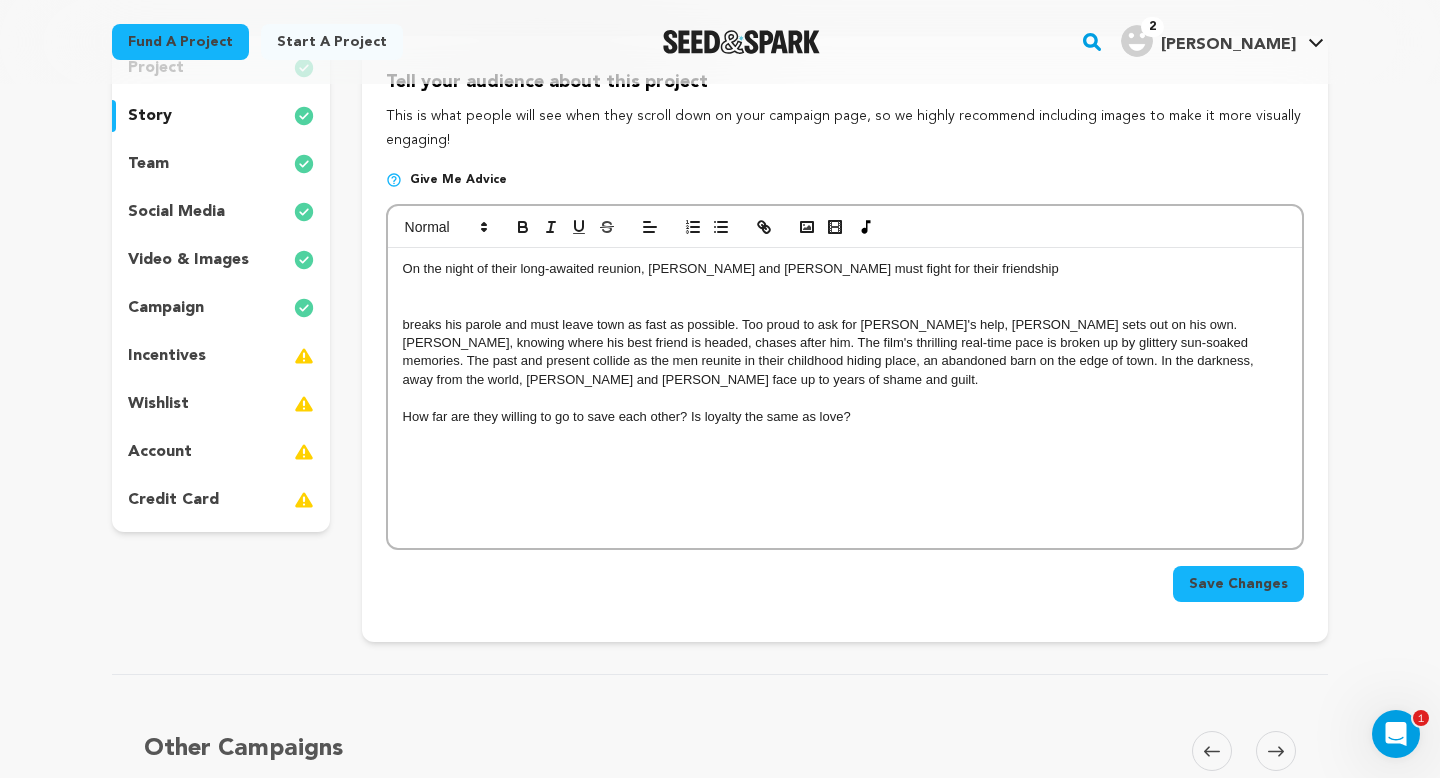 click on "breaks his parole and must leave town as fast as possible. Too proud to ask for Tommy's help, Leigh sets out on his own. Tommy, knowing where his best friend is headed, chases after him. The film's thrilling real-time pace is broken up by glittery sun-soaked memories. The past and present collide as the men reunite in their childhood hiding place, an abandoned barn on the edge of town. In the darkness, away from the world, Leigh and Tommy face up to years of shame and guilt." at bounding box center (845, 353) 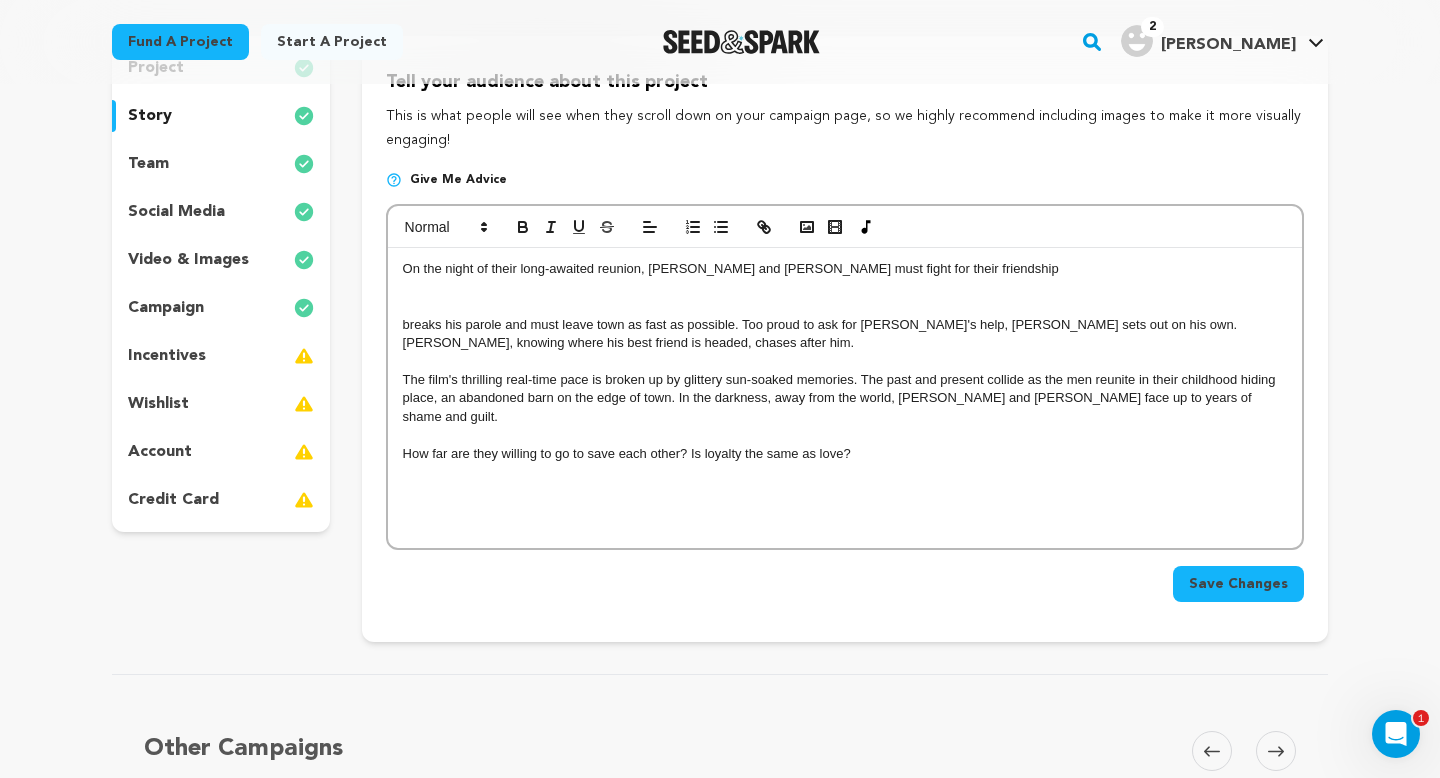 click on "The film's thrilling real-time pace is broken up by glittery sun-soaked memories. The past and present collide as the men reunite in their childhood hiding place, an abandoned barn on the edge of town. In the darkness, away from the world, Leigh and Tommy face up to years of shame and guilt." at bounding box center [845, 398] 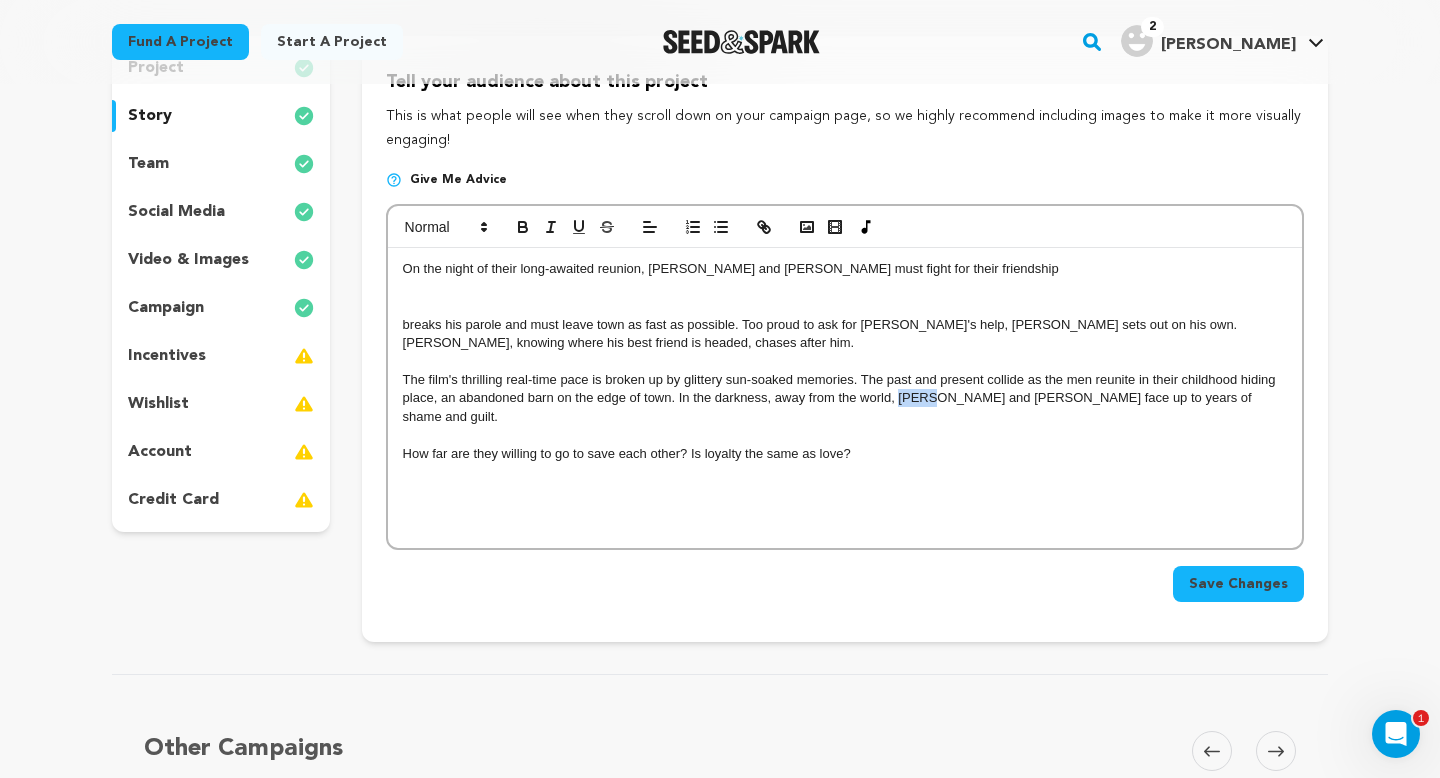 drag, startPoint x: 931, startPoint y: 401, endPoint x: 897, endPoint y: 398, distance: 34.132095 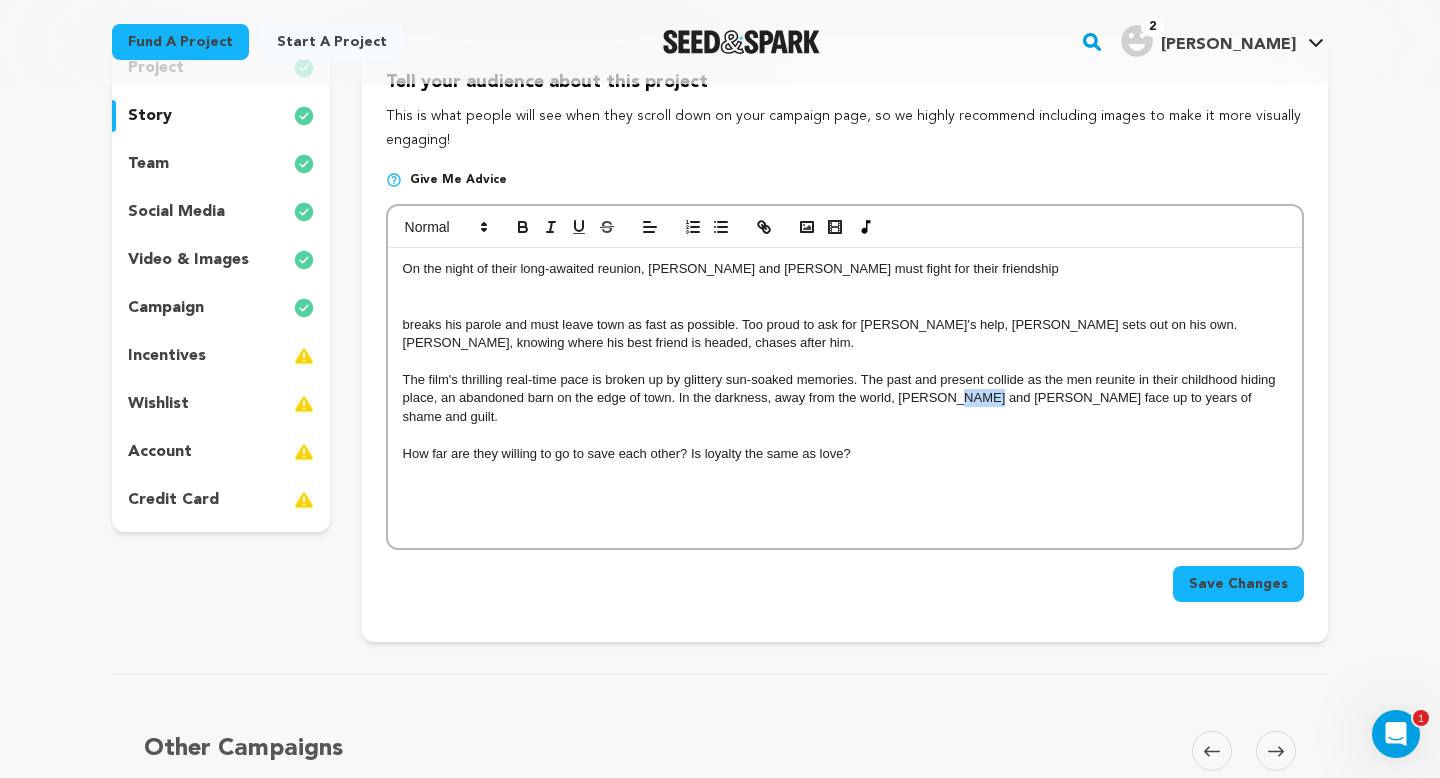 drag, startPoint x: 993, startPoint y: 395, endPoint x: 951, endPoint y: 393, distance: 42.047592 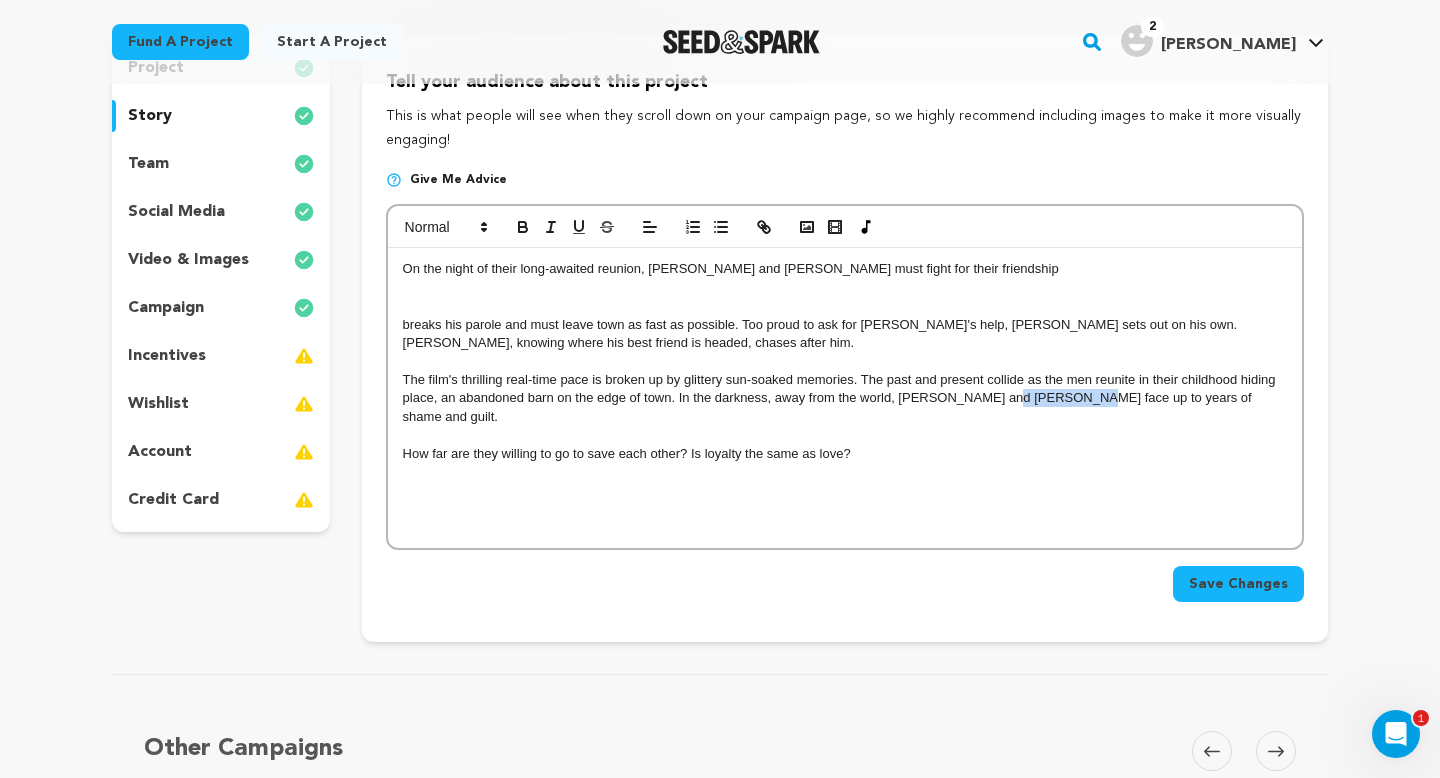 drag, startPoint x: 997, startPoint y: 397, endPoint x: 1067, endPoint y: 402, distance: 70.178345 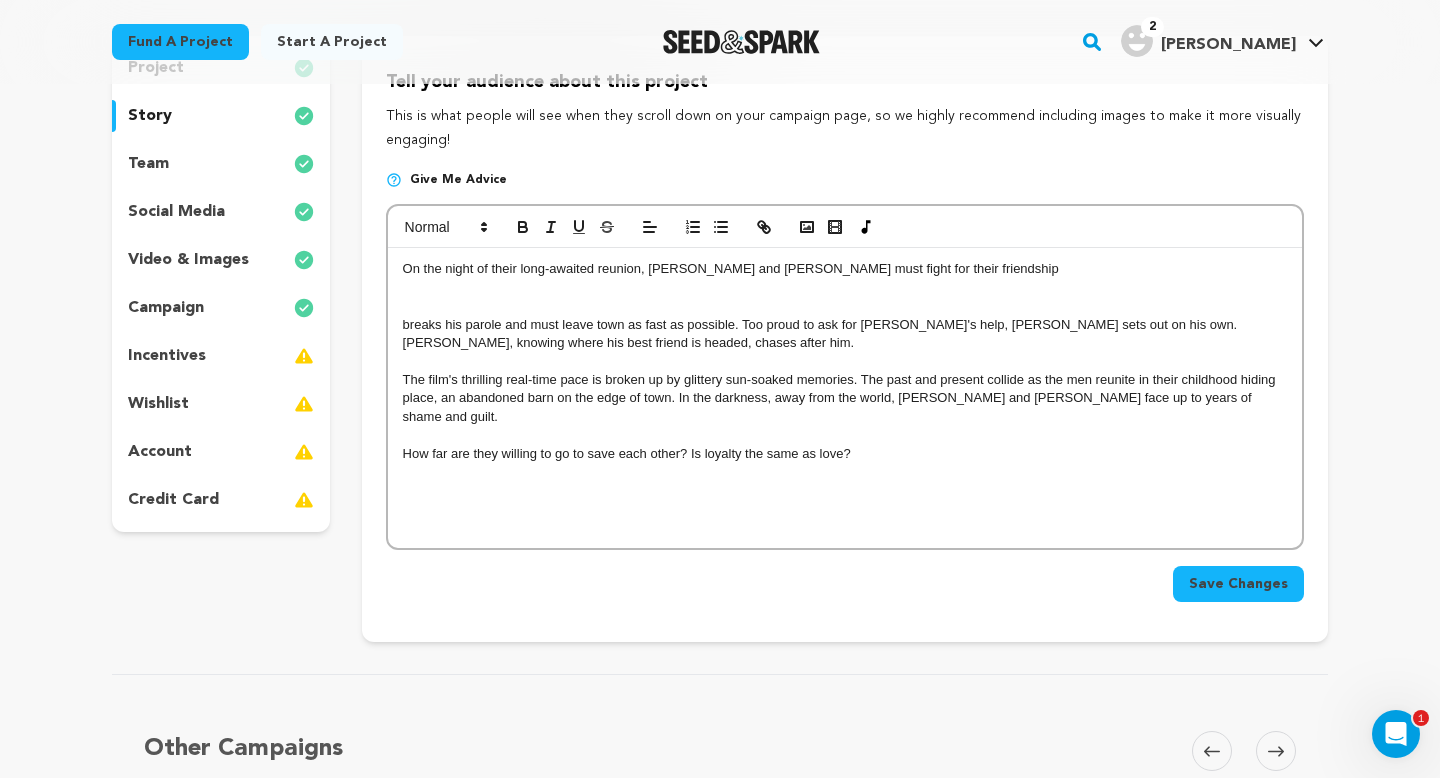 click on "The film's thrilling real-time pace is broken up by glittery sun-soaked memories. The past and present collide as the men reunite in their childhood hiding place, an abandoned barn on the edge of town. In the darkness, away from the world, Gus and Steven face up to years of shame and guilt." at bounding box center (845, 398) 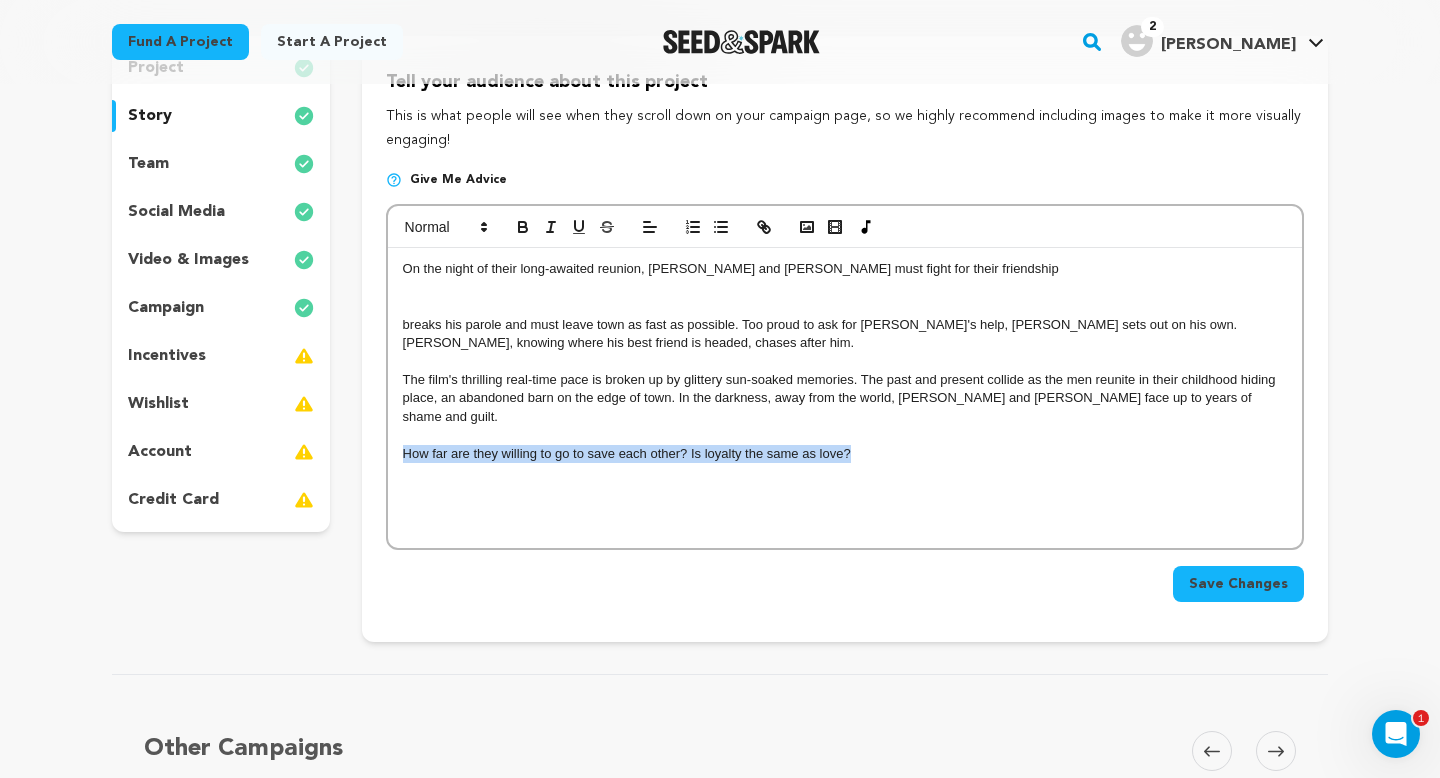 drag, startPoint x: 877, startPoint y: 436, endPoint x: 404, endPoint y: 439, distance: 473.00952 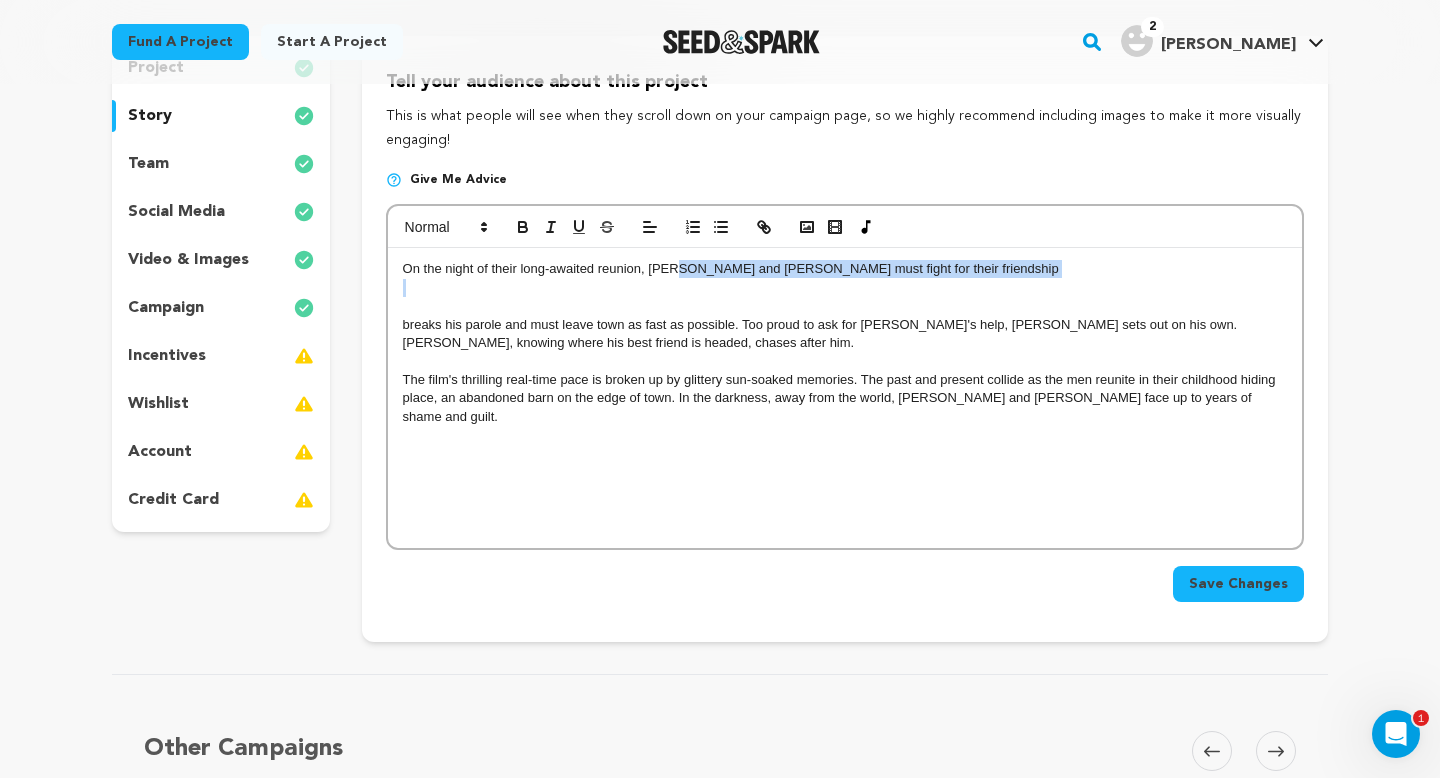 drag, startPoint x: 675, startPoint y: 270, endPoint x: 919, endPoint y: 278, distance: 244.13112 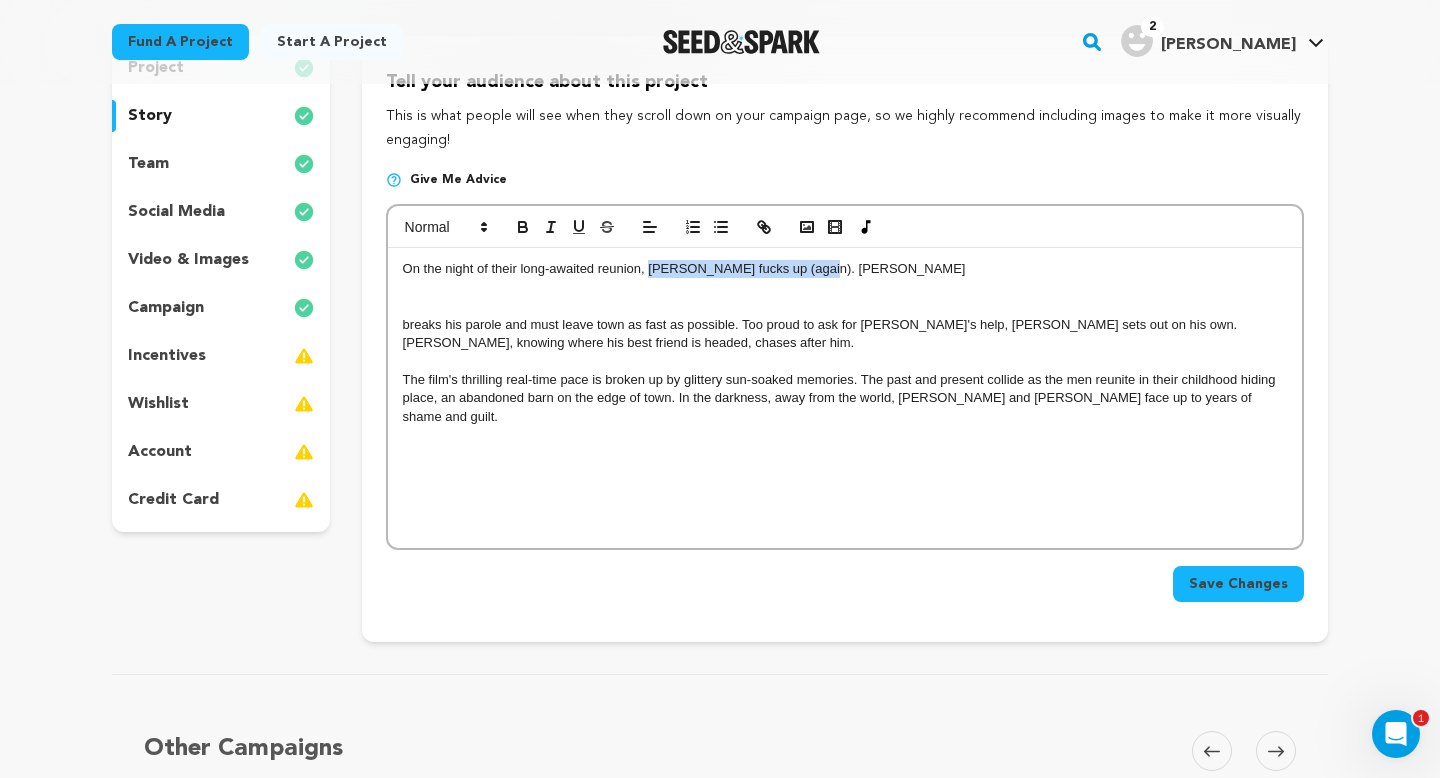 drag, startPoint x: 840, startPoint y: 269, endPoint x: 652, endPoint y: 269, distance: 188 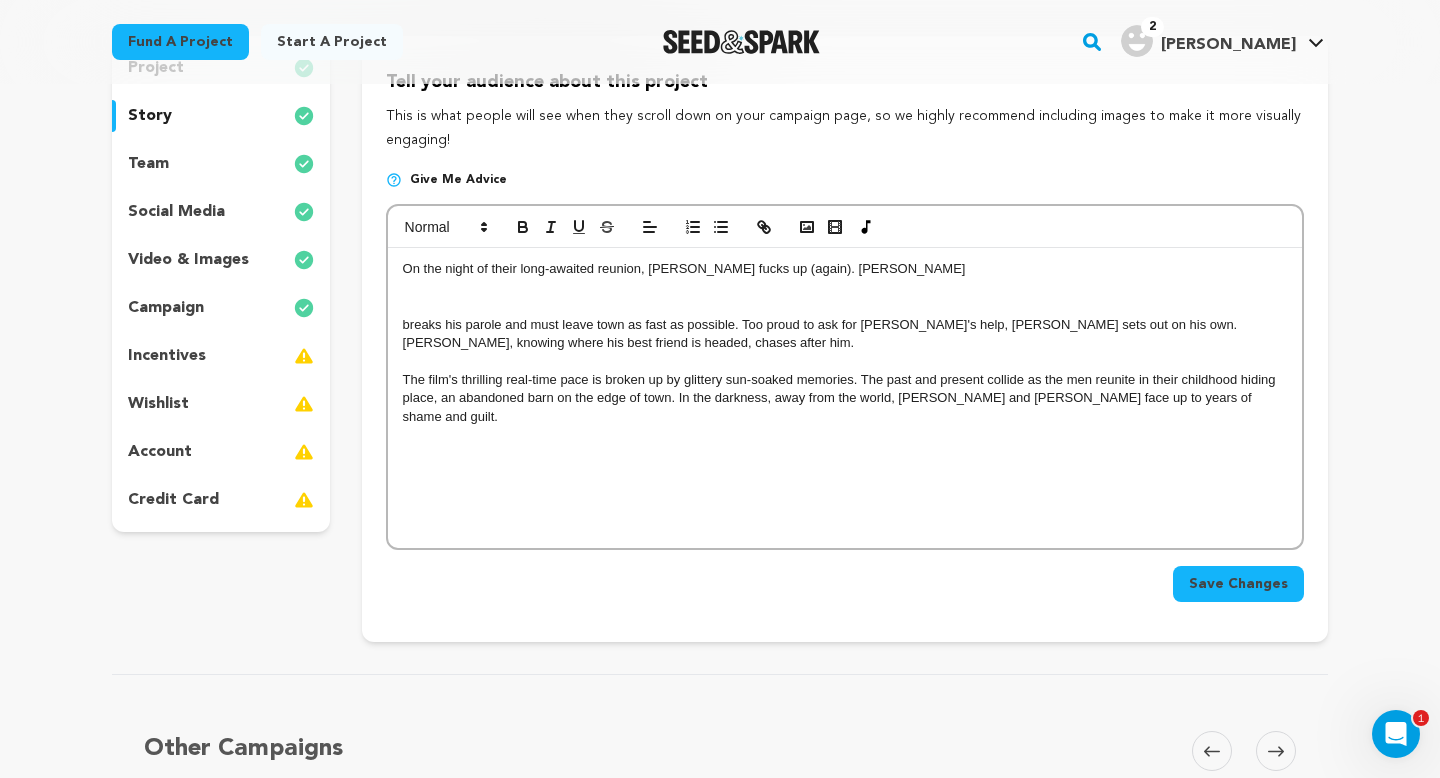 click at bounding box center [845, 306] 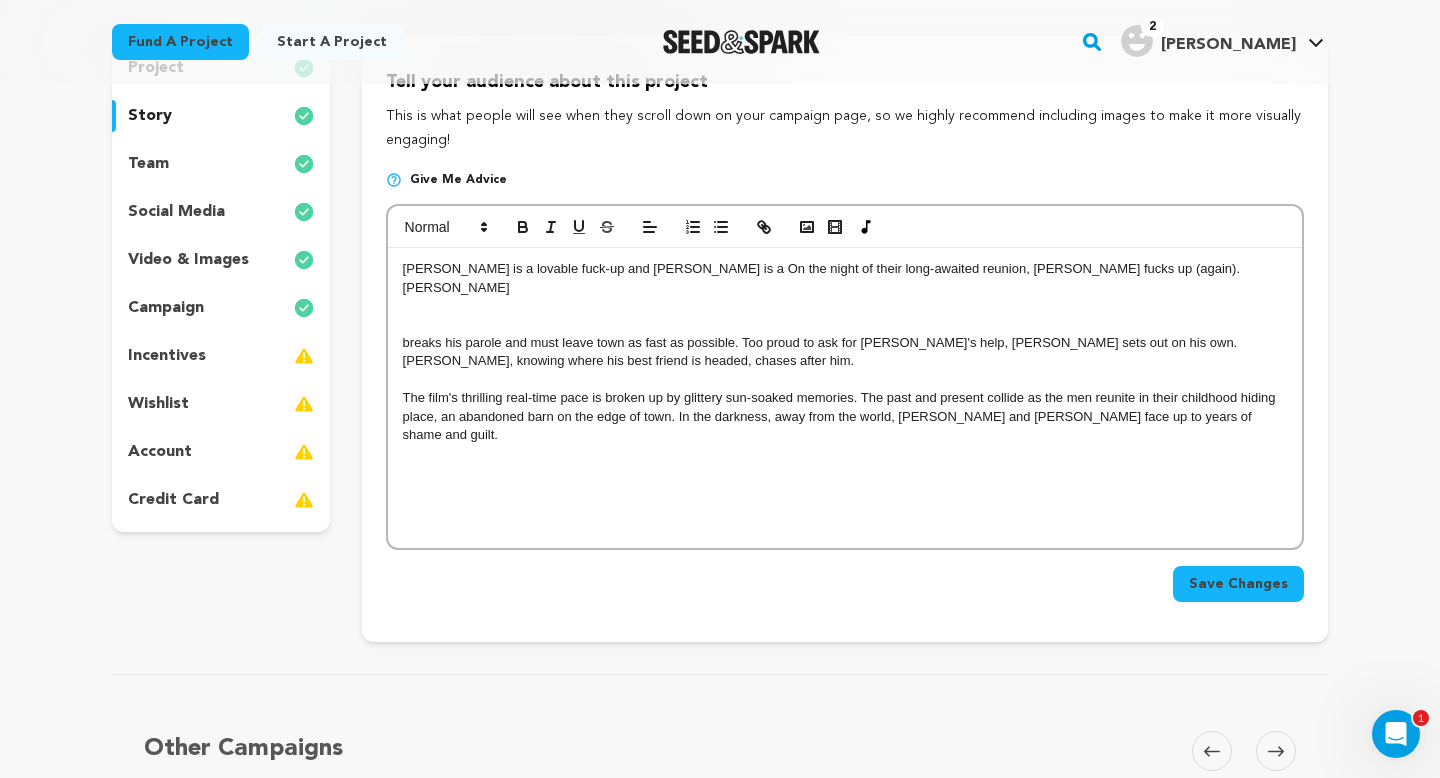 click on "Gus is a lovable fuck-up and Steven is a On the night of their long-awaited reunion, Gus fucks up (again). Steven" at bounding box center [845, 278] 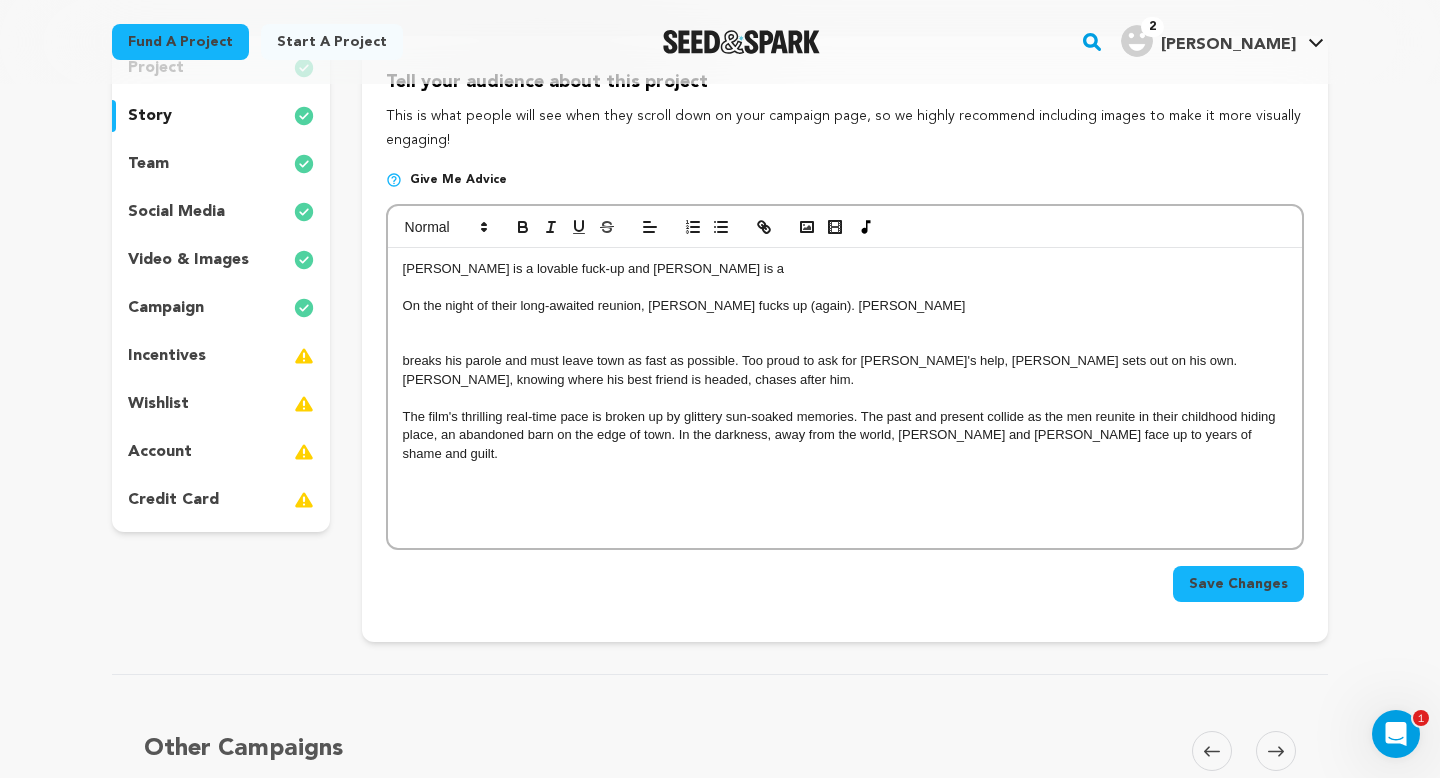 click on "Gus is a lovable fuck-up and Steven is a" at bounding box center (845, 269) 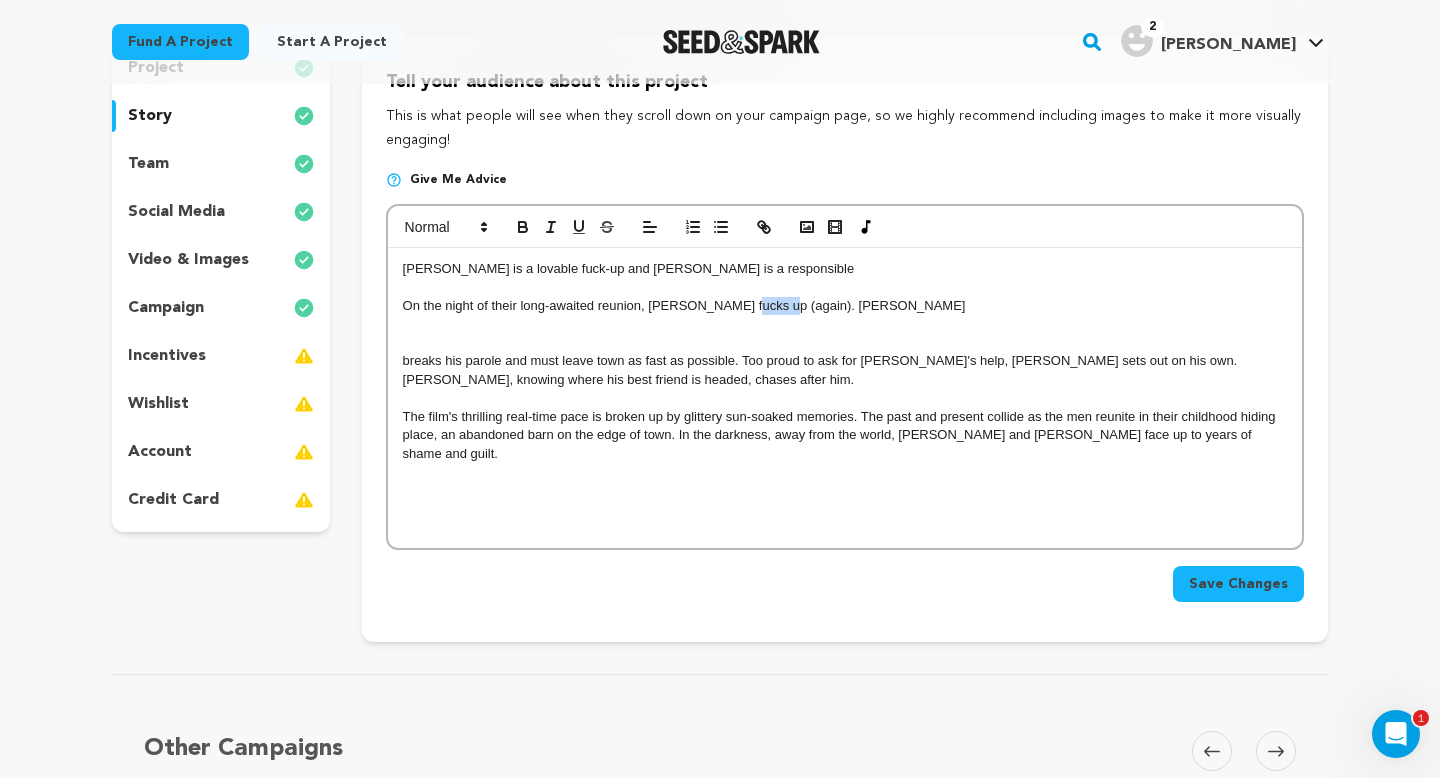drag, startPoint x: 770, startPoint y: 309, endPoint x: 737, endPoint y: 309, distance: 33 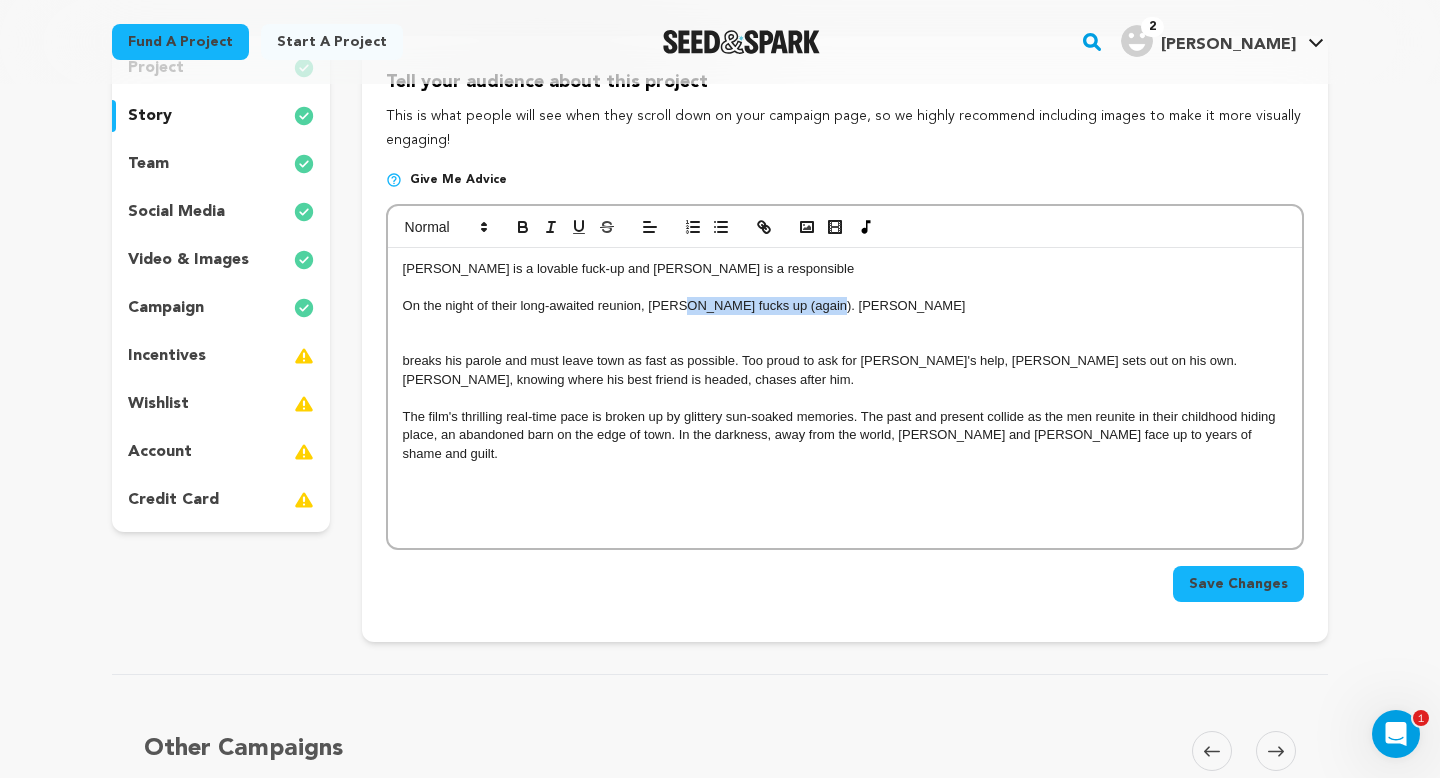 drag, startPoint x: 877, startPoint y: 312, endPoint x: 678, endPoint y: 308, distance: 199.04019 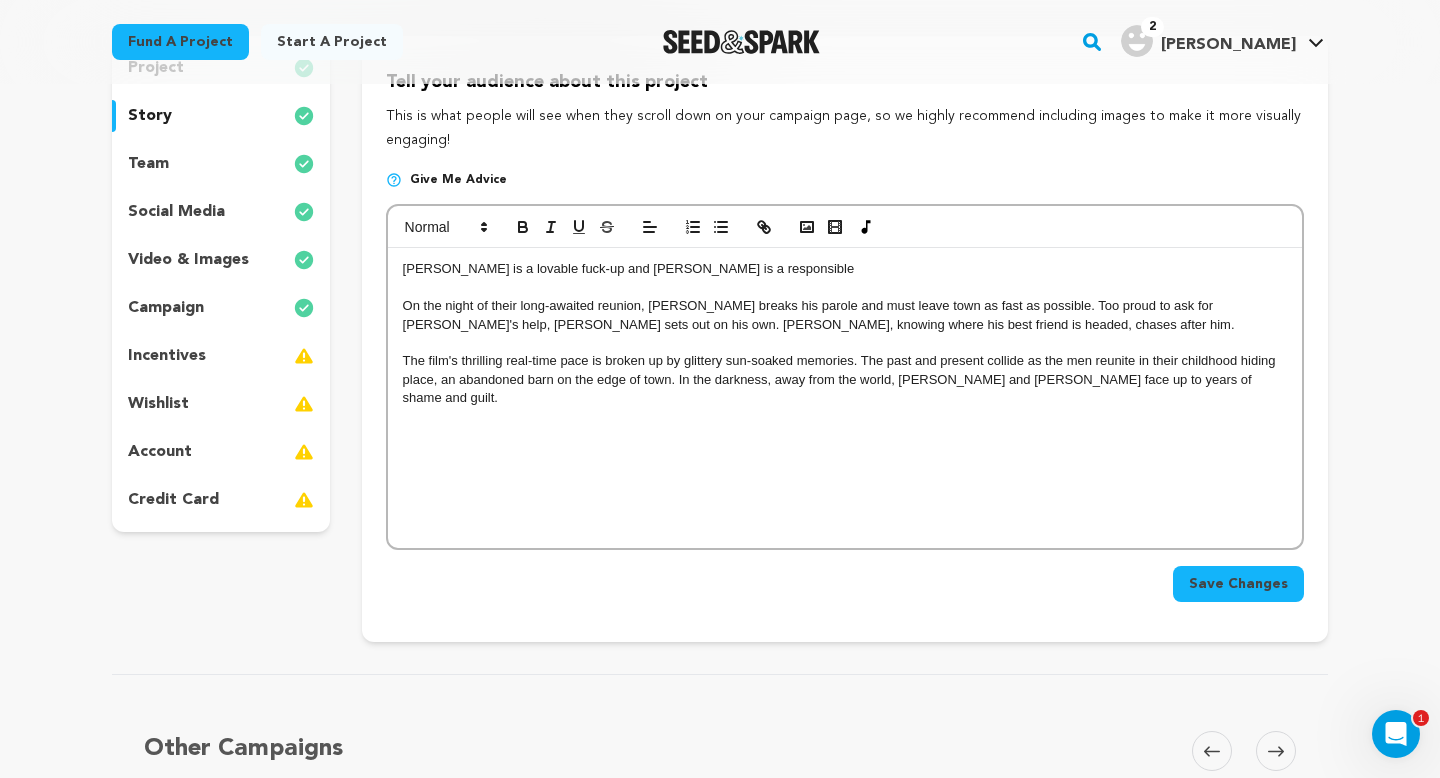 click on "On the night of their long-awaited reunion, Gus breaks his parole and must leave town as fast as possible. Too proud to ask for Tommy's help, Leigh sets out on his own. Tommy, knowing where his best friend is headed, chases after him." at bounding box center (845, 315) 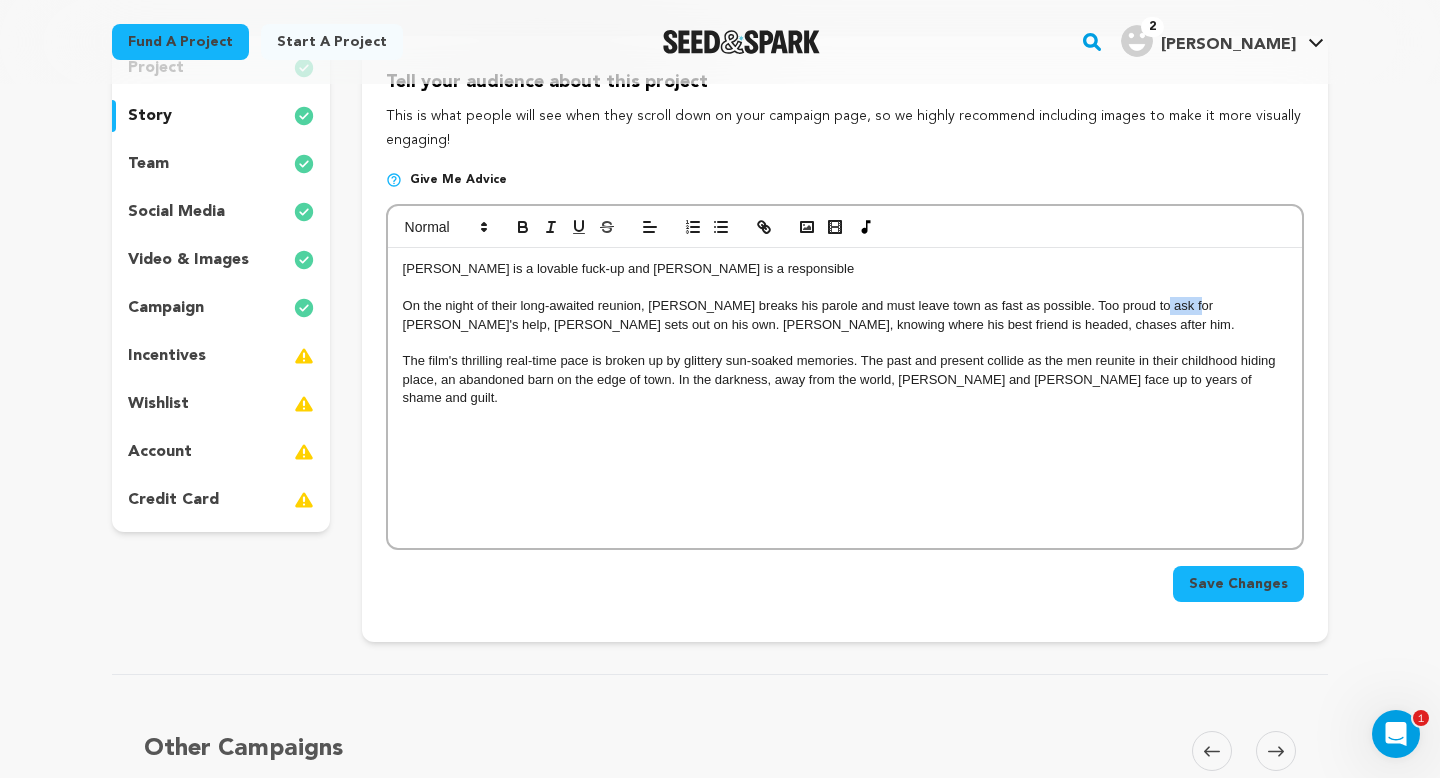 drag, startPoint x: 1183, startPoint y: 307, endPoint x: 1138, endPoint y: 306, distance: 45.01111 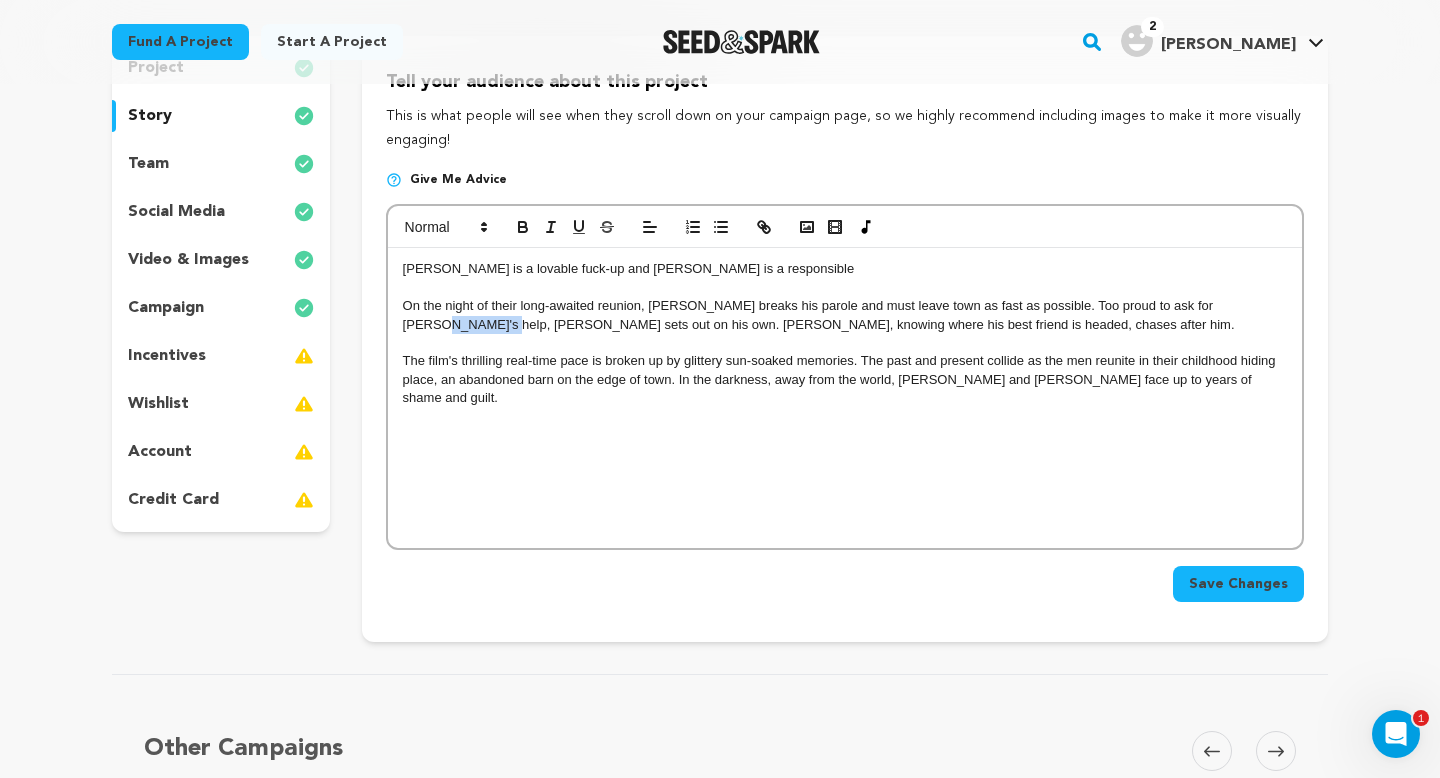 drag, startPoint x: 1221, startPoint y: 304, endPoint x: 1283, endPoint y: 304, distance: 62 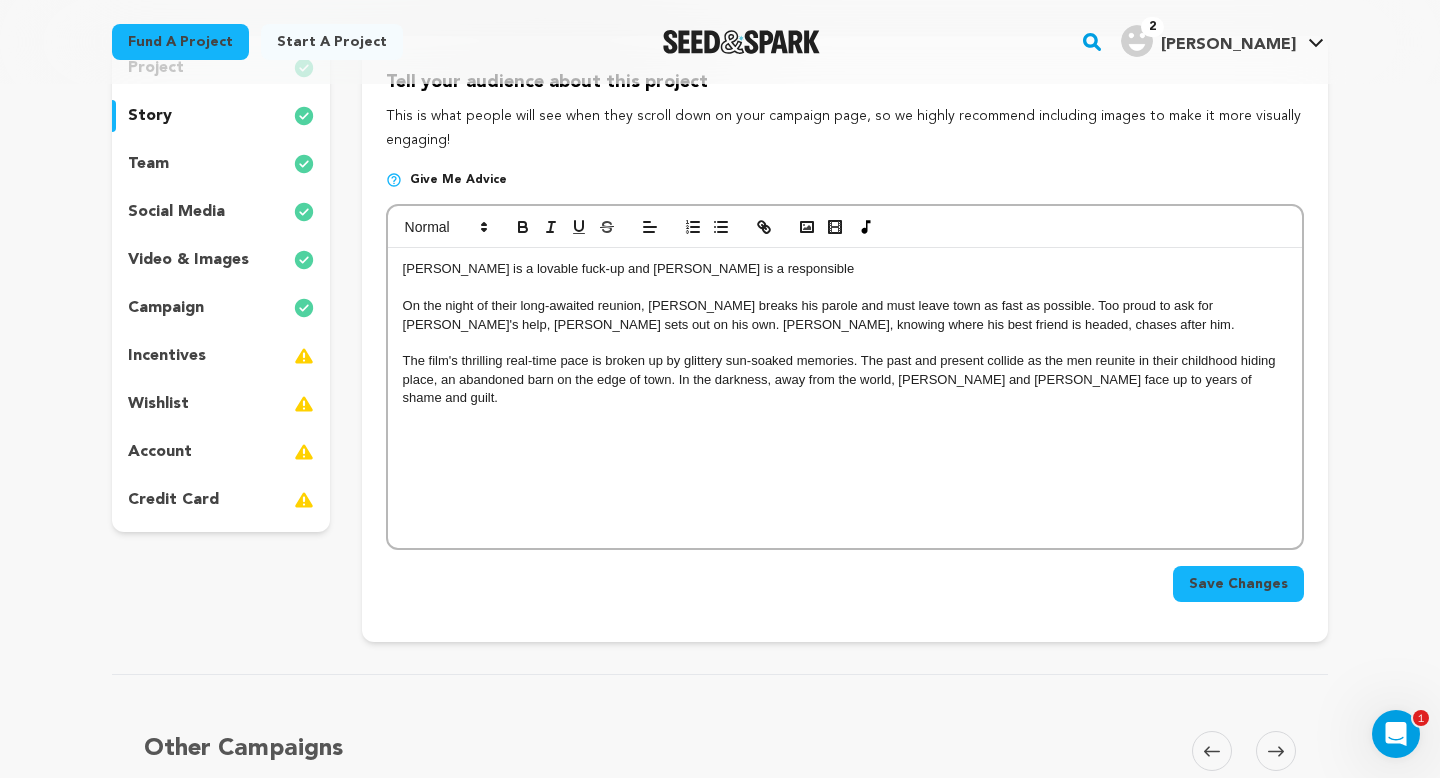click on "On the night of their long-awaited reunion, Gus breaks his parole and must leave town as fast as possible. Too proud to ask for Steven's help, Leigh sets out on his own. Tommy, knowing where his best friend is headed, chases after him." at bounding box center [845, 315] 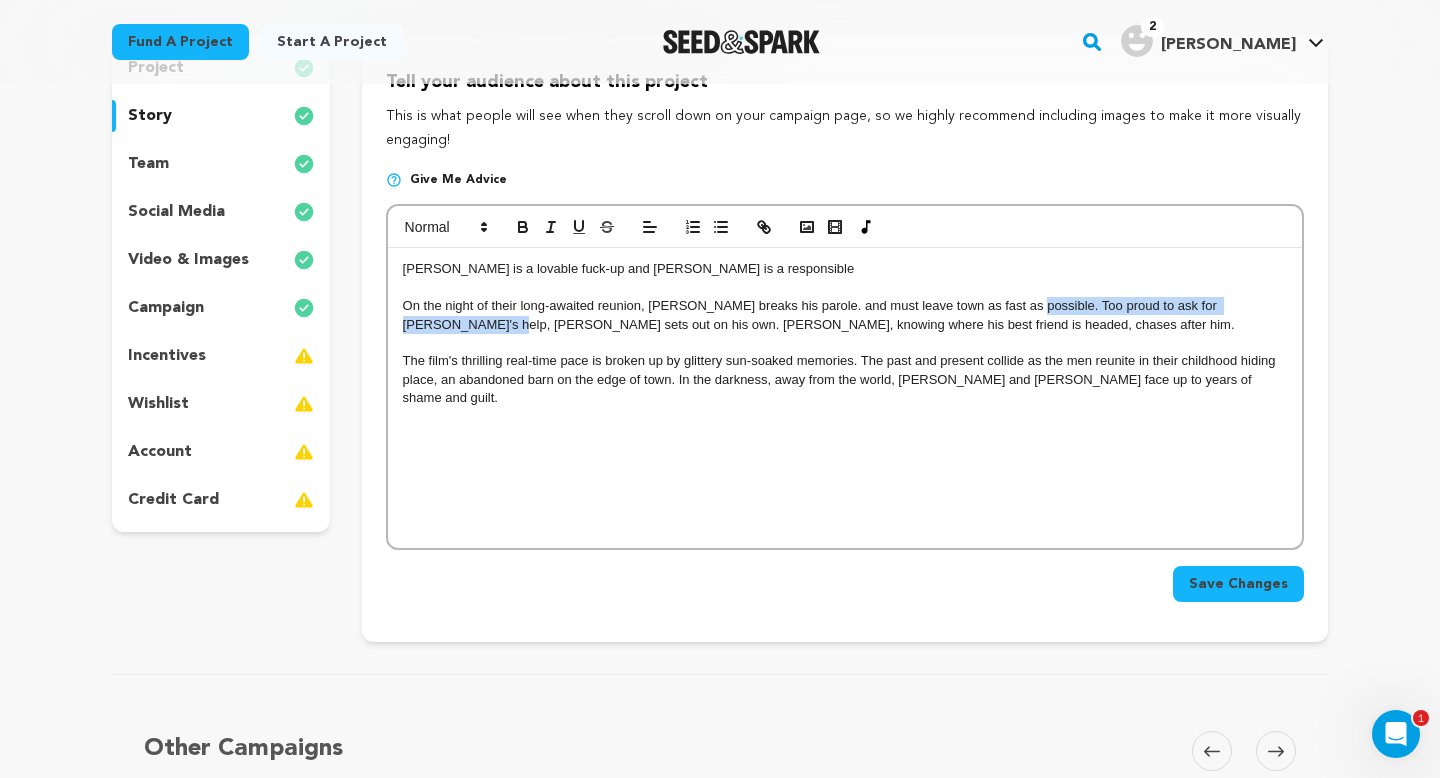 drag, startPoint x: 1019, startPoint y: 305, endPoint x: 1322, endPoint y: 302, distance: 303.01486 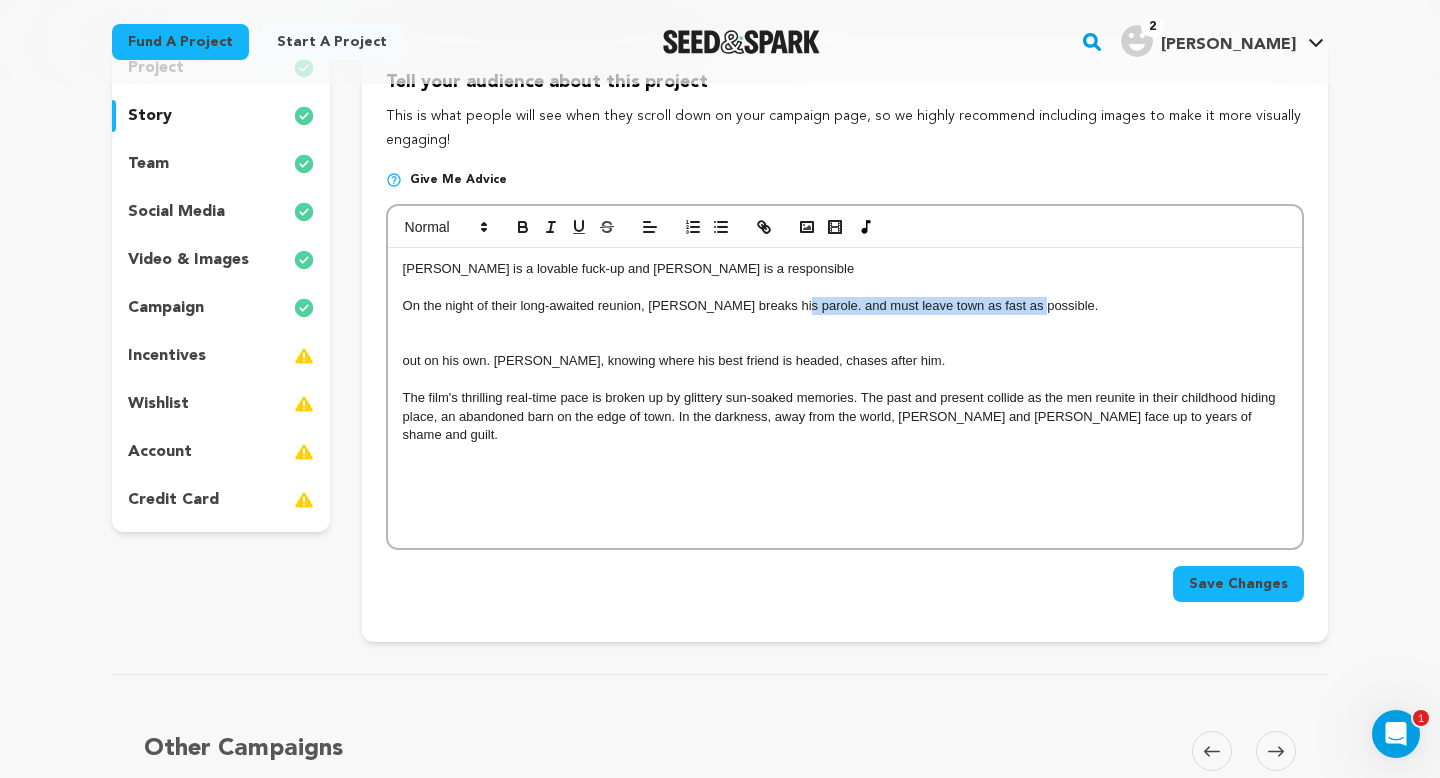 drag, startPoint x: 782, startPoint y: 306, endPoint x: 1082, endPoint y: 299, distance: 300.08167 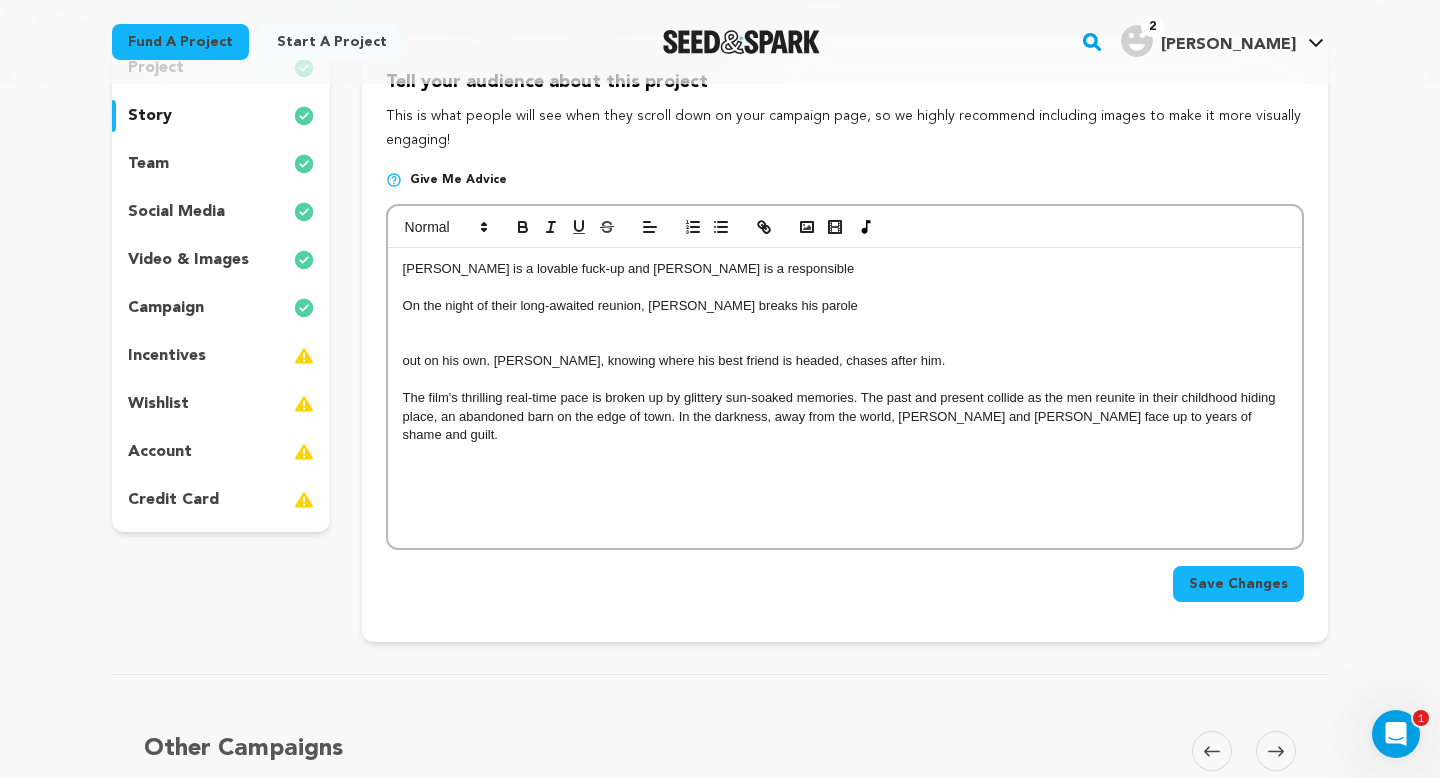 scroll, scrollTop: 0, scrollLeft: 0, axis: both 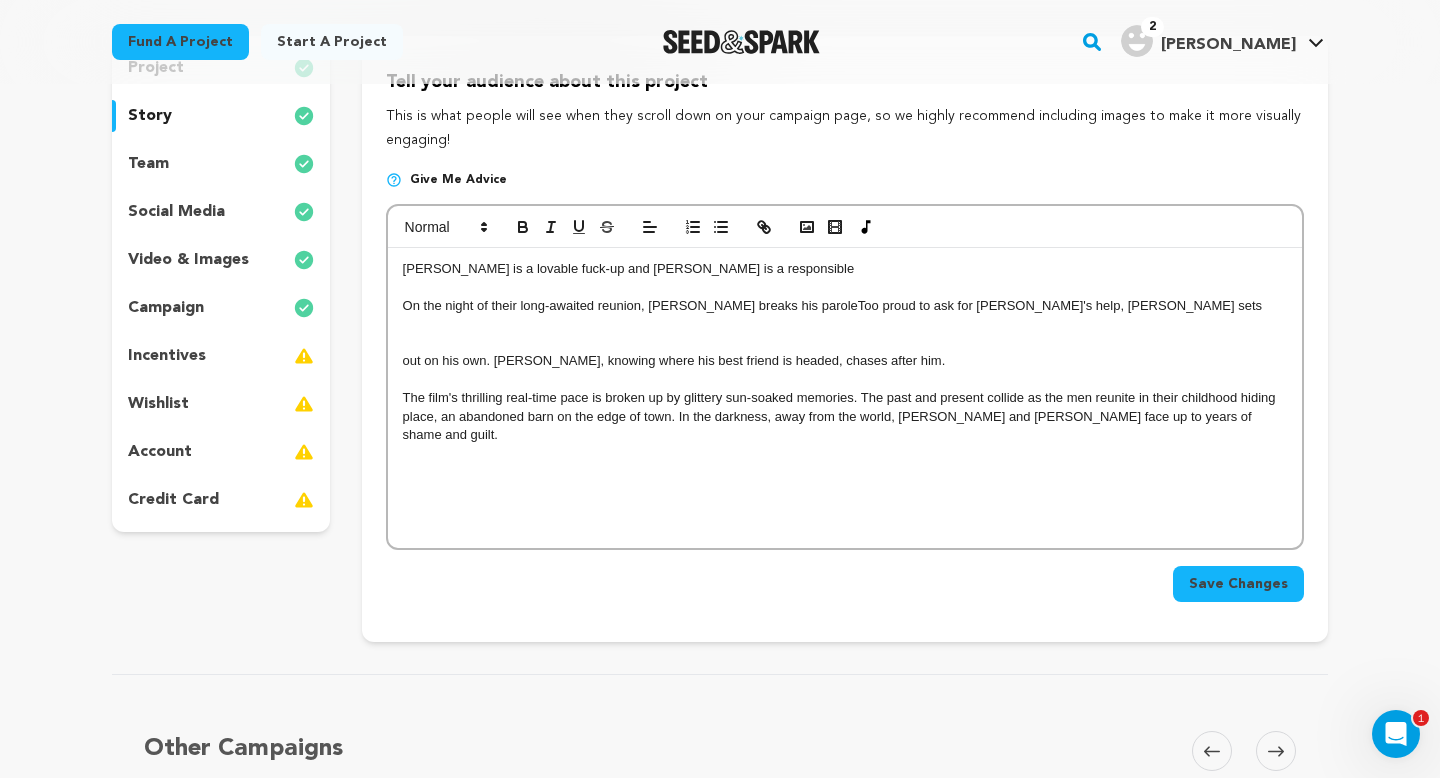click on "On the night of their long-awaited reunion, Gus breaks his parole   Too proud to ask for Steven's help, Leigh sets" at bounding box center [845, 306] 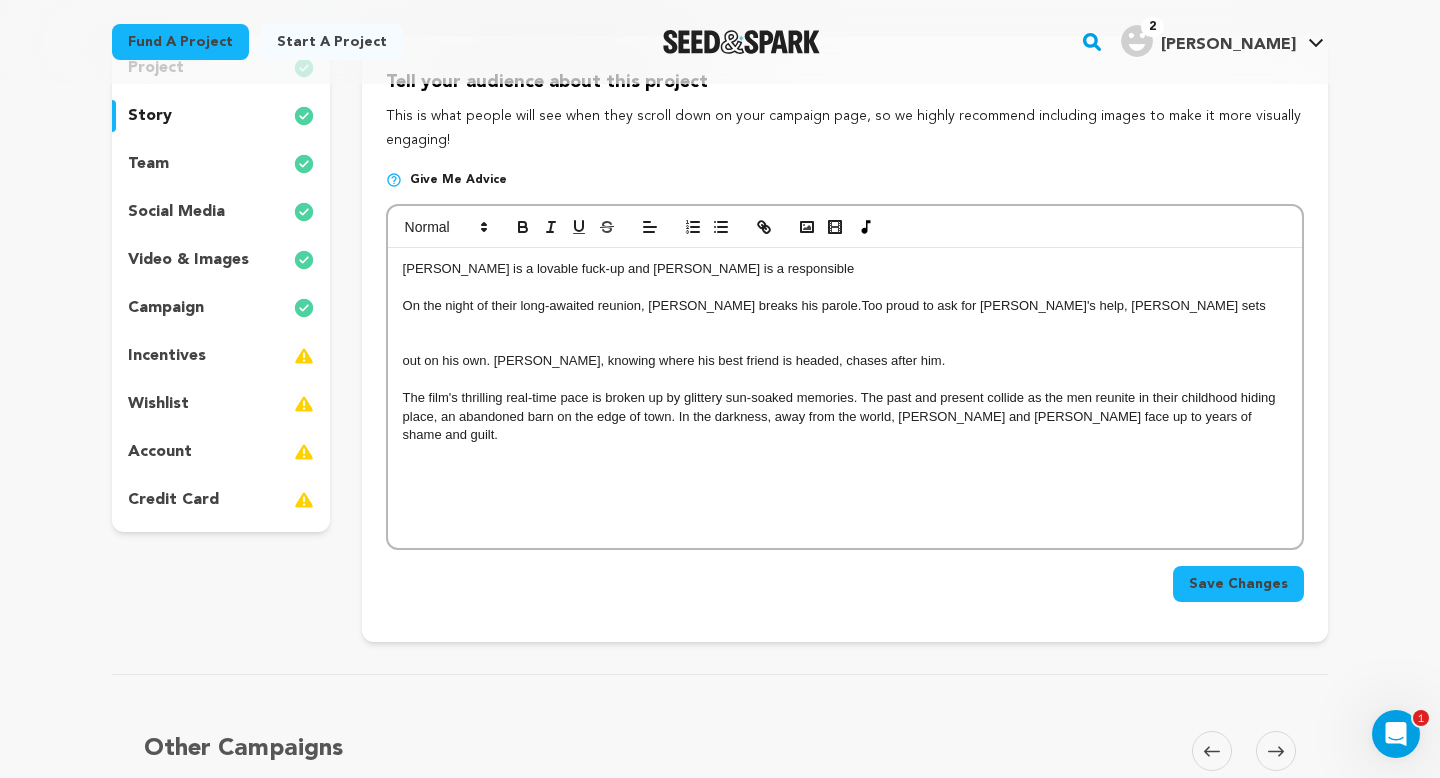 click on "Too proud to ask for Steven's help, Leigh sets" at bounding box center [1063, 305] 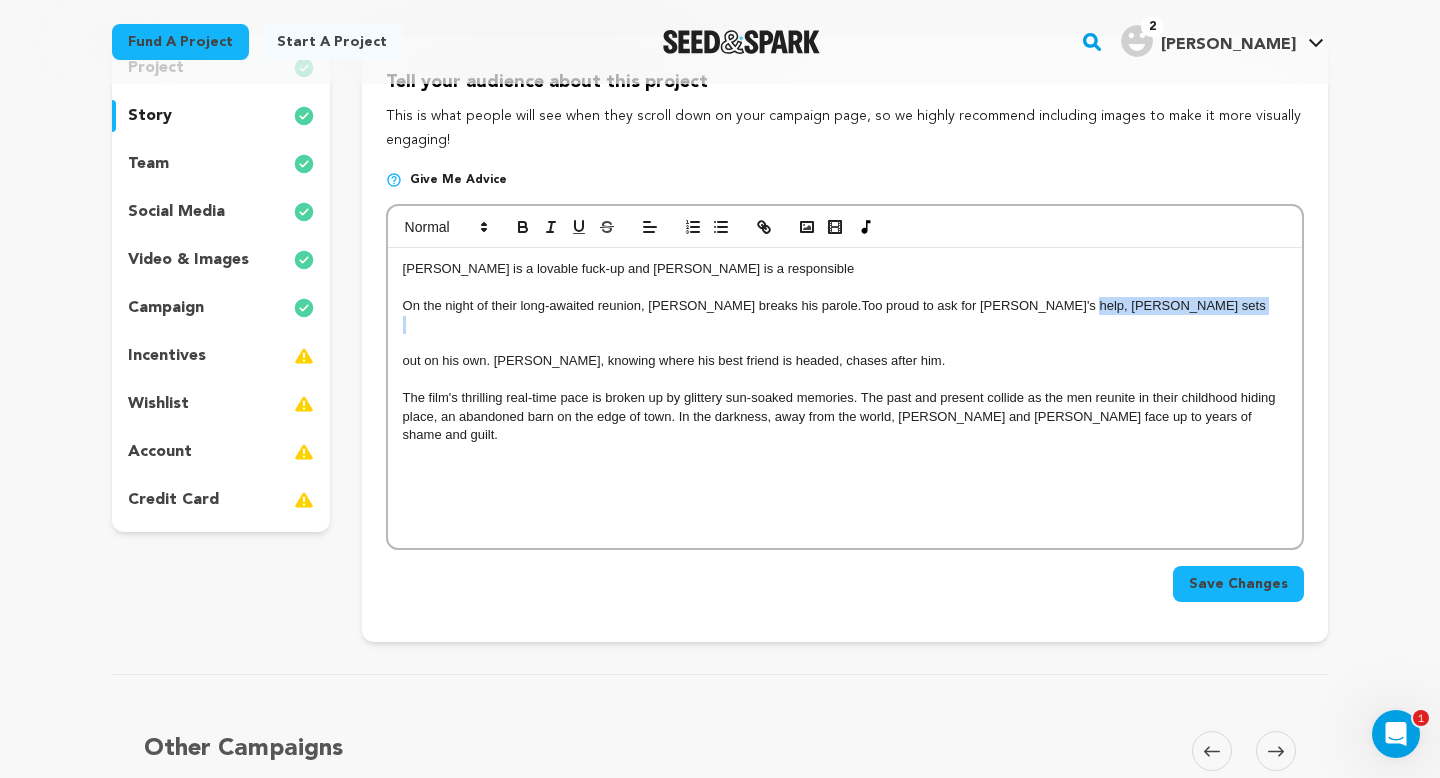 drag, startPoint x: 1055, startPoint y: 305, endPoint x: 991, endPoint y: 304, distance: 64.00781 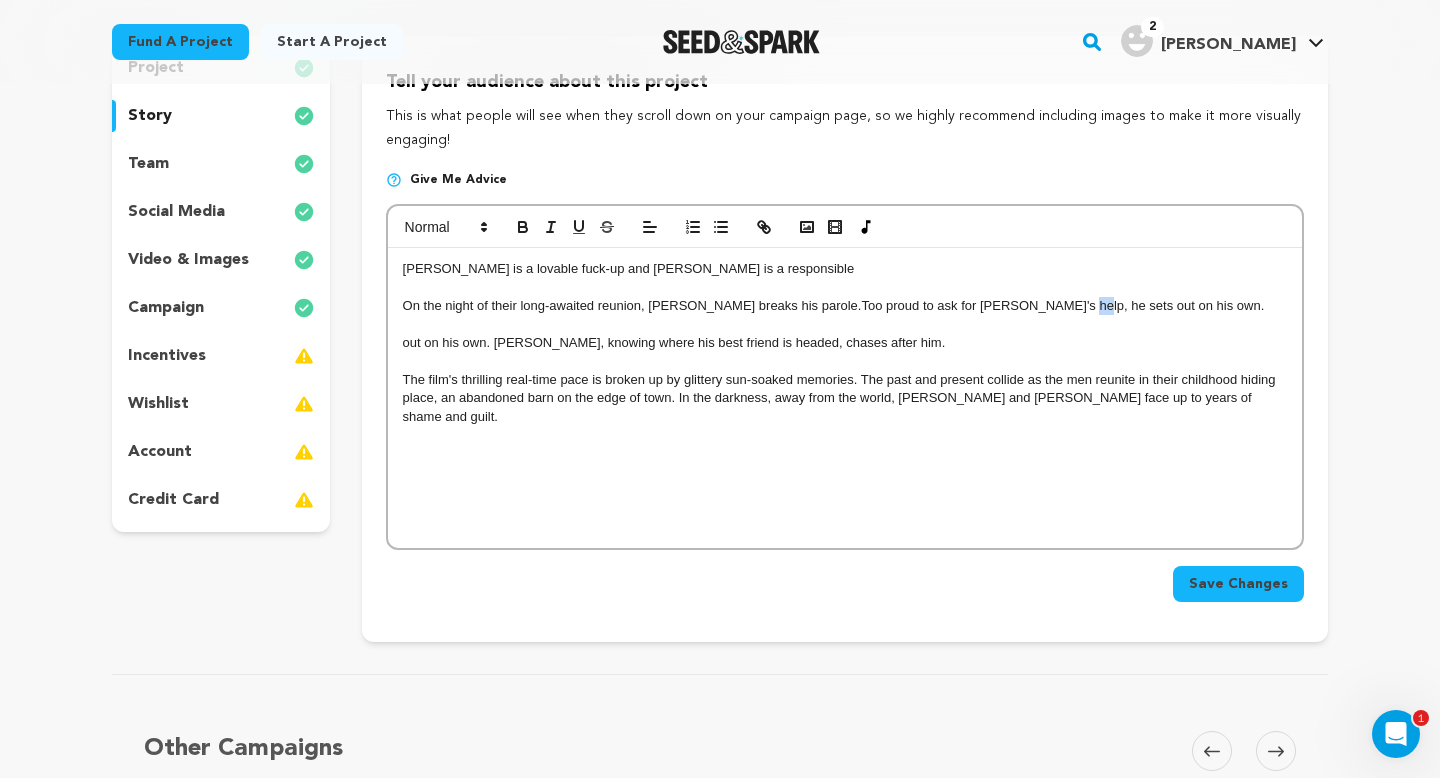 drag, startPoint x: 1001, startPoint y: 304, endPoint x: 989, endPoint y: 304, distance: 12 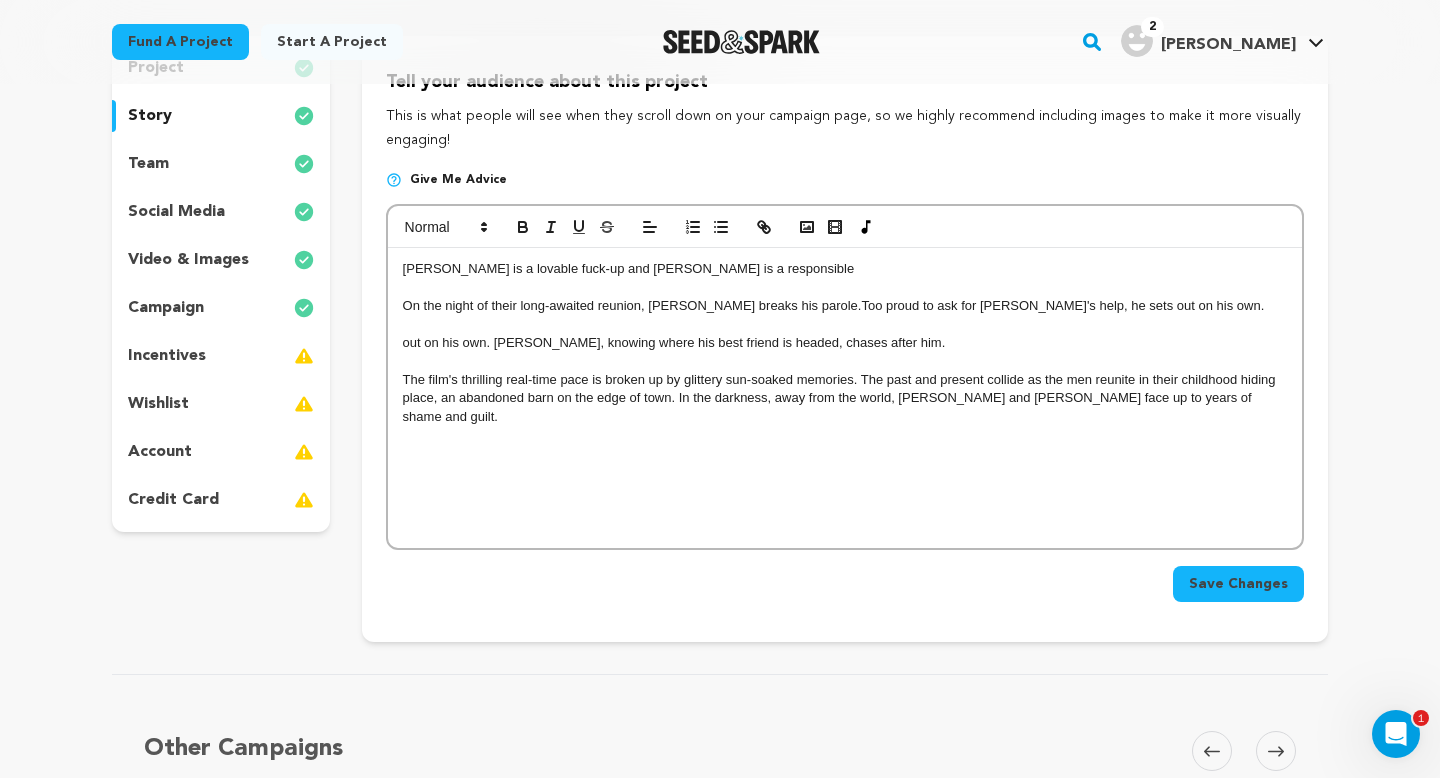 click on "Too proud to ask for Steven's help, he sets out on his own." at bounding box center [1062, 305] 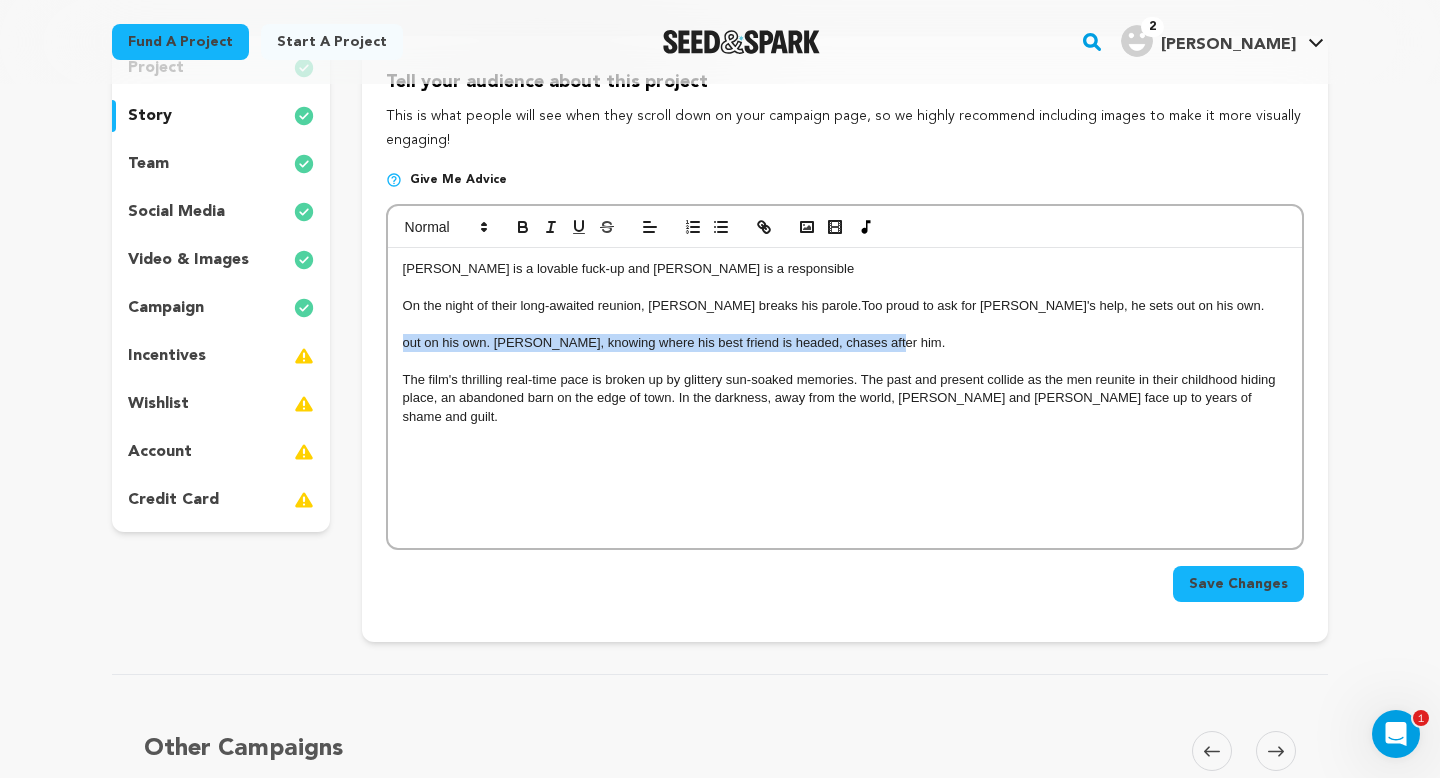 drag, startPoint x: 899, startPoint y: 344, endPoint x: 369, endPoint y: 340, distance: 530.0151 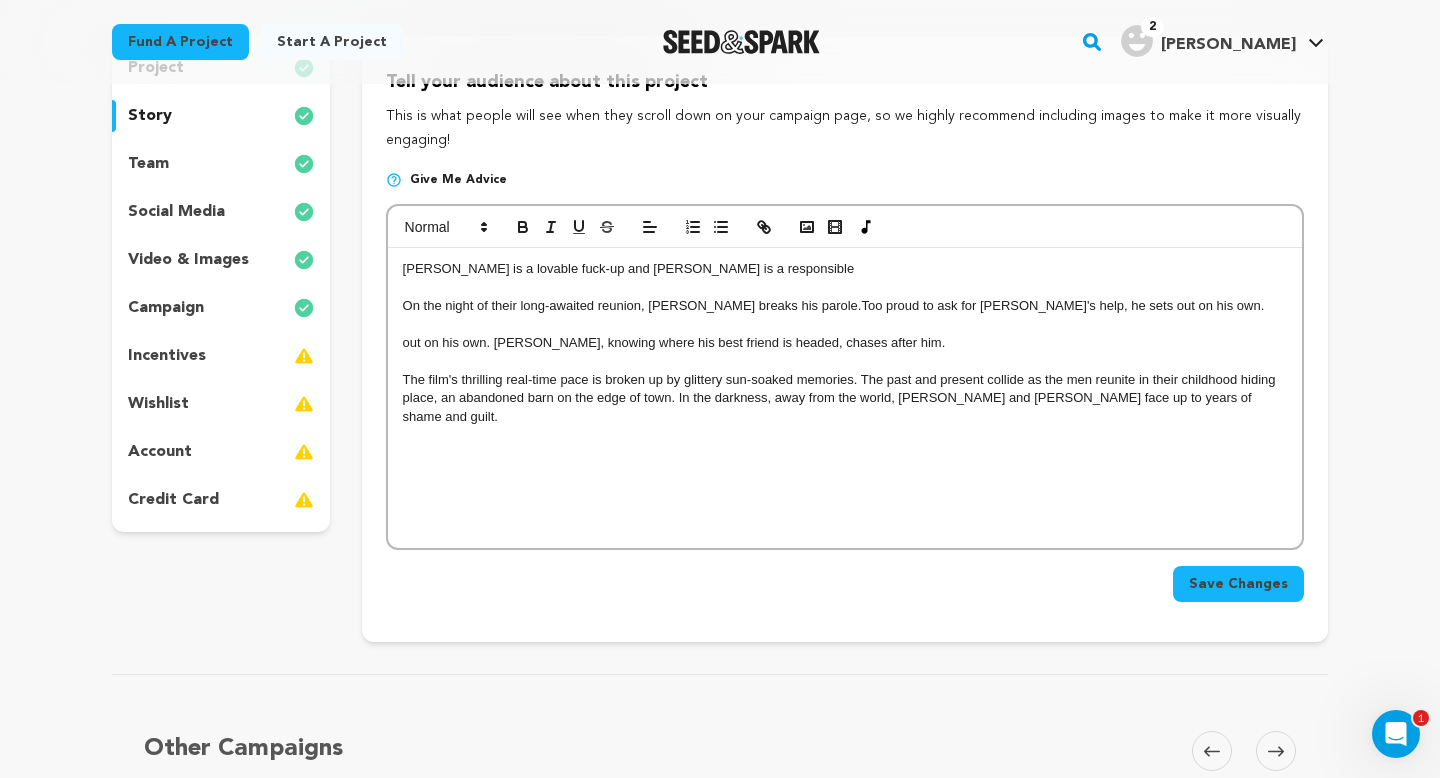 click on "On the night of their long-awaited reunion, Gus breaks his parole.  Too proud to ask for Steven's help, he sets out on his own." at bounding box center (845, 306) 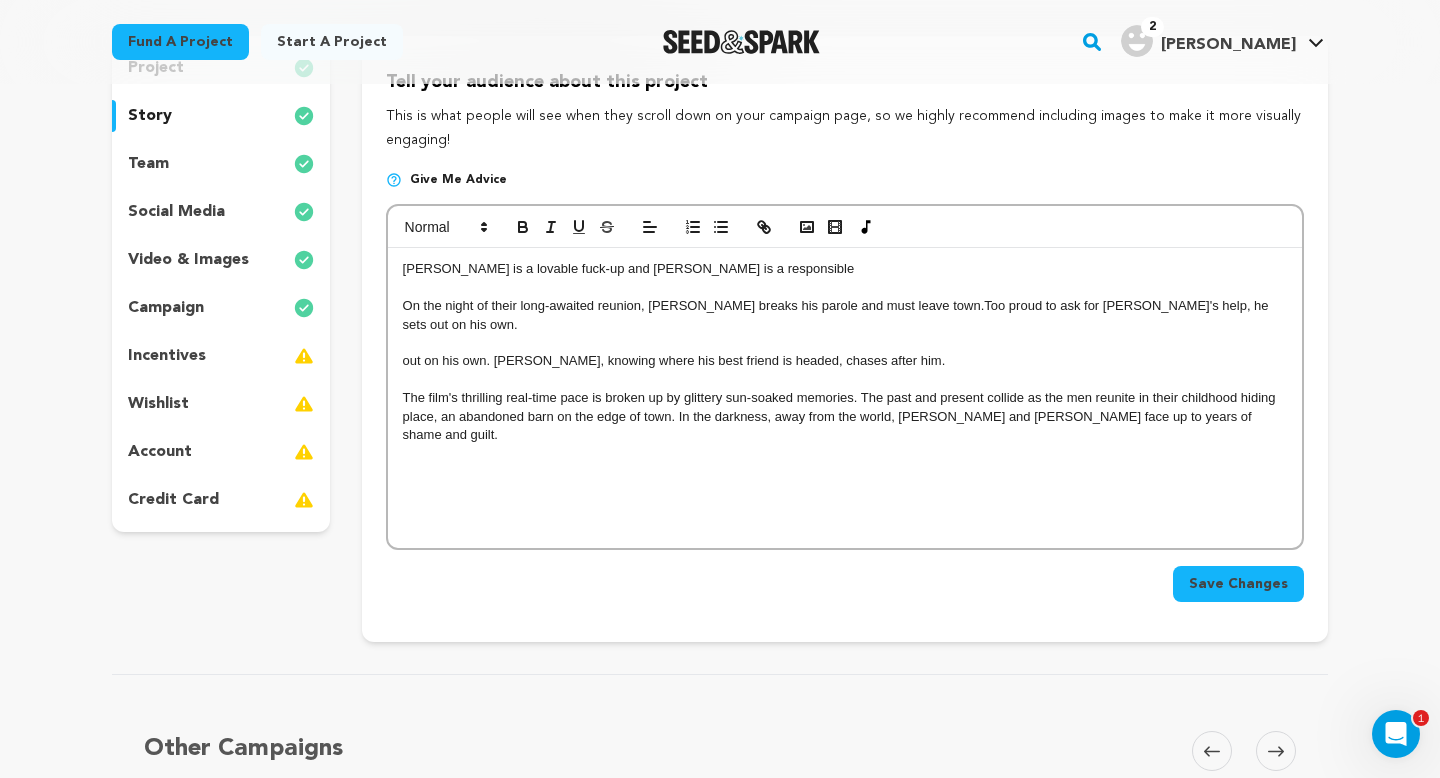 click on "out on his own. Tommy, knowing where his best friend is headed, chases after him." at bounding box center (845, 361) 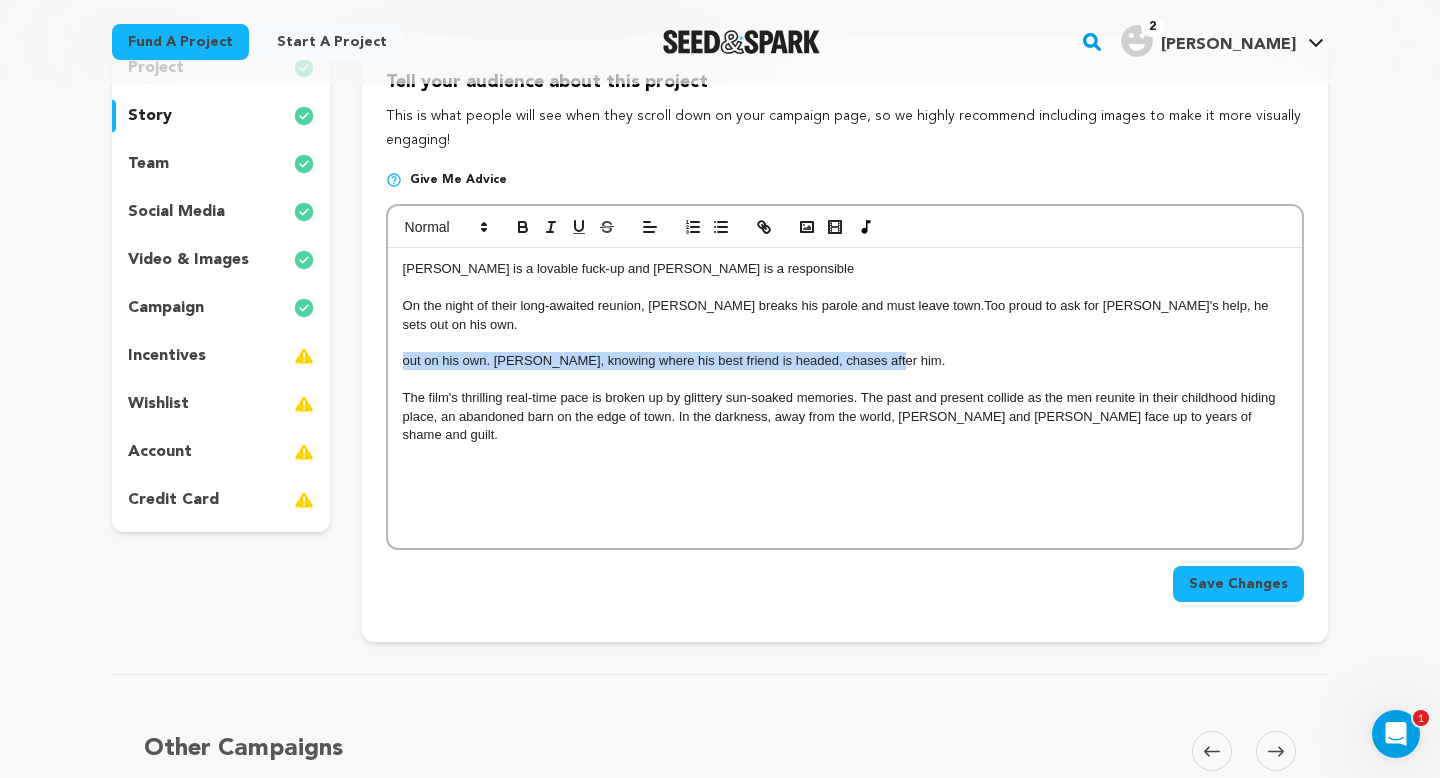 drag, startPoint x: 935, startPoint y: 345, endPoint x: 401, endPoint y: 346, distance: 534.0009 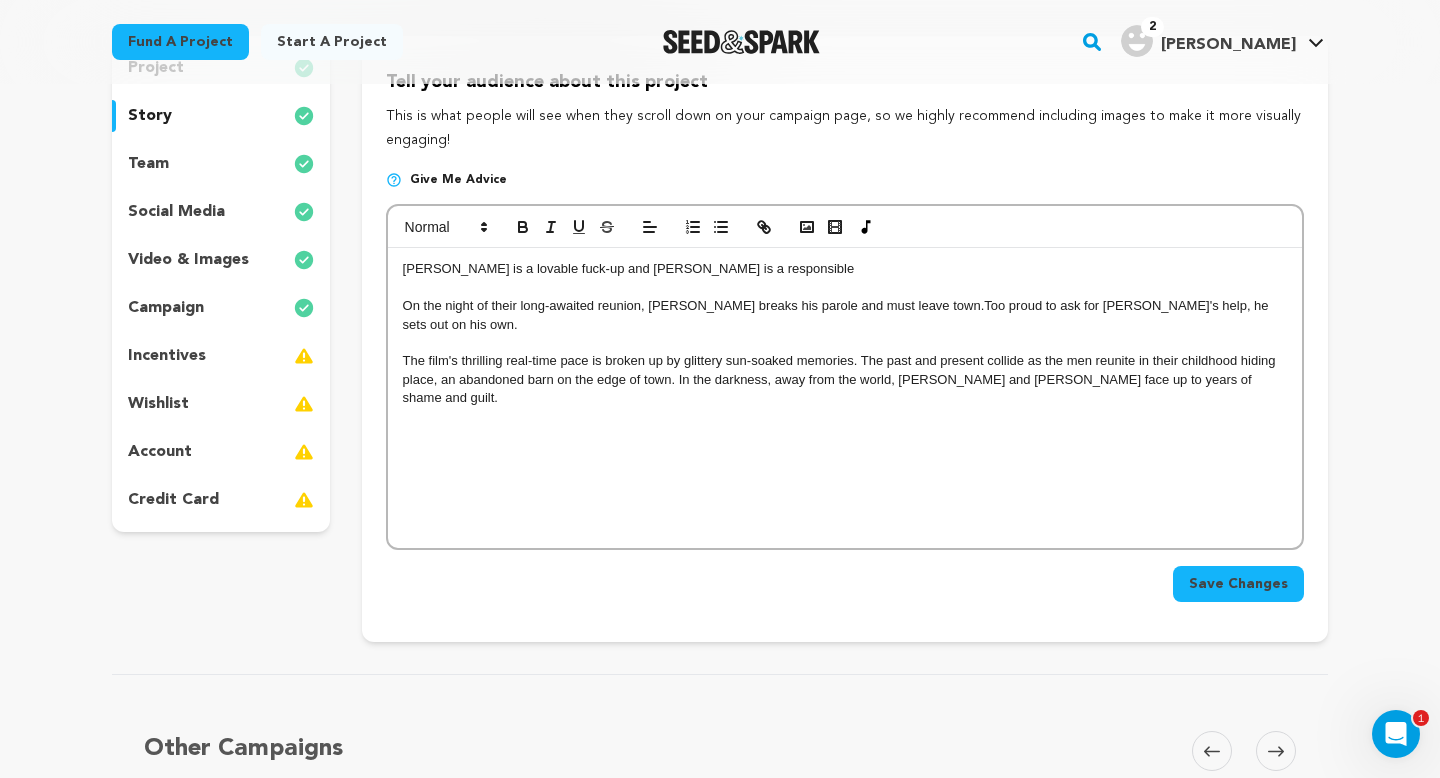 click on "Too proud to ask for Steven's help, he sets out on his own." at bounding box center (838, 314) 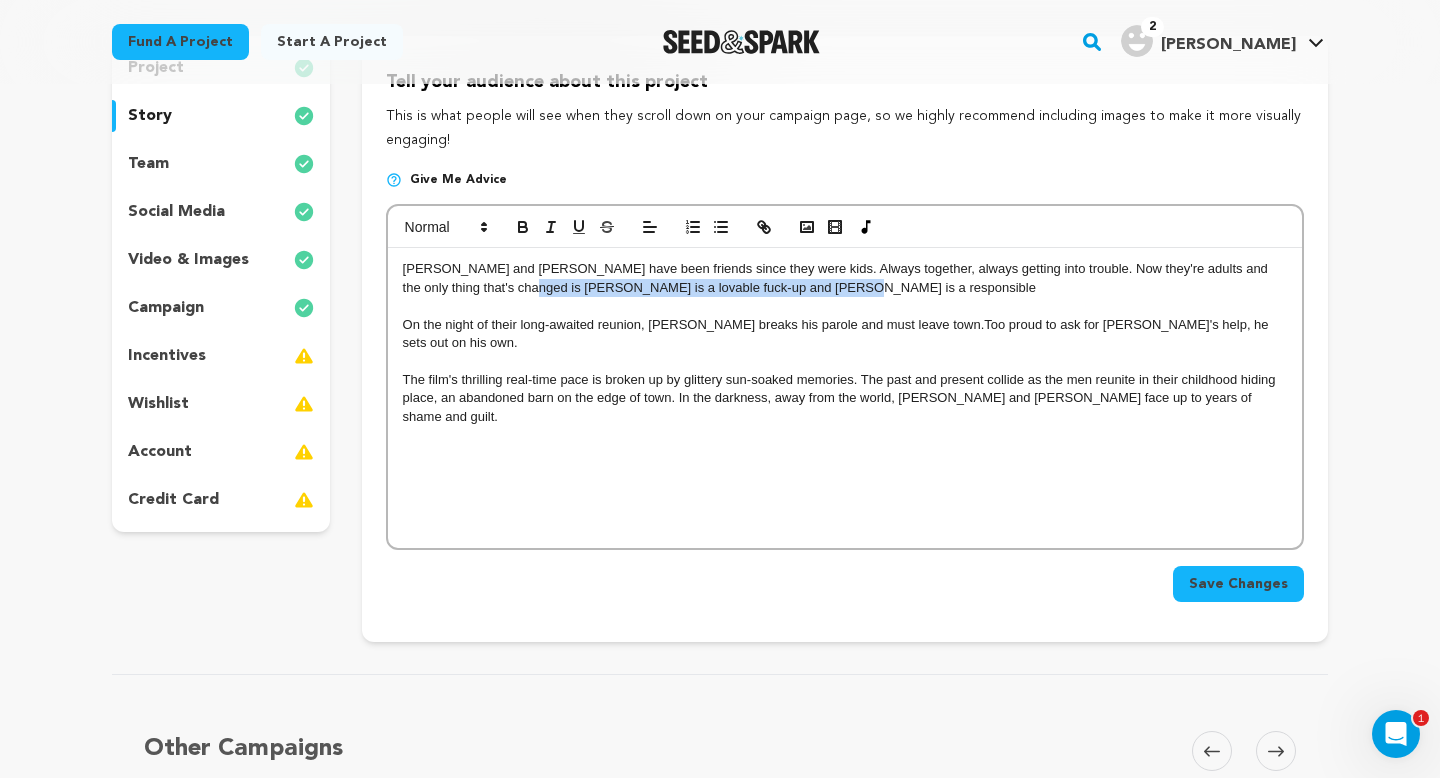 drag, startPoint x: 850, startPoint y: 285, endPoint x: 524, endPoint y: 291, distance: 326.0552 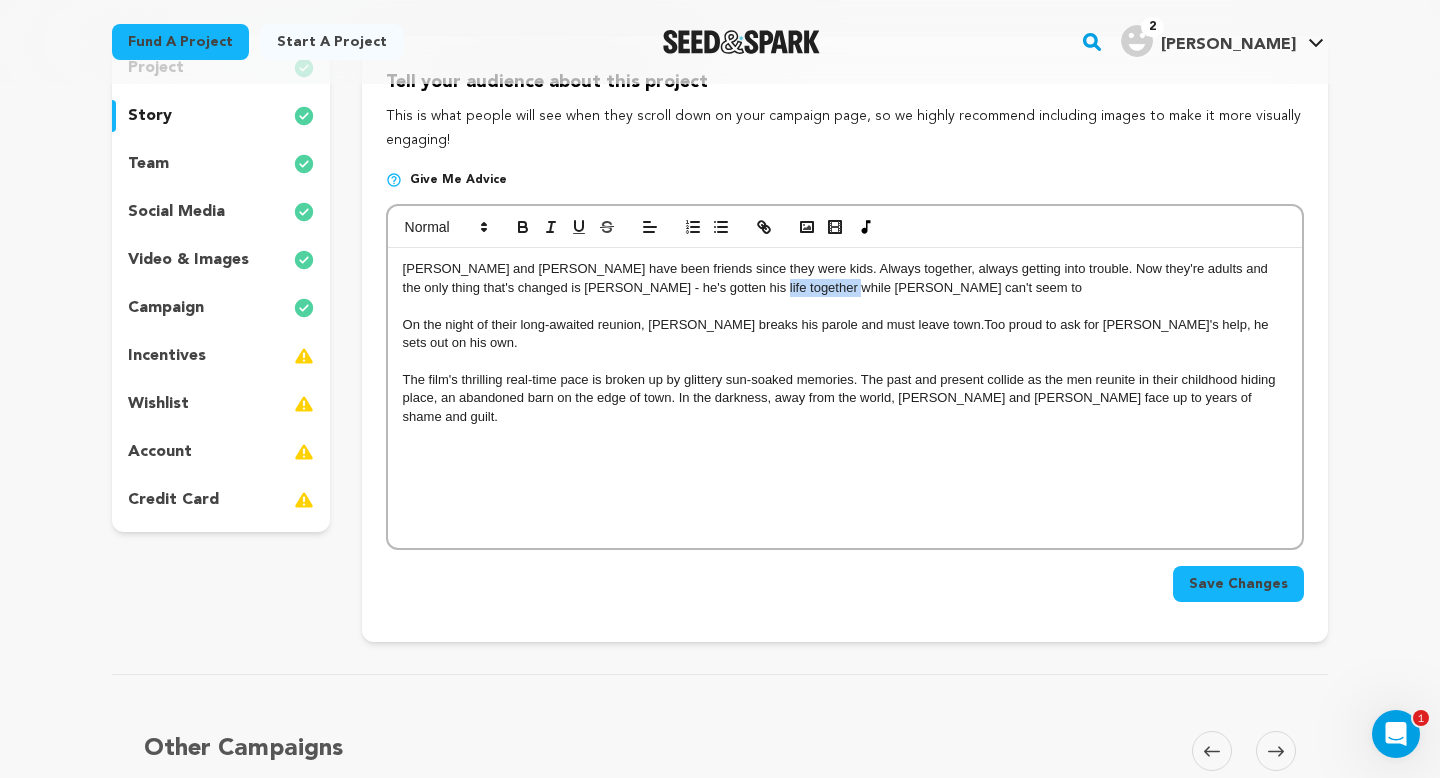 drag, startPoint x: 832, startPoint y: 287, endPoint x: 739, endPoint y: 282, distance: 93.13431 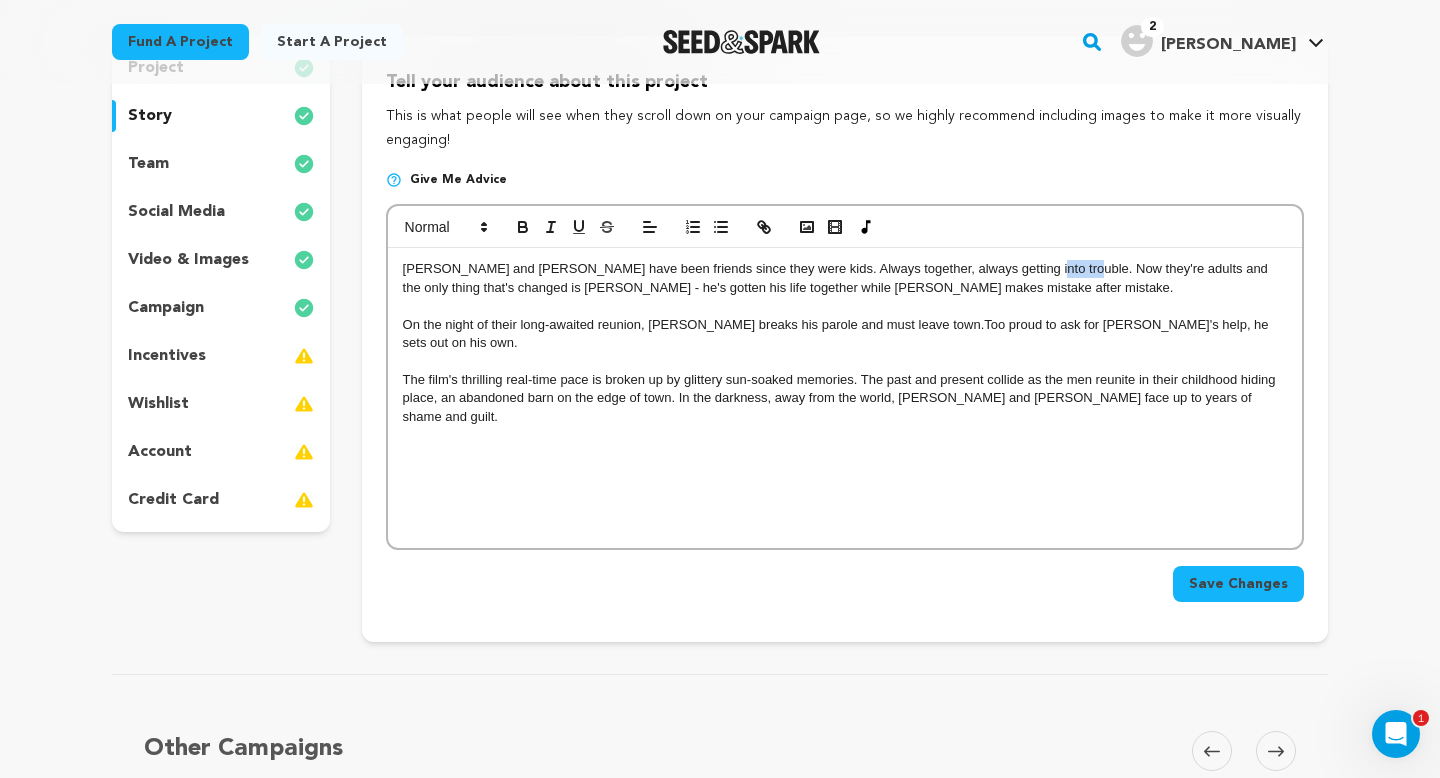 drag, startPoint x: 1056, startPoint y: 270, endPoint x: 1019, endPoint y: 266, distance: 37.215588 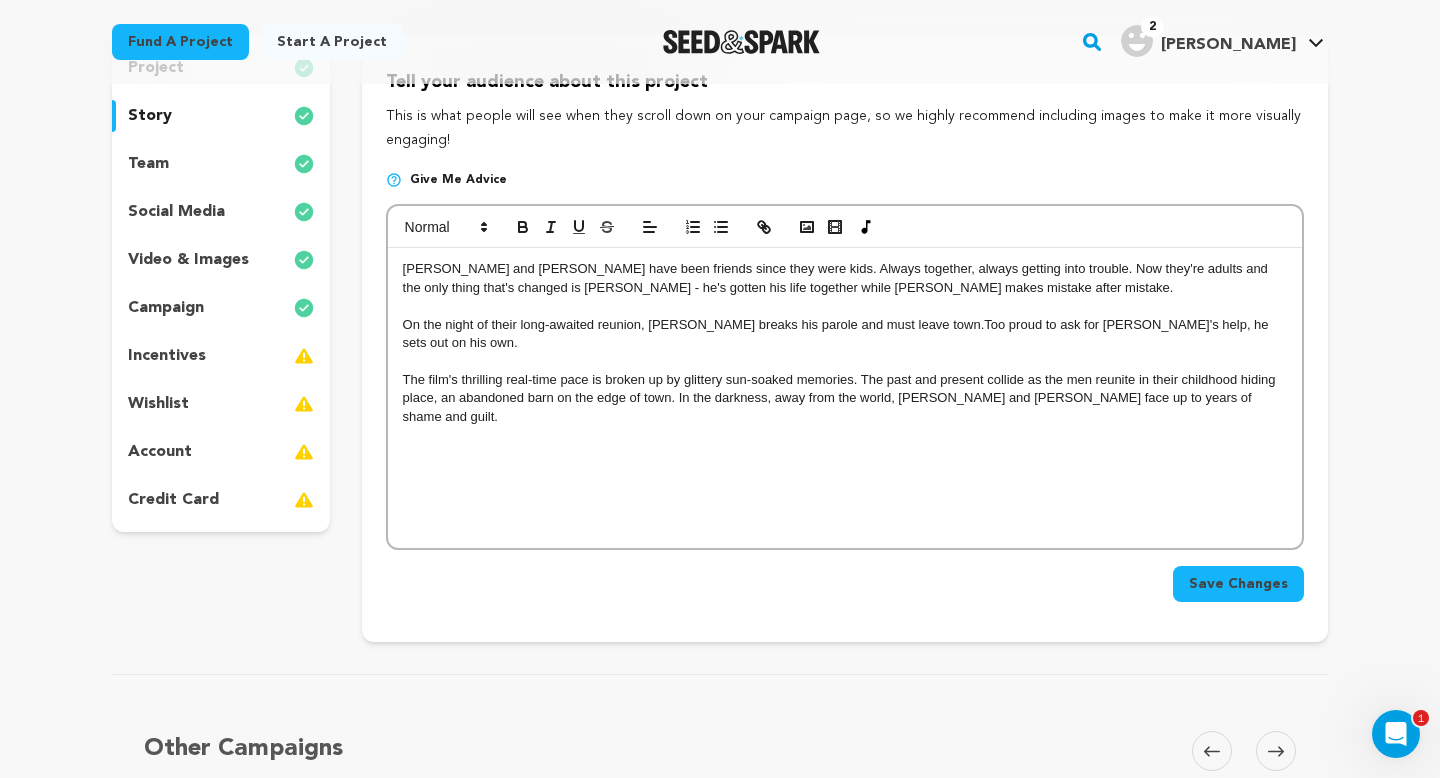 click on "Gus and Steven have been friends since they were kids. Always together, always getting into trouble. Now they're adults and the only thing that's changed is Steven - he's gotten his life together while Gus makes mistake after mistake." at bounding box center [845, 278] 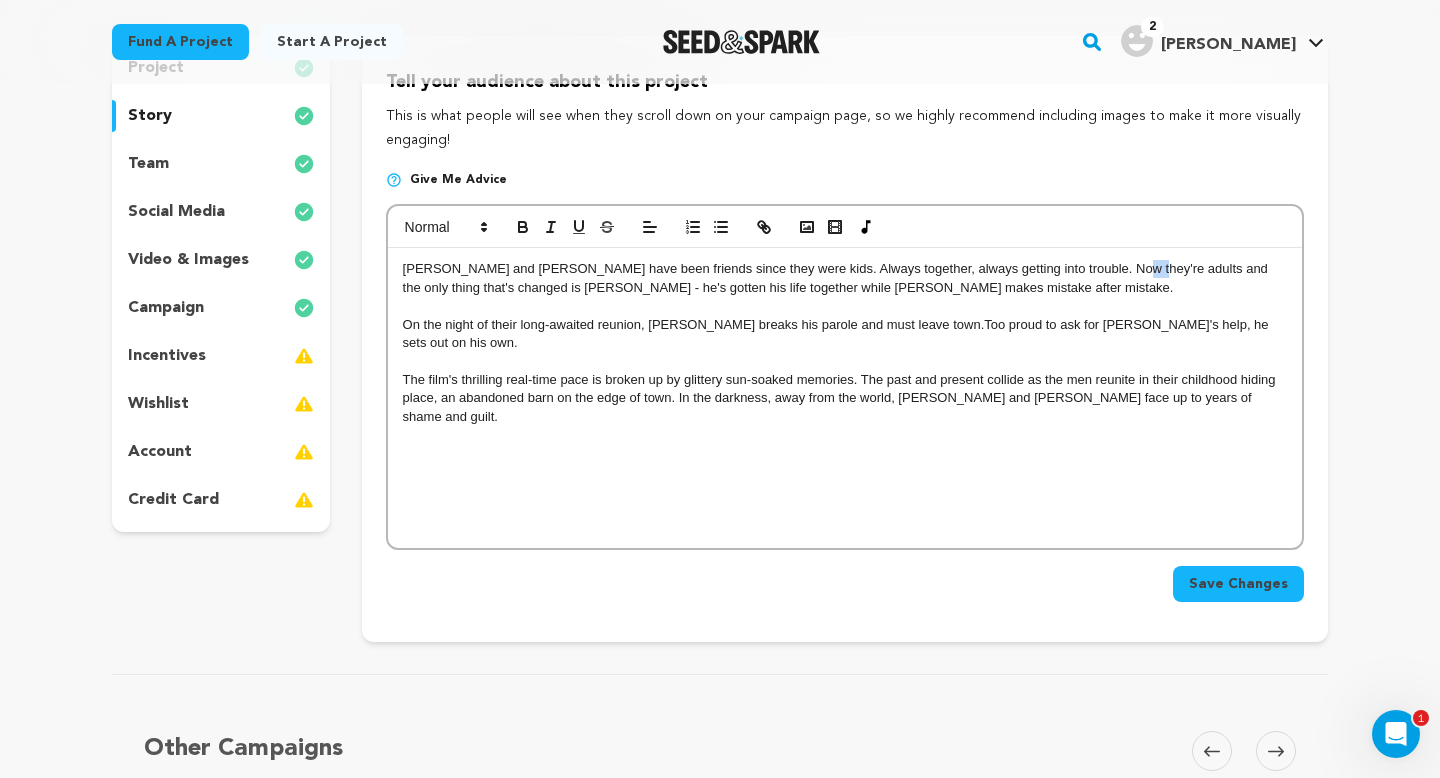 drag, startPoint x: 1117, startPoint y: 264, endPoint x: 1099, endPoint y: 264, distance: 18 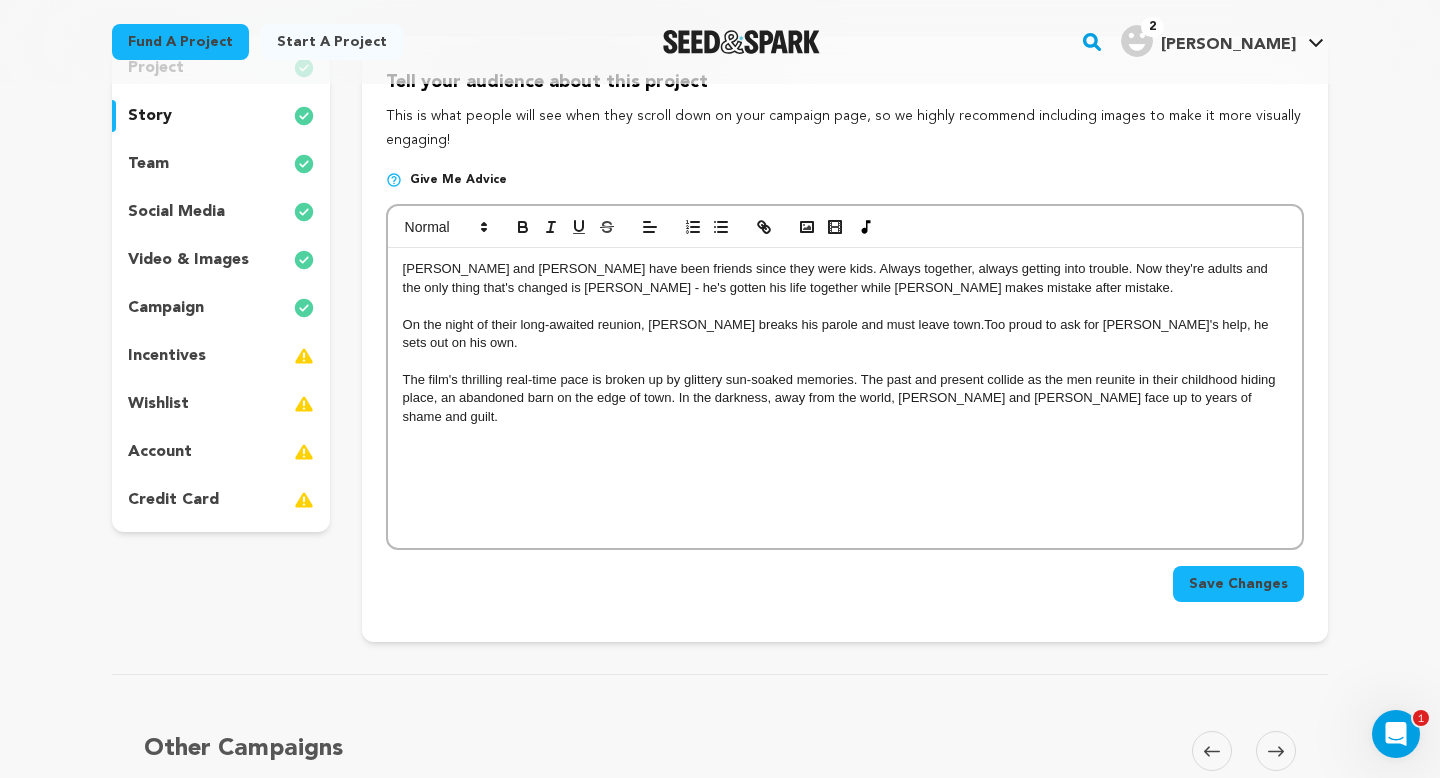 click on "Gus and Steven have been friends since they were kids. Always together, always getting into trouble. Now they're adults and the only thing that's changed is Steven - he's gotten his life together while Gus makes mistake after mistake." at bounding box center [845, 278] 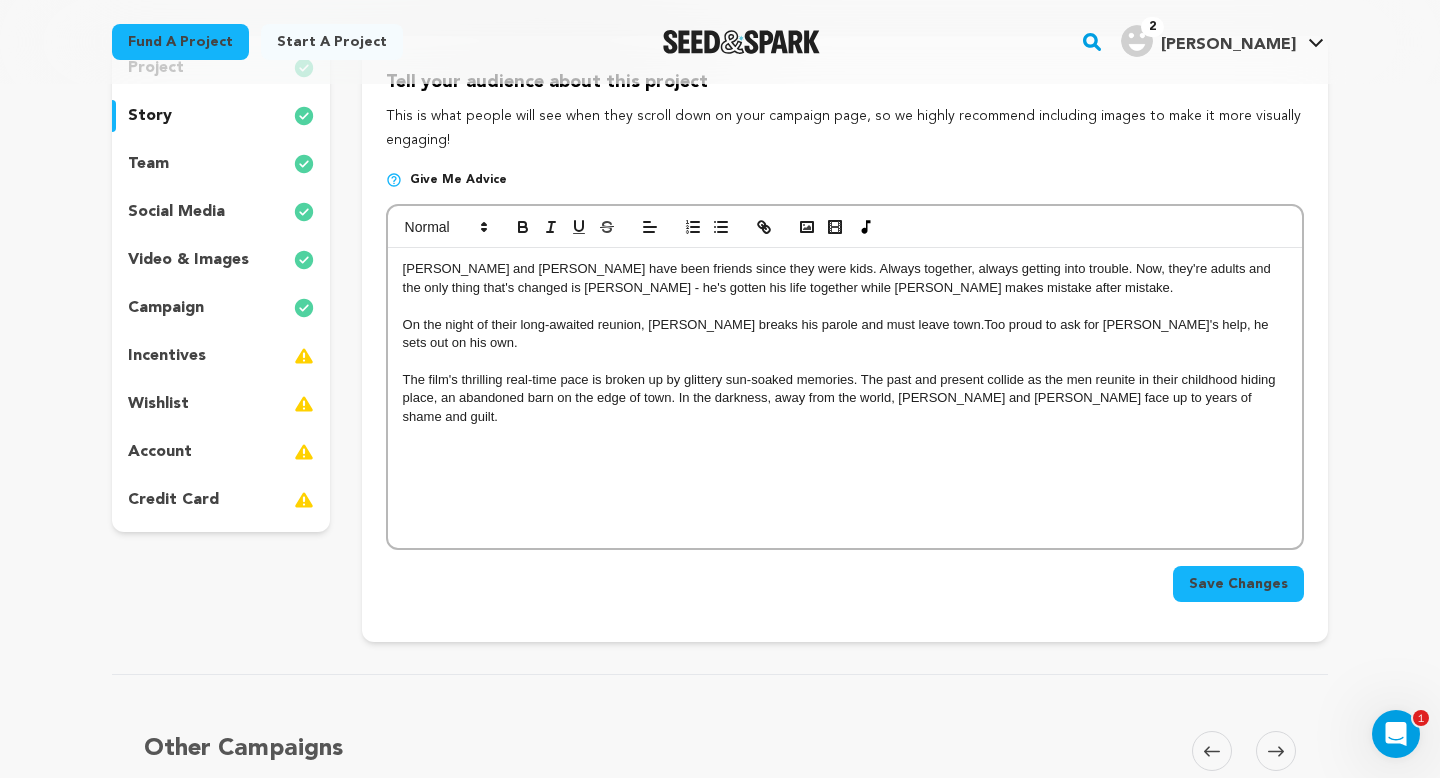 click on "Gus and Steven have been friends since they were kids. Always together, always getting into trouble. Now, they're adults and the only thing that's changed is Steven - he's gotten his life together while Gus makes mistake after mistake." at bounding box center (845, 278) 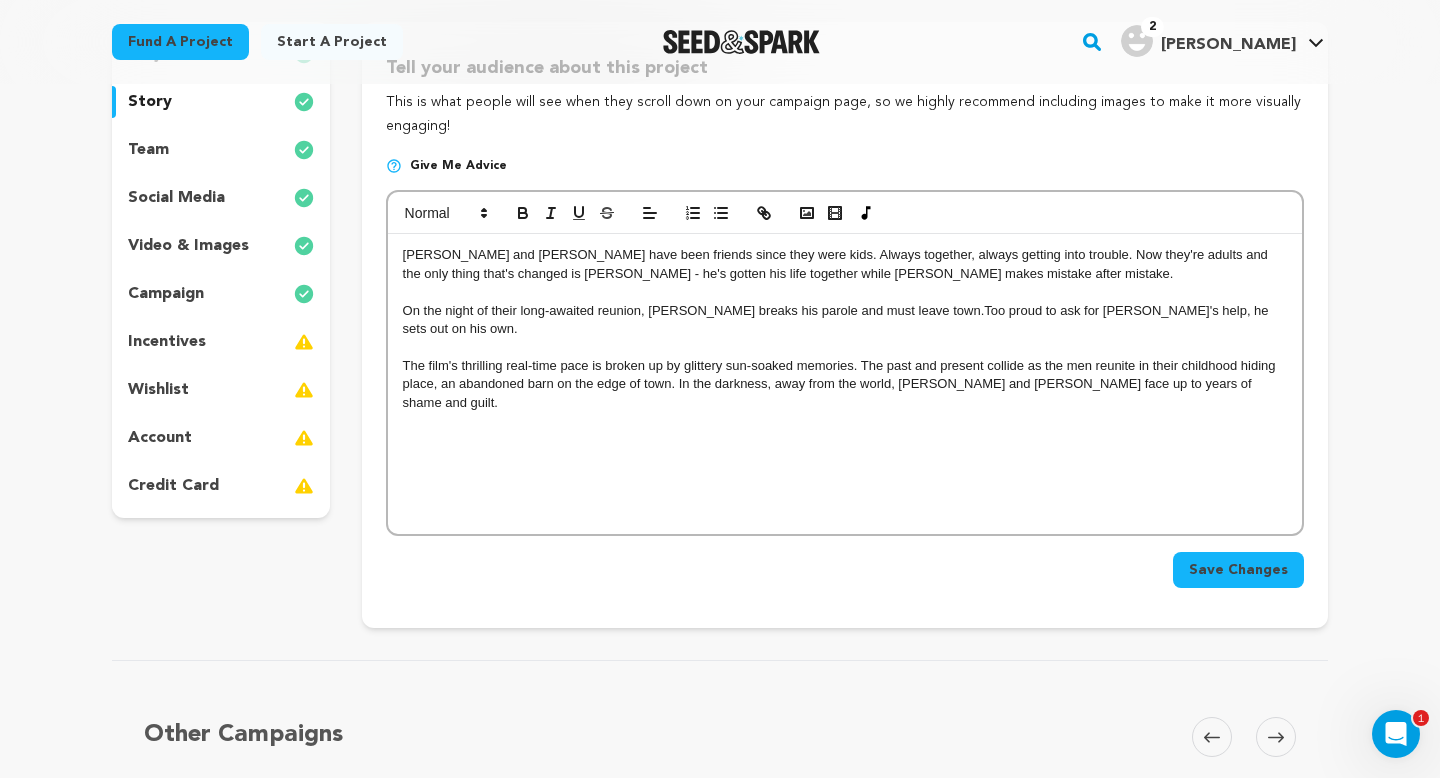 scroll, scrollTop: 248, scrollLeft: 0, axis: vertical 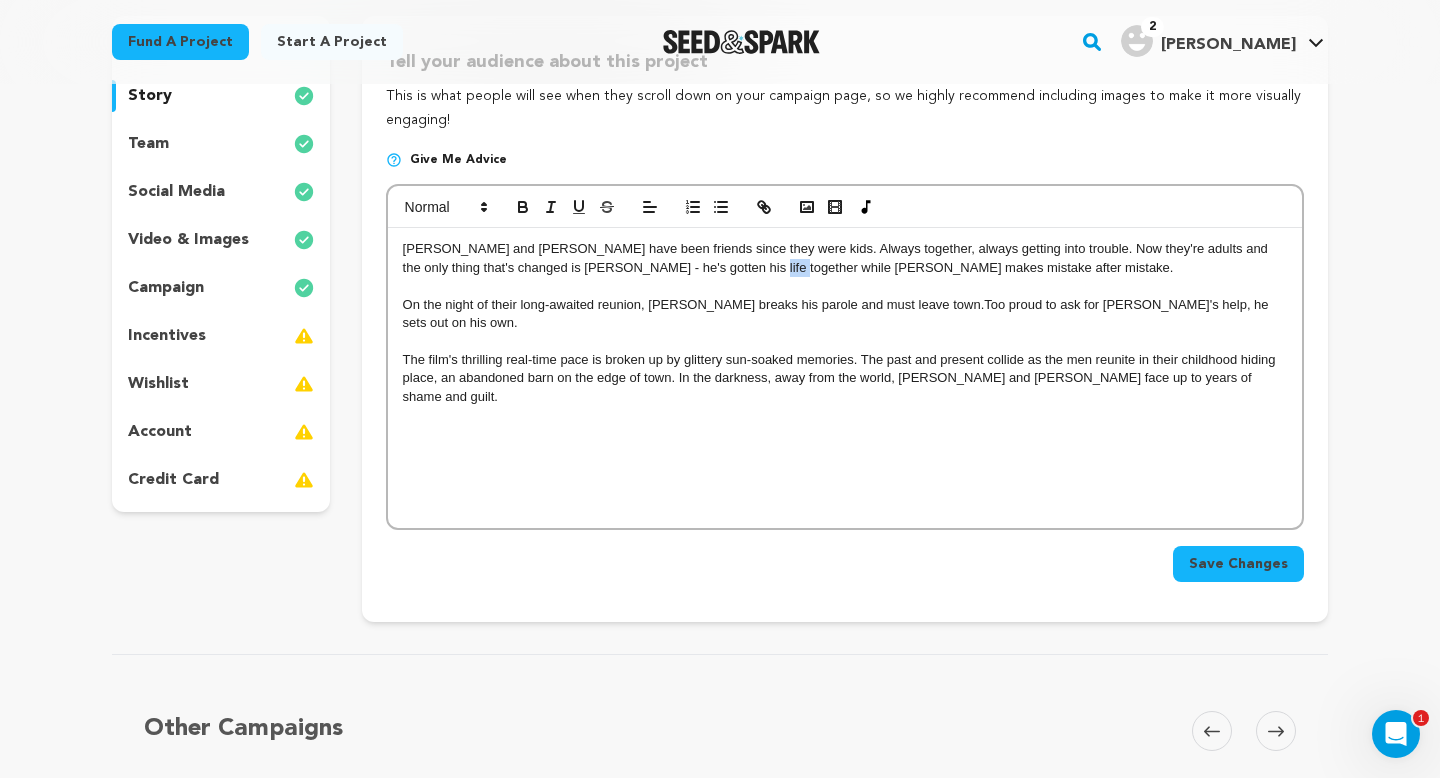 drag, startPoint x: 777, startPoint y: 269, endPoint x: 741, endPoint y: 269, distance: 36 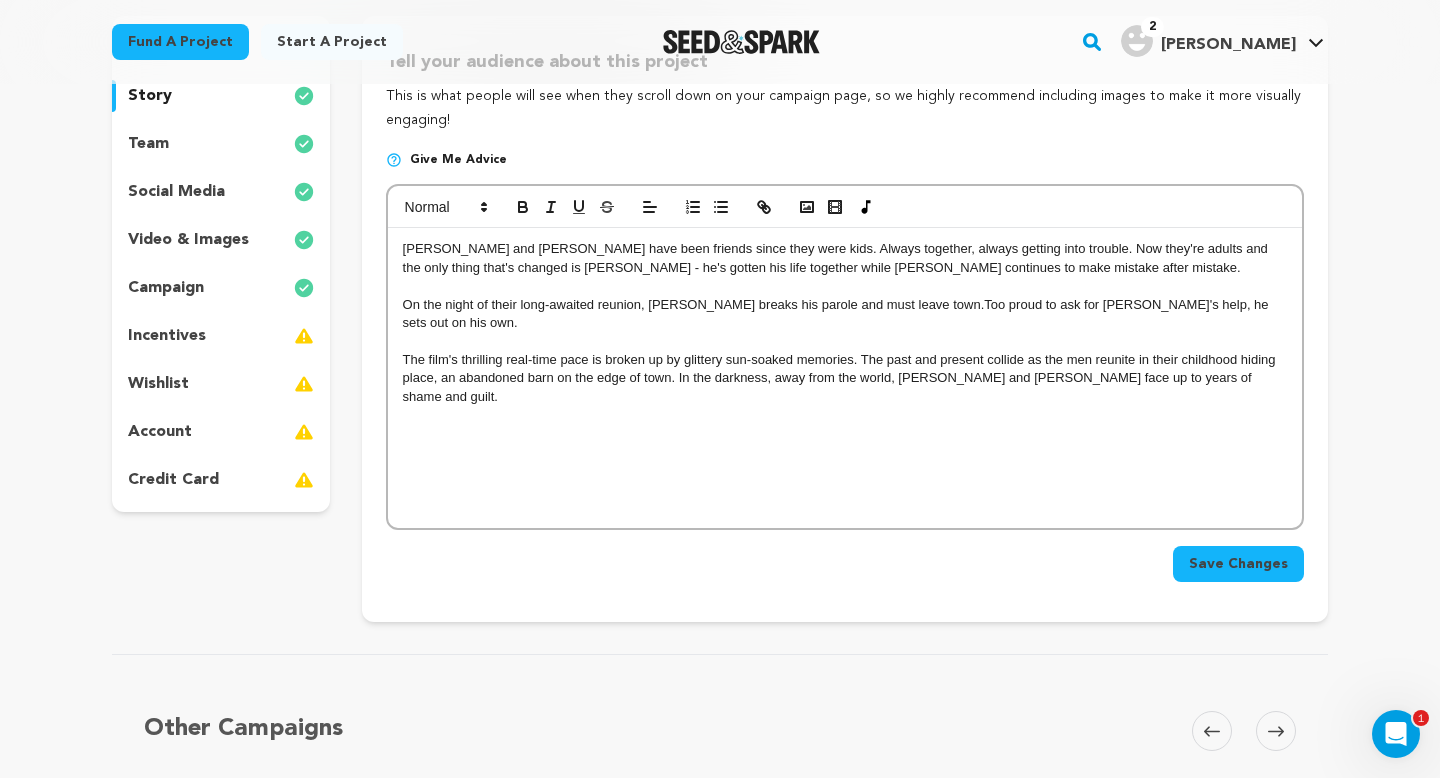 click on "Gus and Steven have been friends since they were kids. Always together, always getting into trouble. Now they're adults and the only thing that's changed is Steven - he's gotten his life together while Gus continues to make mistake after mistake." at bounding box center [845, 258] 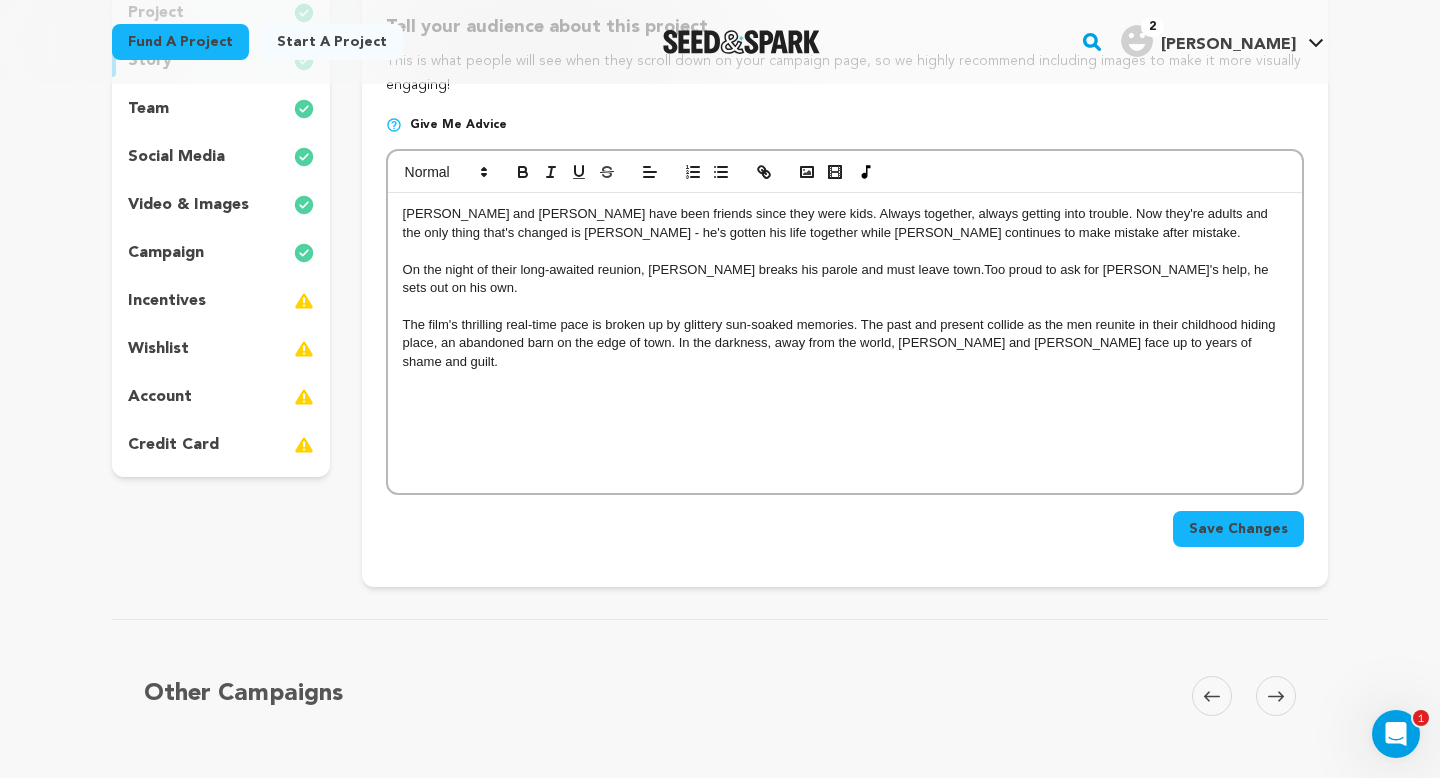 scroll, scrollTop: 284, scrollLeft: 0, axis: vertical 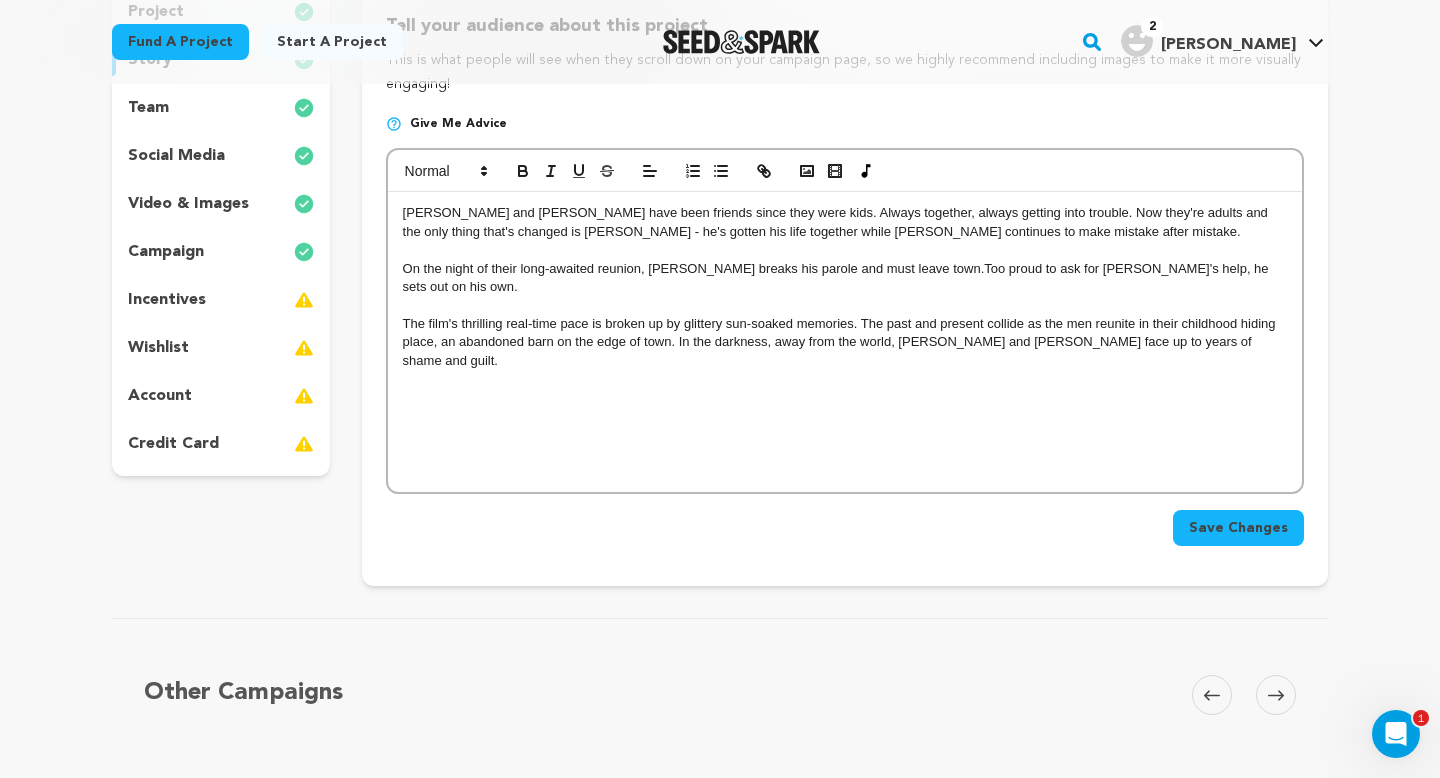 click on "Gus and Steven have been friends since they were kids. Always together, always getting into trouble. Now they're adults and the only thing that's changed is Steven - he's gotten his life together while Gus continues to make mistake after mistake." at bounding box center [845, 222] 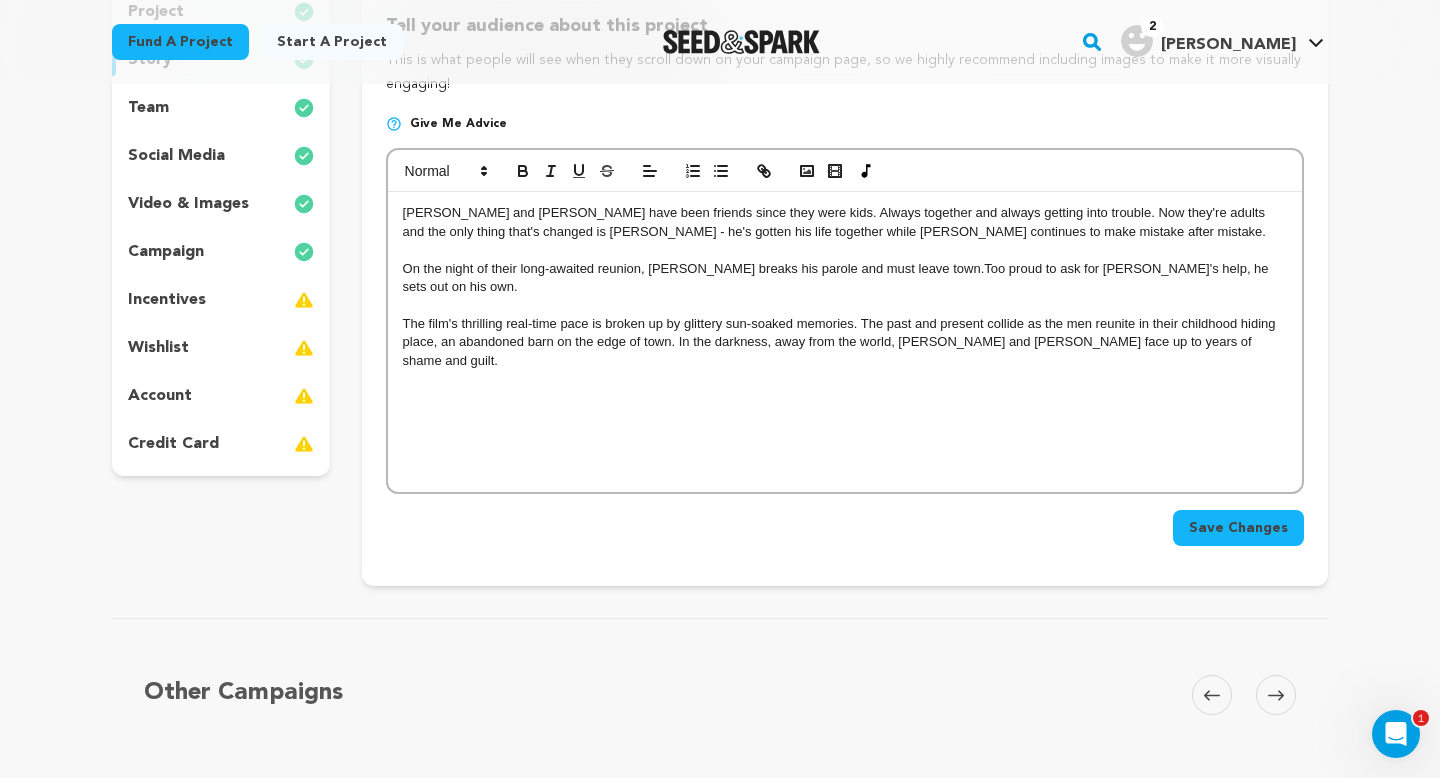 click on "Gus and Steven have been friends since they were kids. Always together and always getting into trouble. Now they're adults and the only thing that's changed is Steven - he's gotten his life together while Gus continues to make mistake after mistake." at bounding box center (845, 222) 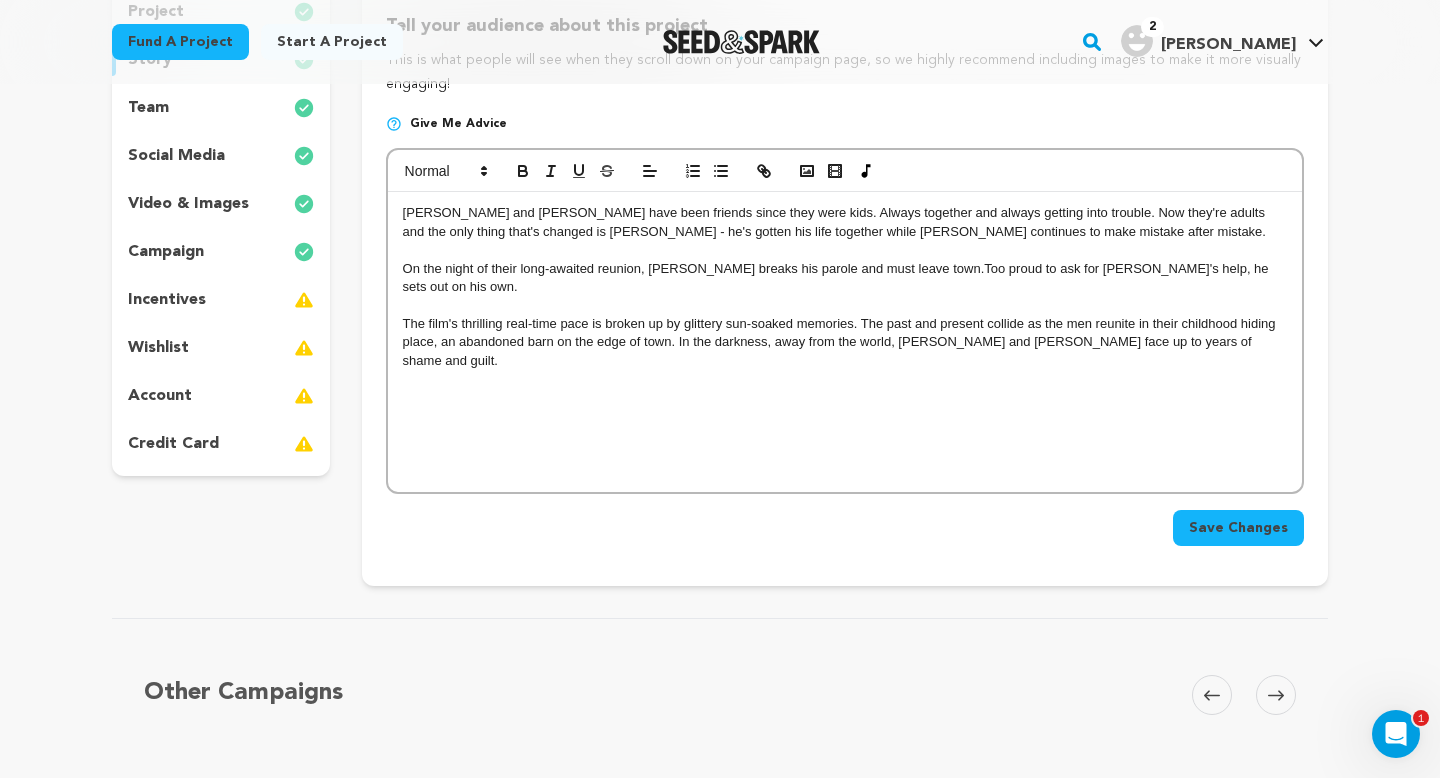 click on "Gus and Steven have been friends since they were kids. Always together and always getting into trouble. Now they're adults and the only thing that's changed is Steven - he's gotten his life together while Gus continues to make mistake after mistake." at bounding box center (845, 222) 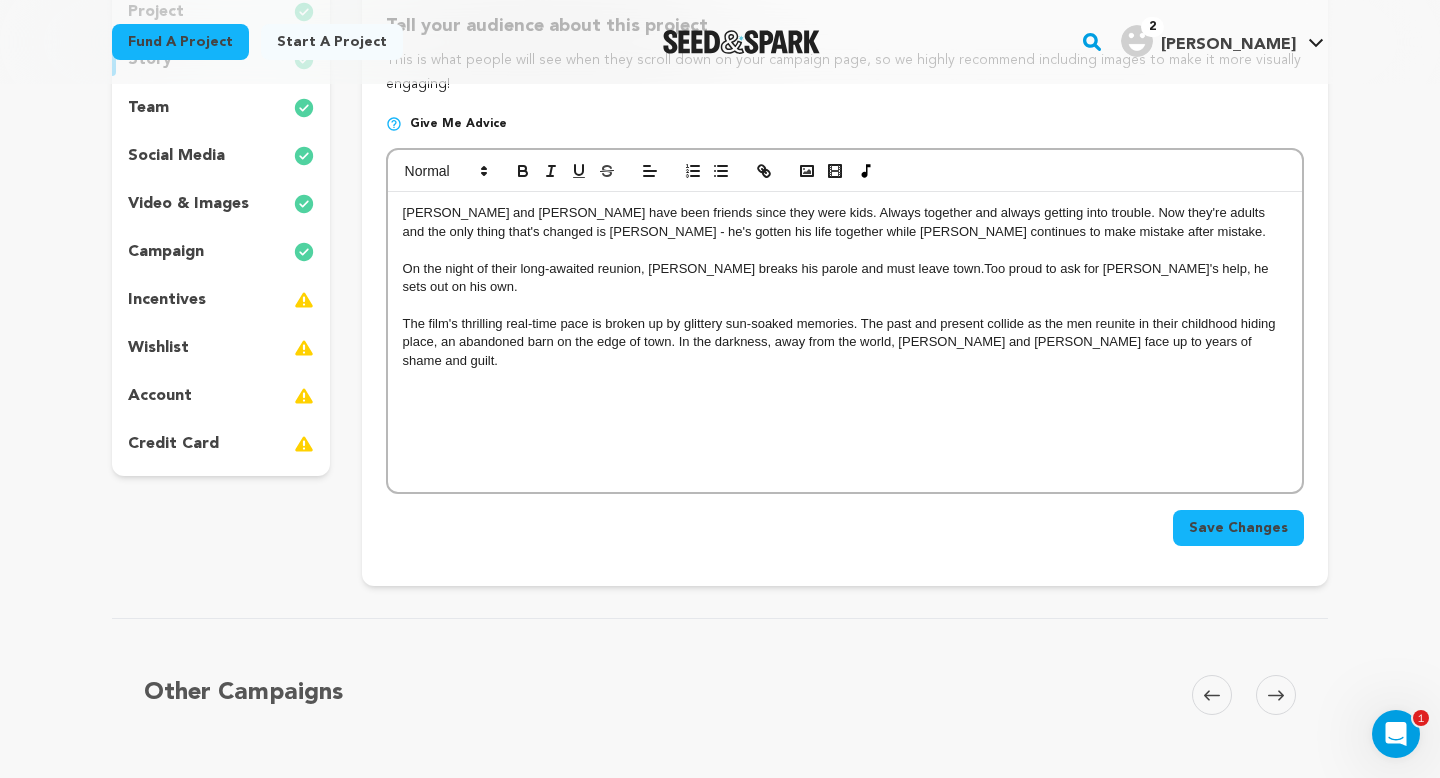 click on "Gus and Steven have been friends since they were kids. Always together and always getting into trouble. Now they're adults and the only thing that's changed is Steven - he's gotten his life together while Gus continues to make mistake after mistake.   On the night of their long-awaited reunion, Gus breaks his parole and must leave town.  Too proud to ask for Steven's help, he sets out on his own.  The film's thrilling real-time pace is broken up by glittery sun-soaked memories. The past and present collide as the men reunite in their childhood hiding place, an abandoned barn on the edge of town. In the darkness, away from the world, Gus and Steven face up to years of shame and guilt." at bounding box center [845, 342] 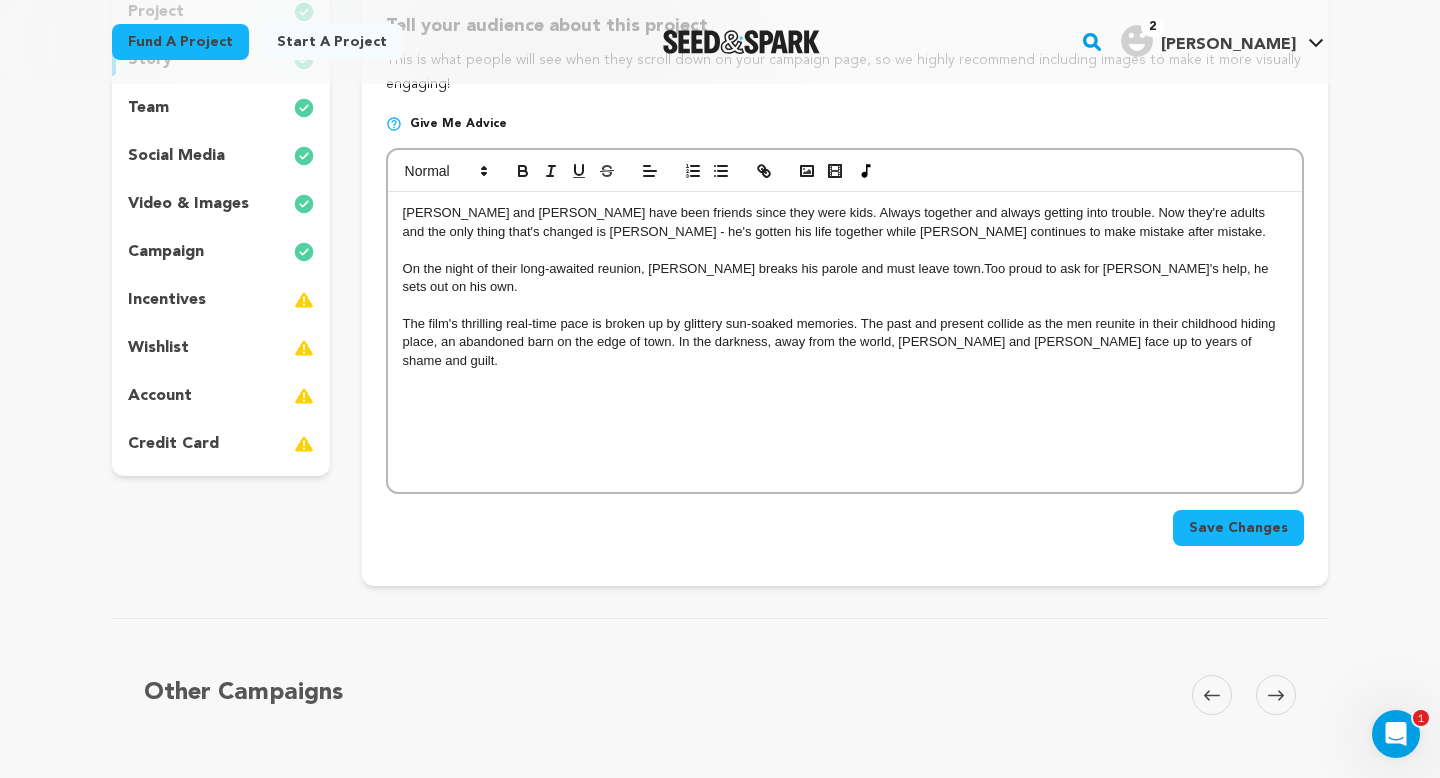 drag, startPoint x: 1146, startPoint y: 214, endPoint x: 1273, endPoint y: 211, distance: 127.03543 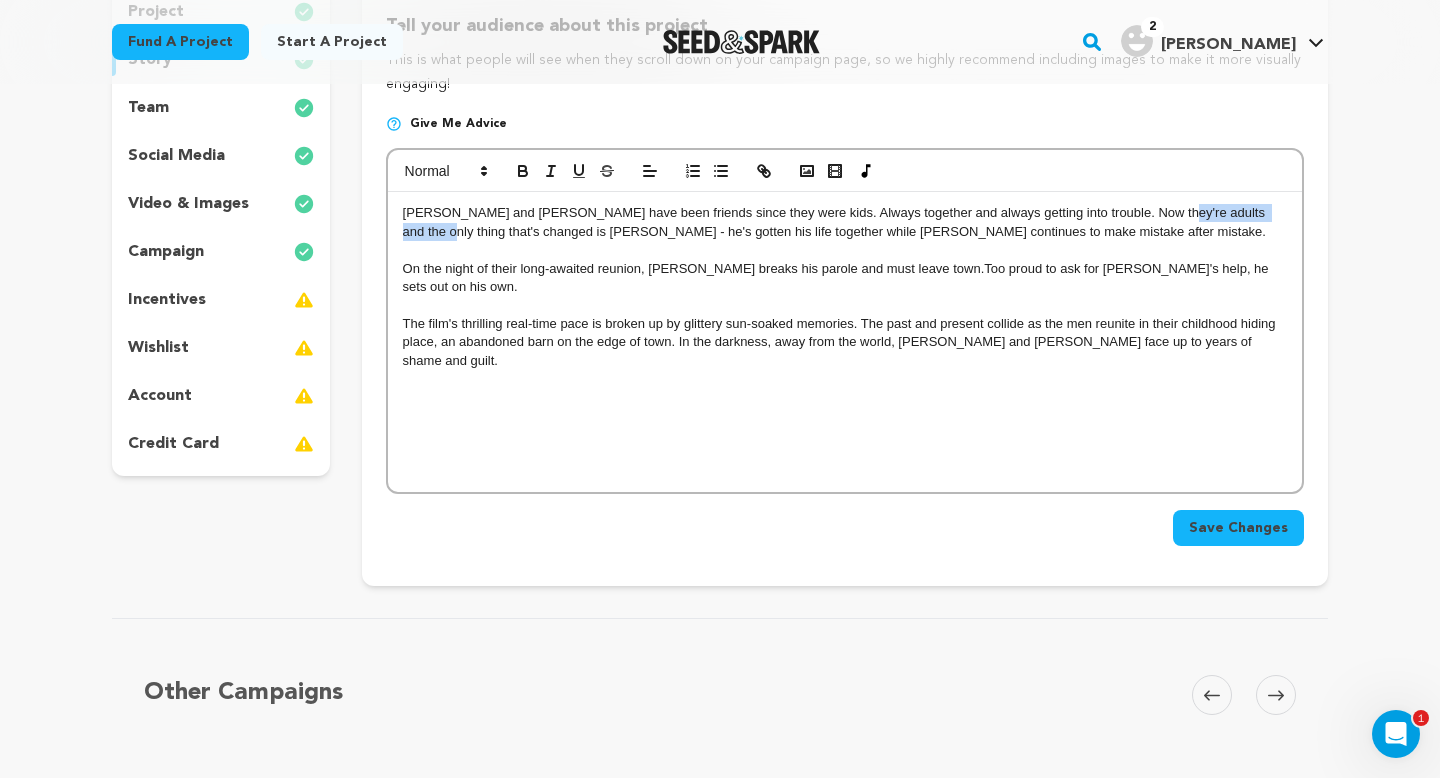 drag, startPoint x: 1261, startPoint y: 213, endPoint x: 1146, endPoint y: 213, distance: 115 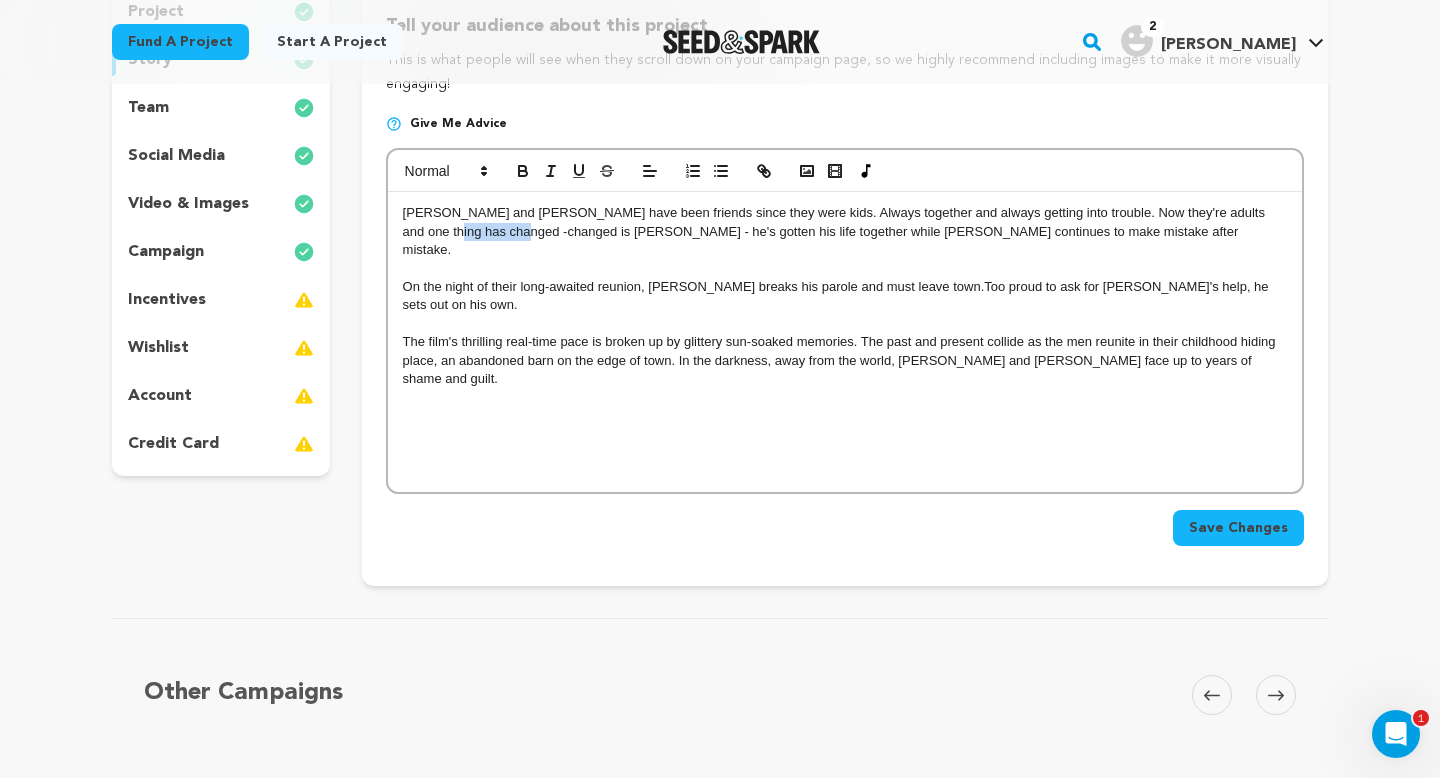 drag, startPoint x: 468, startPoint y: 231, endPoint x: 371, endPoint y: 228, distance: 97.04638 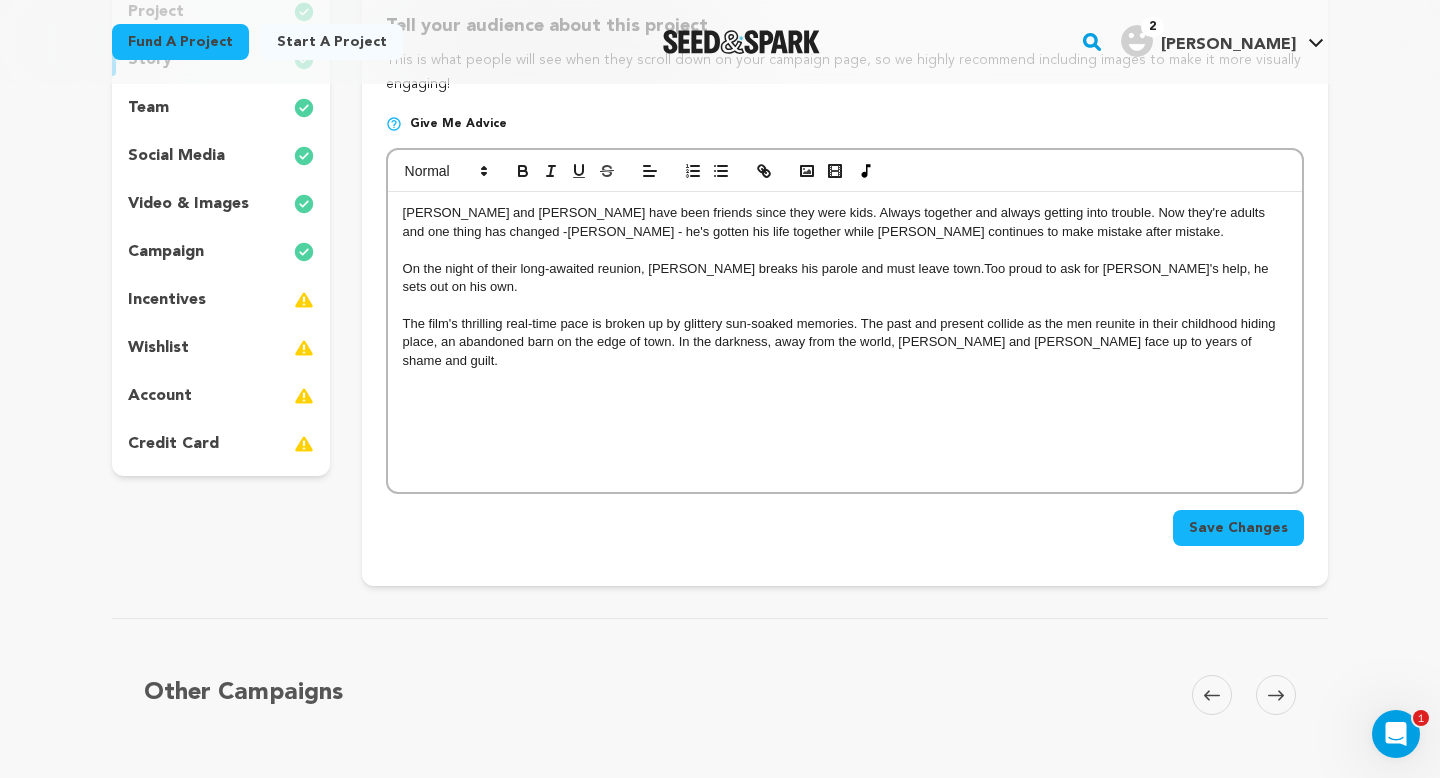 click on "Gus and Steven have been friends since they were kids. Always together and always getting into trouble. Now they're adults and one thing has changed -Steven - he's gotten his life together while Gus continues to make mistake after mistake." at bounding box center (845, 222) 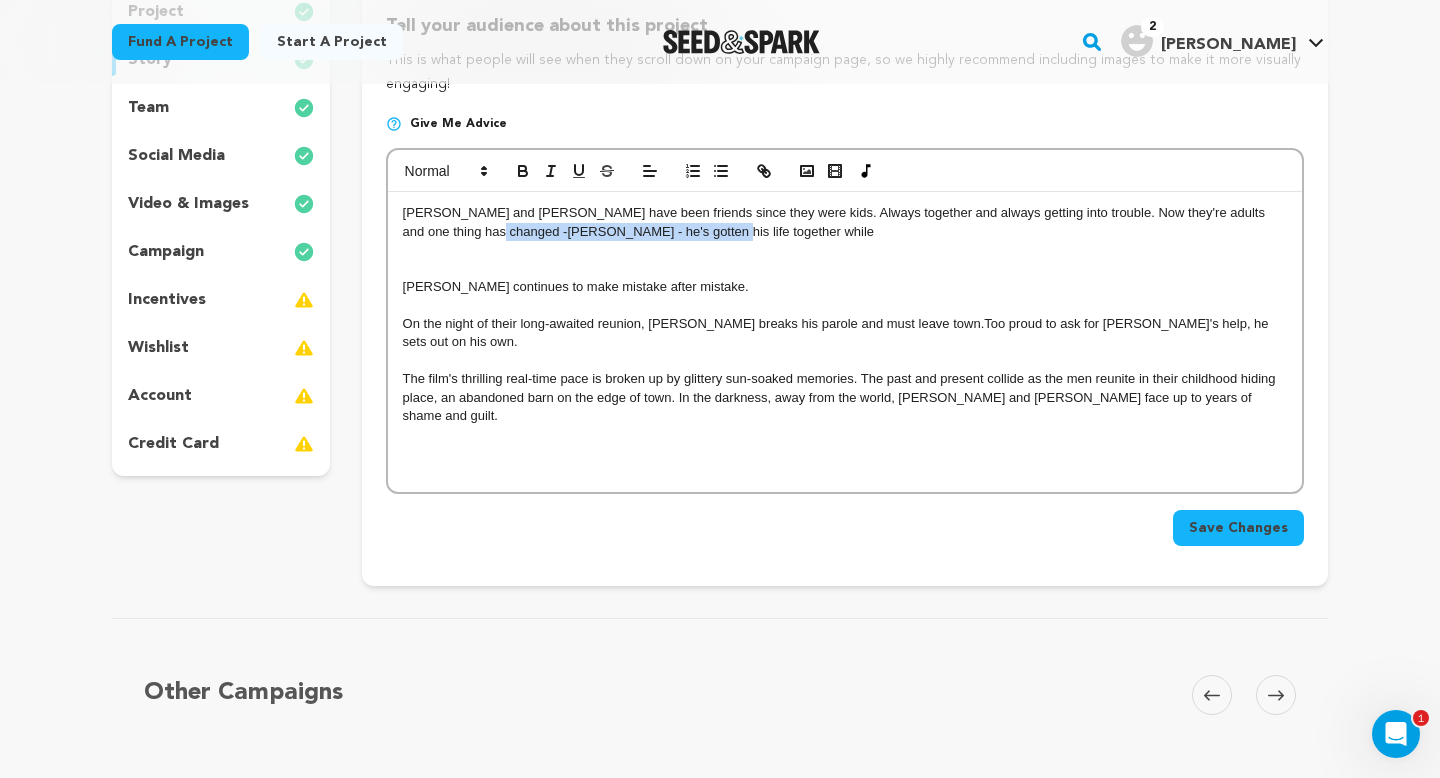 drag, startPoint x: 659, startPoint y: 236, endPoint x: 445, endPoint y: 234, distance: 214.00934 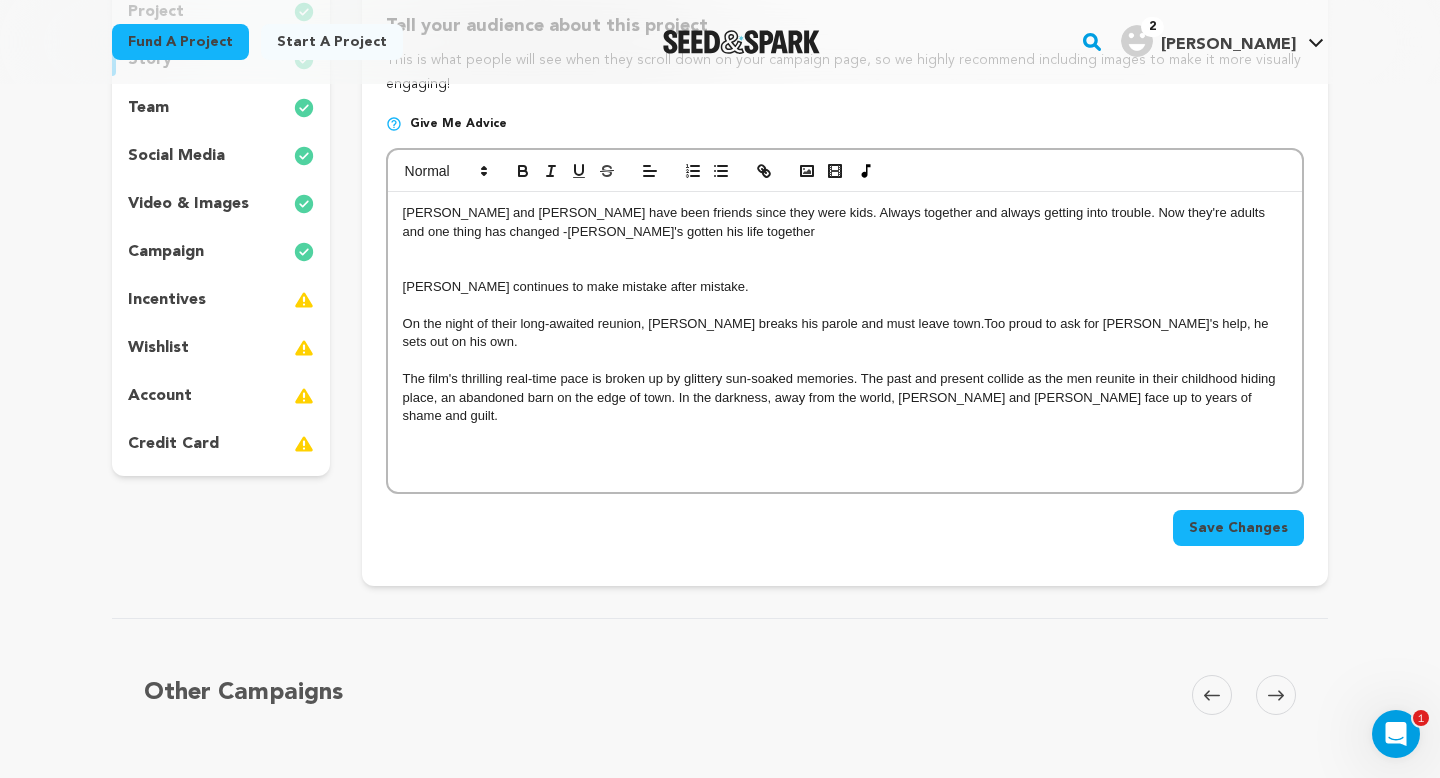 click on "Gus and Steven have been friends since they were kids. Always together and always getting into trouble. Now they're adults and one thing has changed -Steven's gotten his life together" at bounding box center [845, 222] 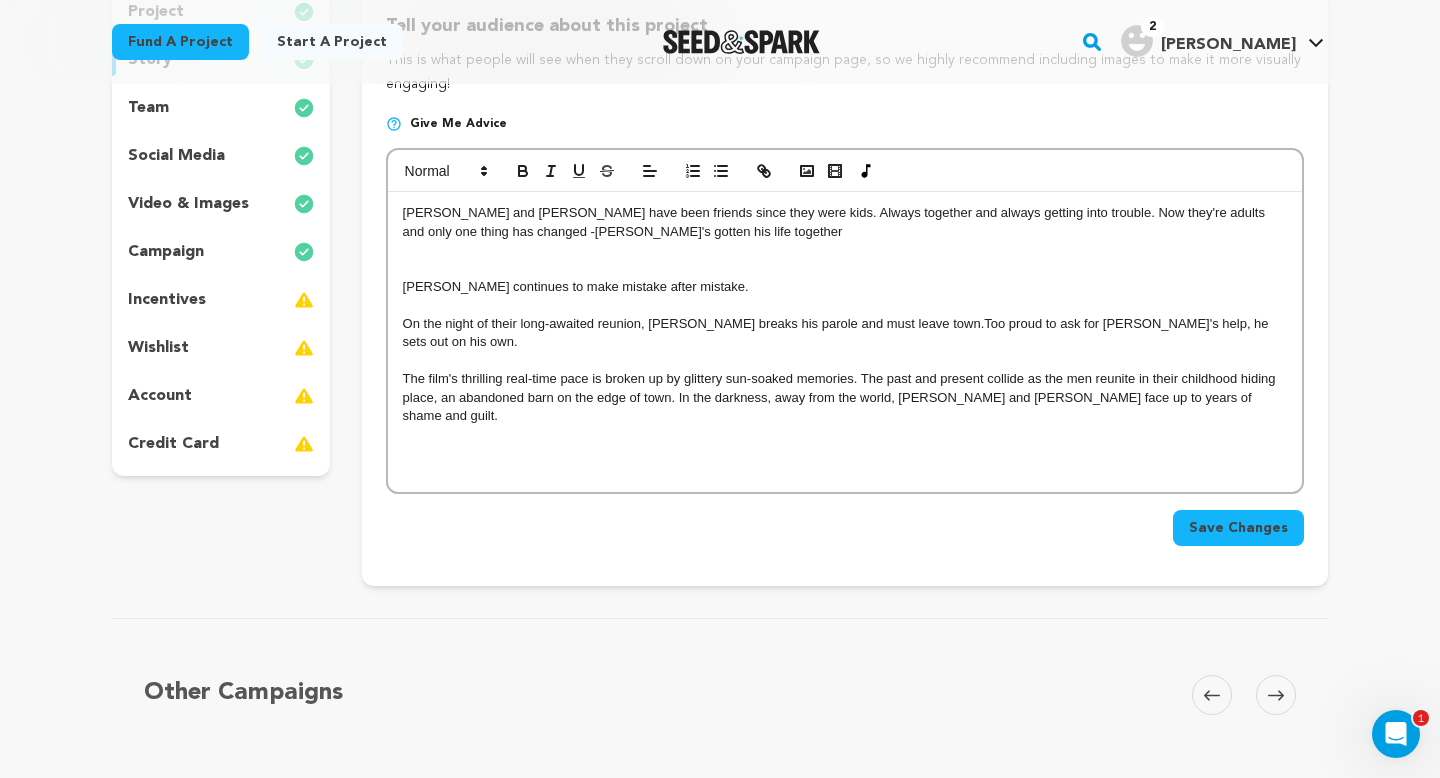 click on "Gus and Steven have been friends since they were kids. Always together and always getting into trouble. Now they're adults and only one thing has changed -Steven's gotten his life together" at bounding box center (845, 222) 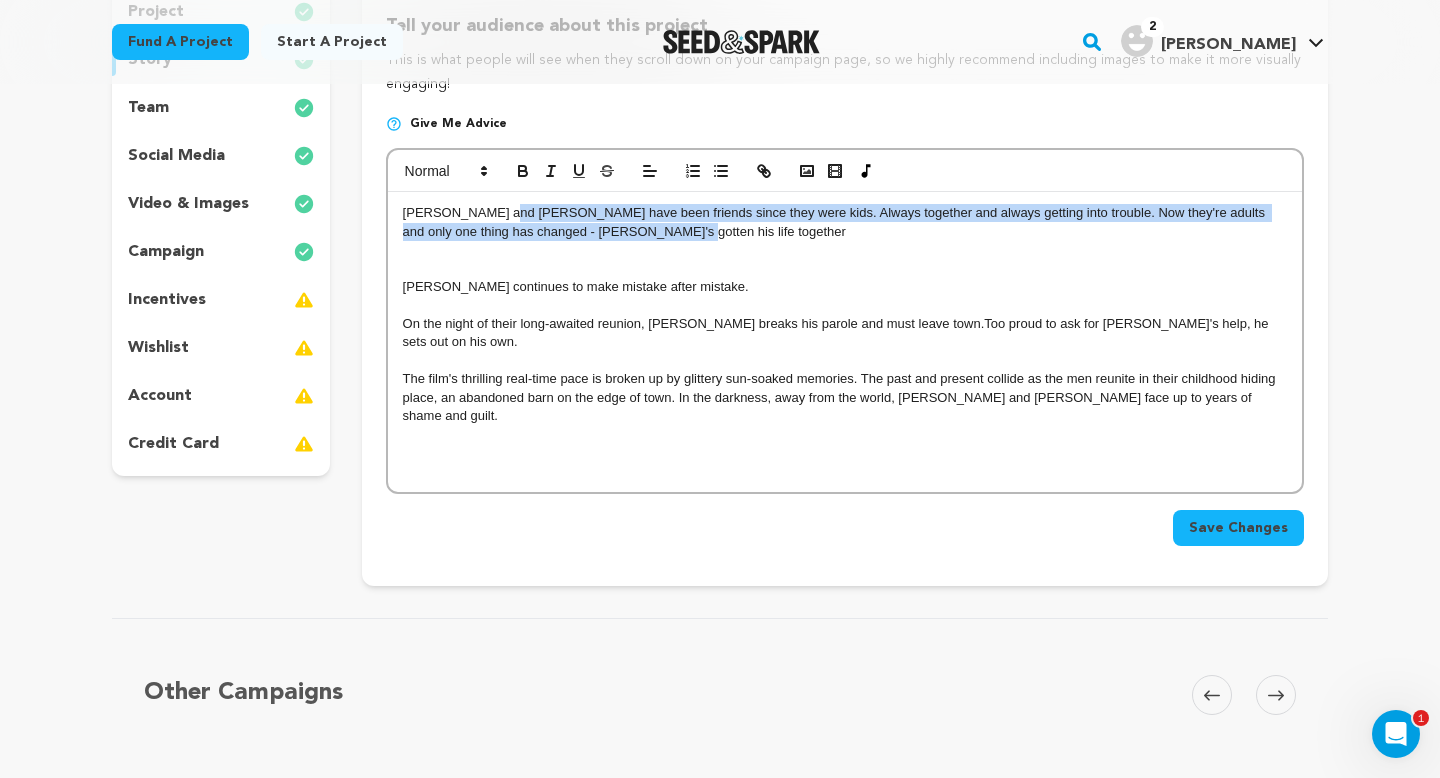 drag, startPoint x: 661, startPoint y: 235, endPoint x: 501, endPoint y: 213, distance: 161.50542 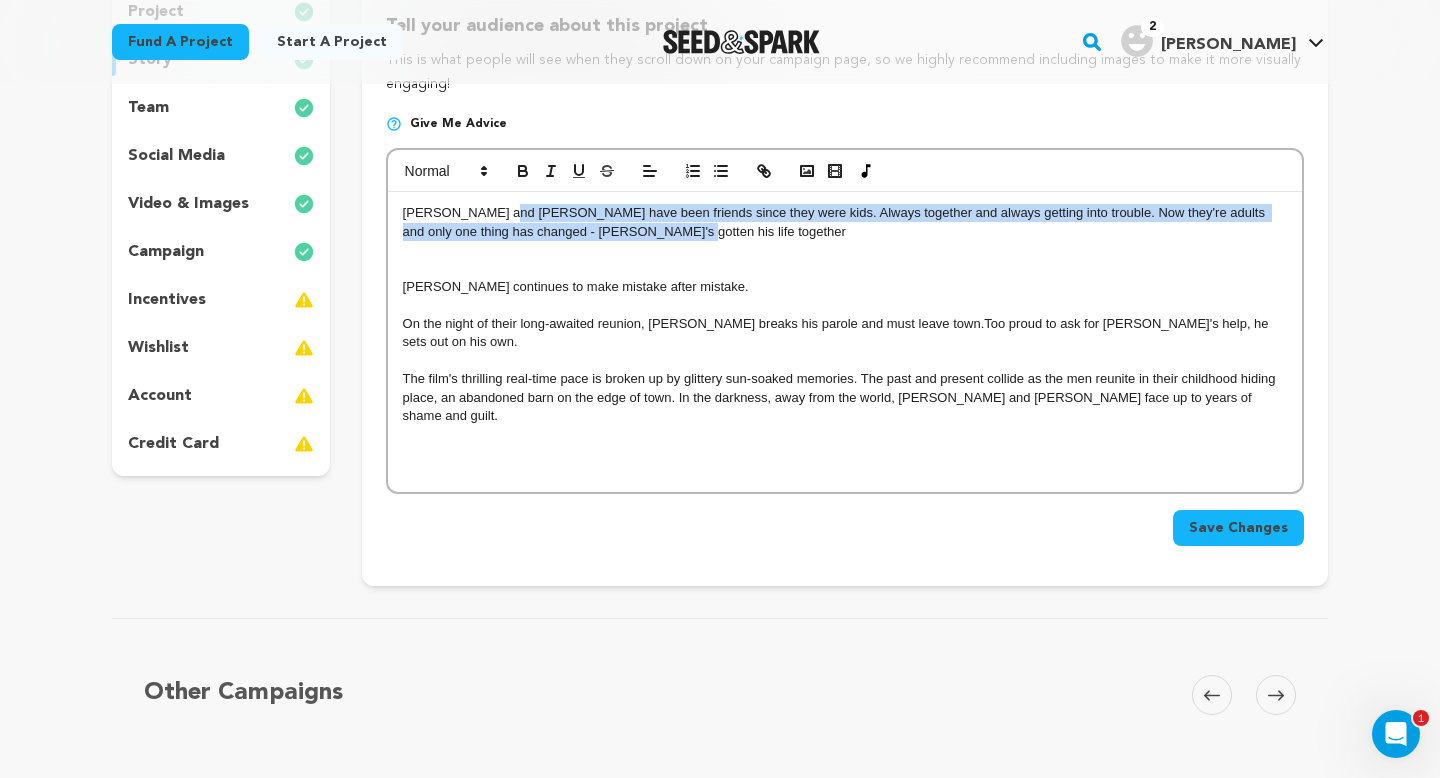 click on "Gus and Steven have been friends since they were kids. Always together and always getting into trouble. Now they're adults and only one thing has changed - Steven's gotten his life together" at bounding box center [845, 222] 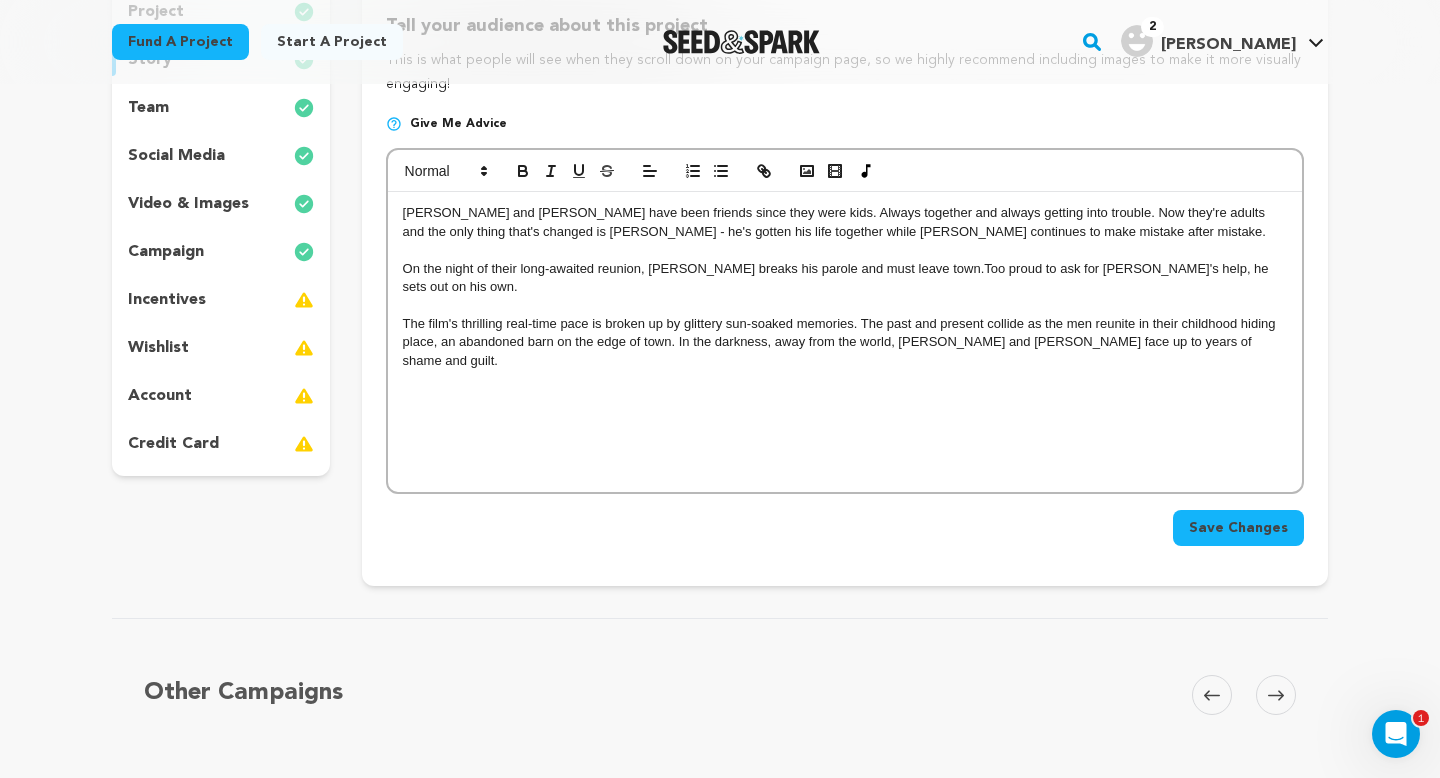 click on "Gus and Steven have been friends since they were kids. Always together and always getting into trouble. Now they're adults and the only thing that's changed is Steven - he's gotten his life together while Gus continues to make mistake after mistake." at bounding box center [845, 222] 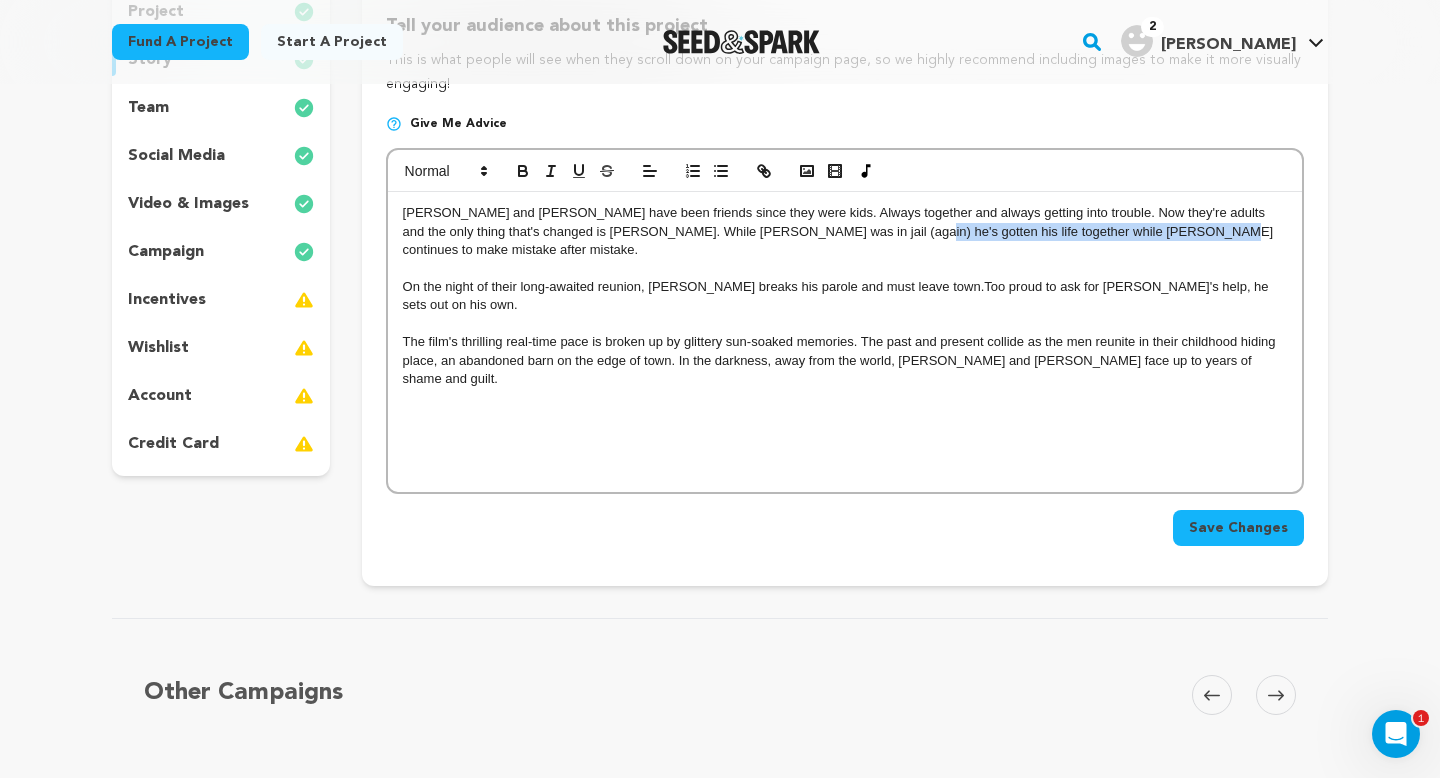 drag, startPoint x: 1159, startPoint y: 238, endPoint x: 846, endPoint y: 229, distance: 313.12936 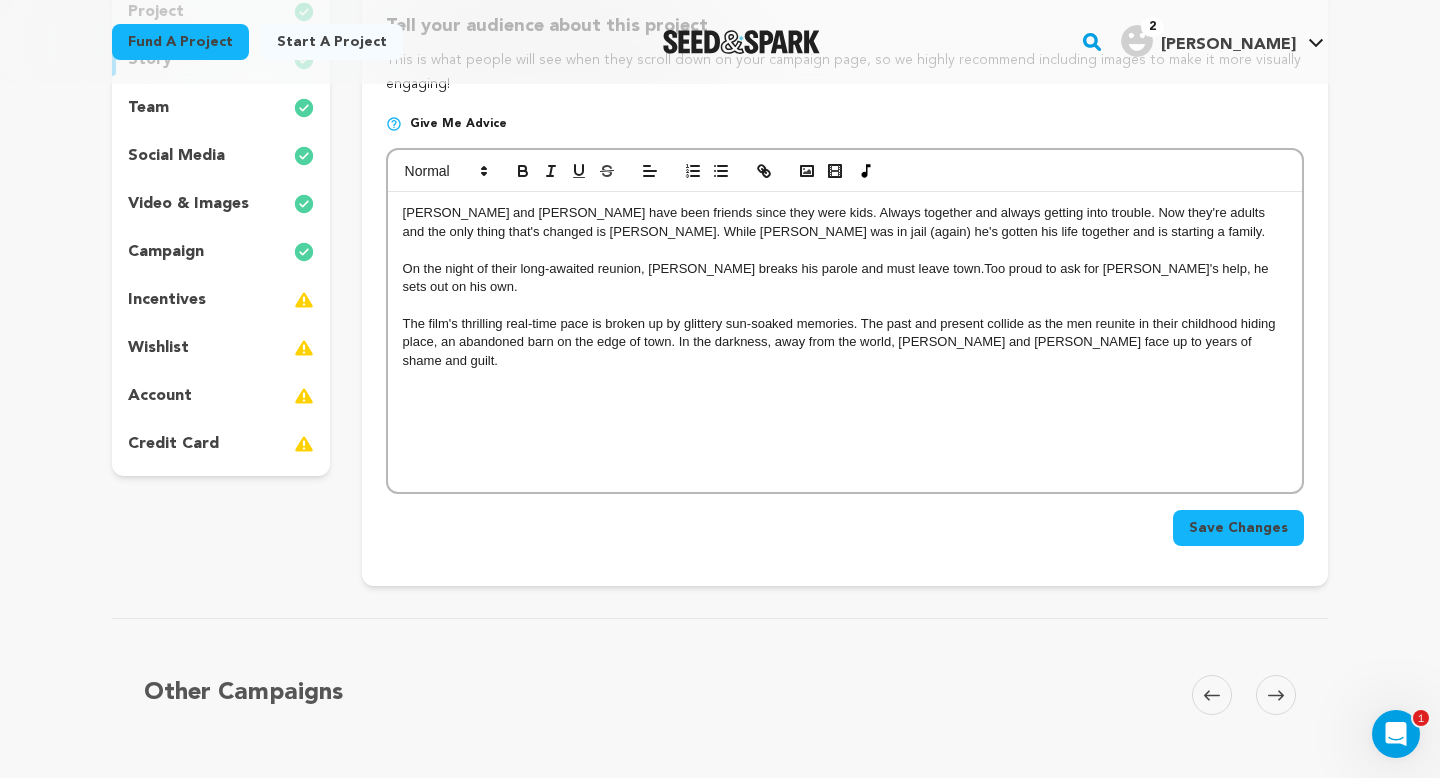 click on "On the night of their long-awaited reunion, Gus breaks his parole and must leave town.  Too proud to ask for Steven's help, he sets out on his own." at bounding box center (845, 278) 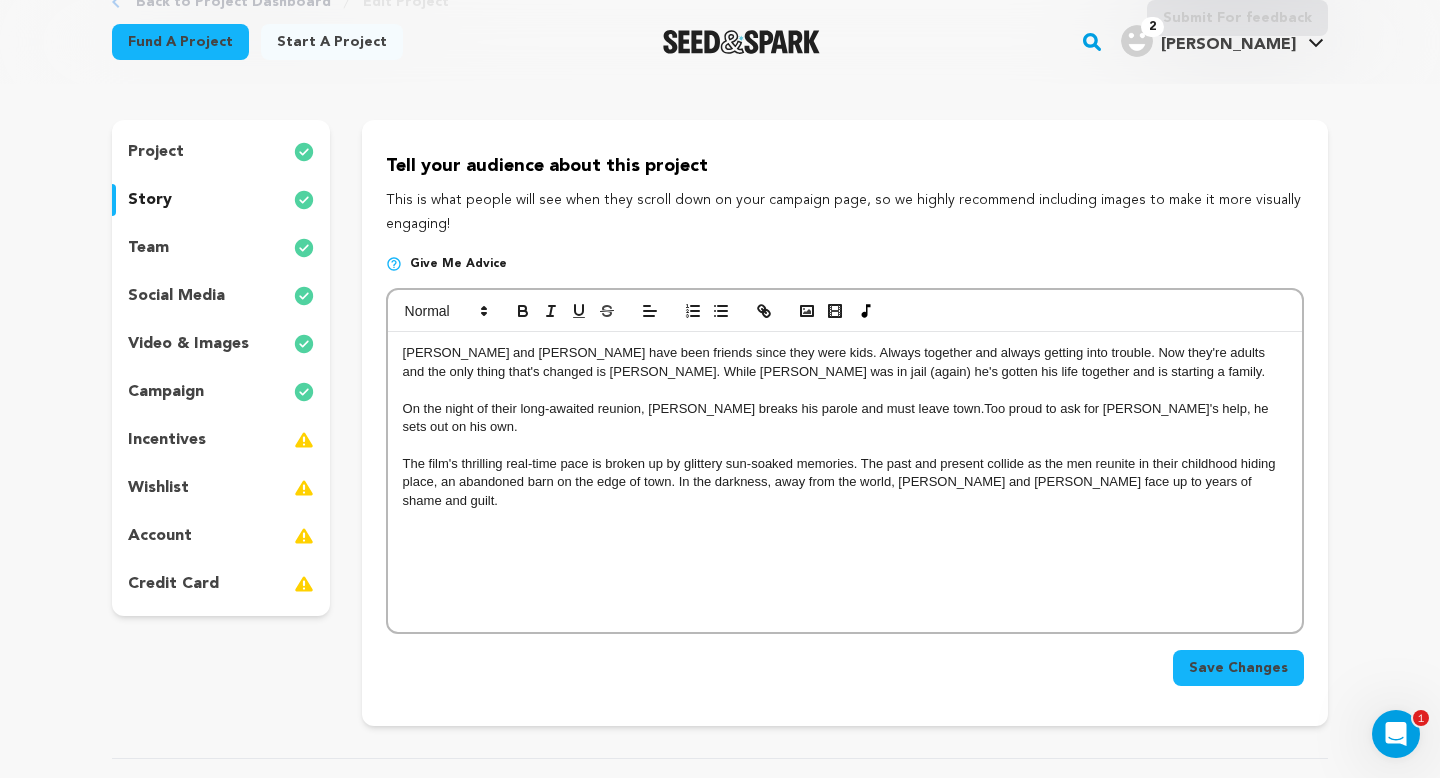 scroll, scrollTop: 136, scrollLeft: 0, axis: vertical 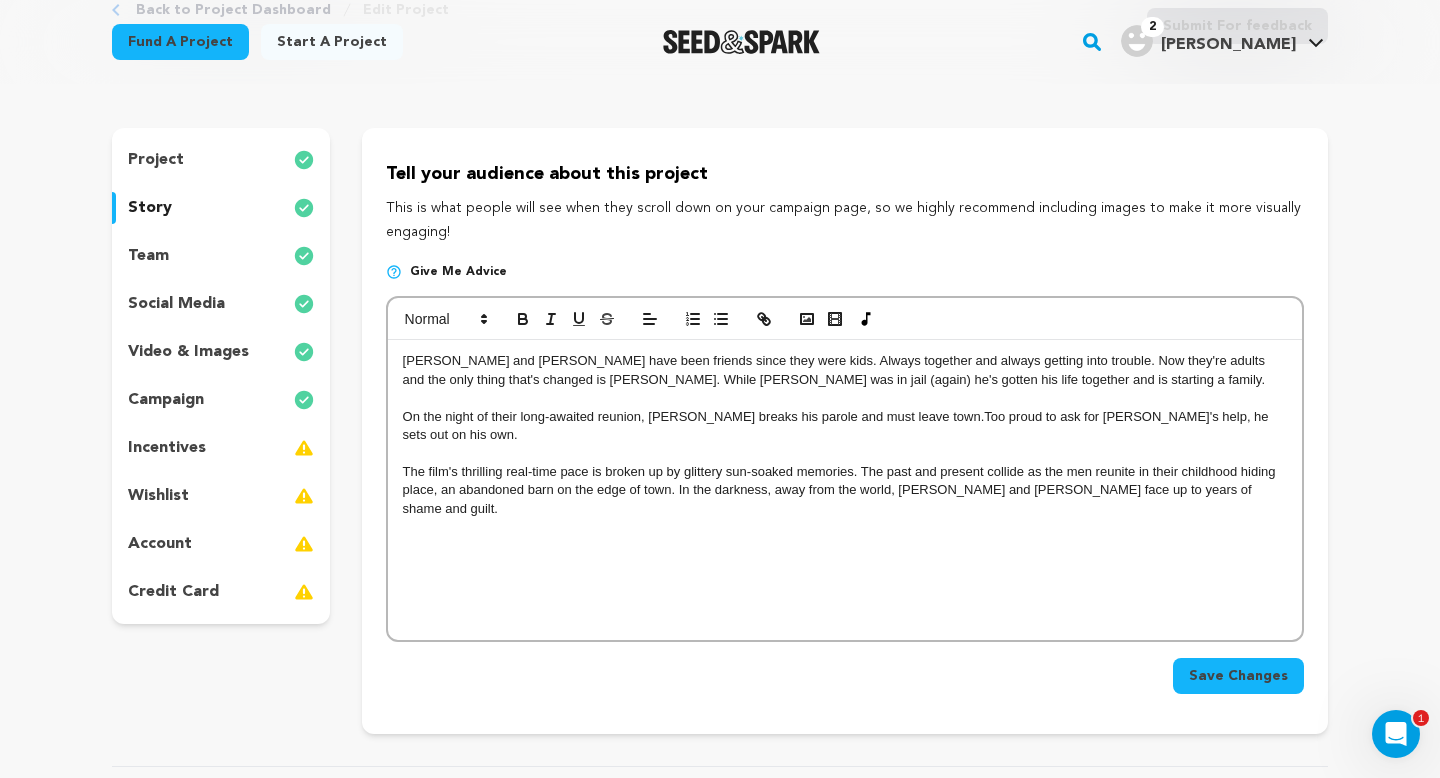 click on "The film's thrilling real-time pace is broken up by glittery sun-soaked memories. The past and present collide as the men reunite in their childhood hiding place, an abandoned barn on the edge of town. In the darkness, away from the world, Gus and Steven face up to years of shame and guilt." at bounding box center [845, 490] 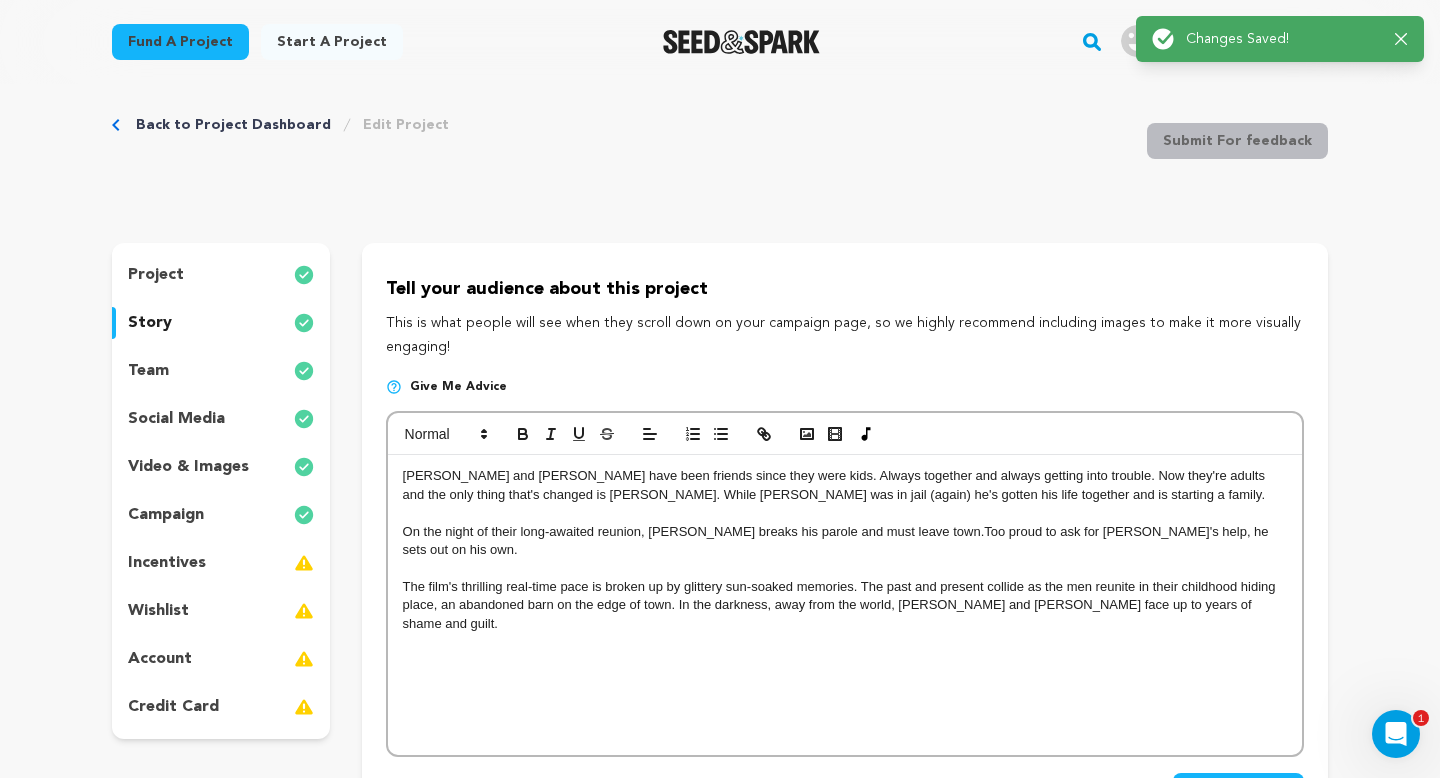 scroll, scrollTop: 0, scrollLeft: 0, axis: both 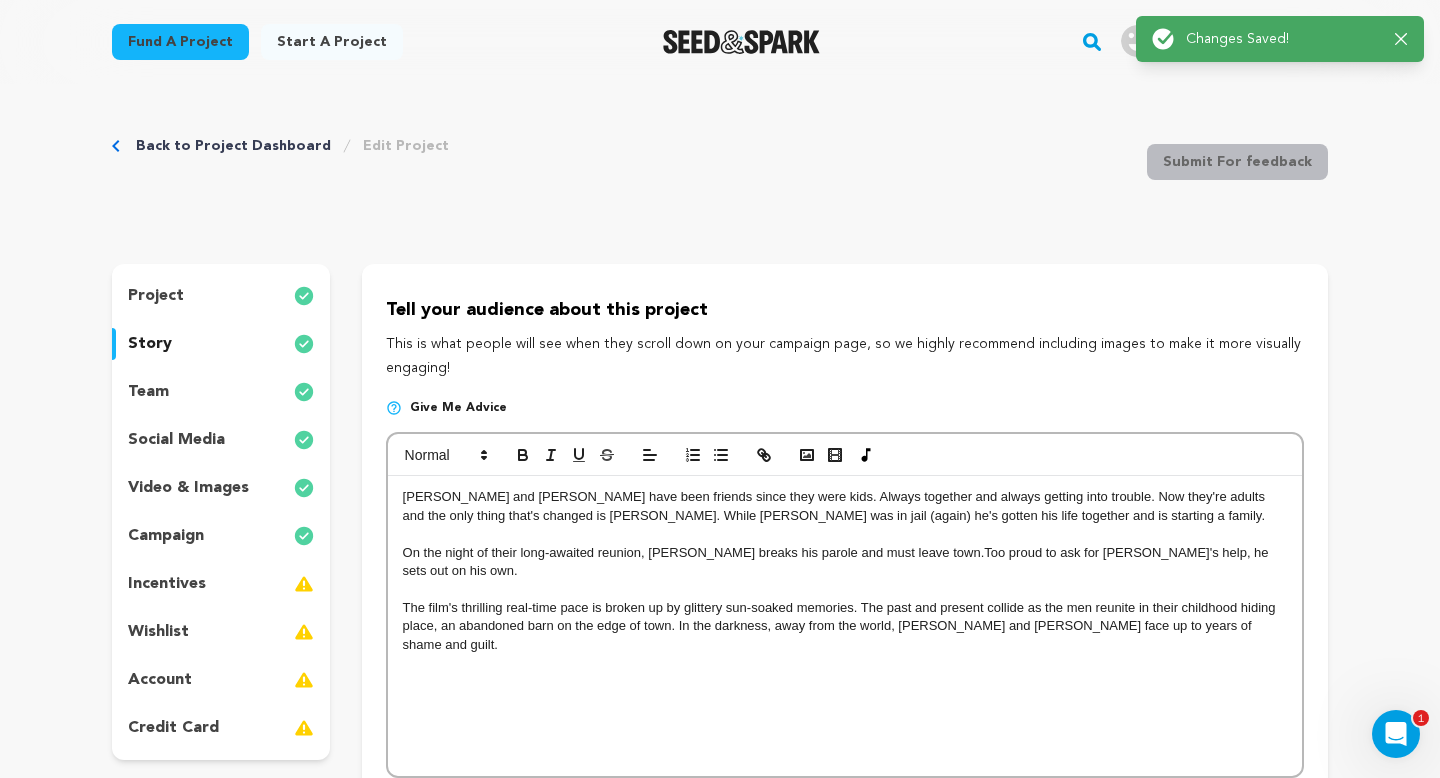 click on "team" at bounding box center [148, 392] 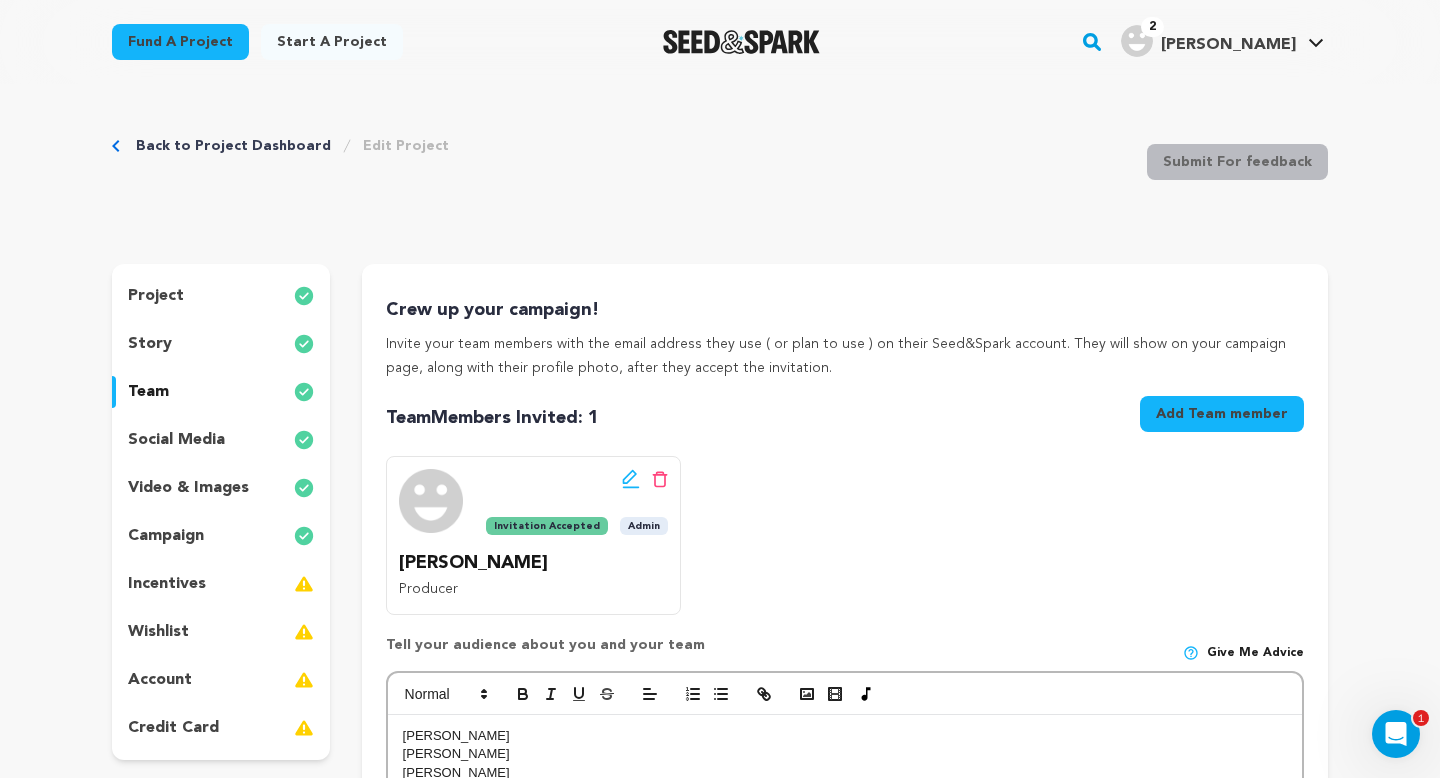 click on "story" at bounding box center (221, 344) 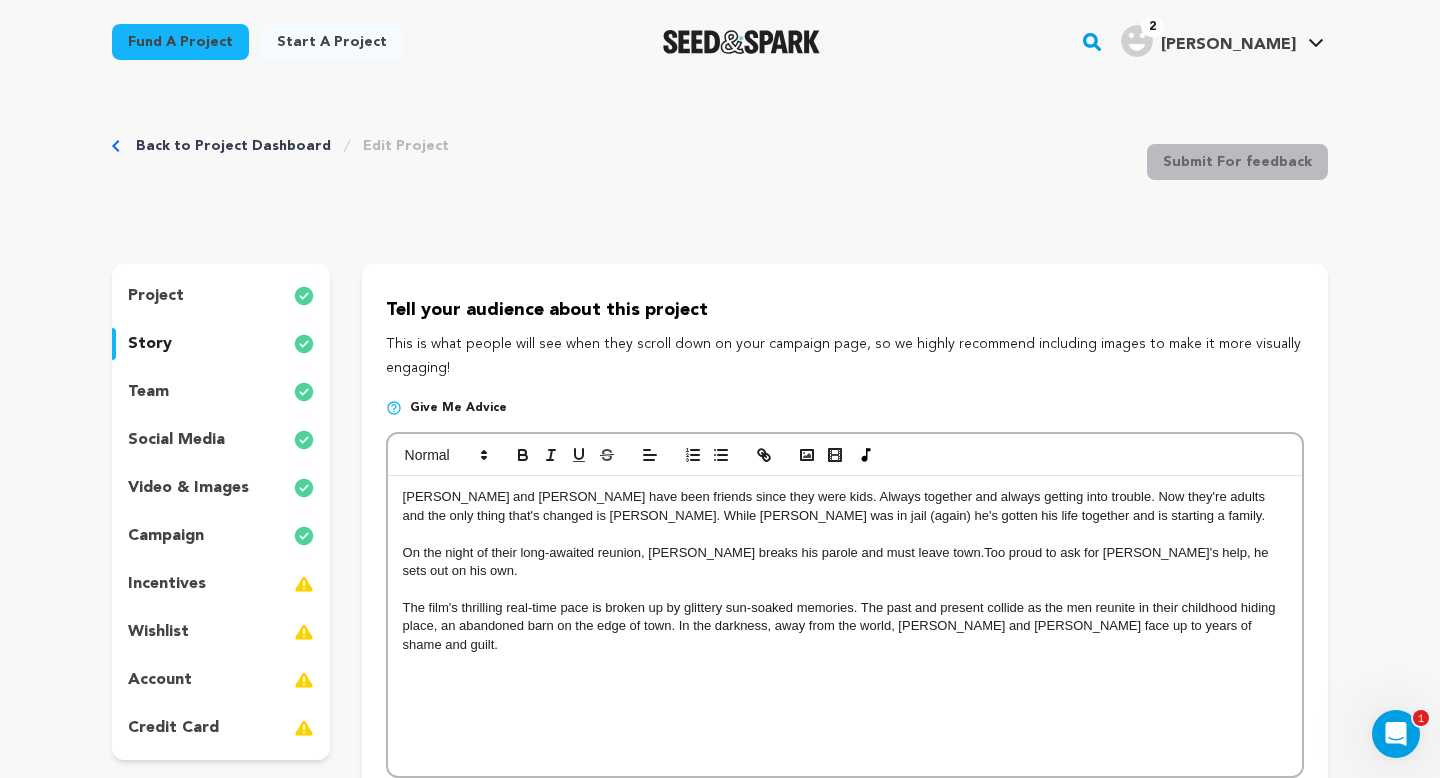 click on "team" at bounding box center [148, 392] 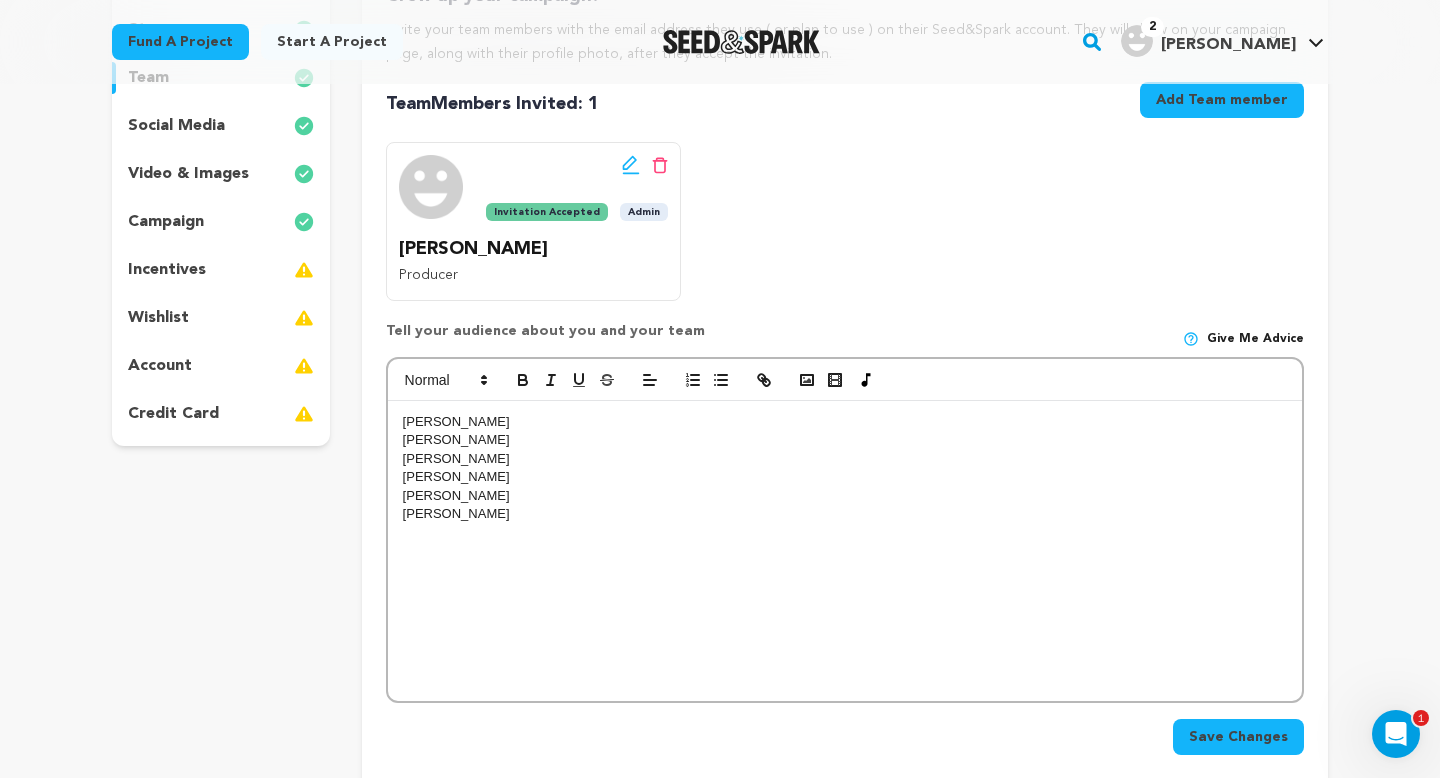 scroll, scrollTop: 318, scrollLeft: 0, axis: vertical 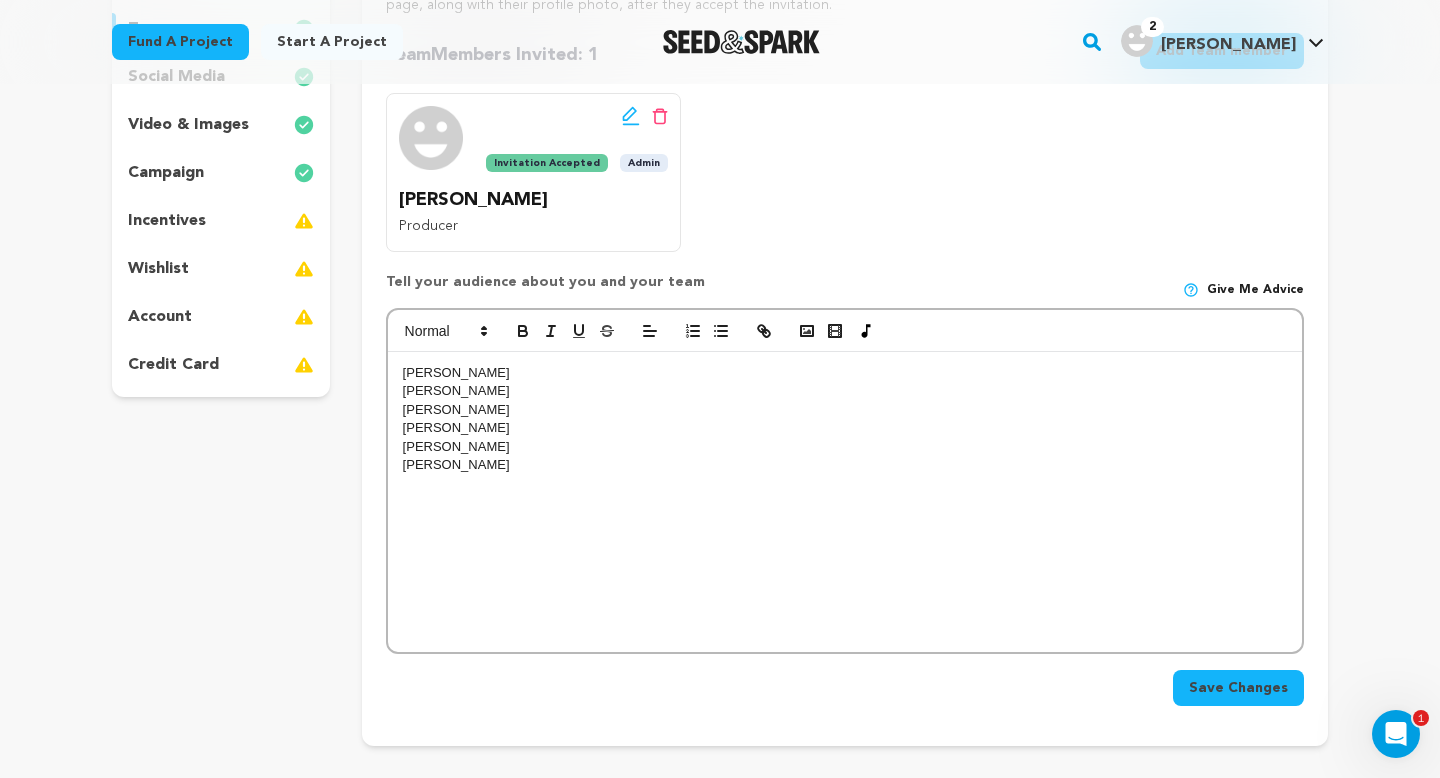 click on "Gus Halper" at bounding box center [845, 391] 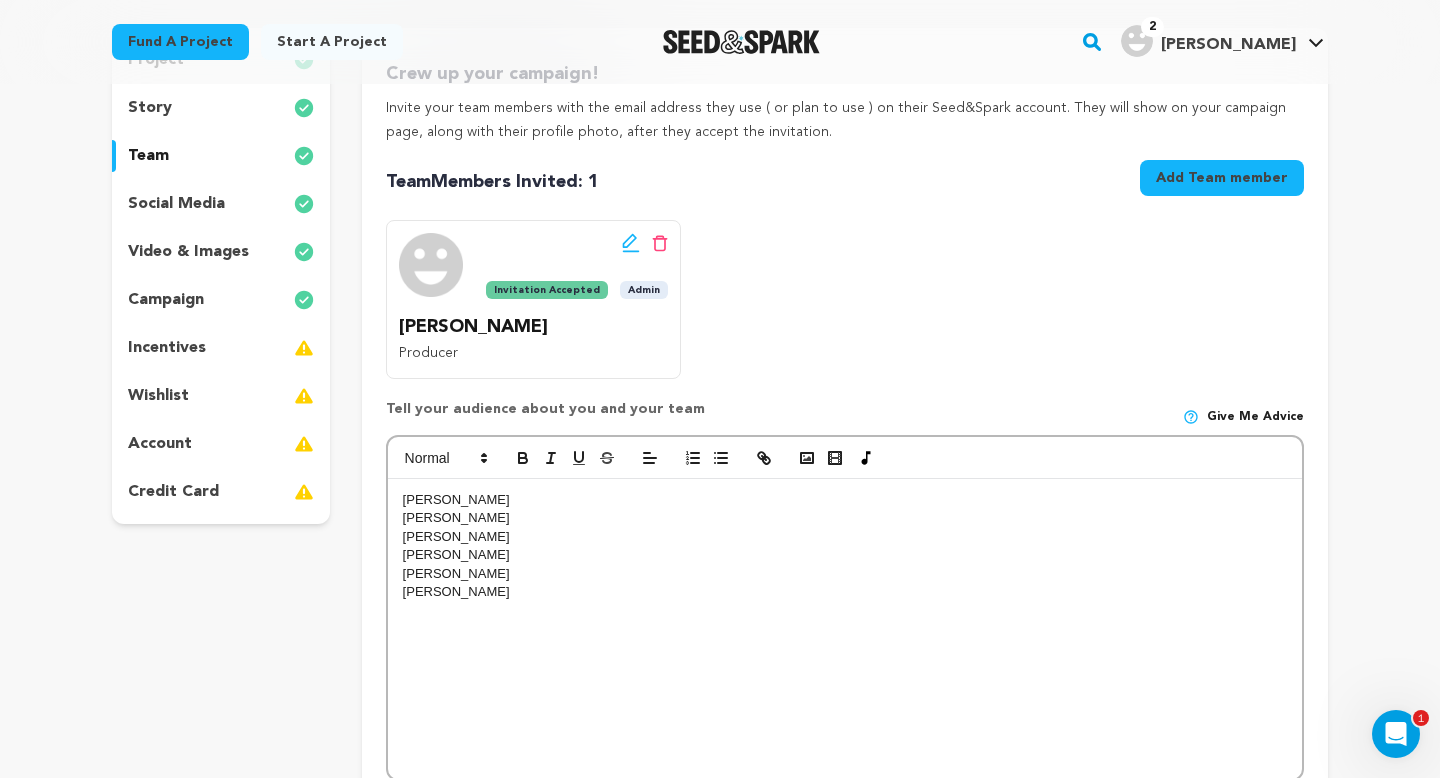 scroll, scrollTop: 664, scrollLeft: 0, axis: vertical 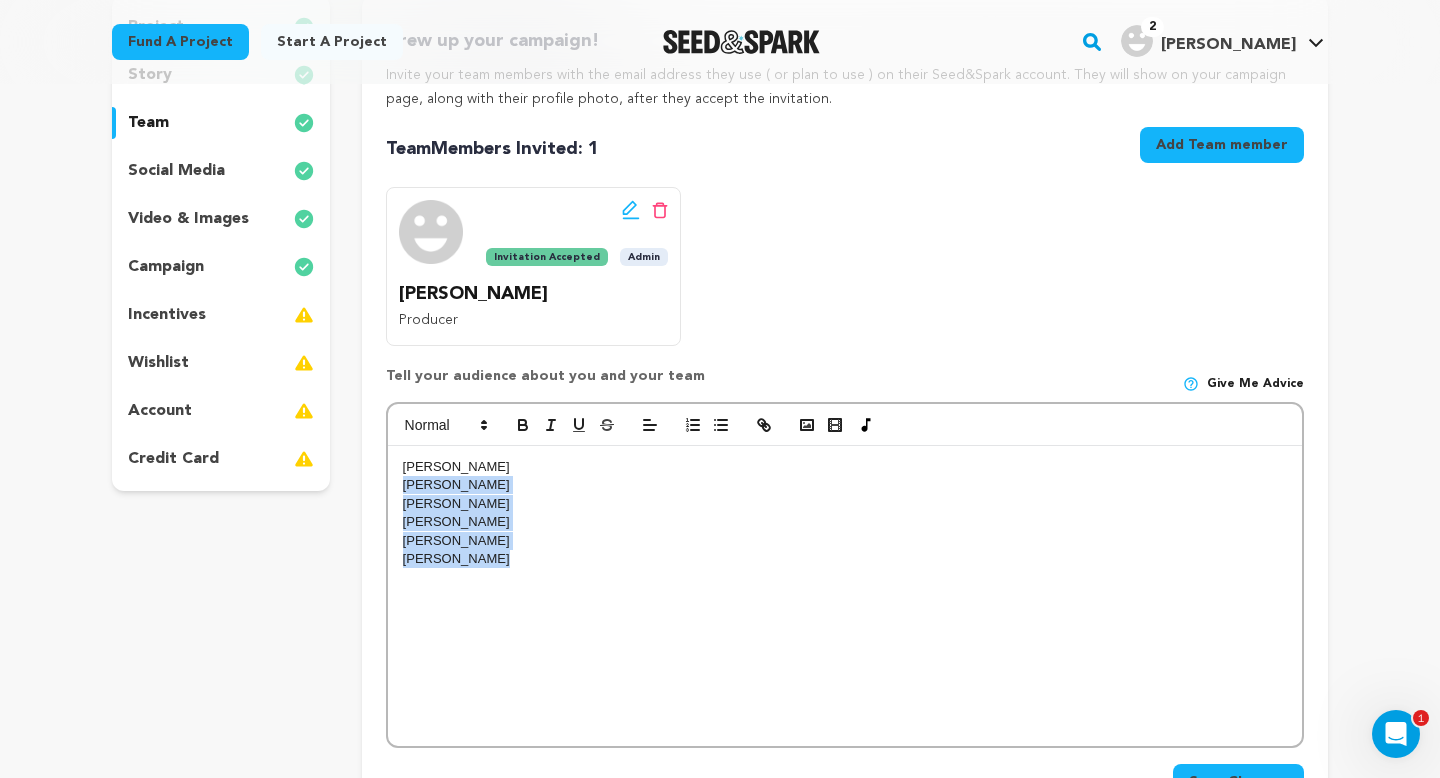 drag, startPoint x: 530, startPoint y: 556, endPoint x: 405, endPoint y: 481, distance: 145.7738 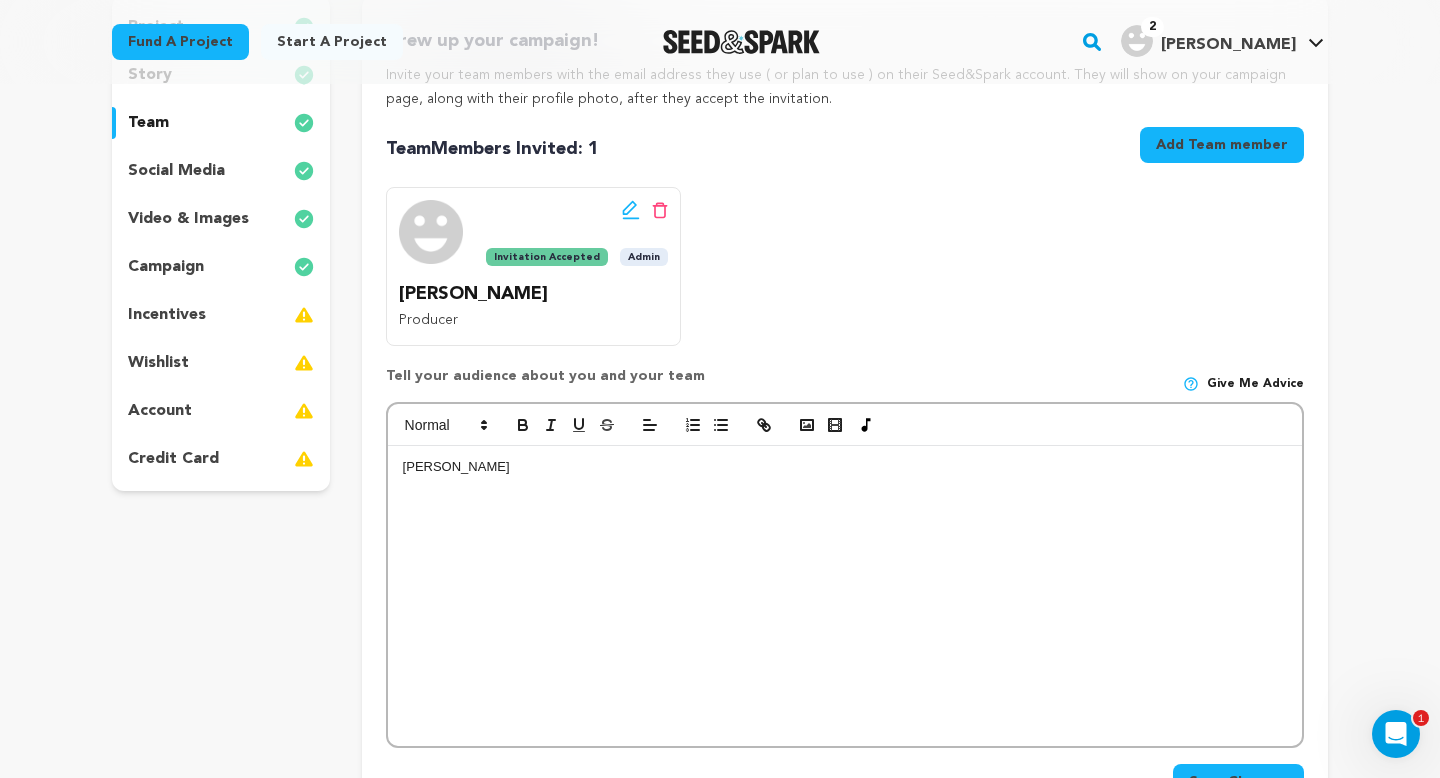 type 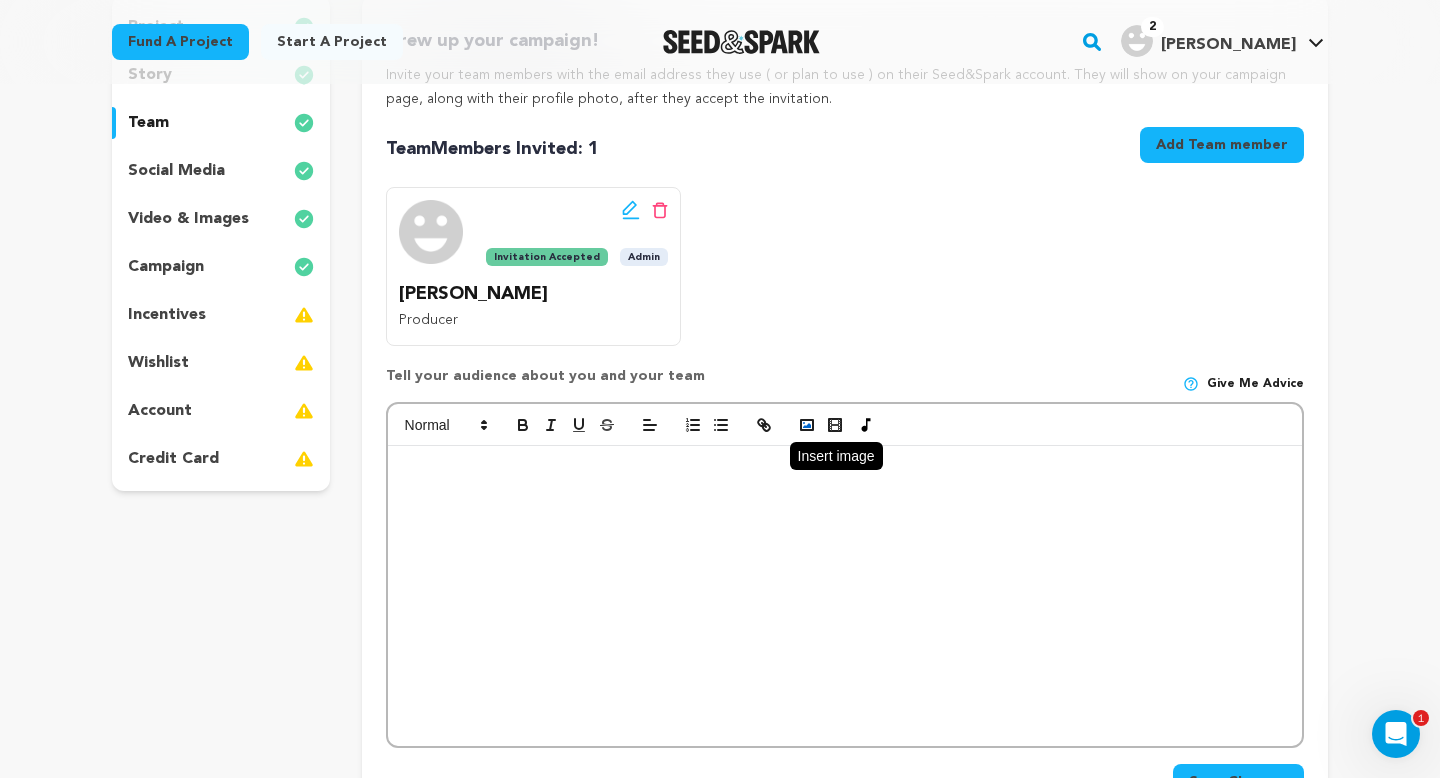 click 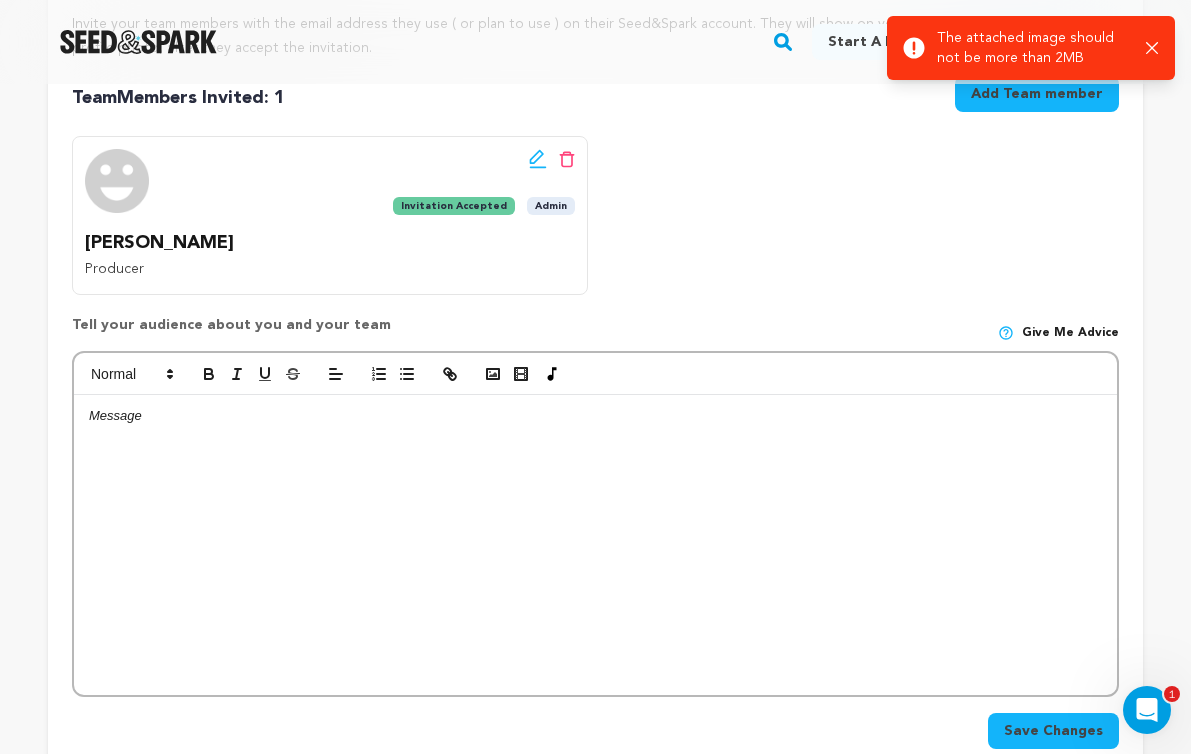scroll, scrollTop: 426, scrollLeft: 0, axis: vertical 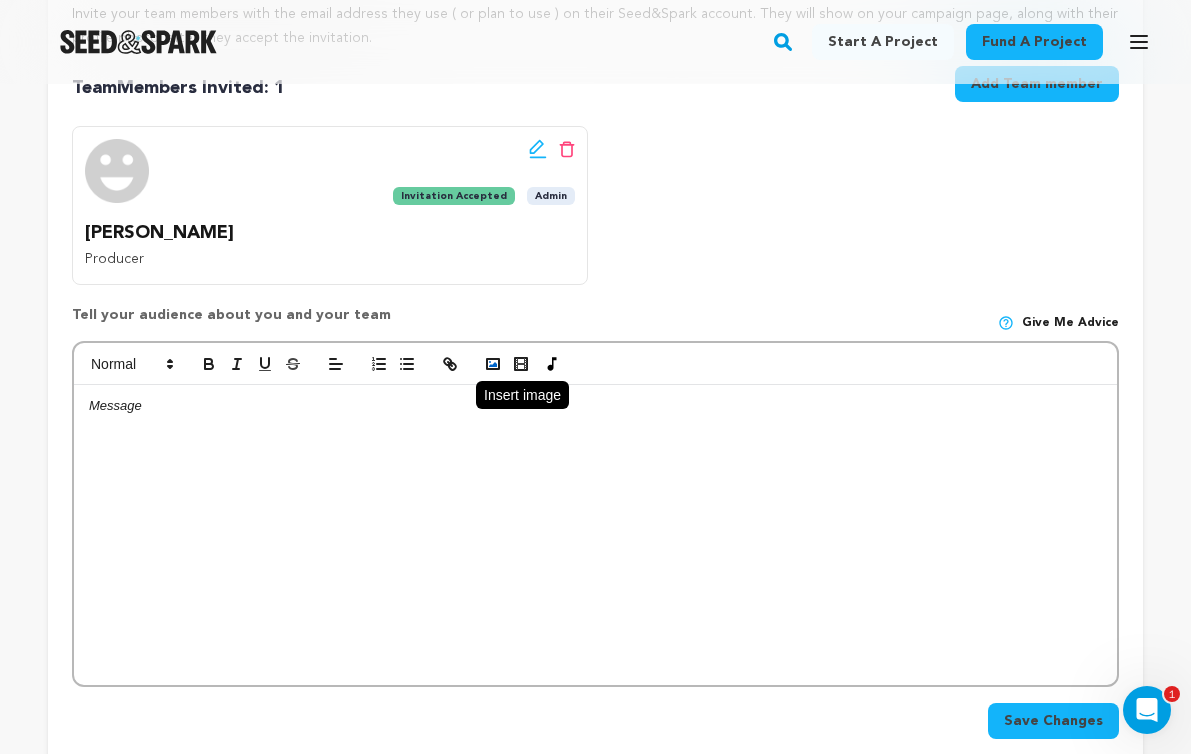 click 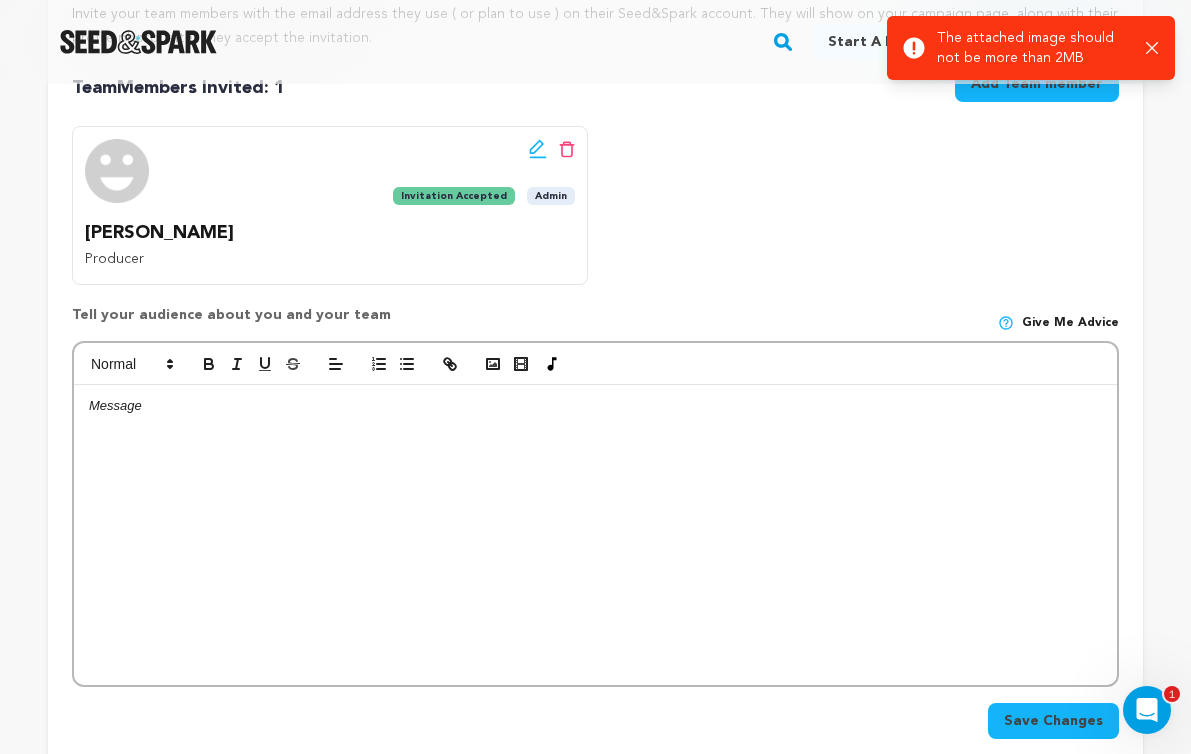 click 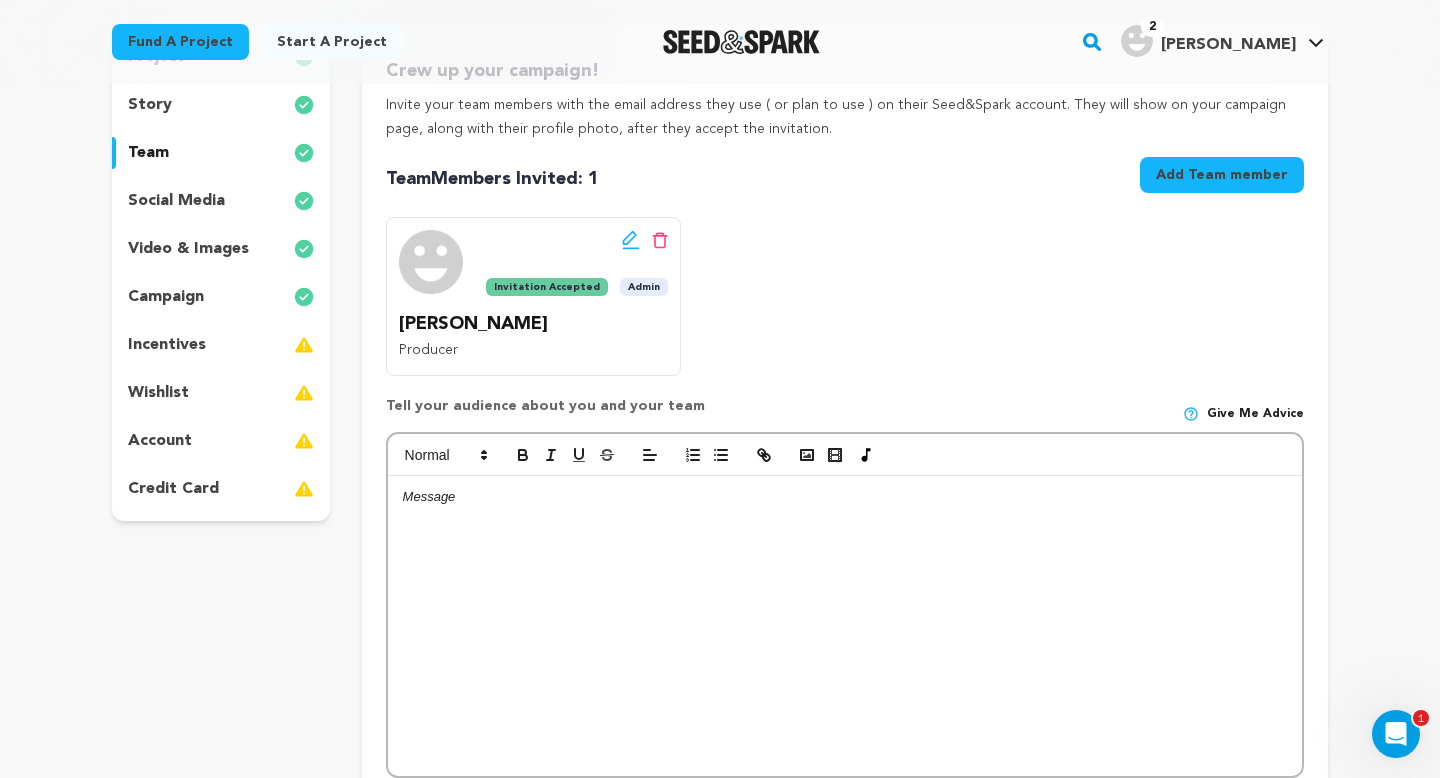 scroll, scrollTop: 236, scrollLeft: 0, axis: vertical 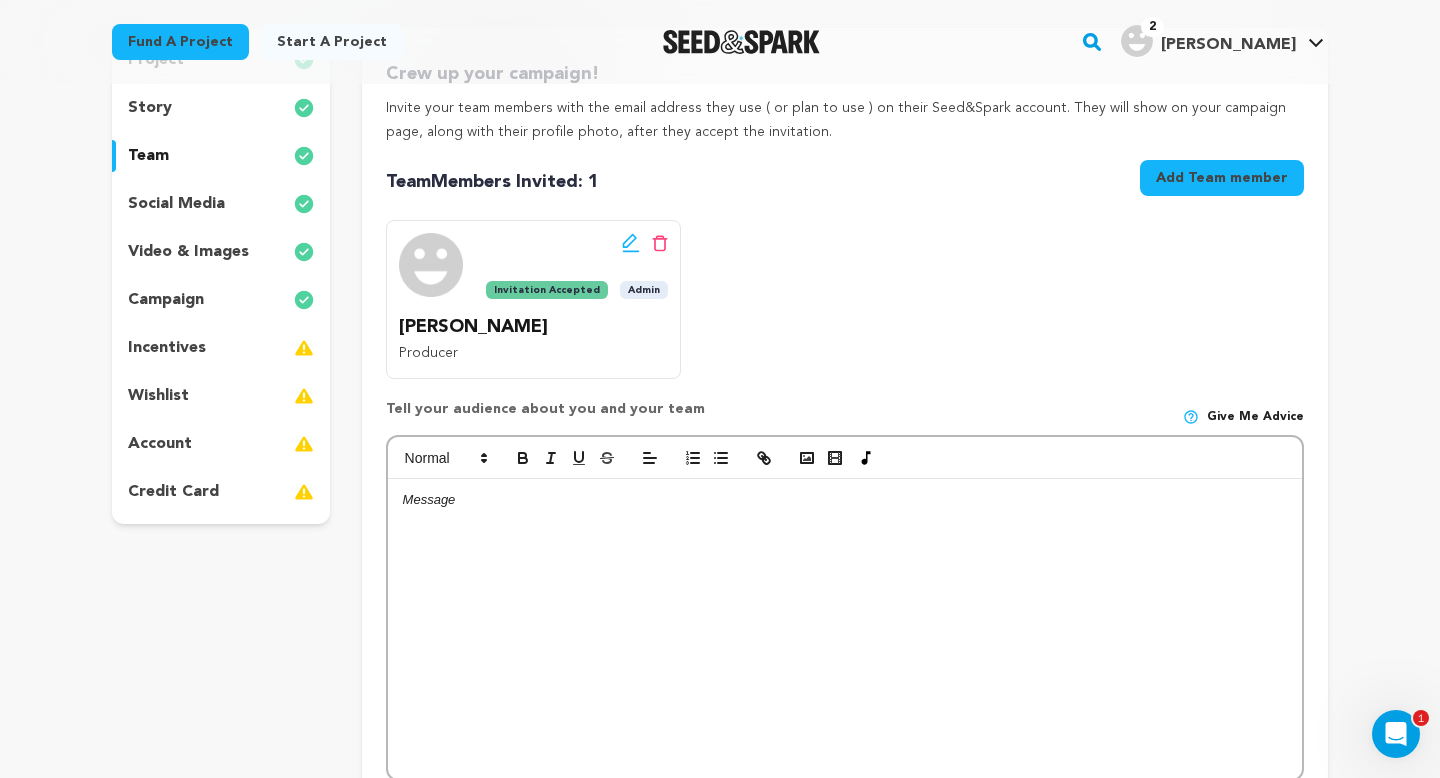 click on "social media" at bounding box center [221, 204] 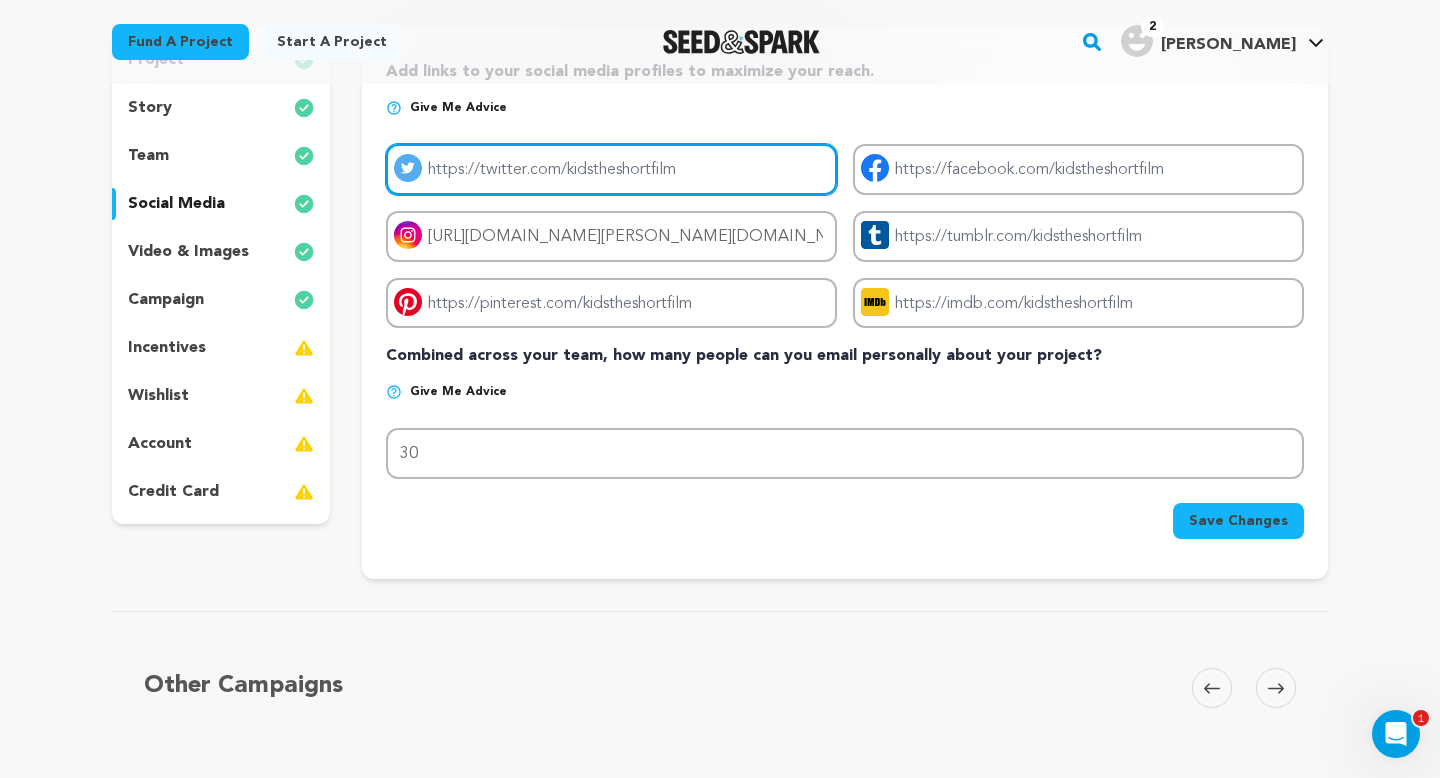 click on "Project twitter link" at bounding box center [611, 169] 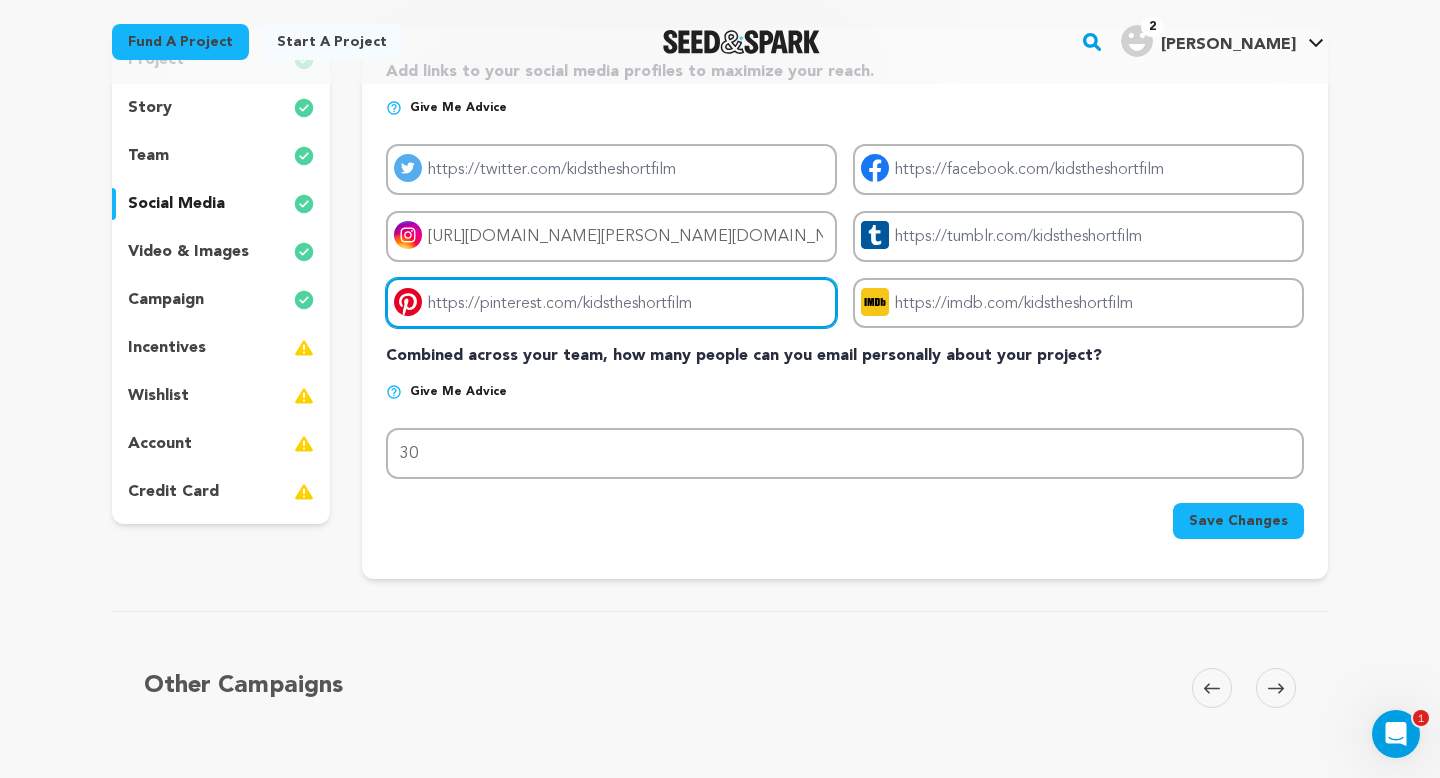 click on "Project pinterest link" at bounding box center (611, 303) 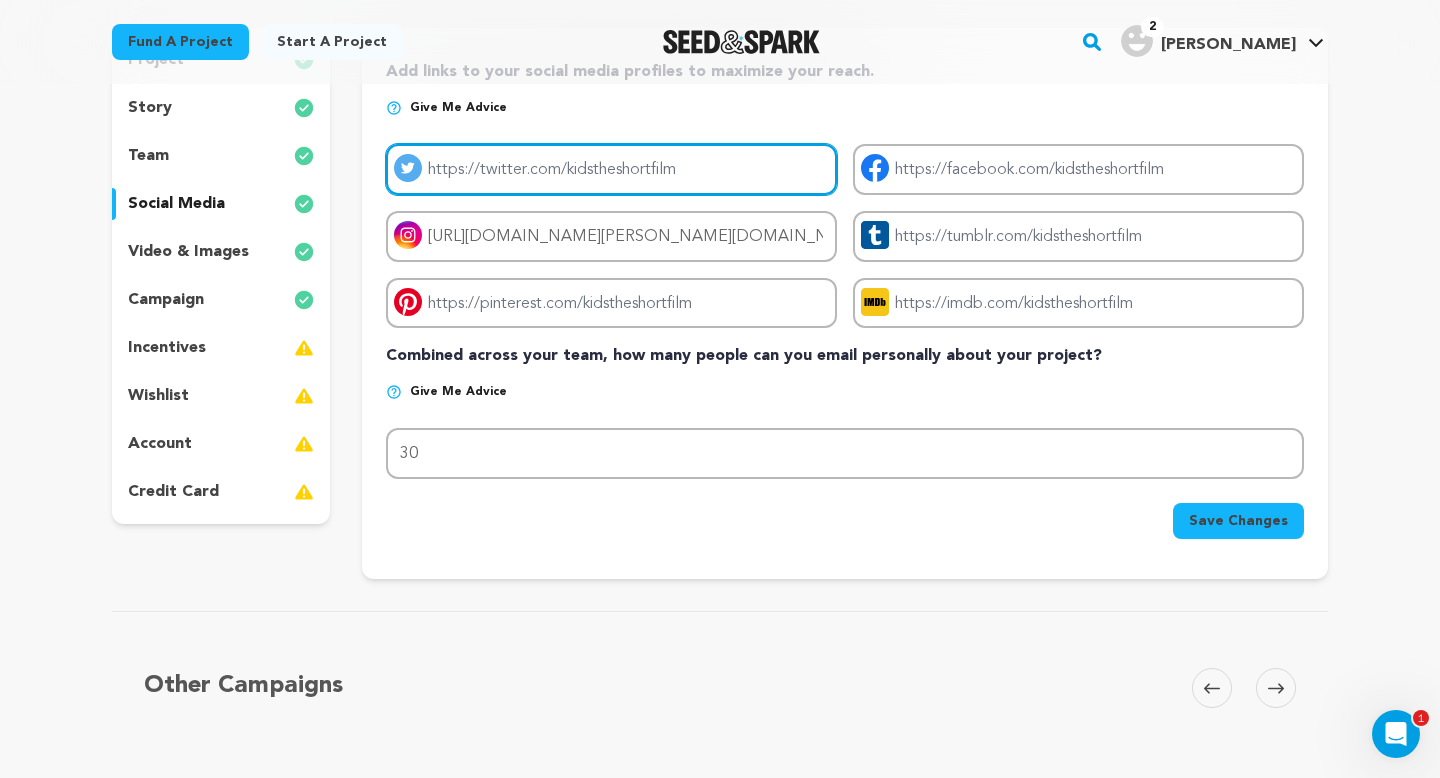 click on "Project twitter link" at bounding box center [611, 169] 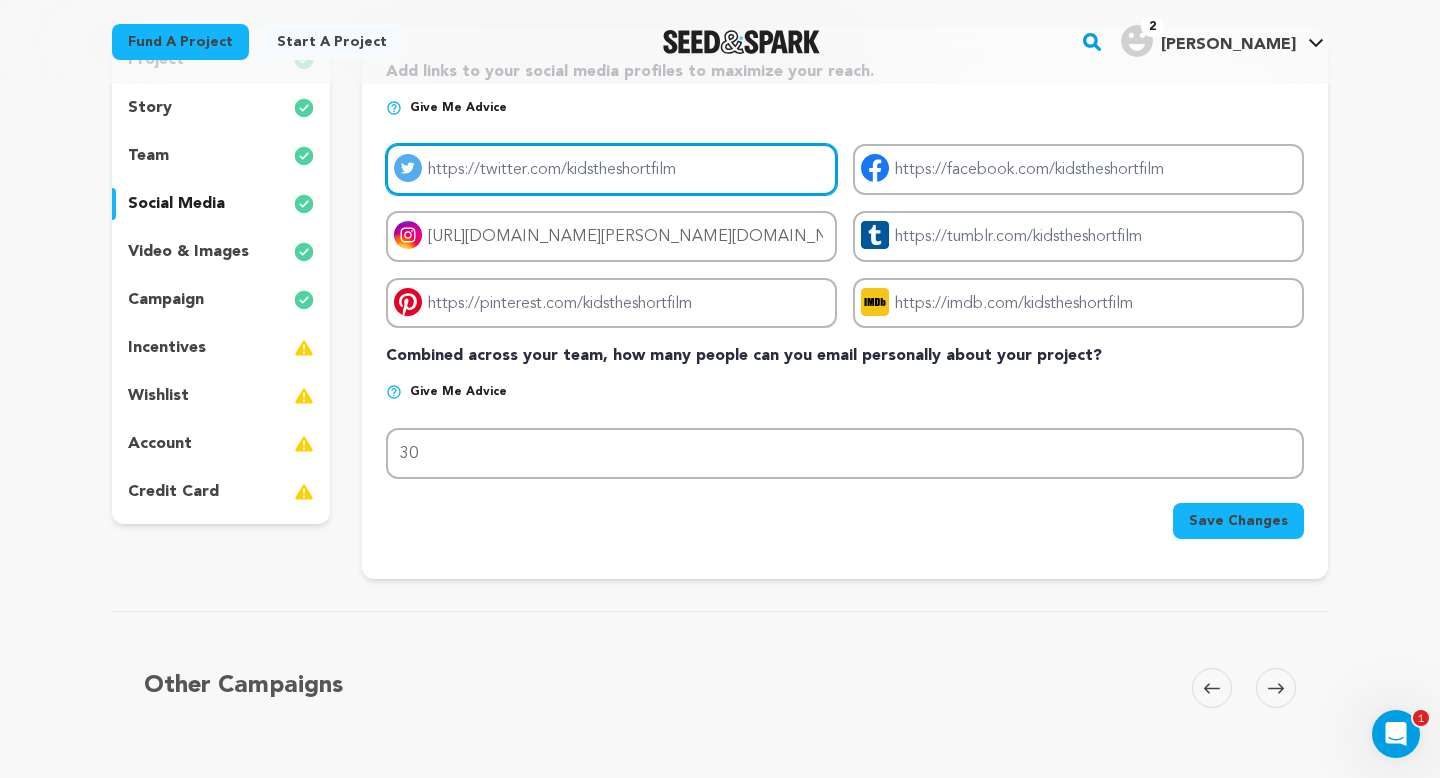 type on "k" 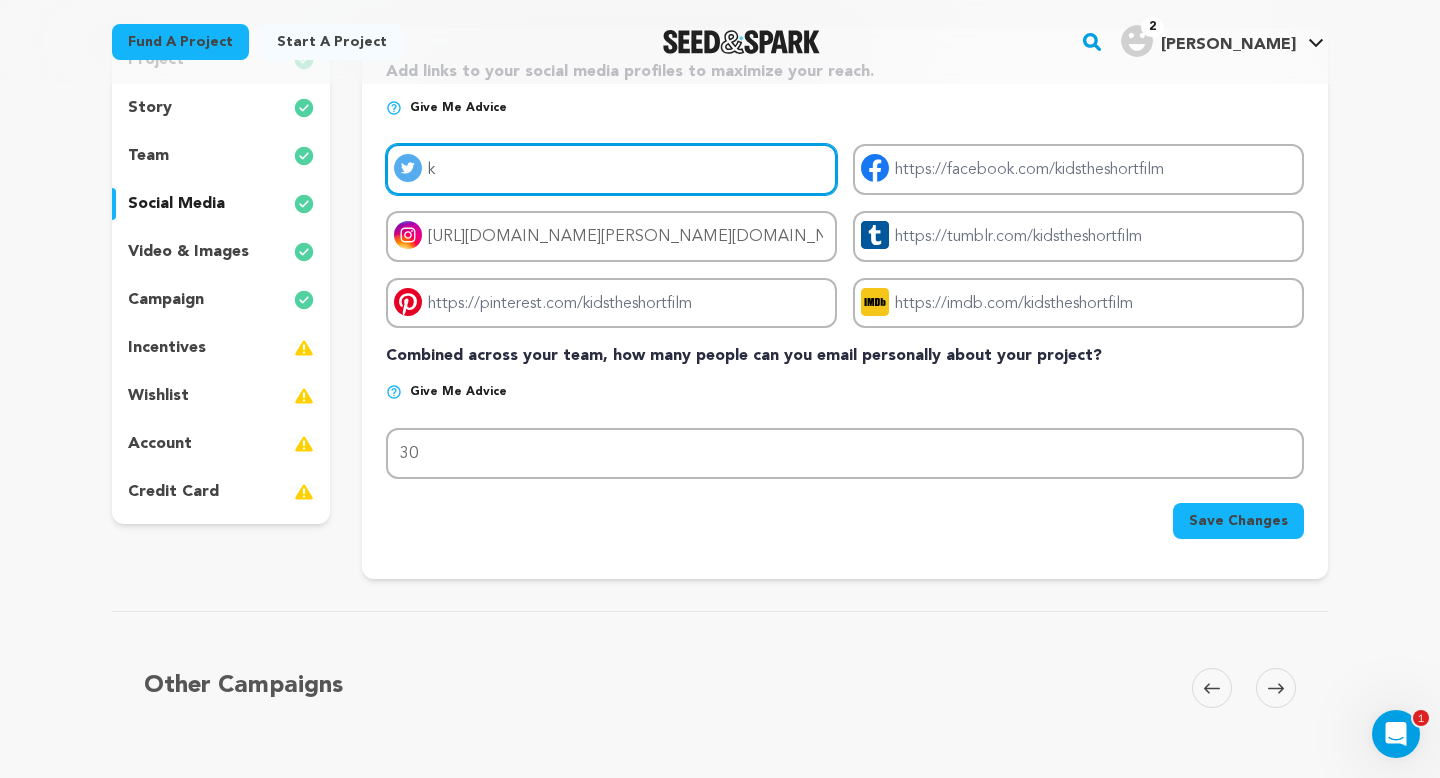 type 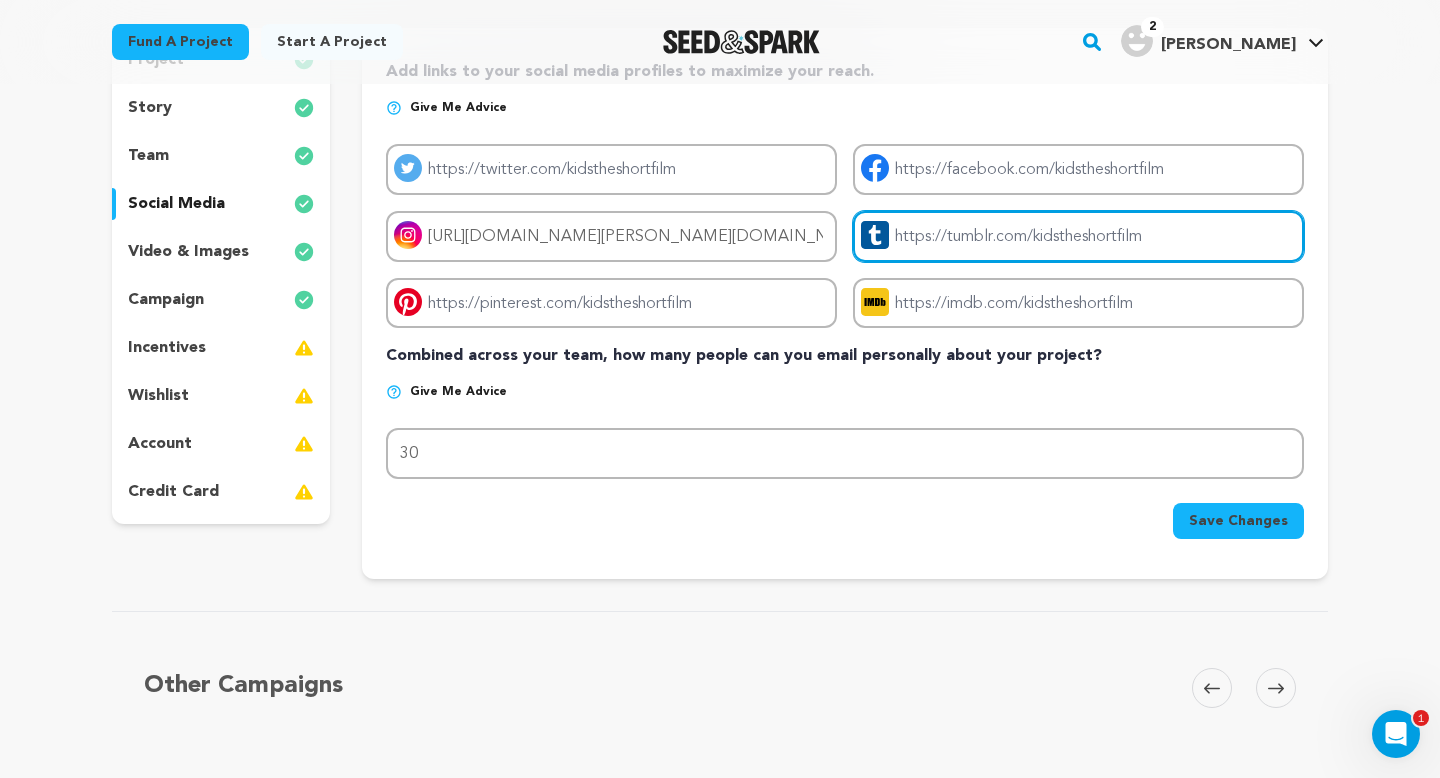 click on "Project tumblr link" at bounding box center (1078, 236) 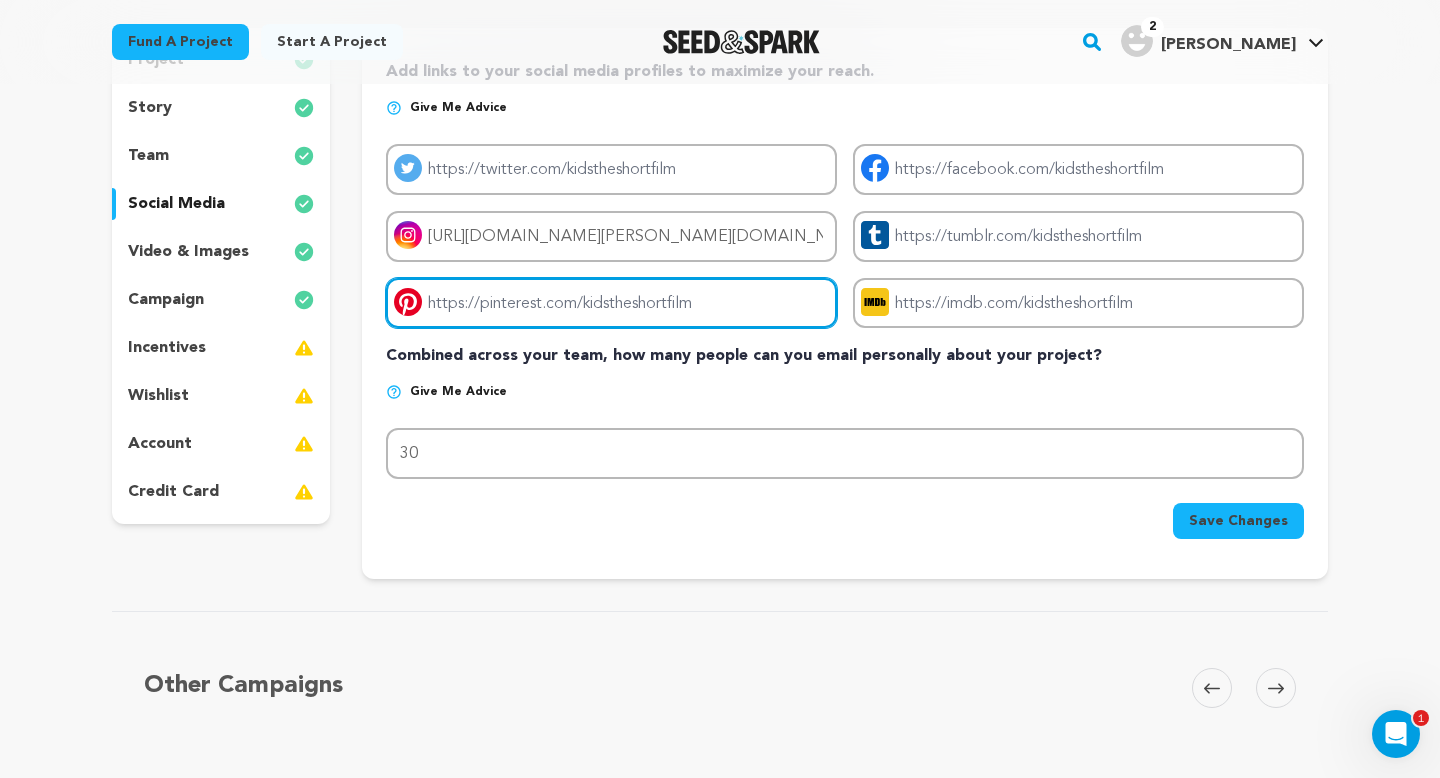 click on "Project pinterest link" at bounding box center [611, 303] 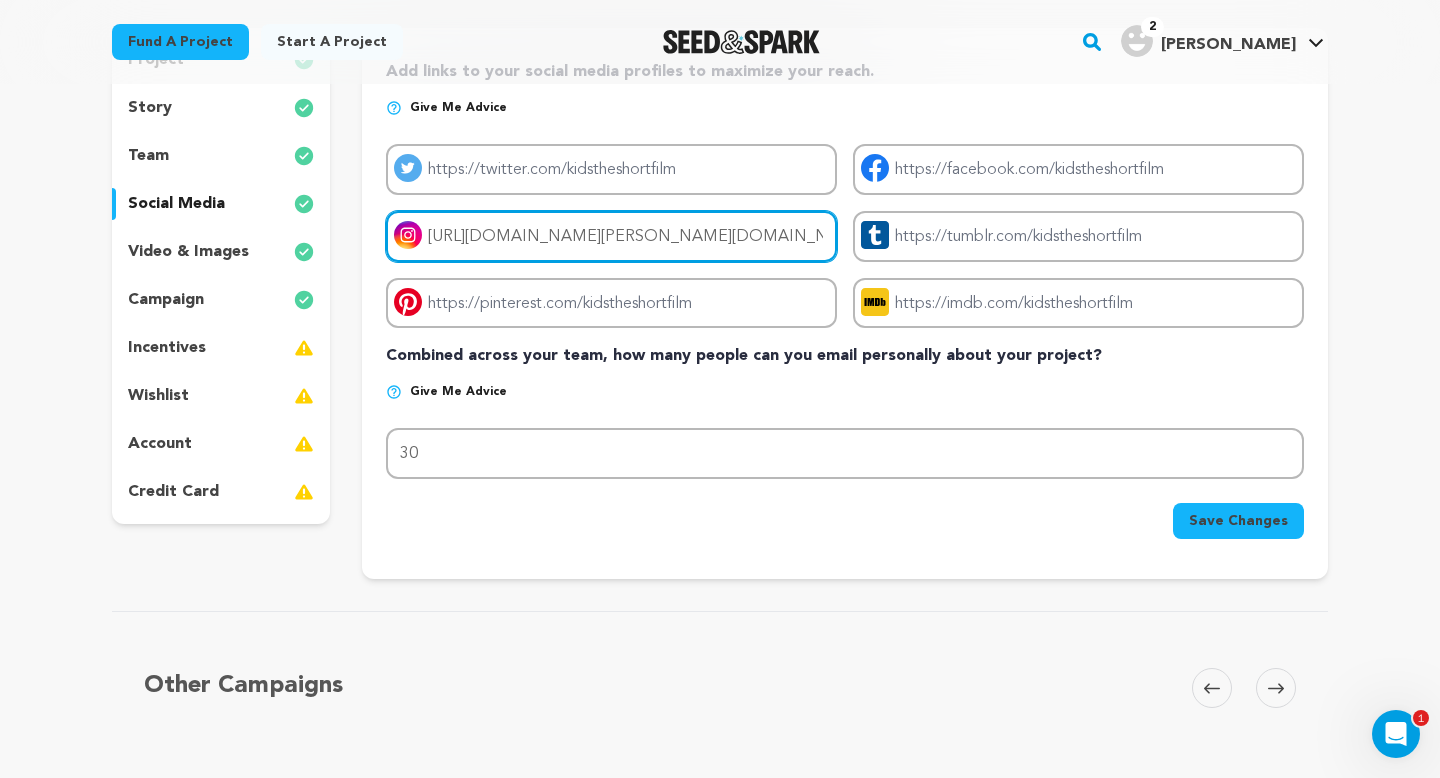 click on "https://www.instagram.com/nell.geer/" at bounding box center (611, 236) 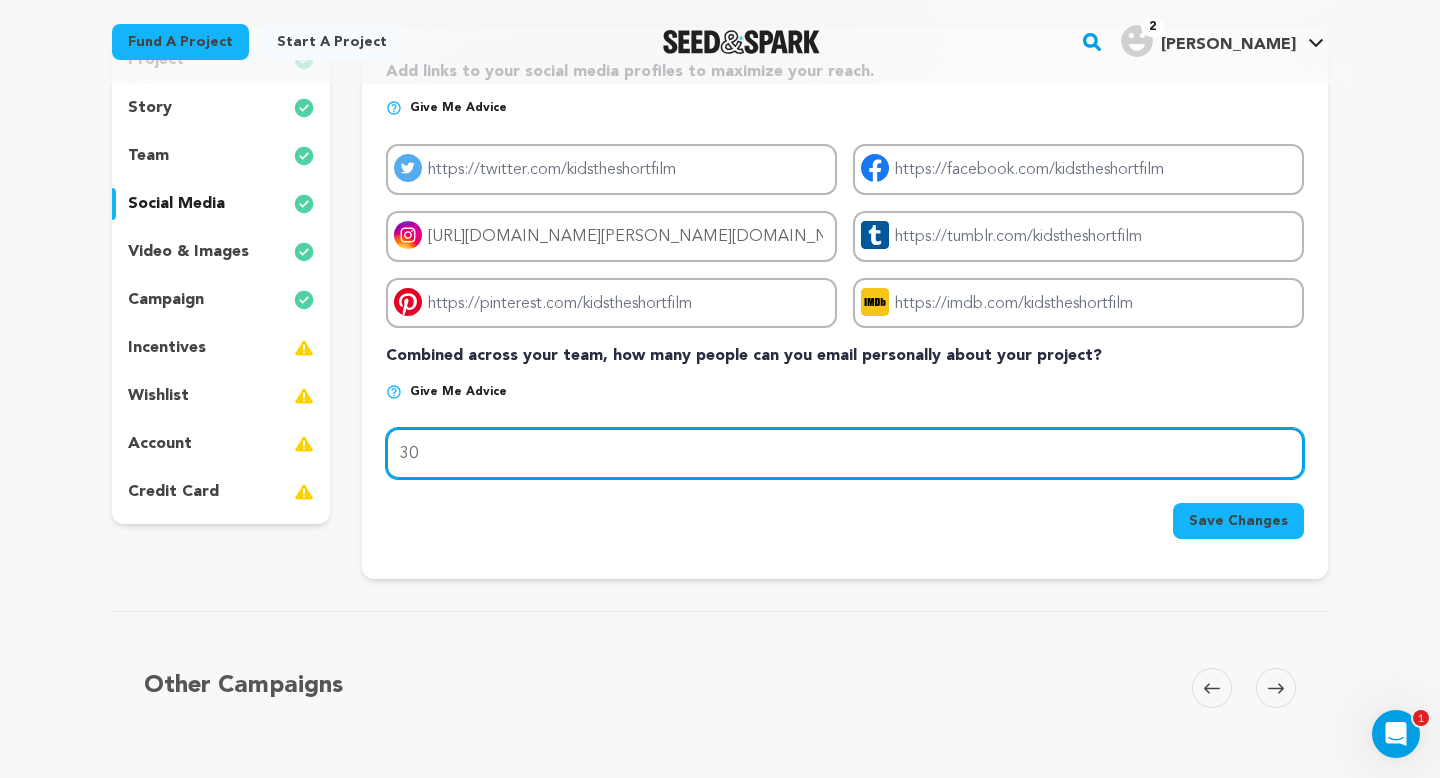 click on "30" at bounding box center (845, 453) 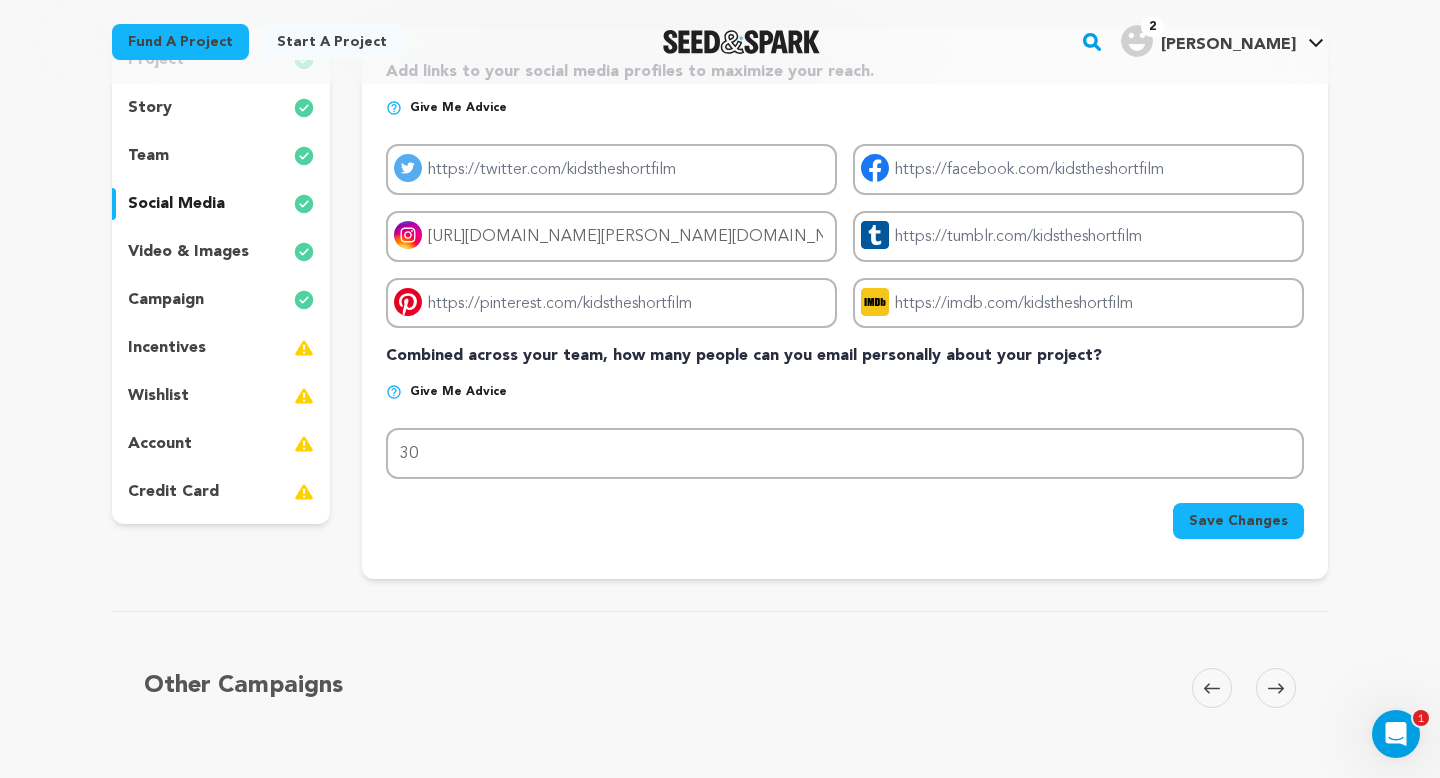 click on "Save Changes" at bounding box center [845, 517] 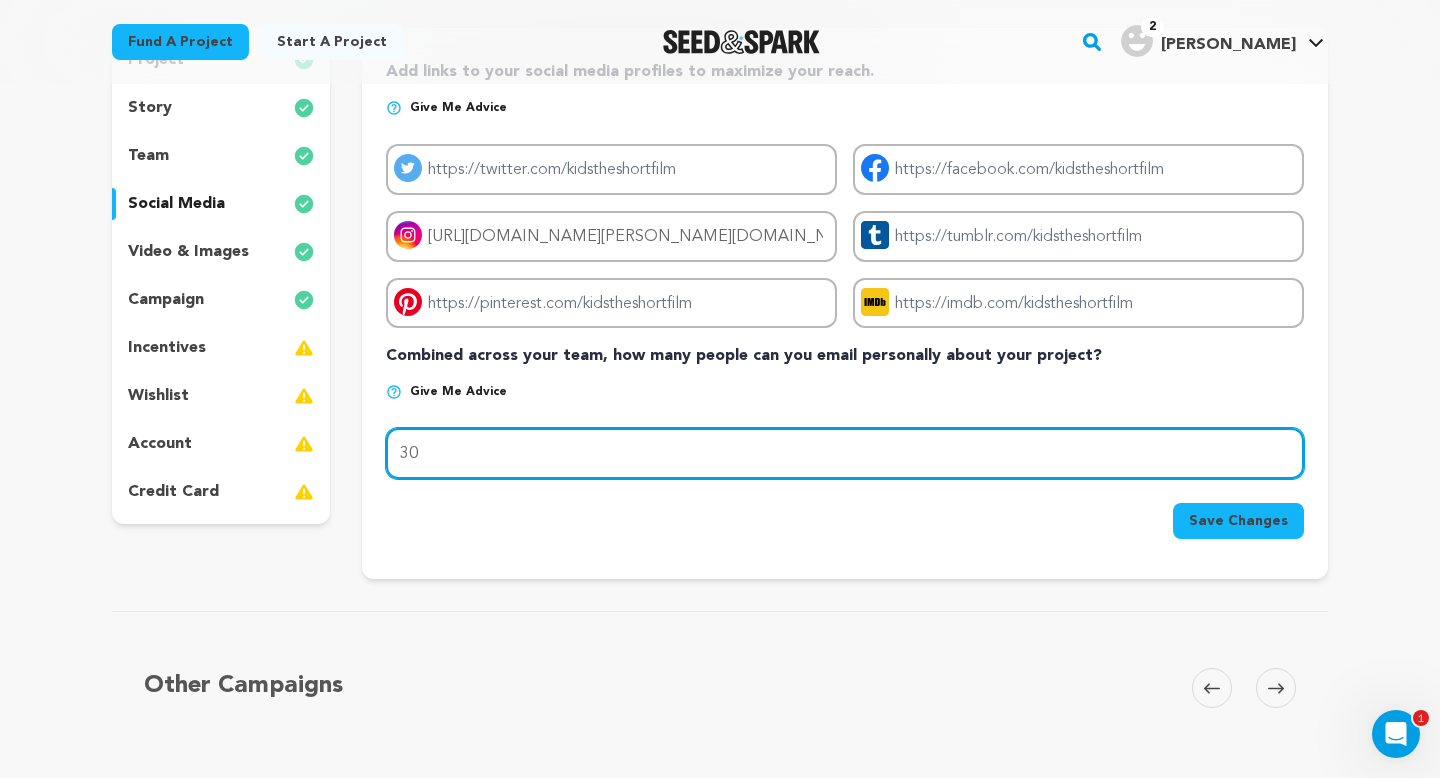 drag, startPoint x: 420, startPoint y: 454, endPoint x: 373, endPoint y: 454, distance: 47 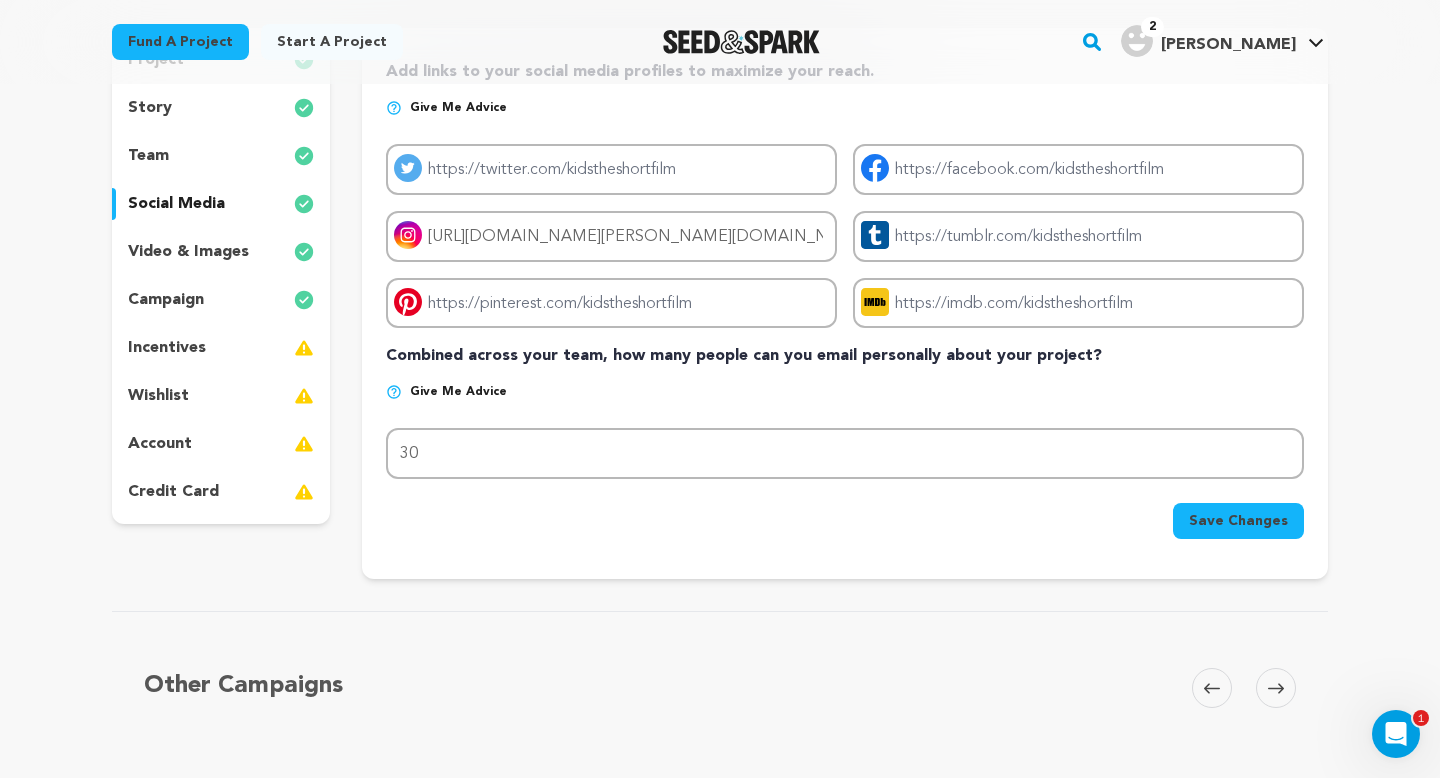 click on "Save Changes" at bounding box center (845, 521) 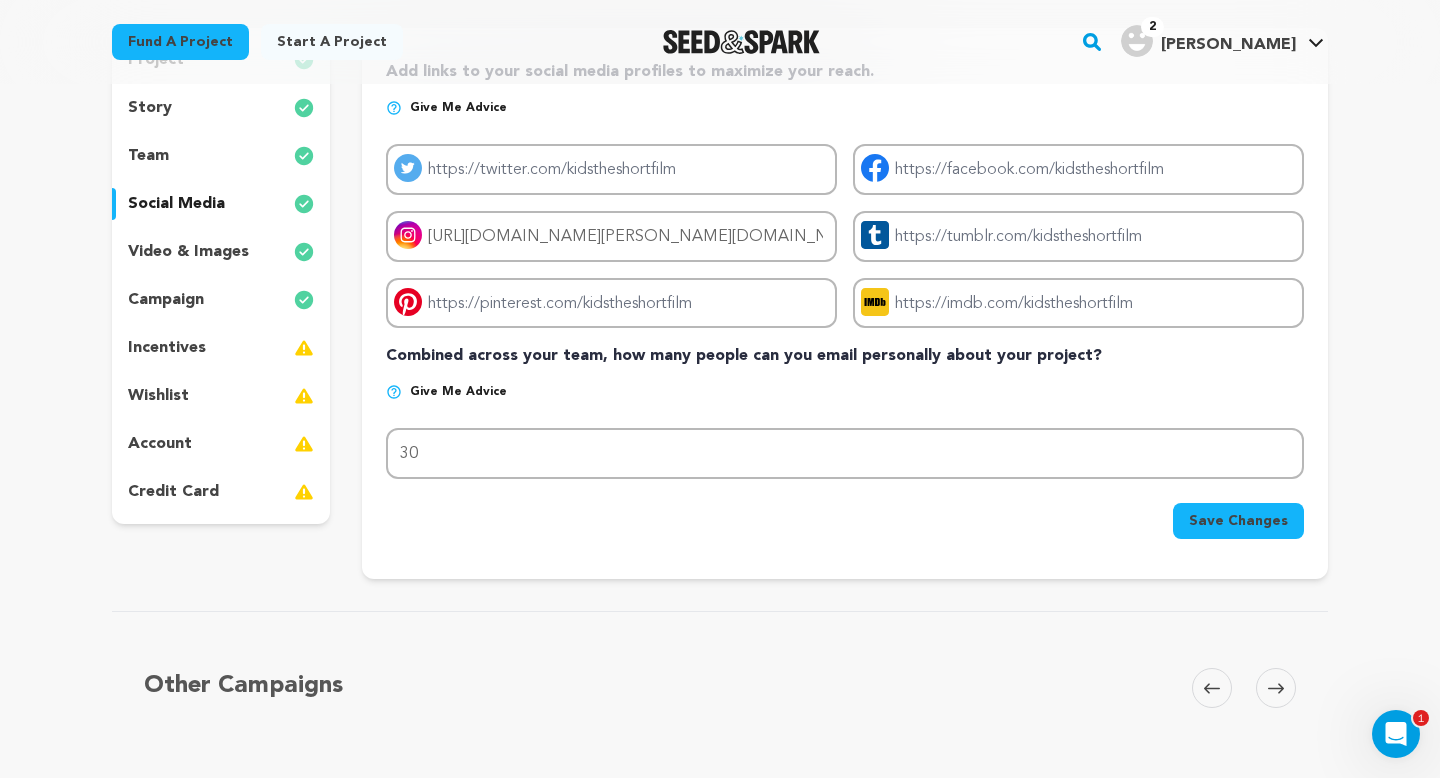 click on "video & images" at bounding box center (221, 252) 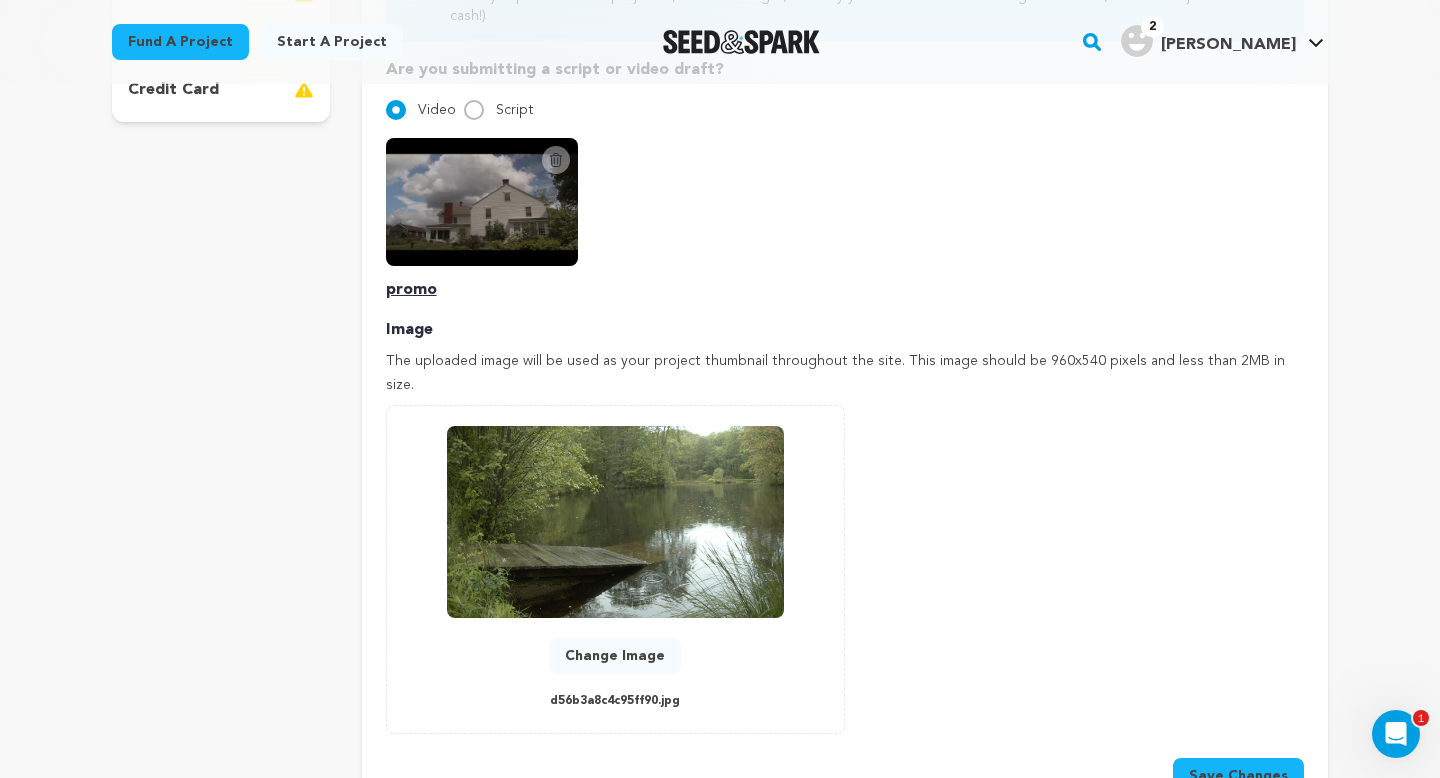 scroll, scrollTop: 644, scrollLeft: 0, axis: vertical 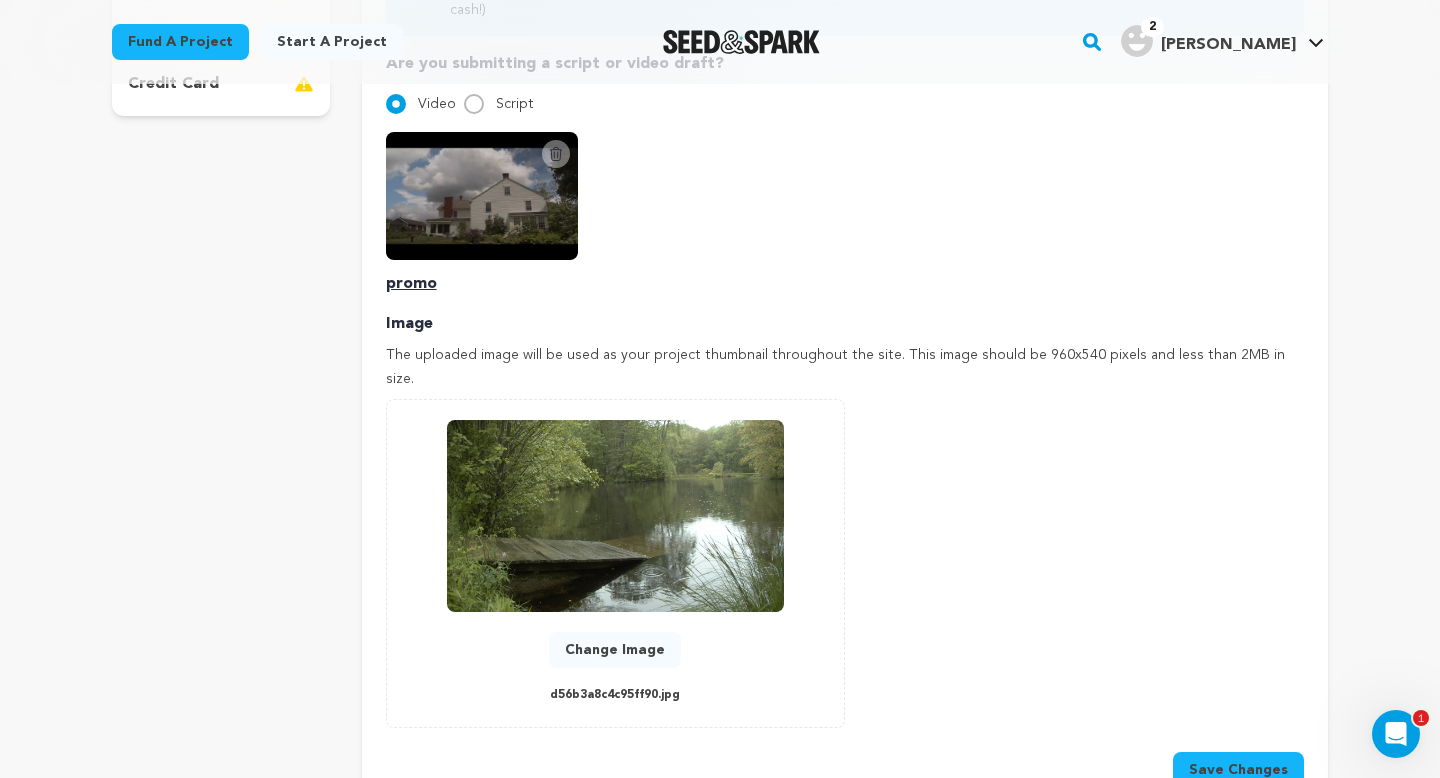 click on "Change Image" at bounding box center [615, 650] 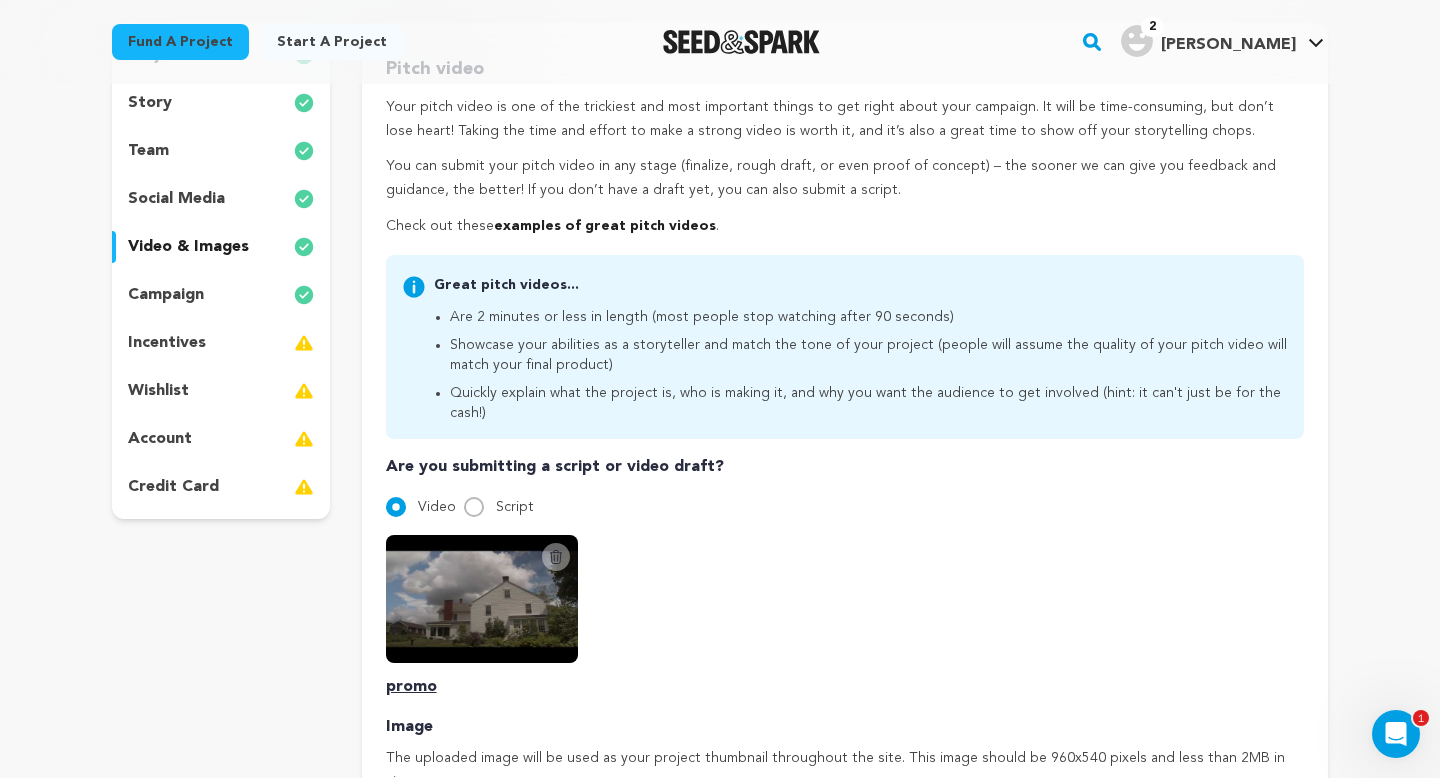 scroll, scrollTop: 0, scrollLeft: 0, axis: both 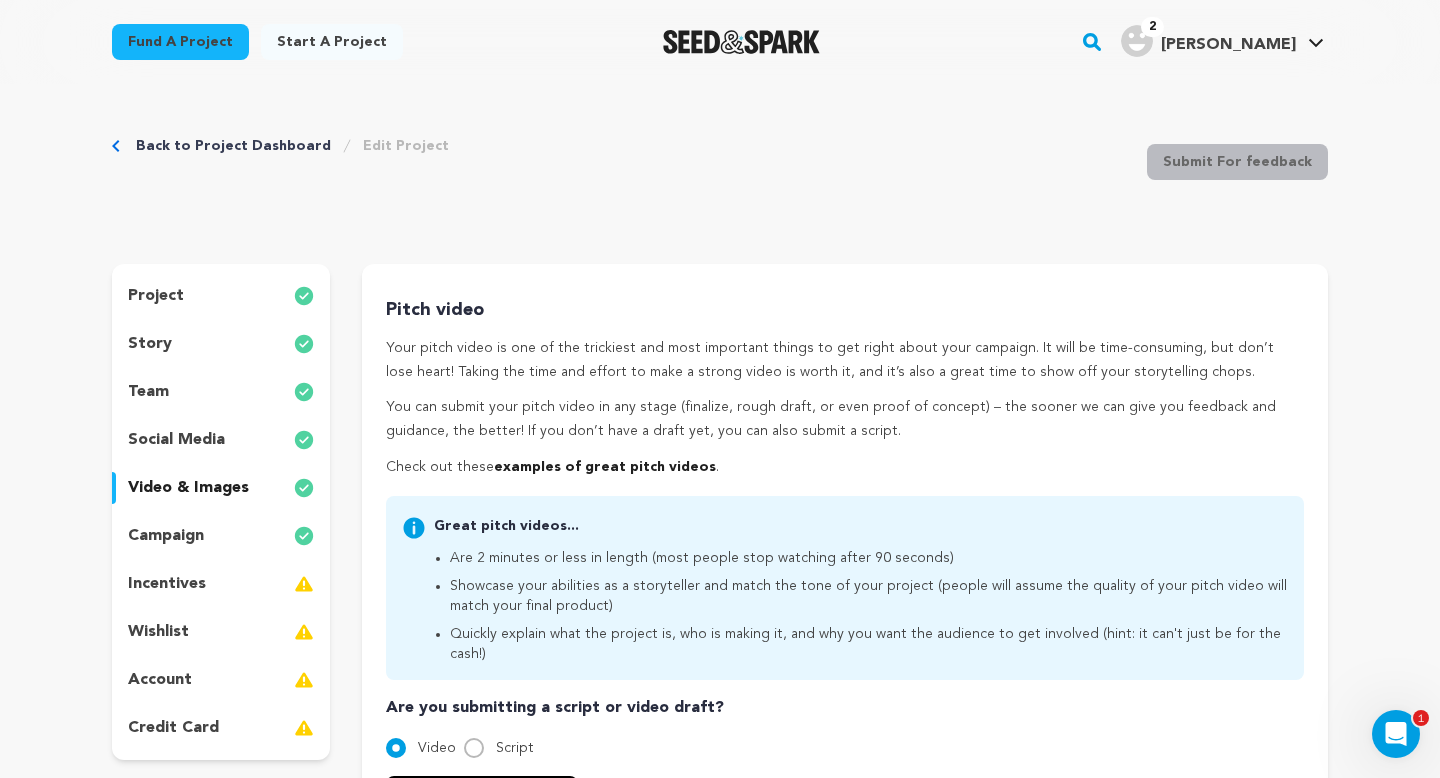click on "campaign" at bounding box center (221, 536) 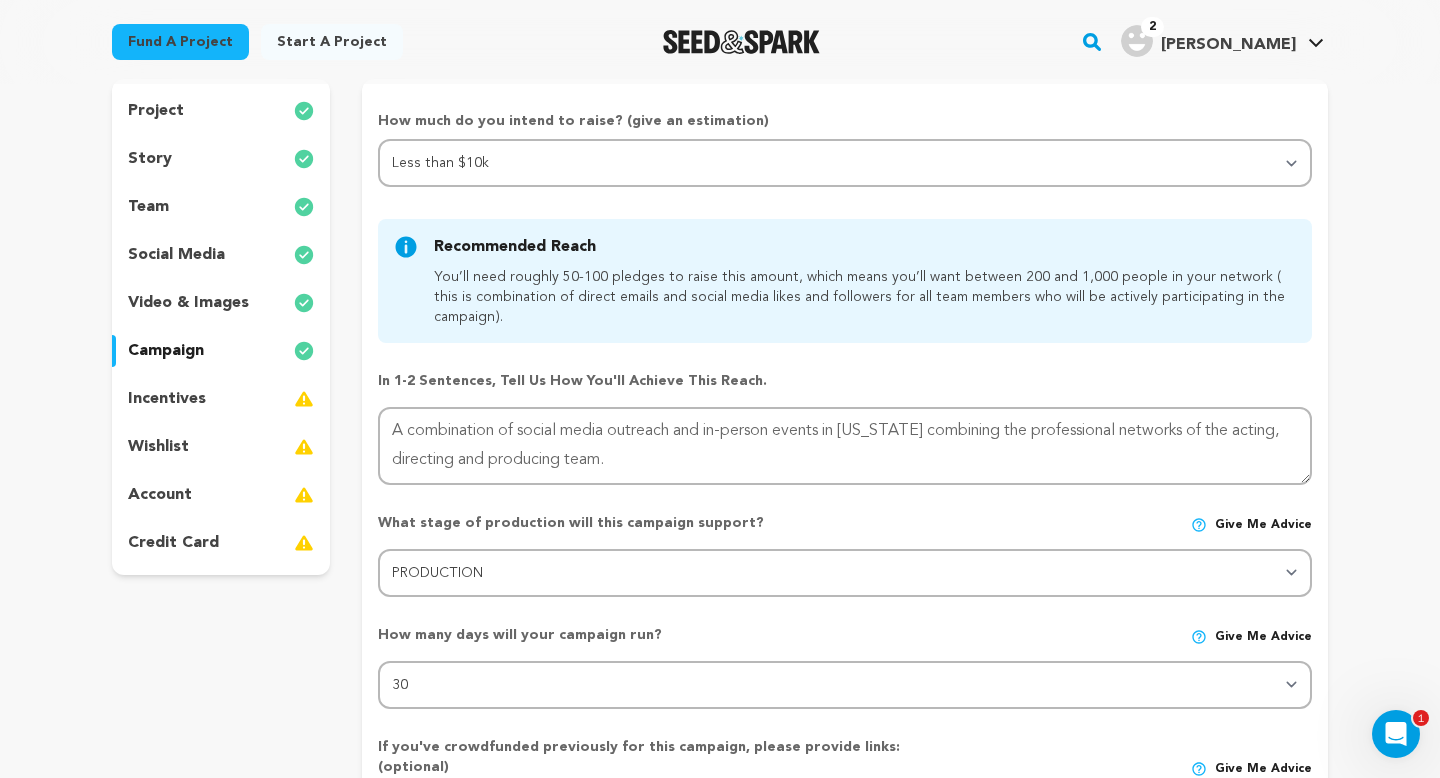 scroll, scrollTop: 186, scrollLeft: 0, axis: vertical 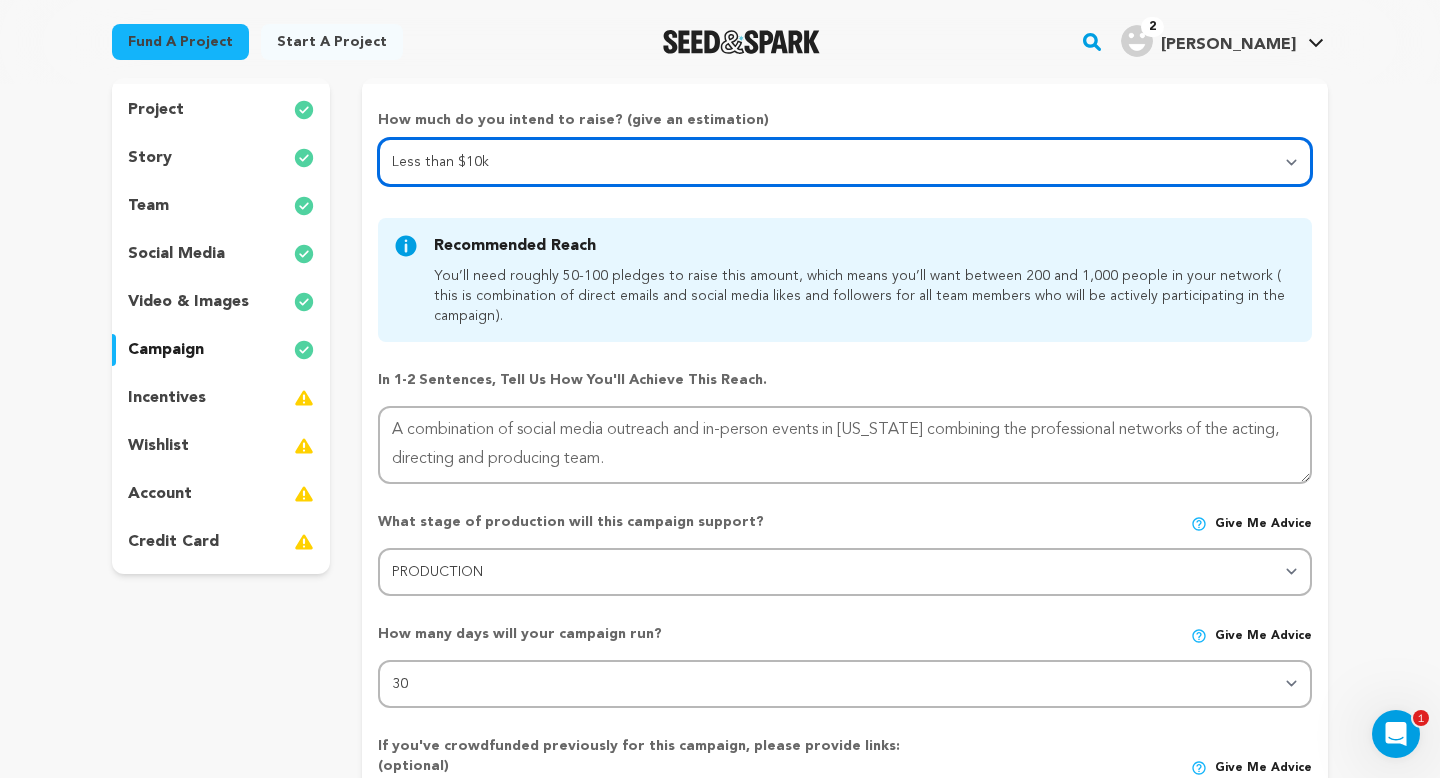 click on "Select your range
Less than $10k 10k - $14k 15k - $24k 25k - $49k 50k or more" at bounding box center [845, 162] 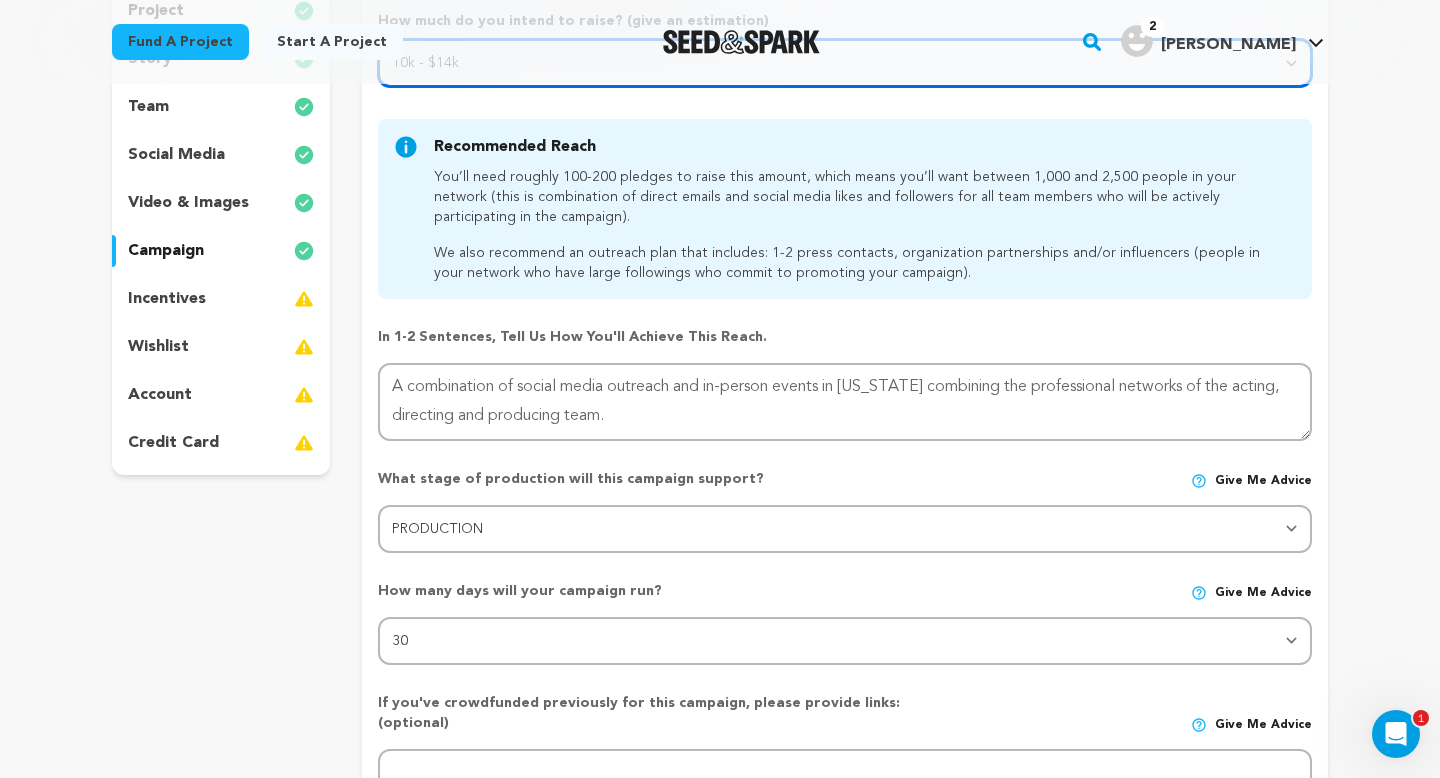 scroll, scrollTop: 292, scrollLeft: 0, axis: vertical 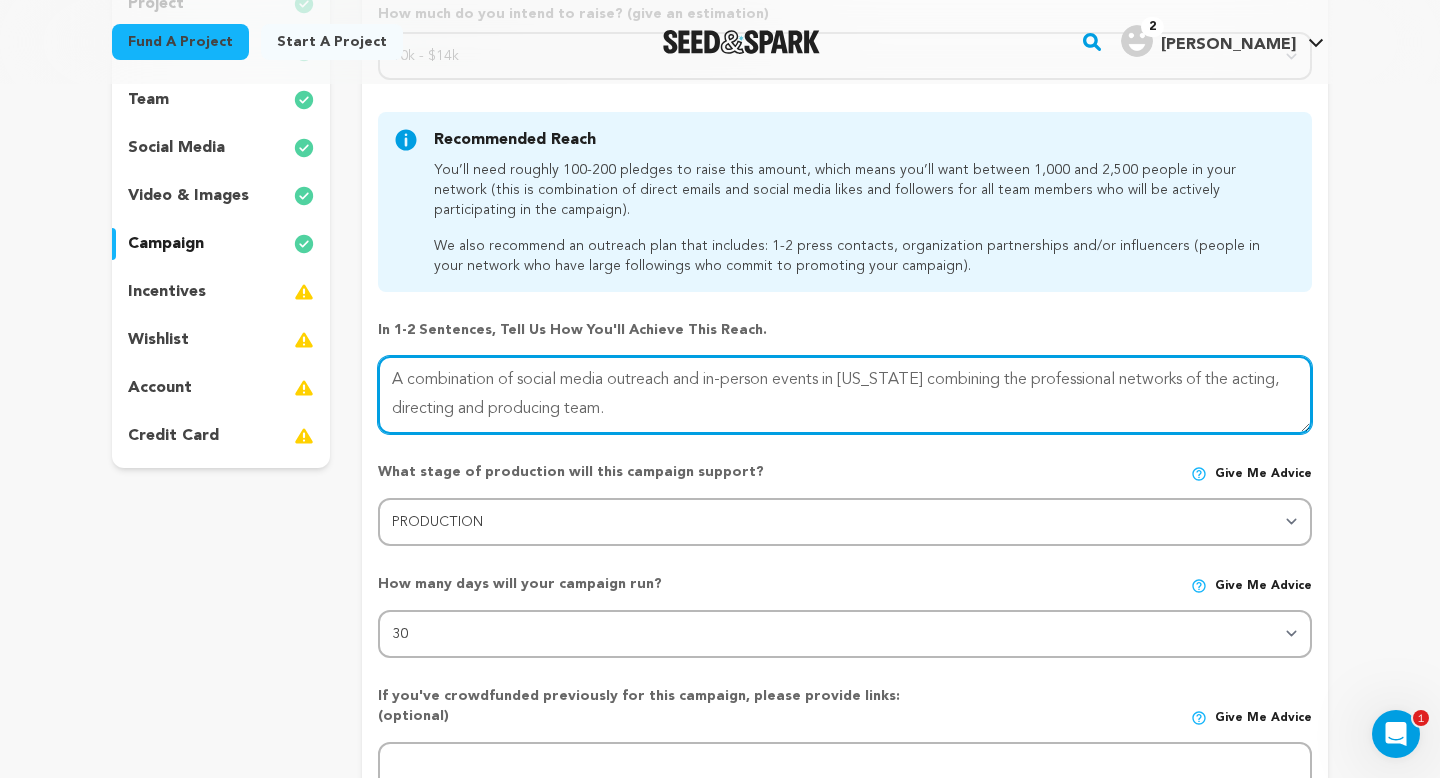 click at bounding box center [845, 395] 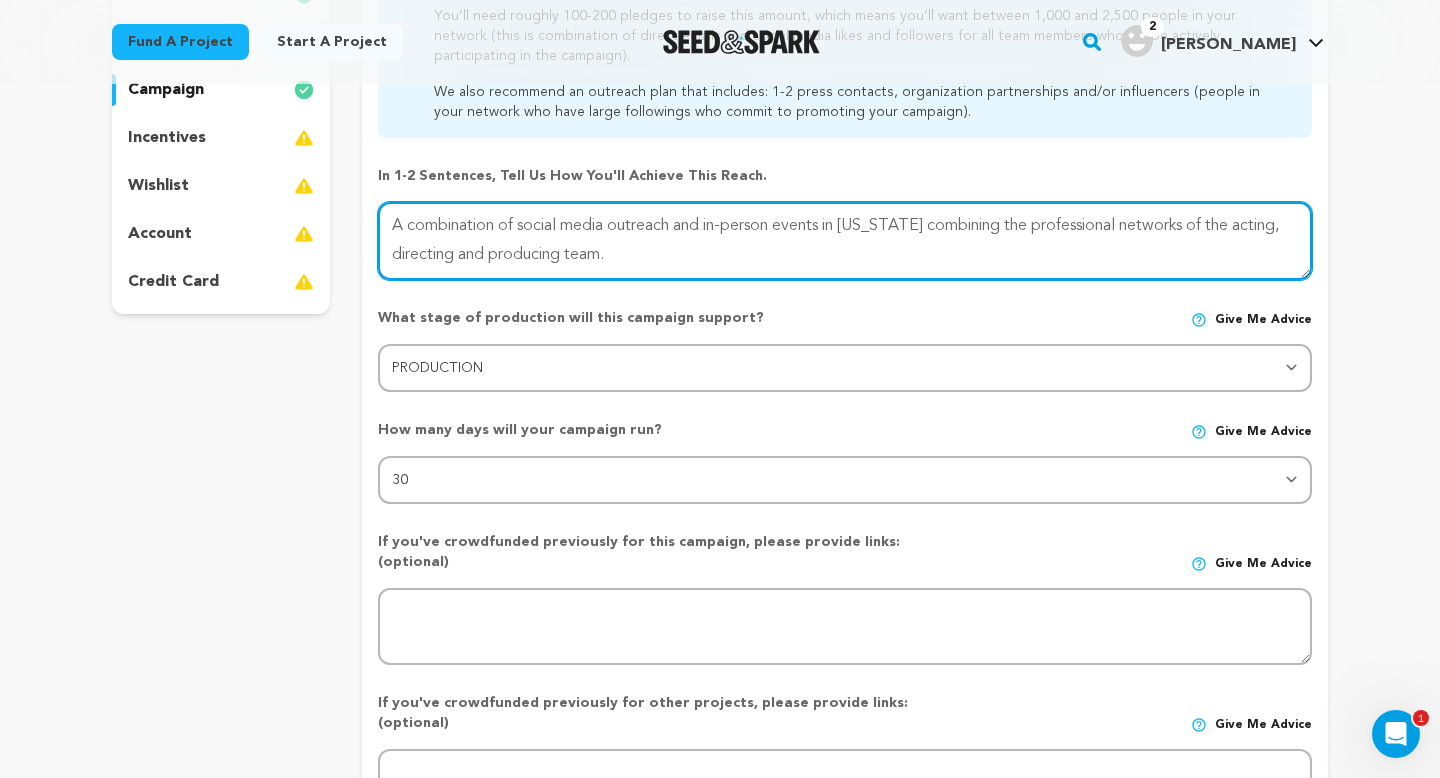 scroll, scrollTop: 453, scrollLeft: 0, axis: vertical 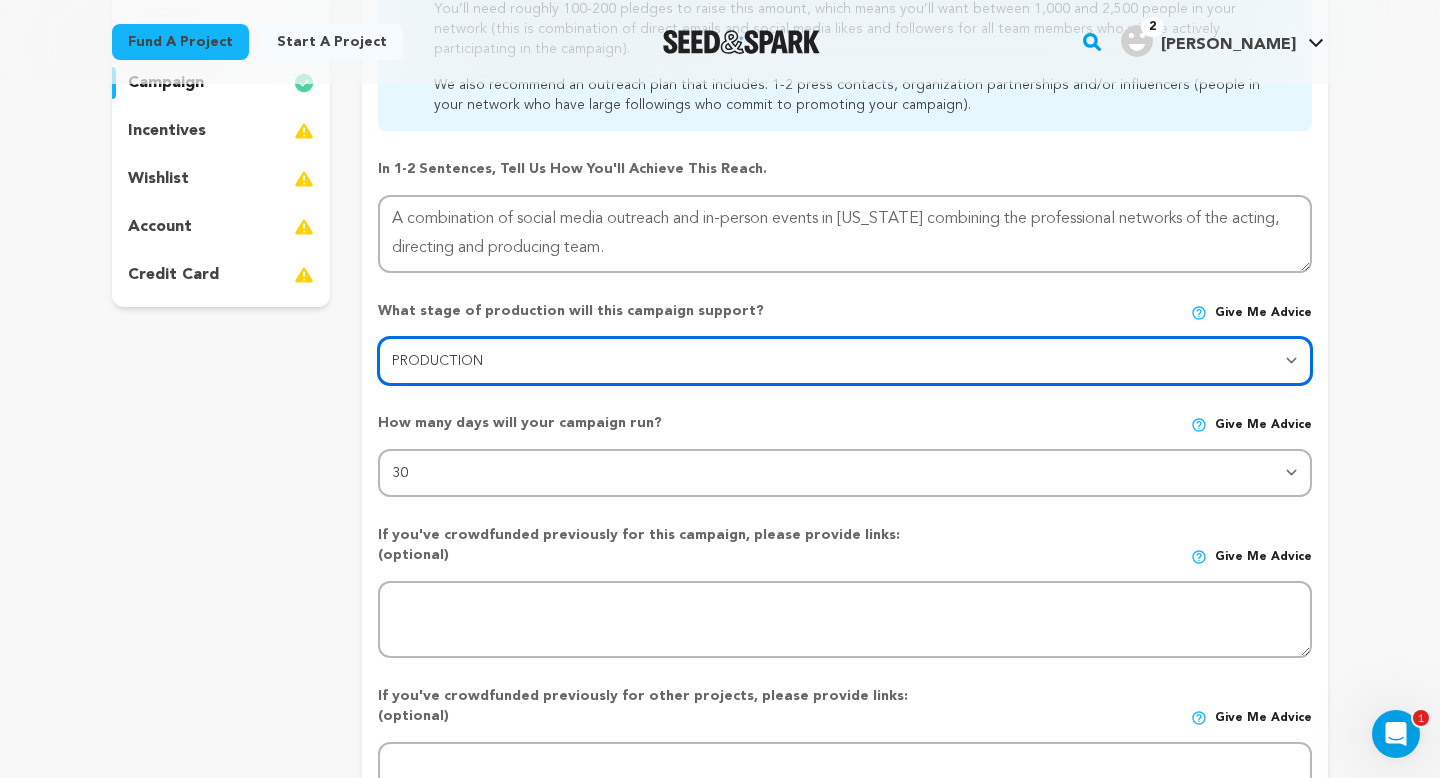 click on "Stage
DEVELOPMENT
PRODUCTION
POST-PRODUCTION
DISTRIBUTION
PRE-PRODUCTION
ENHANCEMENT
PRODUCTION PHASE 2
FESTIVALS
PR/MARKETING
TOUR
IMPACT CAMPAIGN" at bounding box center (845, 361) 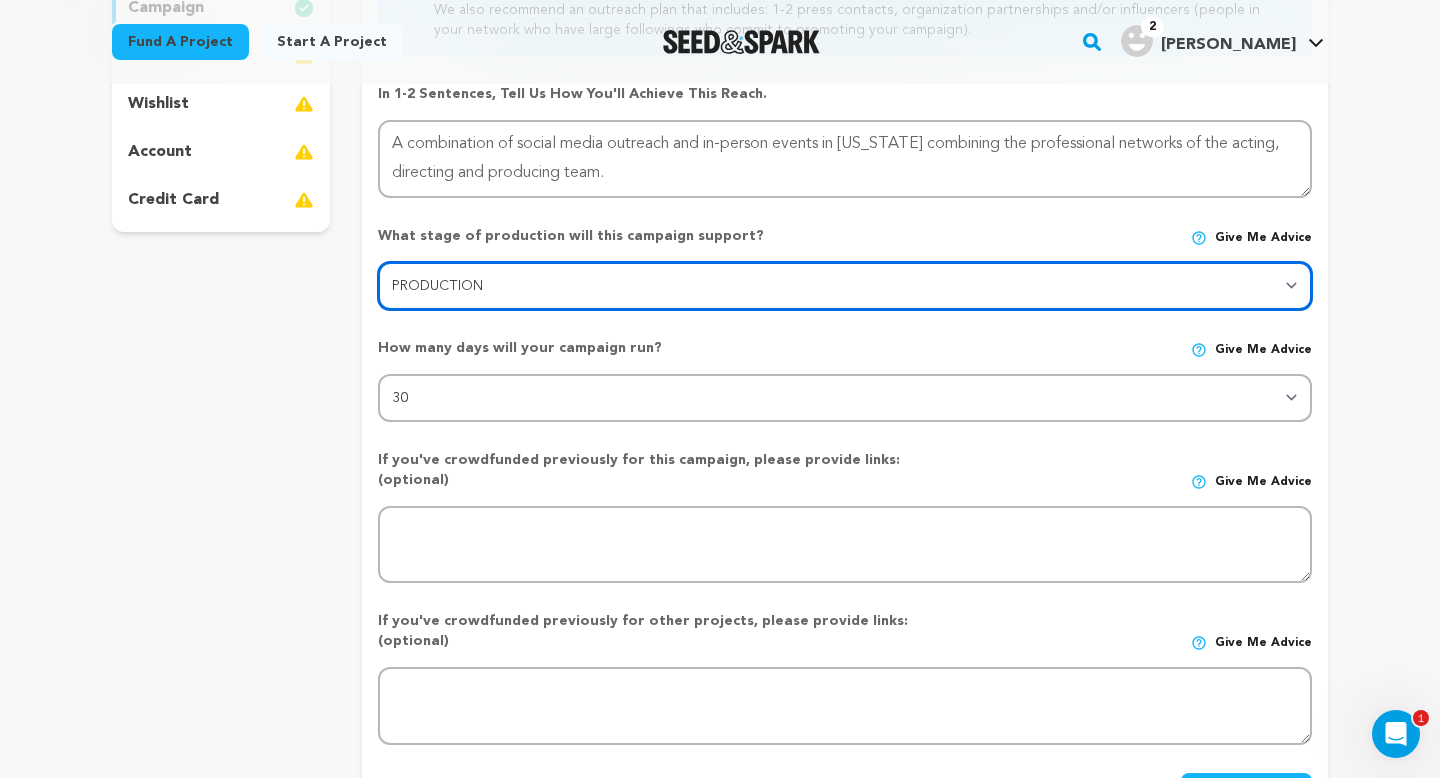scroll, scrollTop: 530, scrollLeft: 0, axis: vertical 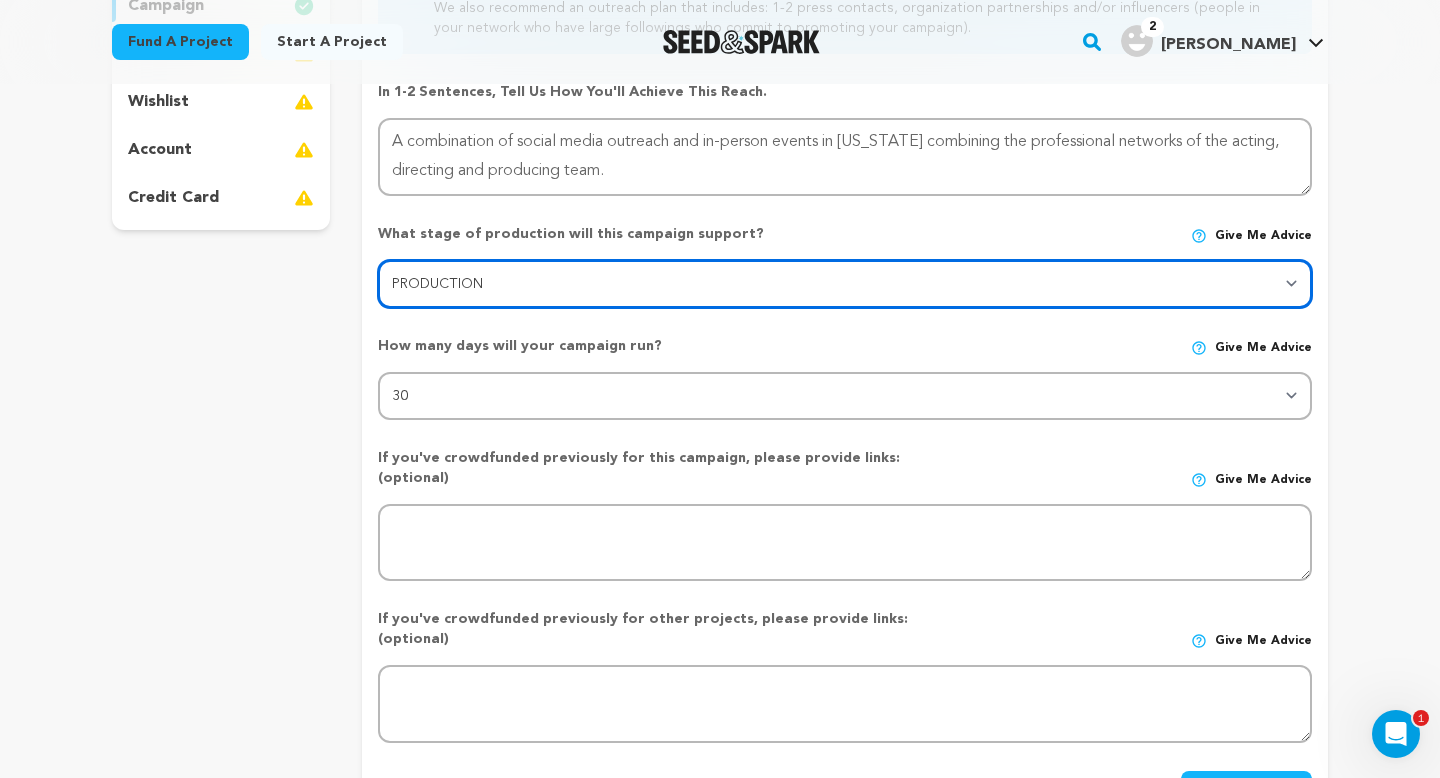 click on "Stage
DEVELOPMENT
PRODUCTION
POST-PRODUCTION
DISTRIBUTION
PRE-PRODUCTION
ENHANCEMENT
PRODUCTION PHASE 2
FESTIVALS
PR/MARKETING
TOUR
IMPACT CAMPAIGN" at bounding box center [845, 284] 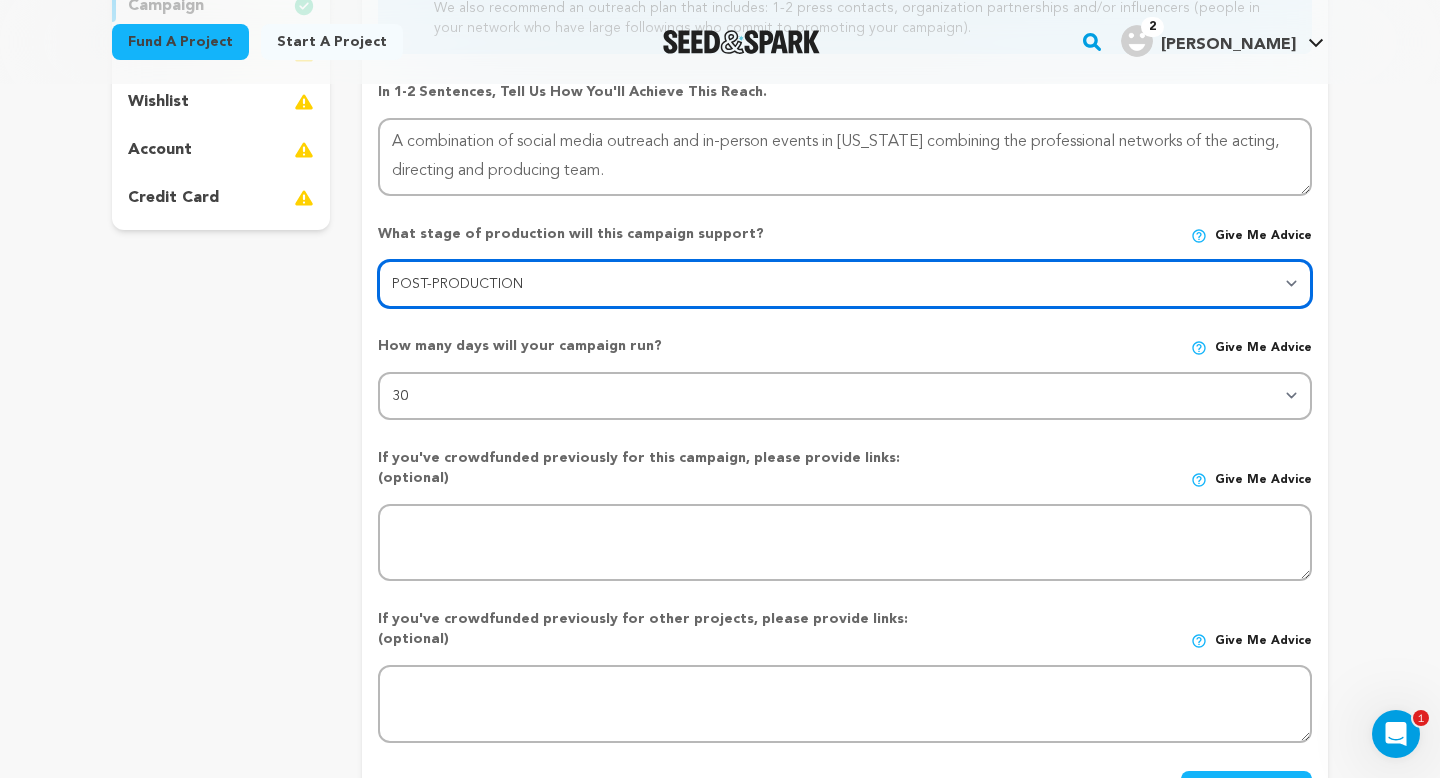 click on "Stage
DEVELOPMENT
PRODUCTION
POST-PRODUCTION
DISTRIBUTION
PRE-PRODUCTION
ENHANCEMENT
PRODUCTION PHASE 2
FESTIVALS
PR/MARKETING
TOUR
IMPACT CAMPAIGN" at bounding box center [845, 284] 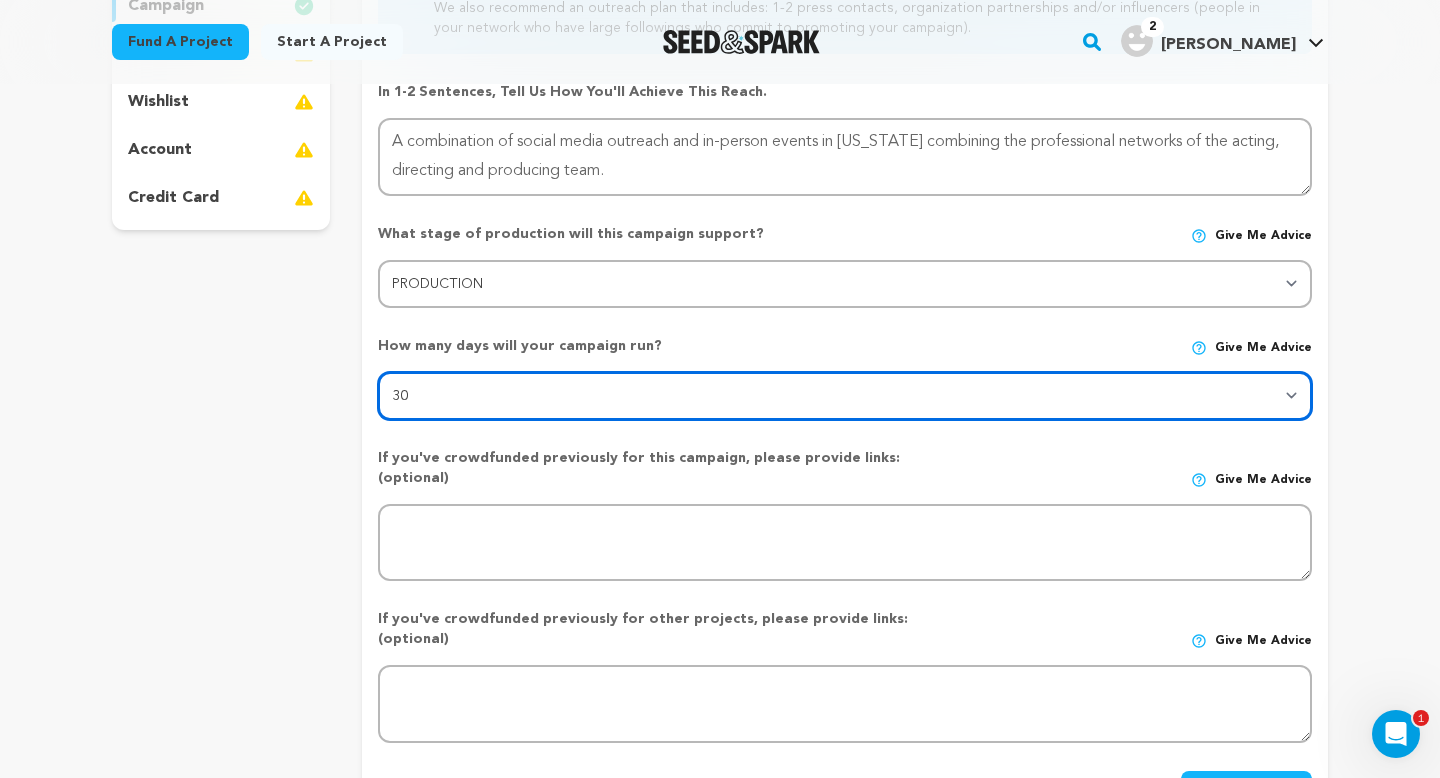 click on "30
45
60" at bounding box center (845, 396) 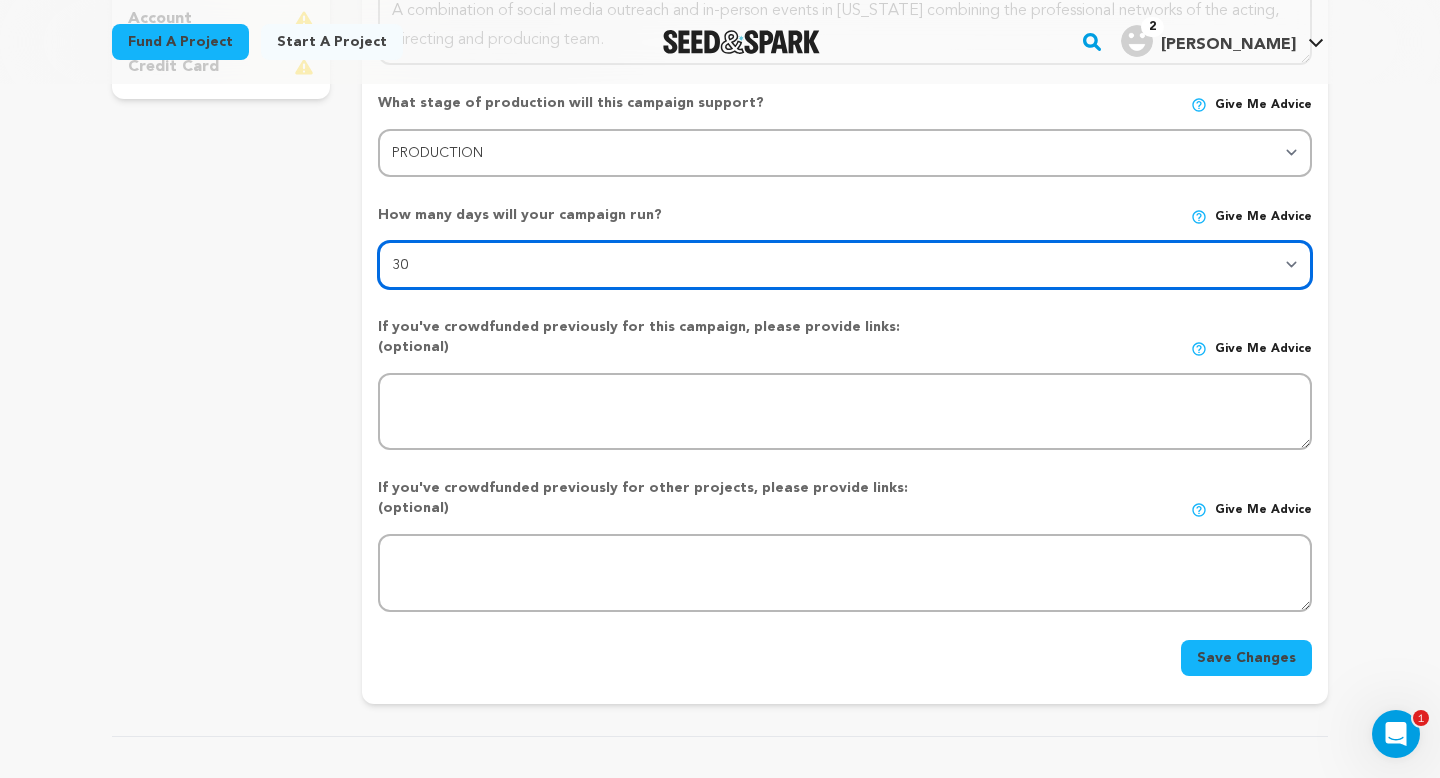 scroll, scrollTop: 670, scrollLeft: 0, axis: vertical 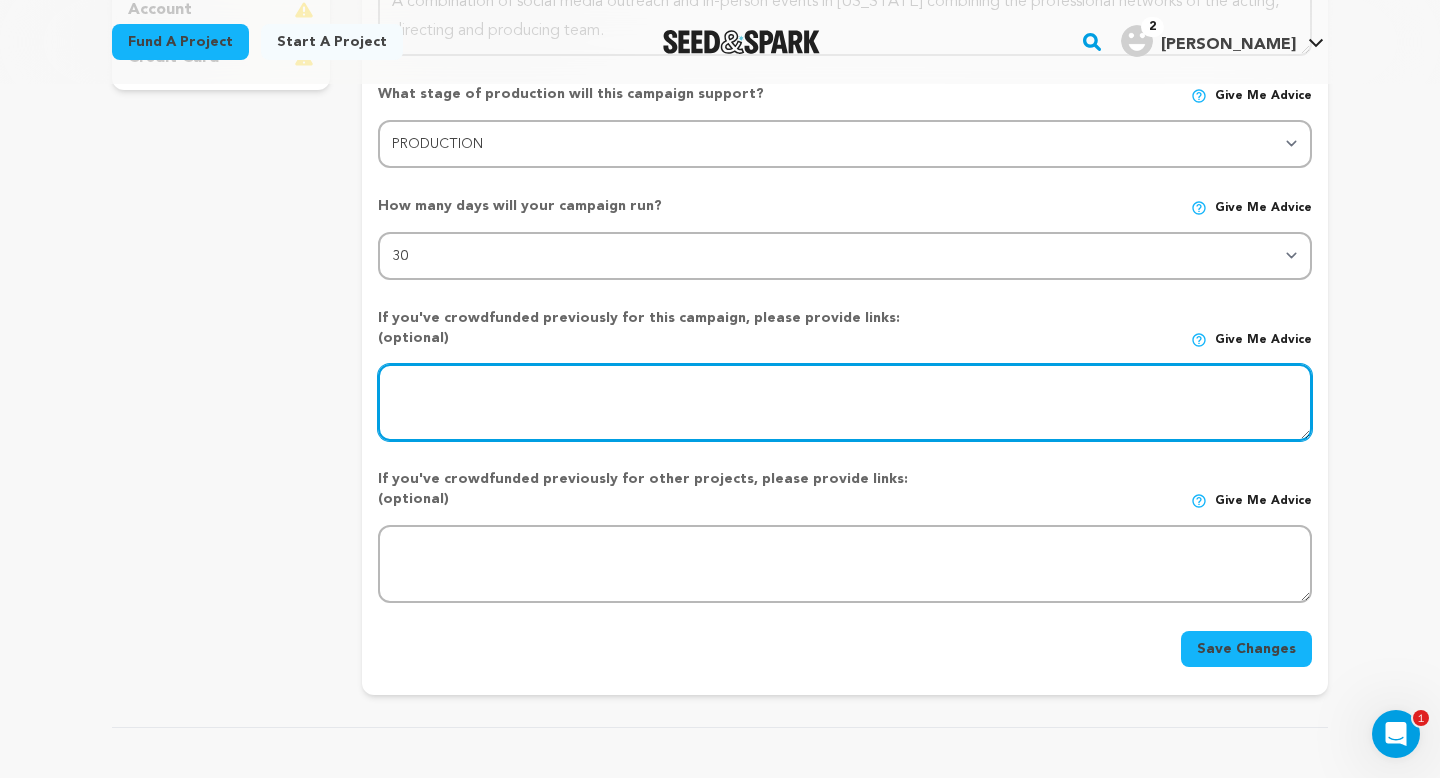 click at bounding box center [845, 403] 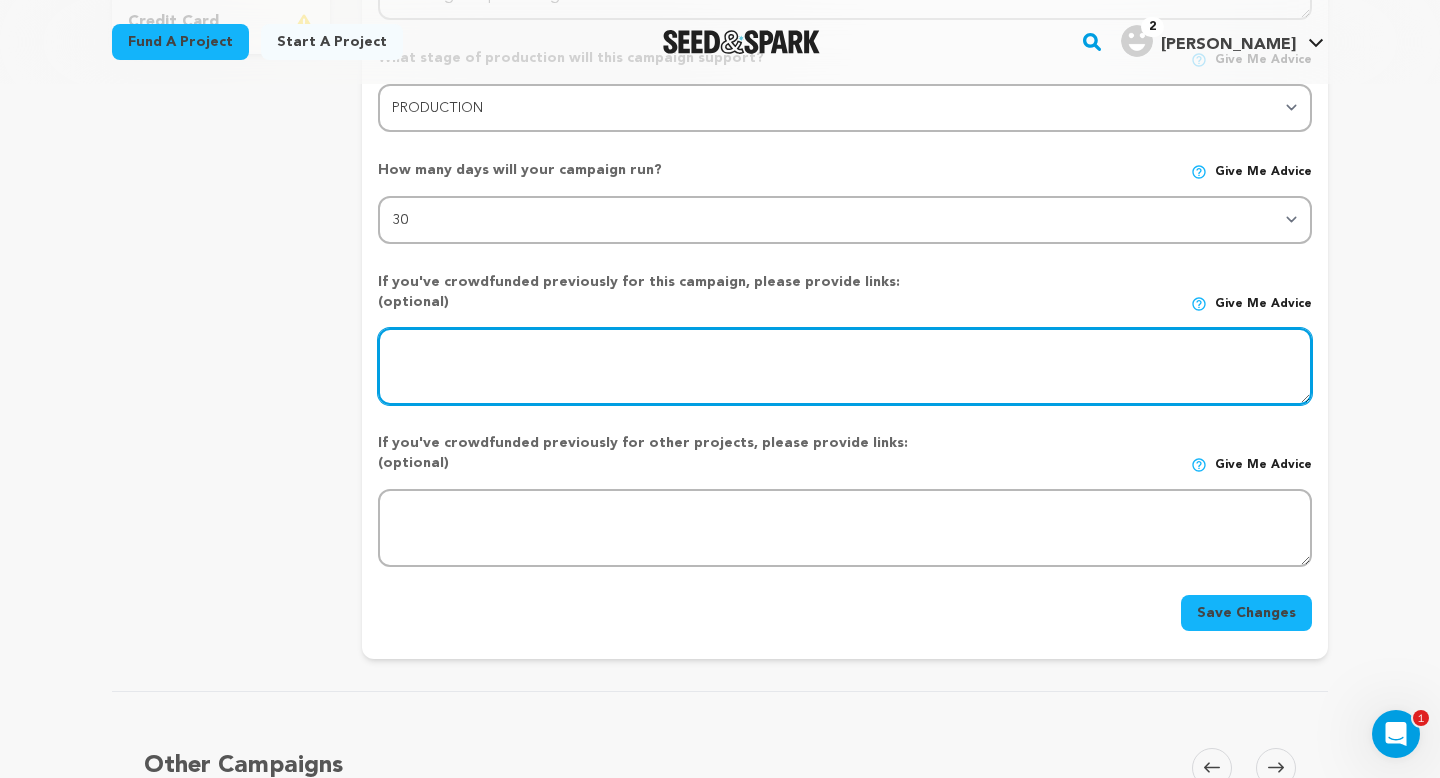 scroll, scrollTop: 725, scrollLeft: 0, axis: vertical 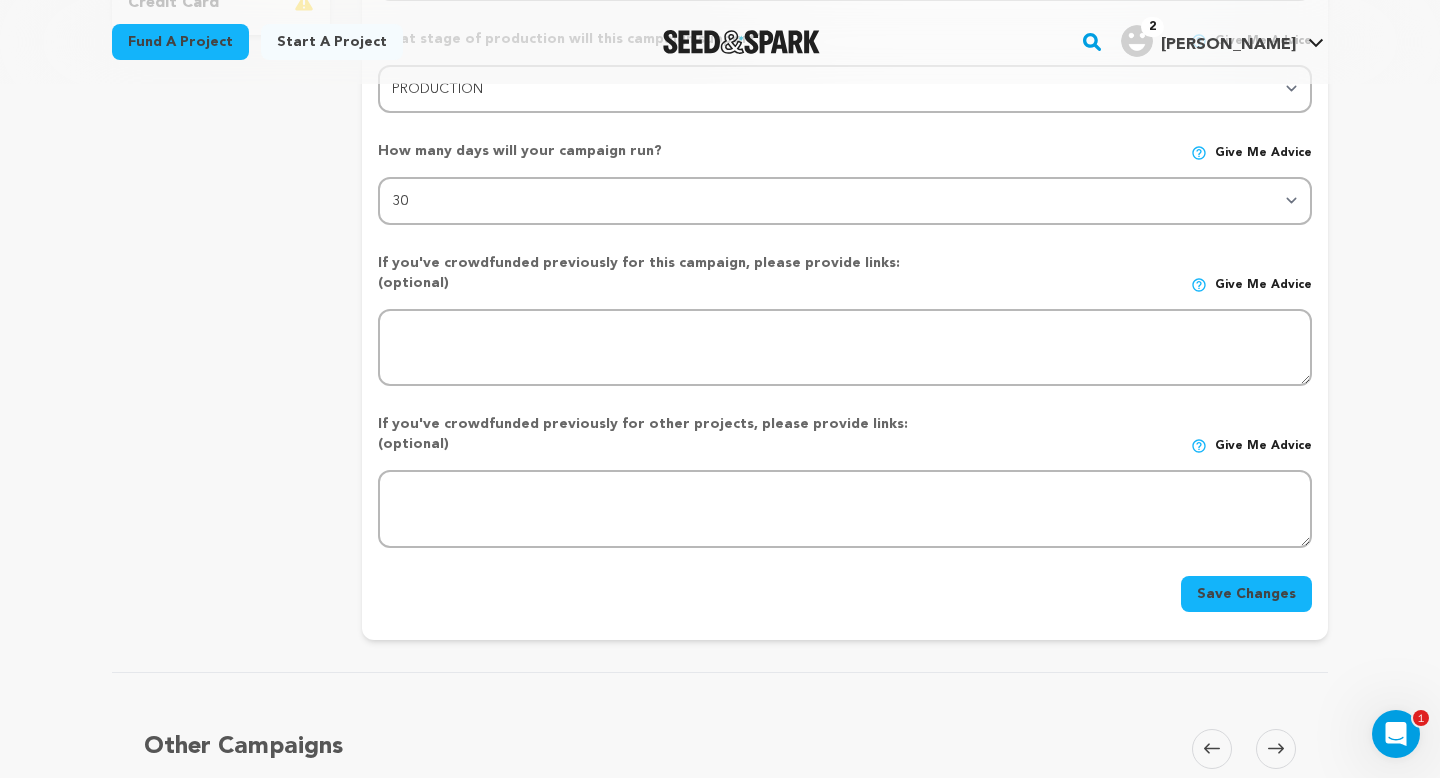 click on "Save Changes" at bounding box center [1246, 594] 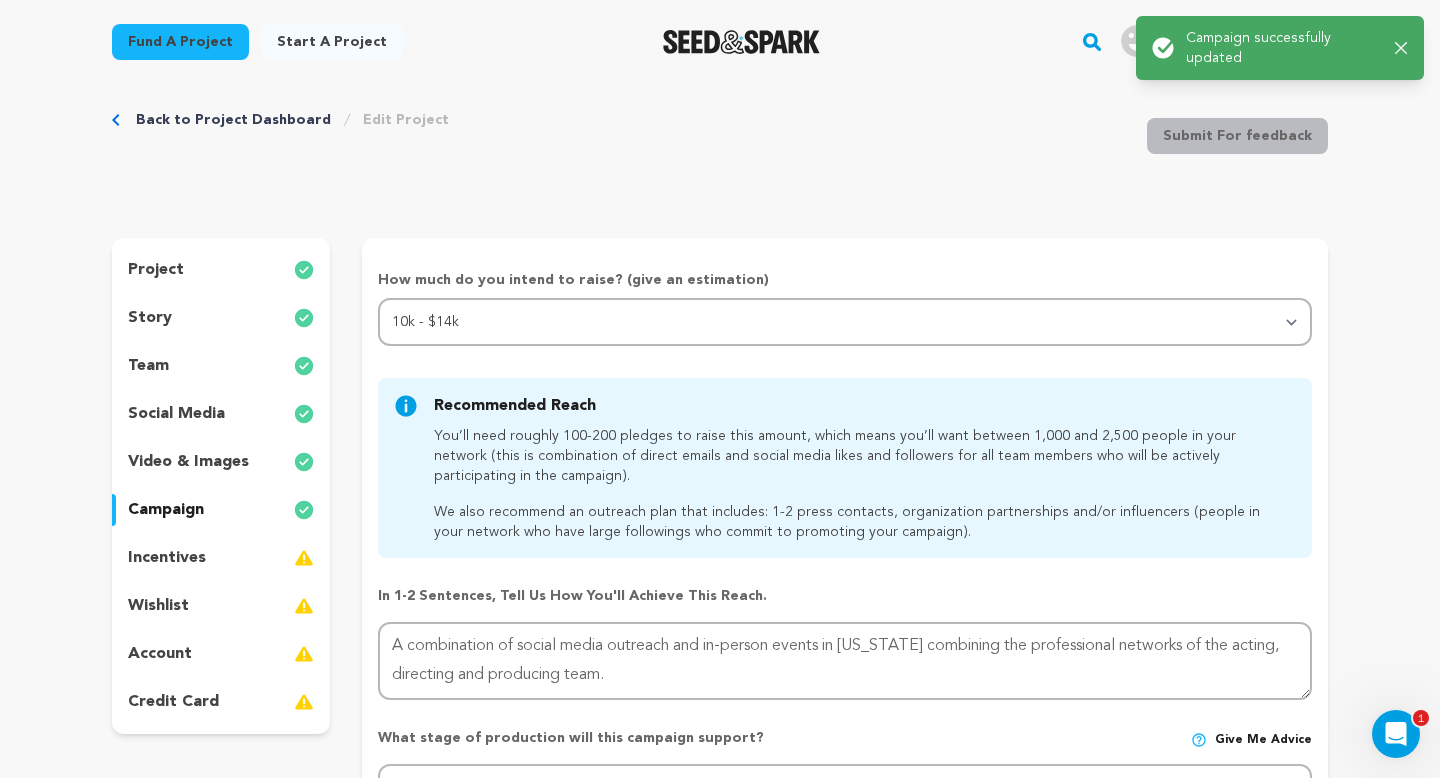 scroll, scrollTop: 0, scrollLeft: 0, axis: both 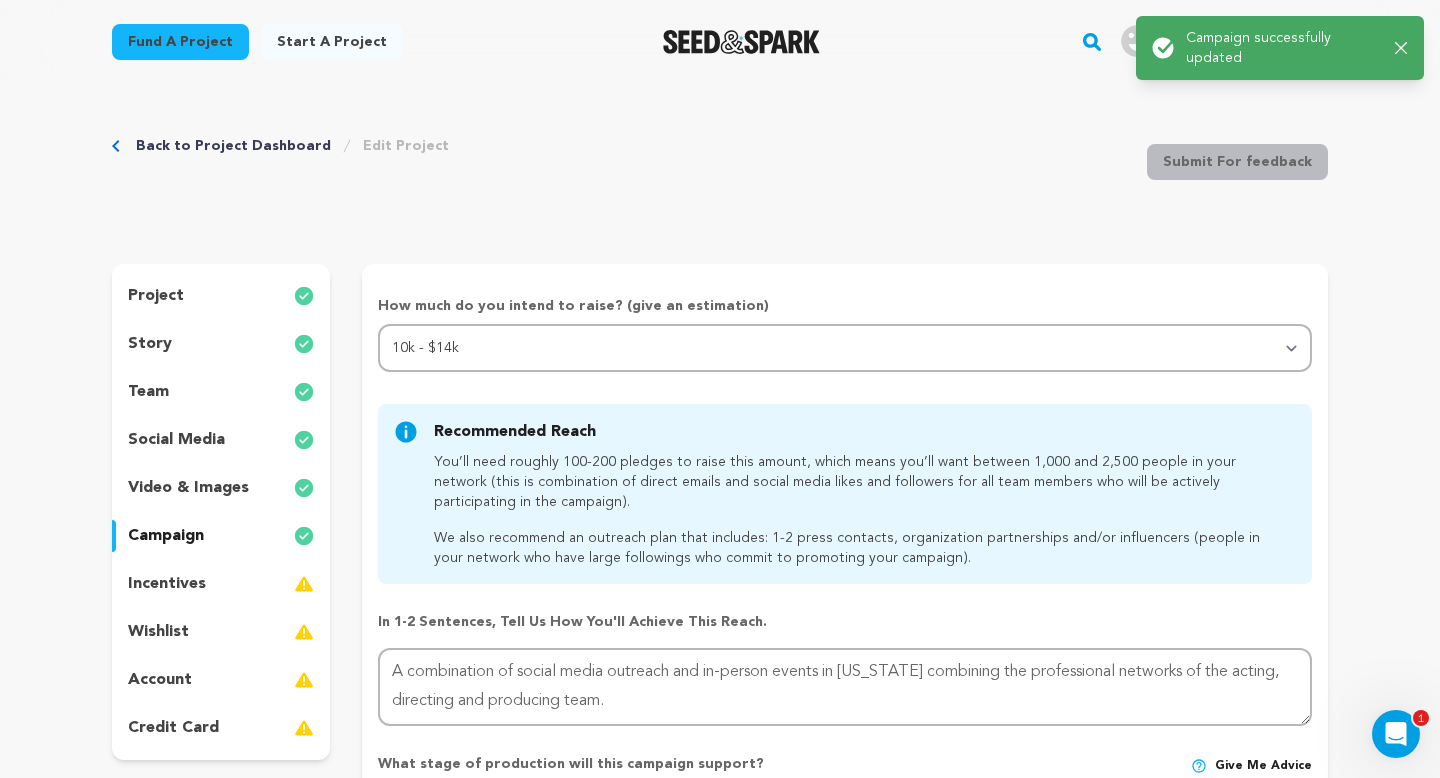 click on "incentives" at bounding box center (221, 584) 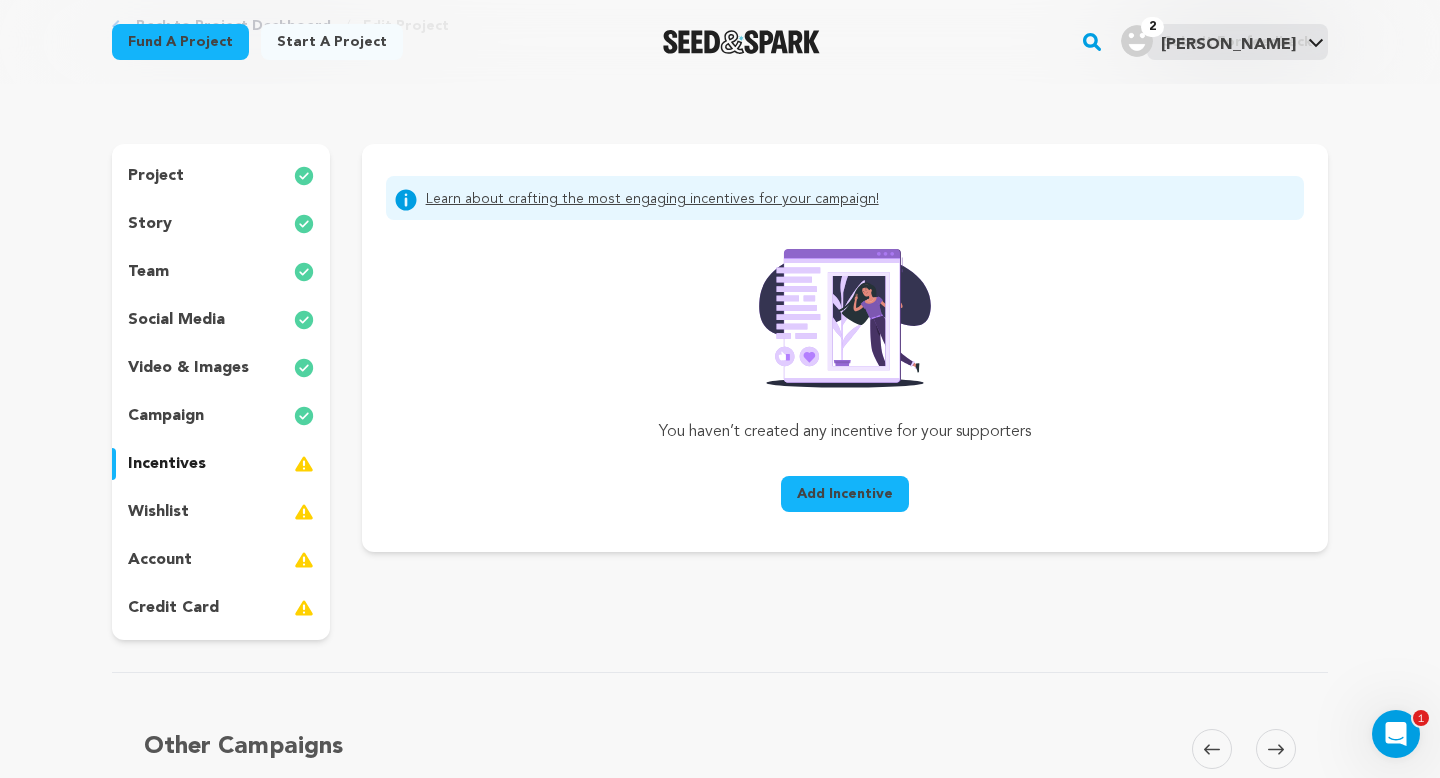 scroll, scrollTop: 121, scrollLeft: 0, axis: vertical 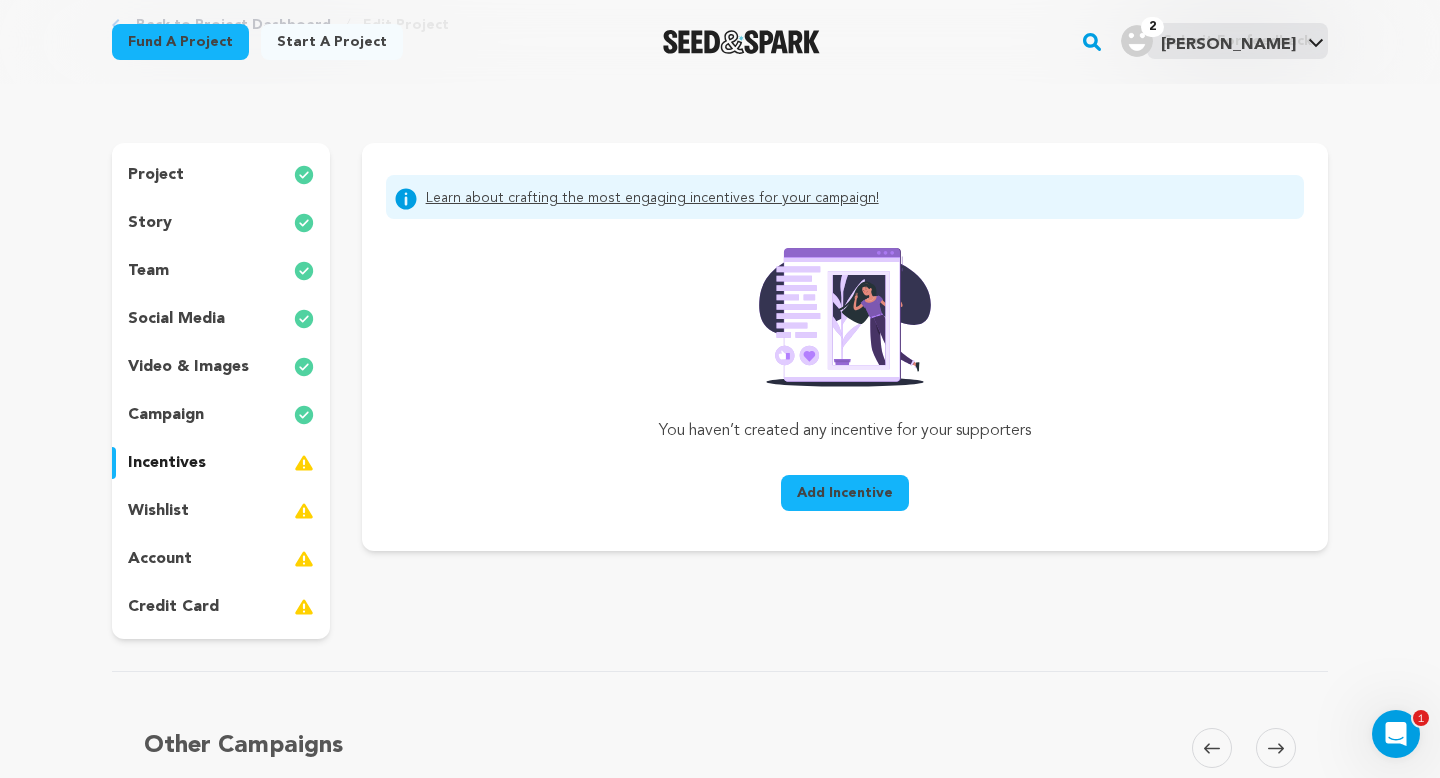 click on "Add Incentive" at bounding box center (845, 493) 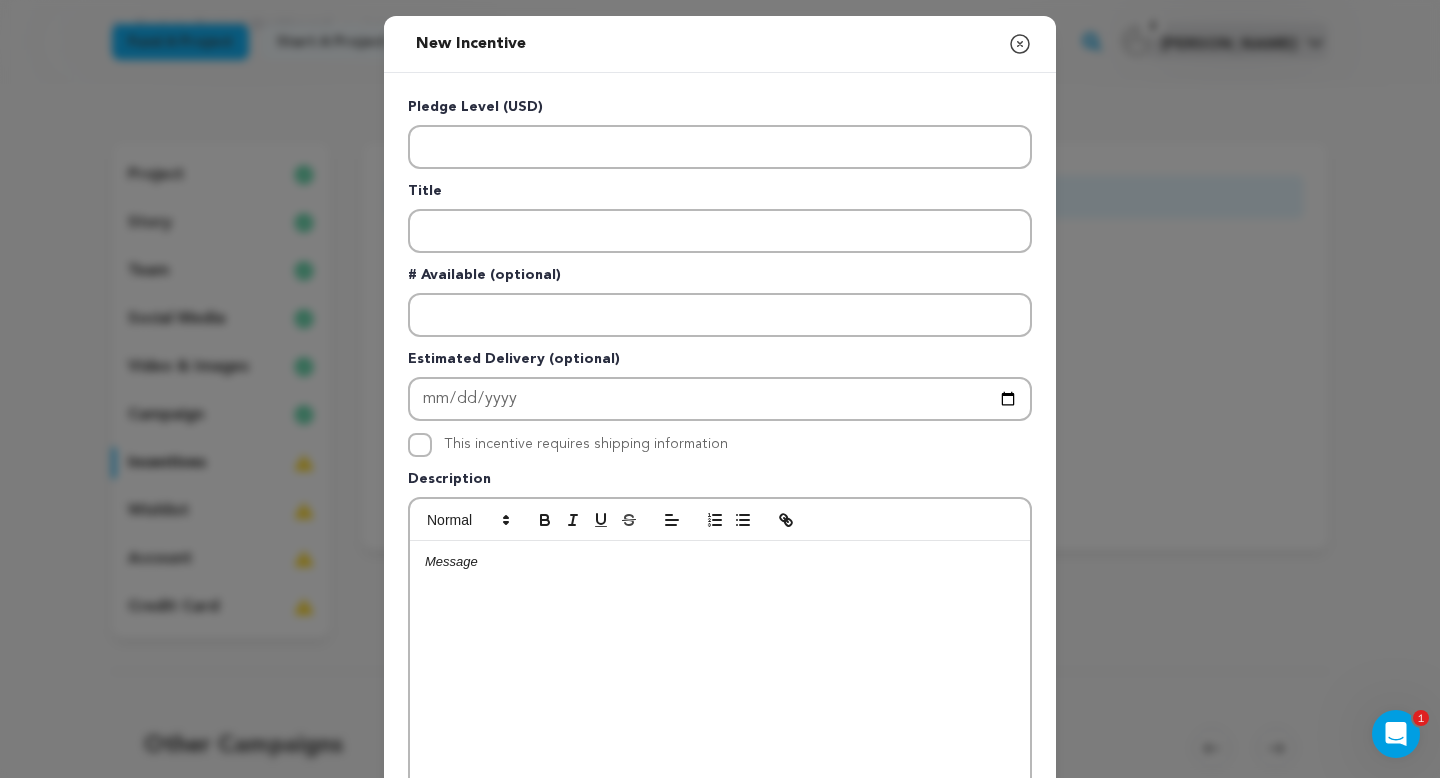 click on "New Incentive
Close modal
Pledge Level (USD)
Title
# Available (optional)" at bounding box center [720, 536] 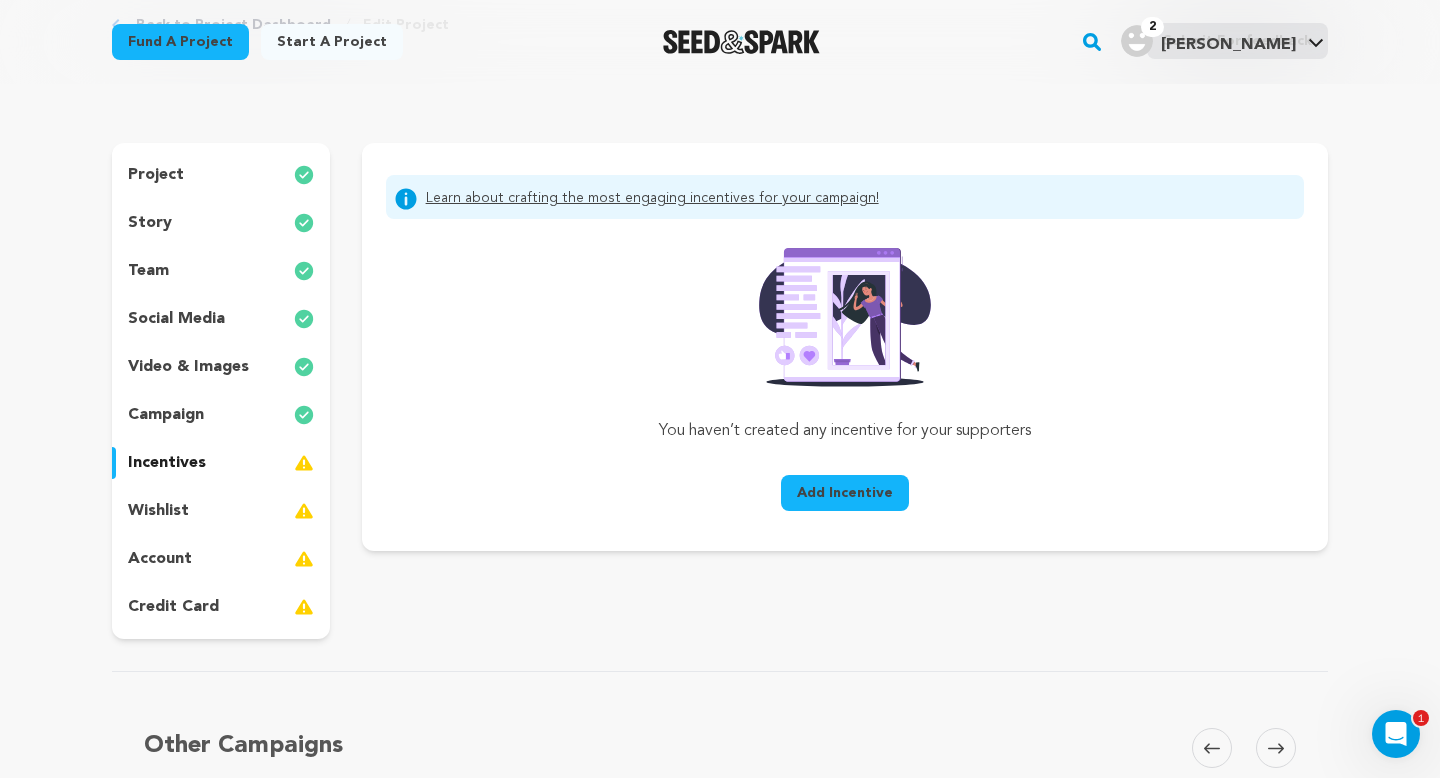 click on "Add Incentive" at bounding box center (845, 493) 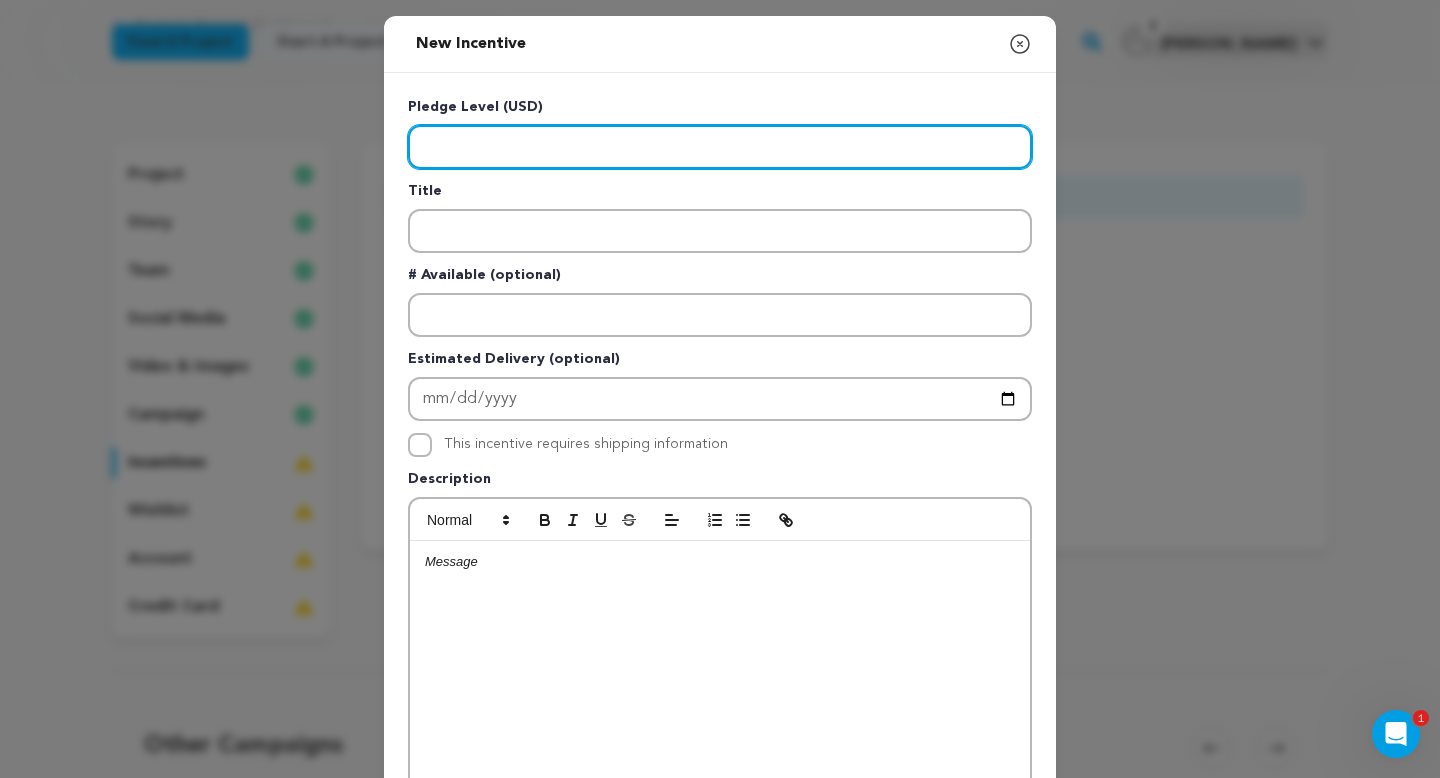 click at bounding box center (720, 147) 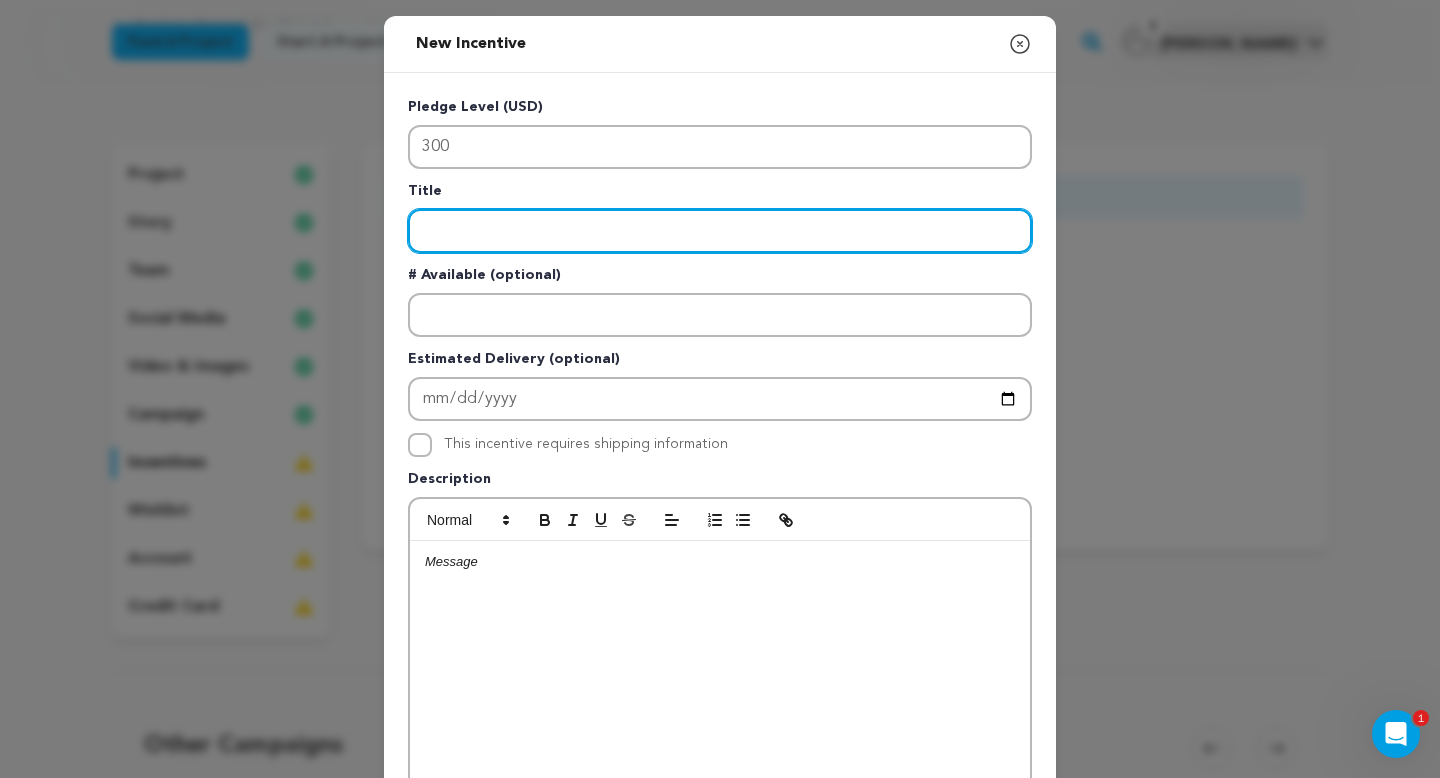 click at bounding box center [720, 231] 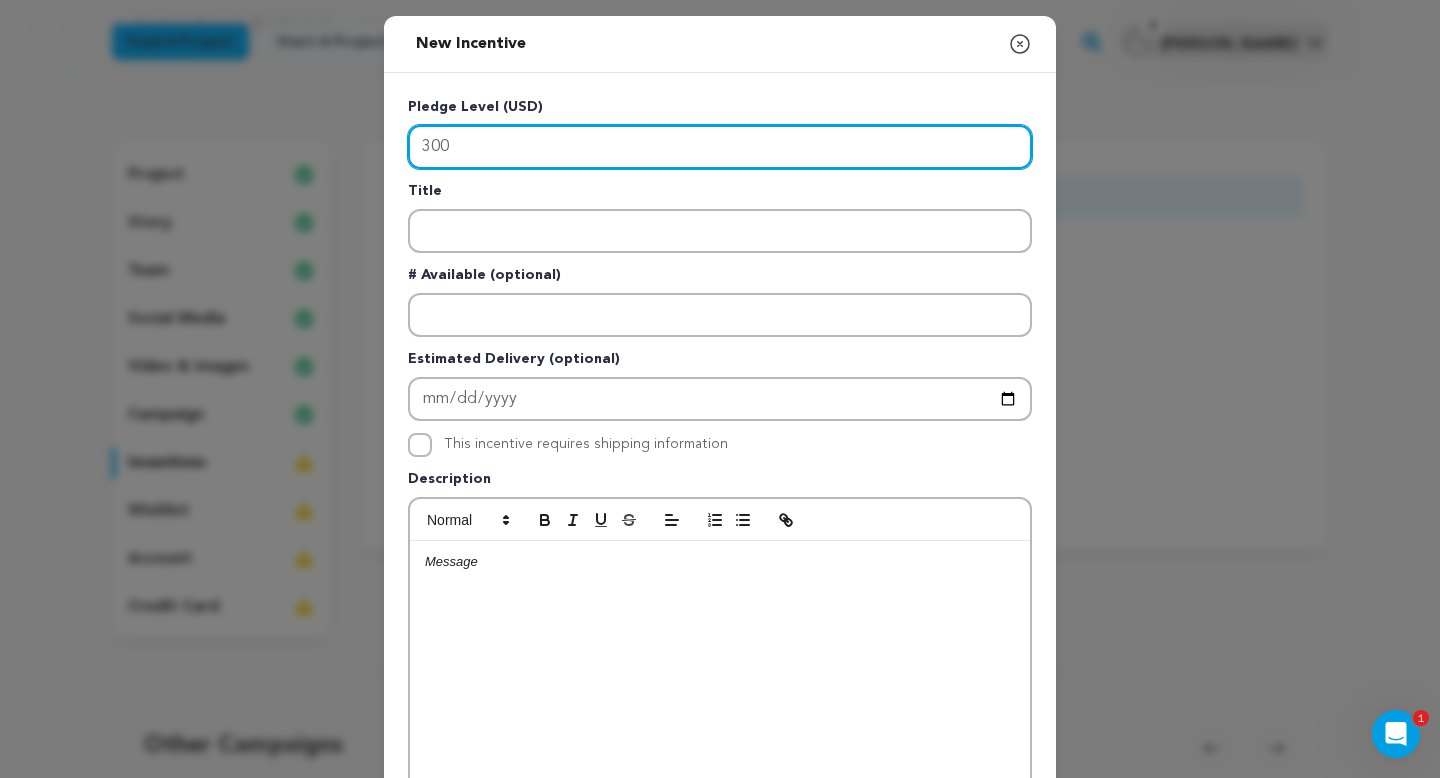 click on "300" at bounding box center (720, 147) 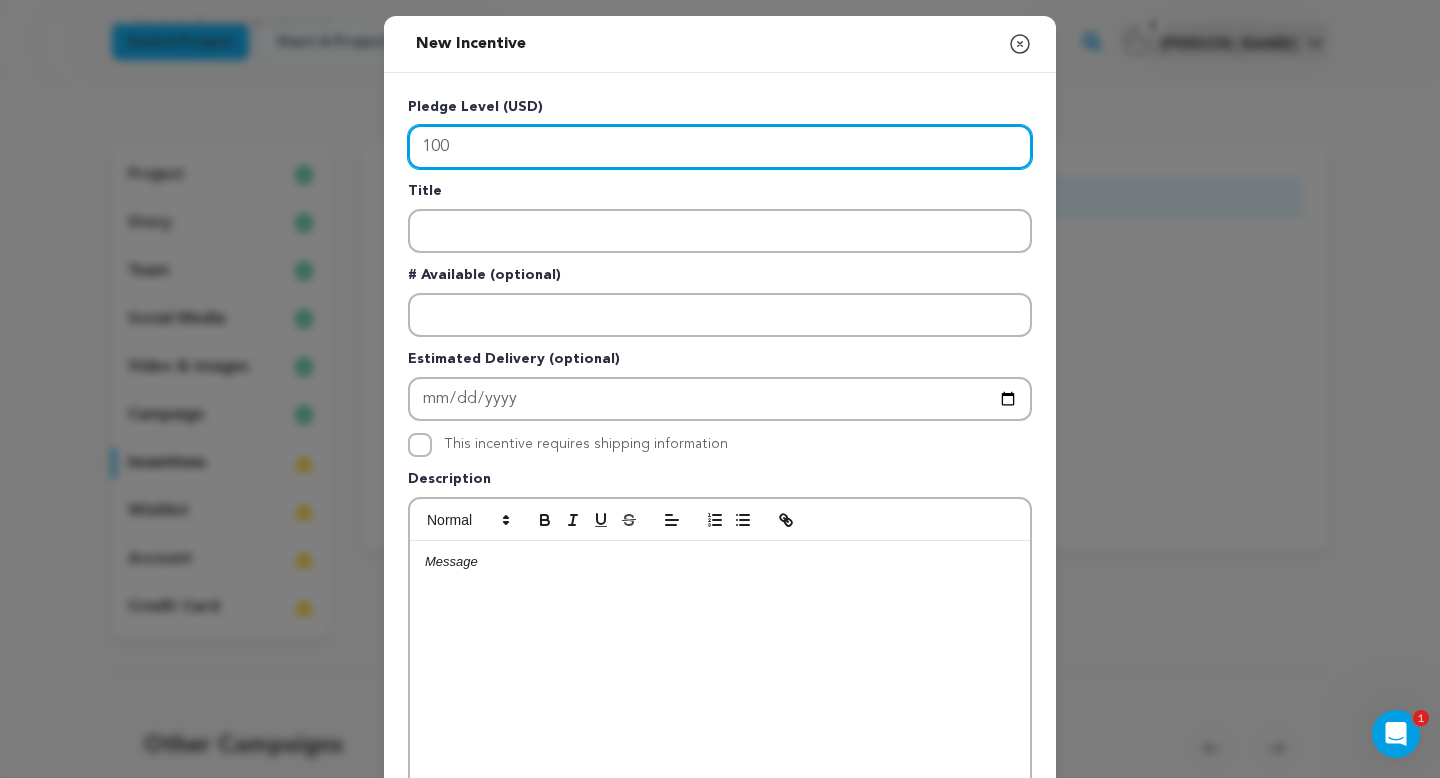 type on "100" 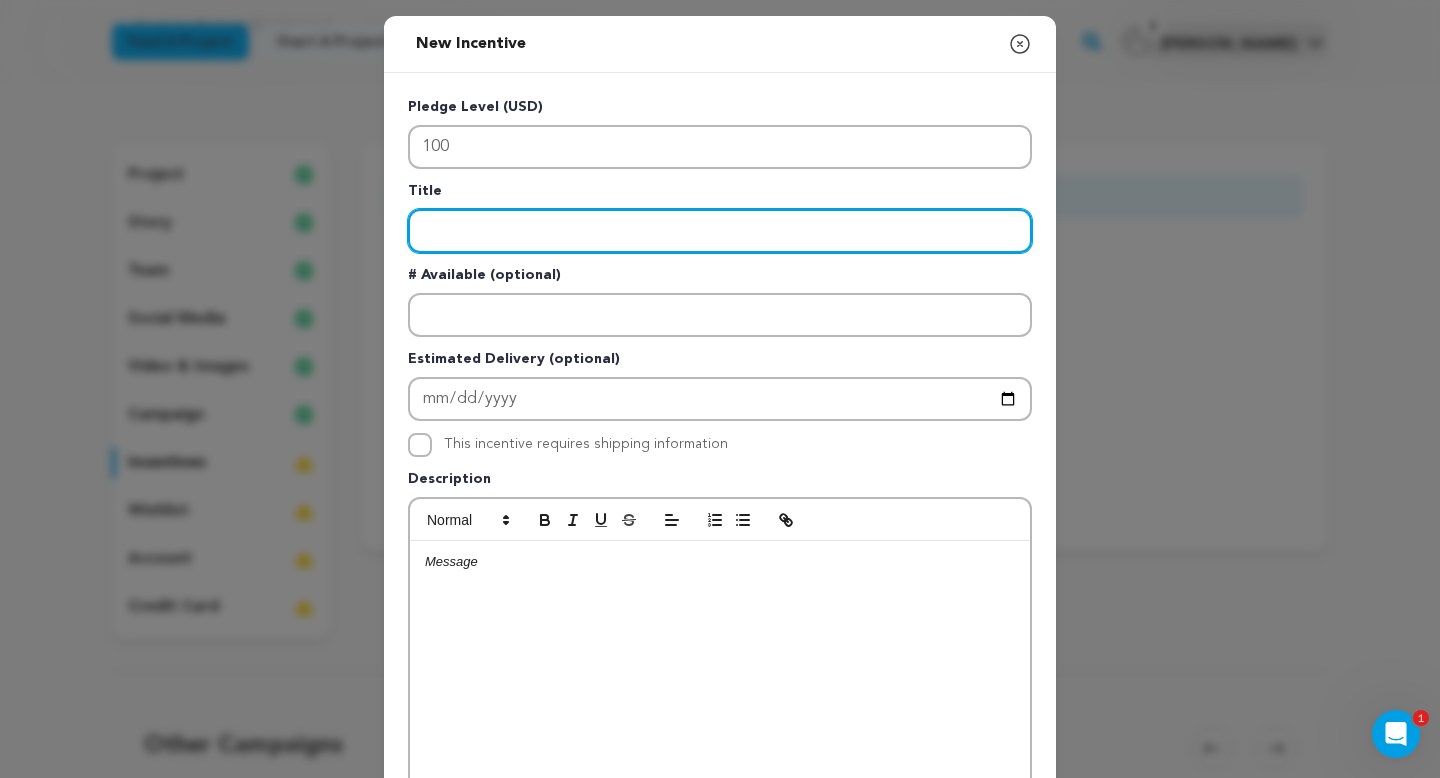 click at bounding box center (720, 231) 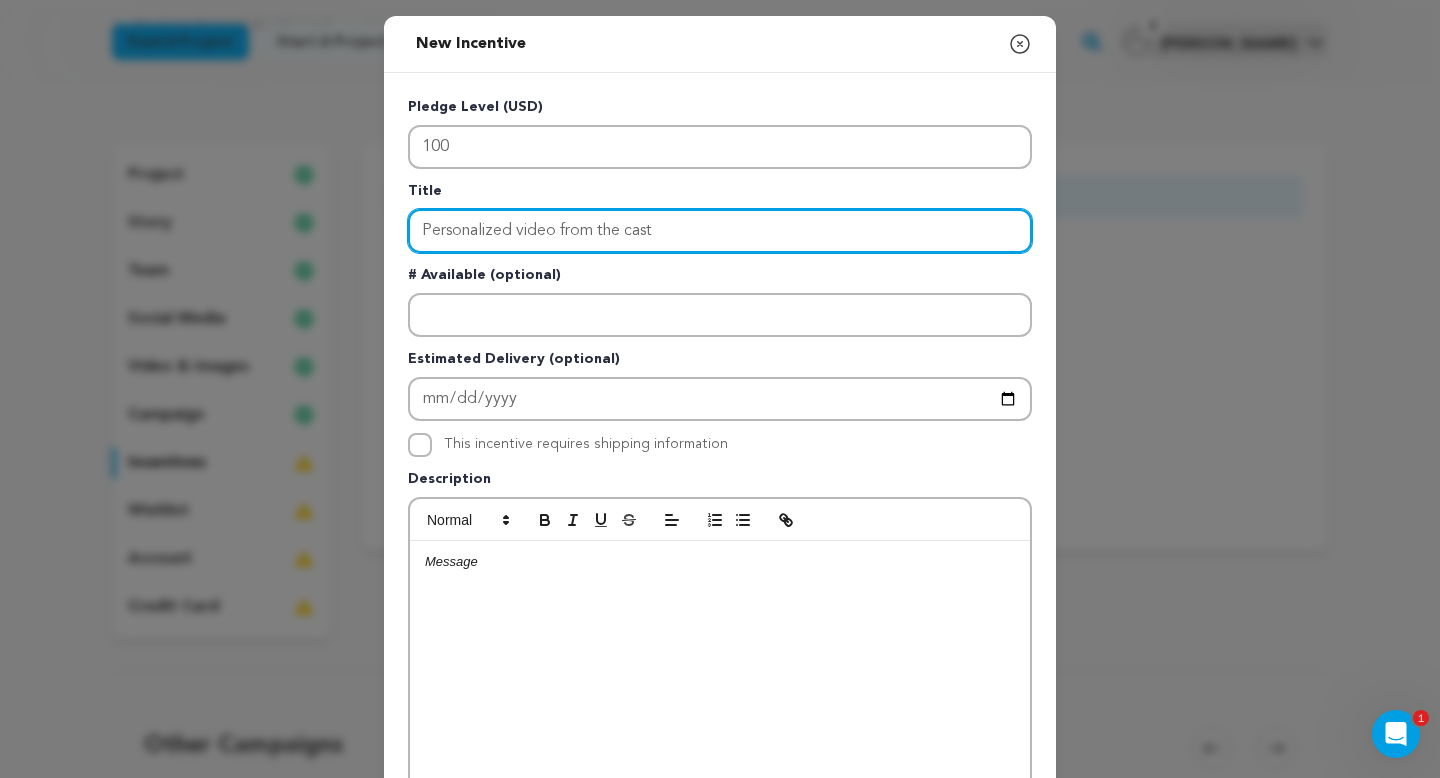 type on "Personalized video from the cast" 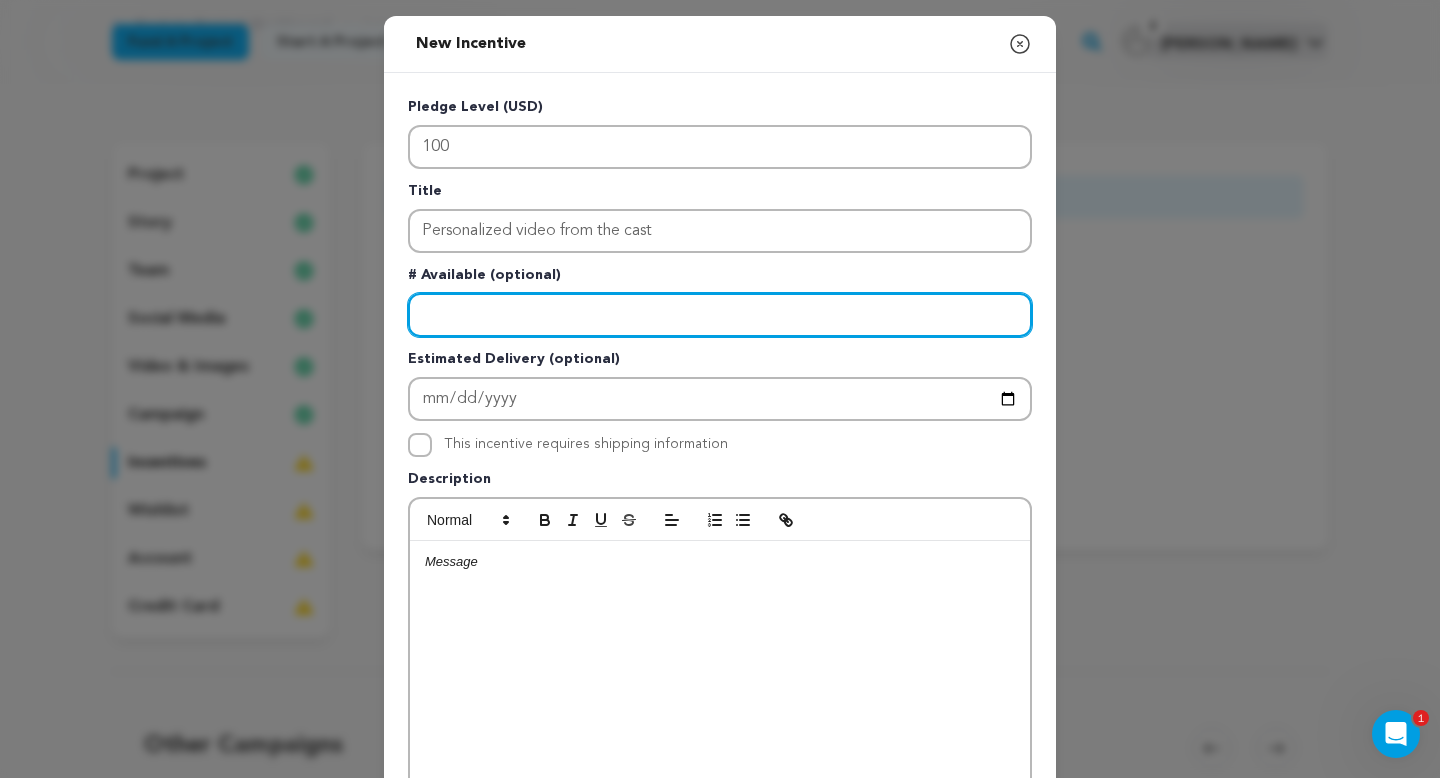 click at bounding box center (720, 315) 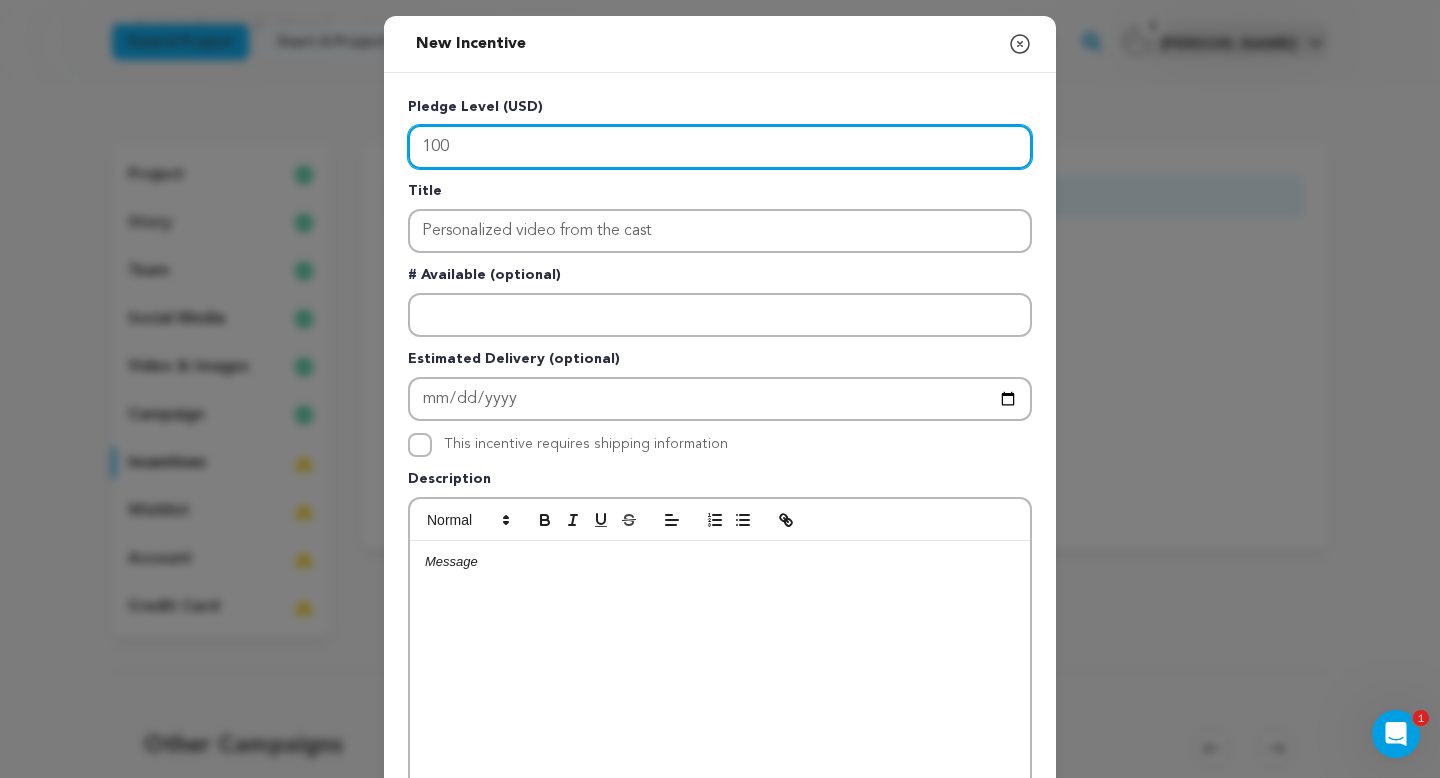 click on "100" at bounding box center [720, 147] 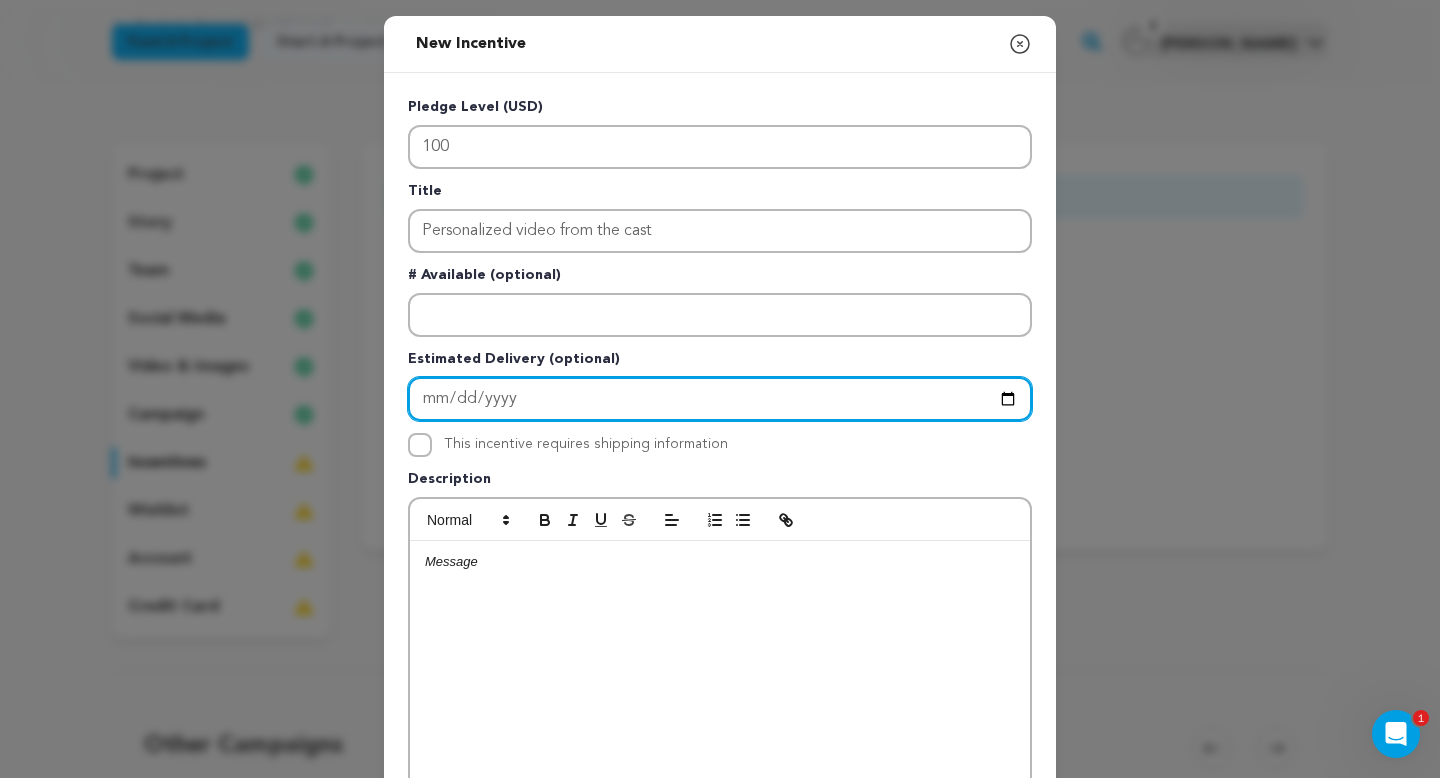click at bounding box center [720, 399] 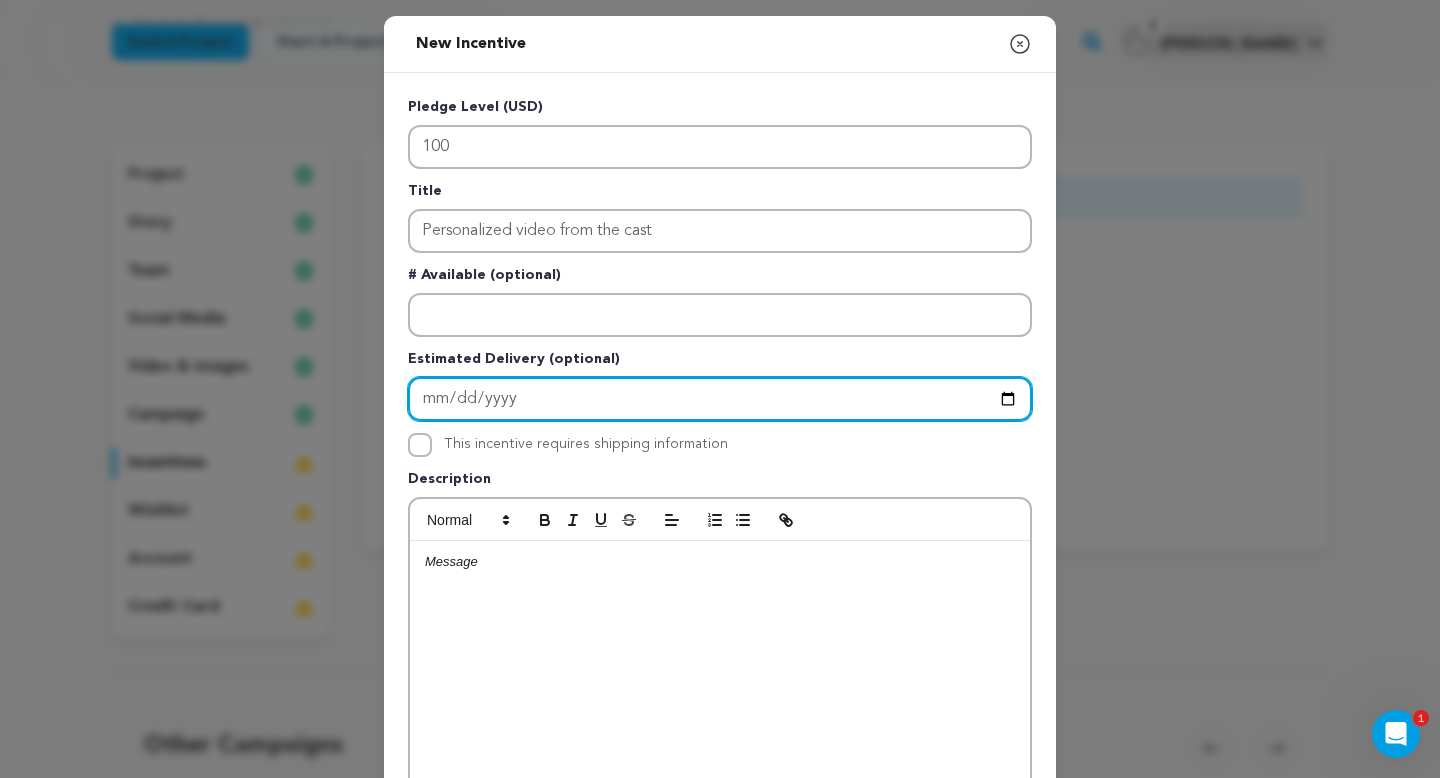 click at bounding box center (720, 399) 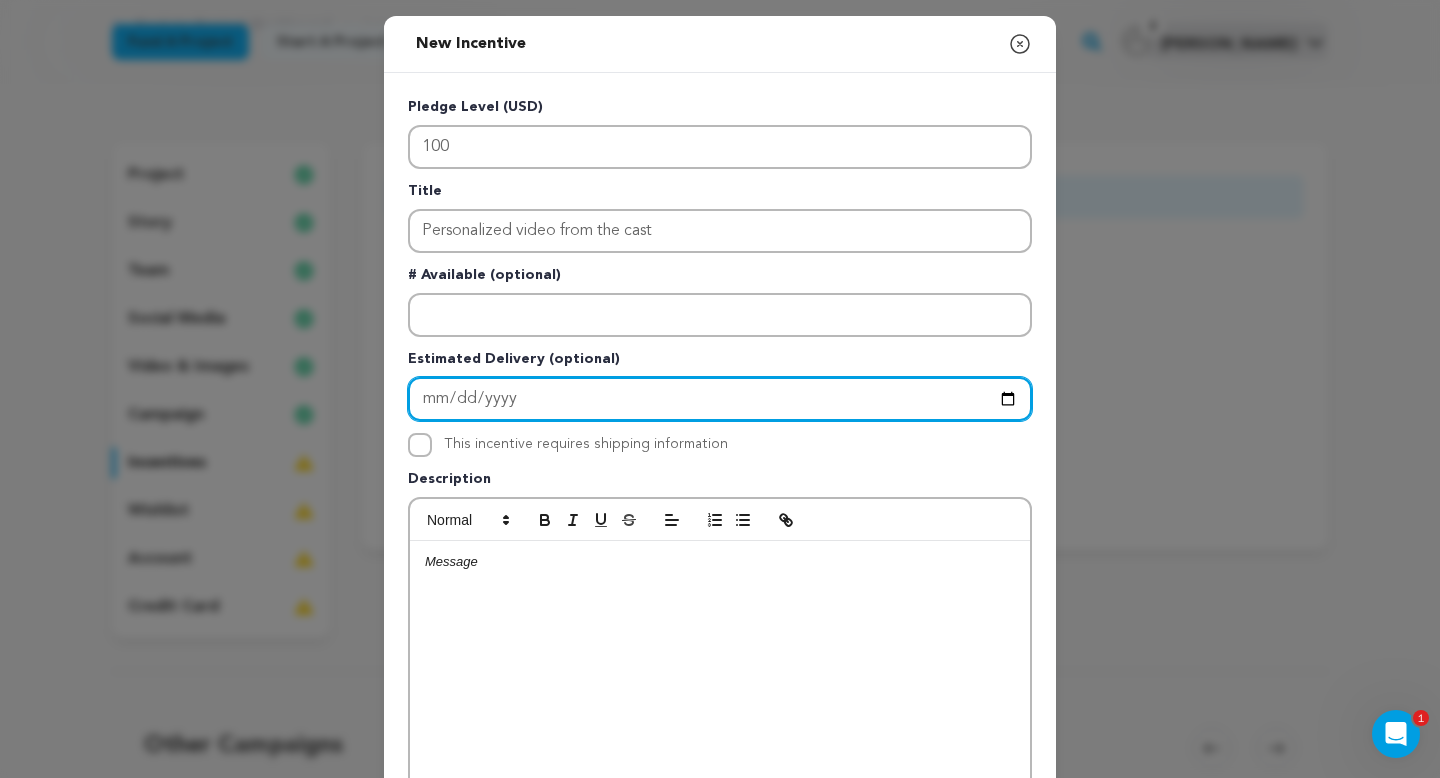 click at bounding box center [720, 399] 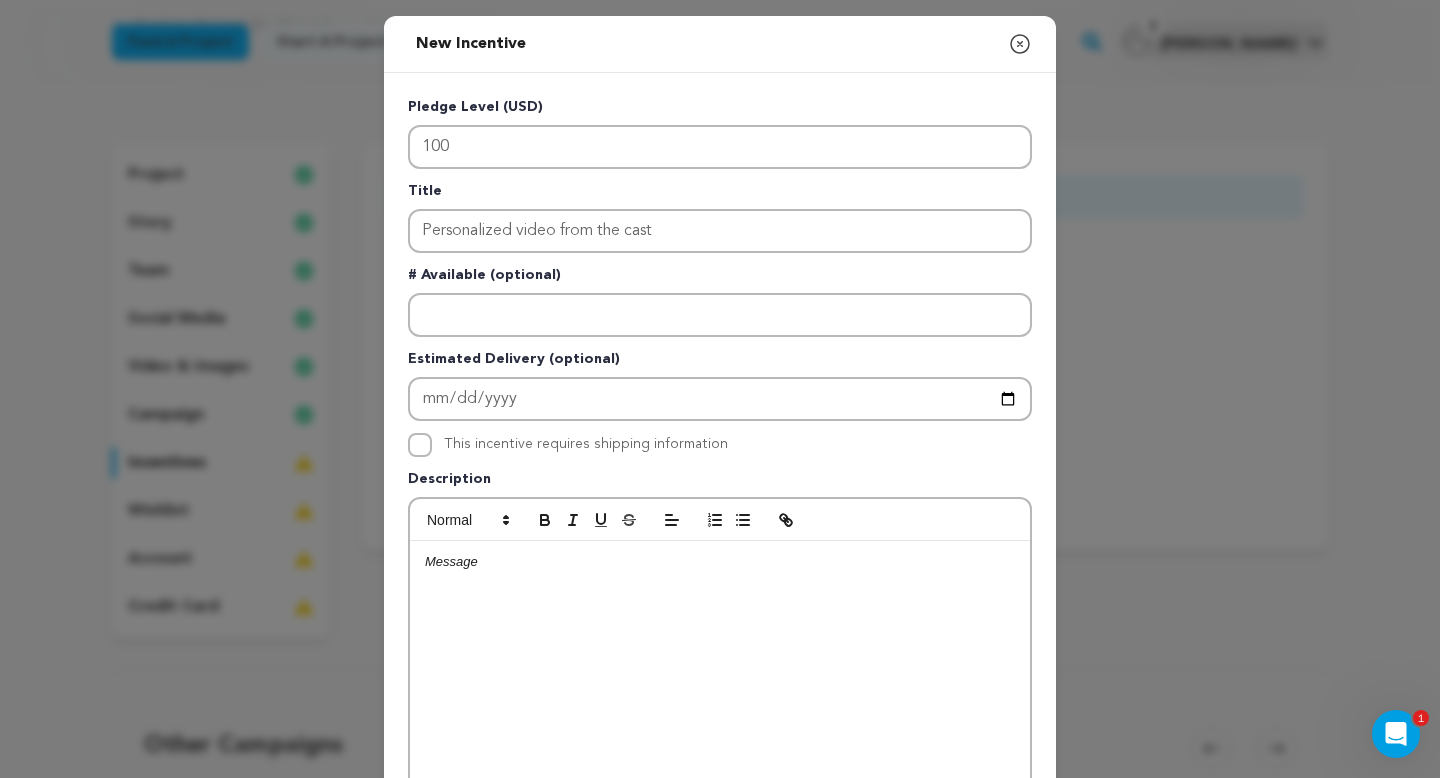 type on "2025-08-14" 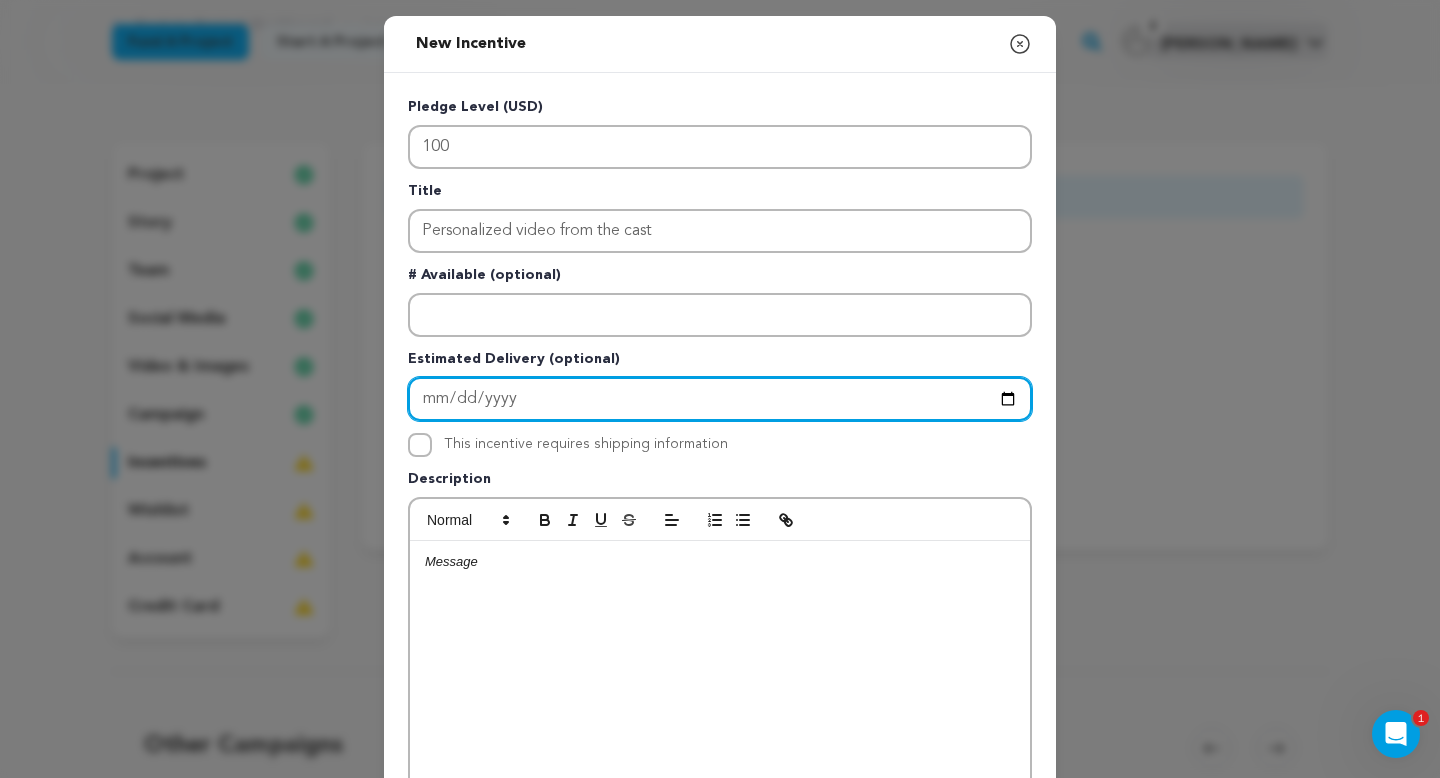 click on "2025-08-14" at bounding box center (720, 399) 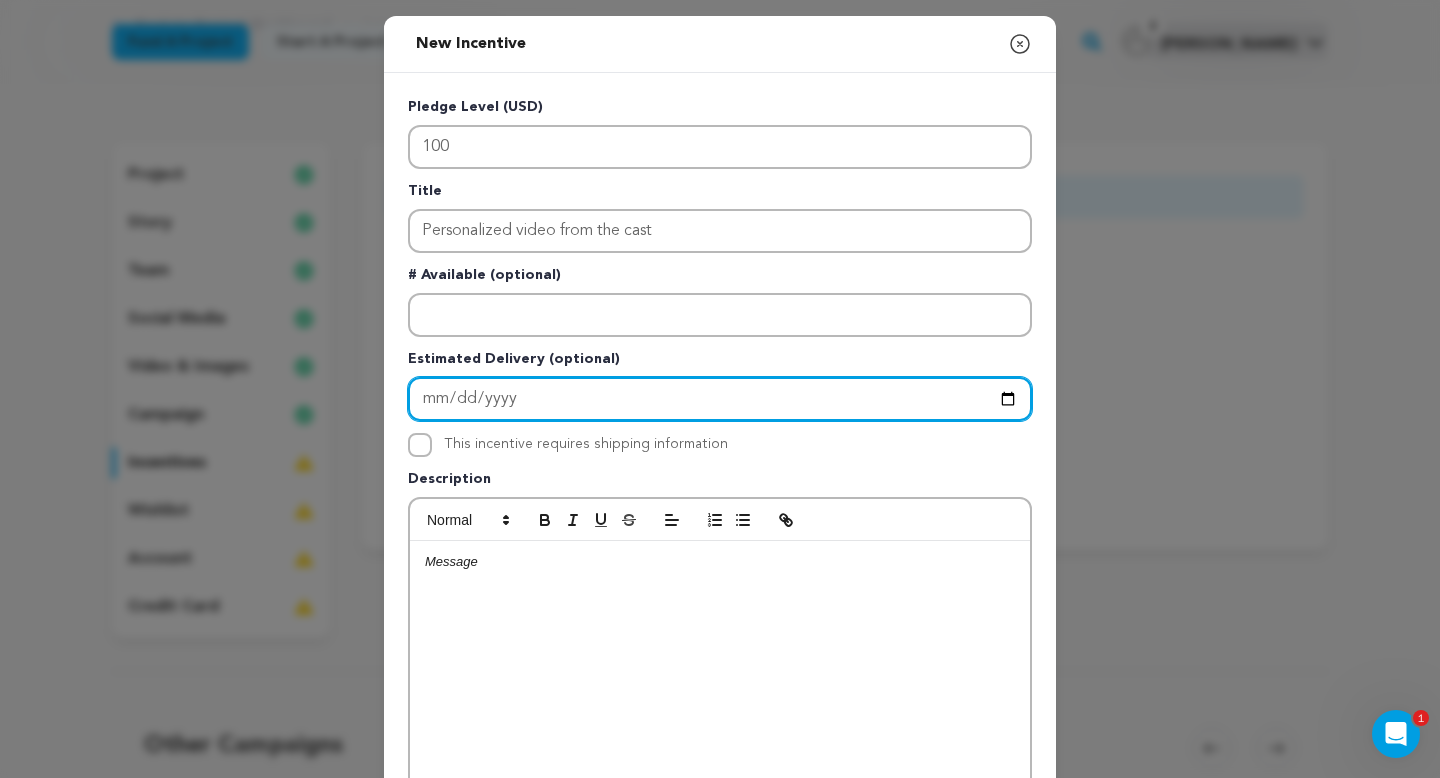 type 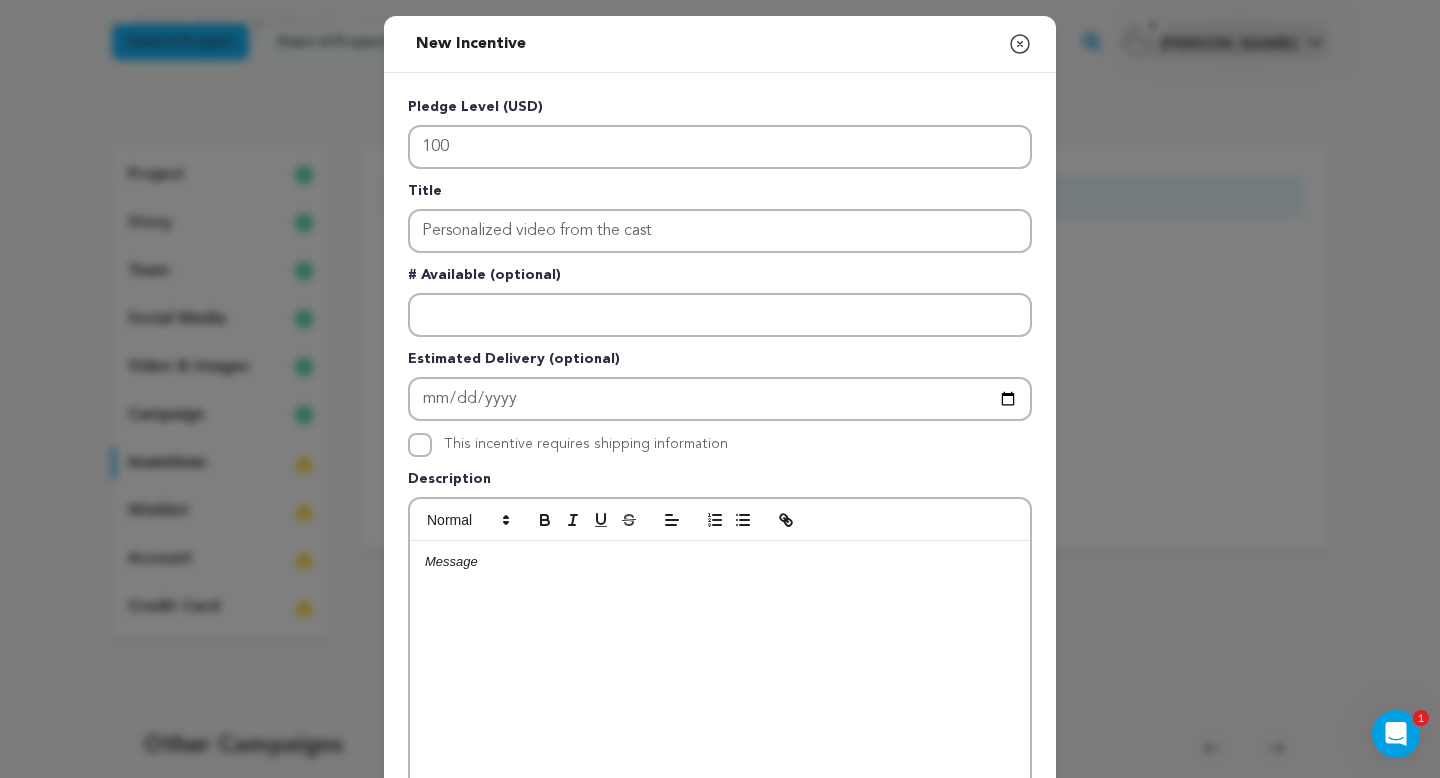 click at bounding box center [720, 691] 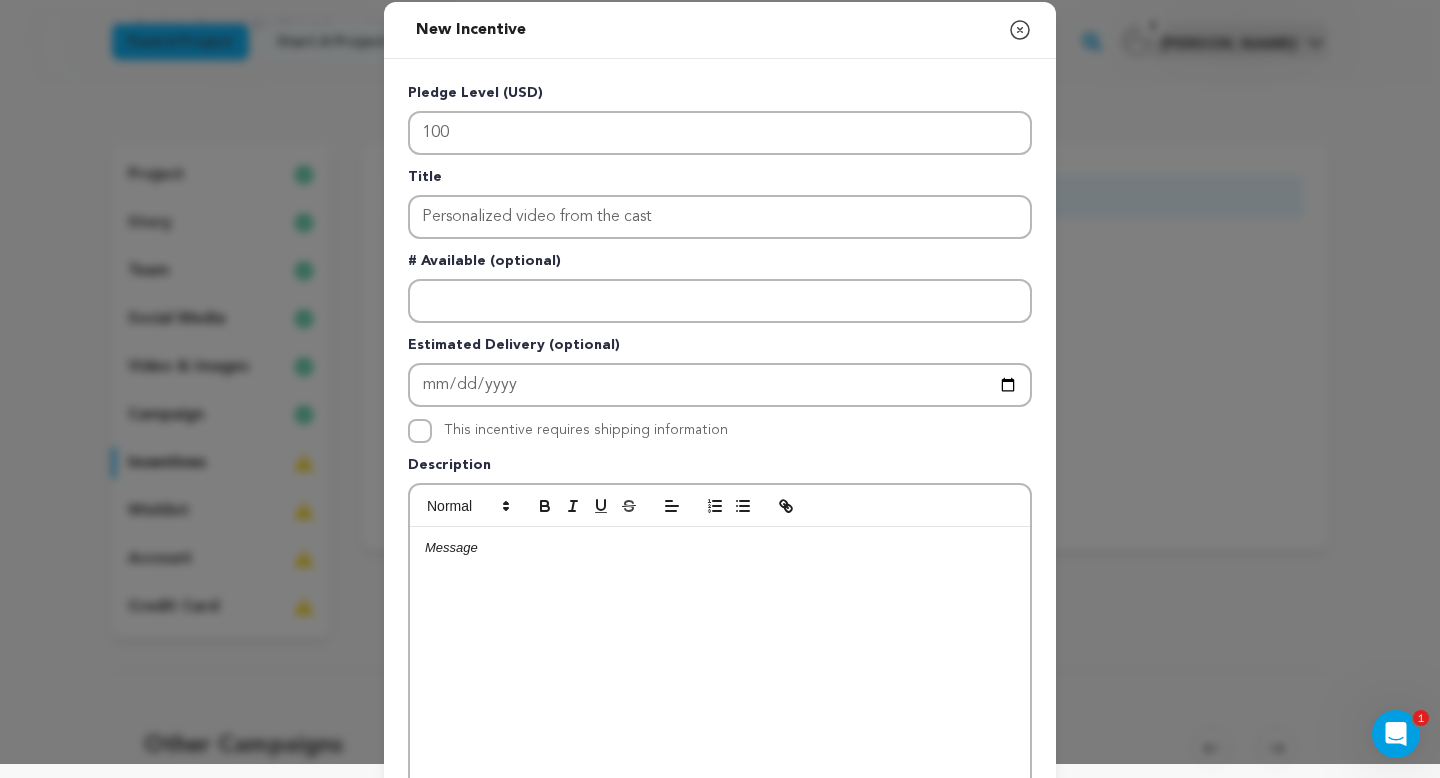 scroll, scrollTop: 9, scrollLeft: 0, axis: vertical 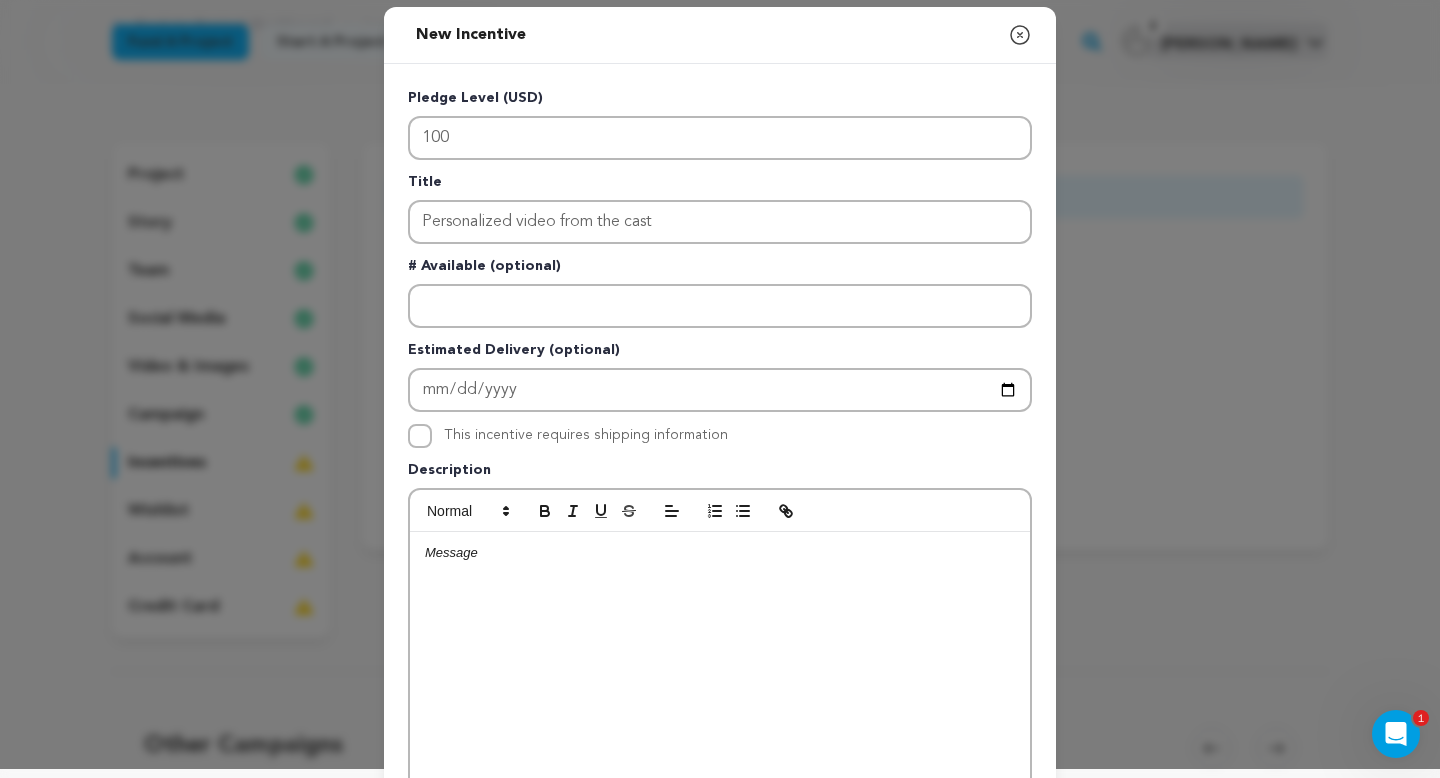 type 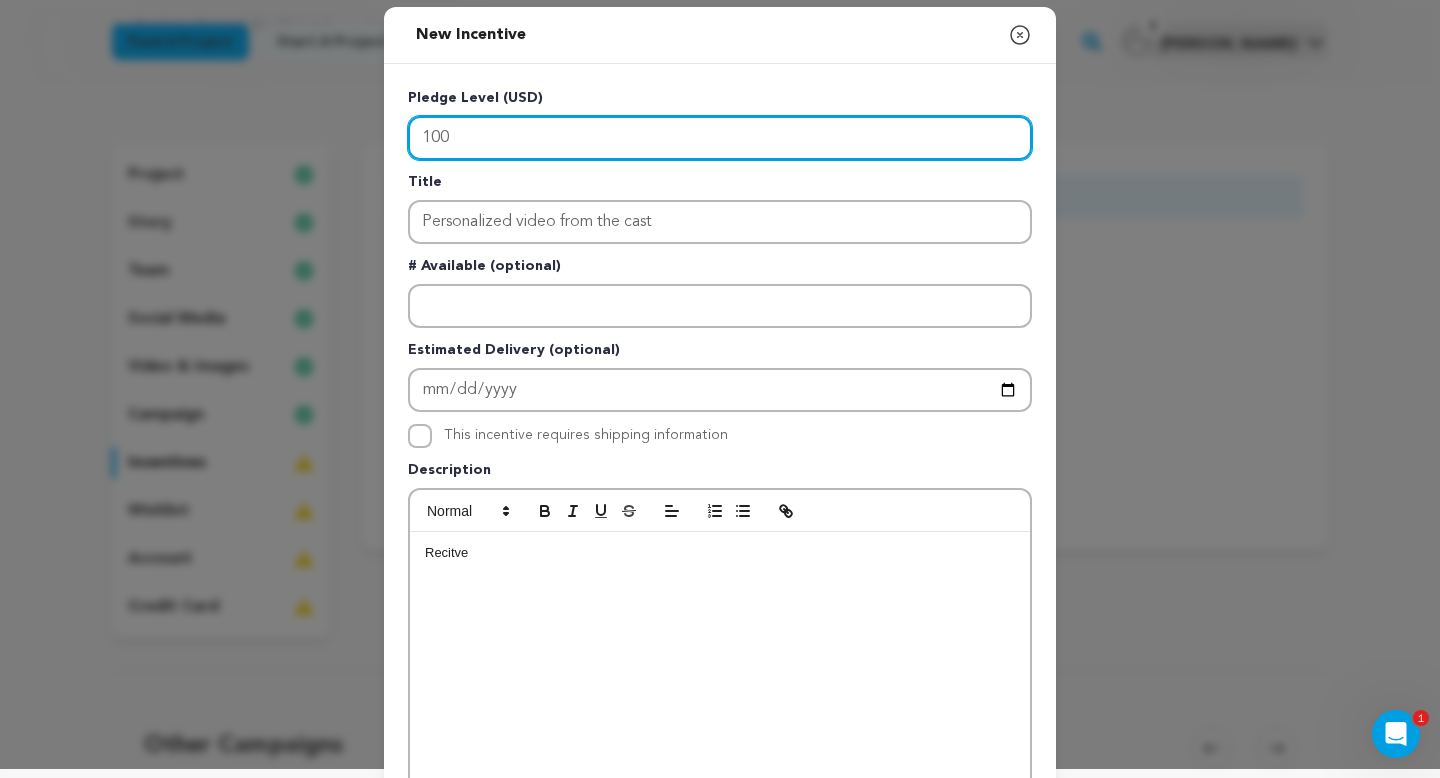 drag, startPoint x: 454, startPoint y: 134, endPoint x: 399, endPoint y: 133, distance: 55.00909 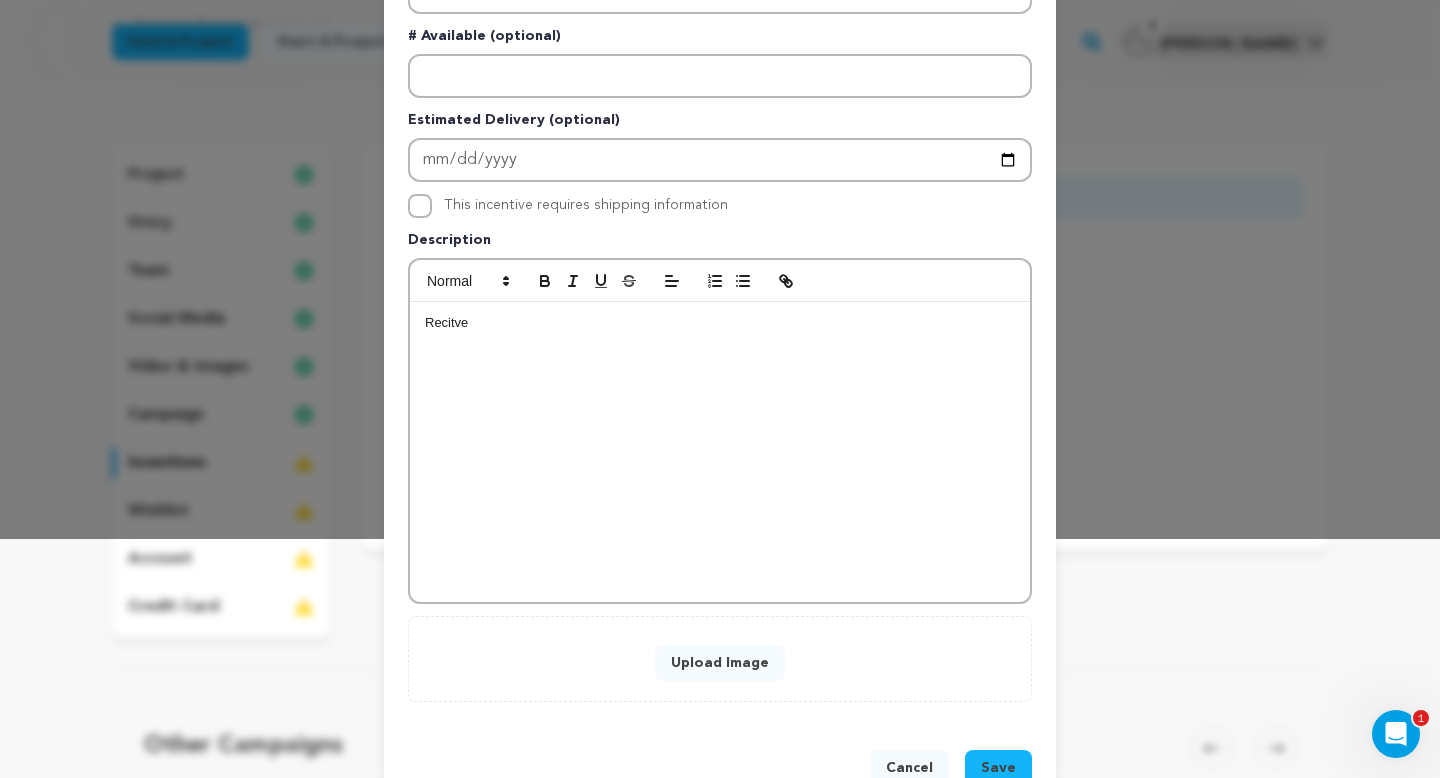 scroll, scrollTop: 295, scrollLeft: 0, axis: vertical 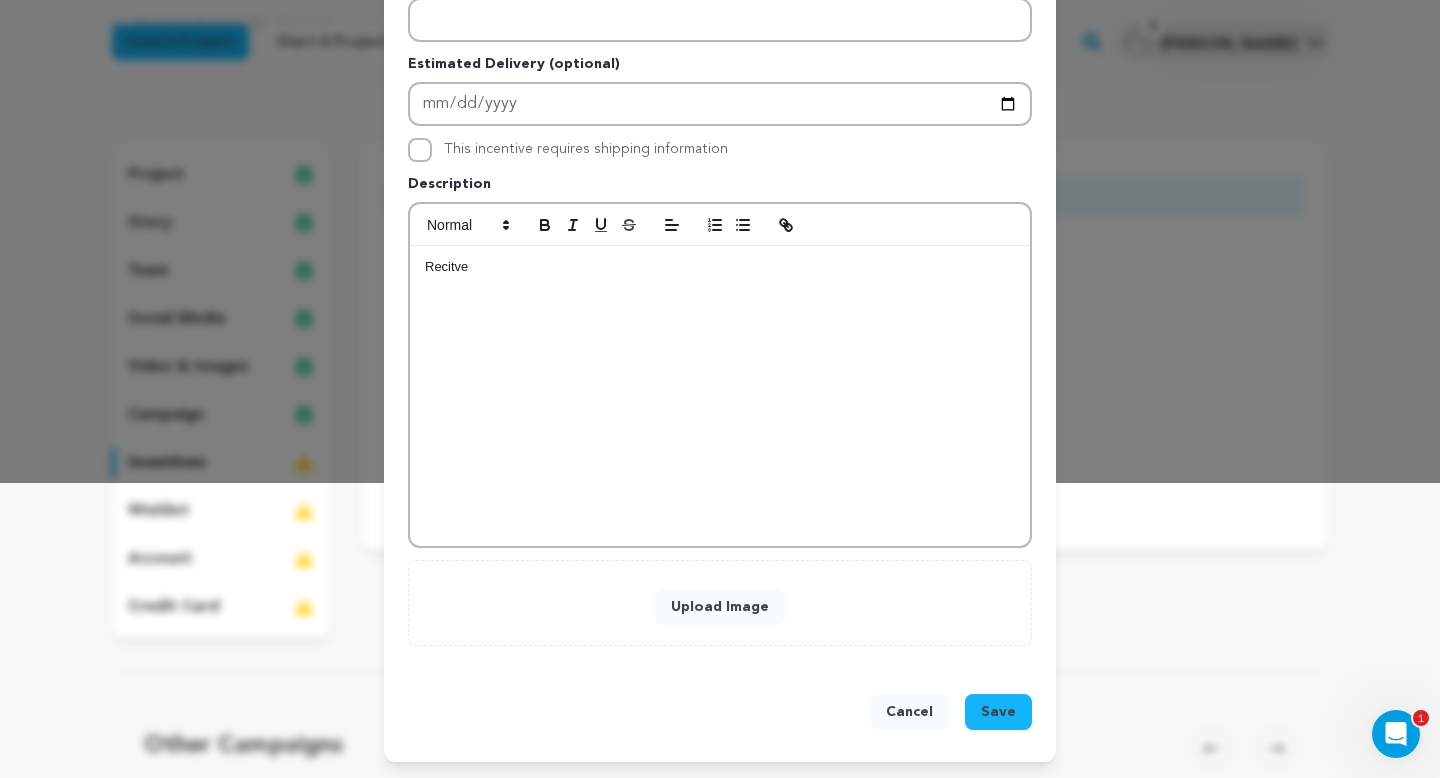 click on "Save" at bounding box center [998, 712] 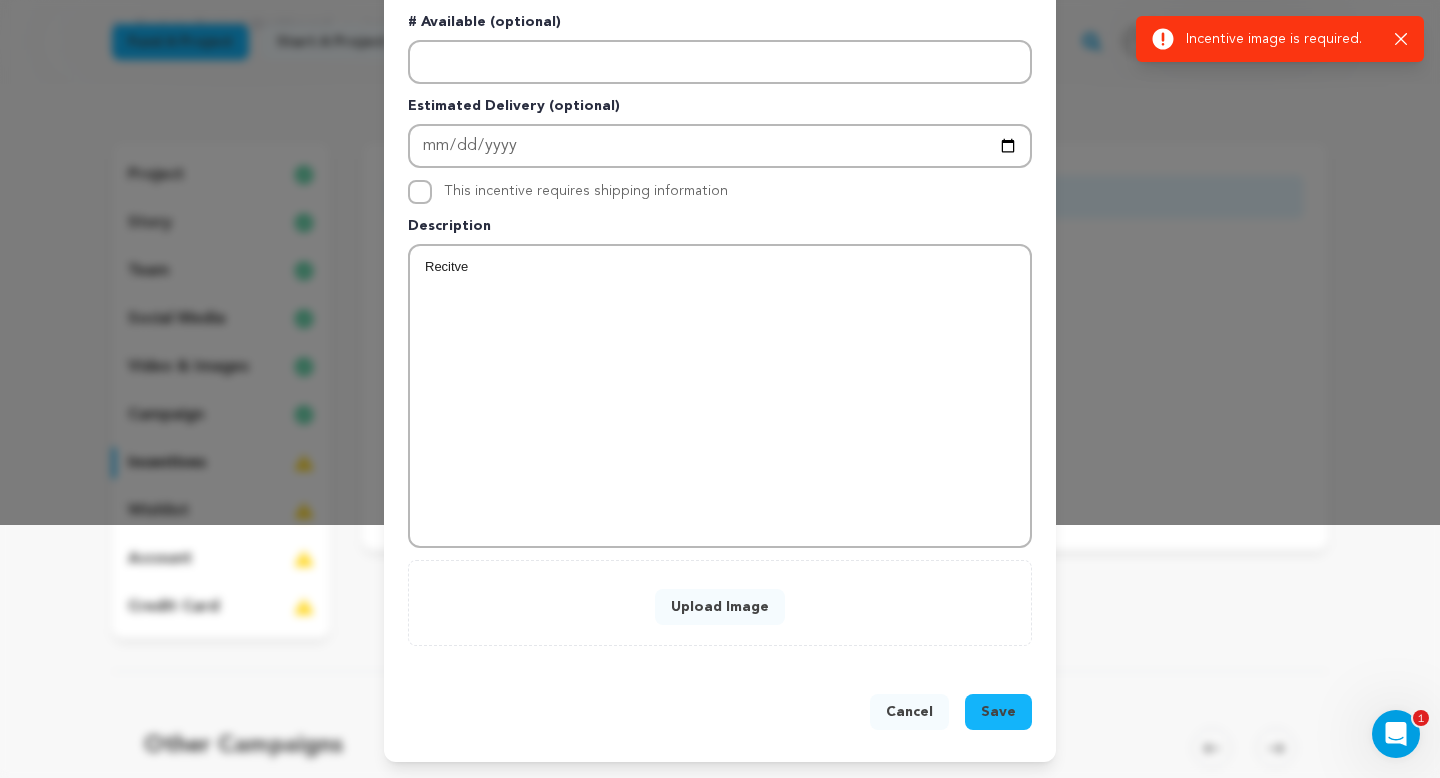 scroll, scrollTop: 250, scrollLeft: 0, axis: vertical 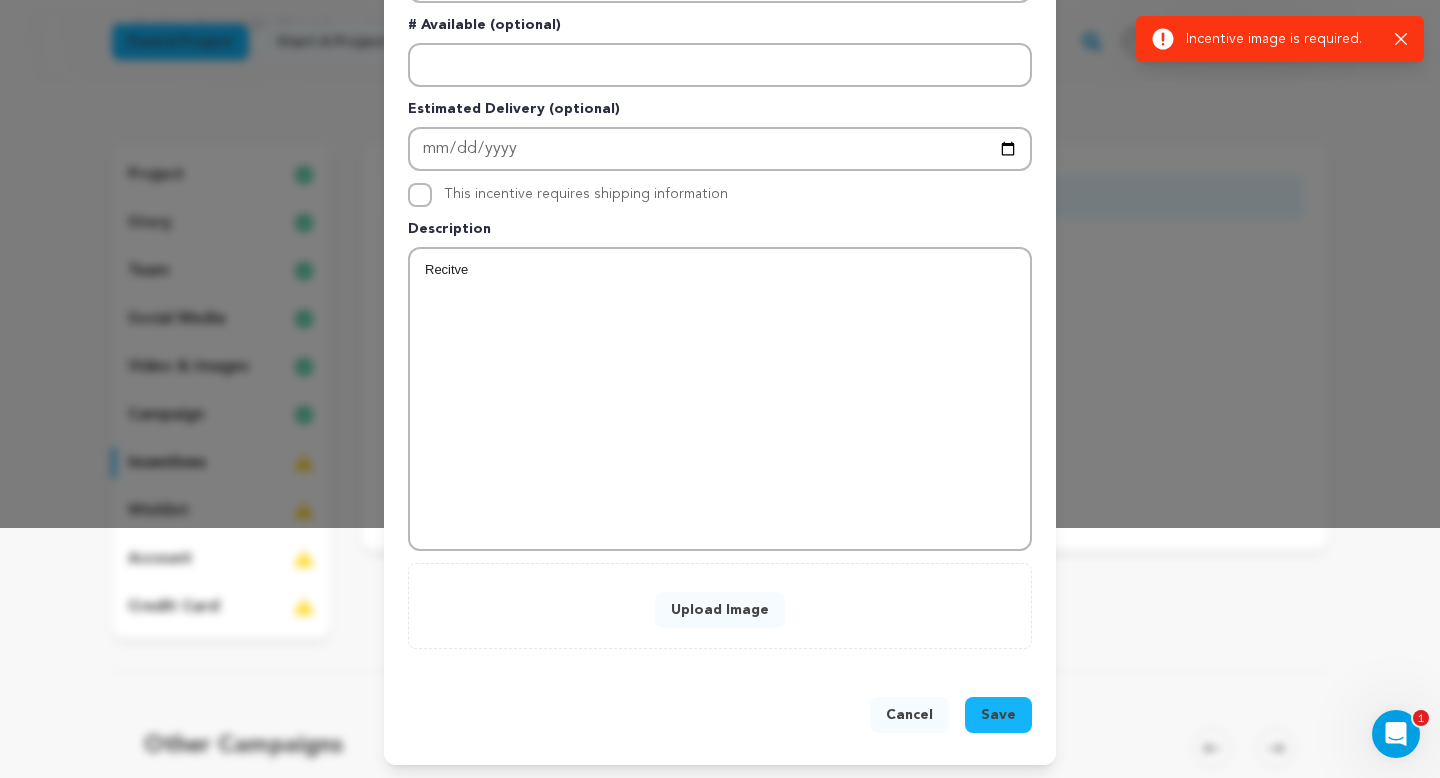 click on "Recitve" at bounding box center [720, 399] 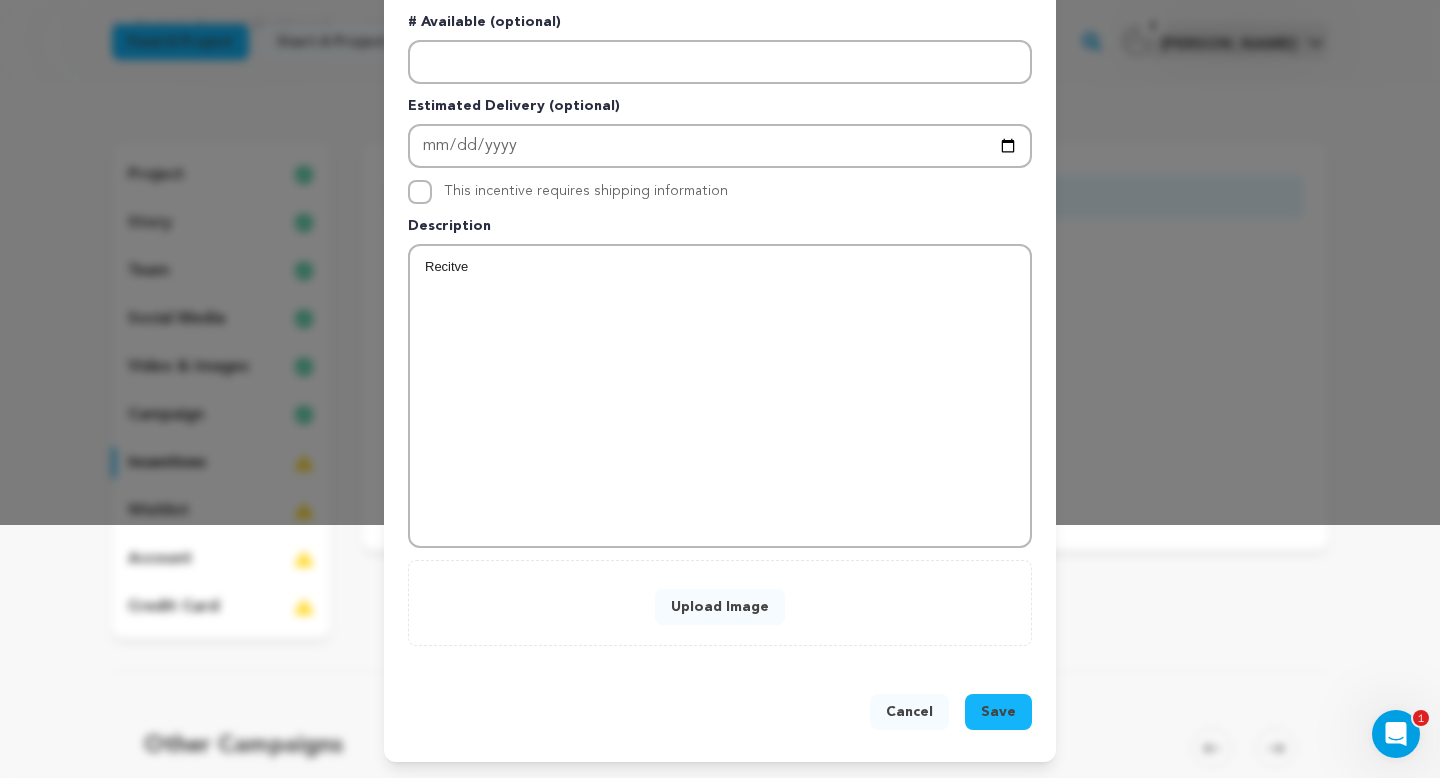 click on "Upload Image" at bounding box center [720, 607] 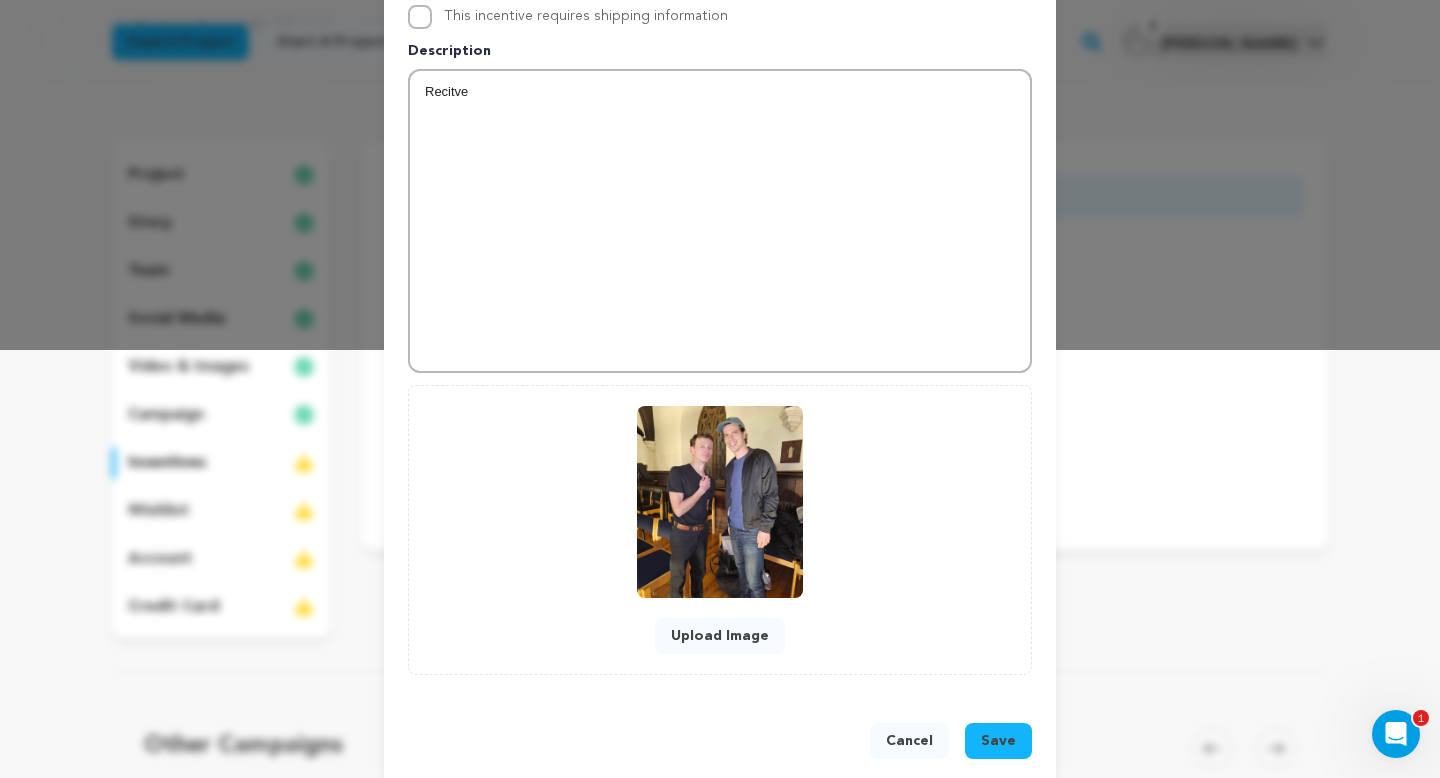 scroll, scrollTop: 457, scrollLeft: 0, axis: vertical 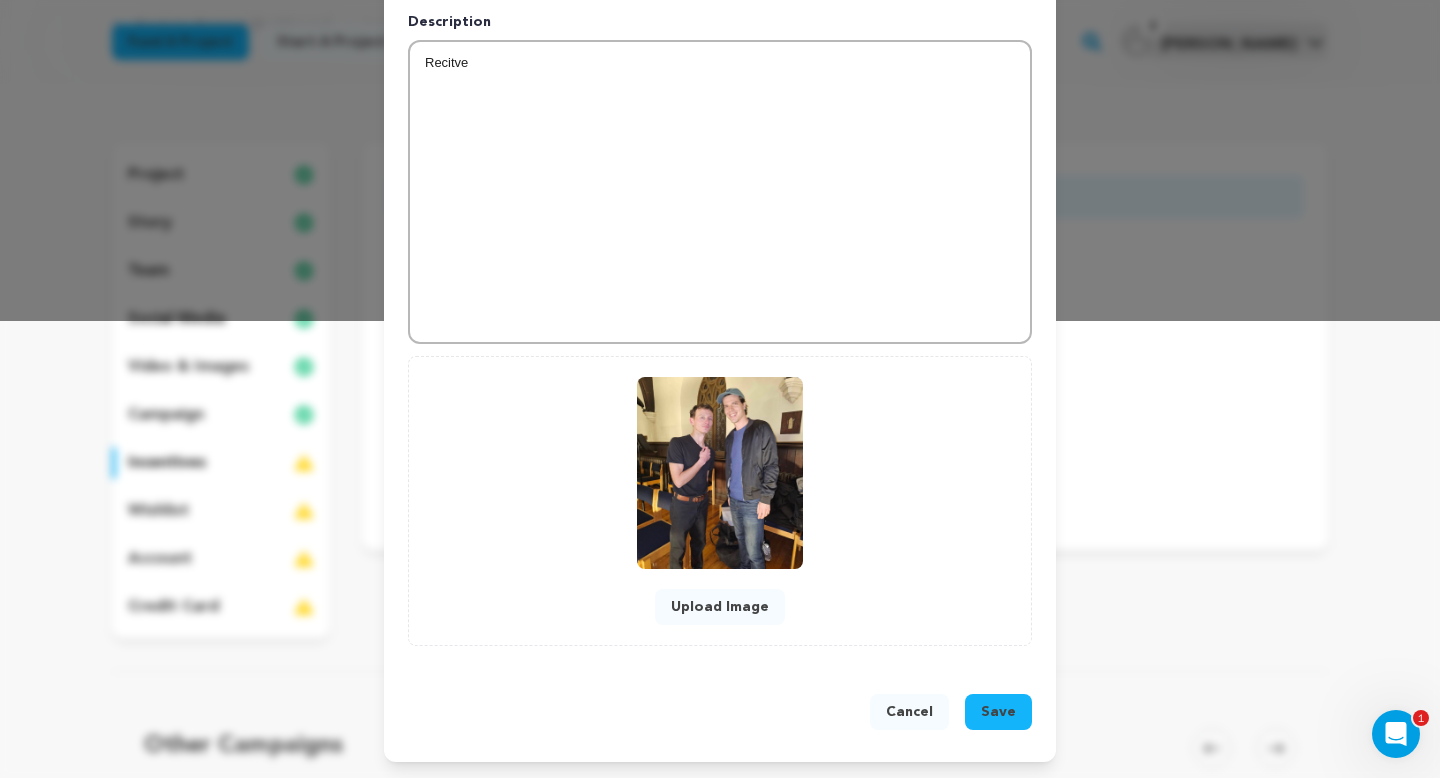click on "Save" at bounding box center [998, 712] 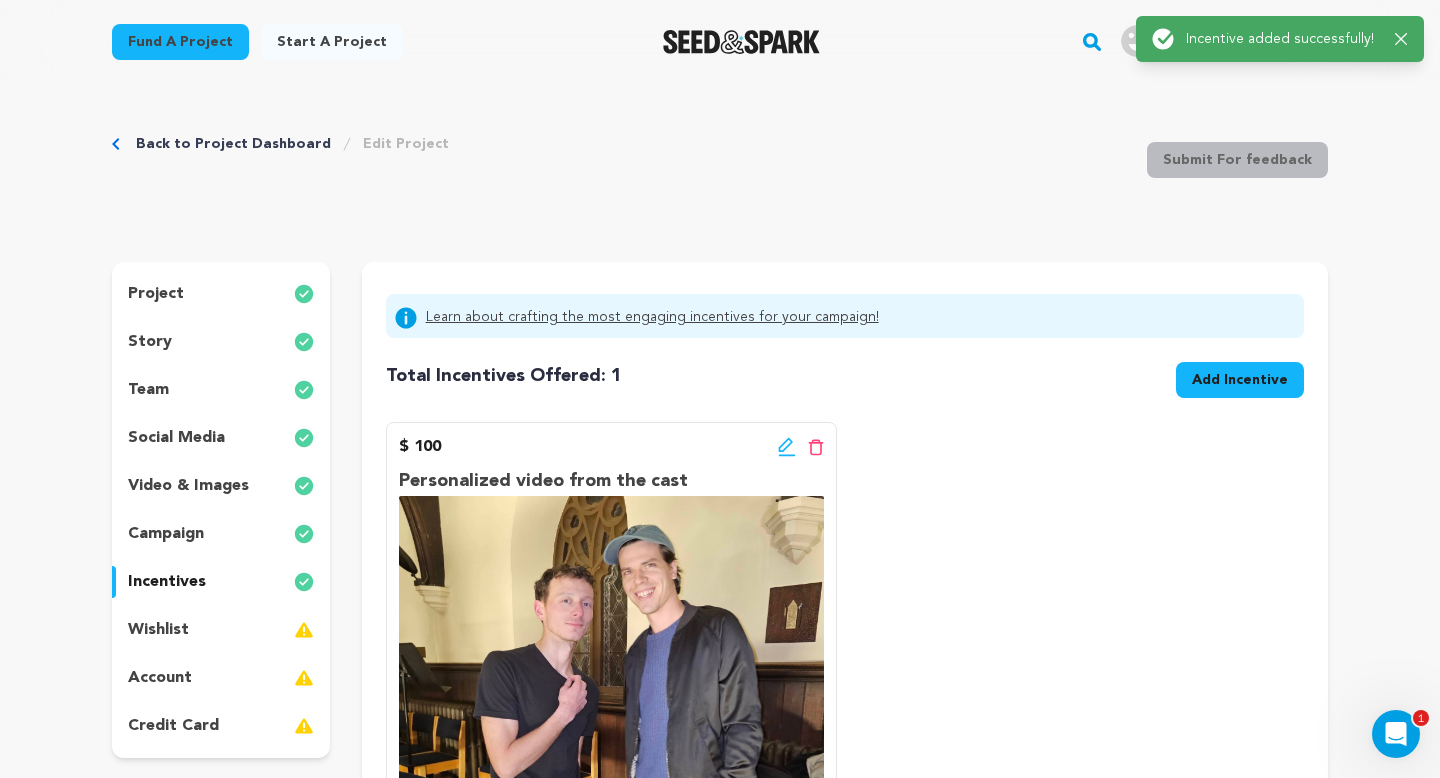 scroll, scrollTop: 0, scrollLeft: 0, axis: both 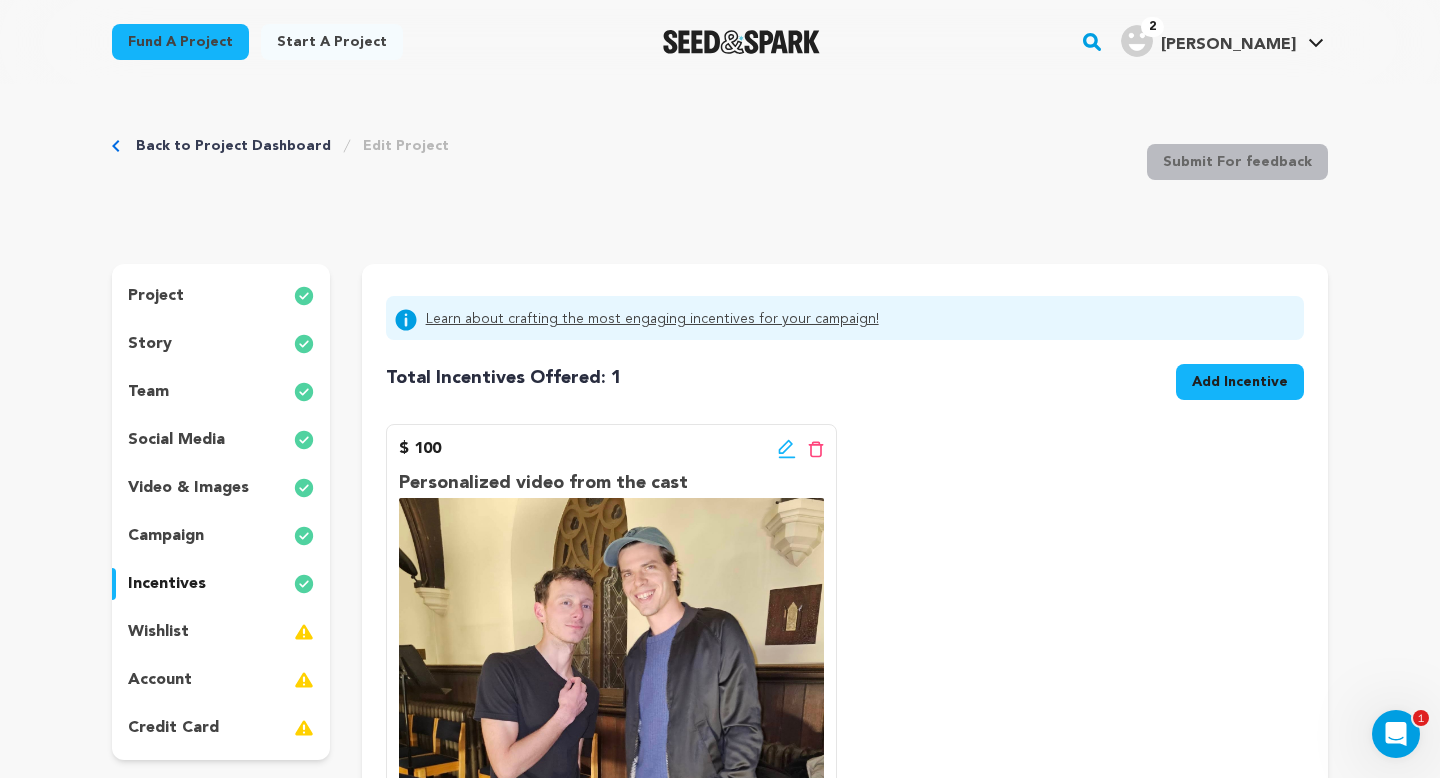 click on "Add Incentive" at bounding box center (1240, 382) 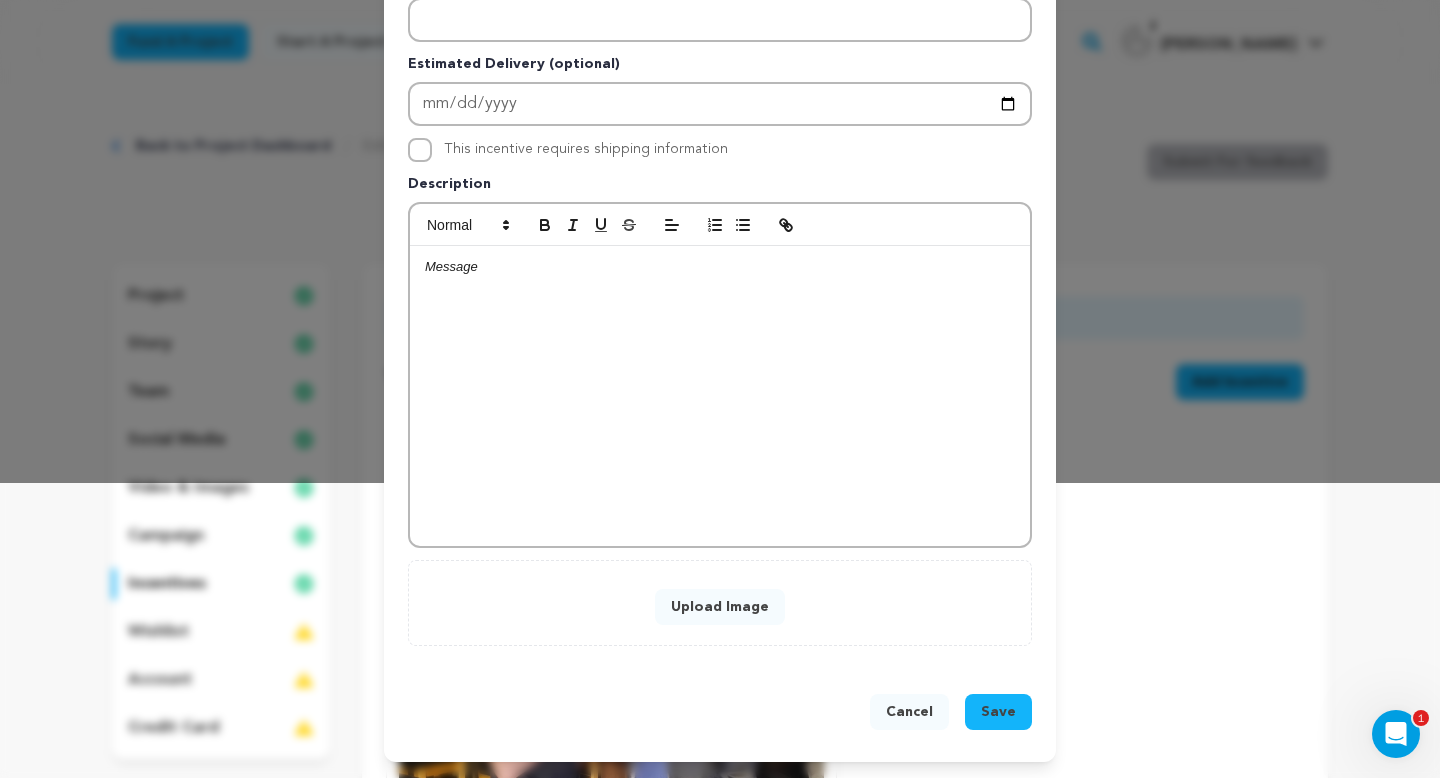 scroll, scrollTop: 0, scrollLeft: 0, axis: both 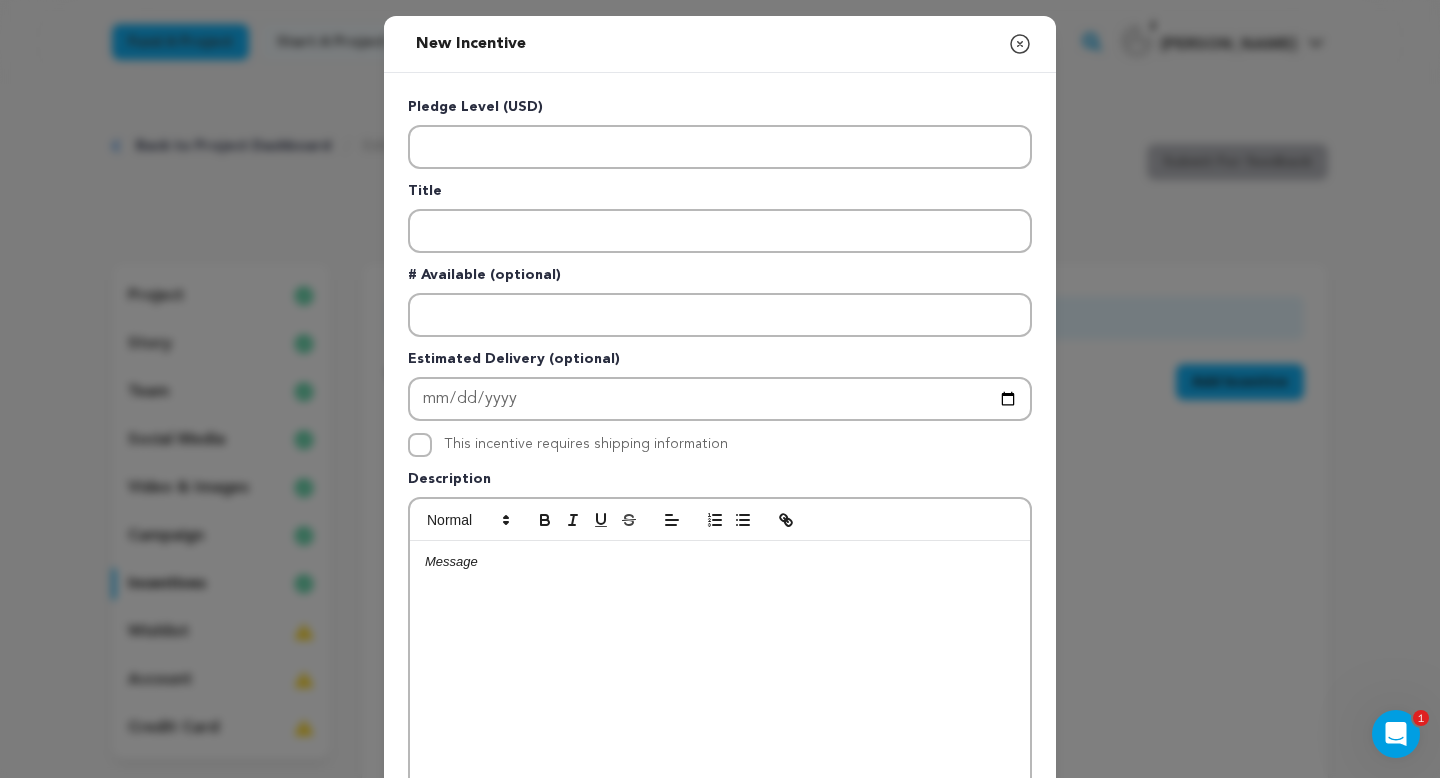 click 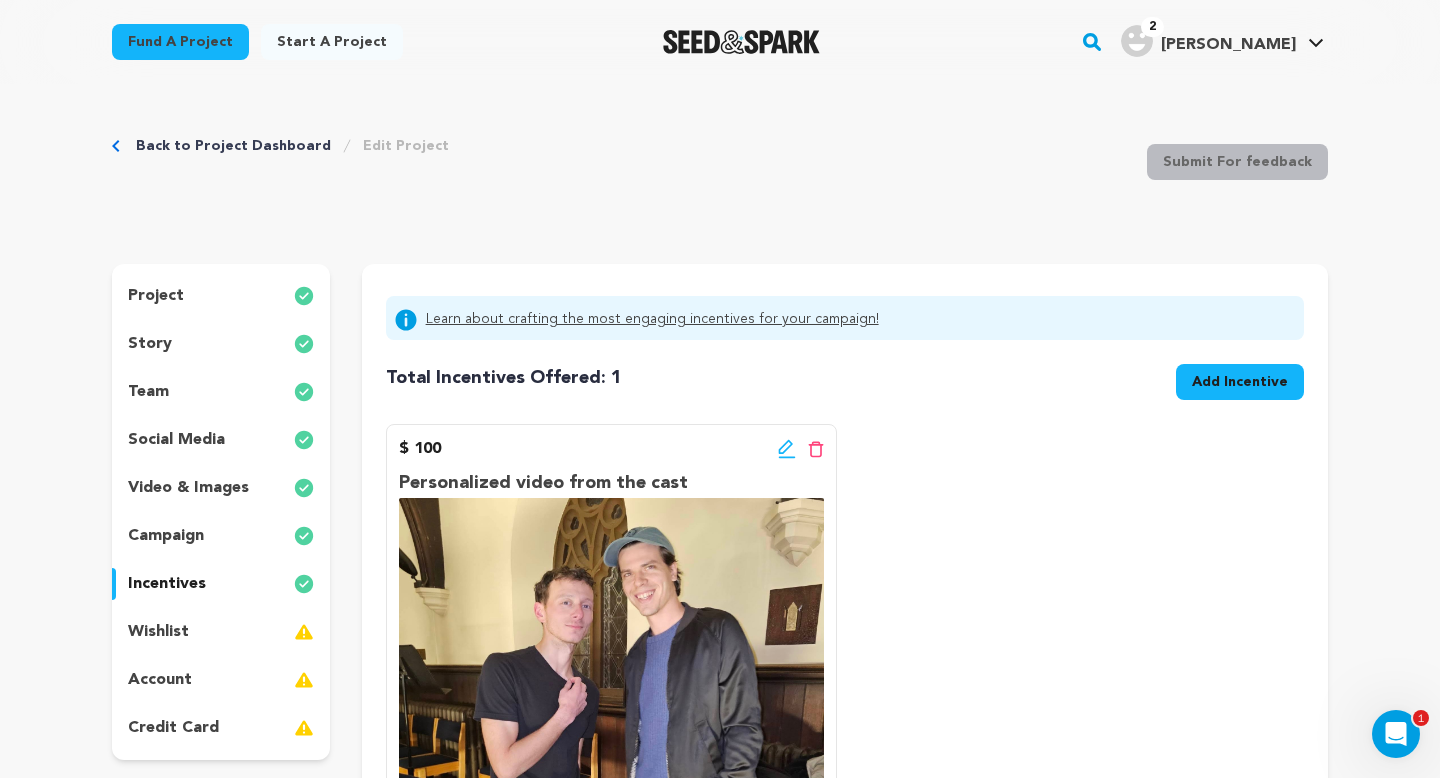 click 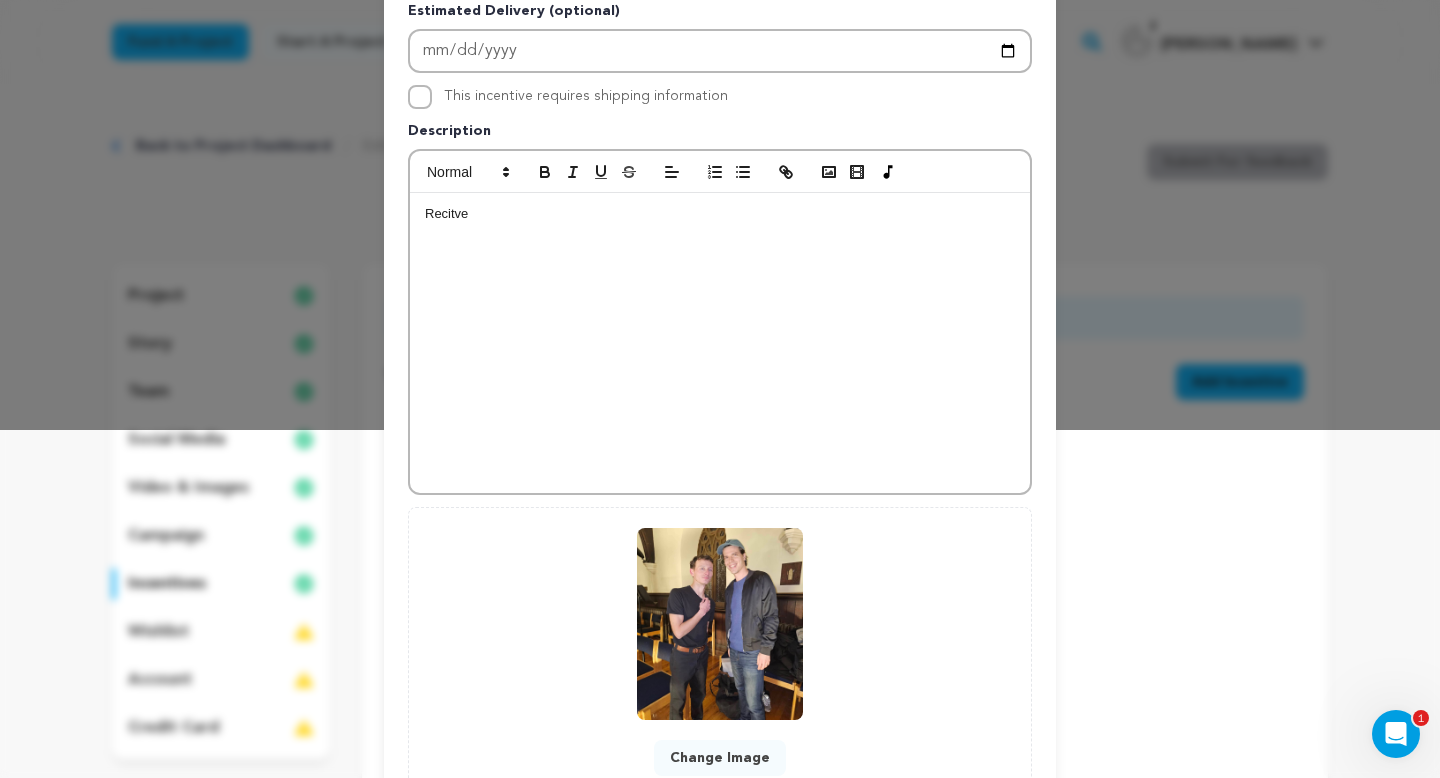 scroll, scrollTop: 499, scrollLeft: 0, axis: vertical 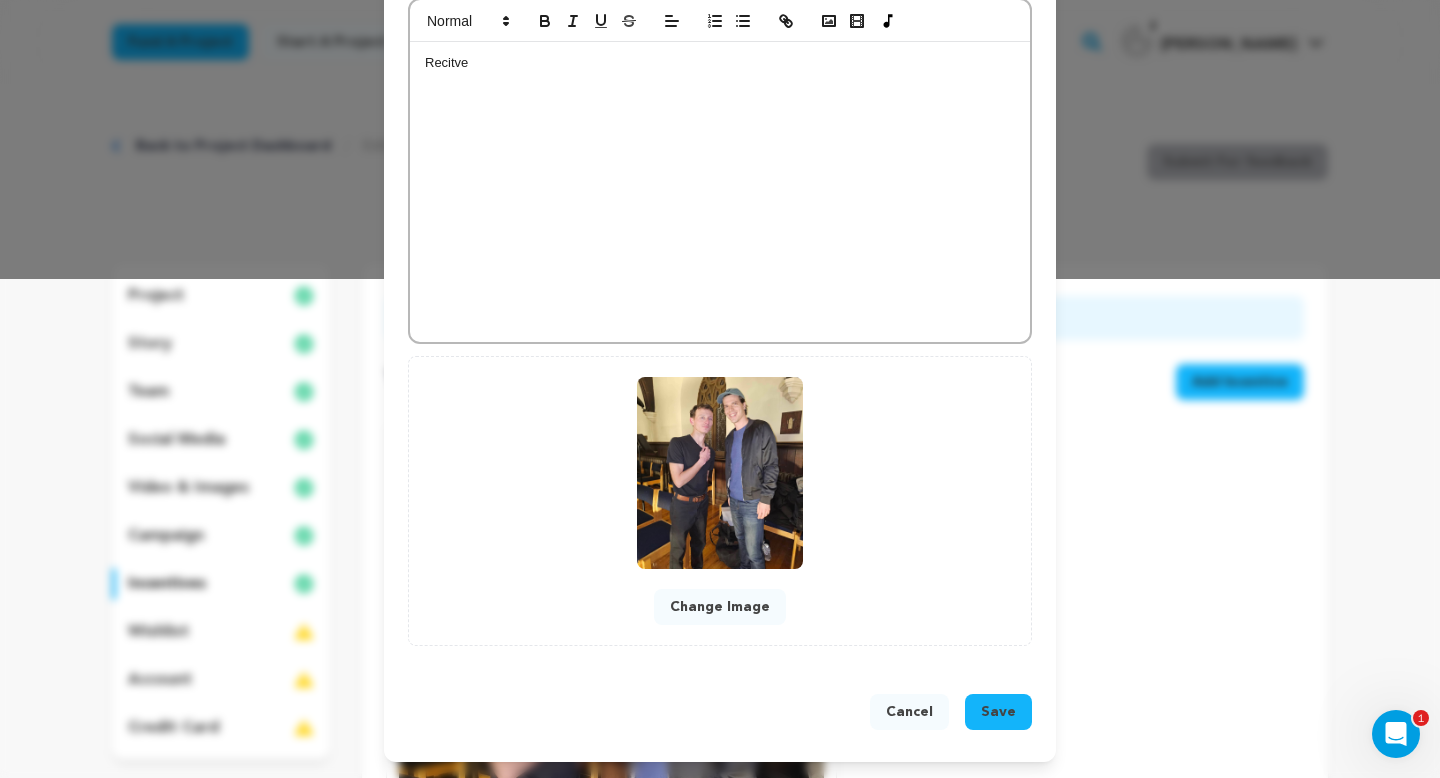 click on "Change Image" at bounding box center [720, 607] 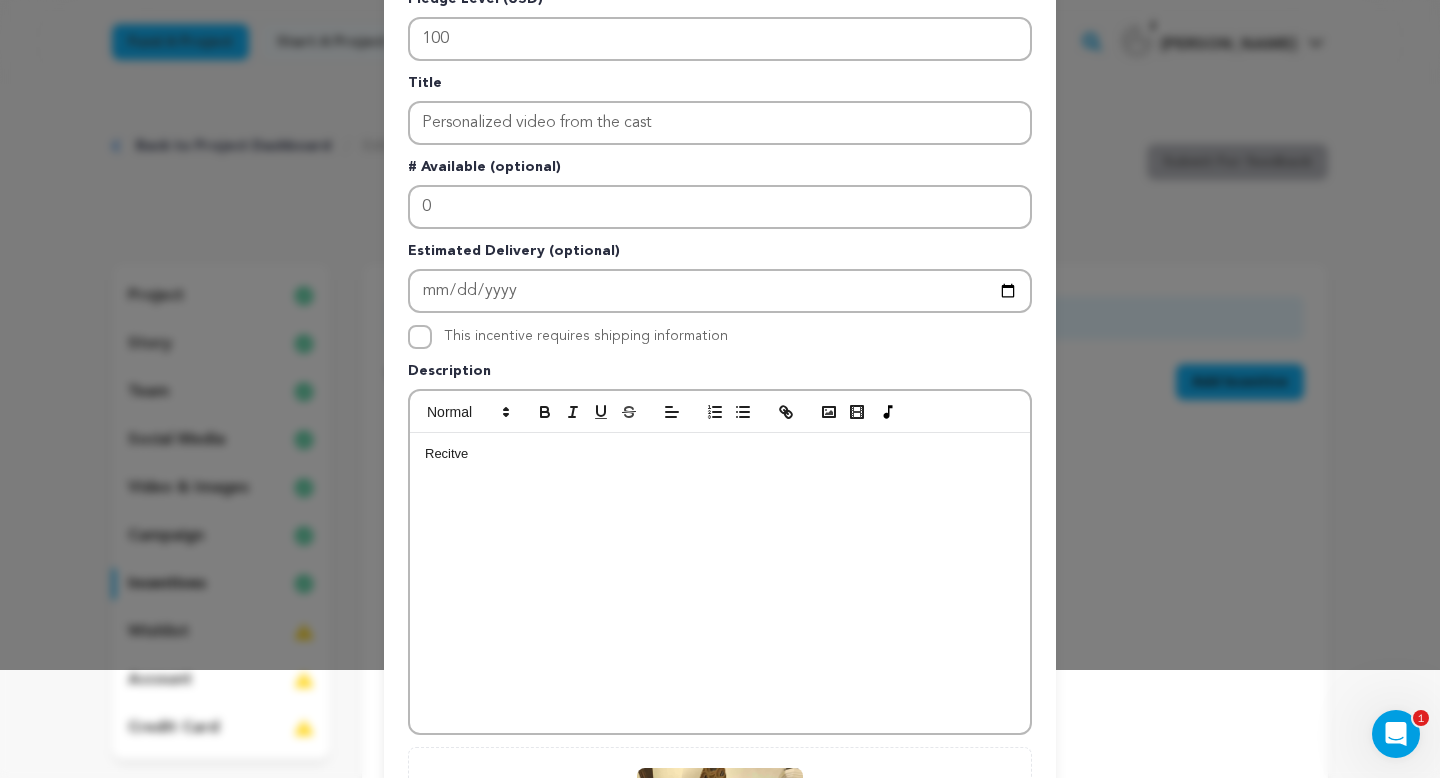 scroll, scrollTop: 29, scrollLeft: 0, axis: vertical 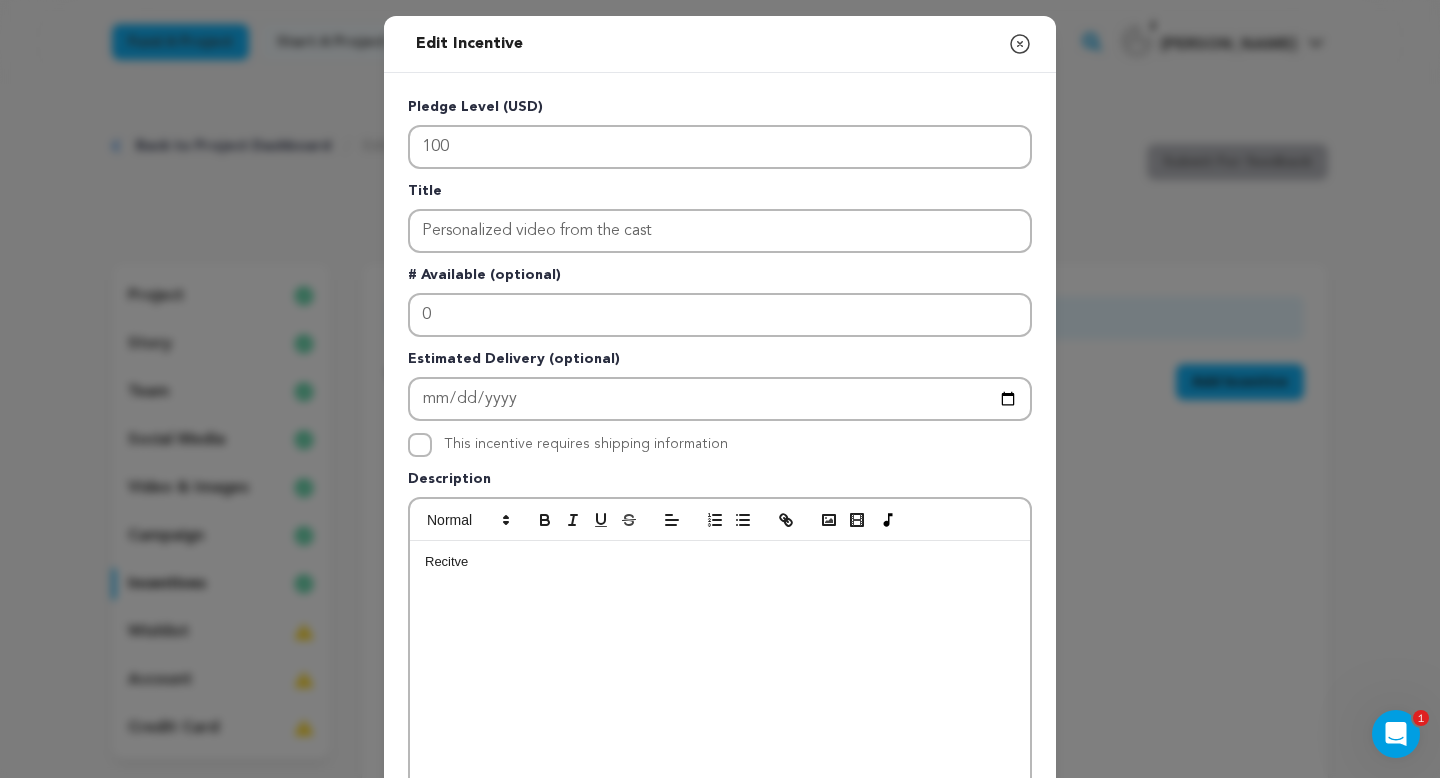 click 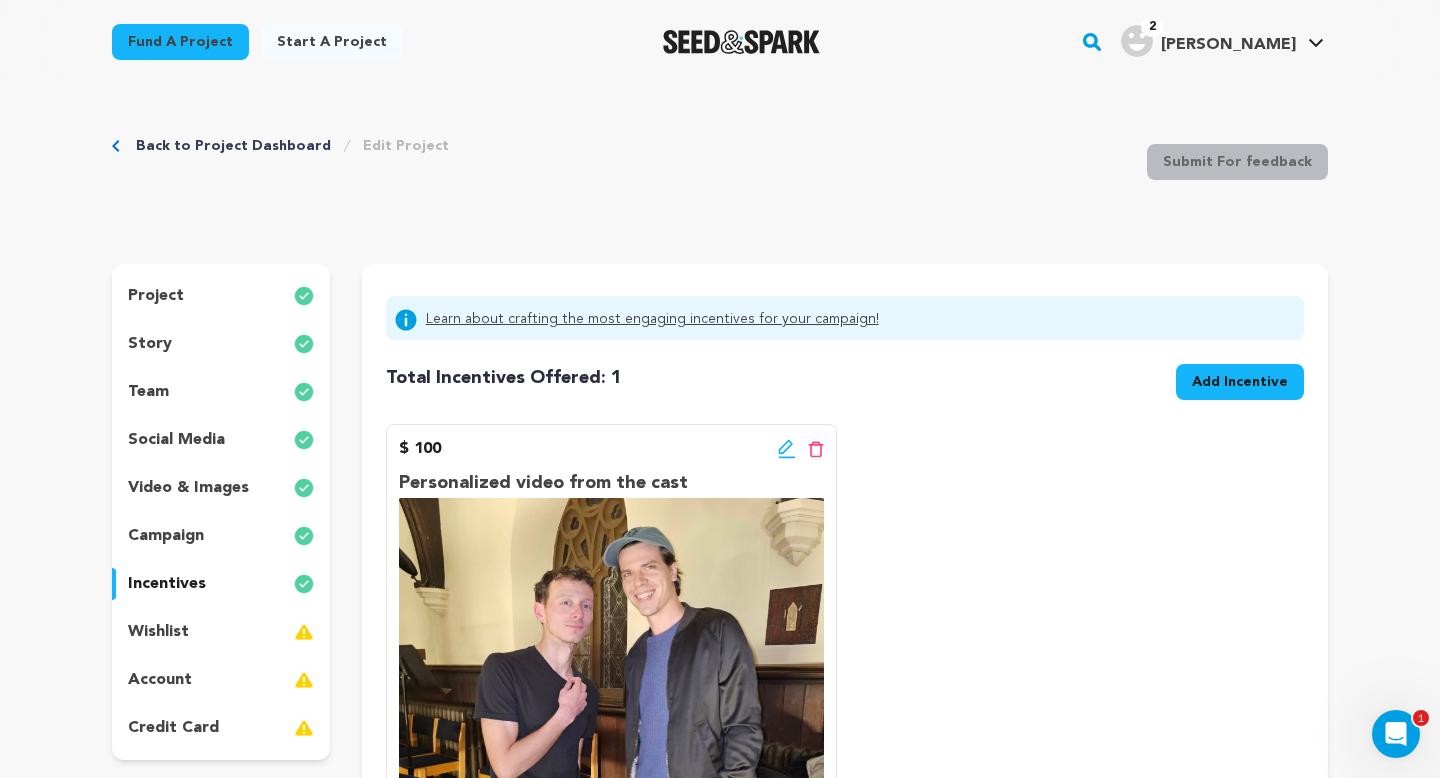 click on "Add Incentive" at bounding box center [1240, 382] 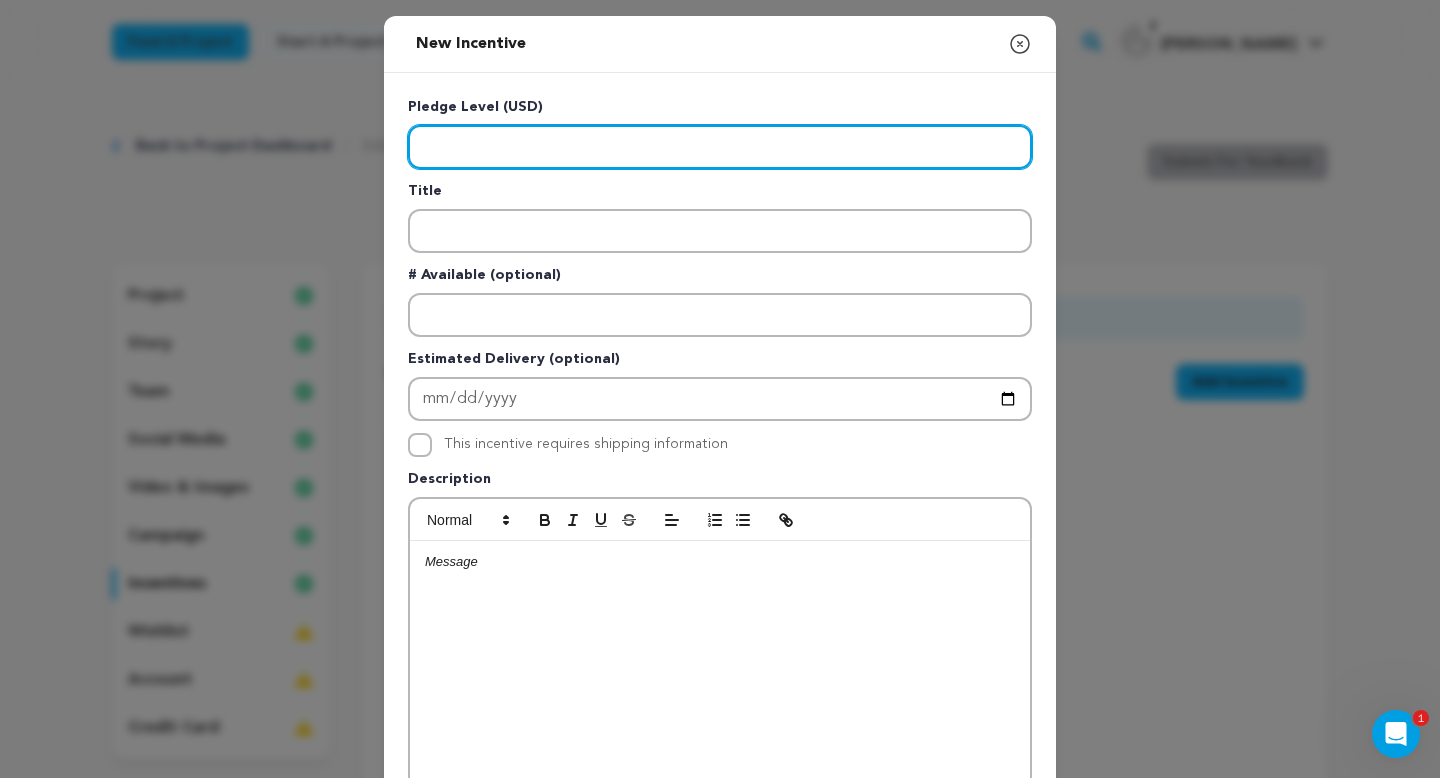 click at bounding box center [720, 147] 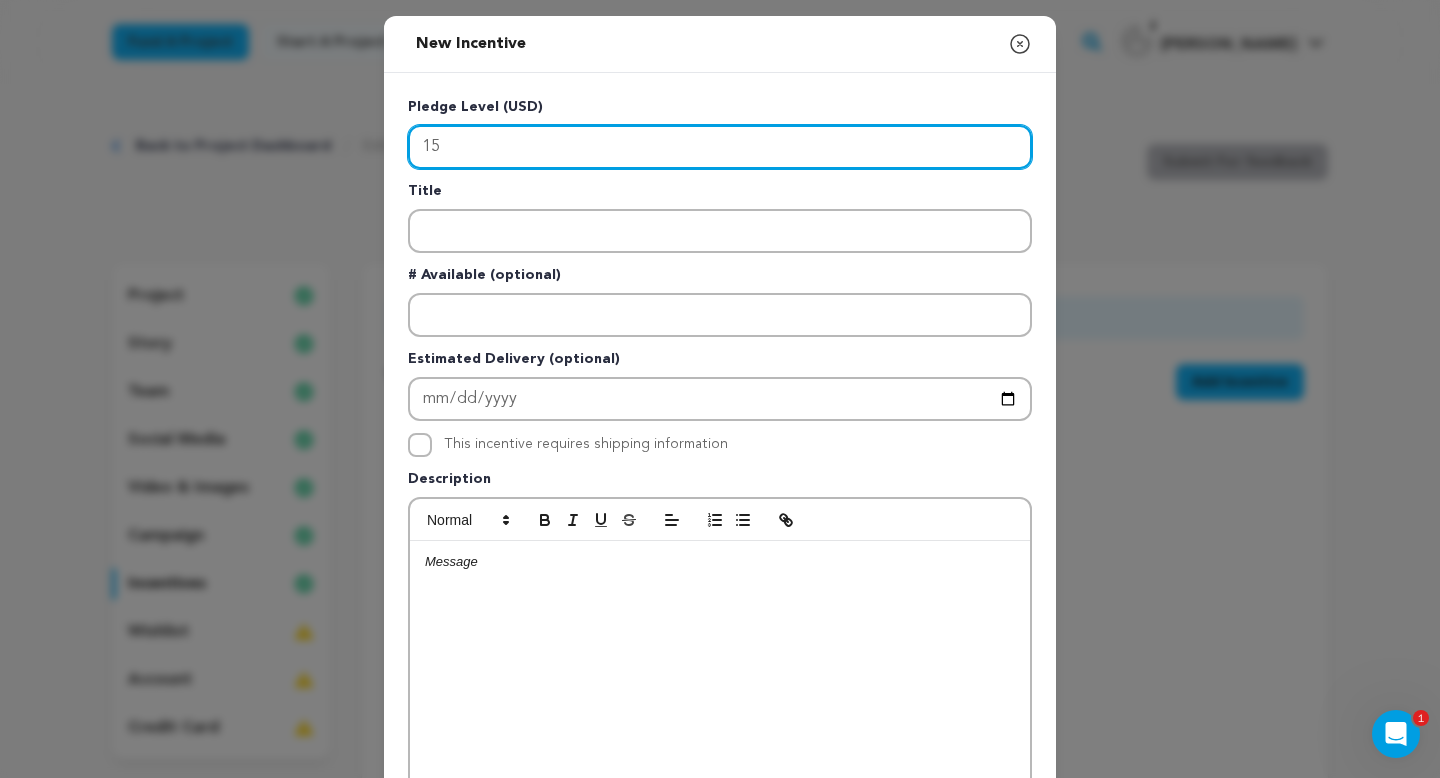 type on "15" 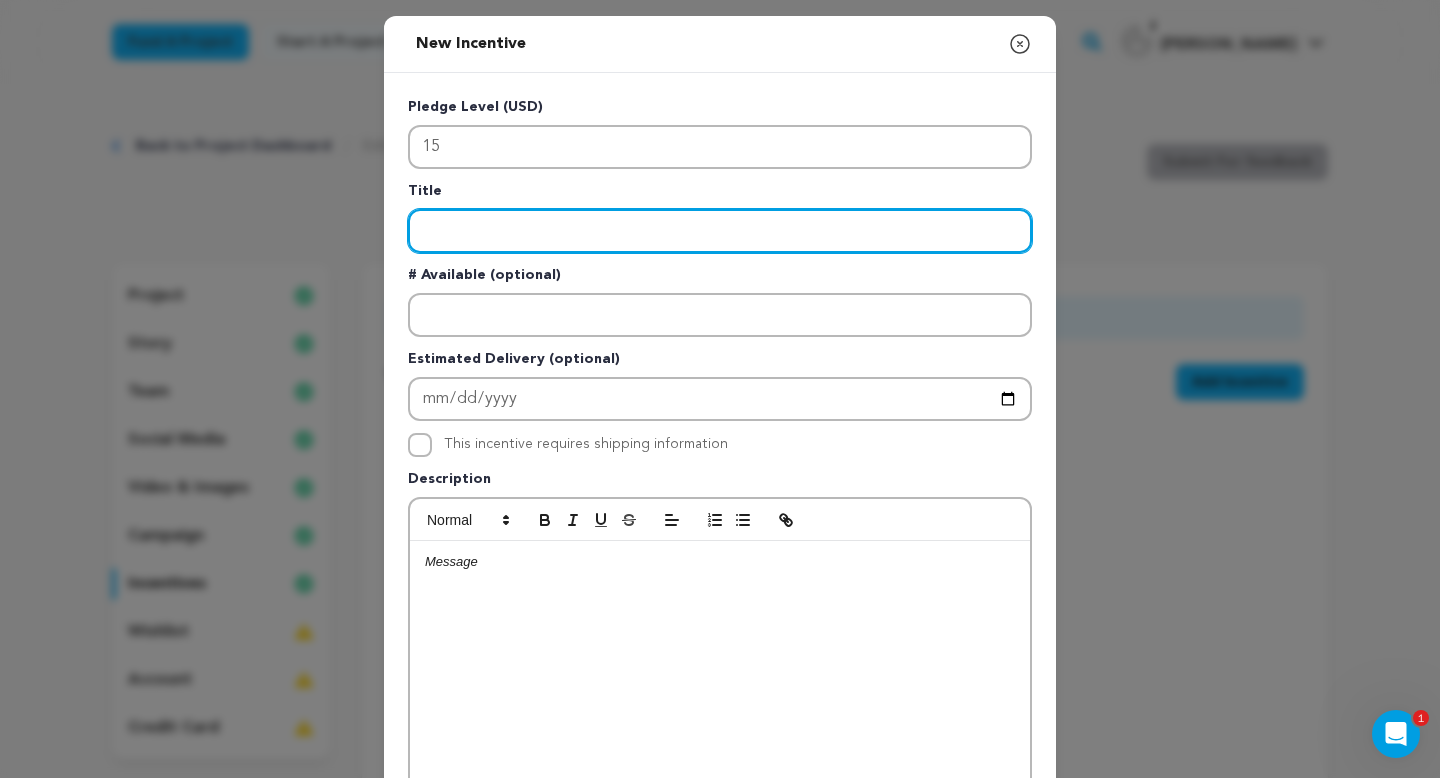 click at bounding box center (720, 231) 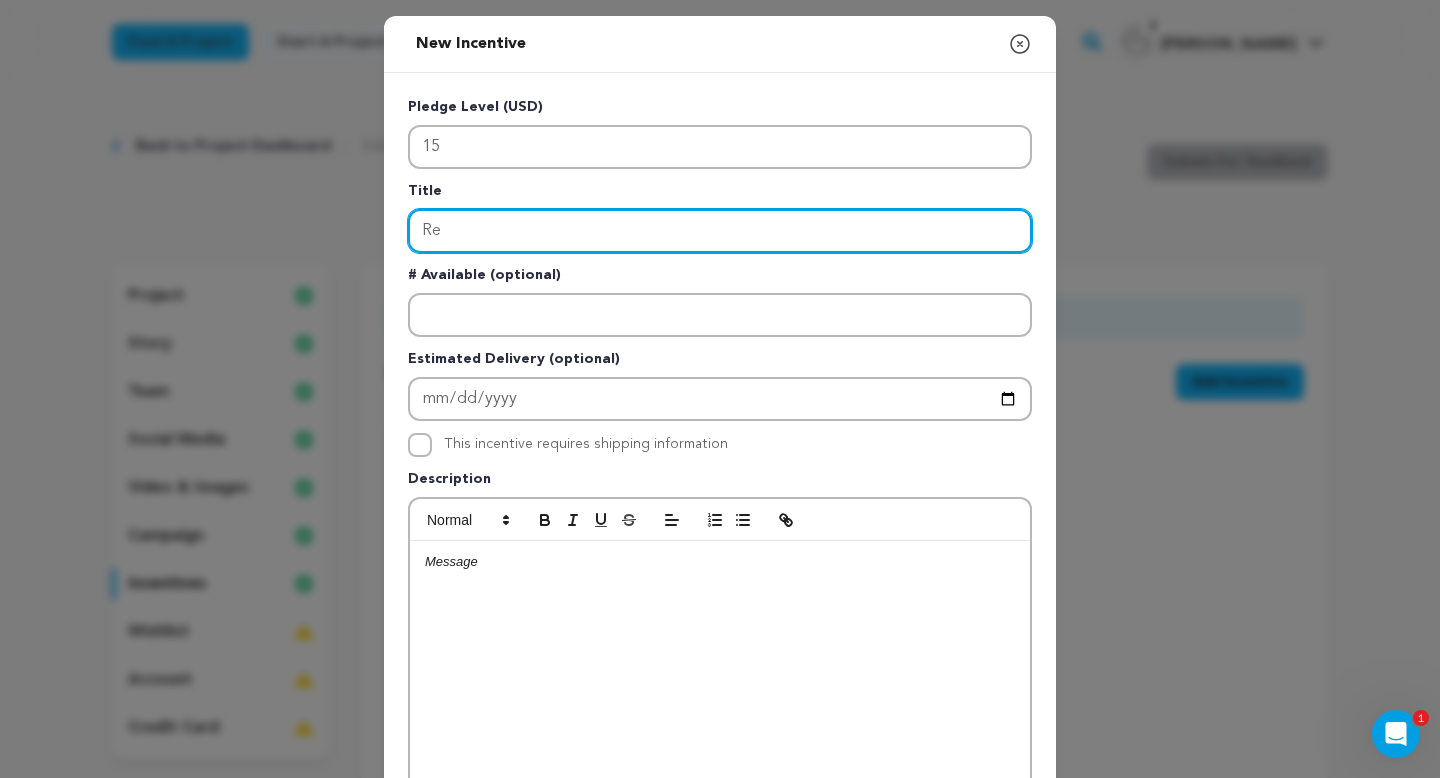 type on "R" 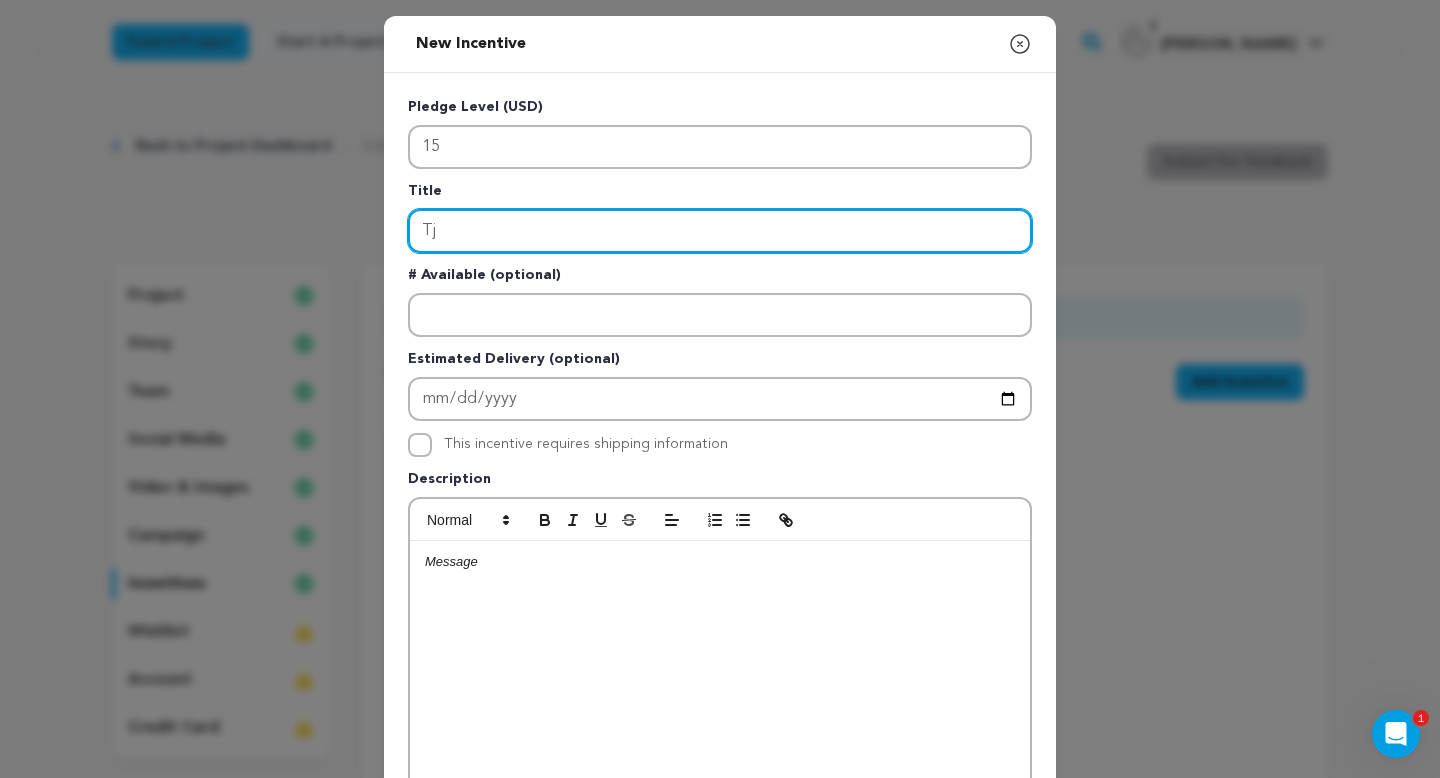 type on "T" 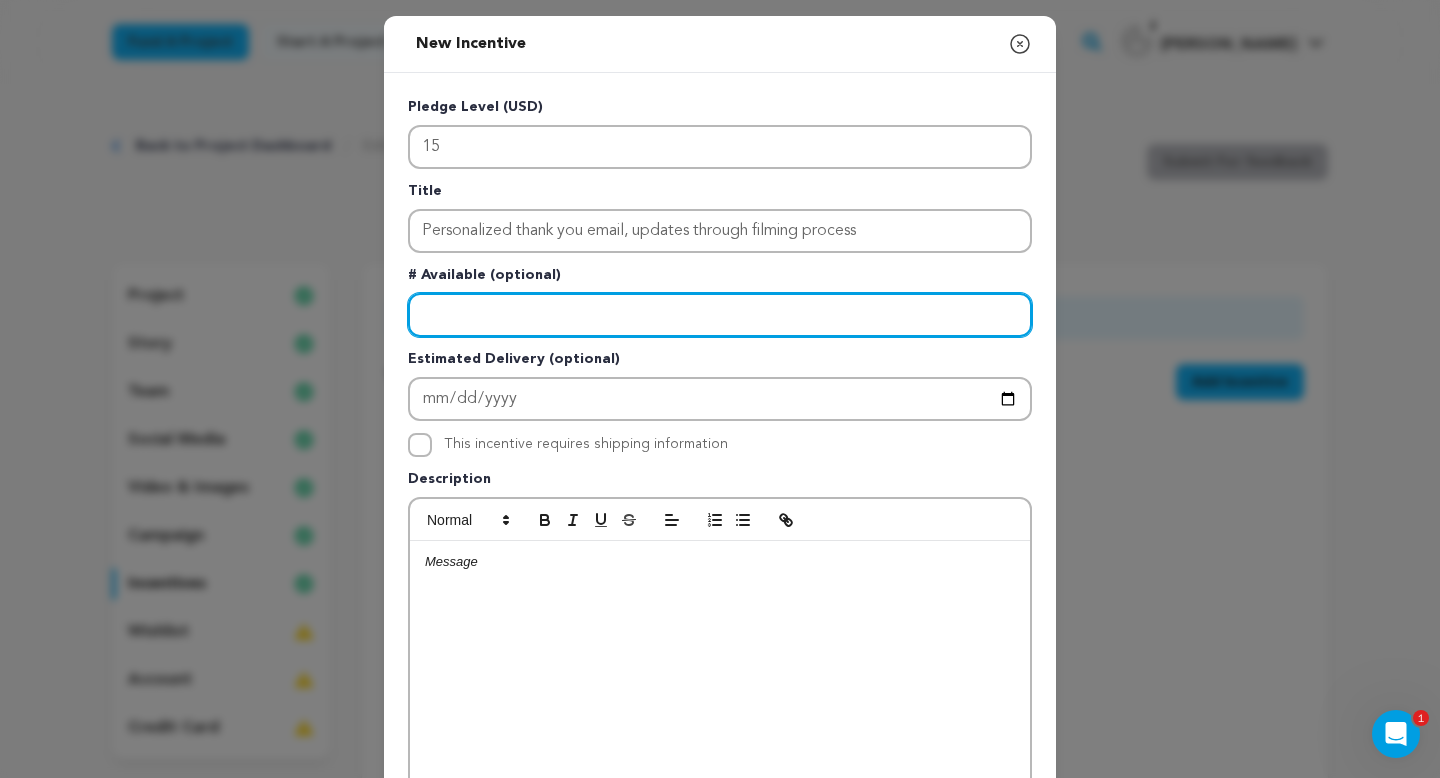 click at bounding box center (720, 315) 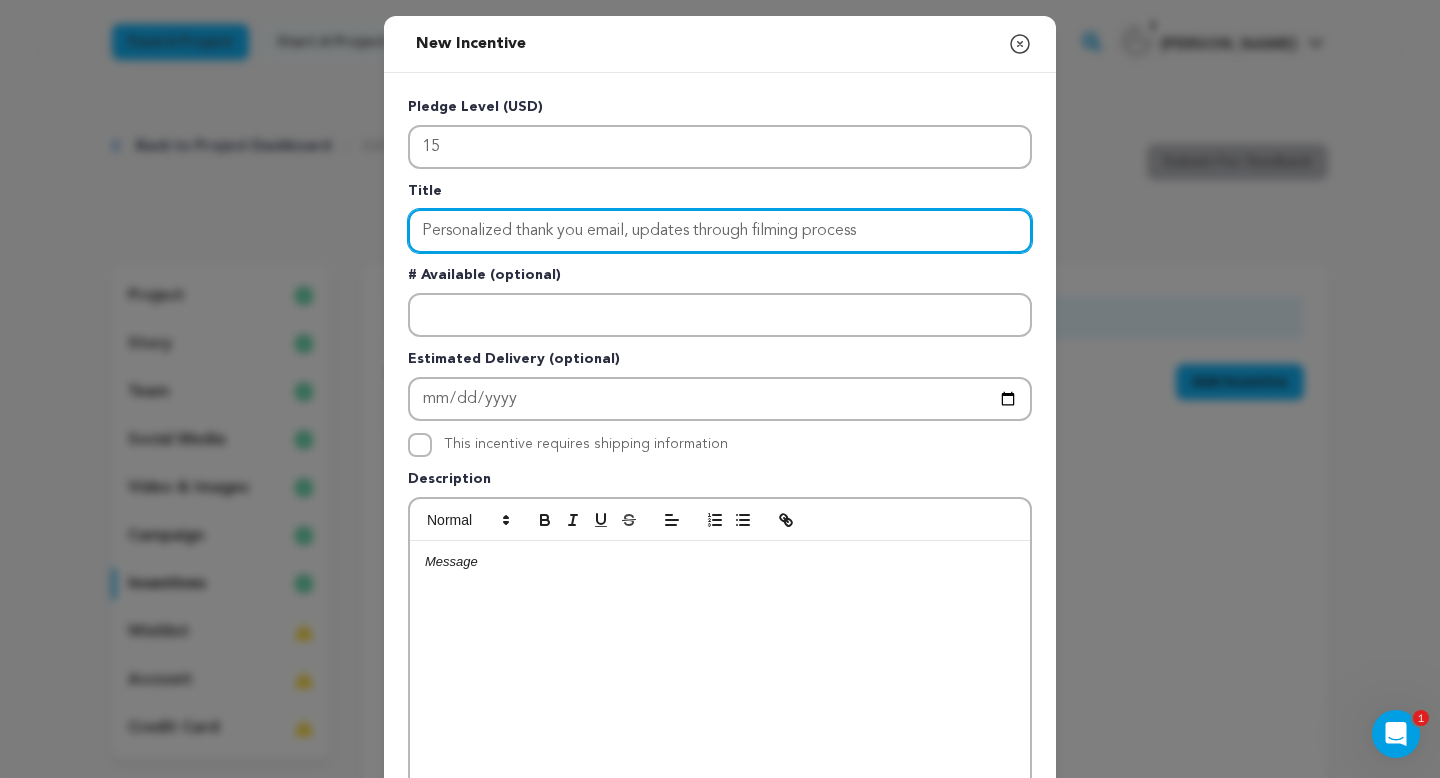 click on "Personalized thank you email, updates through filming process" at bounding box center (720, 231) 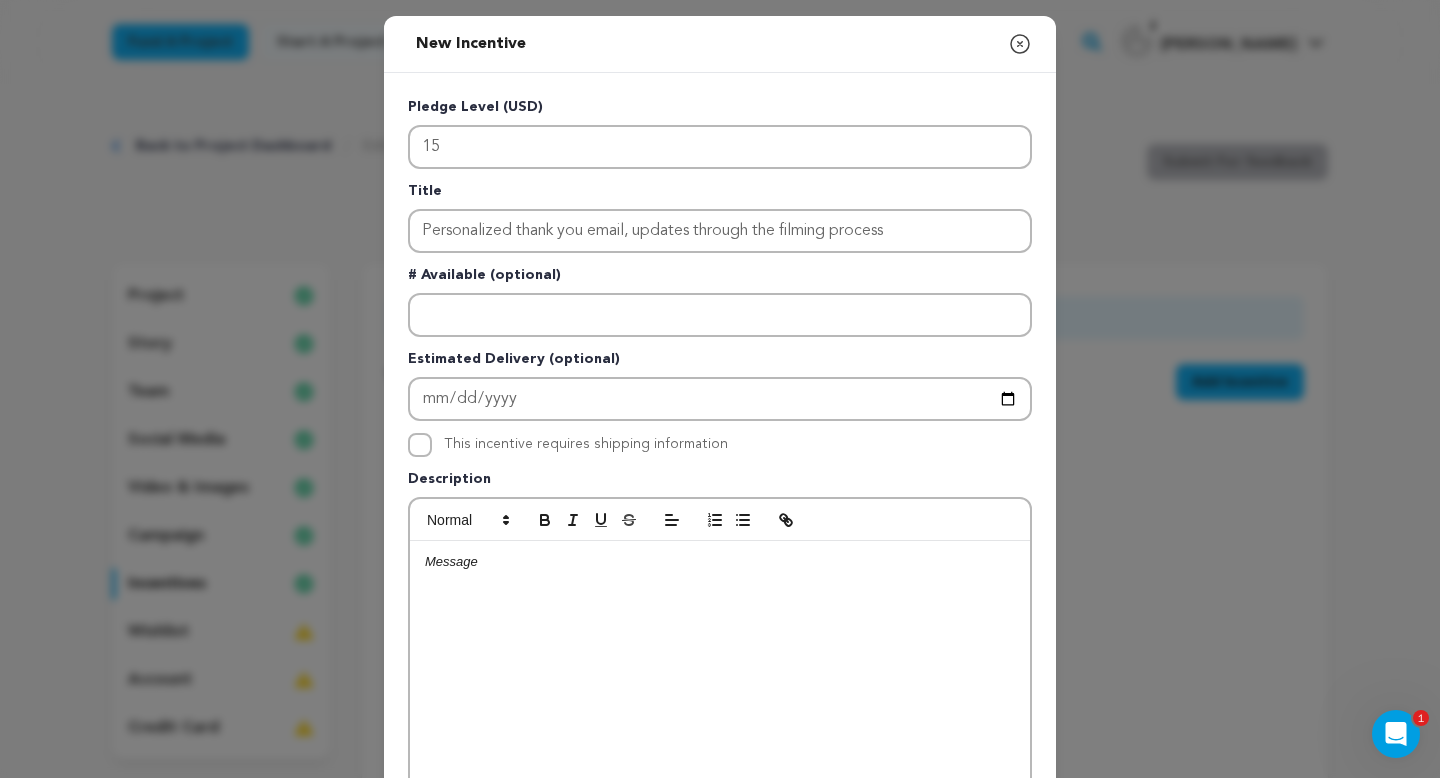 click on "Pledge Level (USD)
15
Title
Personalized thank you email, updates through the filming process
# Available (optional)
Estimated Delivery (optional)
This incentive requires shipping information" at bounding box center (720, 519) 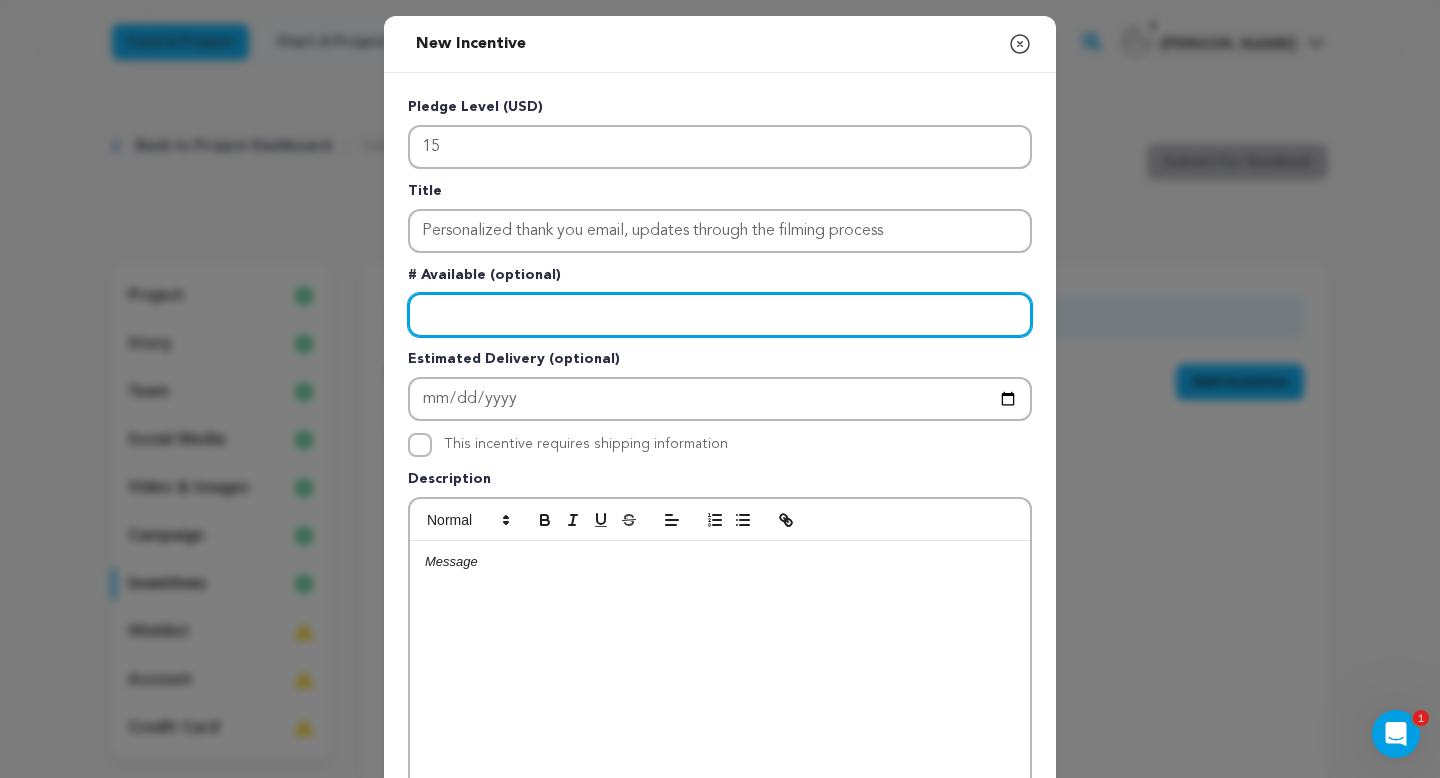 click at bounding box center [720, 315] 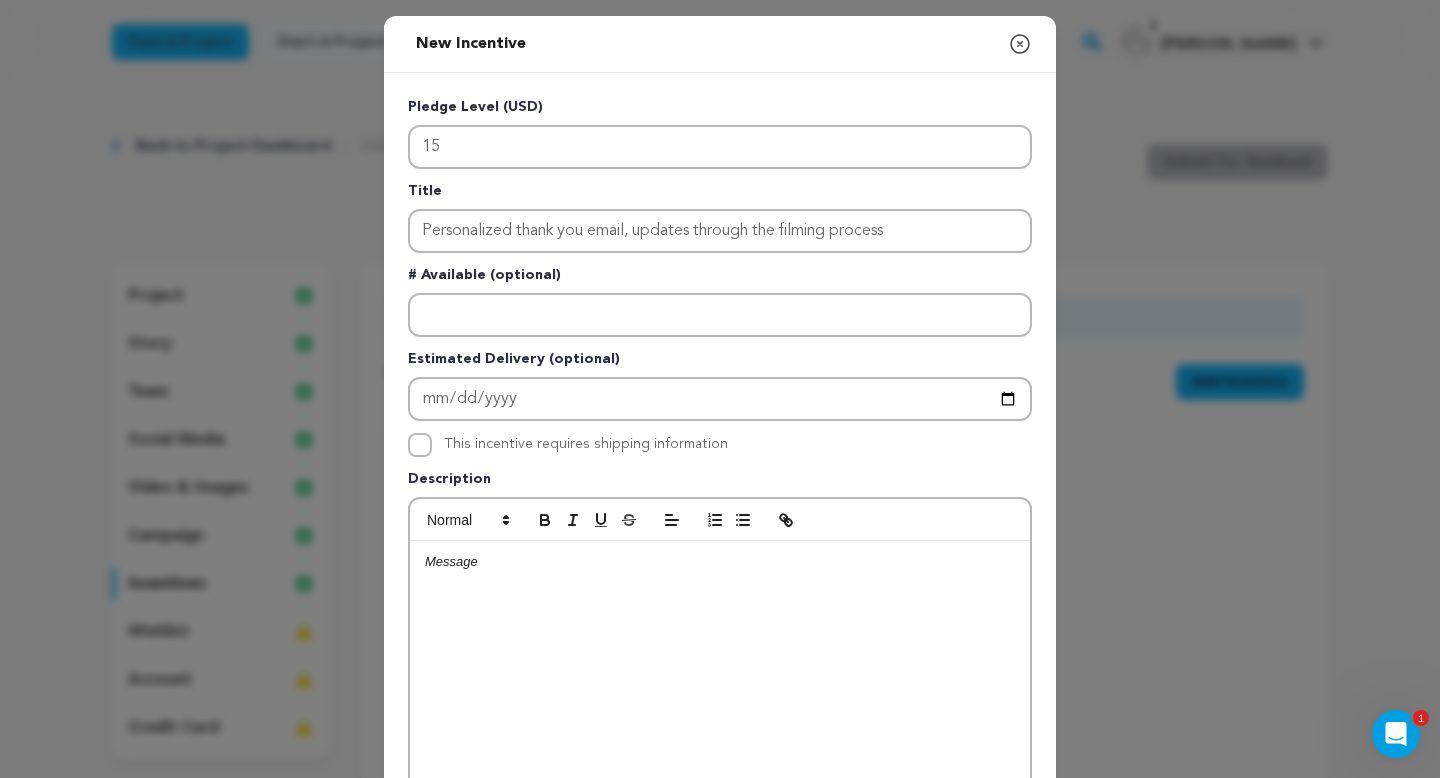click on "Estimated Delivery (optional)" at bounding box center (720, 363) 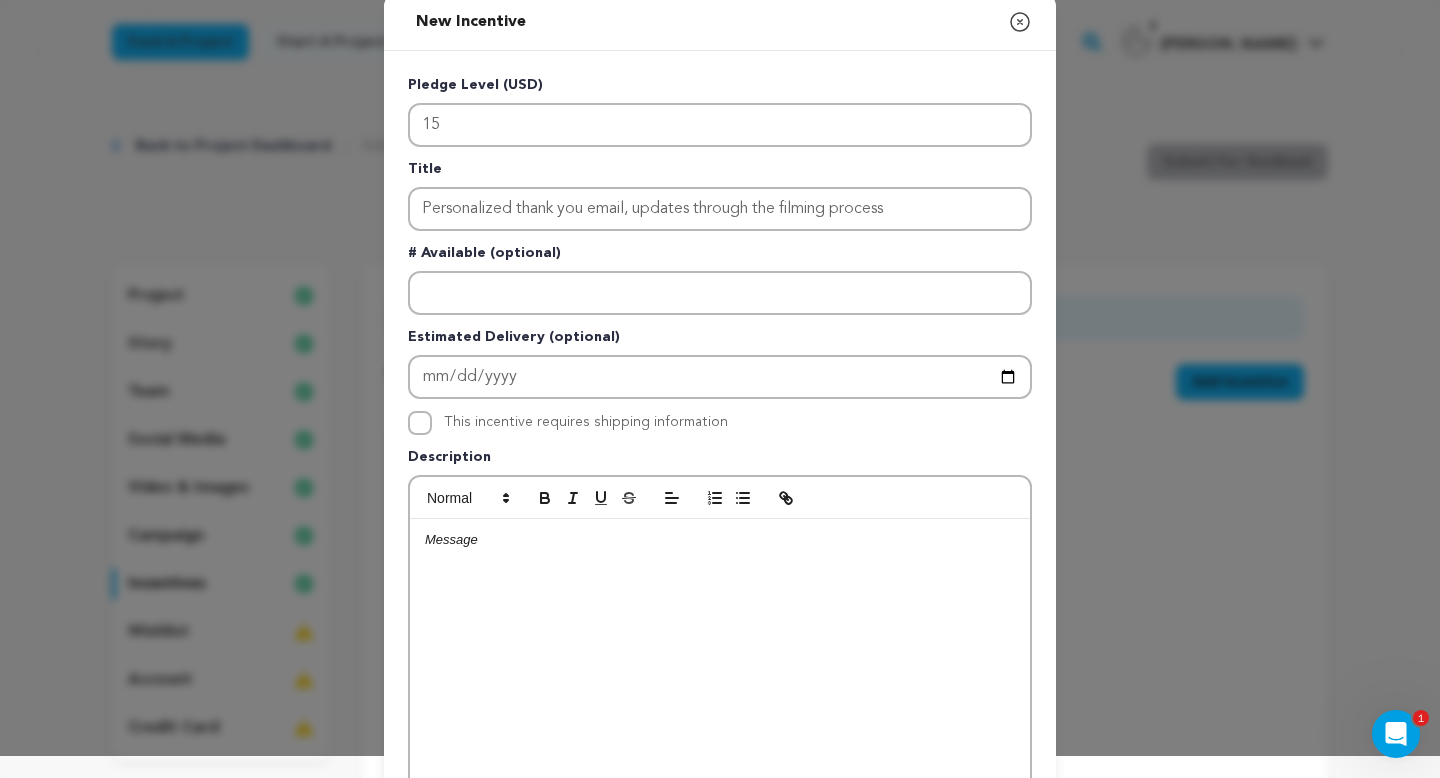 scroll, scrollTop: 24, scrollLeft: 0, axis: vertical 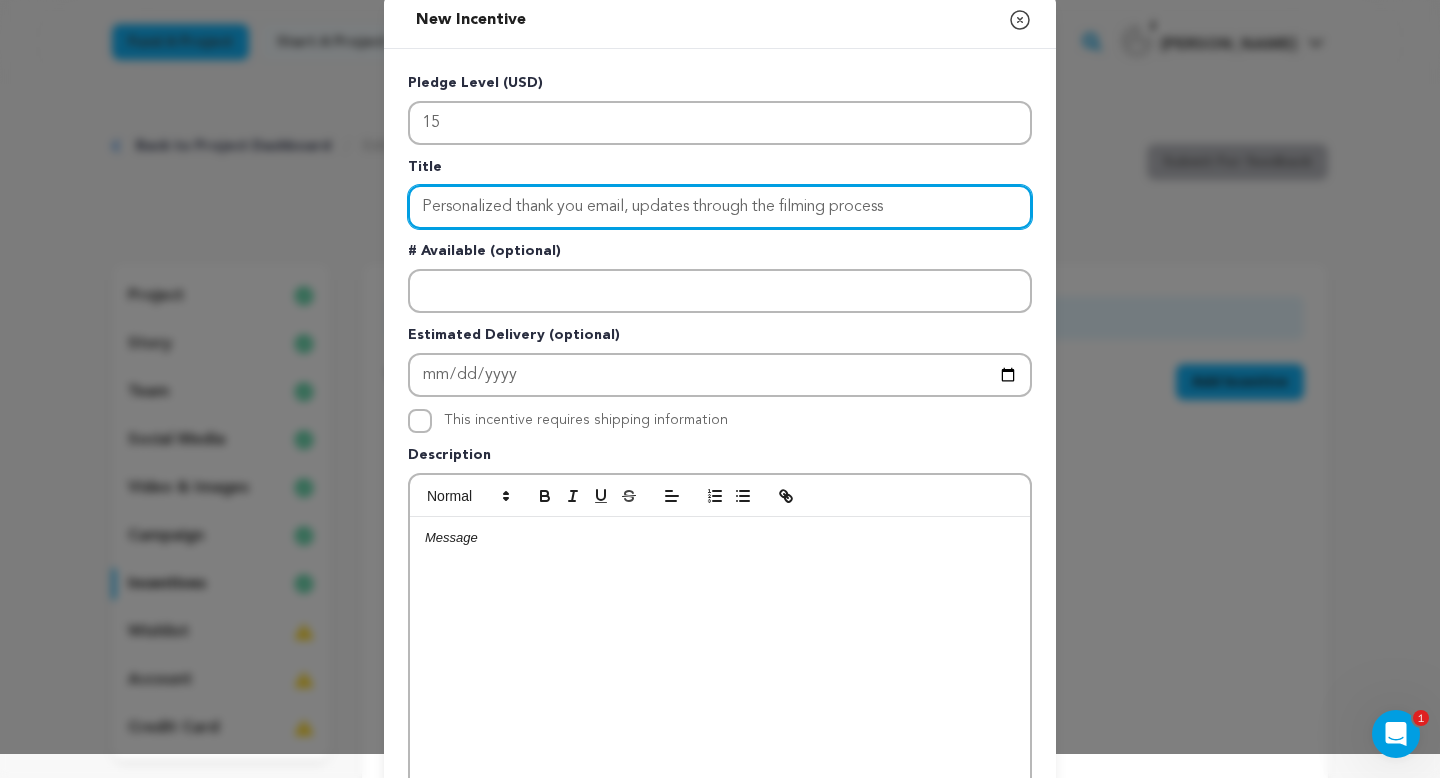 click on "Personalized thank you email, updates through the filming process" at bounding box center (720, 207) 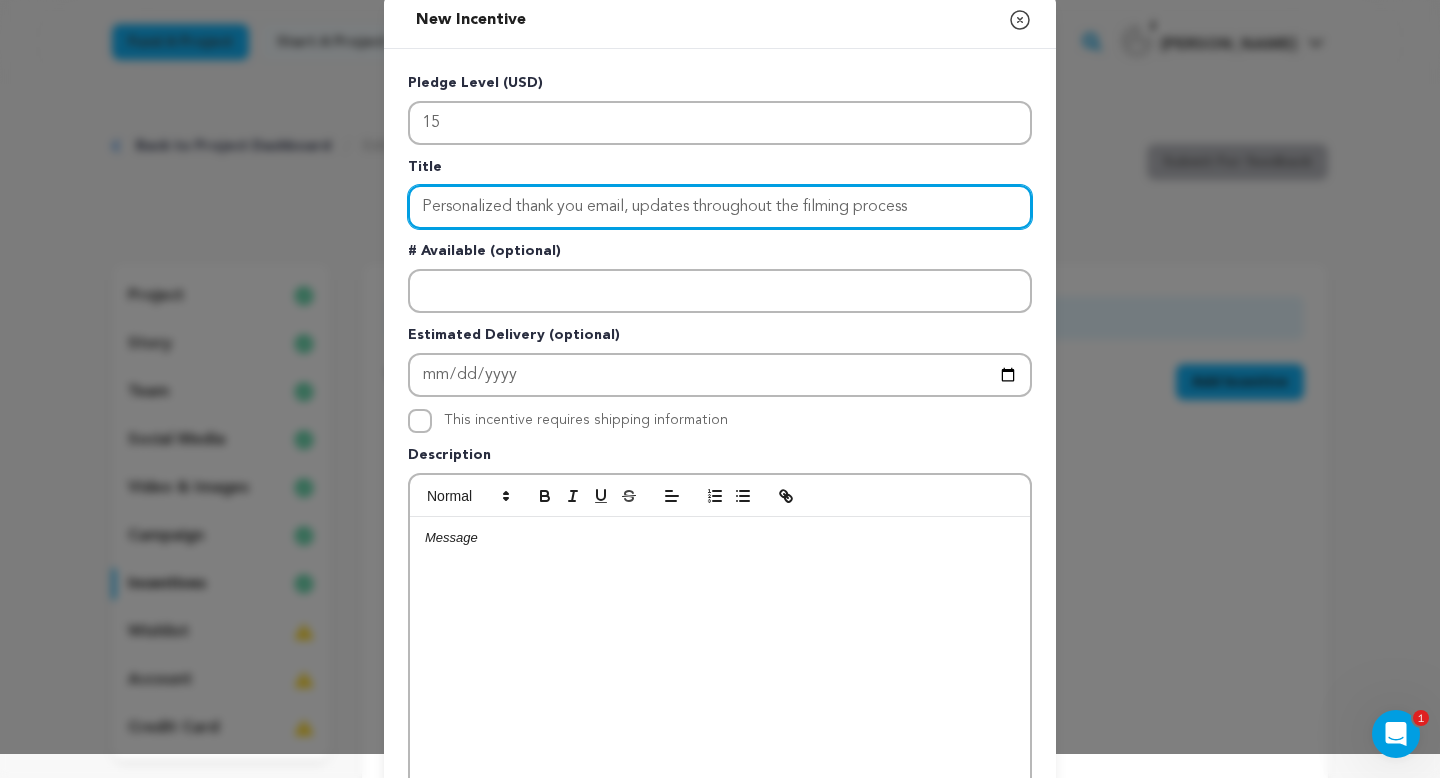 click on "Personalized thank you email, updates throughout the filming process" at bounding box center (720, 207) 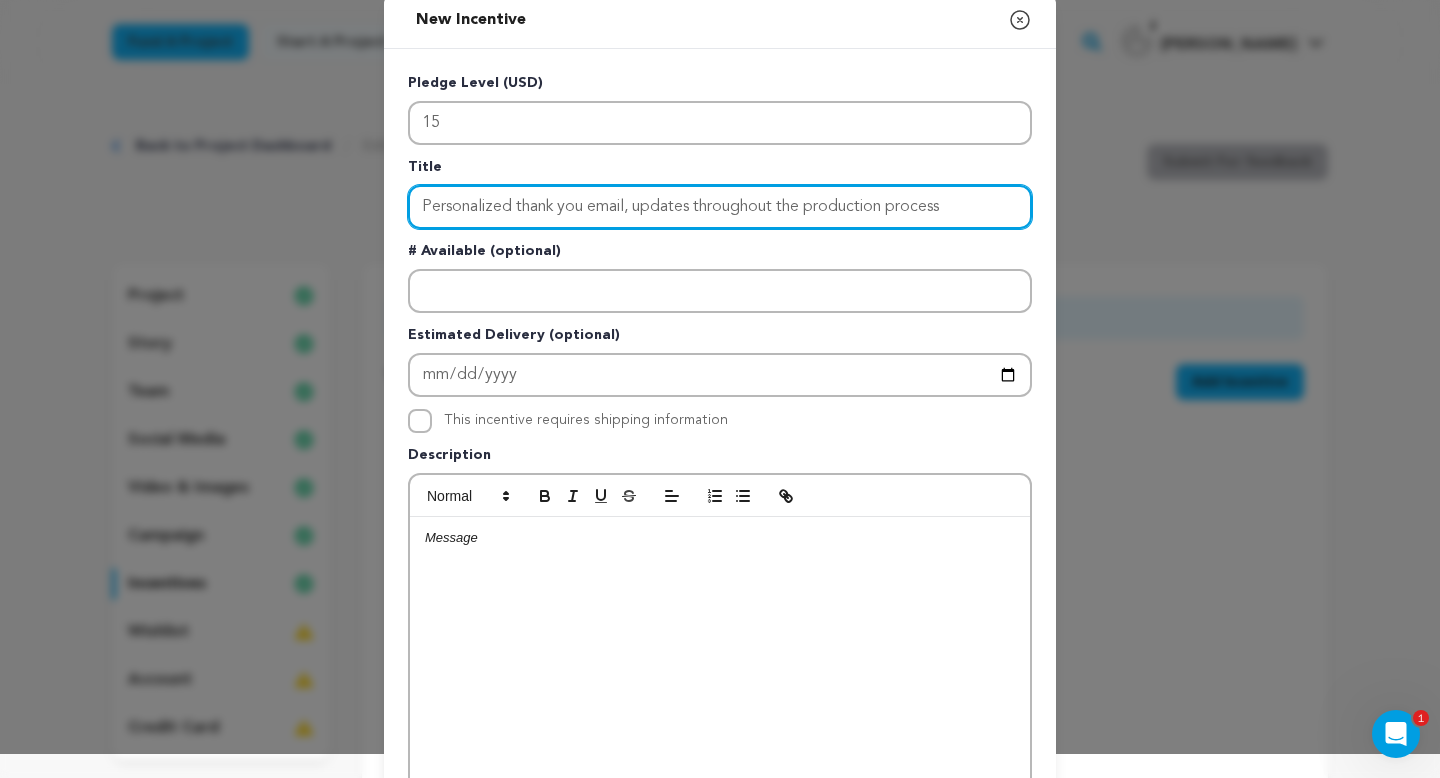 type on "Personalized thank you email, updates throughout the production process" 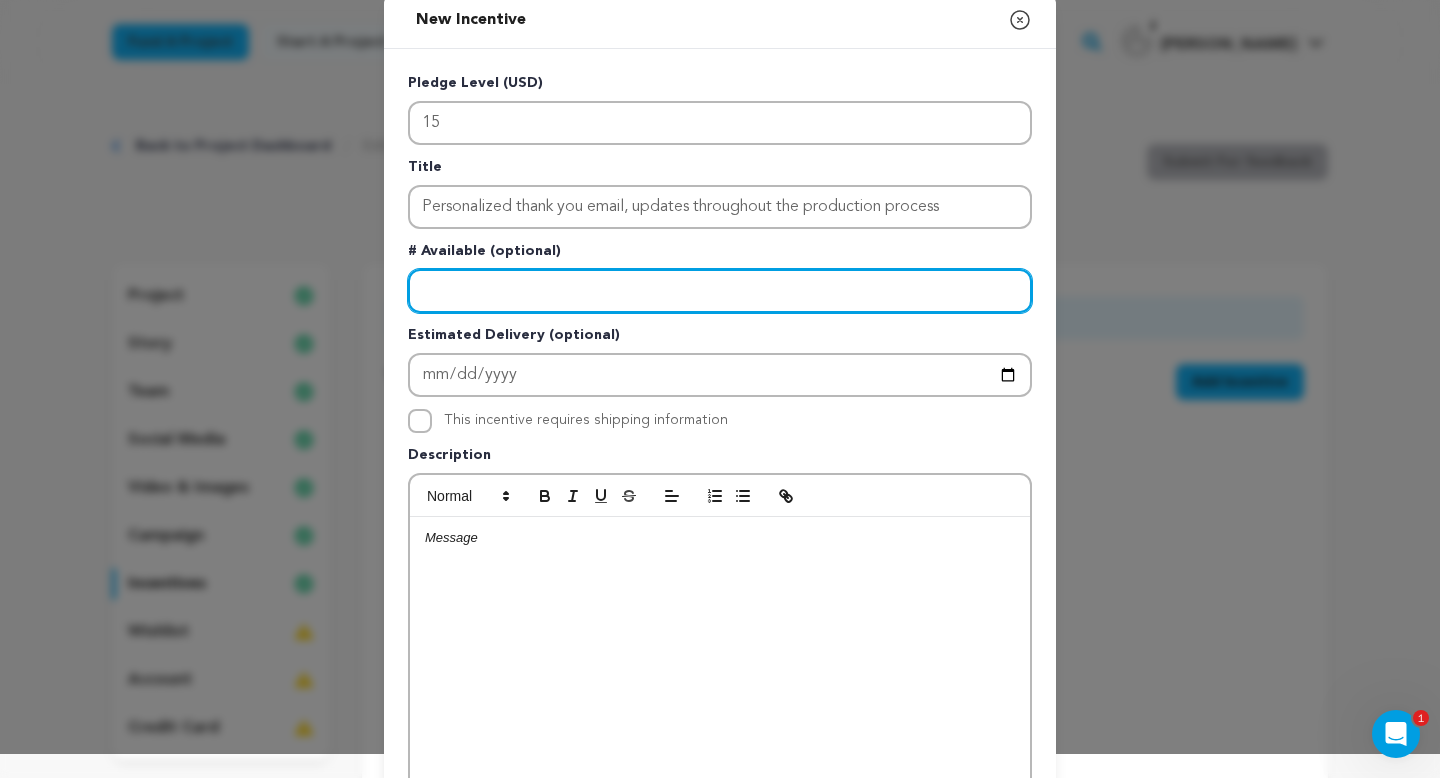 click at bounding box center (720, 291) 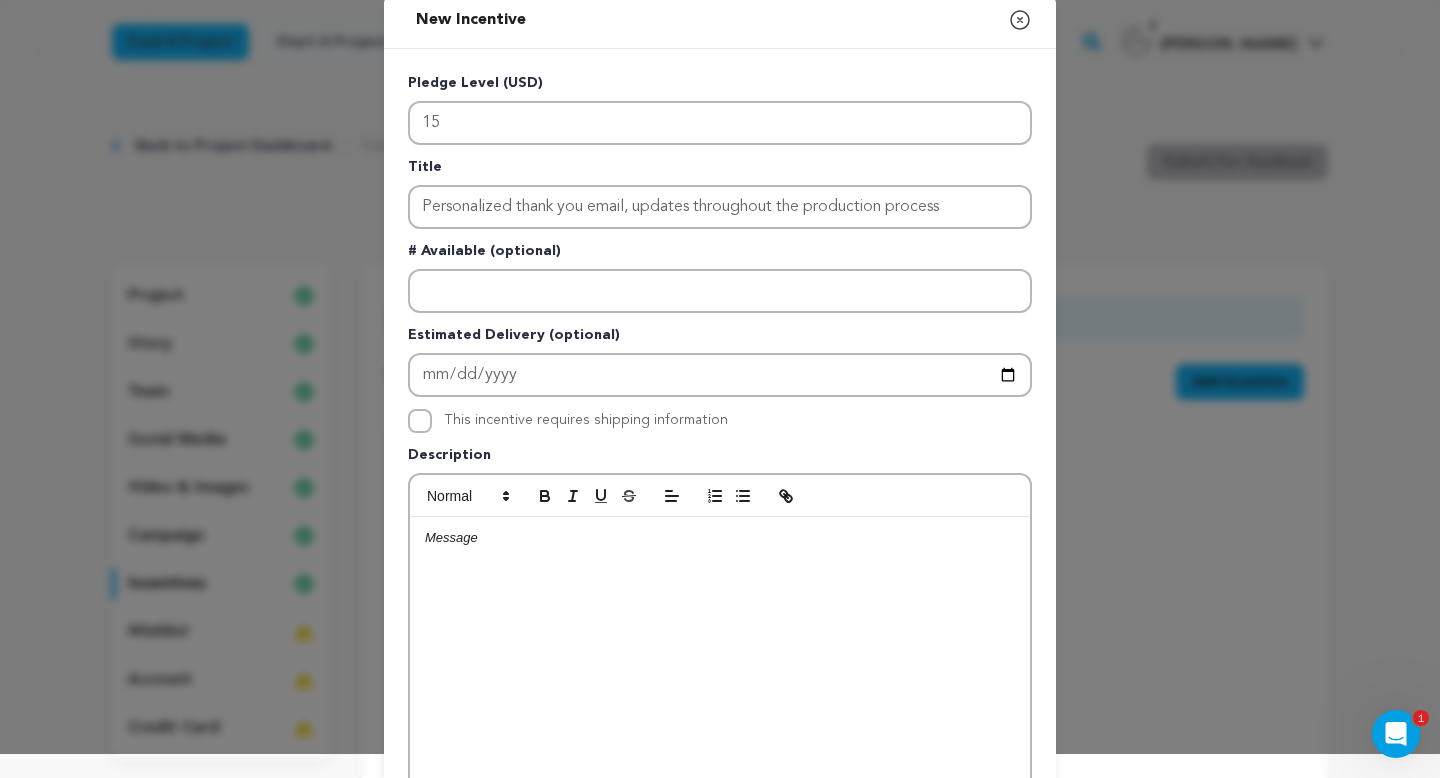click at bounding box center (720, 538) 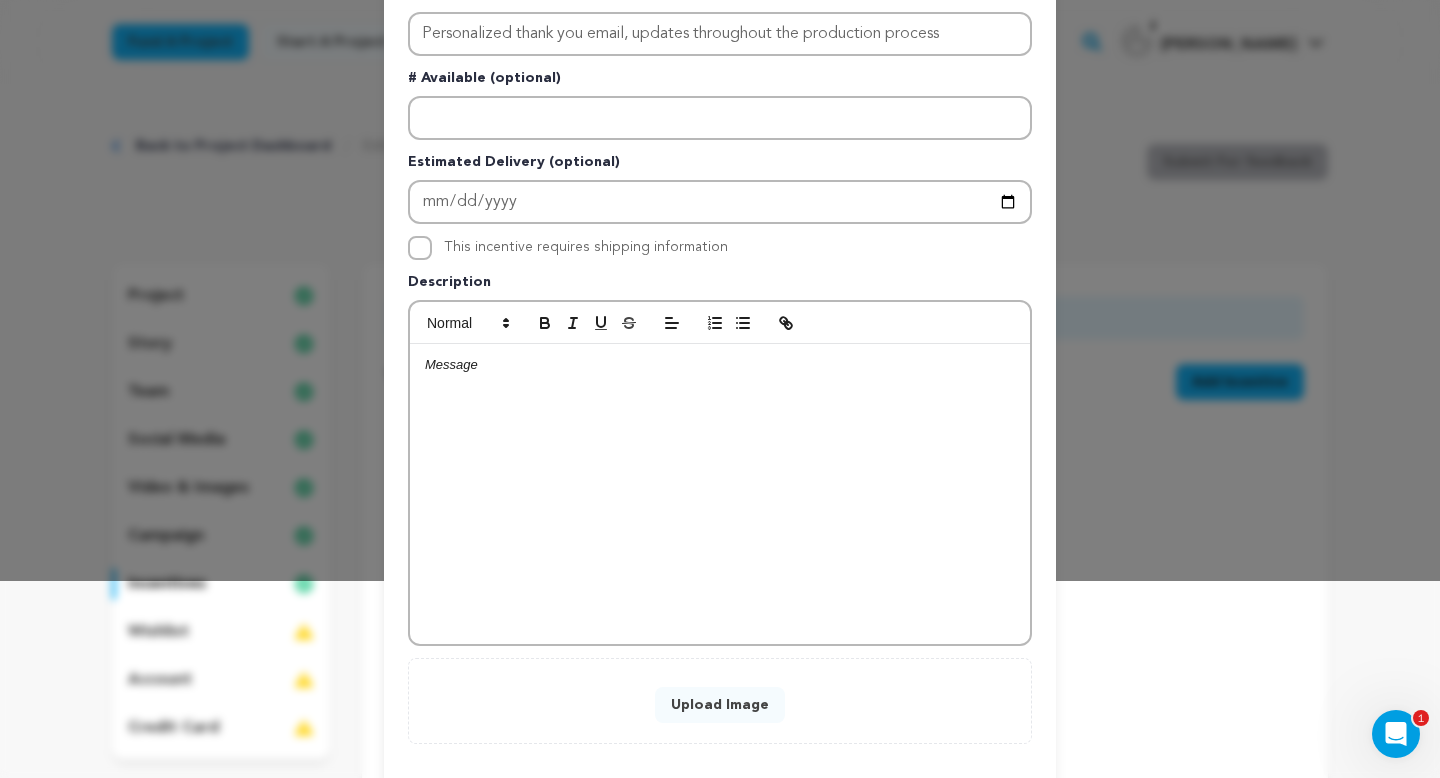 scroll, scrollTop: 227, scrollLeft: 0, axis: vertical 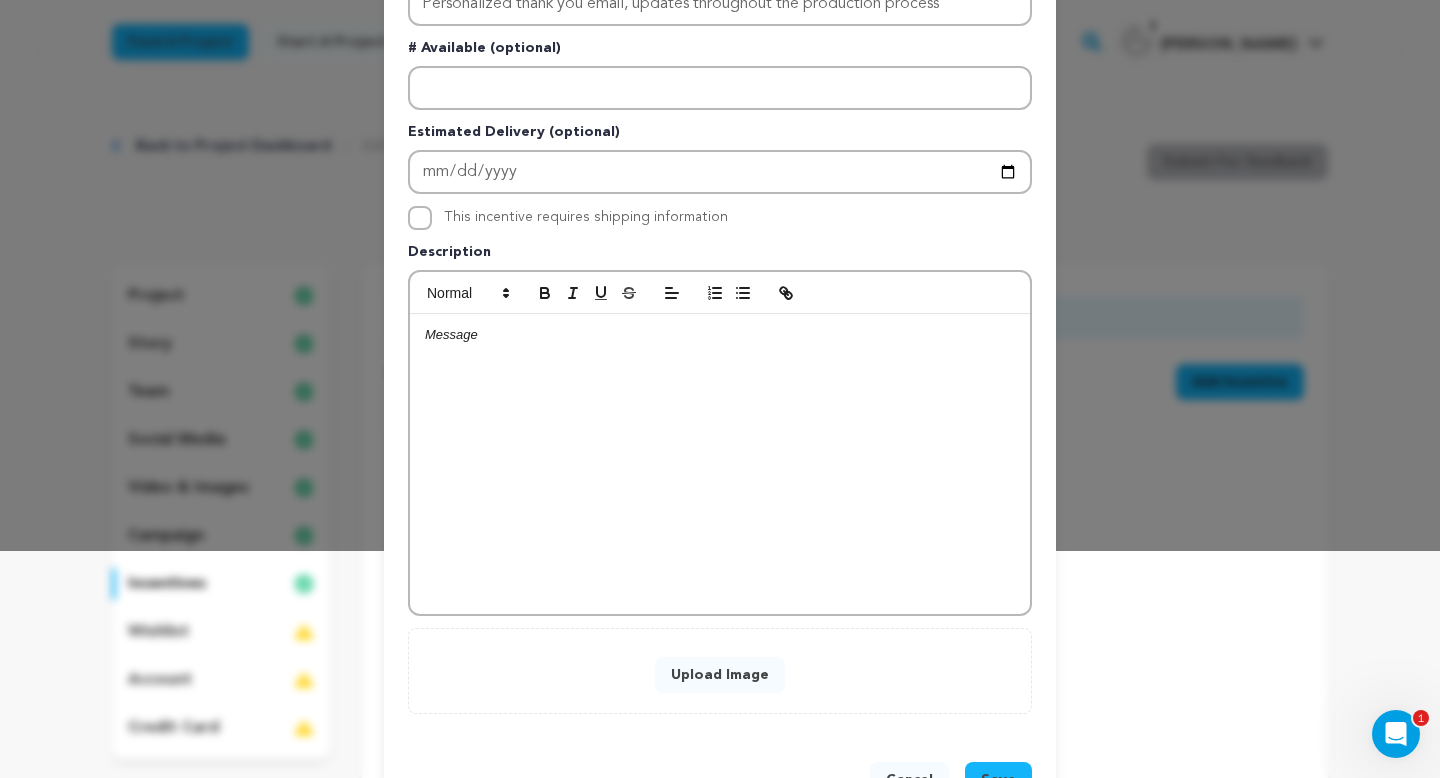 click on "Upload Image" at bounding box center (720, 675) 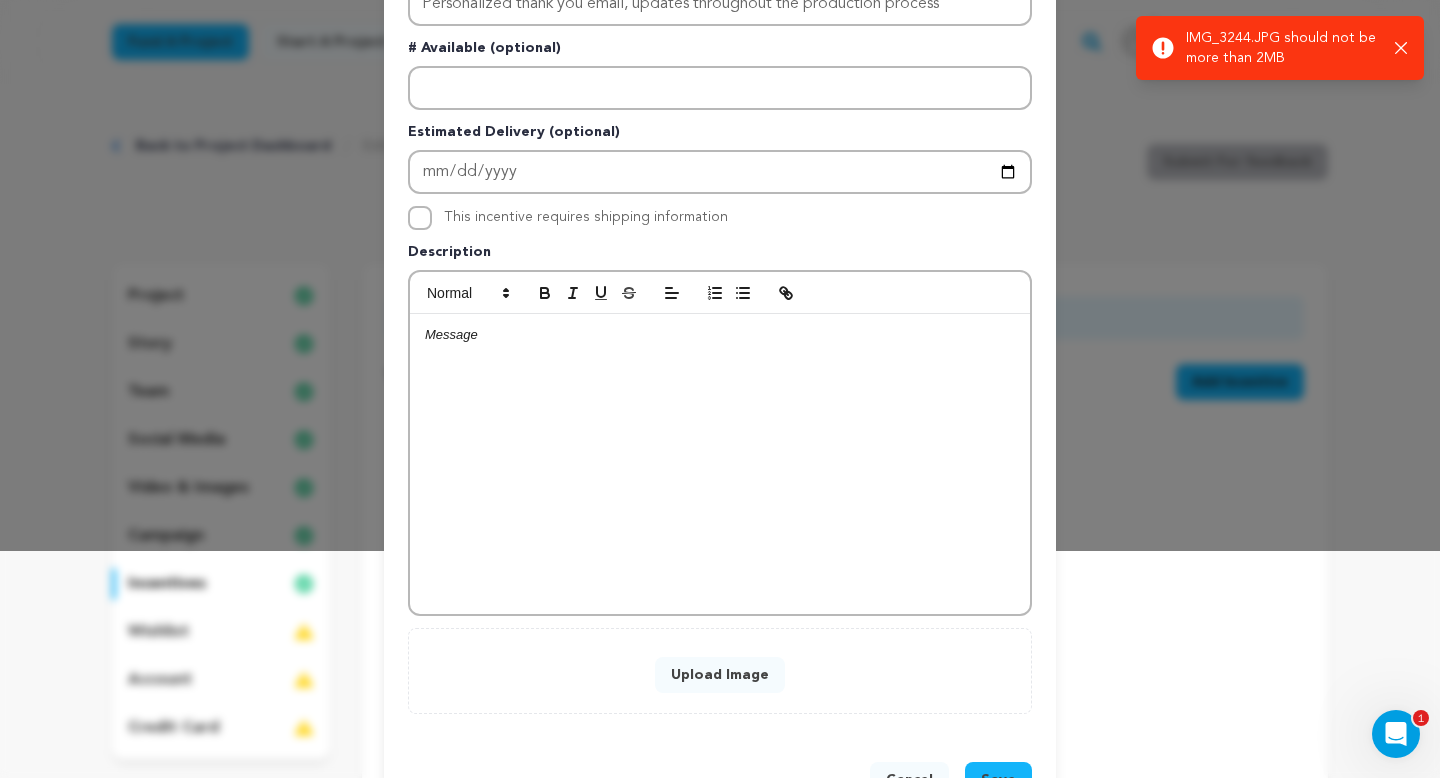 scroll, scrollTop: 295, scrollLeft: 0, axis: vertical 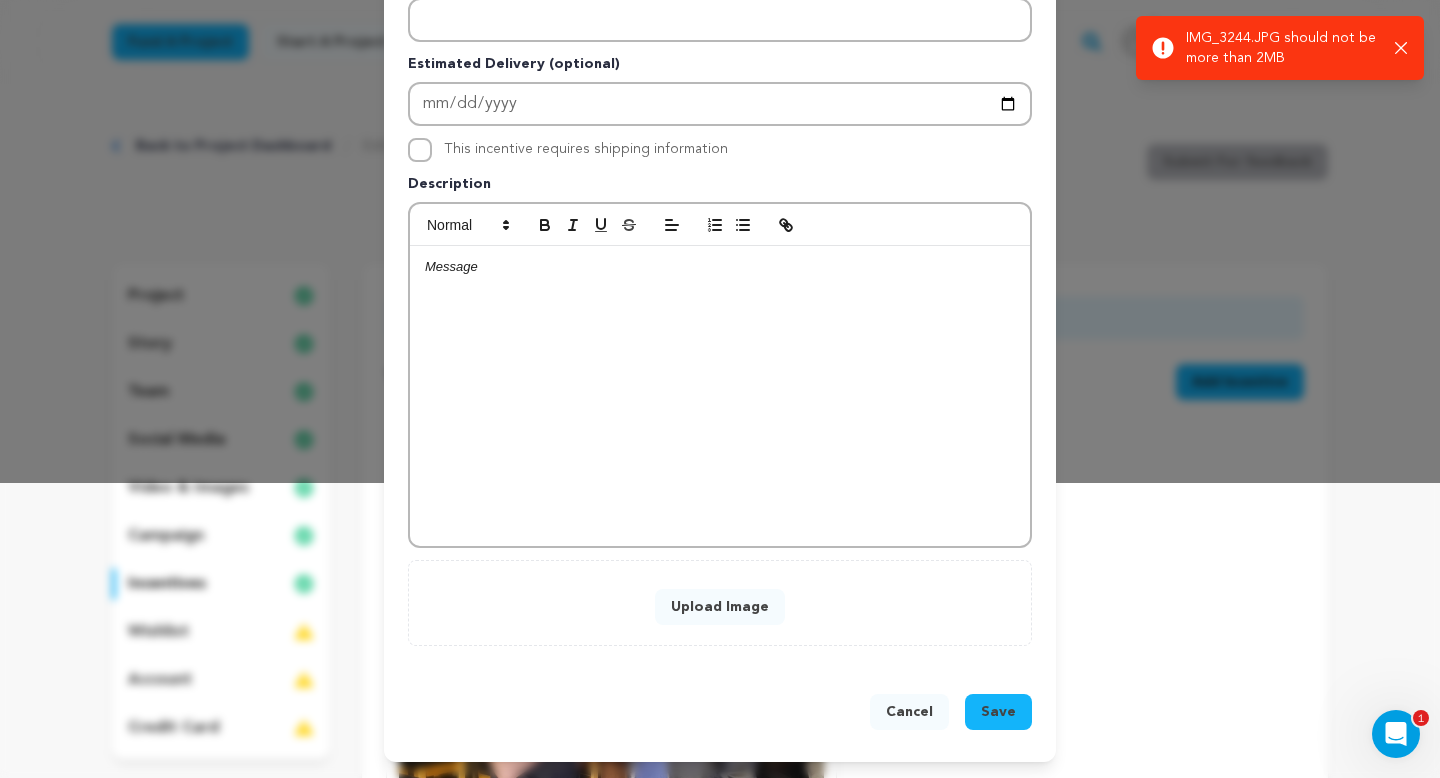click on "Upload Image" at bounding box center [720, 607] 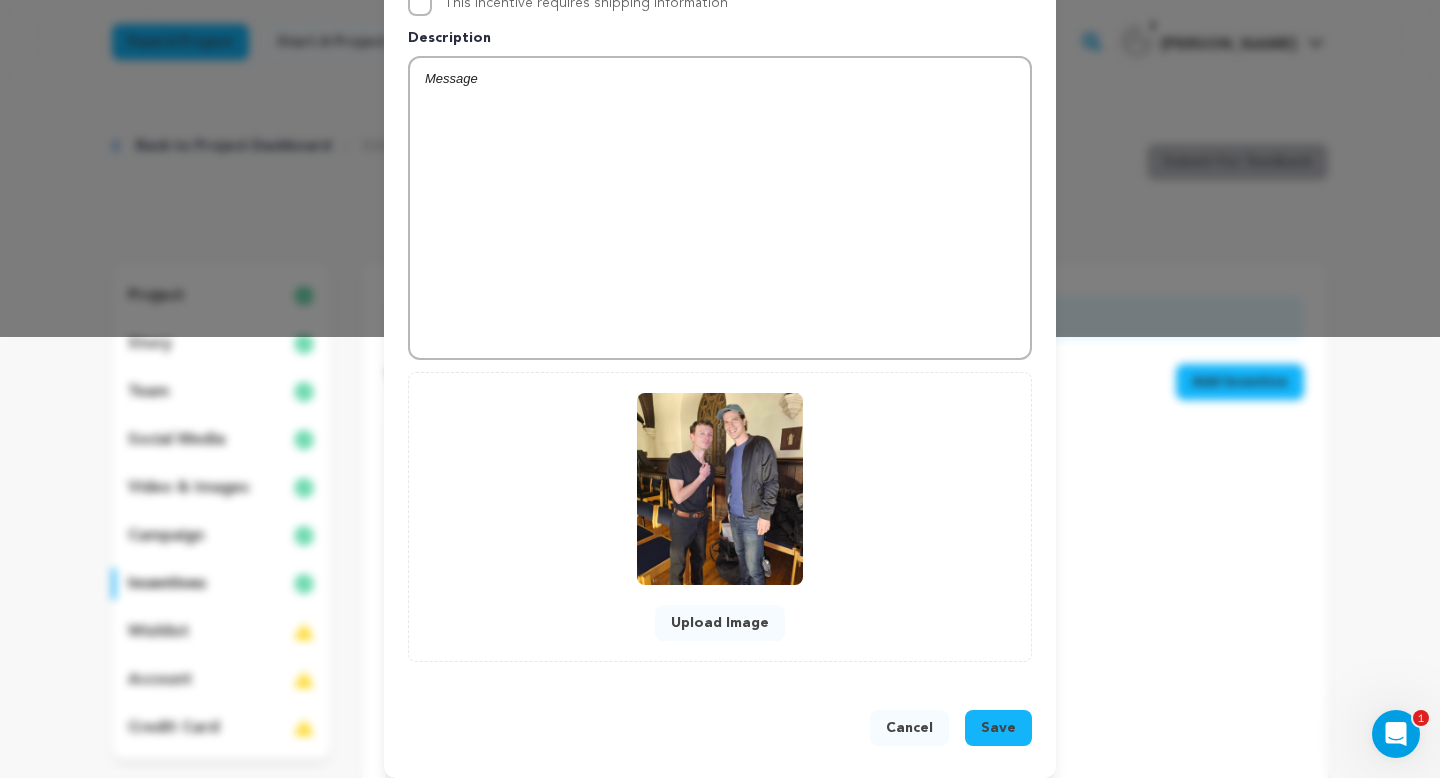 scroll, scrollTop: 457, scrollLeft: 0, axis: vertical 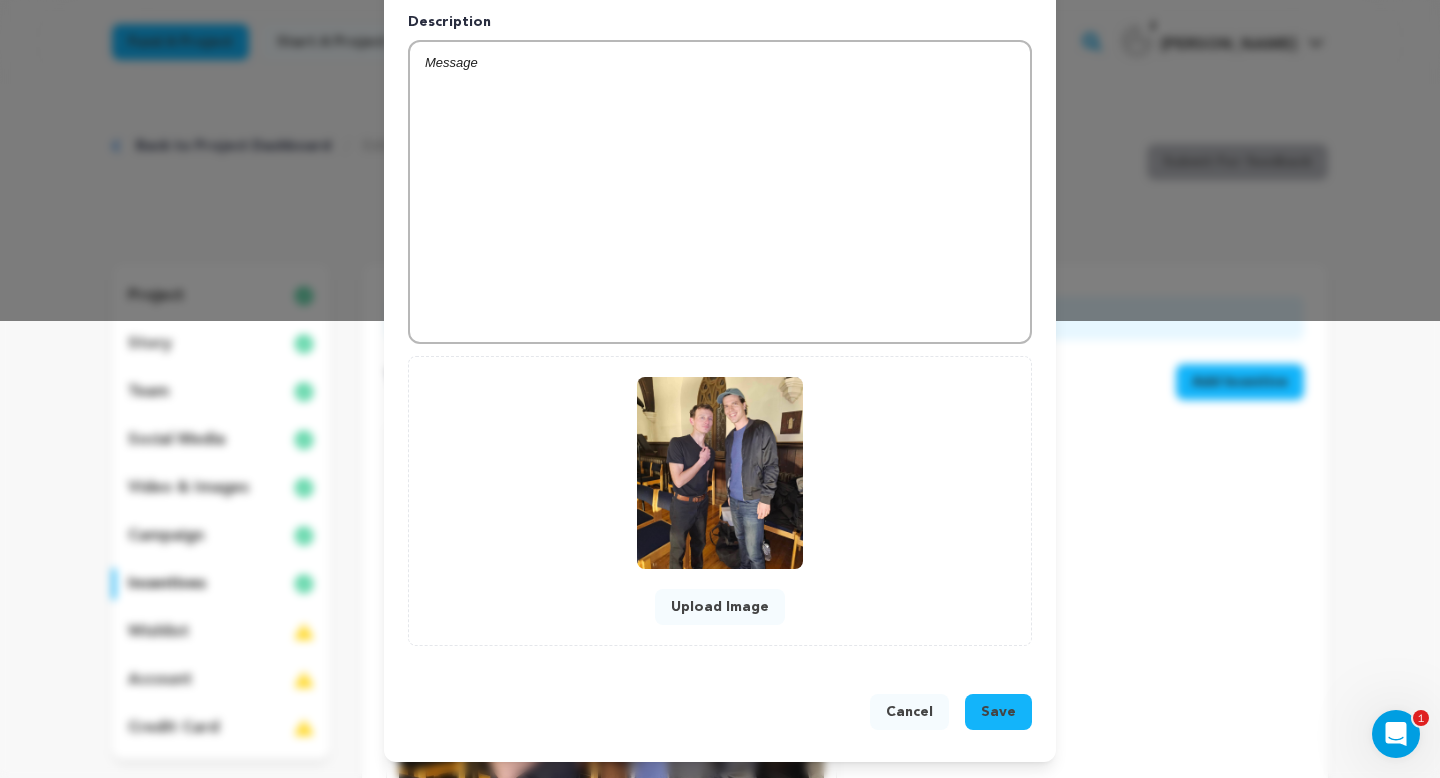 click on "Save" at bounding box center [998, 712] 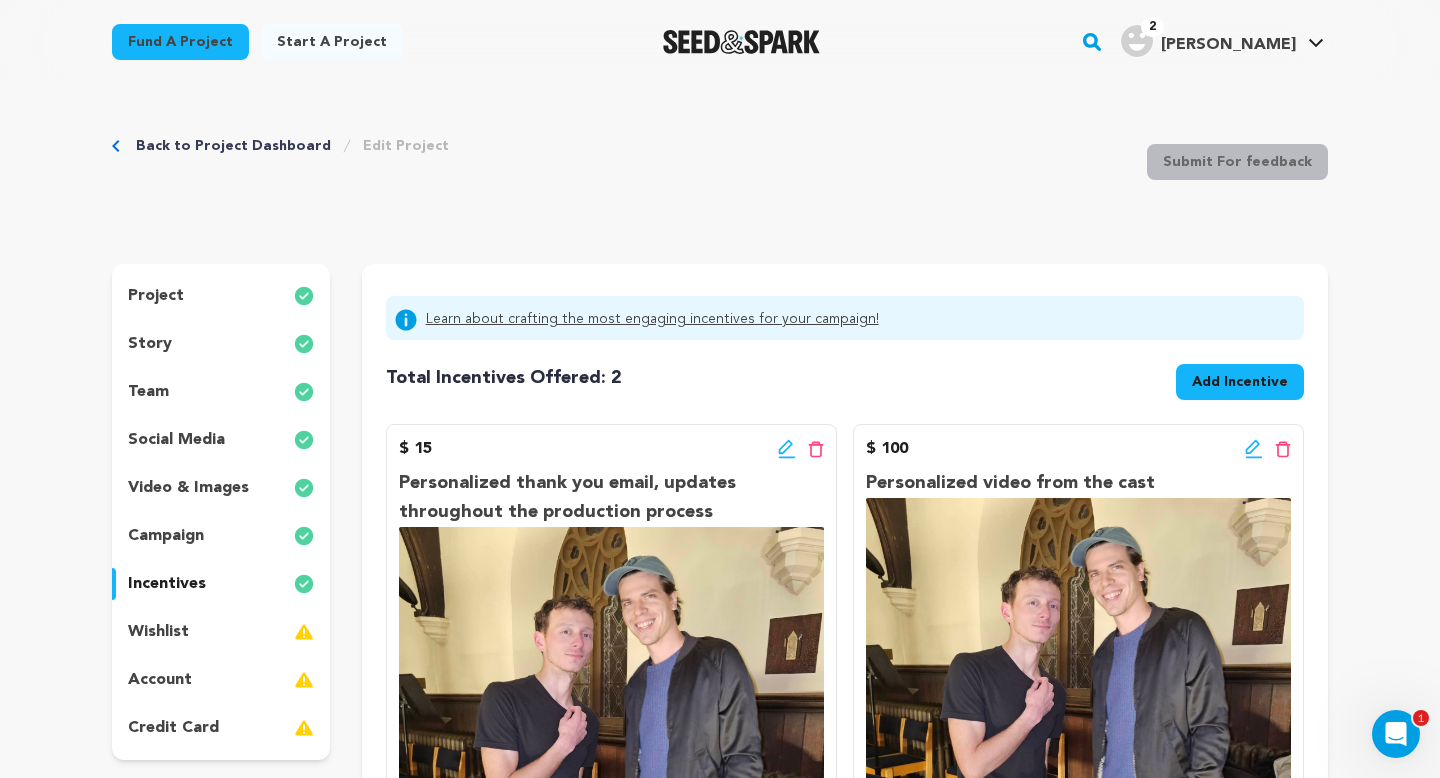 click on "Add Incentive" at bounding box center [1240, 382] 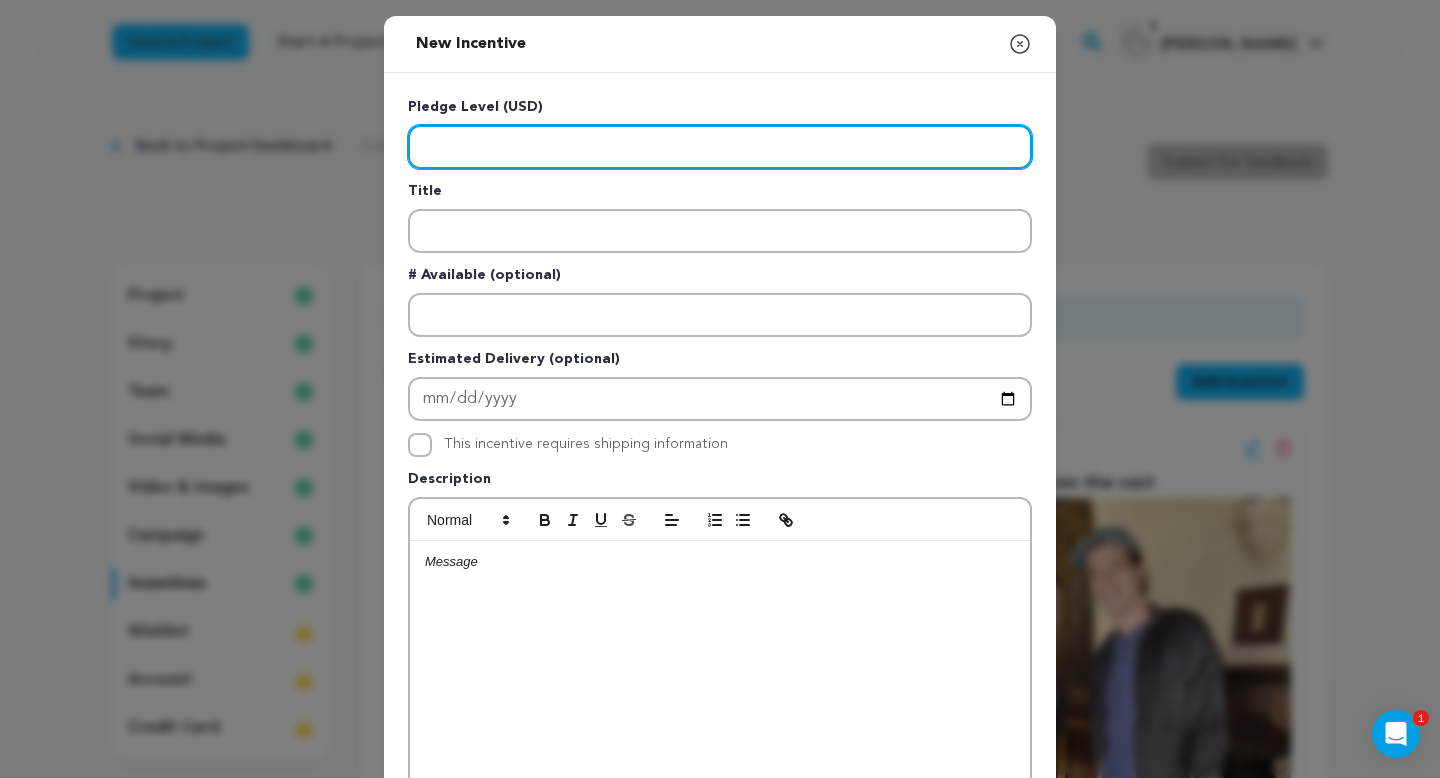 click at bounding box center (720, 147) 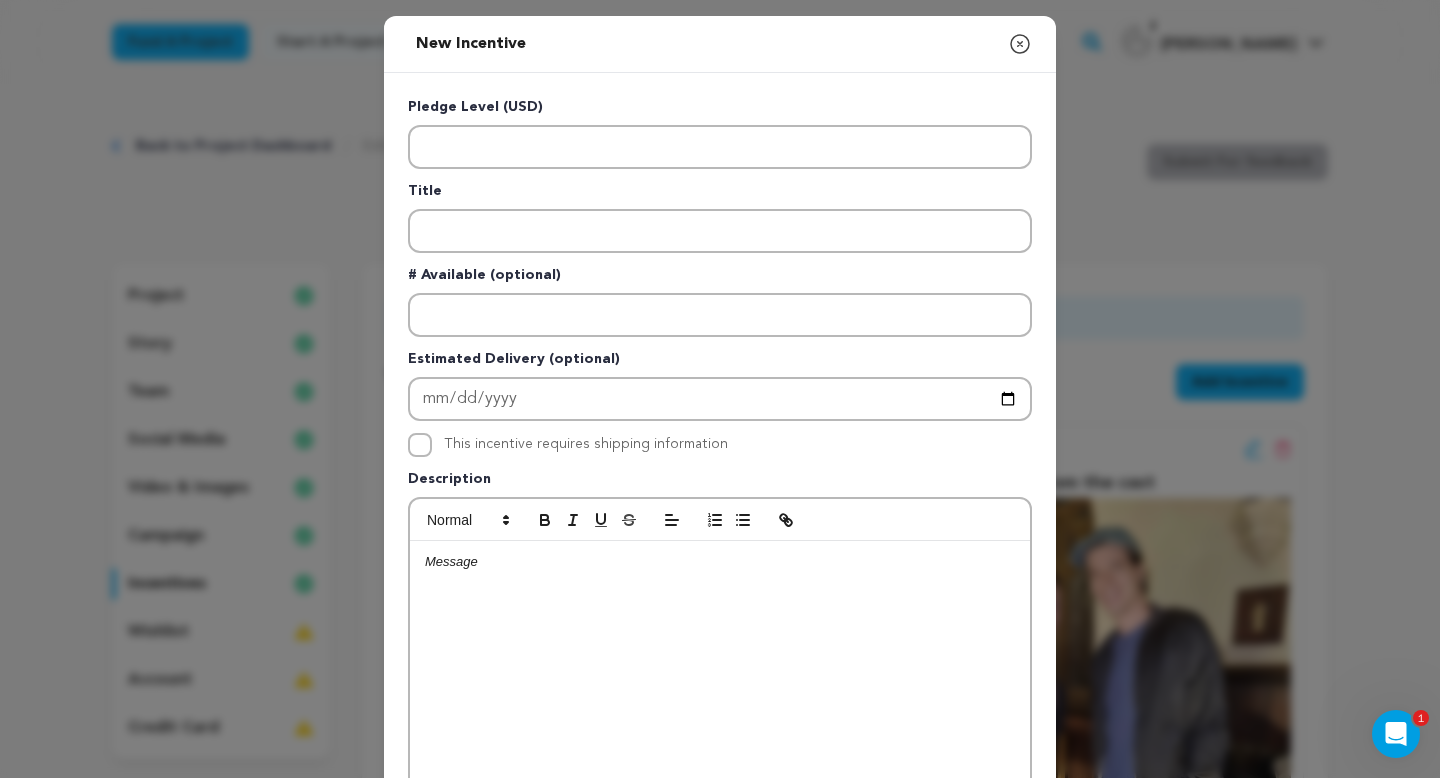 click 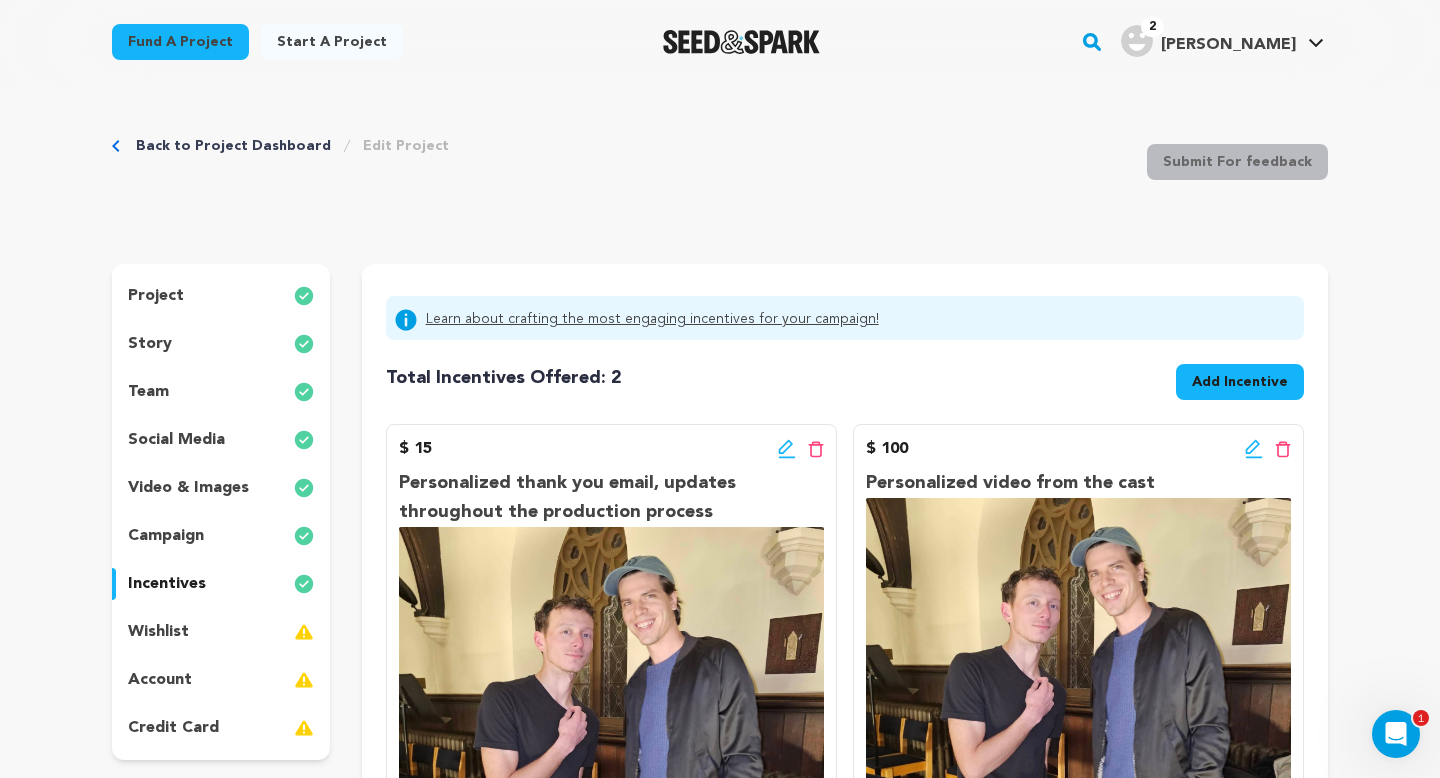 click 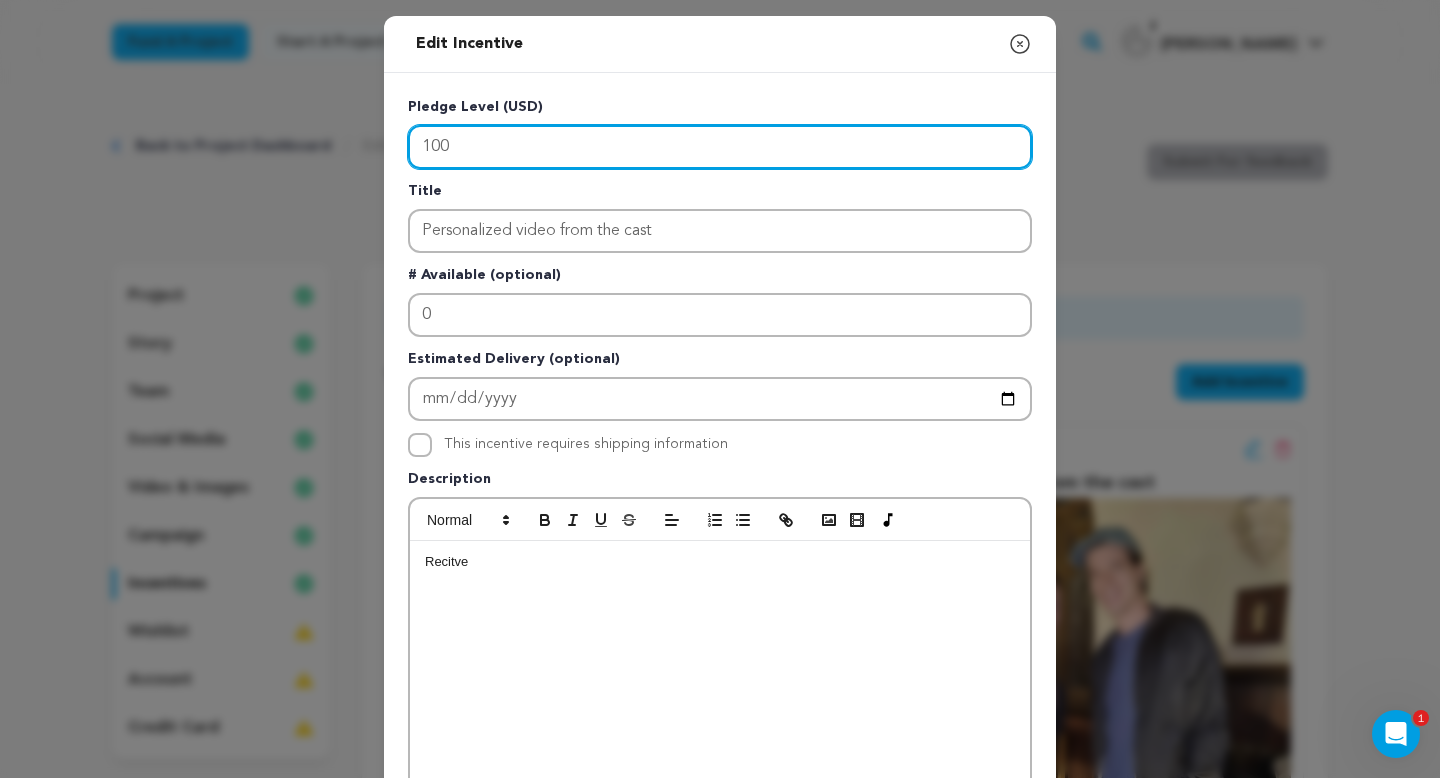 drag, startPoint x: 452, startPoint y: 143, endPoint x: 403, endPoint y: 143, distance: 49 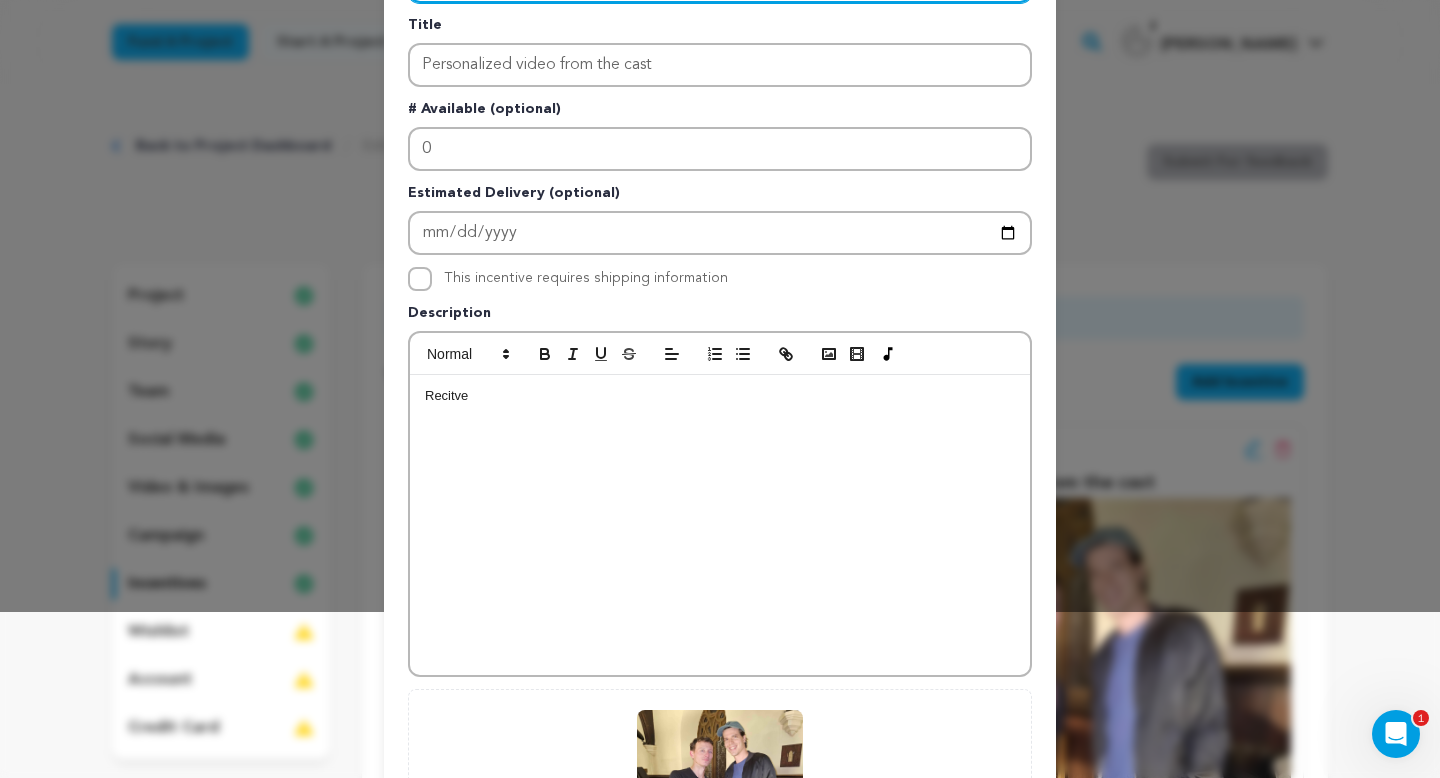scroll, scrollTop: 499, scrollLeft: 0, axis: vertical 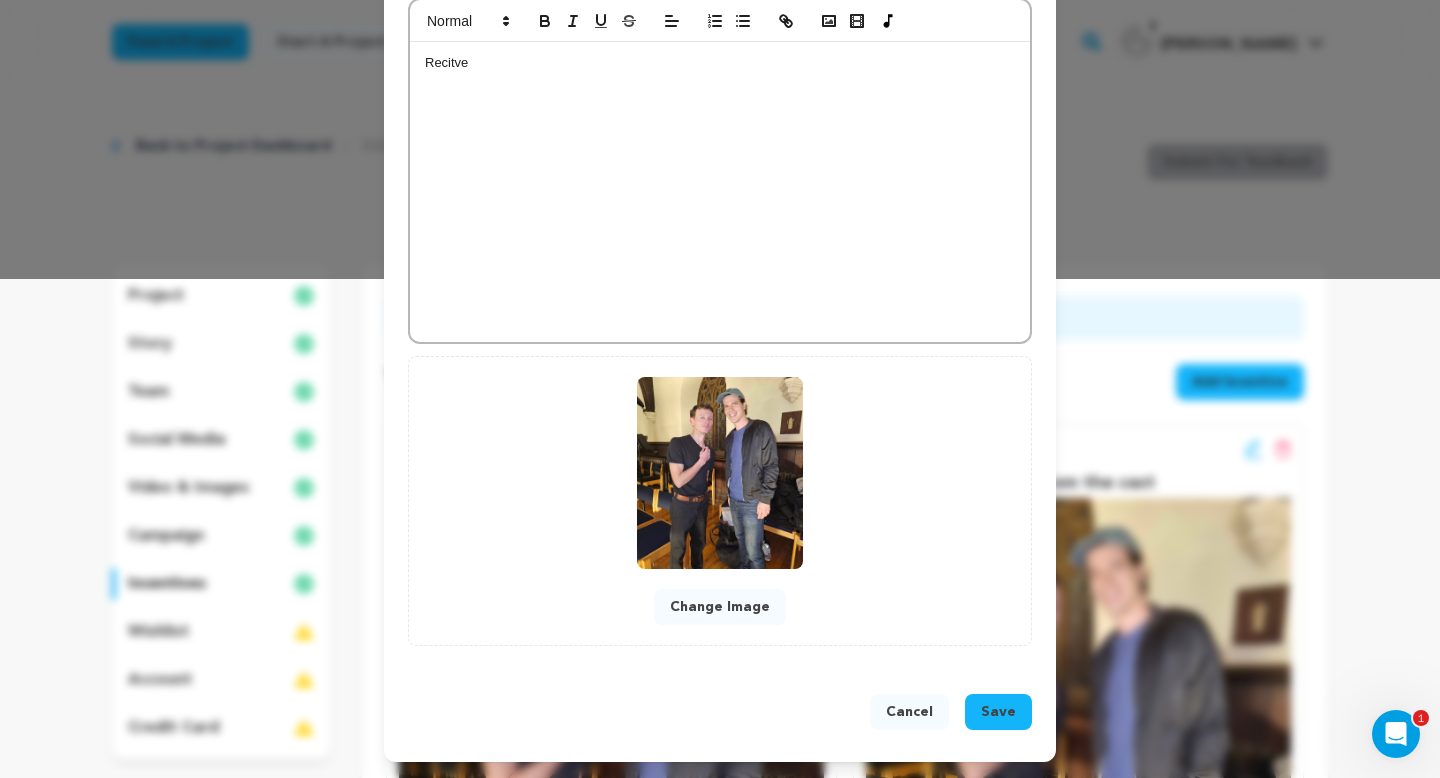 type on "50" 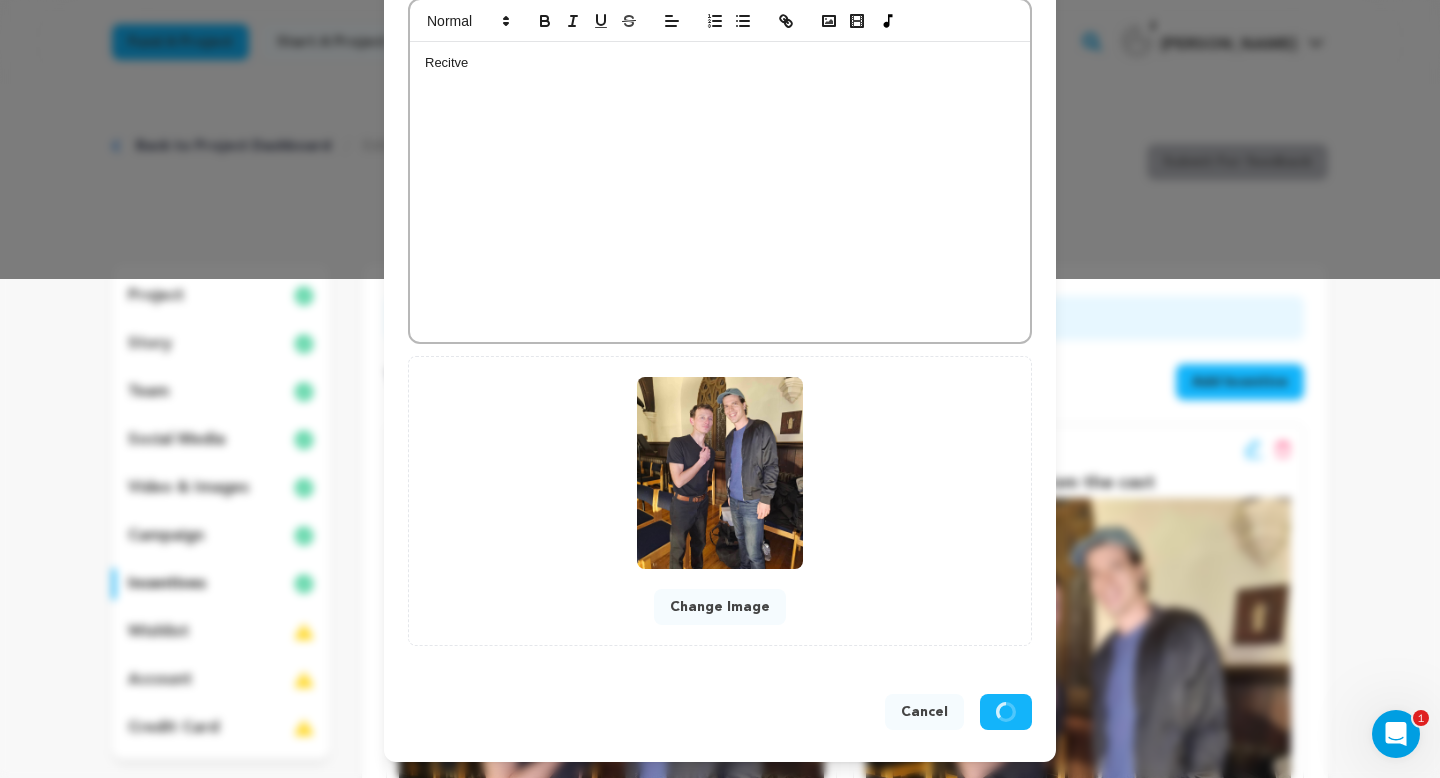 scroll, scrollTop: 457, scrollLeft: 0, axis: vertical 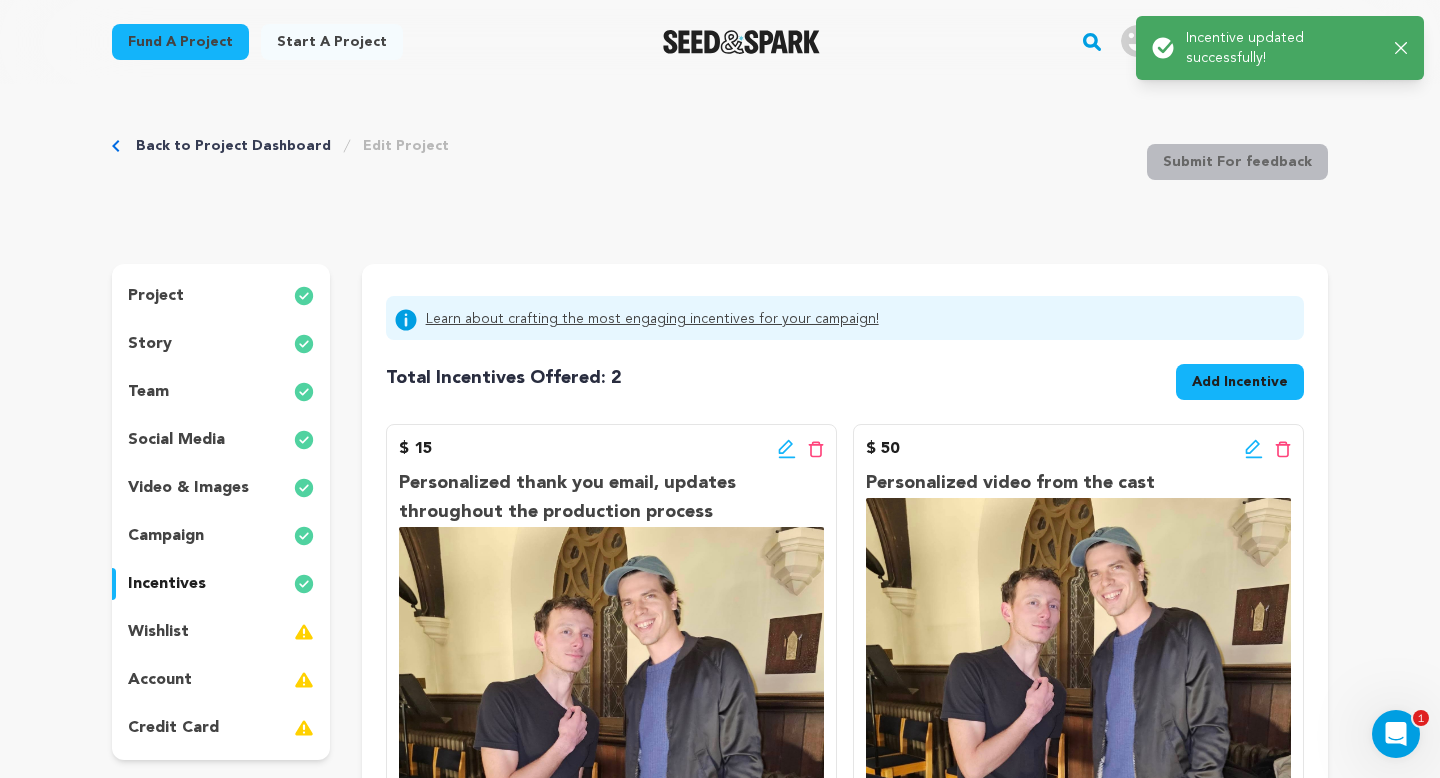 click on "Add Incentive" at bounding box center [1240, 382] 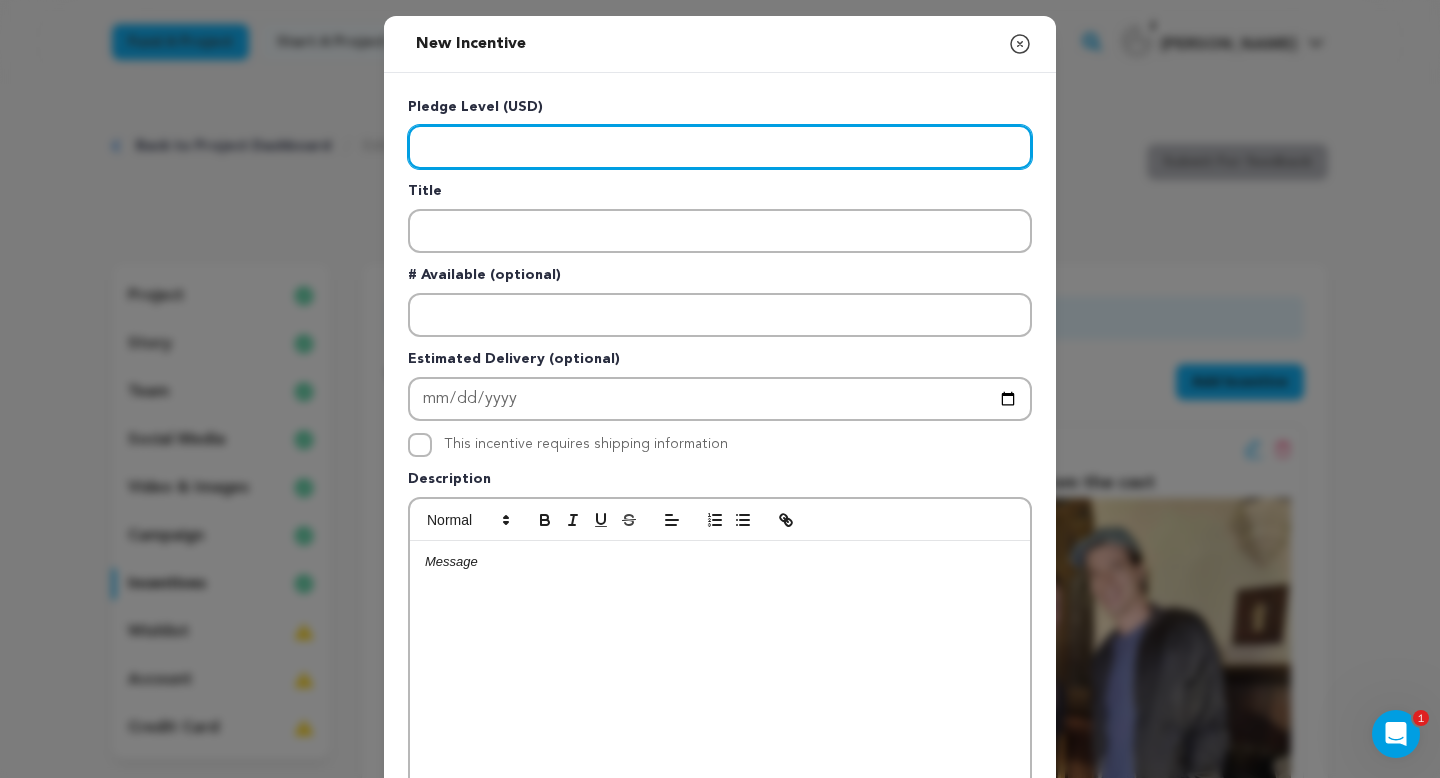 click at bounding box center (720, 147) 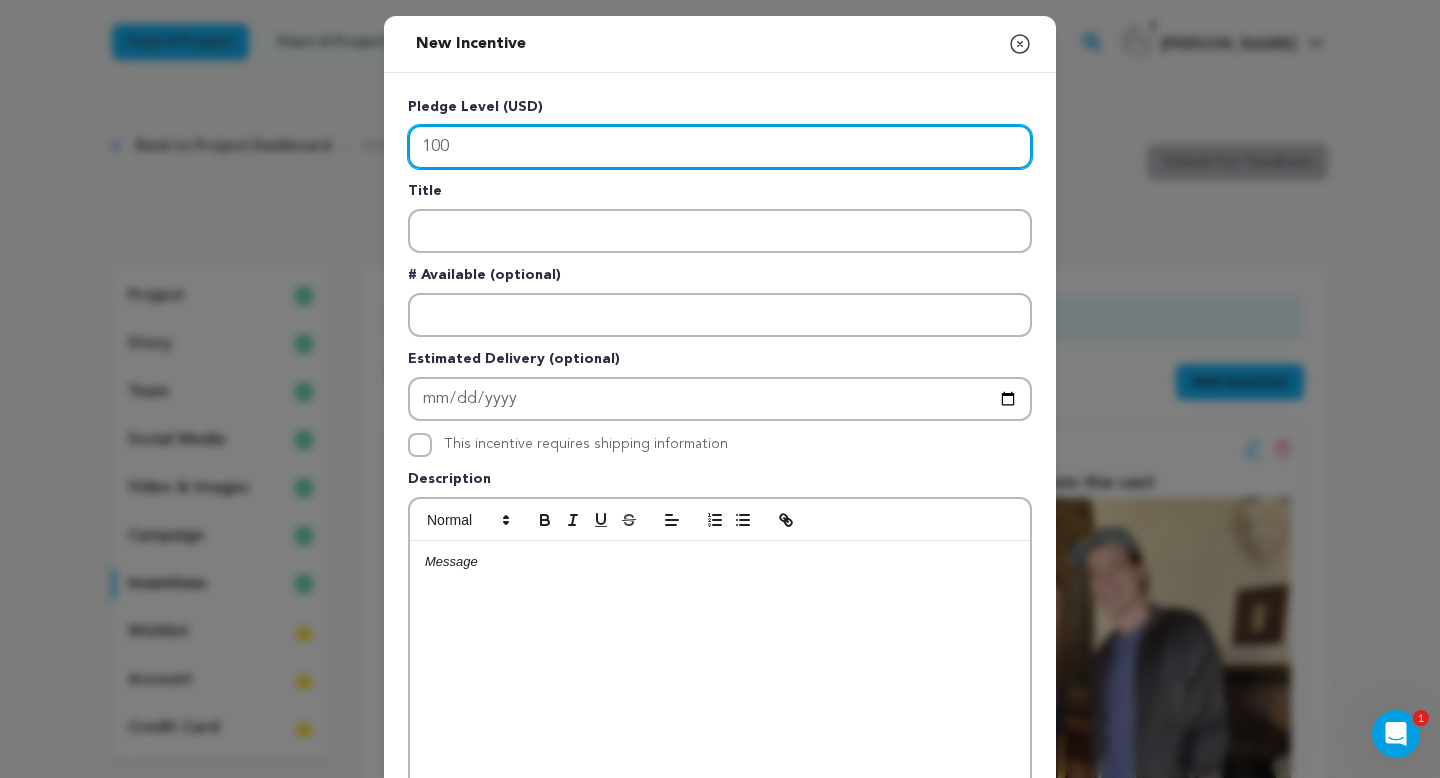 type on "100" 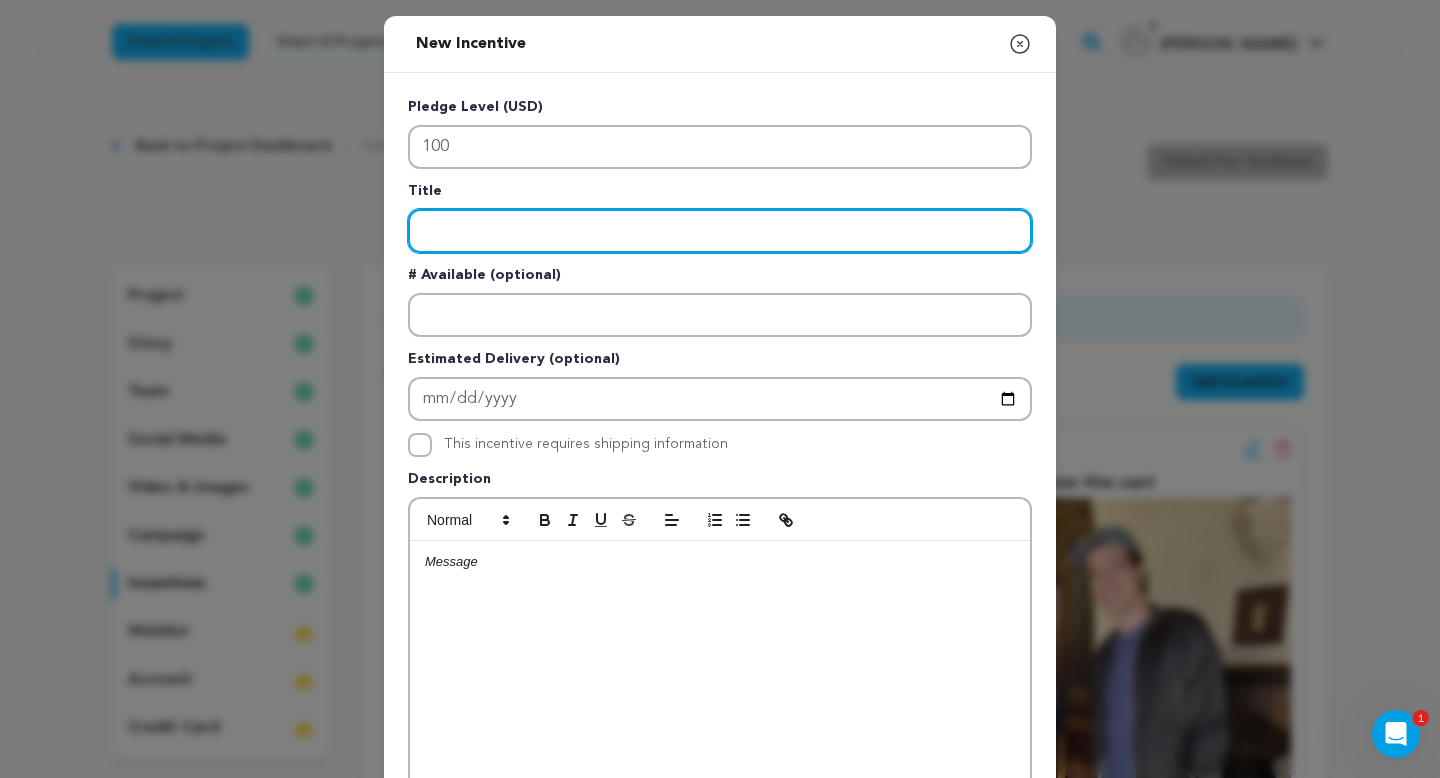 click at bounding box center (720, 231) 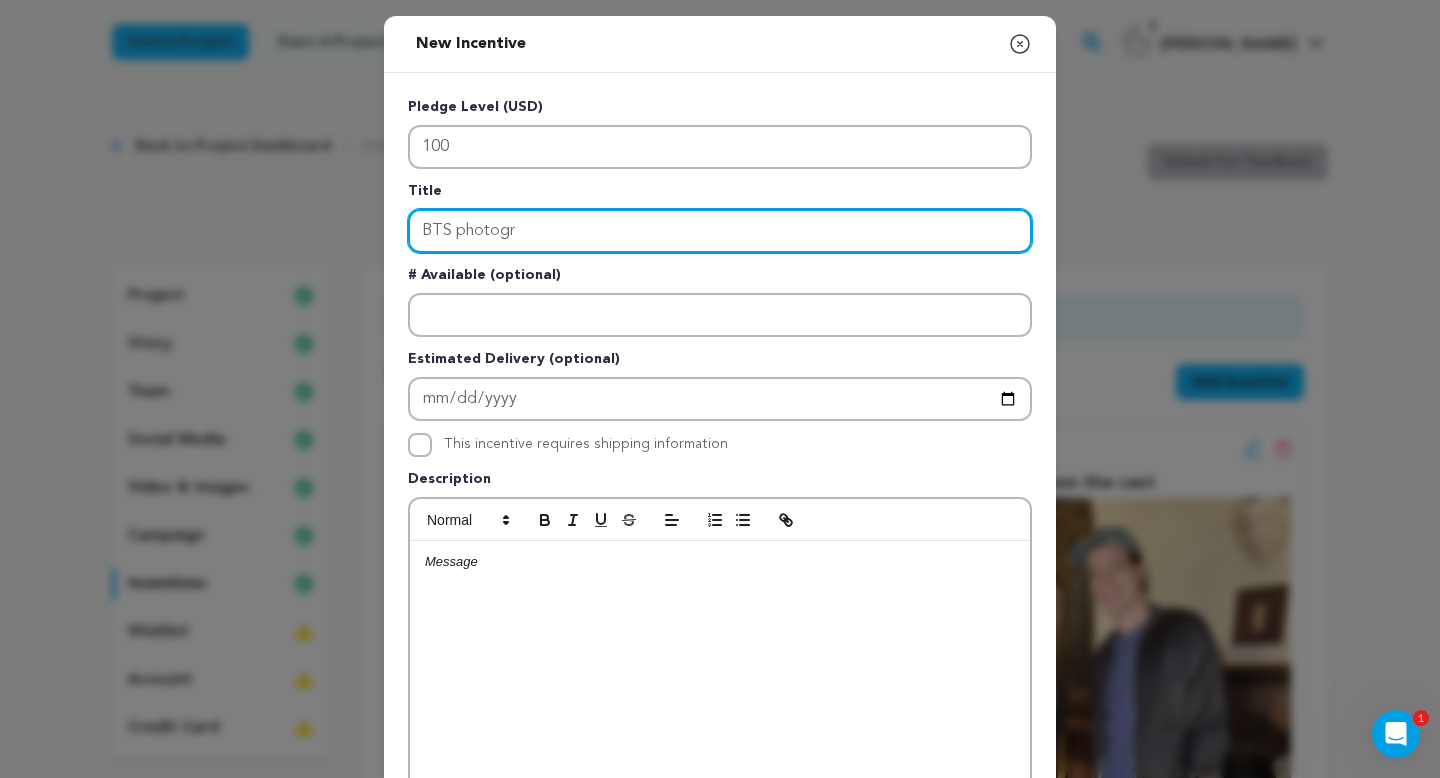 drag, startPoint x: 554, startPoint y: 237, endPoint x: 361, endPoint y: 239, distance: 193.01036 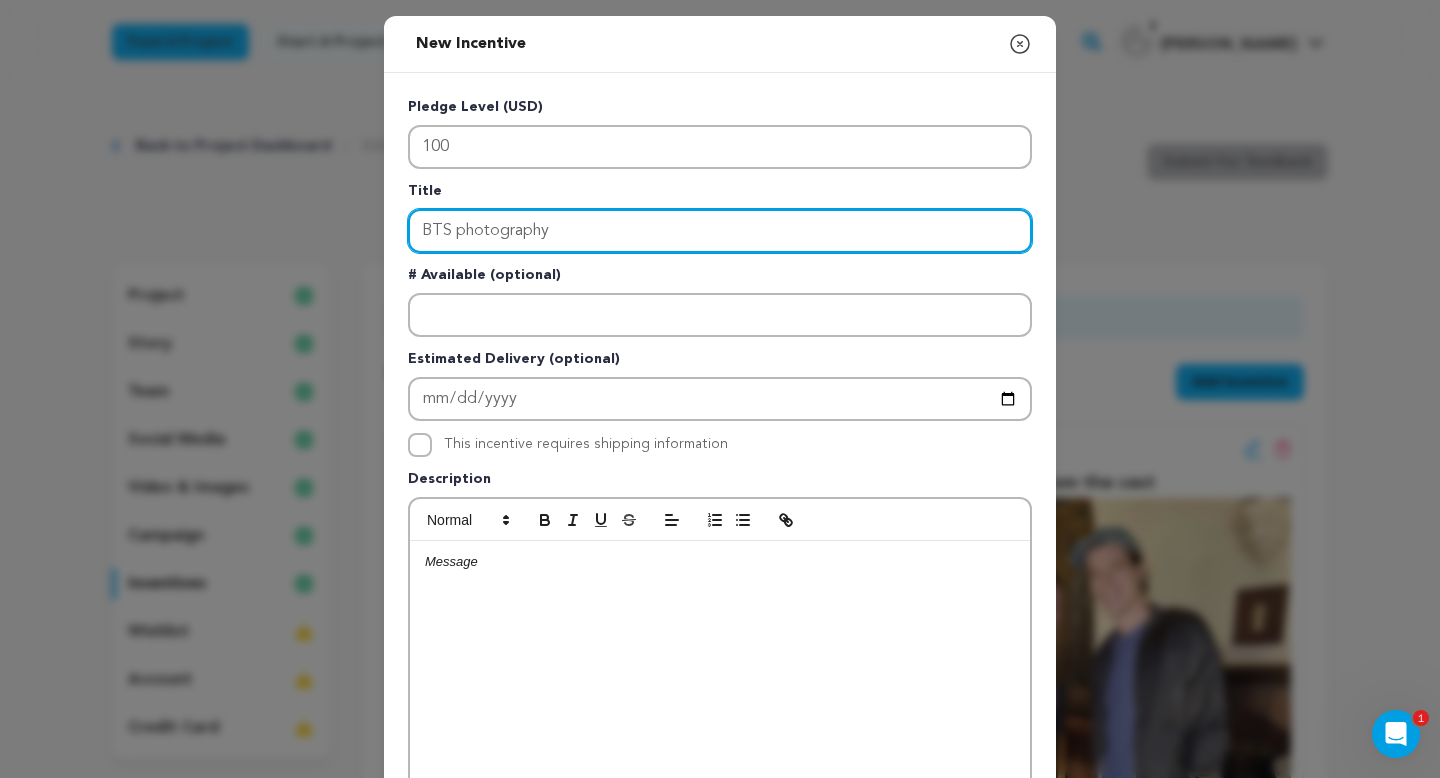 click on "BTS photography" at bounding box center [720, 231] 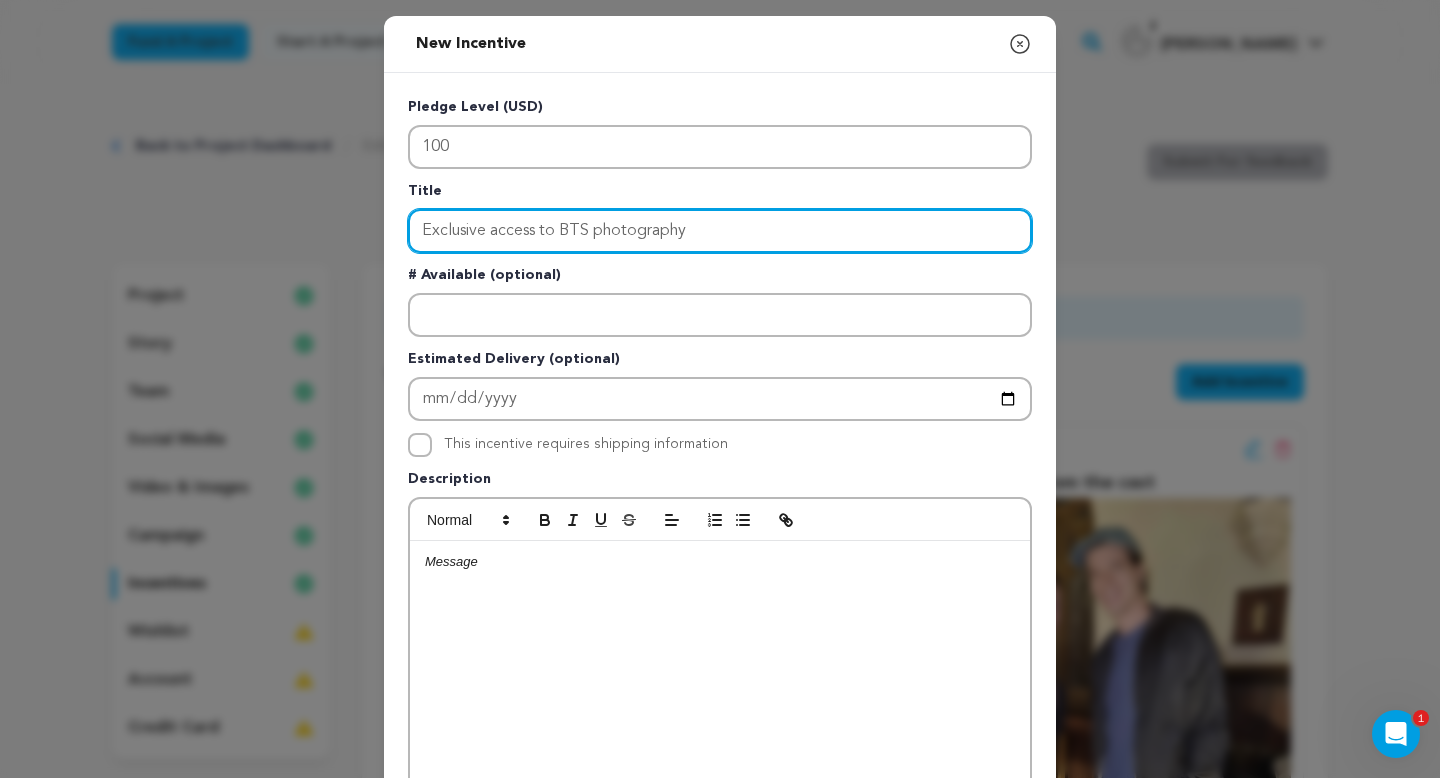 drag, startPoint x: 705, startPoint y: 233, endPoint x: 596, endPoint y: 233, distance: 109 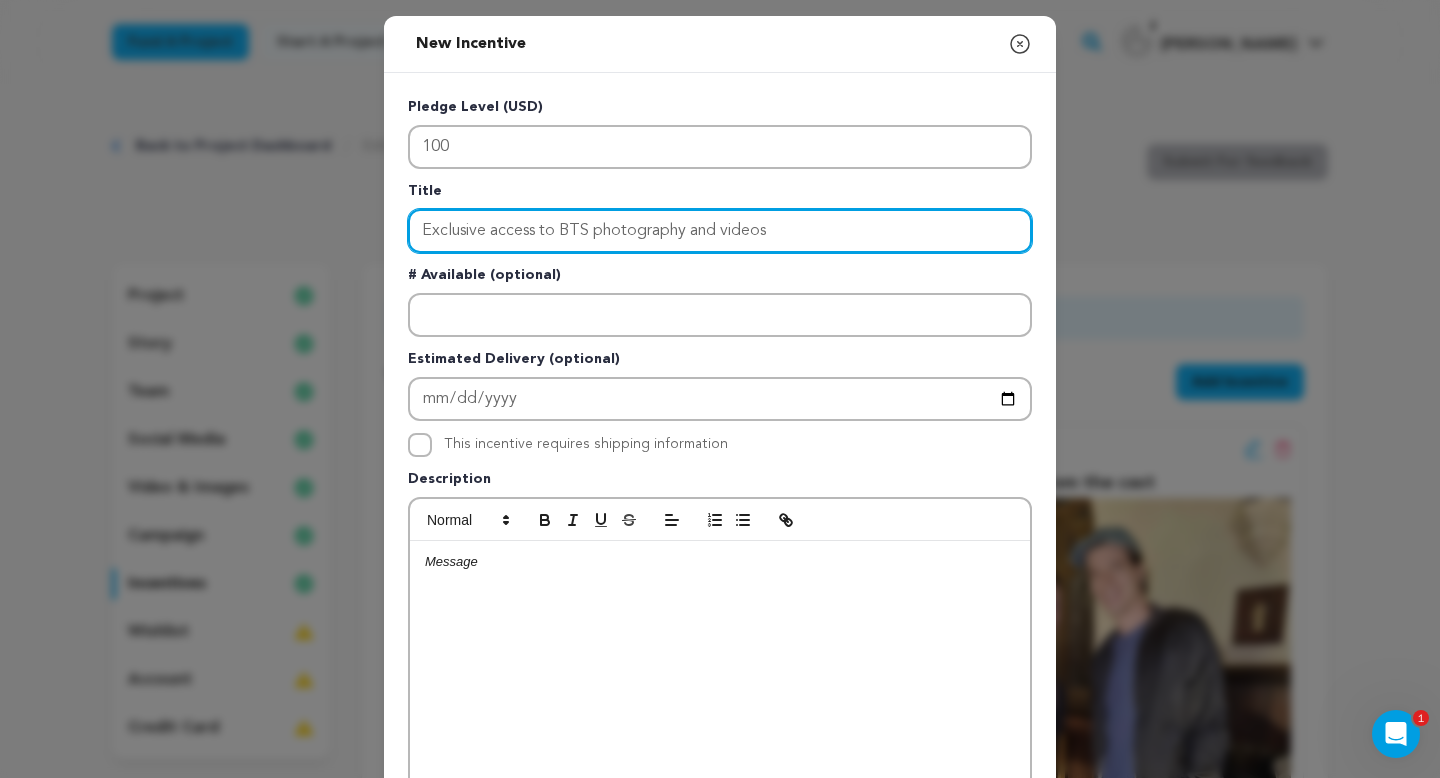 type on "Exclusive access to BTS photography and videos" 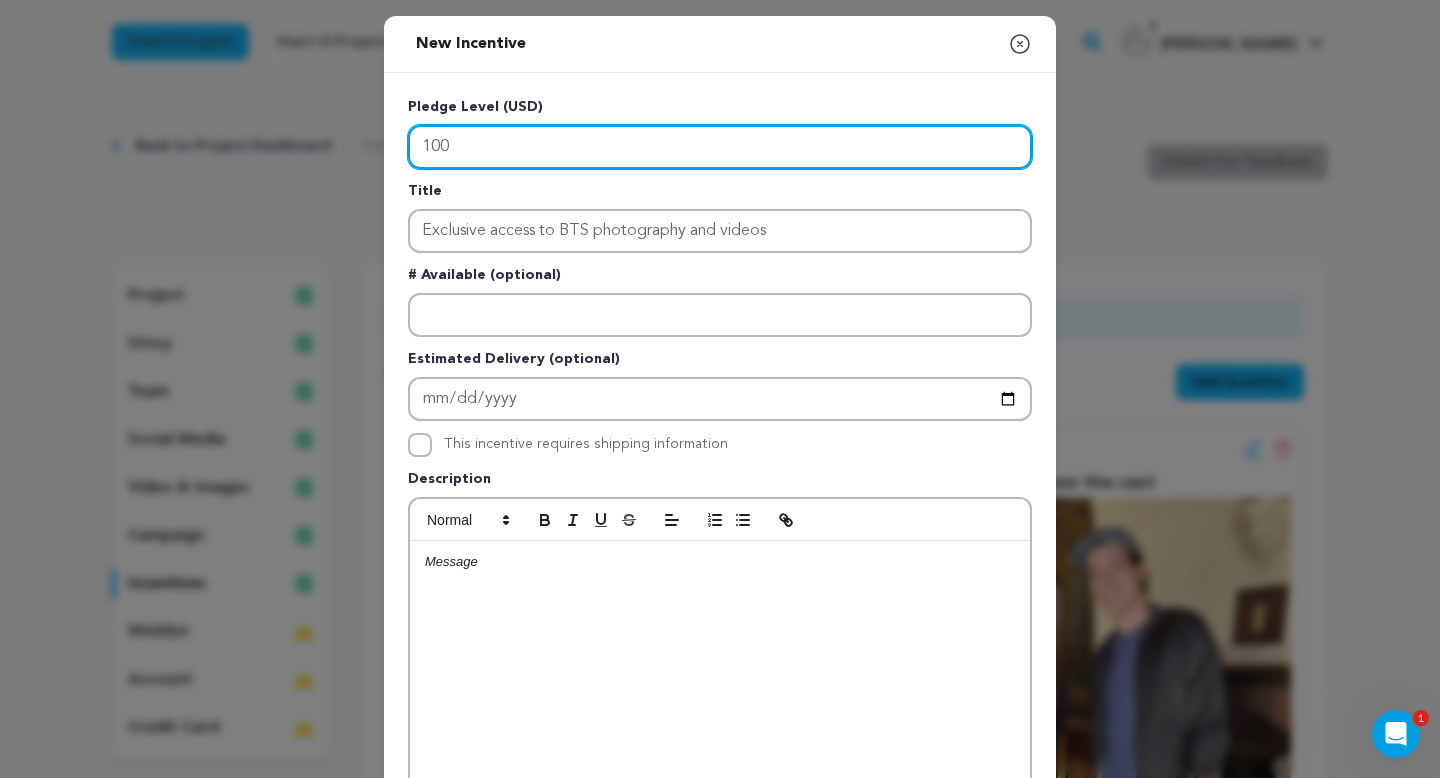 click on "100" at bounding box center [720, 147] 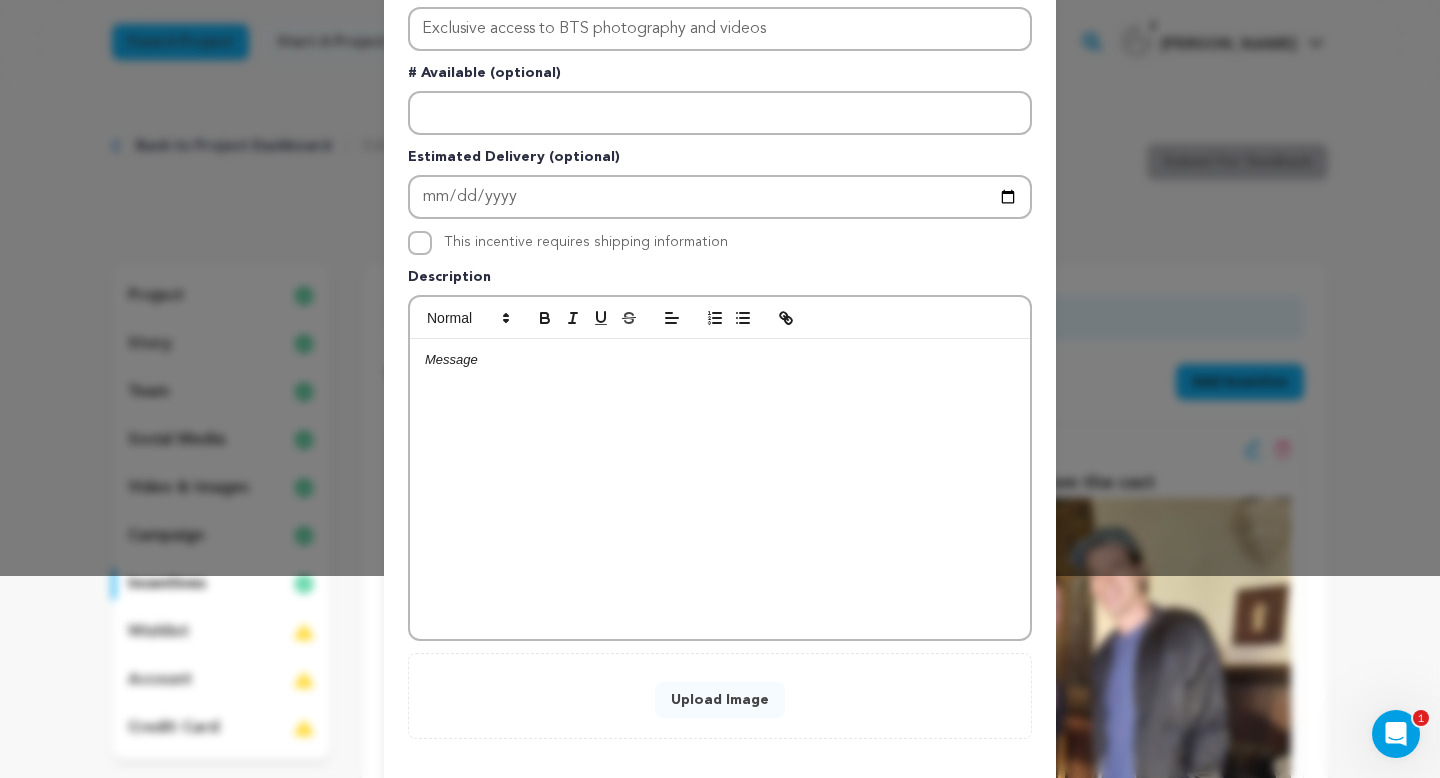 scroll, scrollTop: 205, scrollLeft: 0, axis: vertical 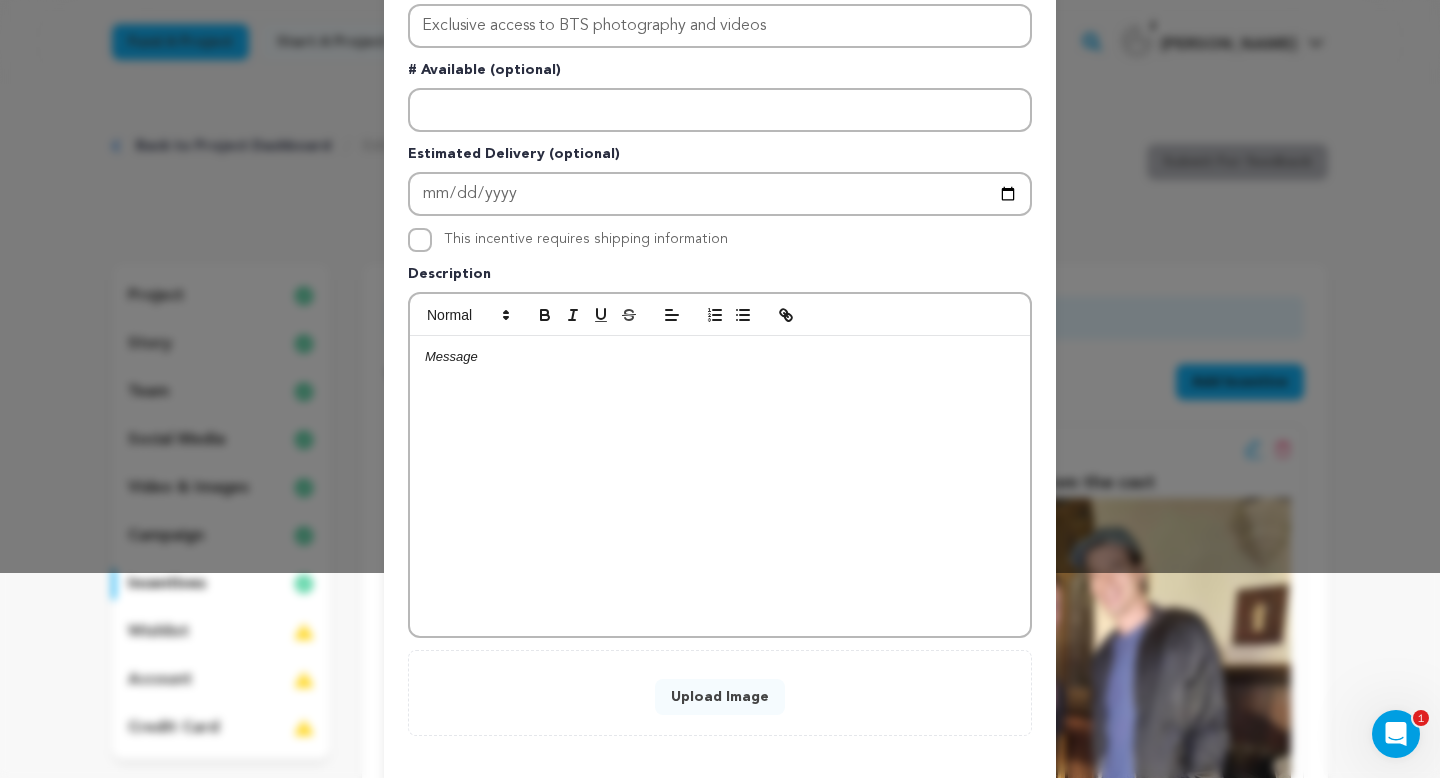 click on "Upload Image" at bounding box center [720, 697] 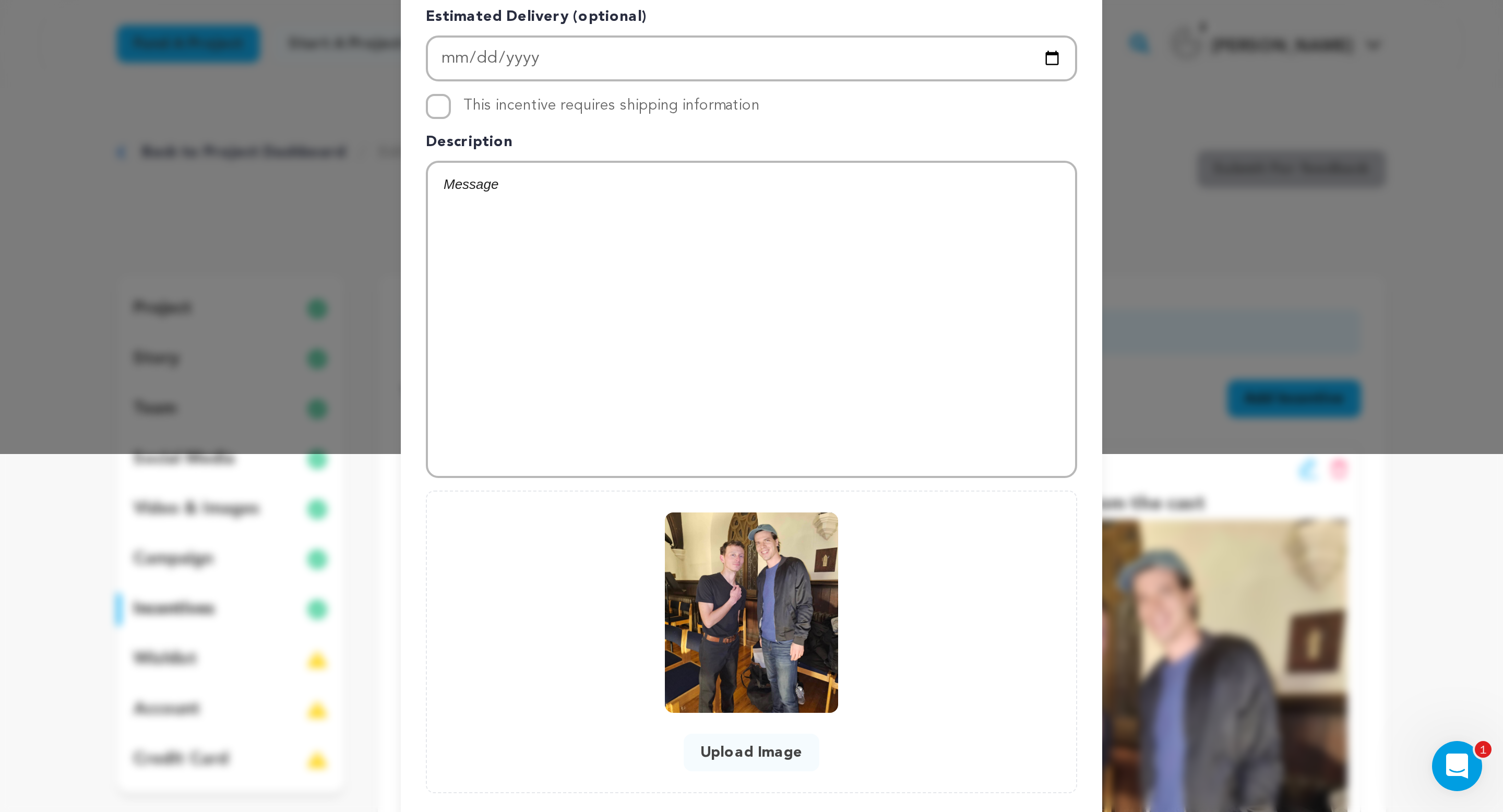 scroll, scrollTop: 238, scrollLeft: 0, axis: vertical 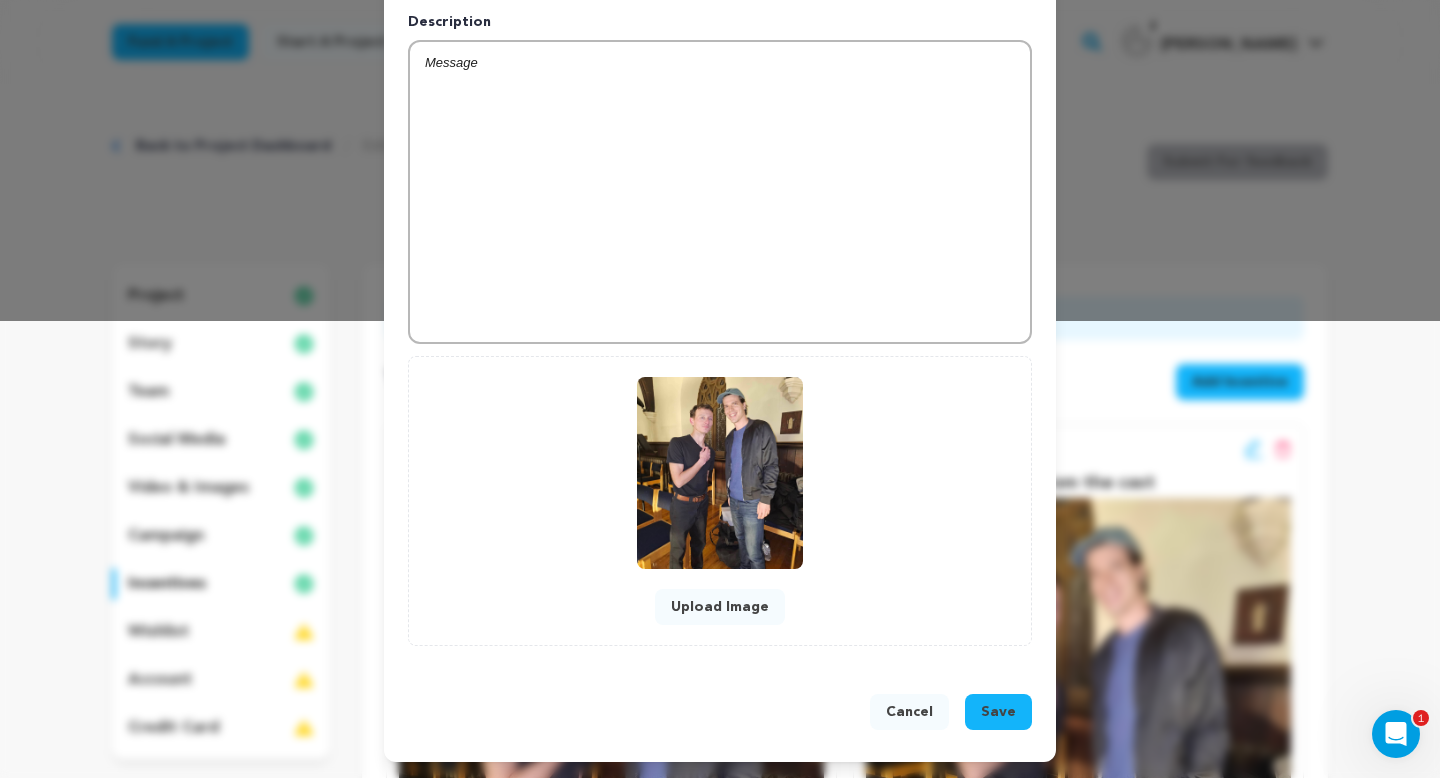 click on "Save" at bounding box center (998, 712) 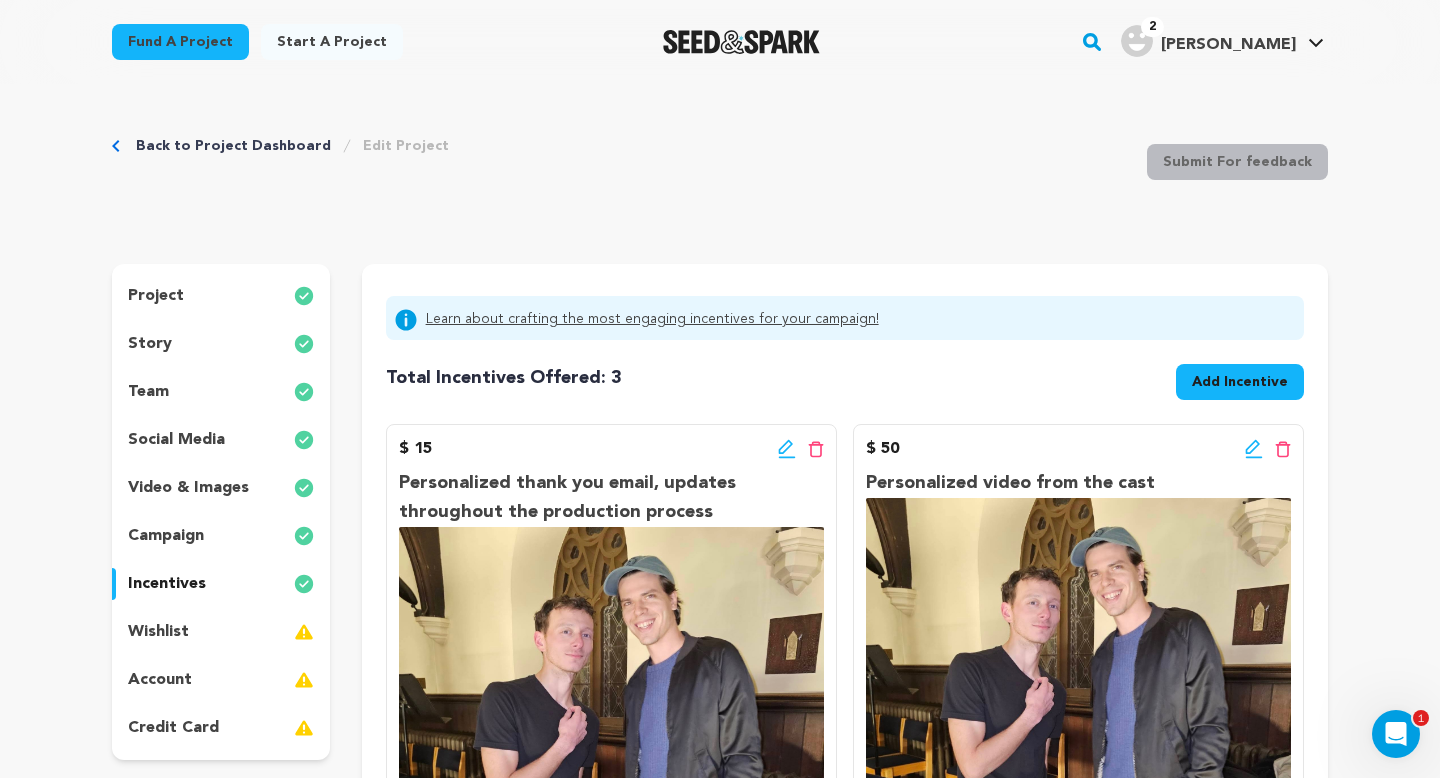 click on "wishlist" at bounding box center (221, 632) 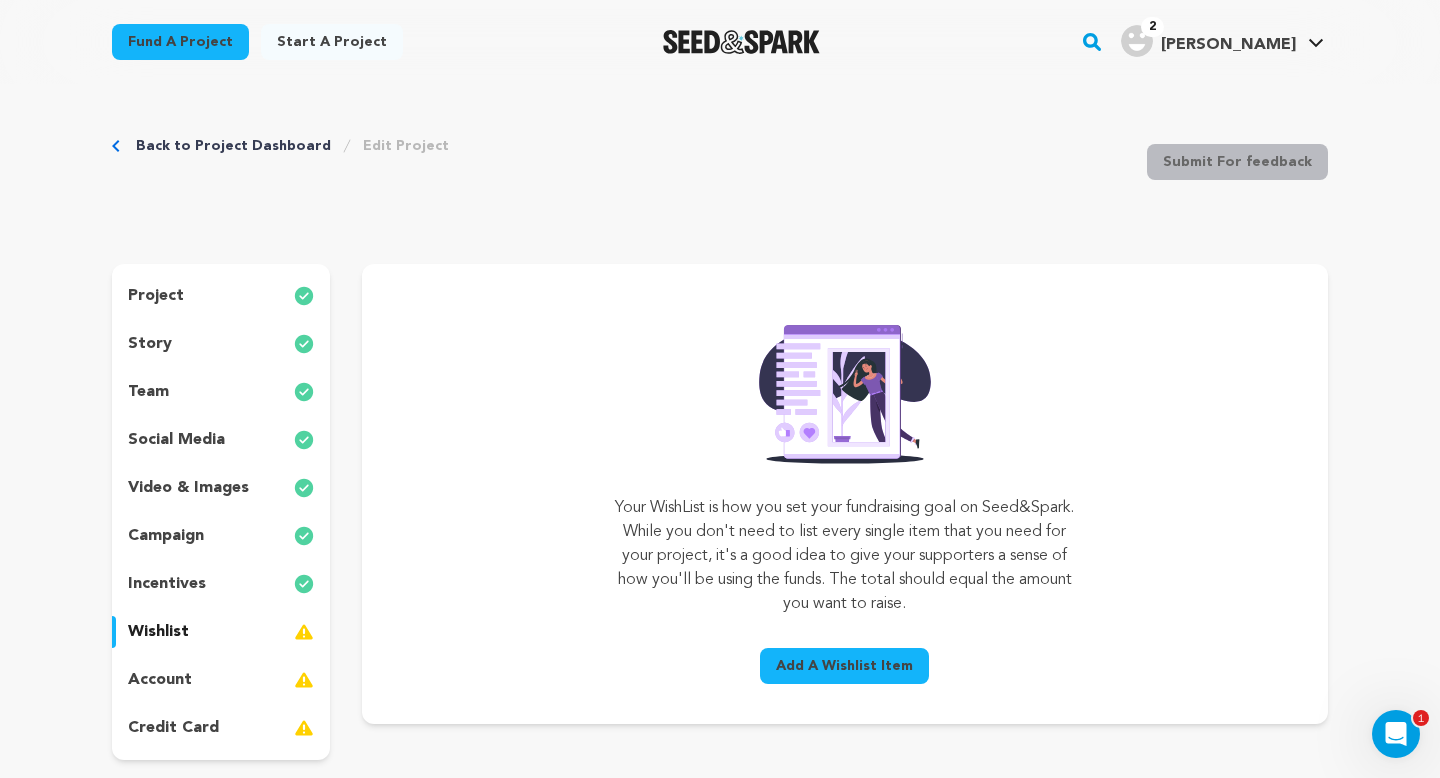 click on "incentives" at bounding box center (221, 584) 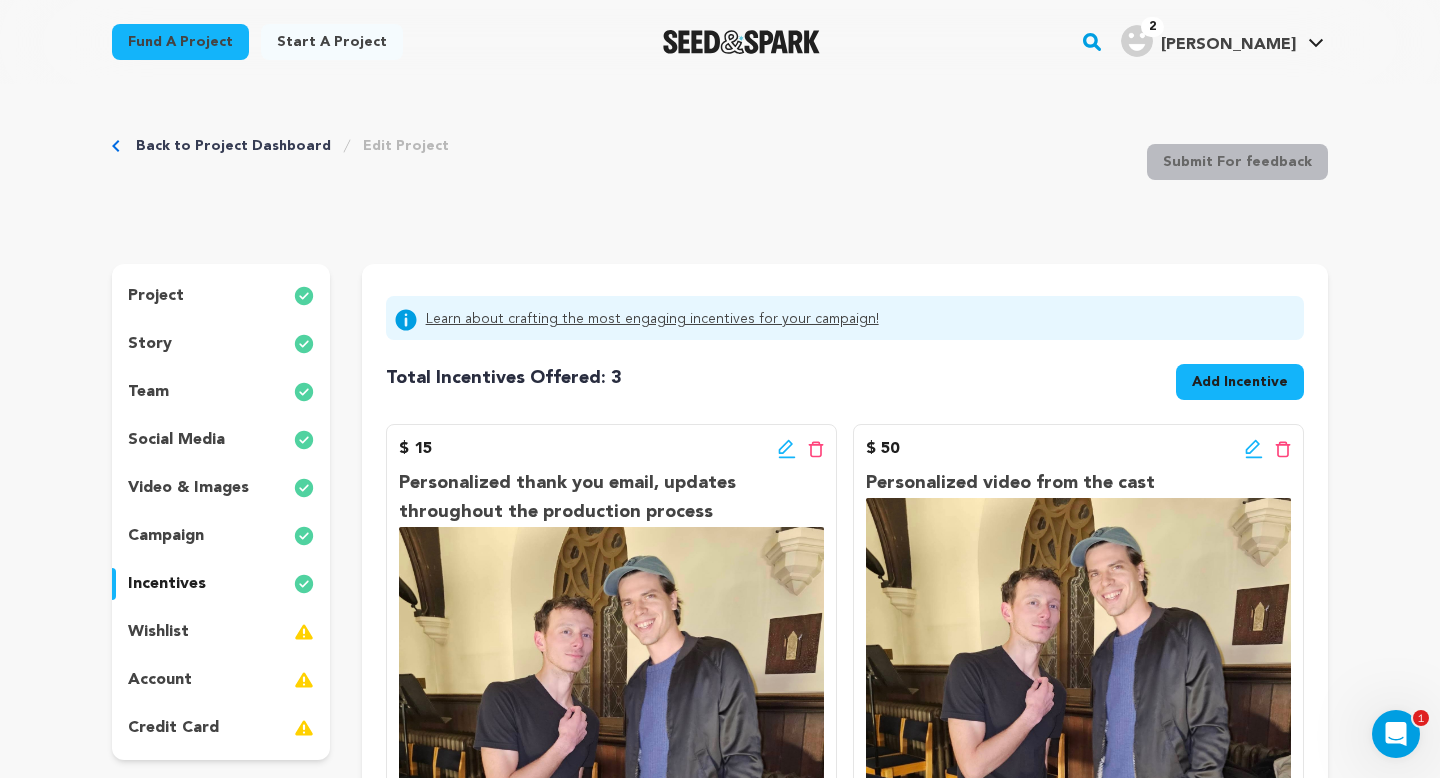 type 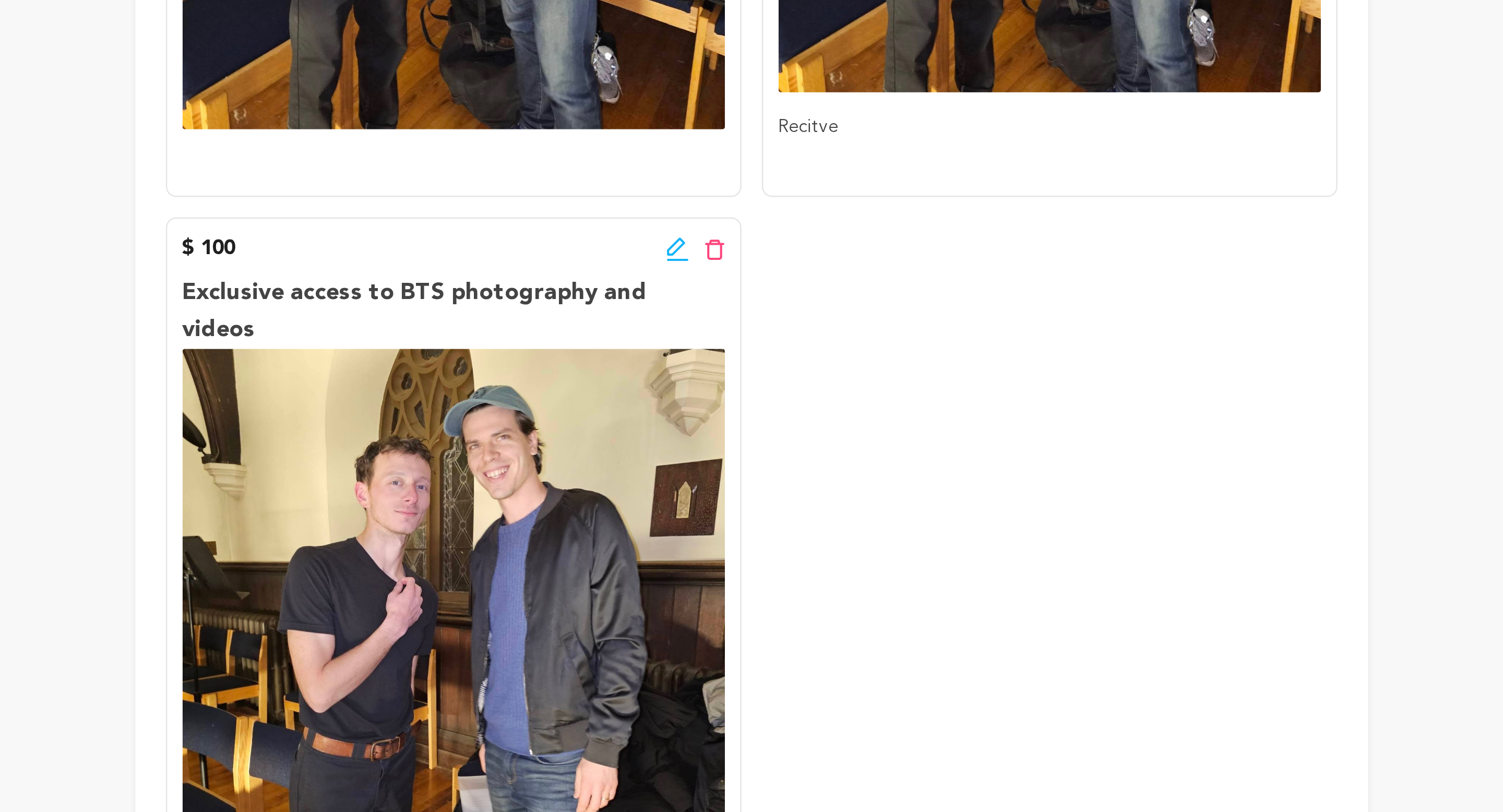 scroll, scrollTop: 0, scrollLeft: 0, axis: both 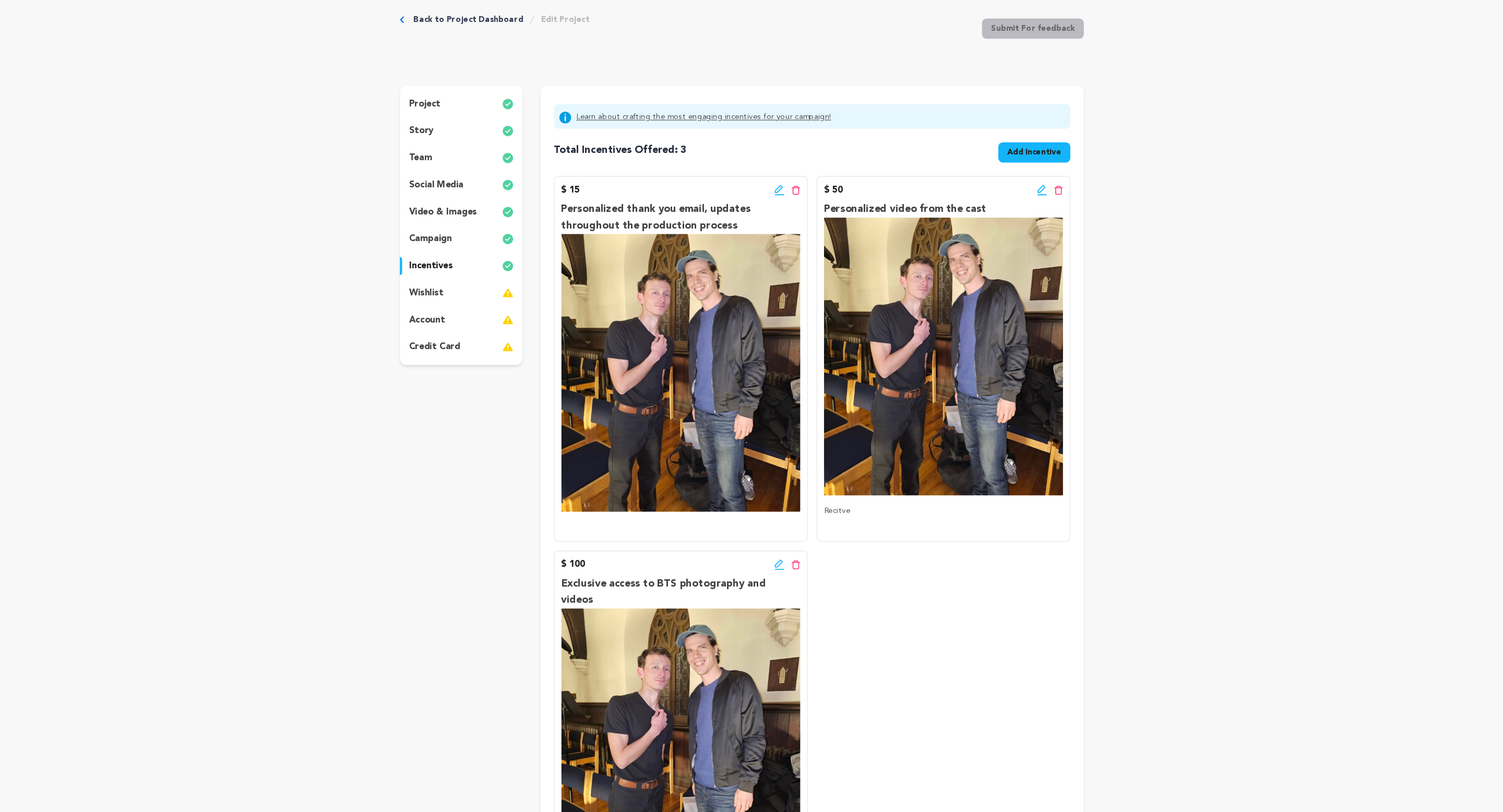 click on "Add Incentive" at bounding box center (1023, 199) 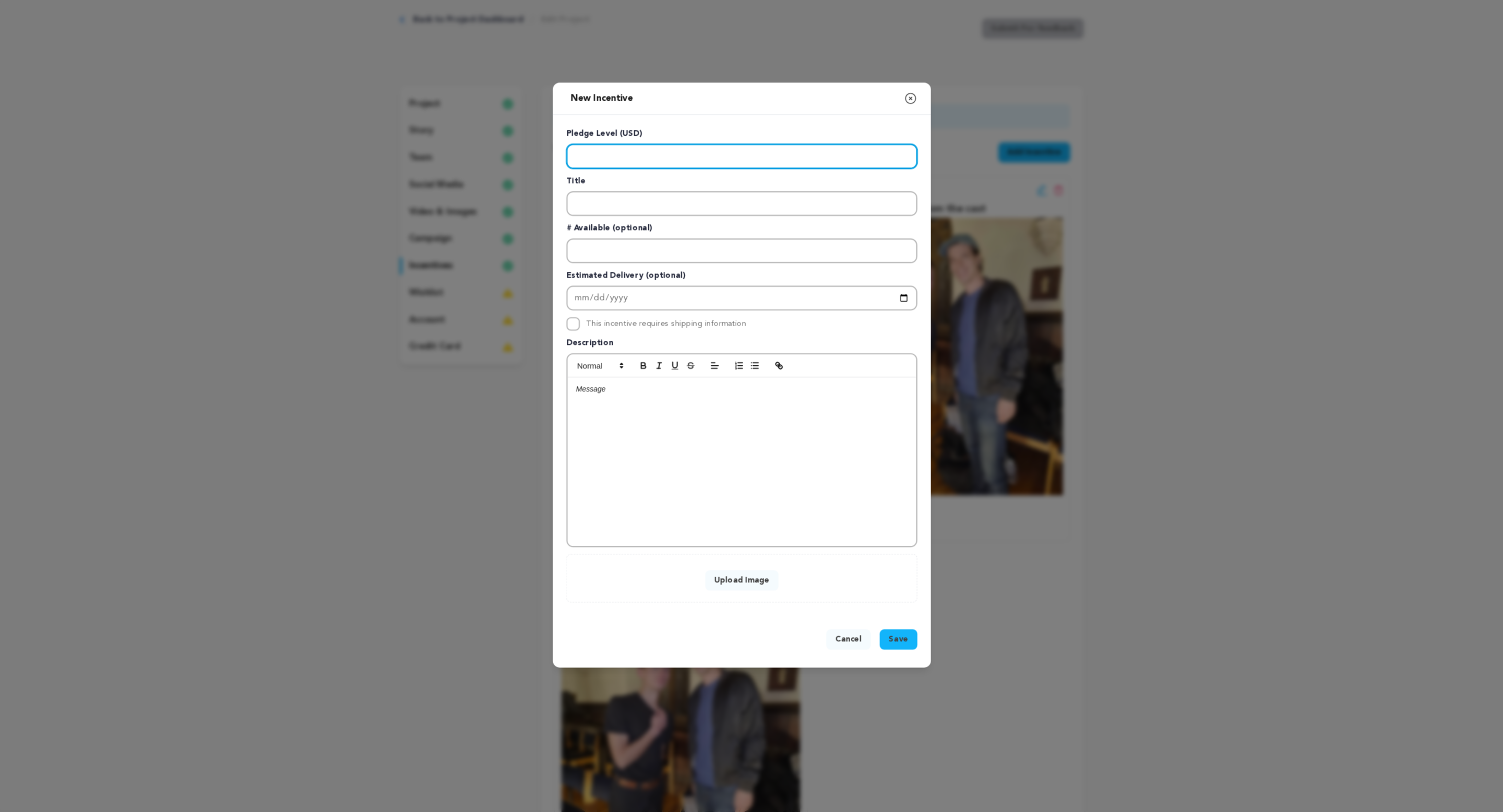 click at bounding box center [752, 203] 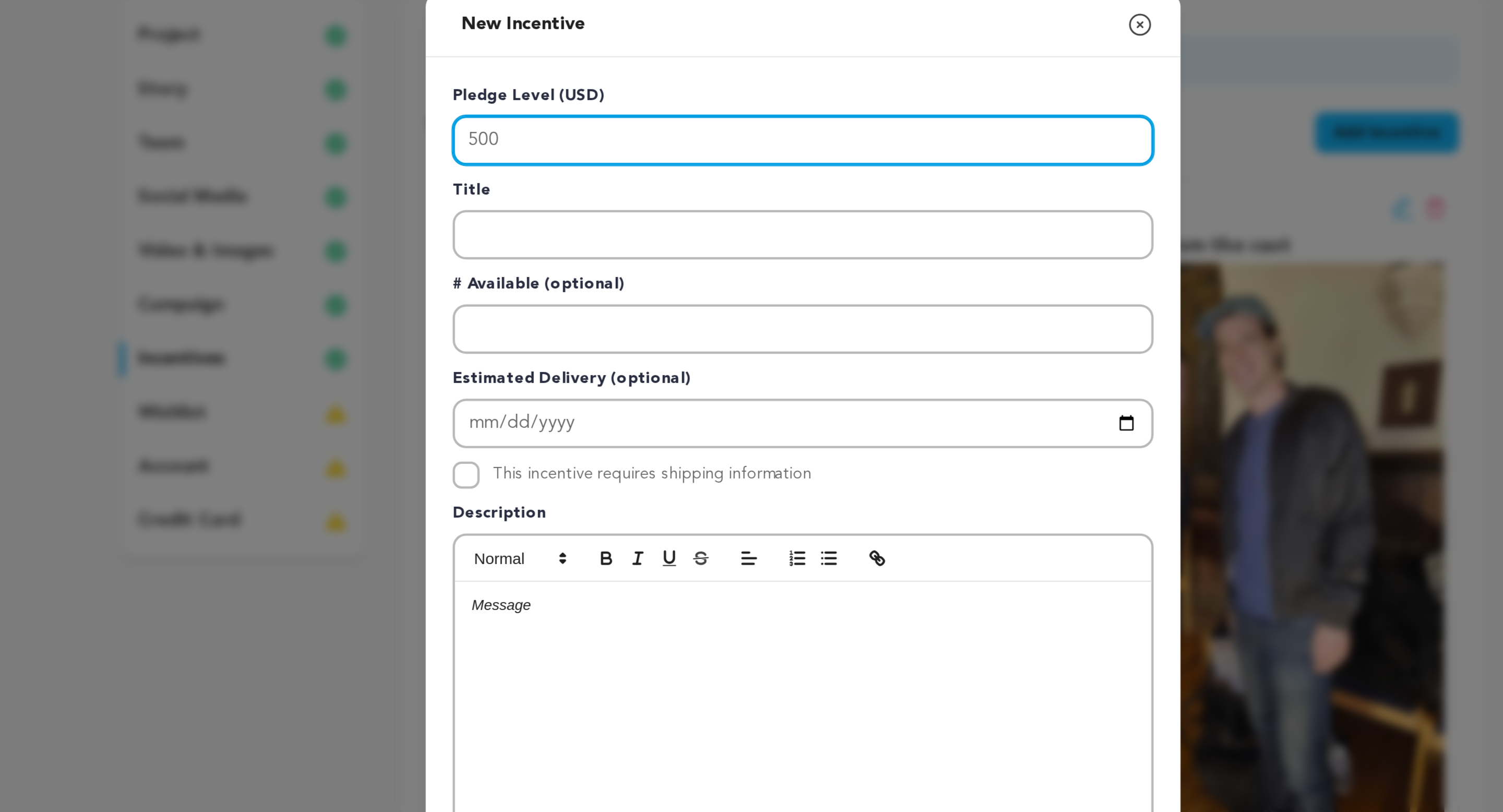 type on "500" 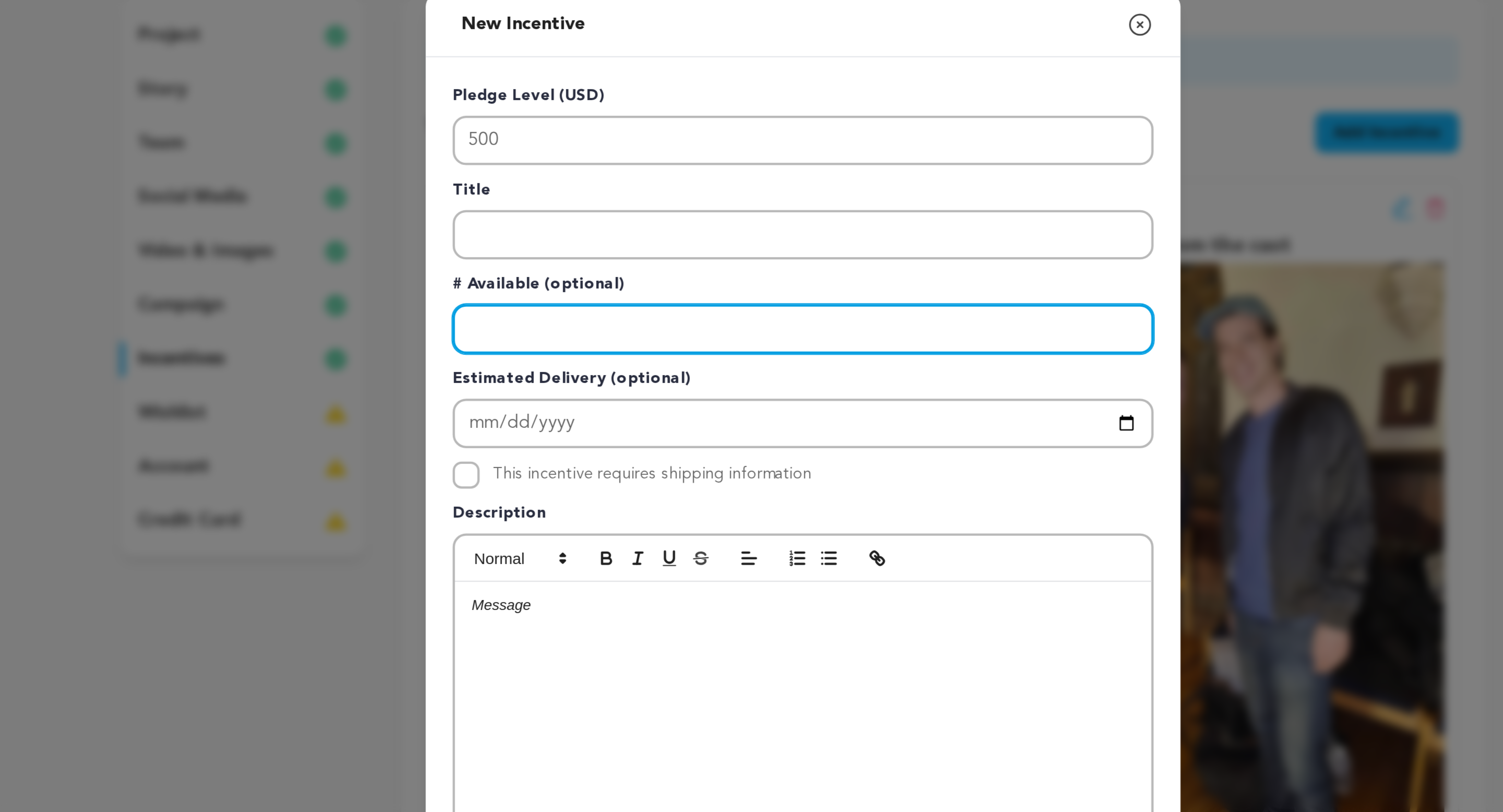 click at bounding box center (752, 291) 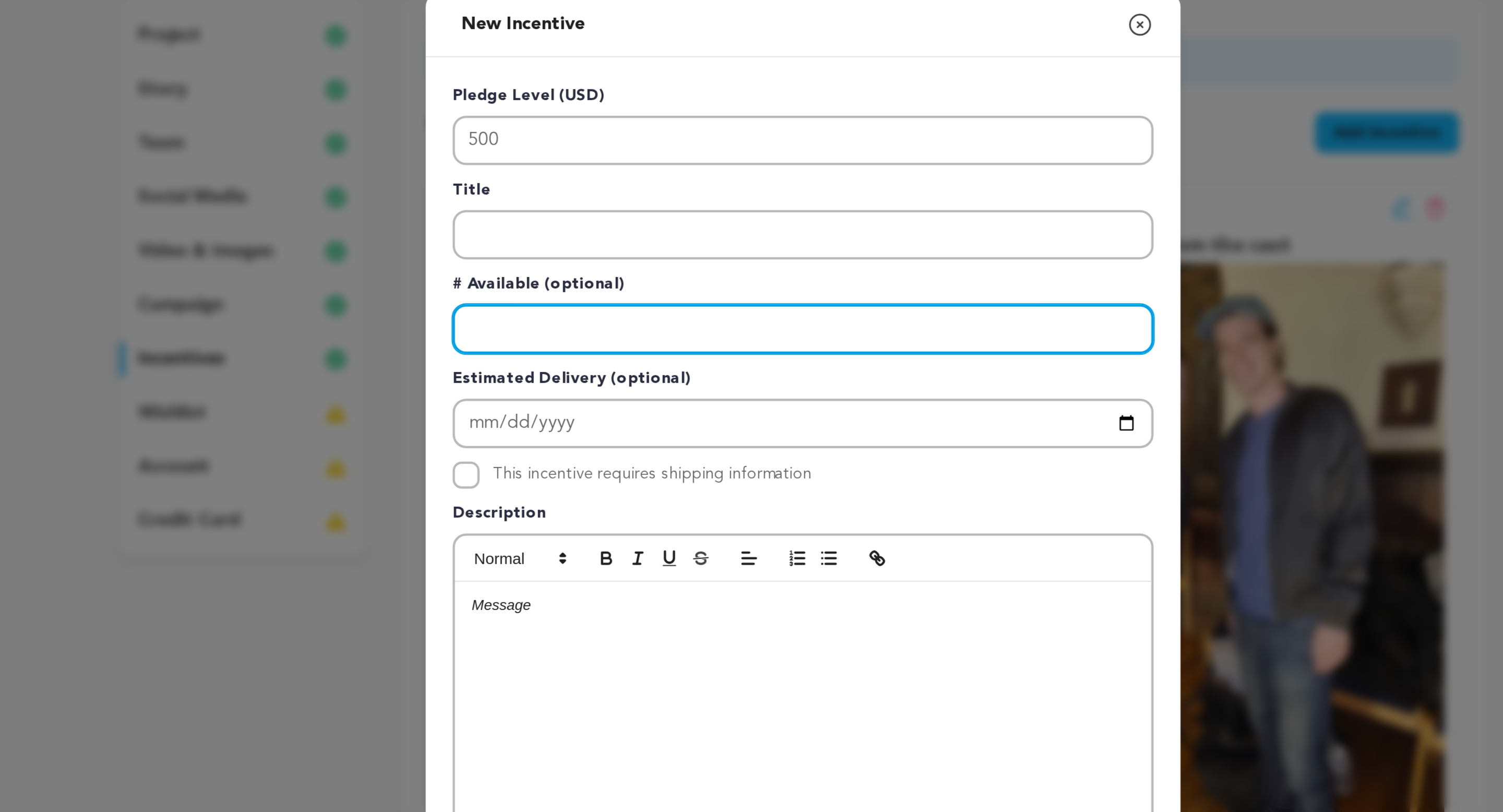 type on "4" 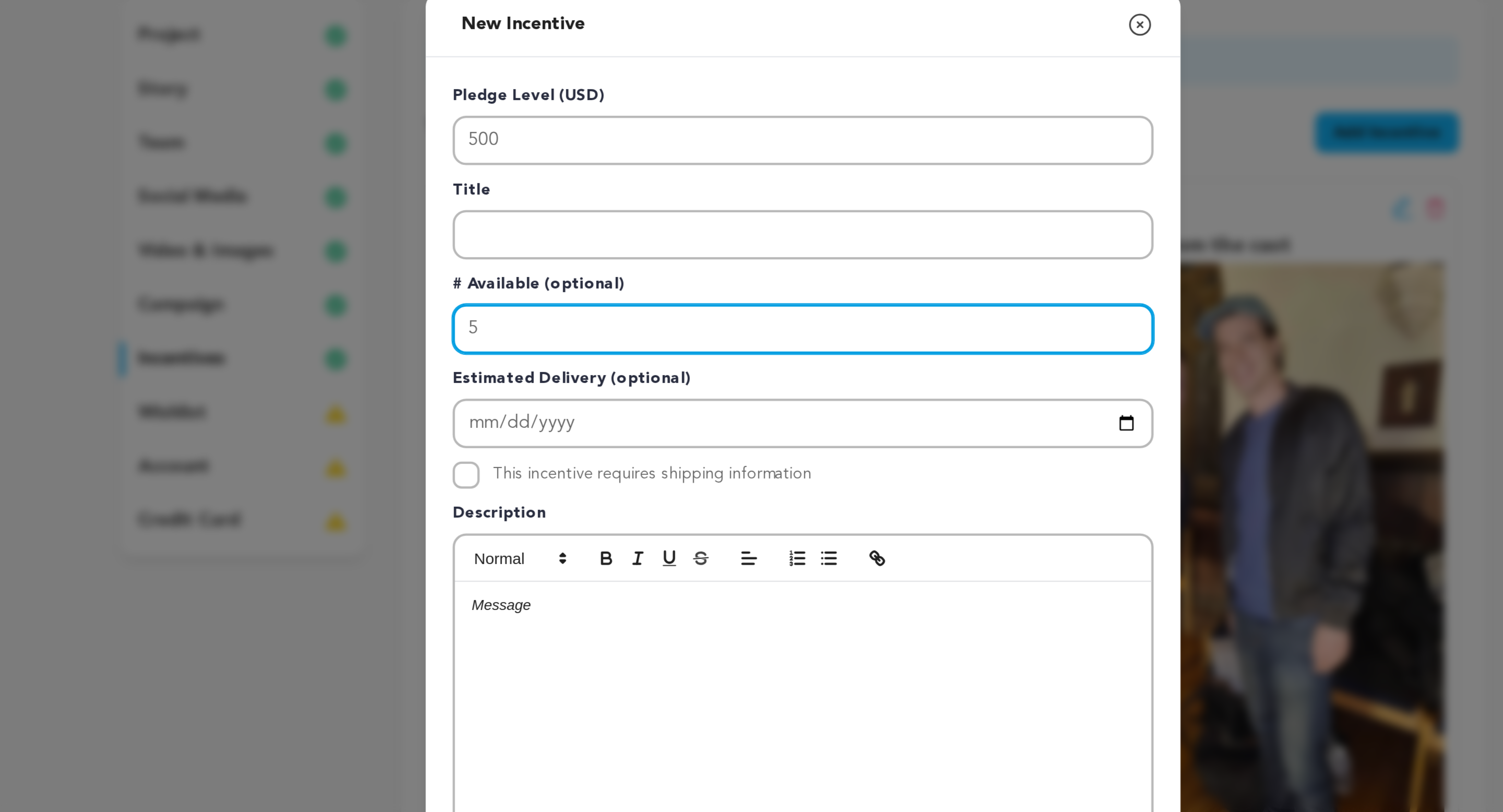 type on "5" 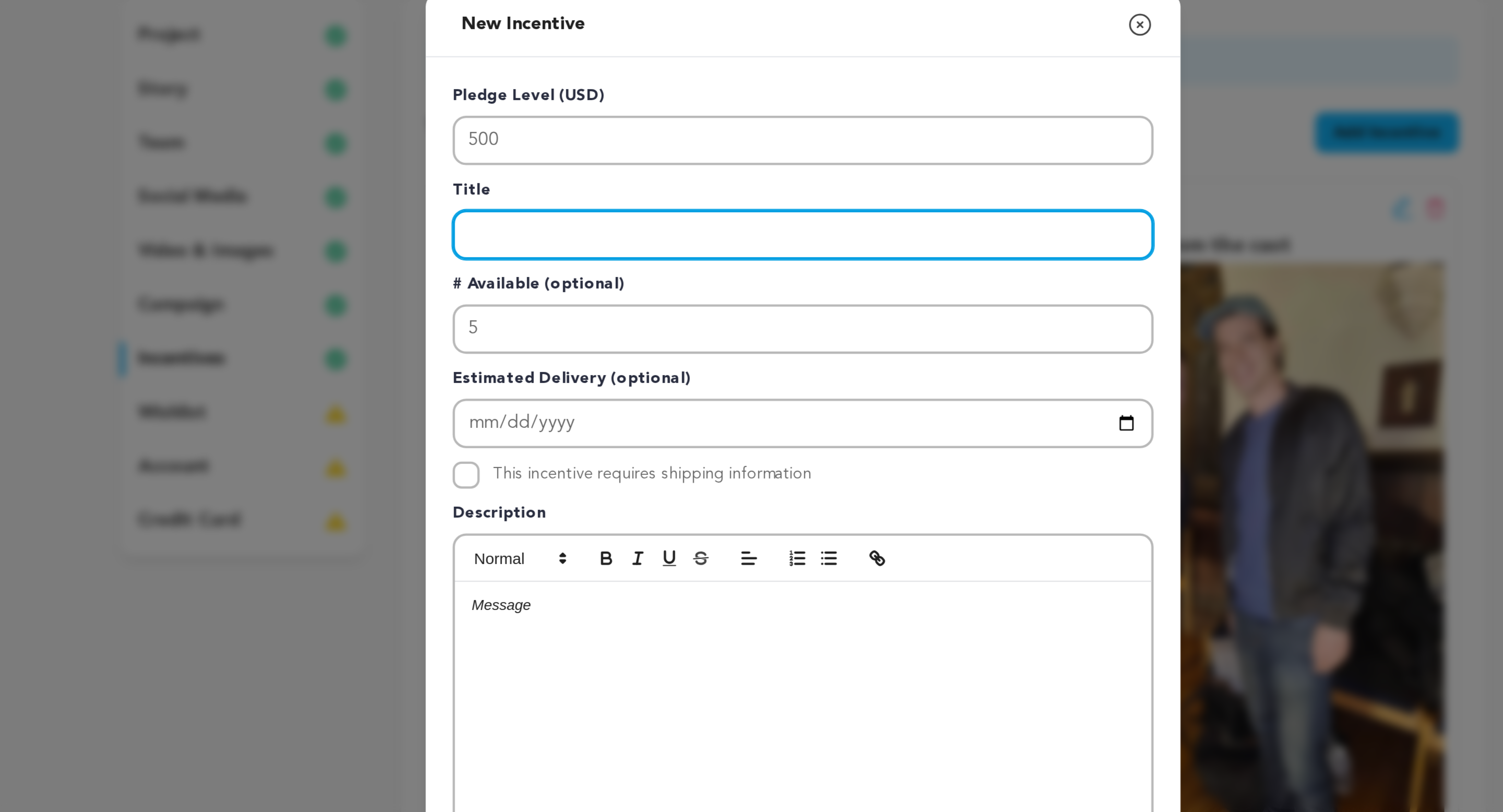 click at bounding box center (752, 247) 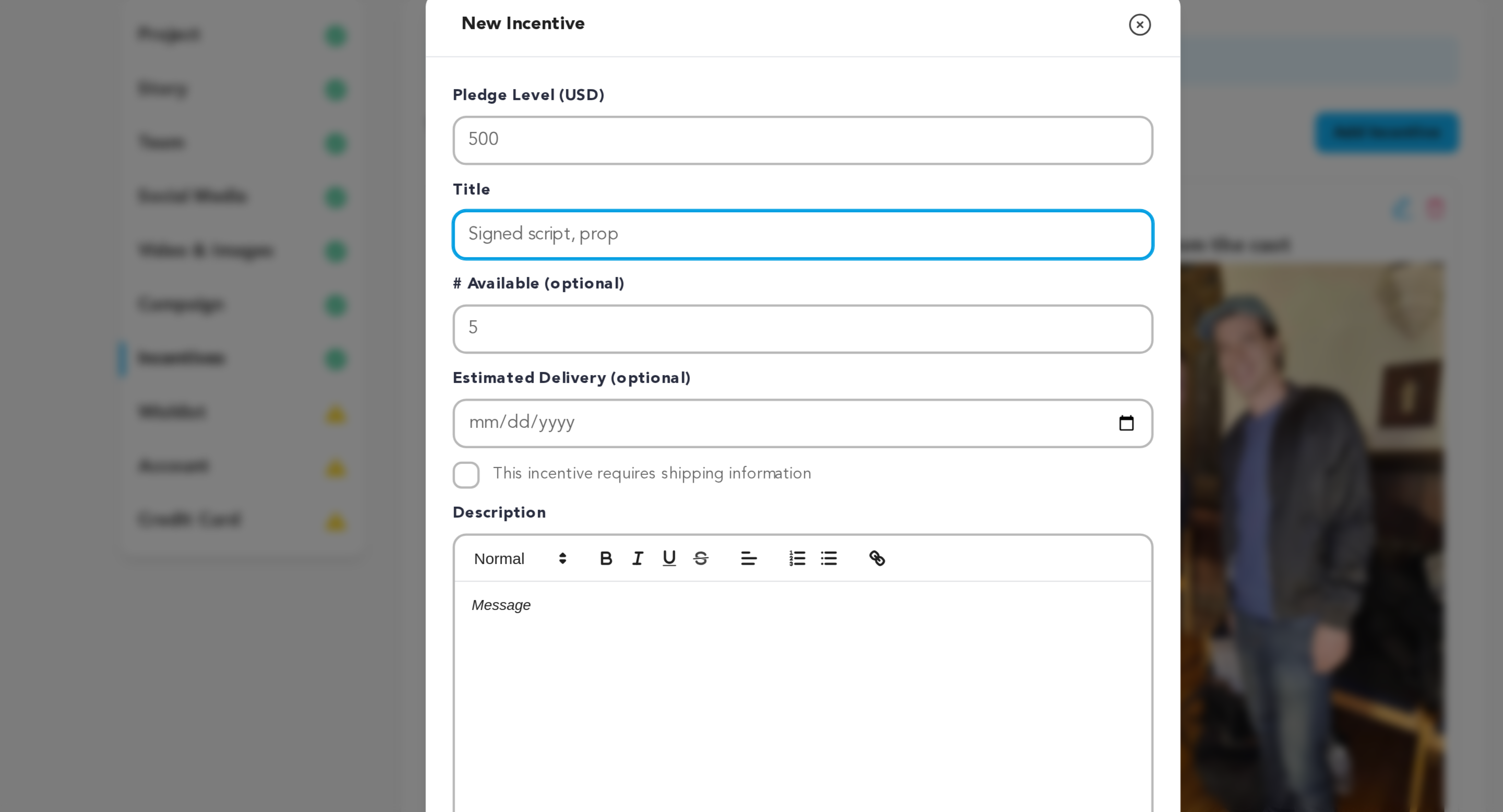 drag, startPoint x: 685, startPoint y: 246, endPoint x: 551, endPoint y: 245, distance: 134.00373 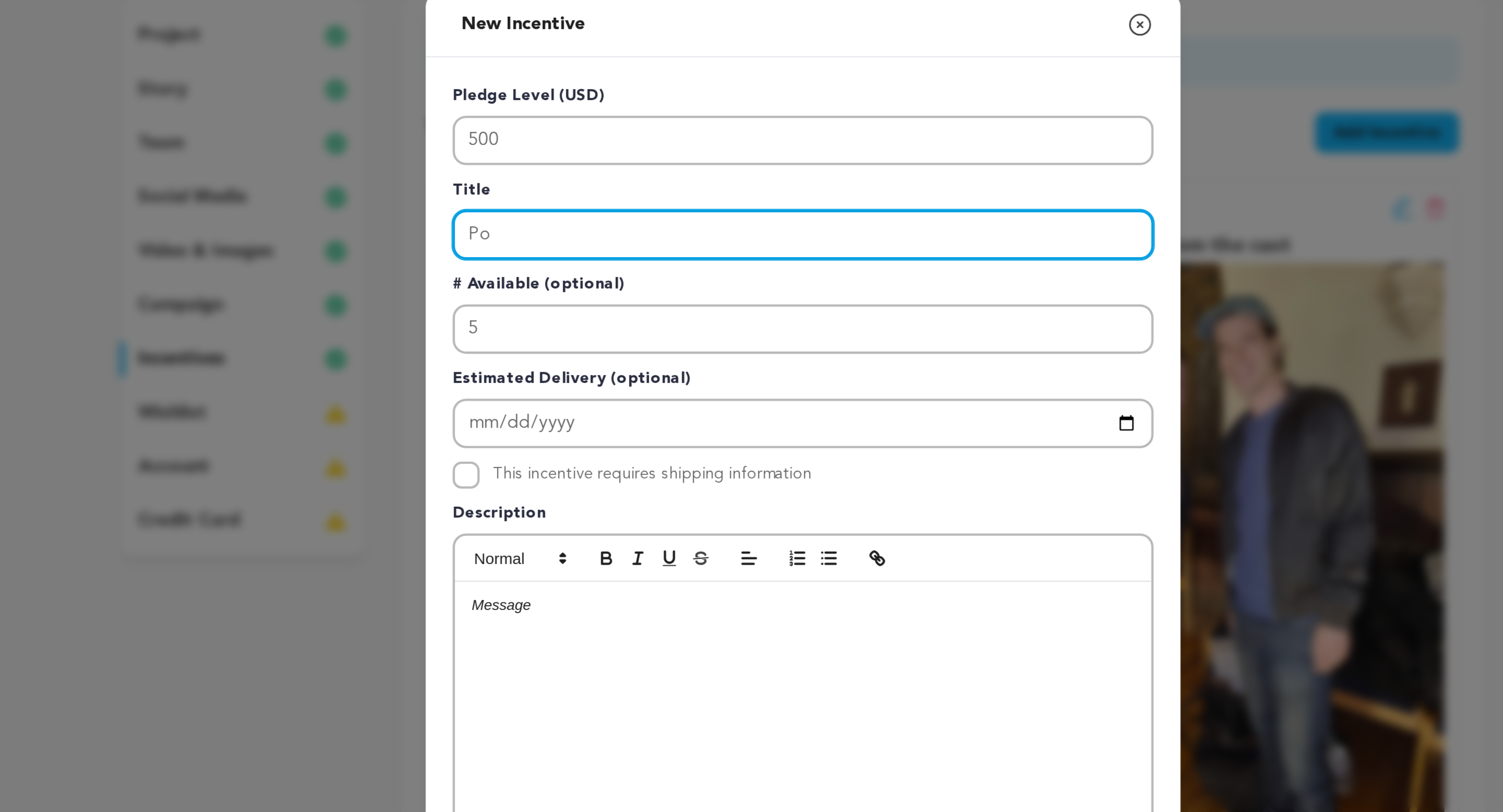 type on "P" 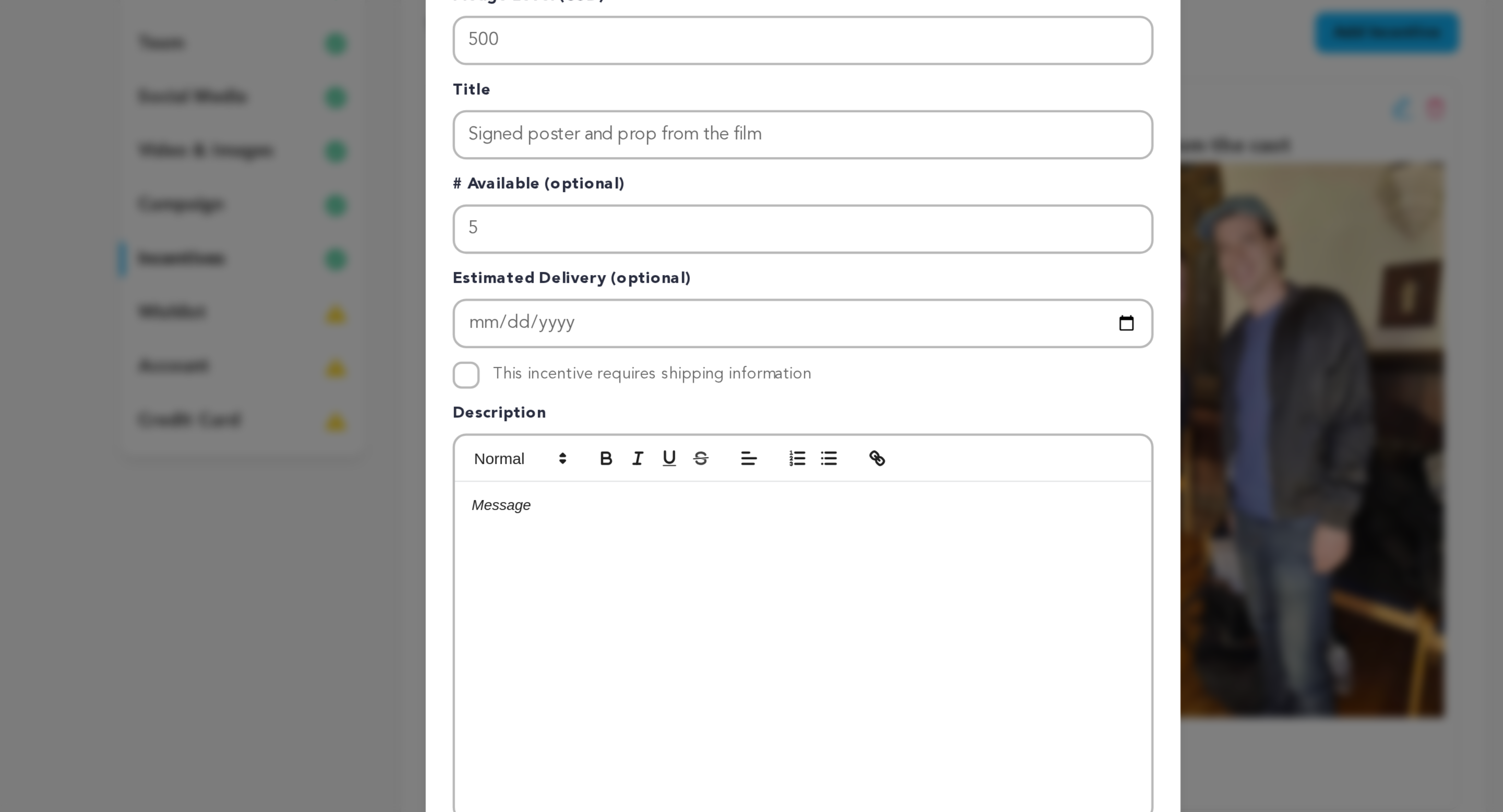 click at bounding box center [752, 486] 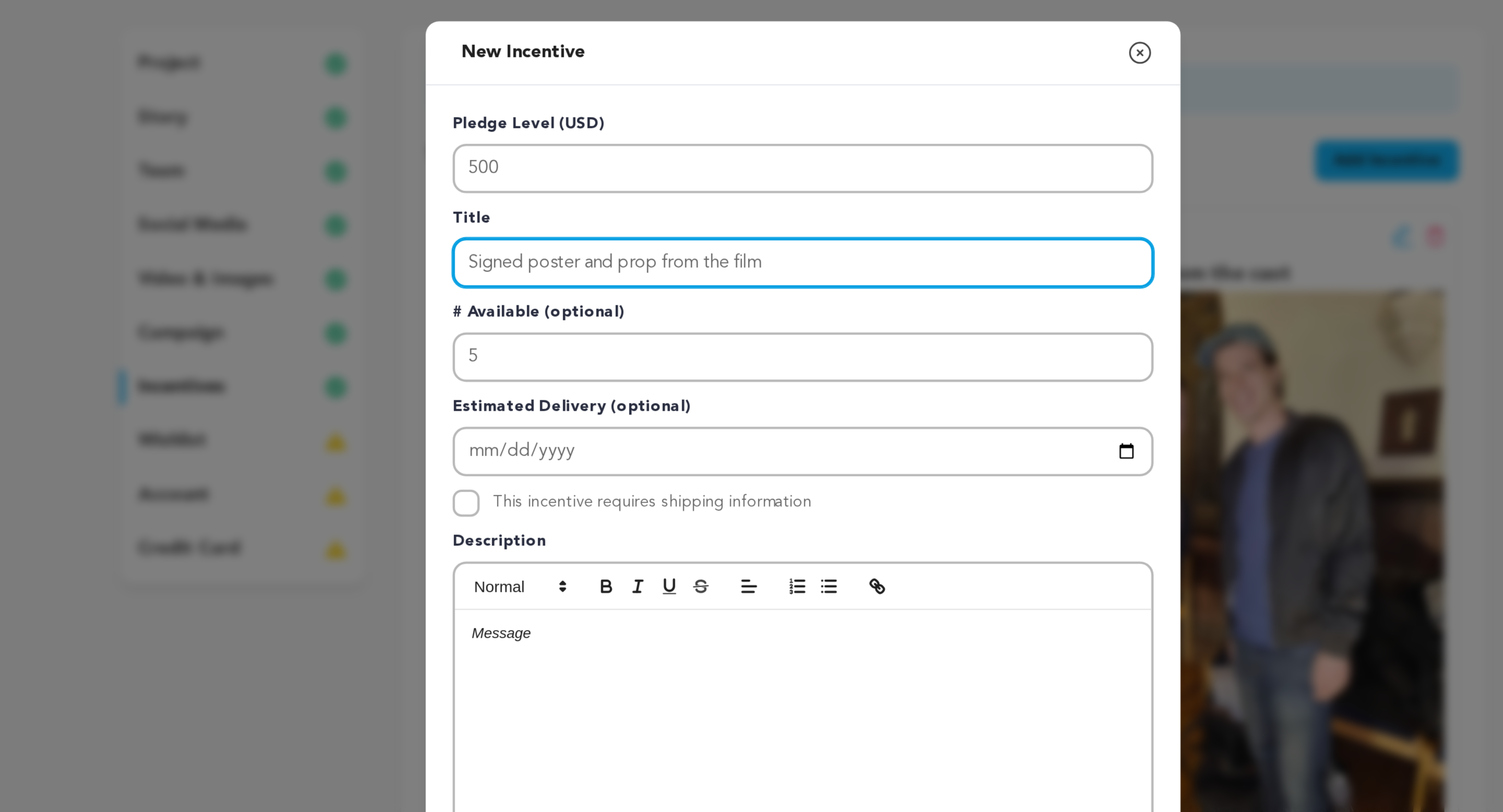click on "Signed poster and prop from the film" at bounding box center (752, 247) 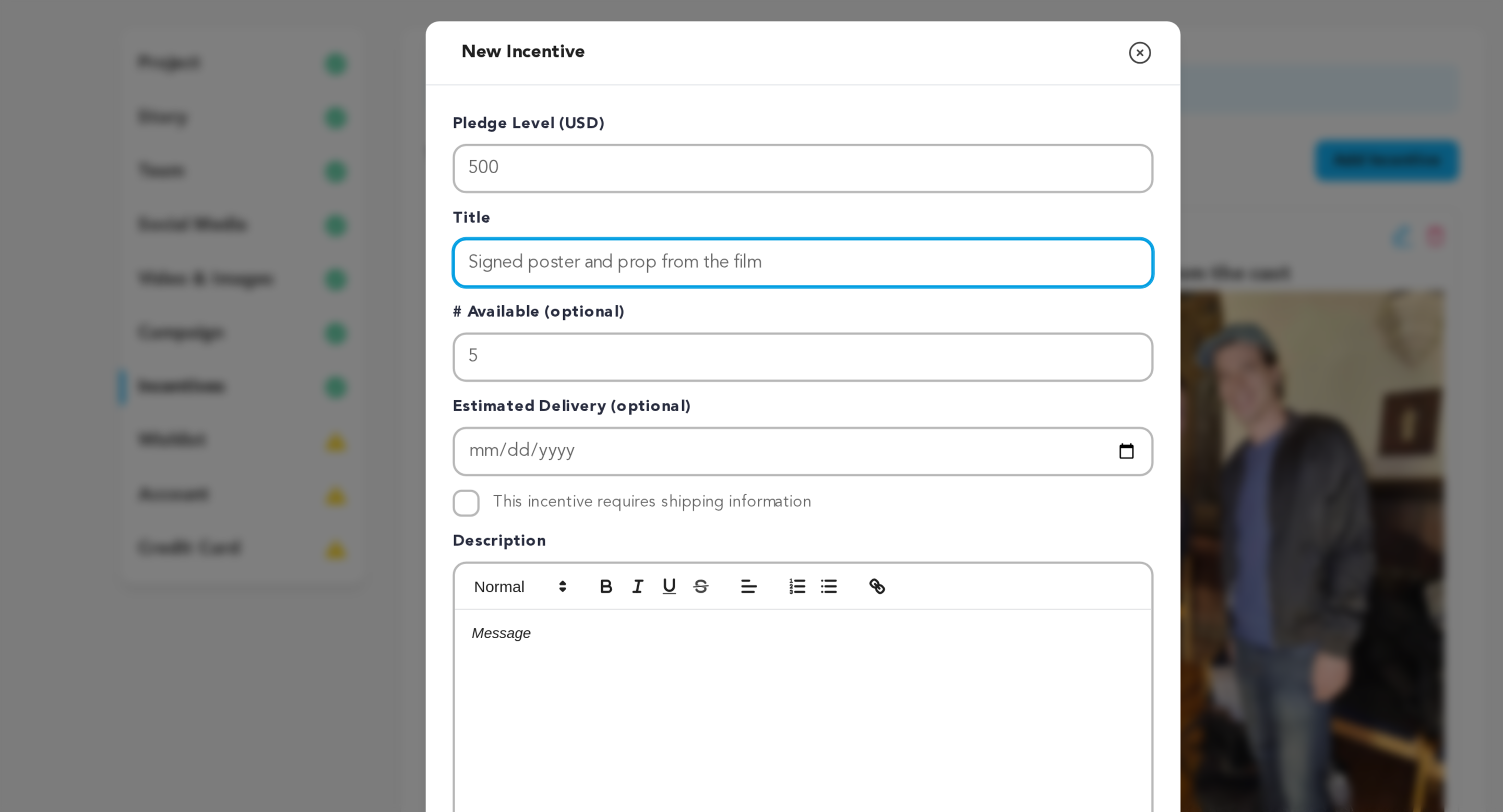 drag, startPoint x: 671, startPoint y: 245, endPoint x: 584, endPoint y: 243, distance: 87.02299 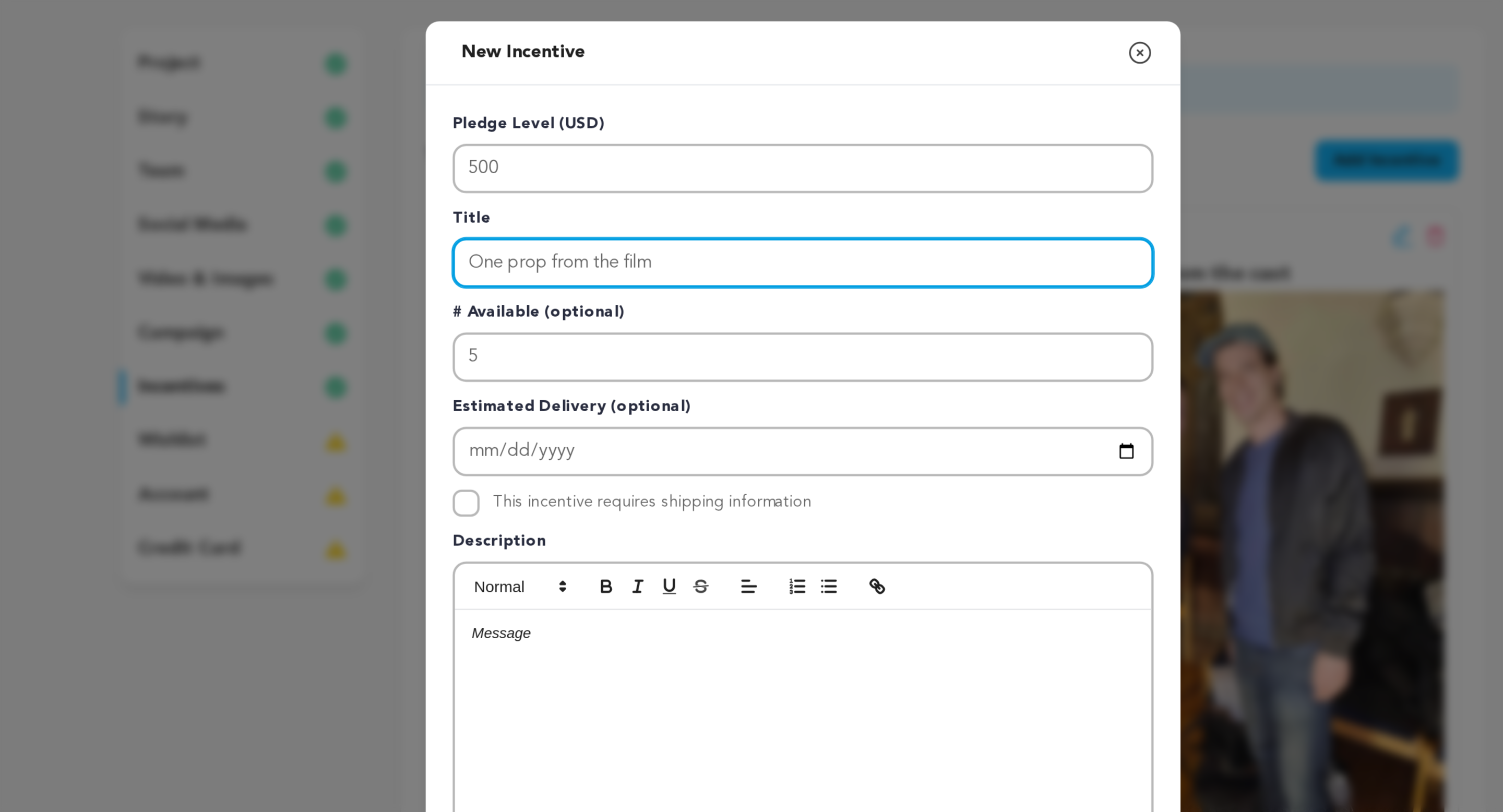 click on "One prop from the film" at bounding box center (752, 247) 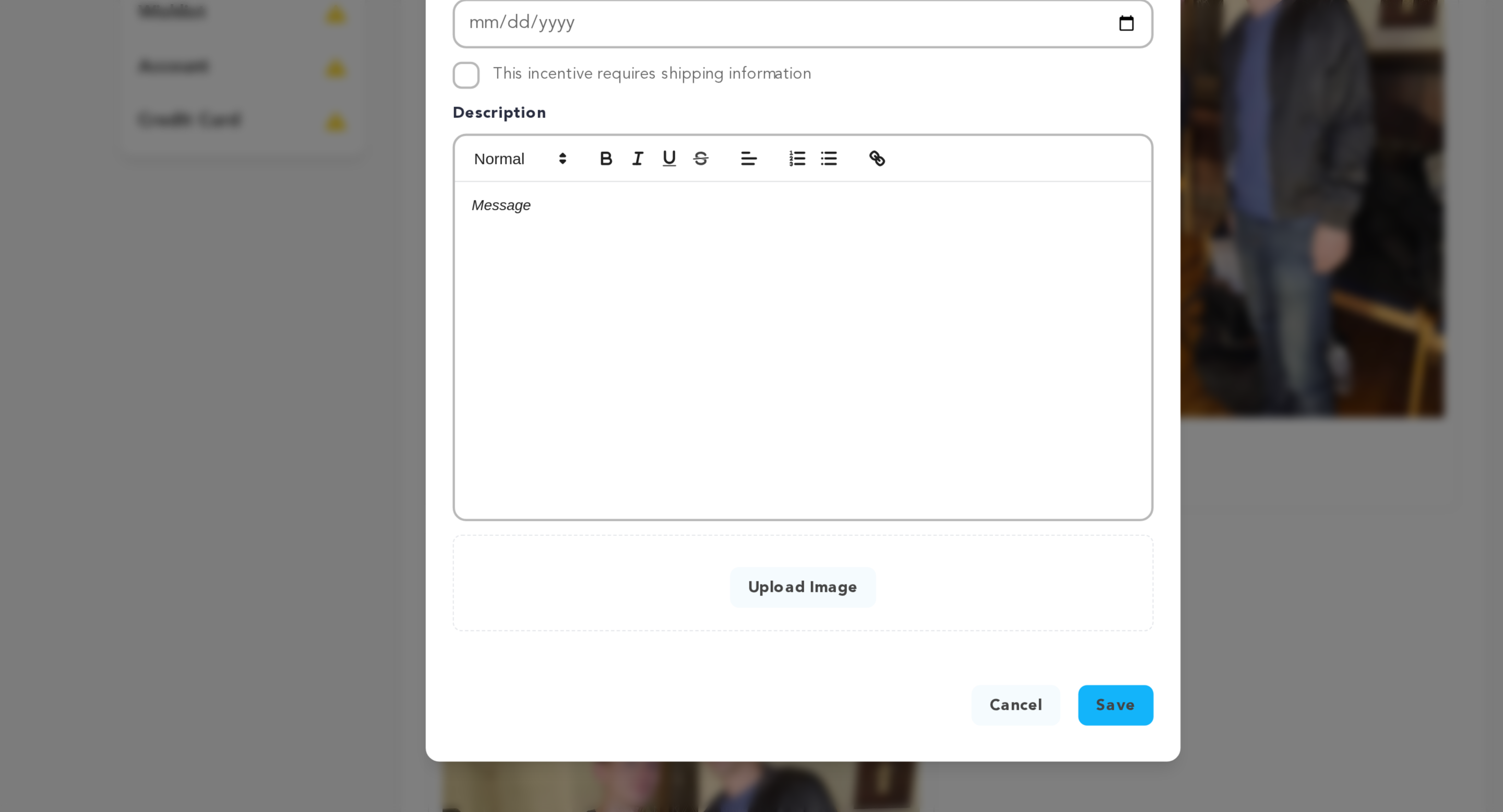 type on "One prop from the film and a poster signed by the cast" 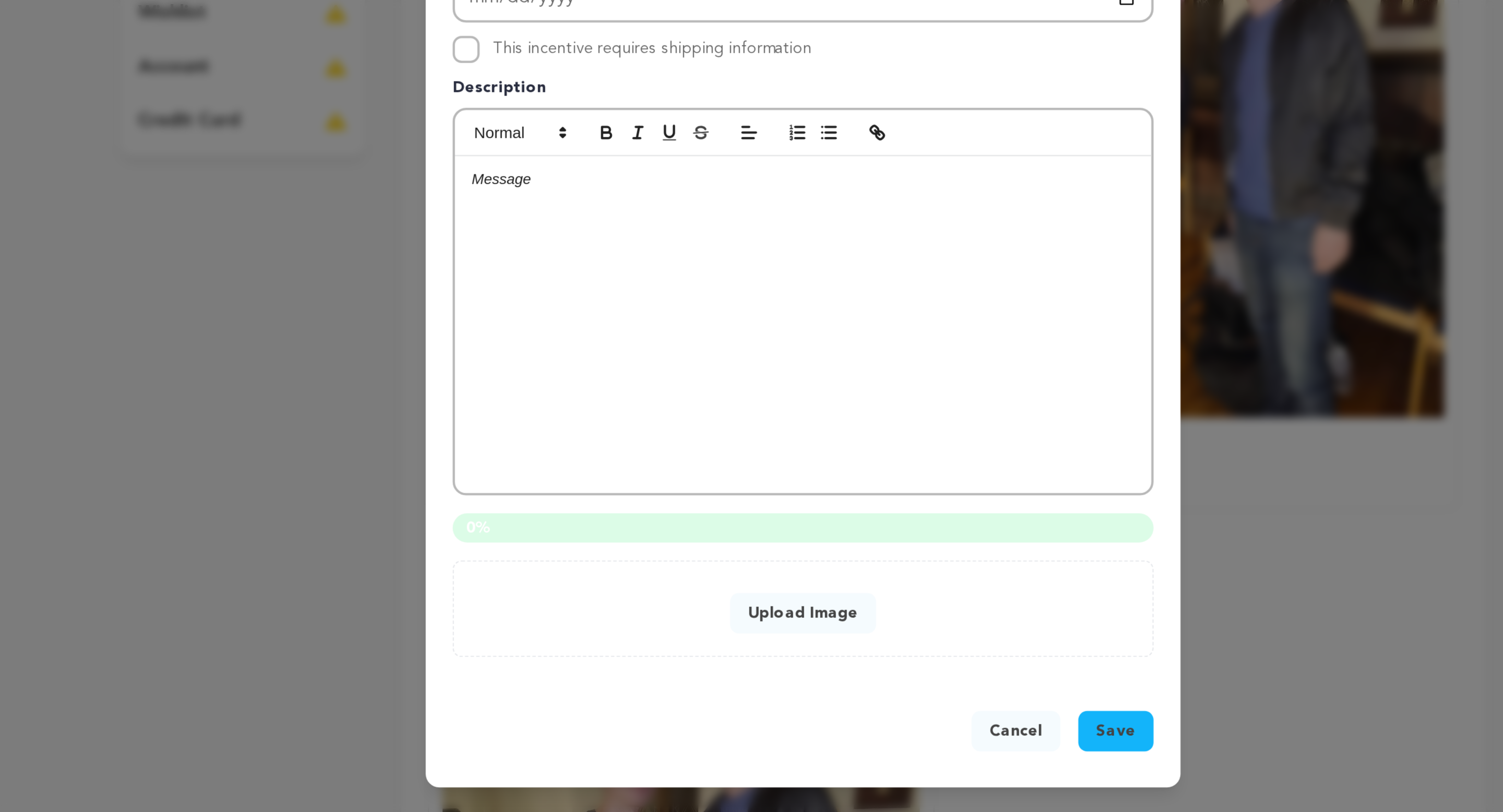 click on "Cancel
Save" at bounding box center (752, 665) 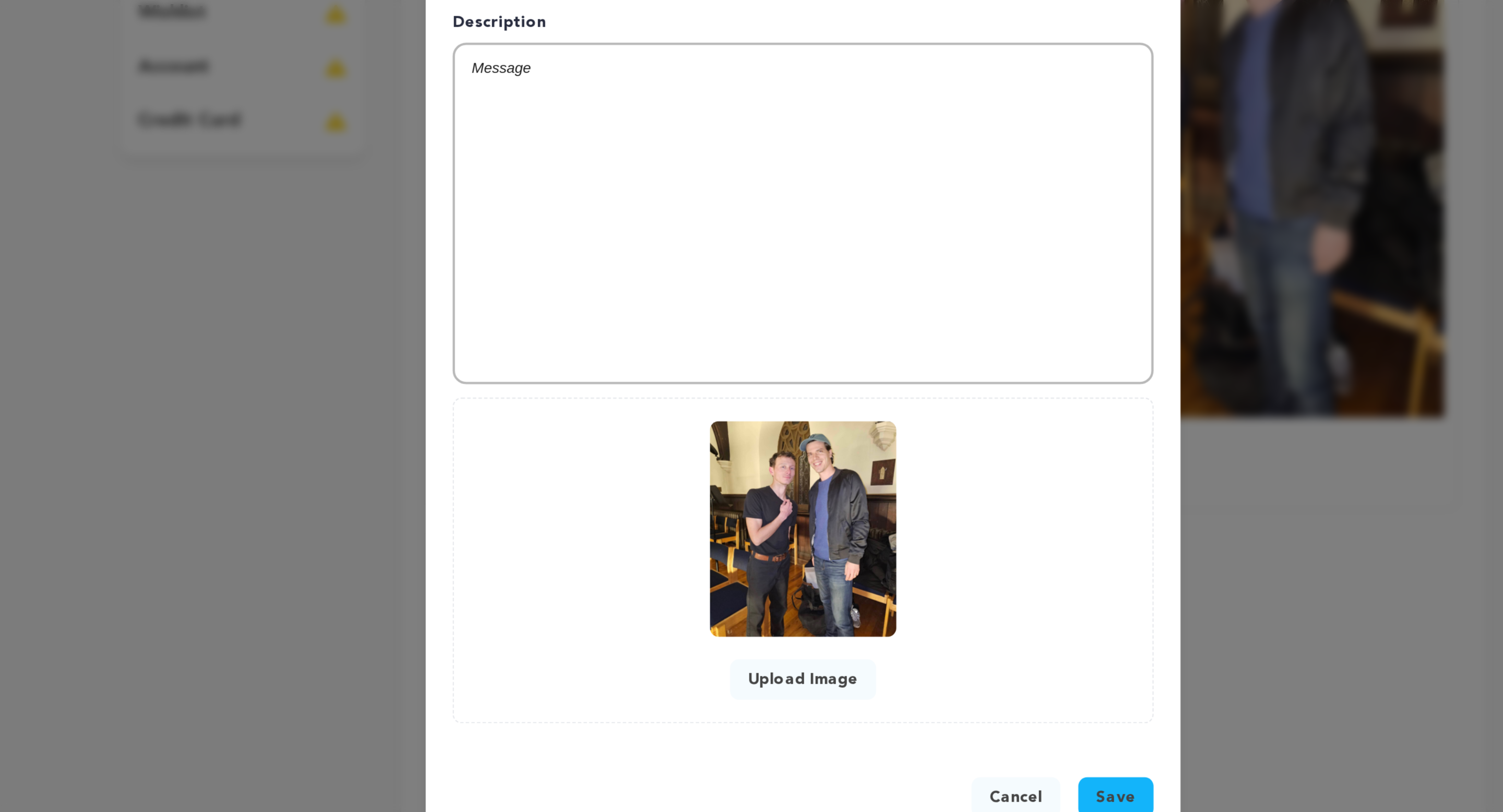 click on "Save" at bounding box center [897, 694] 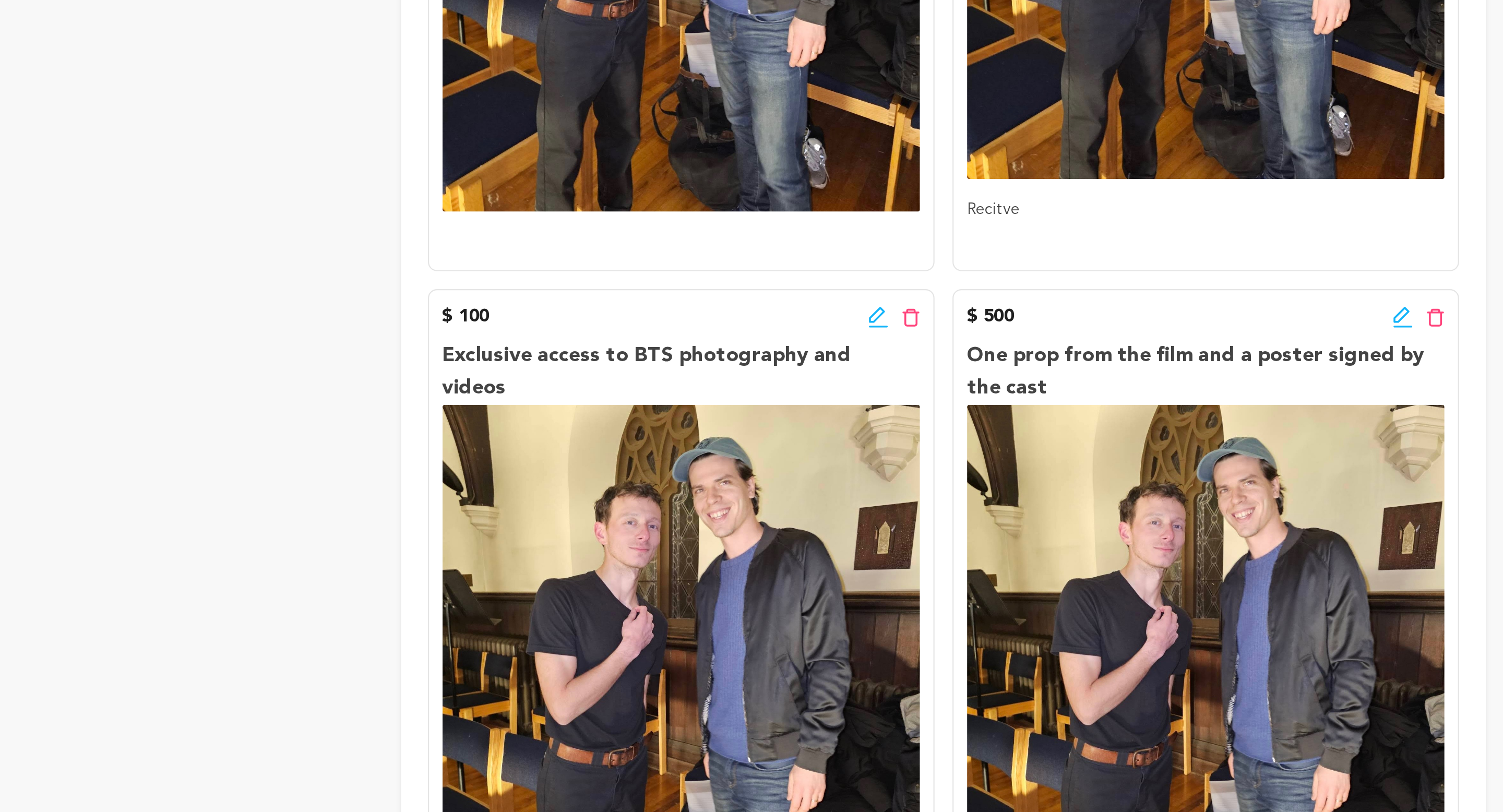 scroll, scrollTop: 0, scrollLeft: 0, axis: both 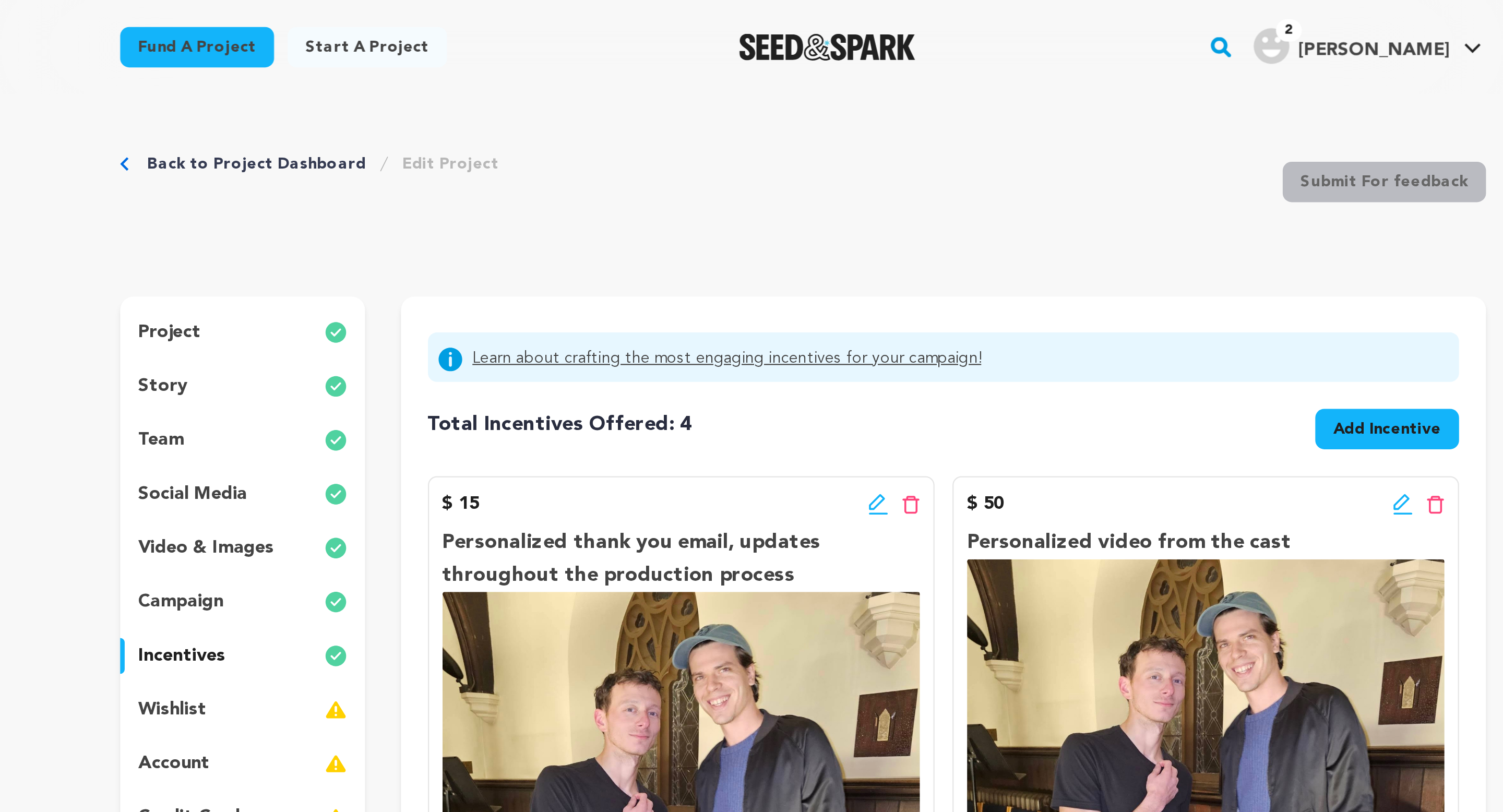 click on "wishlist" at bounding box center (491, 330) 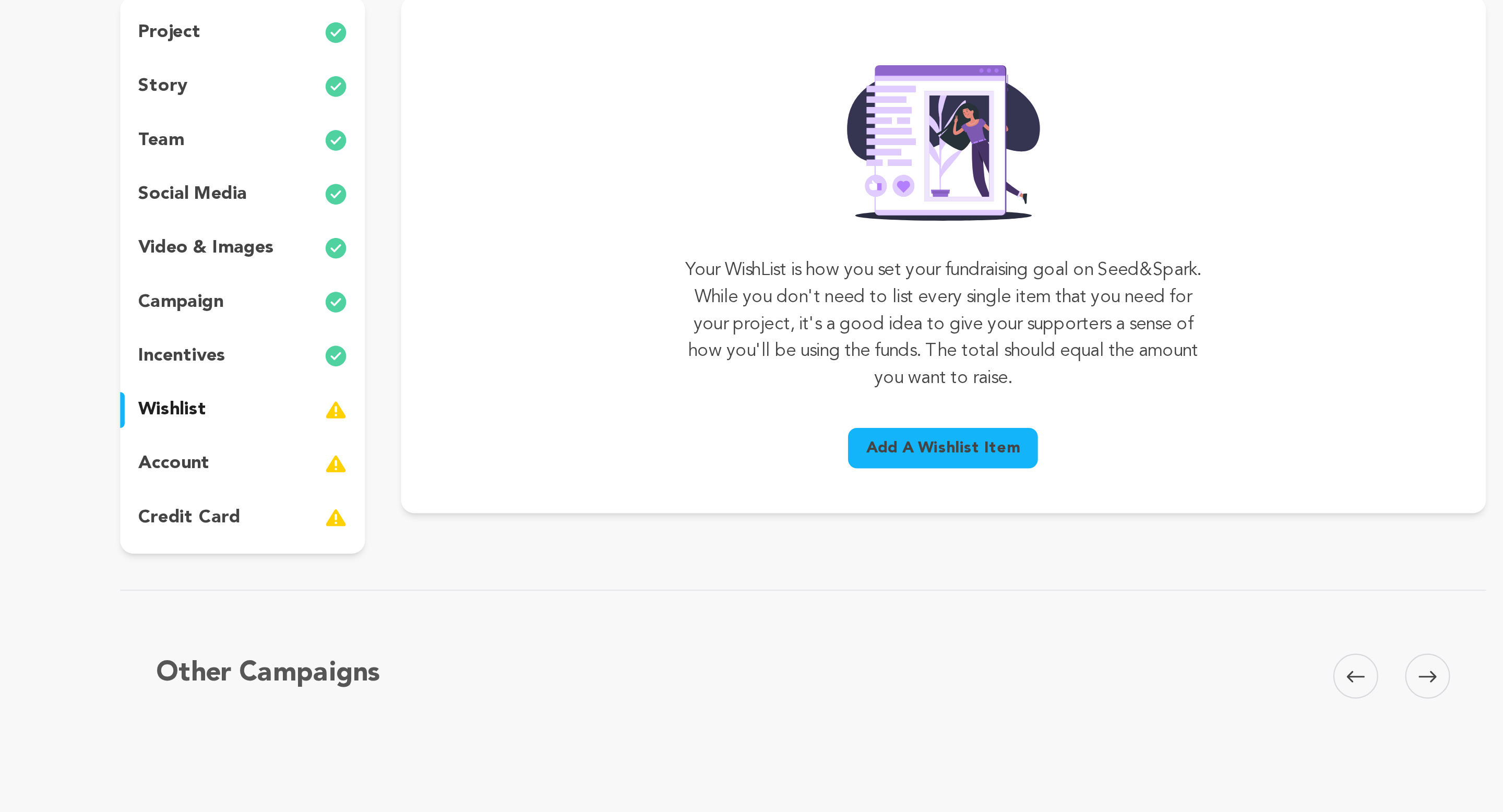 click on "Add A Wishlist Item" at bounding box center [816, 348] 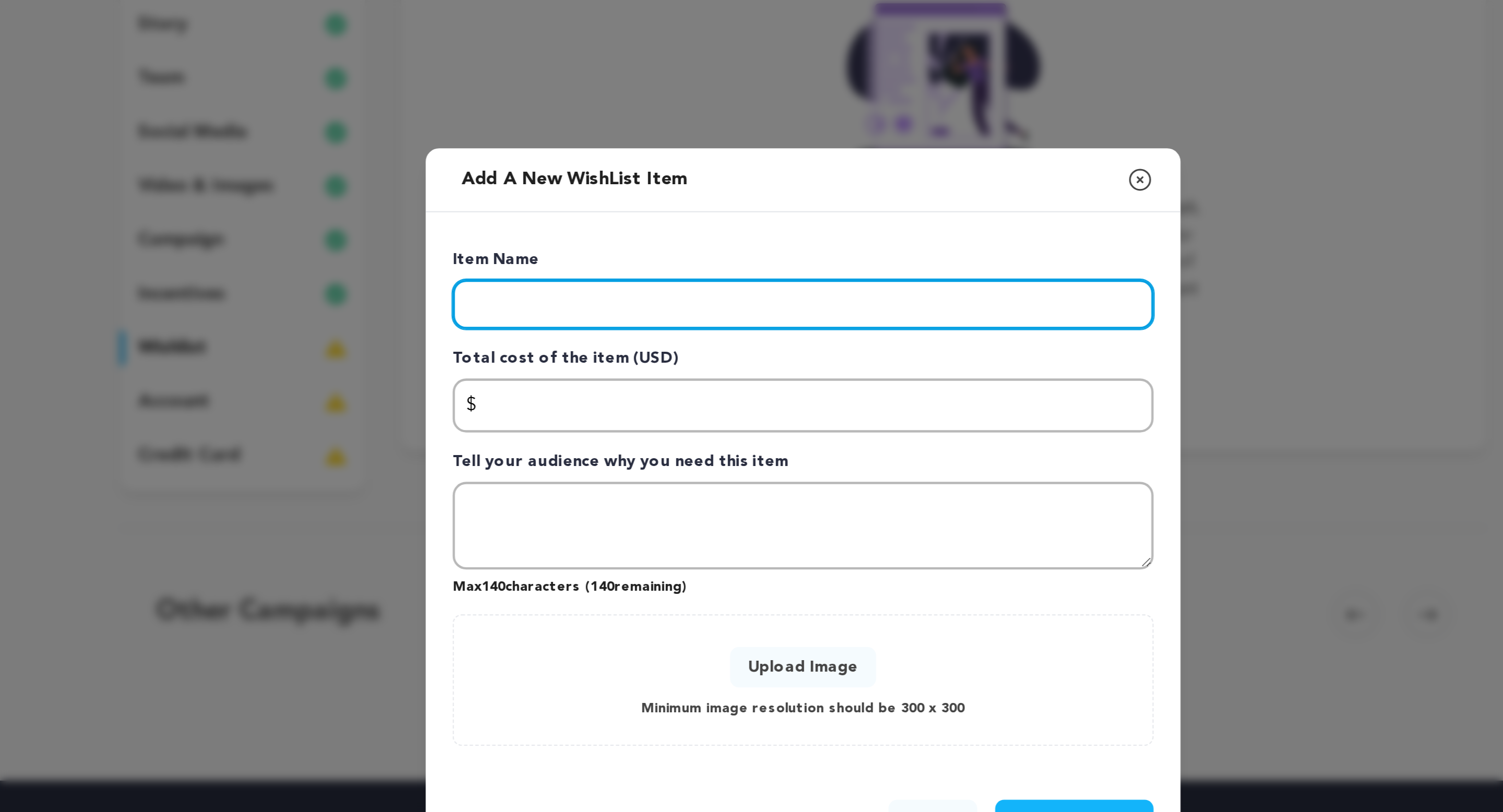 click at bounding box center [752, 309] 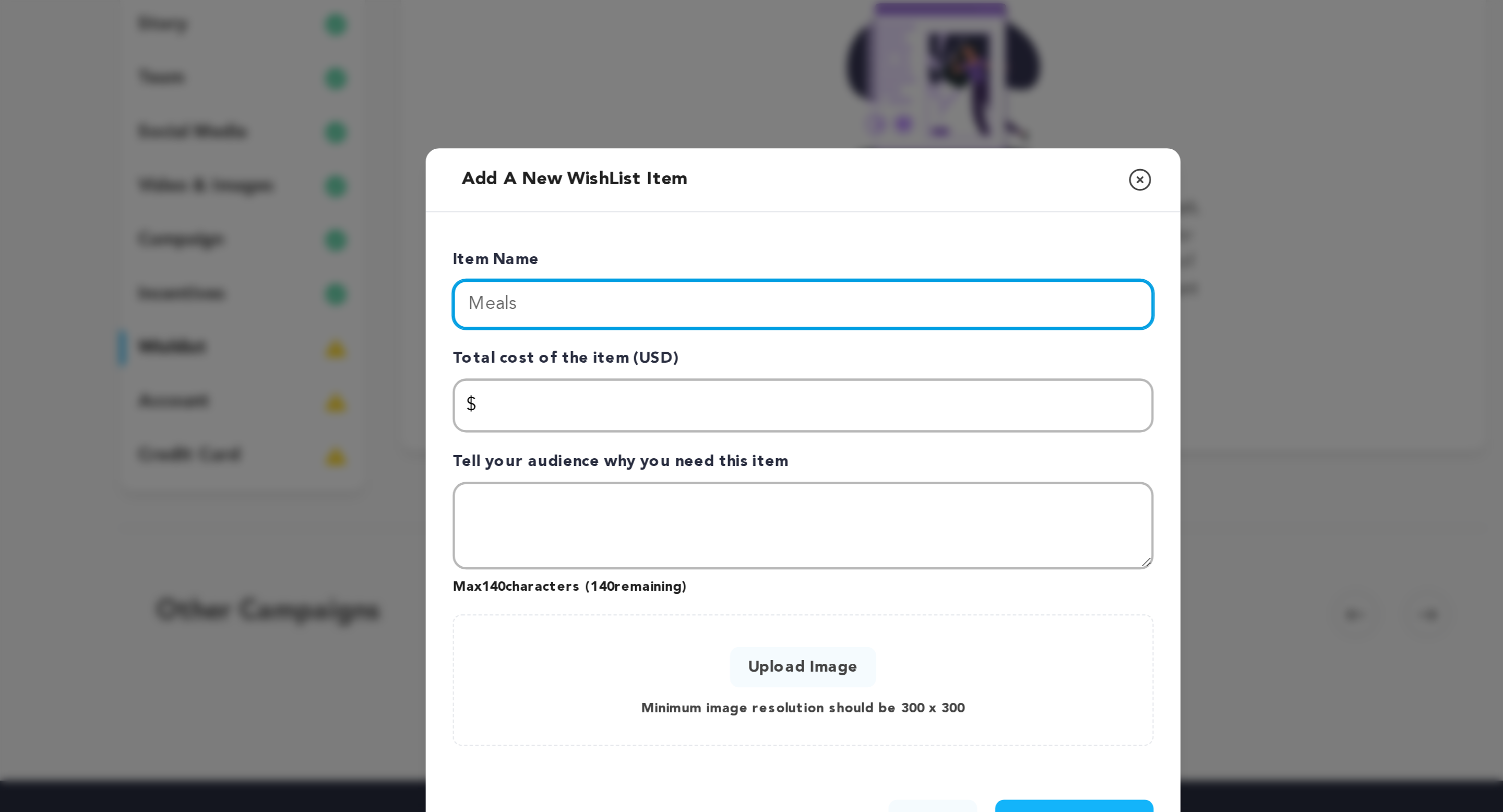 type on "Meals" 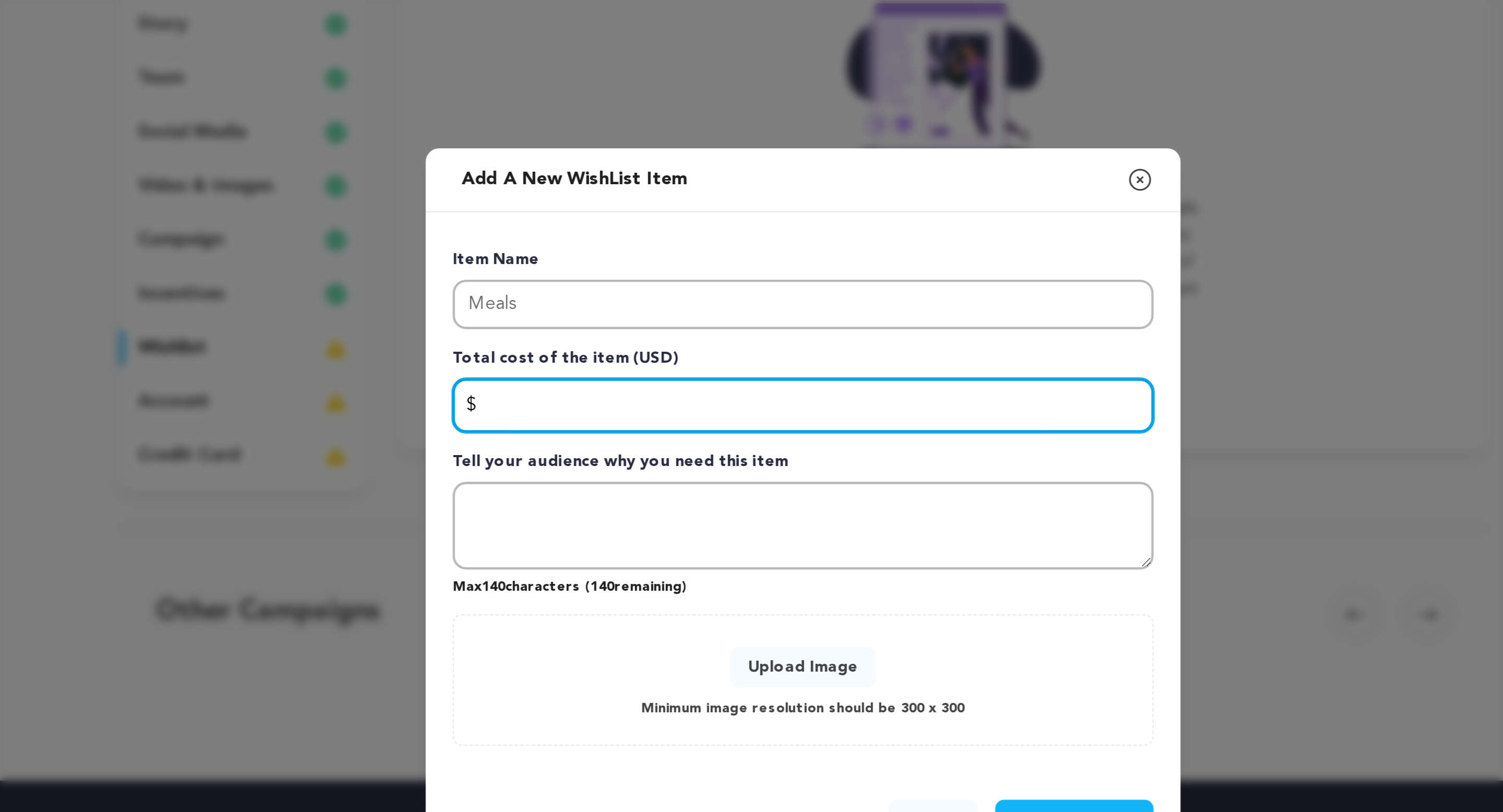 click at bounding box center [752, 356] 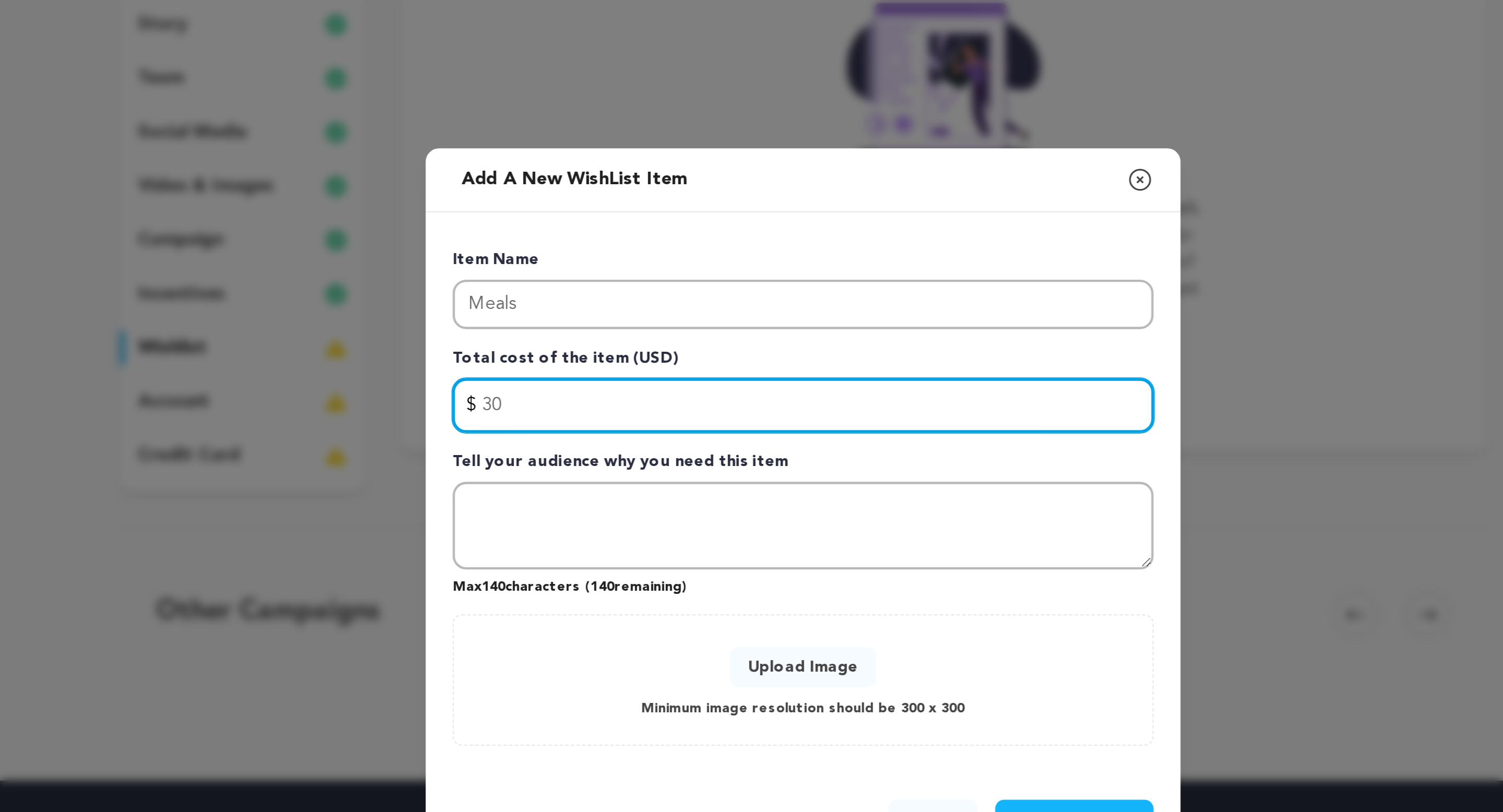 type on "3" 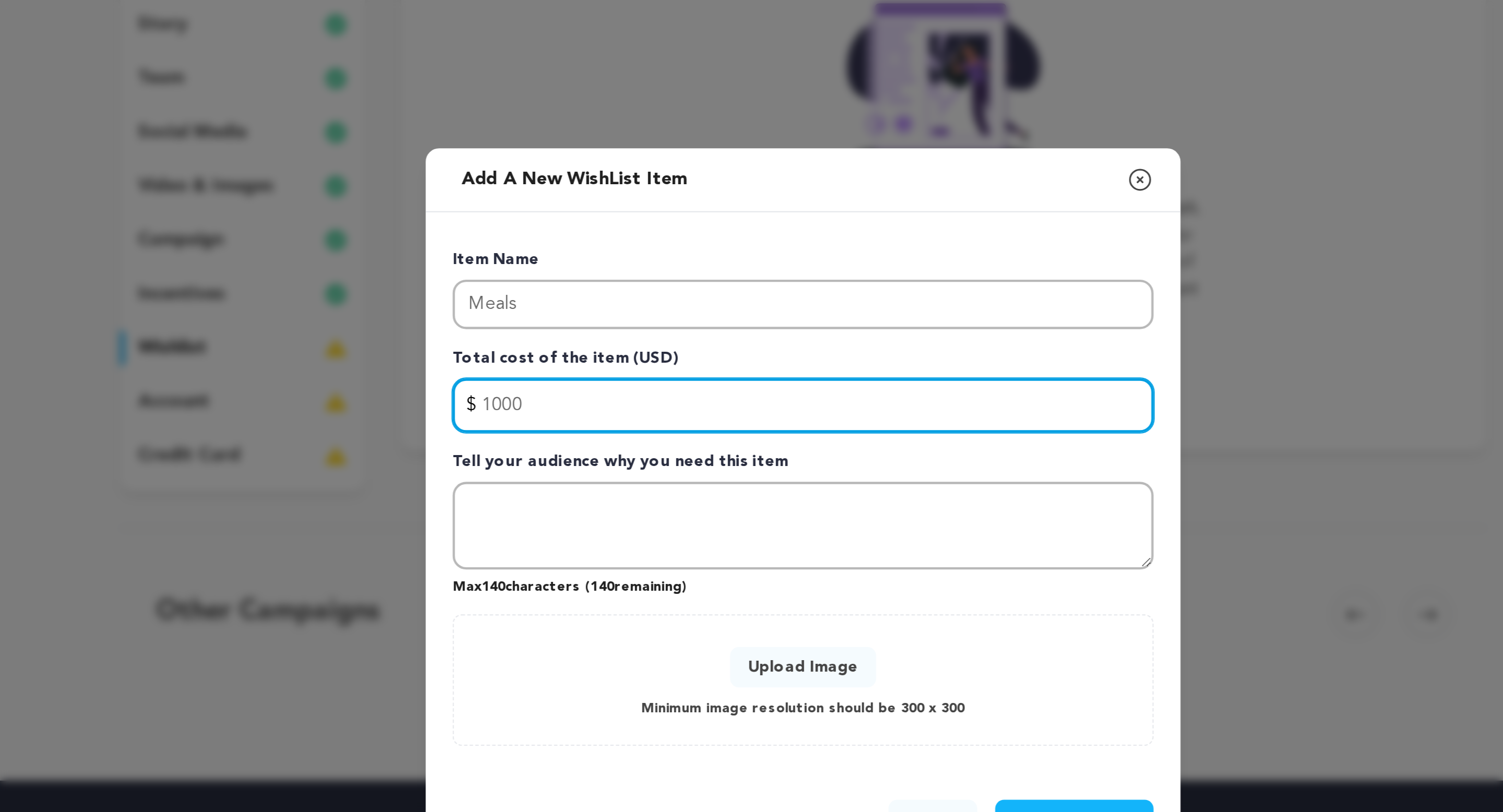 type on "1000" 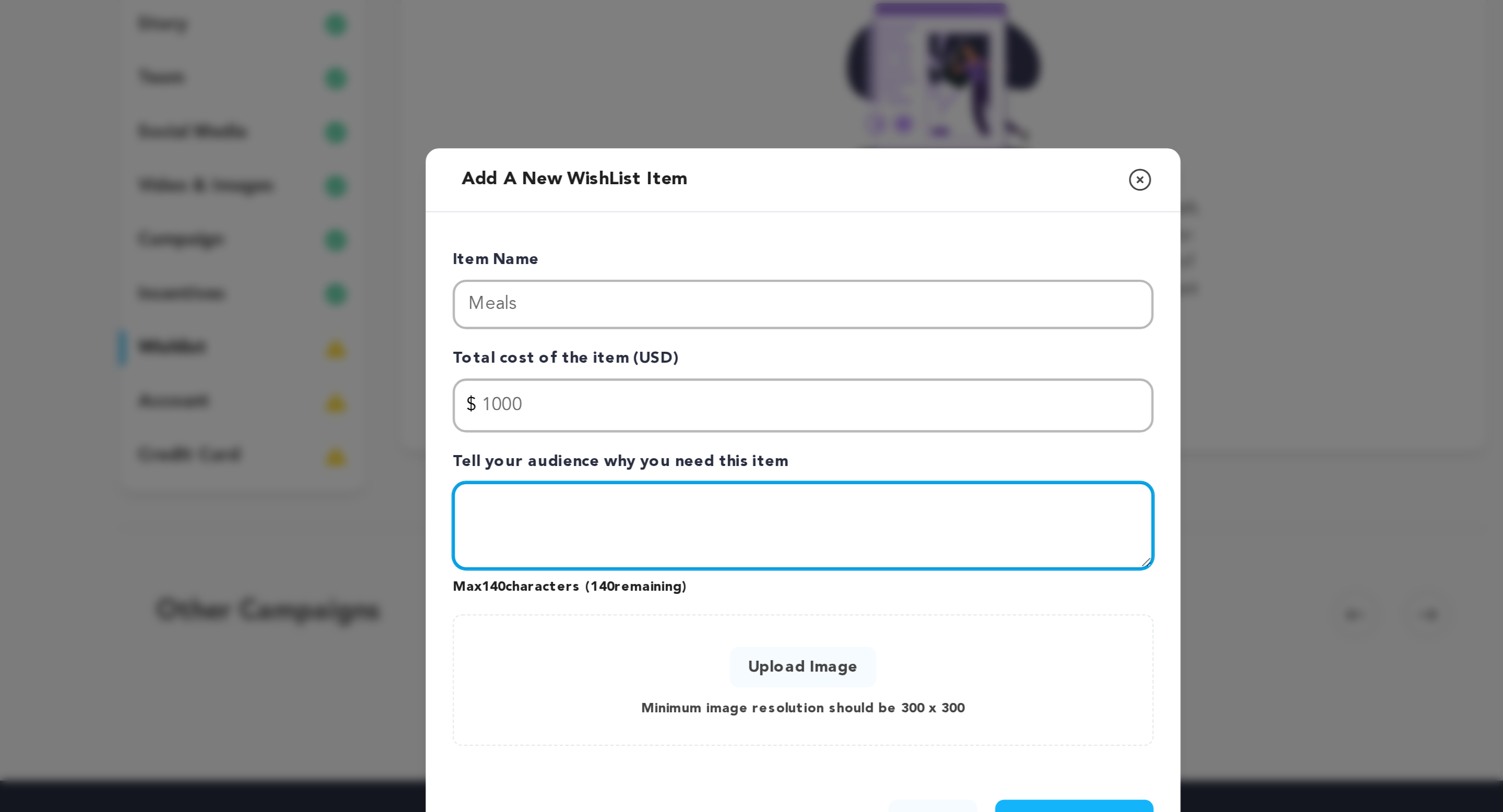 click at bounding box center (752, 412) 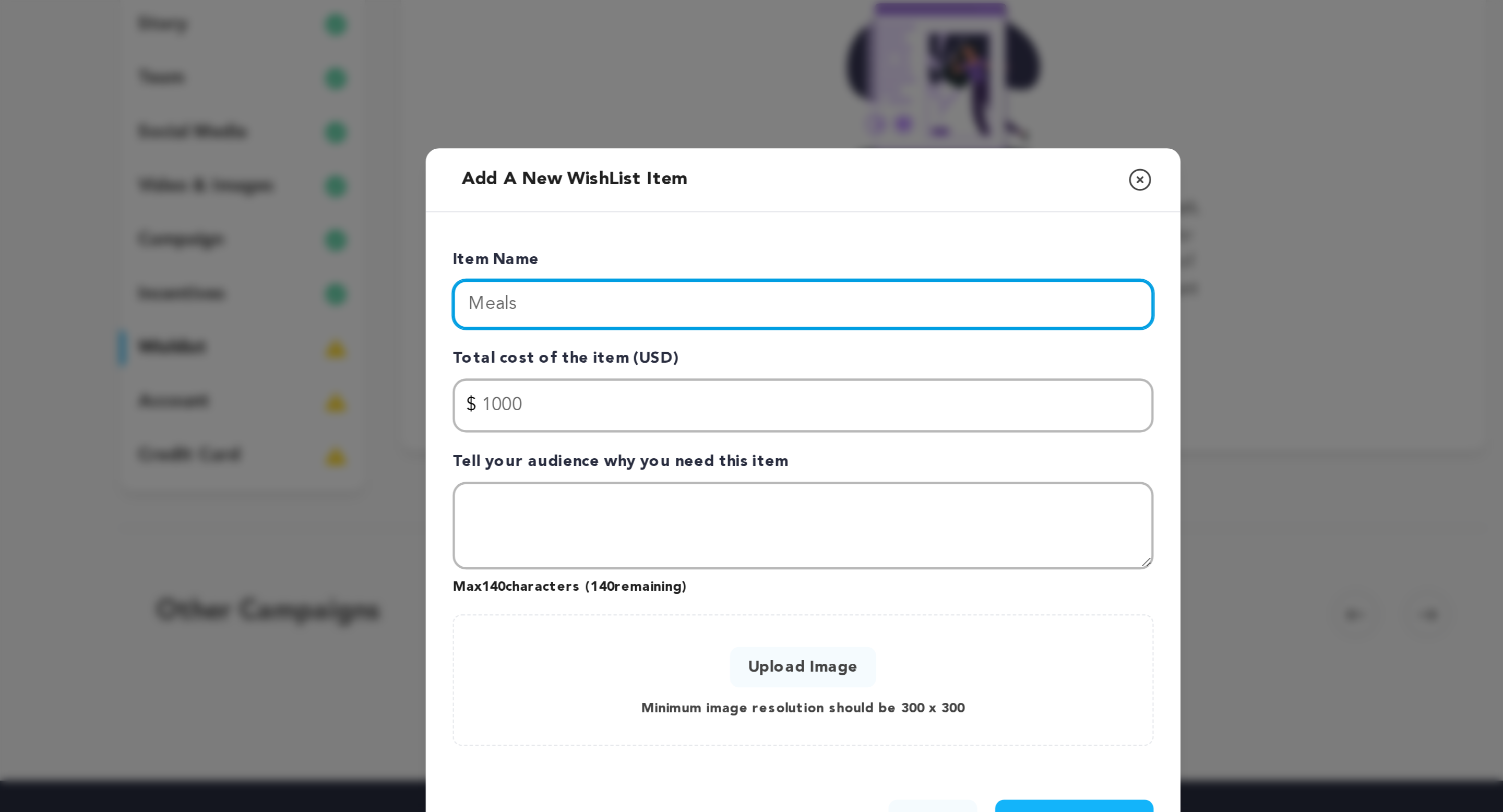 click on "Meals" at bounding box center (752, 309) 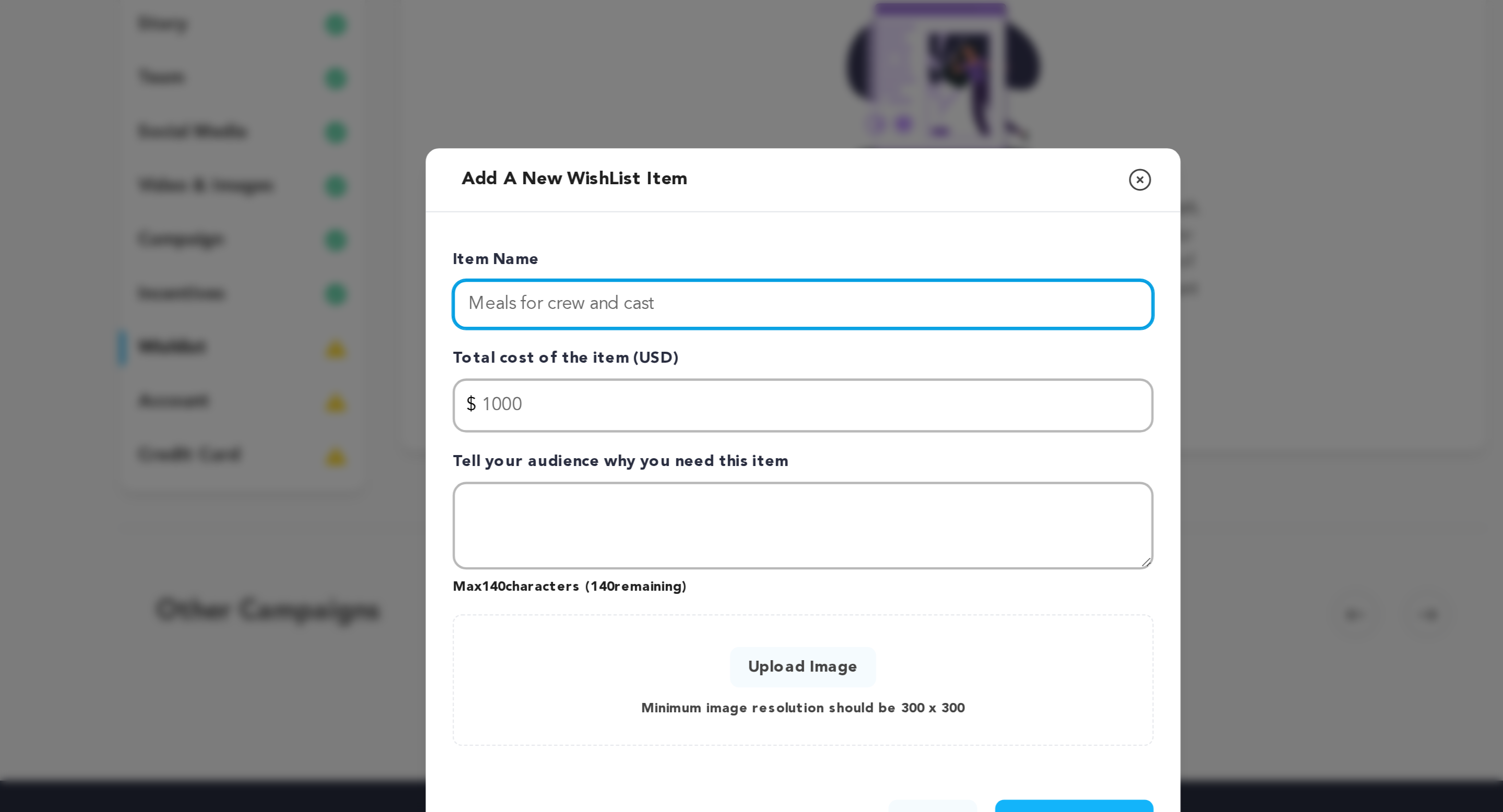 type on "Meals for crew and cast" 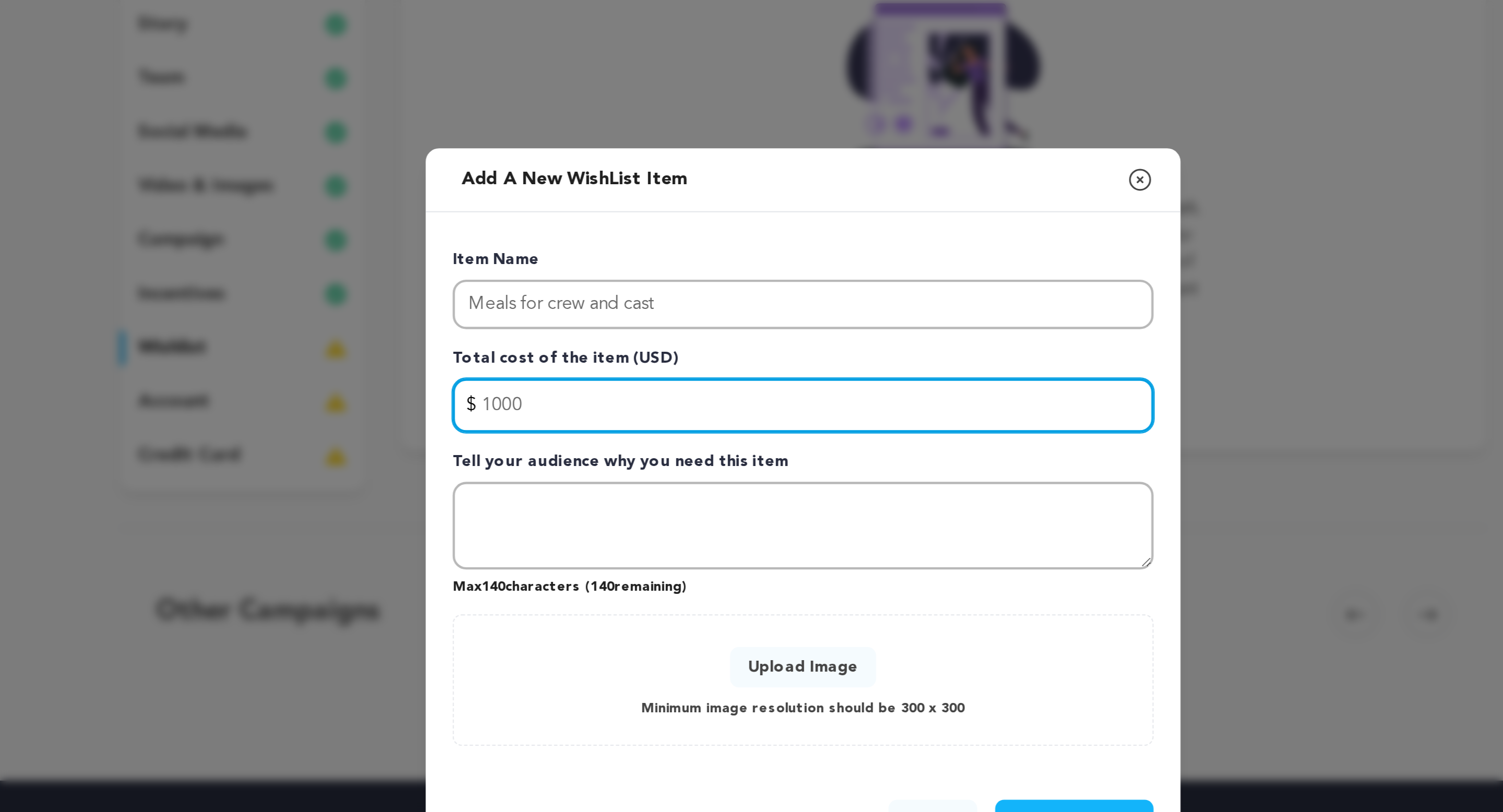 click on "1000" at bounding box center (752, 356) 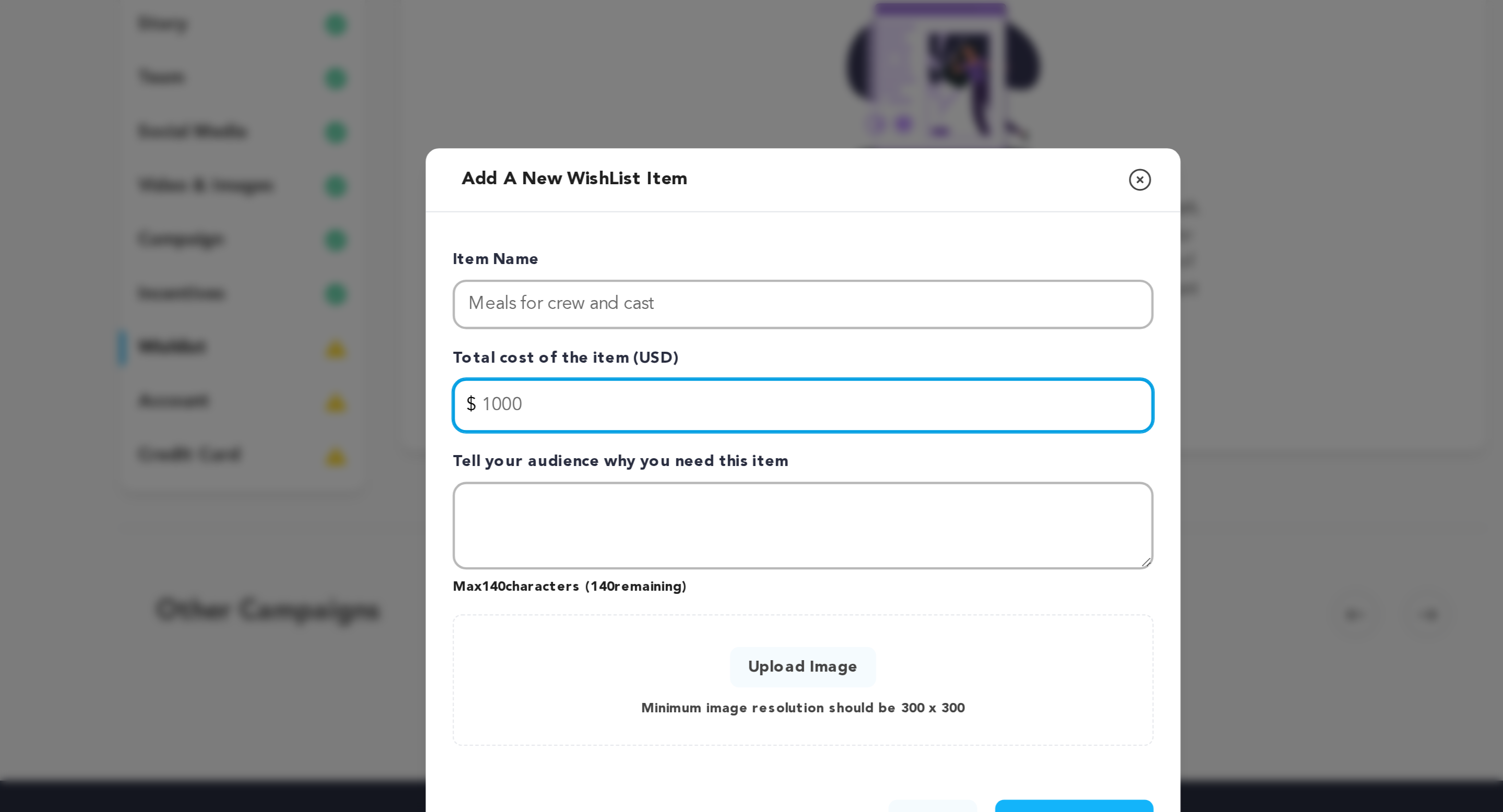 drag, startPoint x: 625, startPoint y: 359, endPoint x: 600, endPoint y: 355, distance: 25.317978 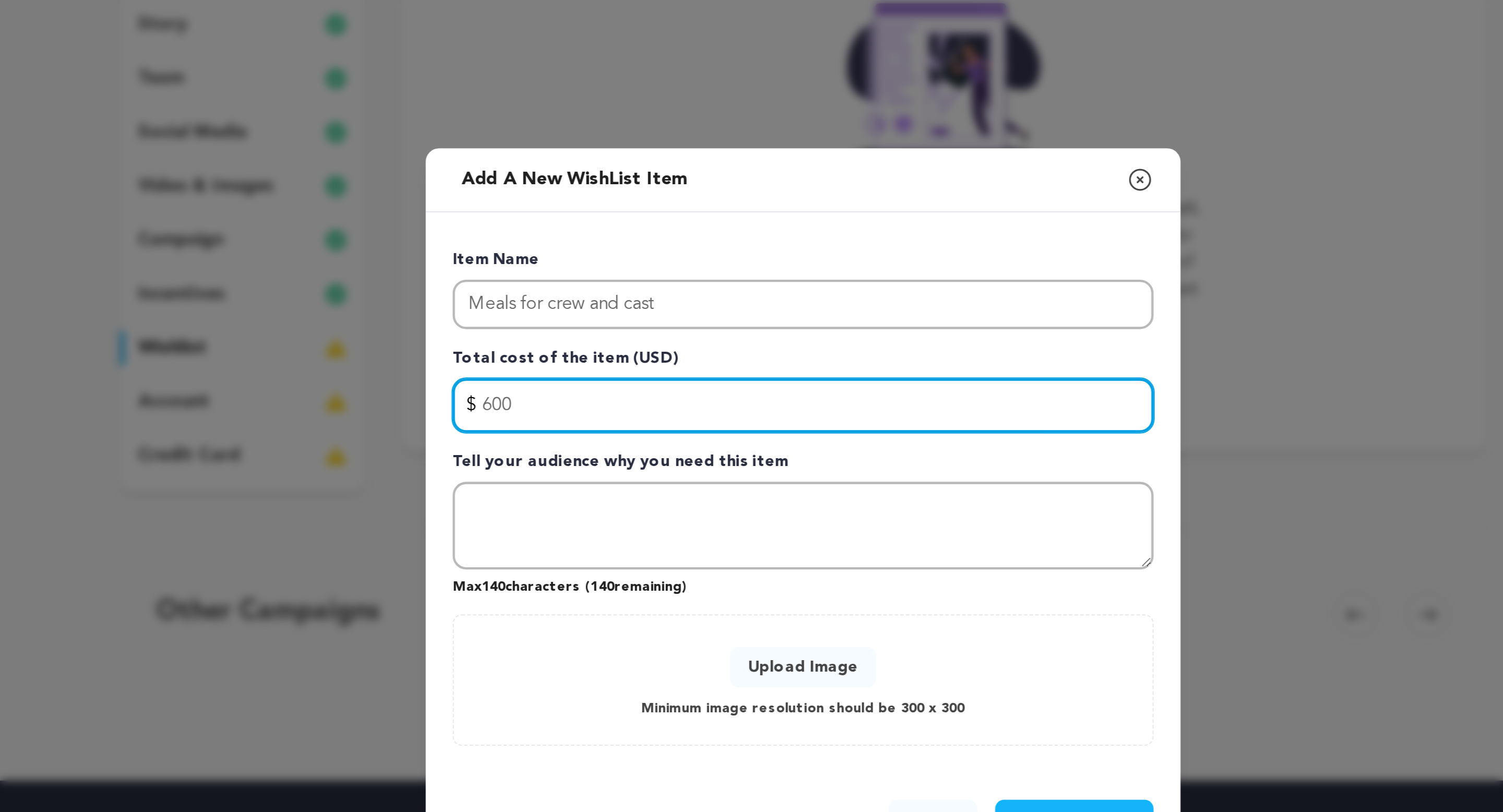 type on "600" 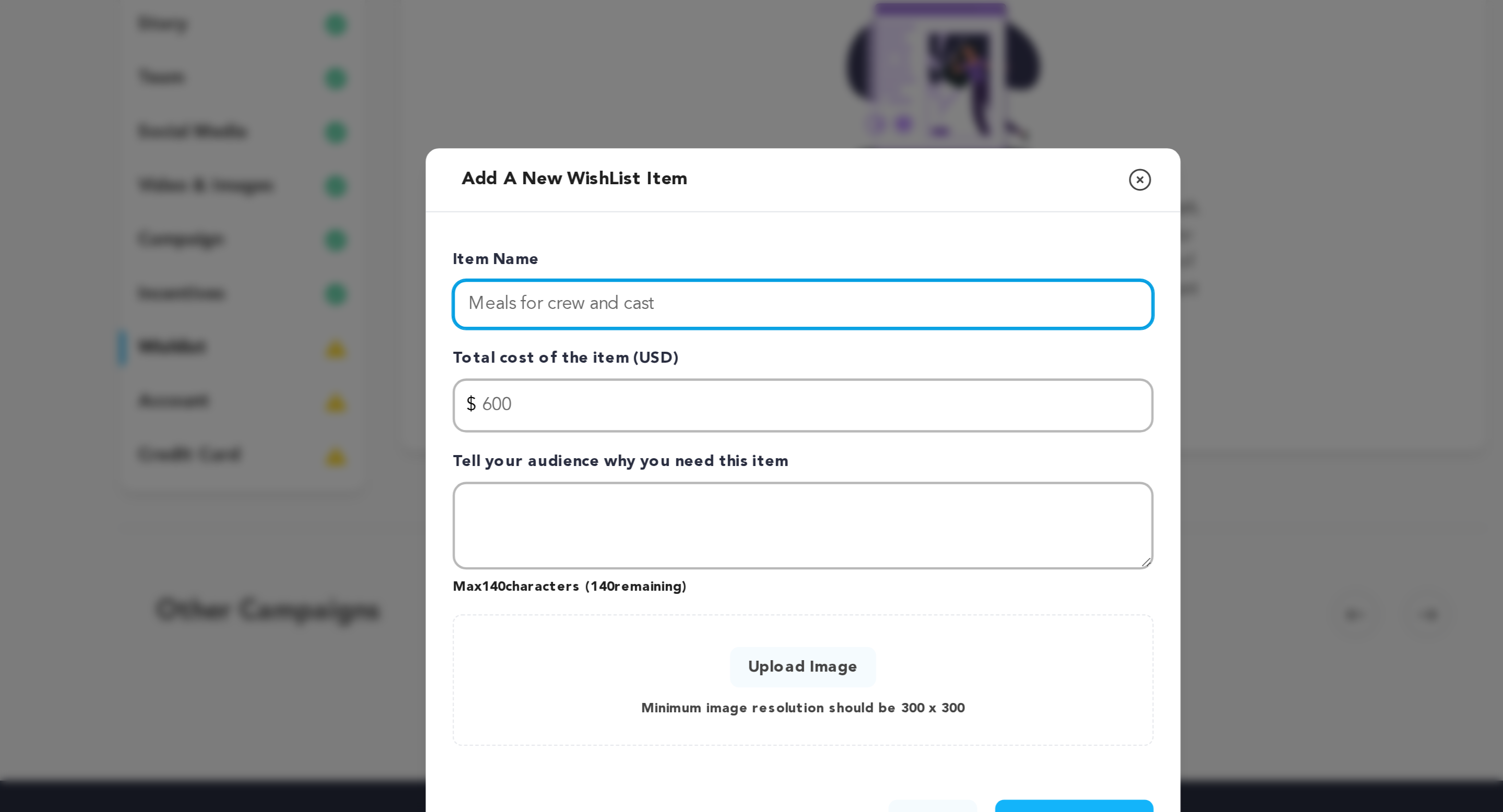 click on "Meals for crew and cast" at bounding box center [752, 309] 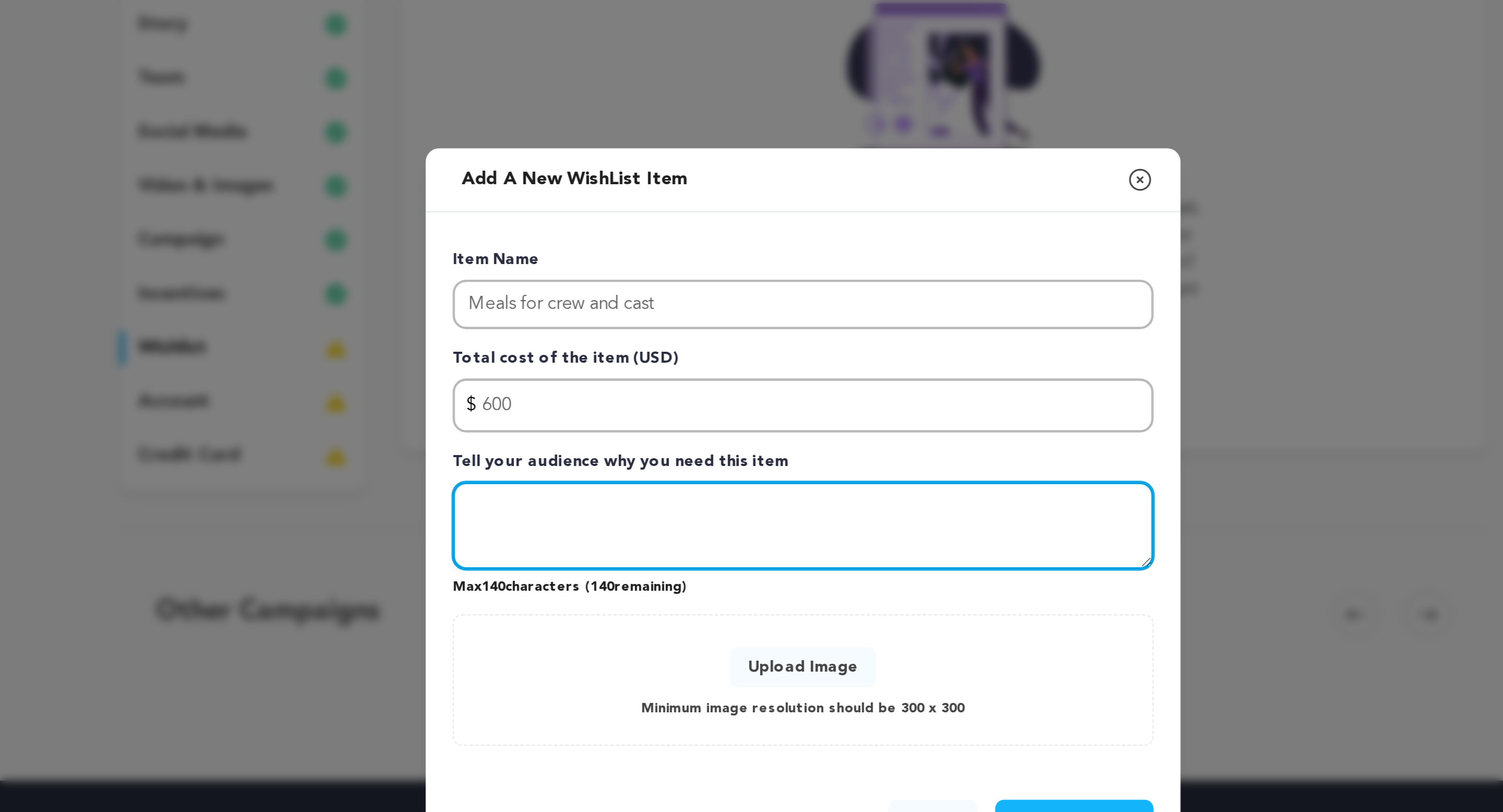 click at bounding box center (752, 412) 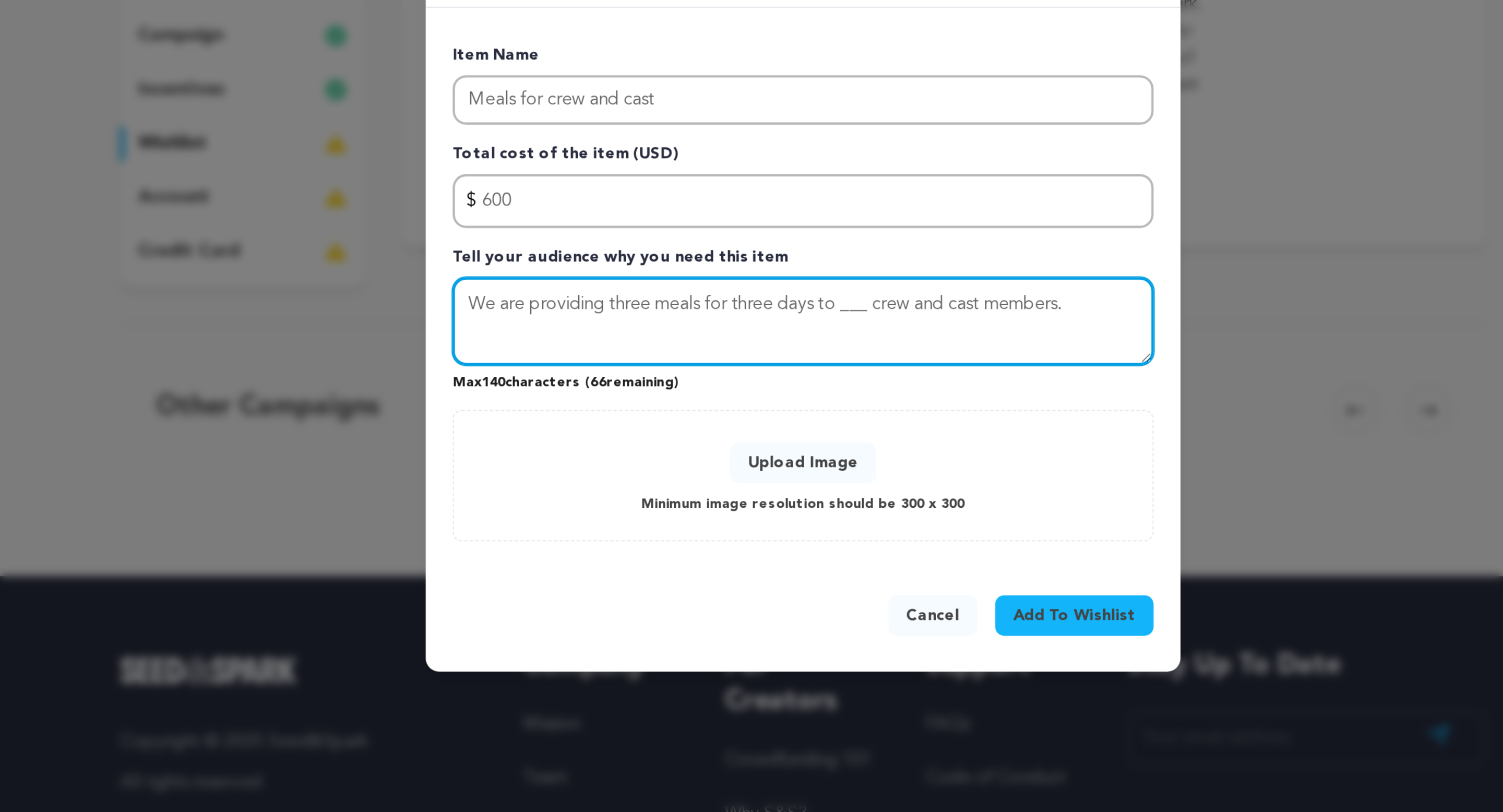 type on "We are providing three meals for three days to ___ crew and cast members." 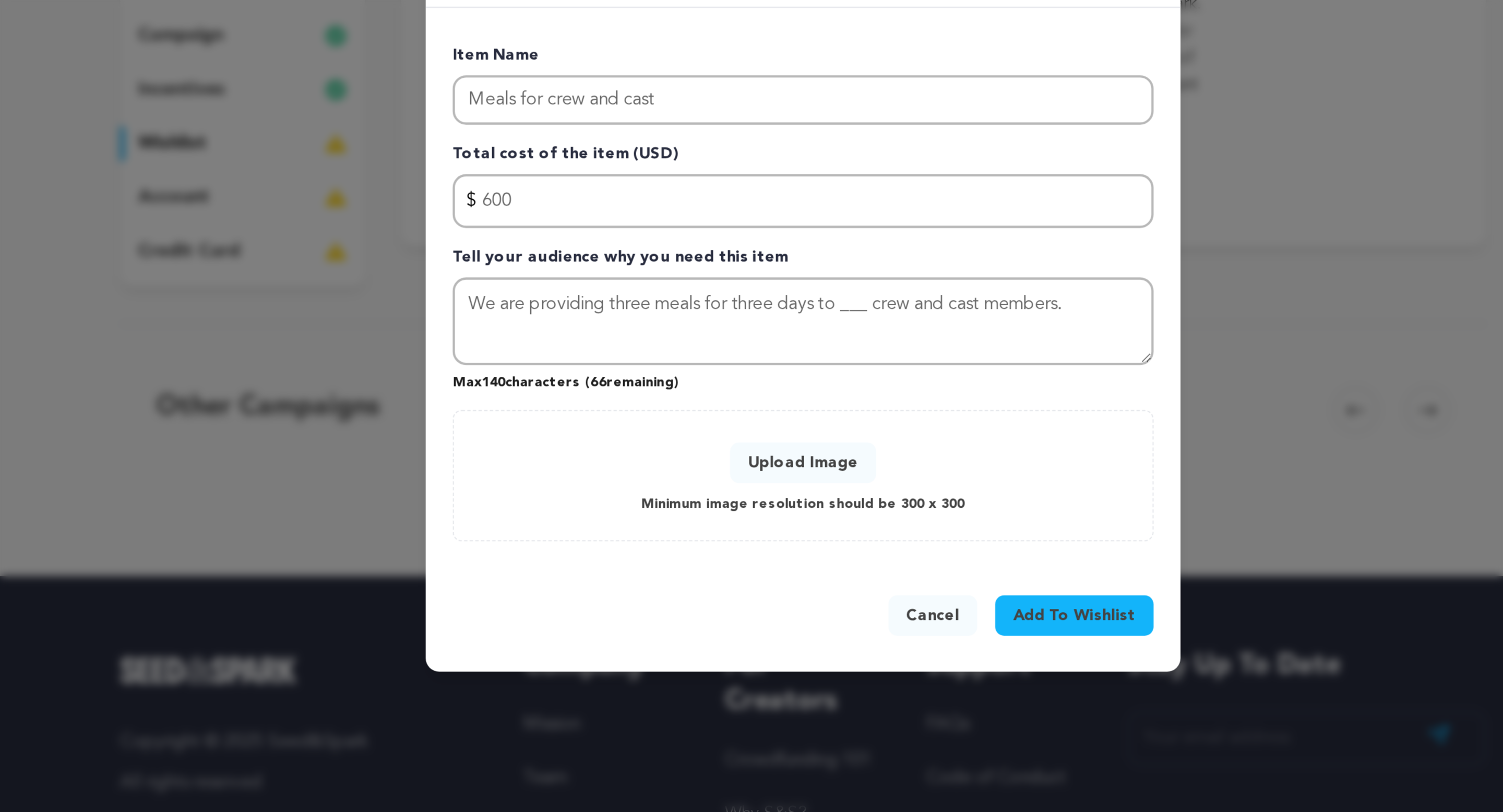 click on "Add To Wishlist" at bounding box center (877, 549) 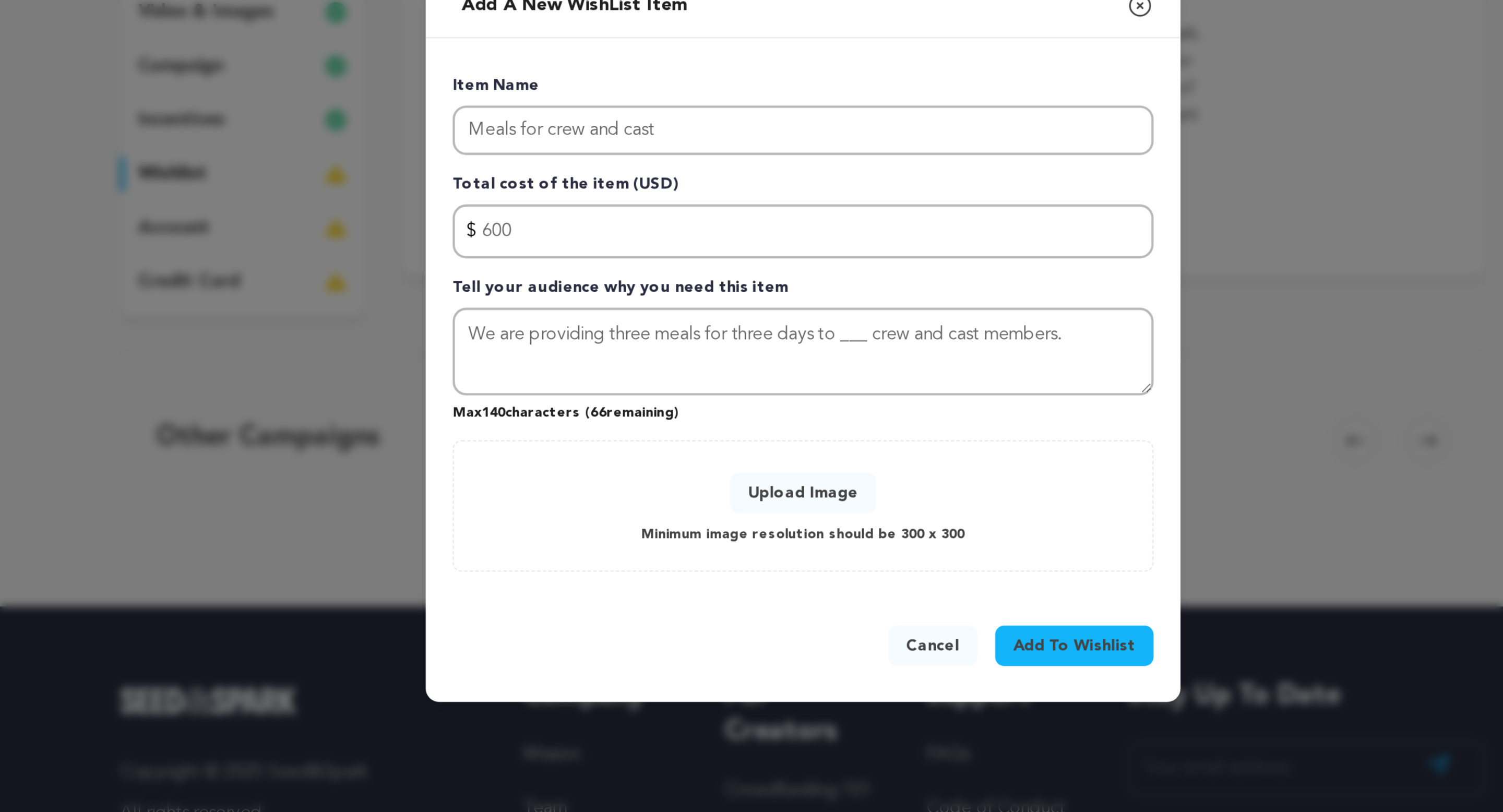 click on "Upload Image" at bounding box center (752, 478) 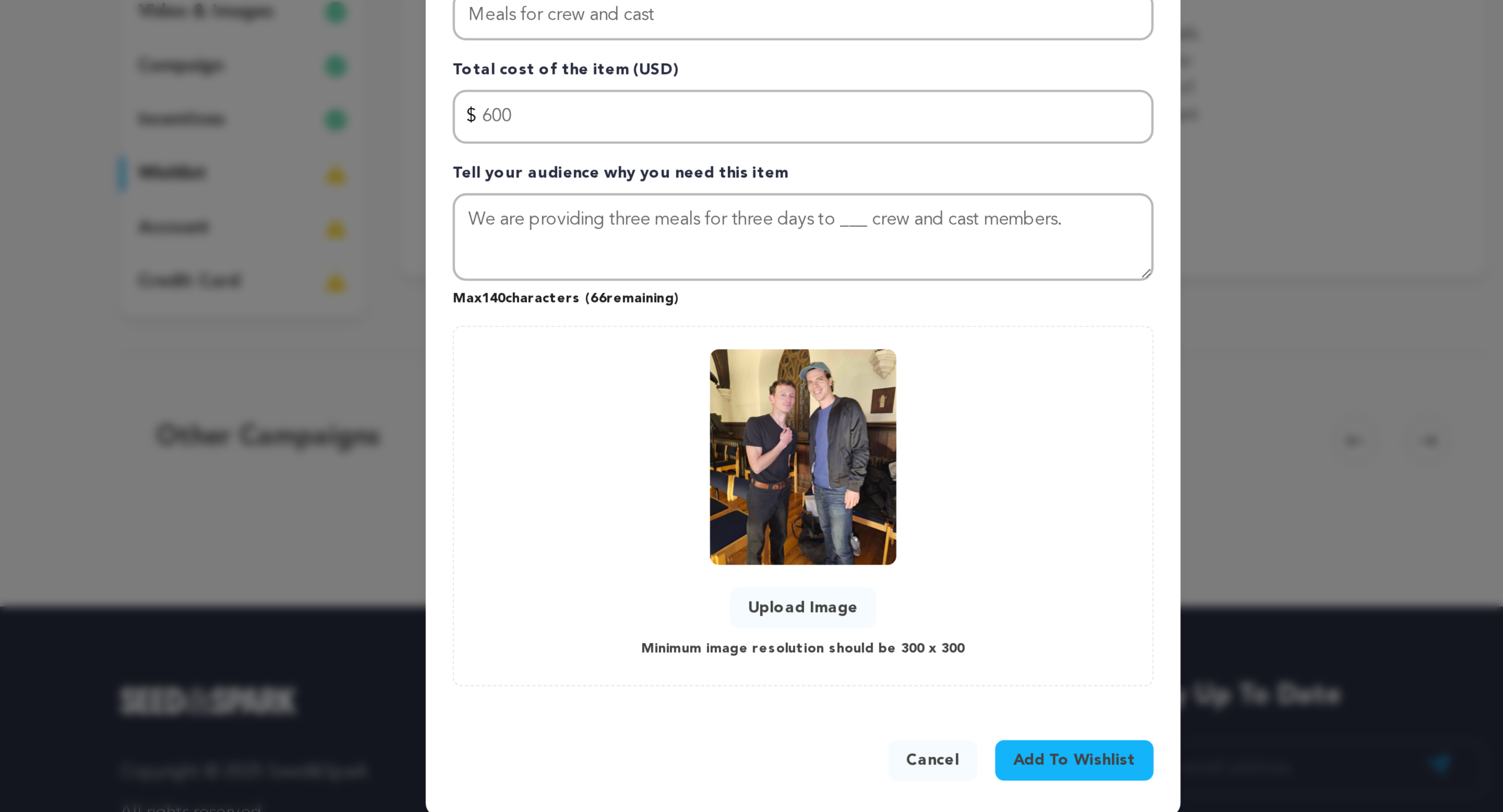 click on "Add To Wishlist" at bounding box center [877, 602] 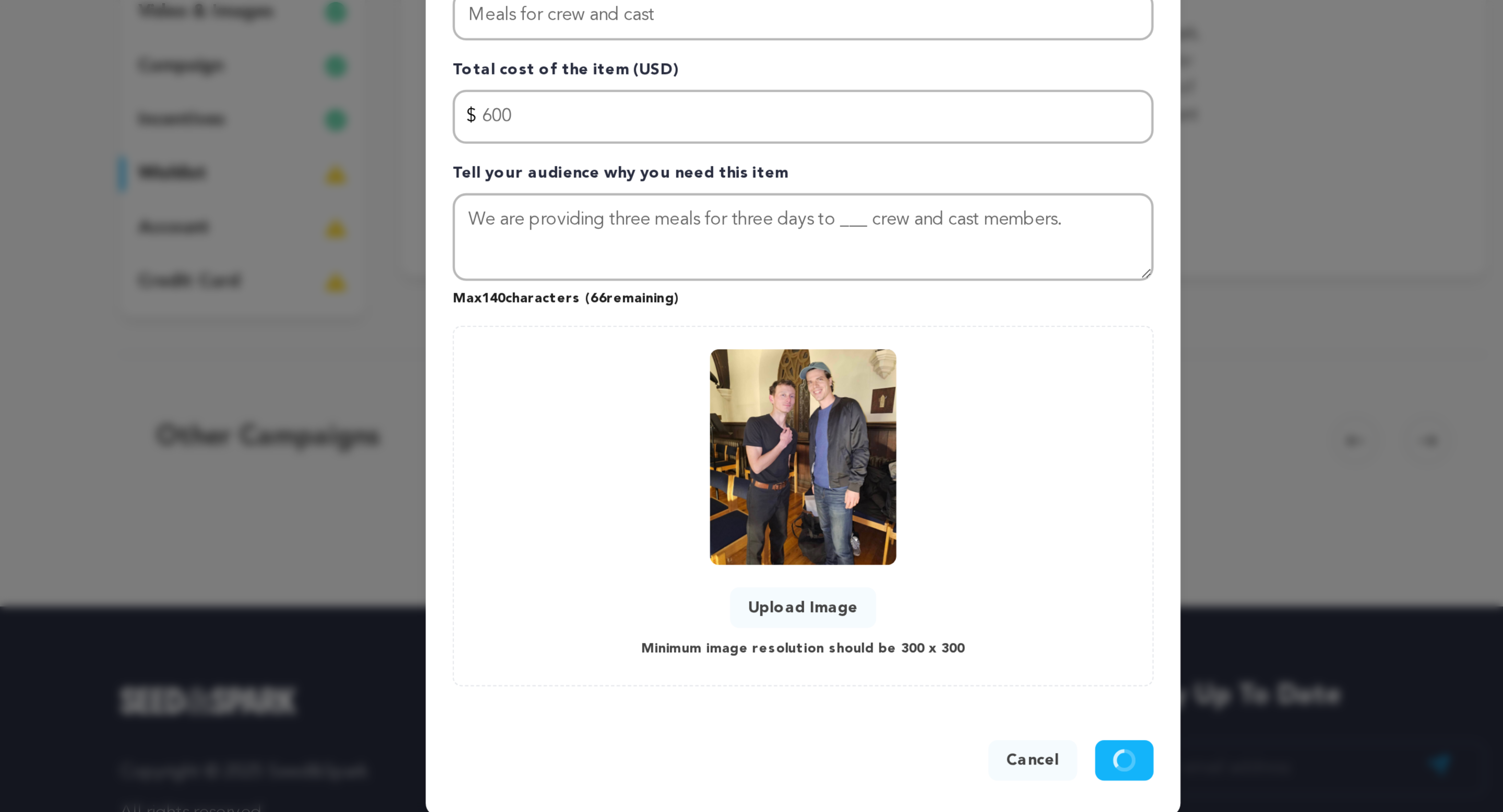 type 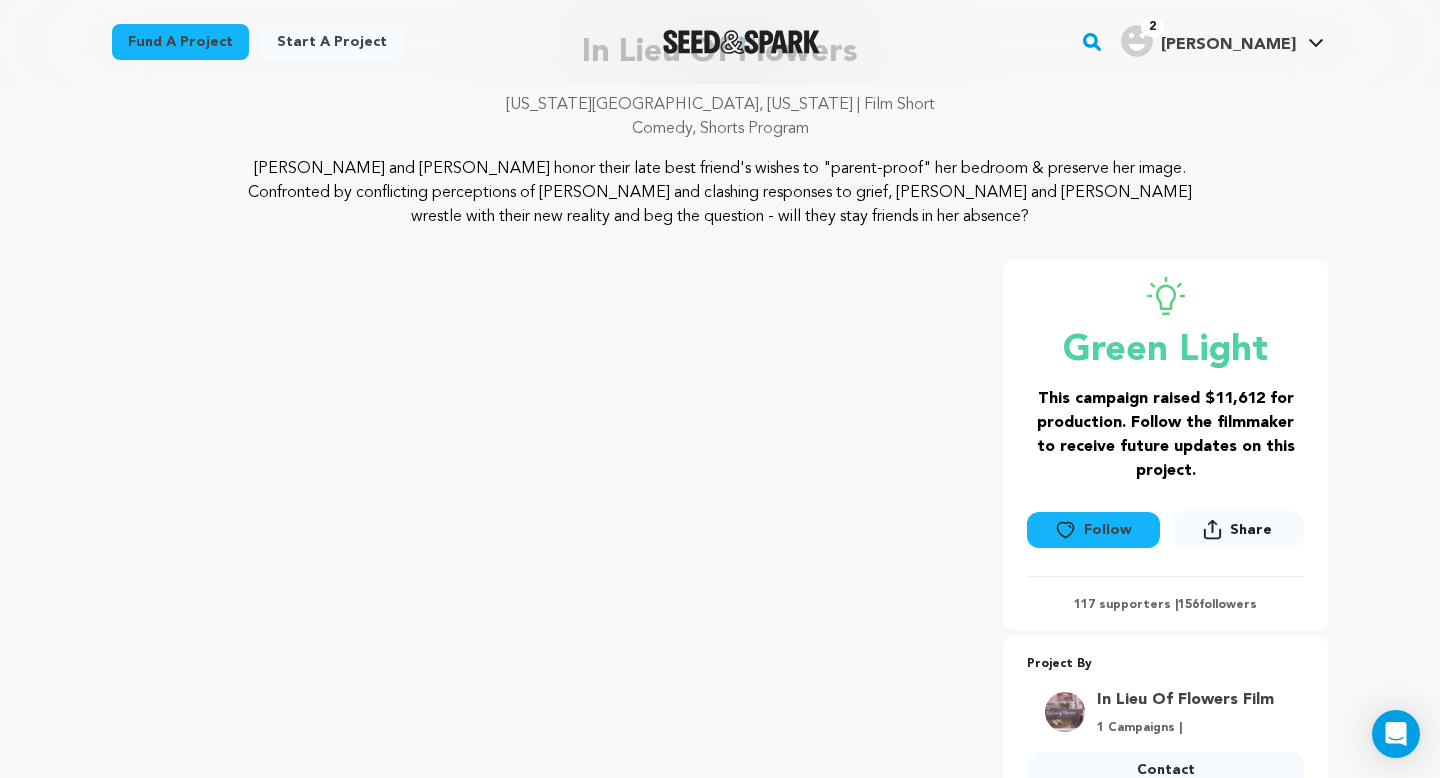 scroll, scrollTop: 149, scrollLeft: 0, axis: vertical 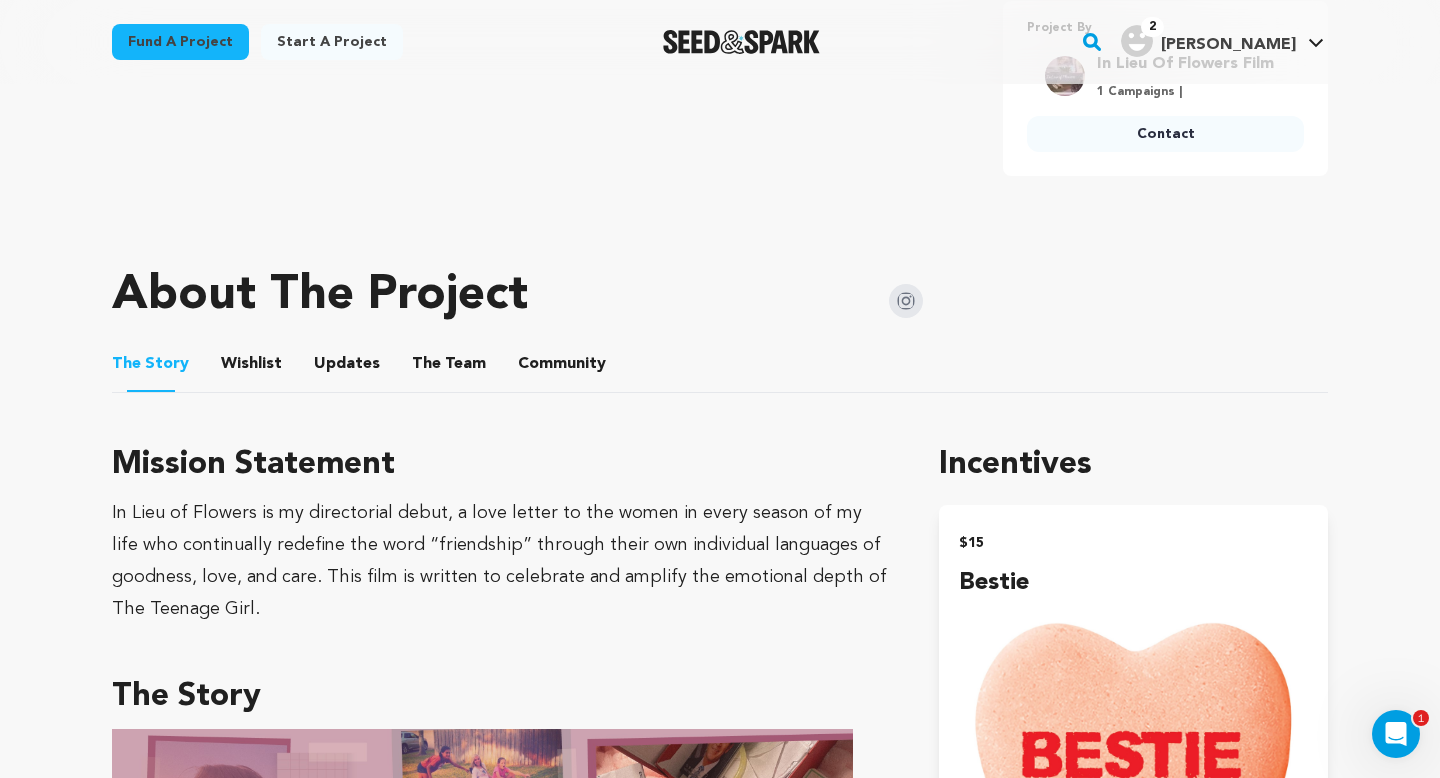 click on "Wishlist" at bounding box center [252, 368] 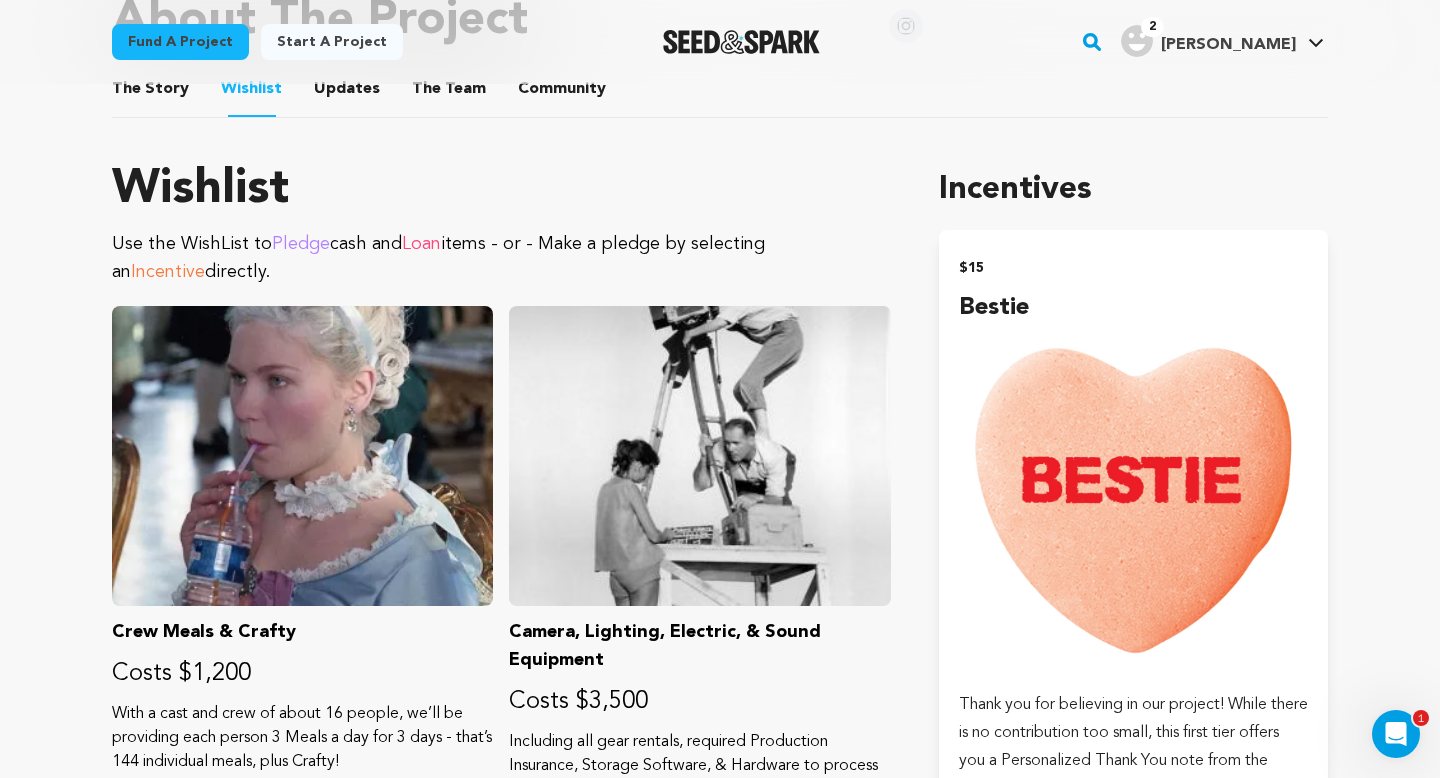 scroll, scrollTop: 1003, scrollLeft: 0, axis: vertical 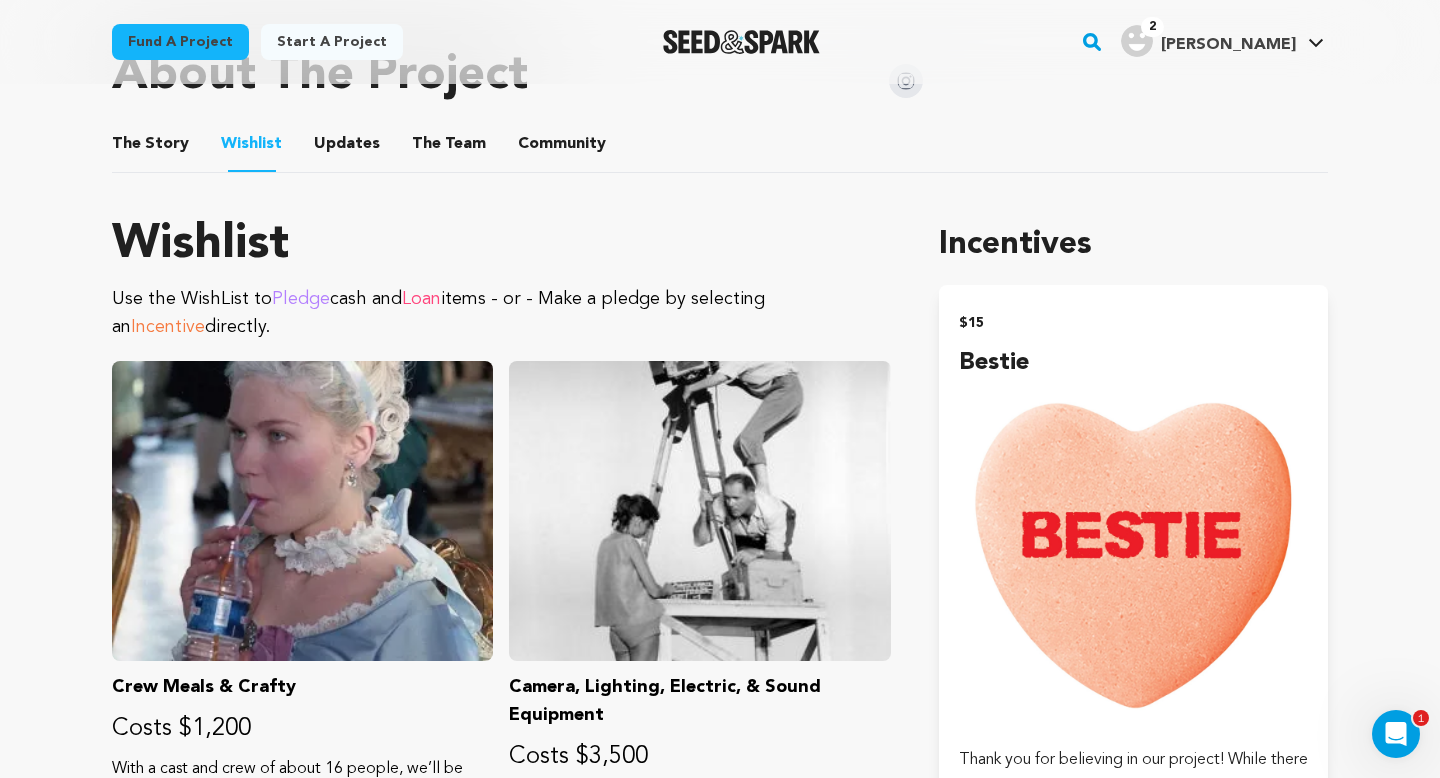 click on "The Story" at bounding box center [151, 148] 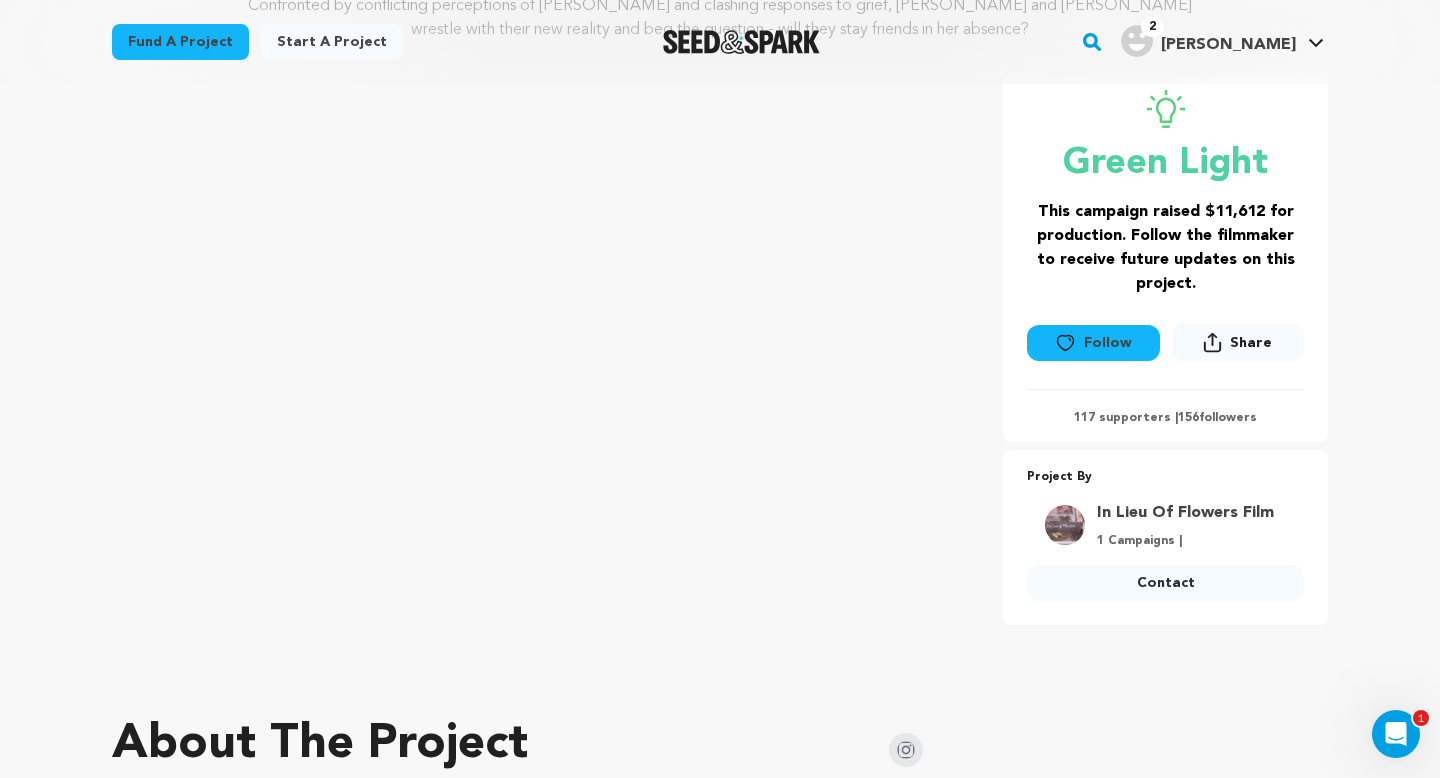 scroll, scrollTop: 181, scrollLeft: 0, axis: vertical 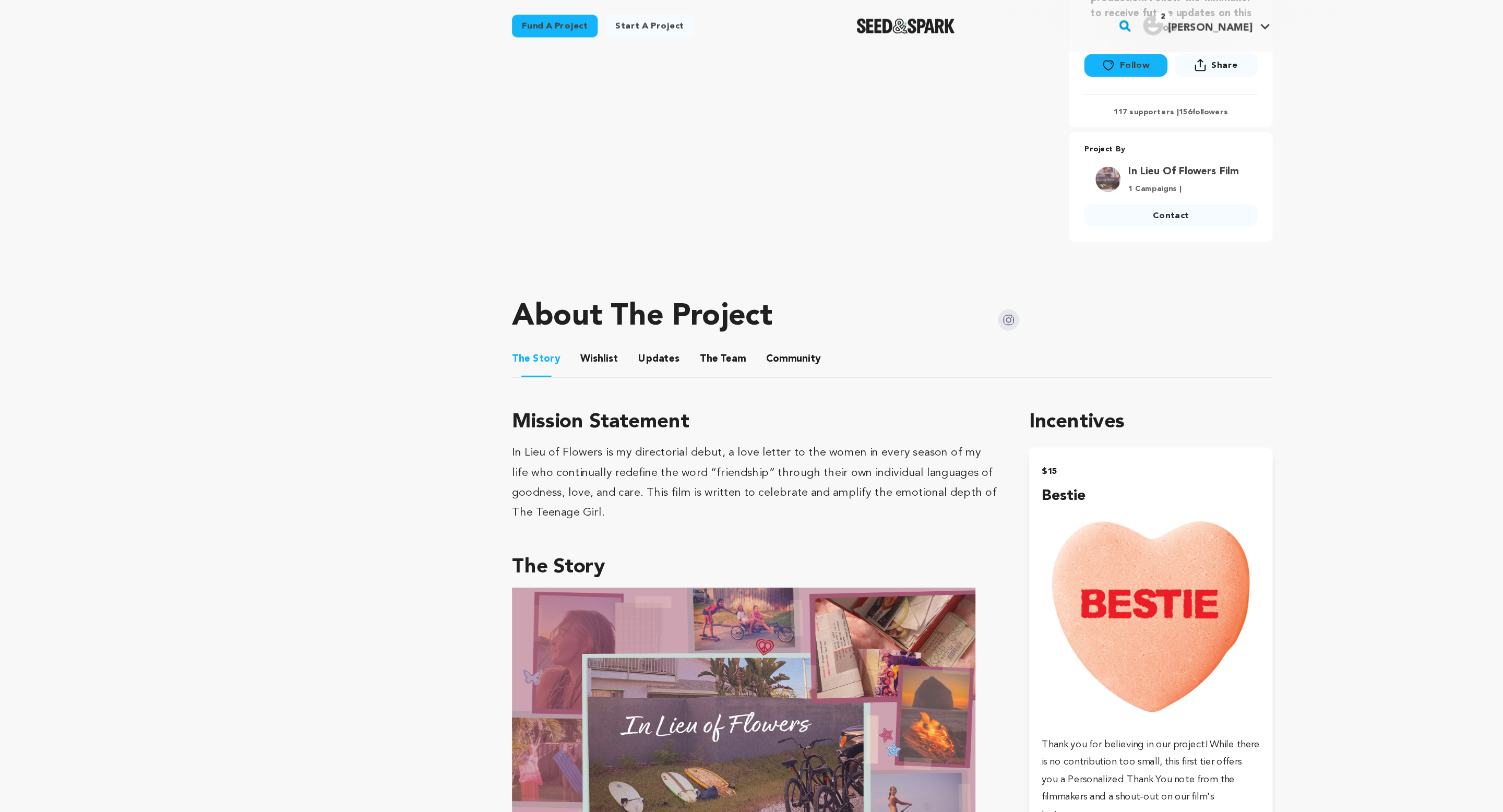click on "Wishlist" at bounding box center (507, 302) 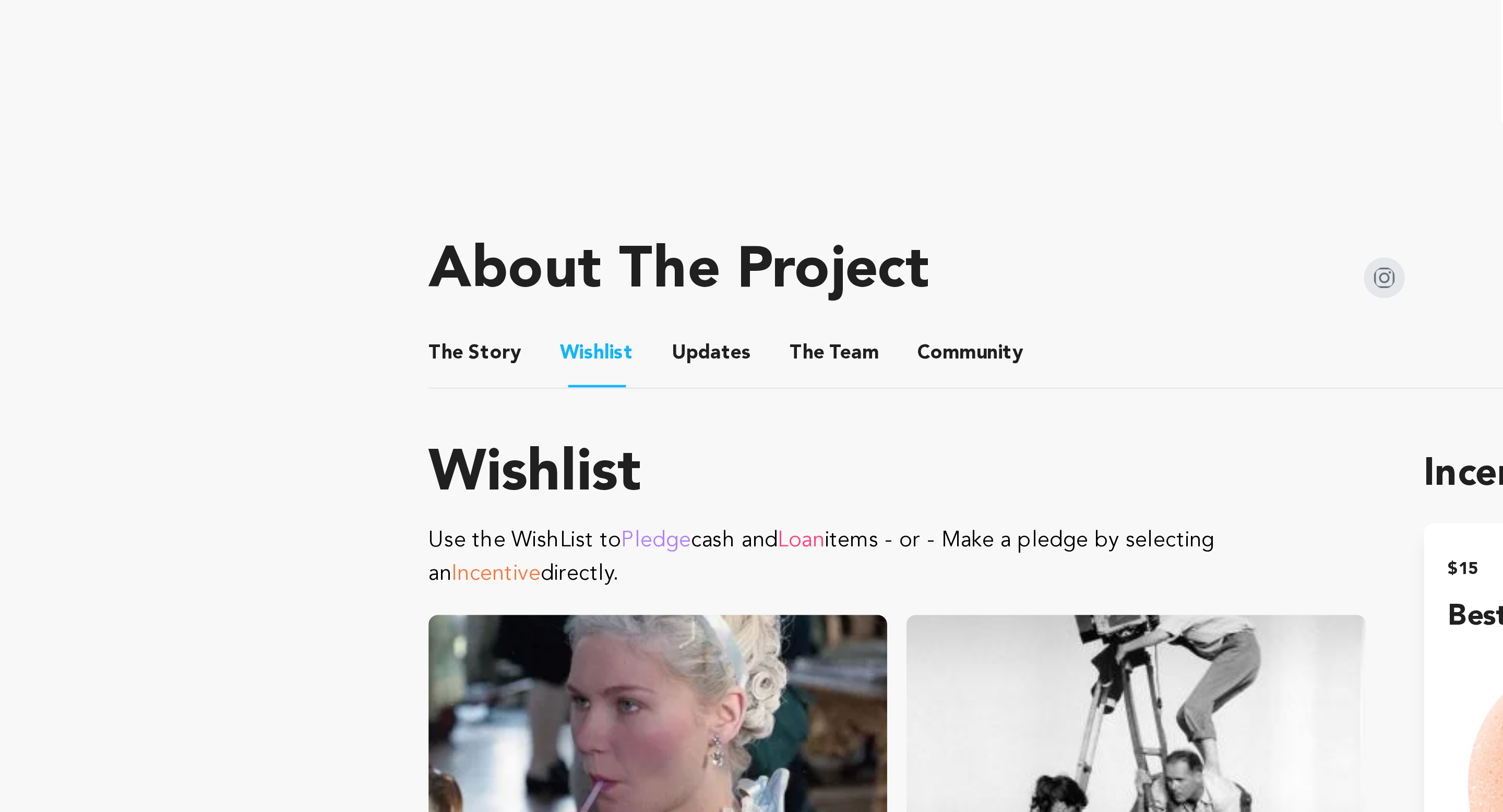 click on "The Team" at bounding box center [610, 302] 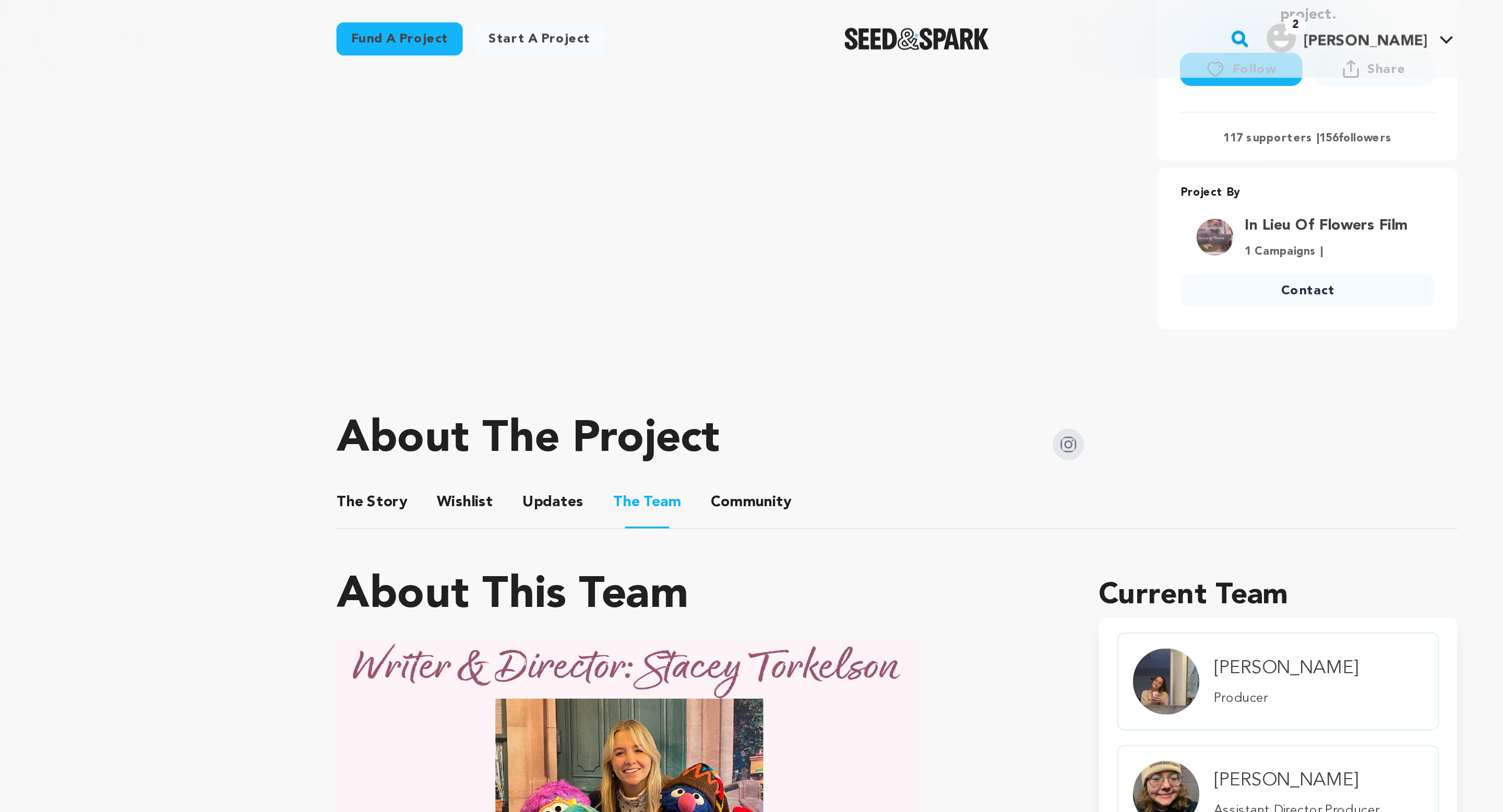 scroll, scrollTop: 313, scrollLeft: 0, axis: vertical 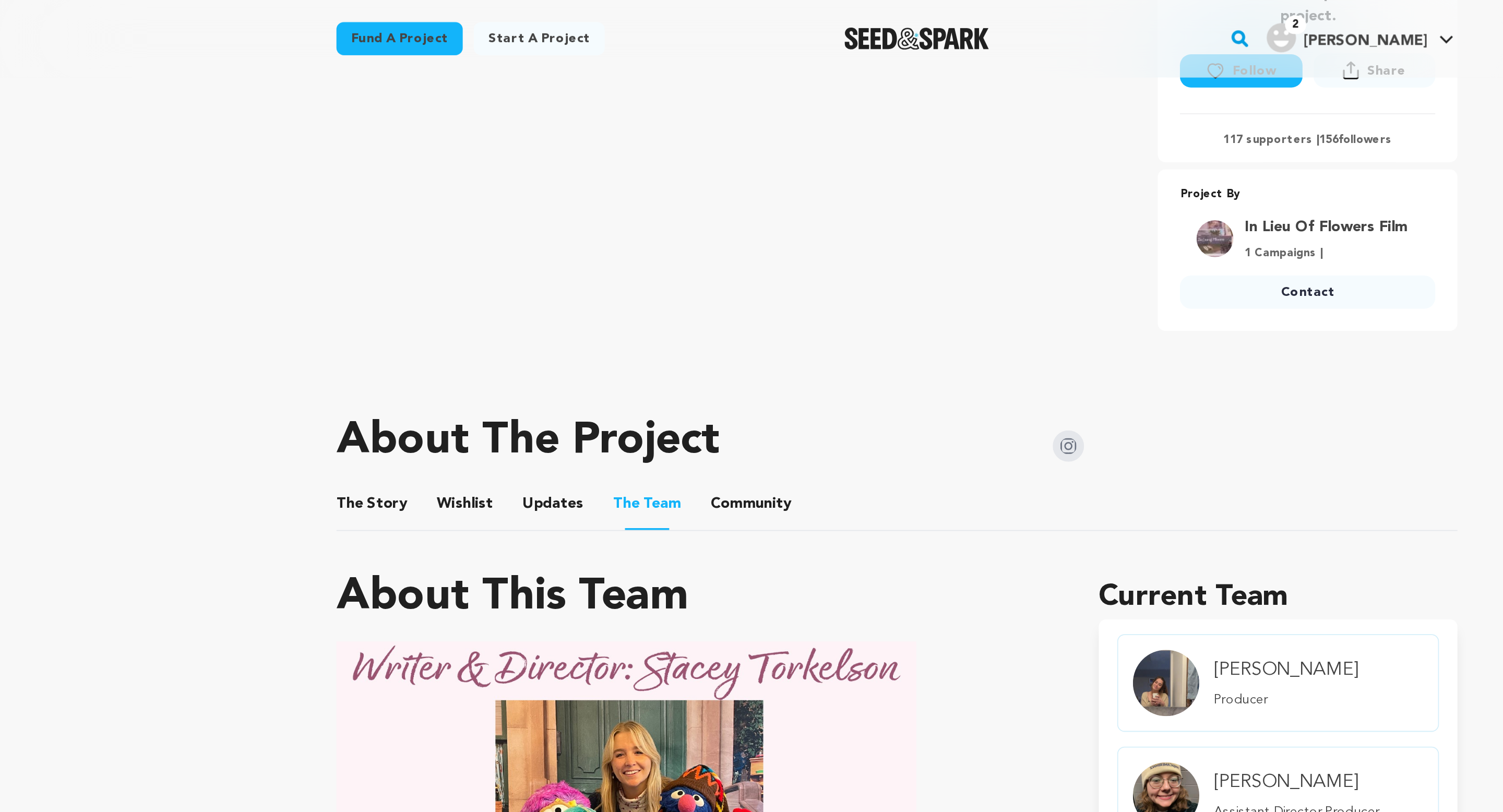 click on "Wishlist" at bounding box center (507, 288) 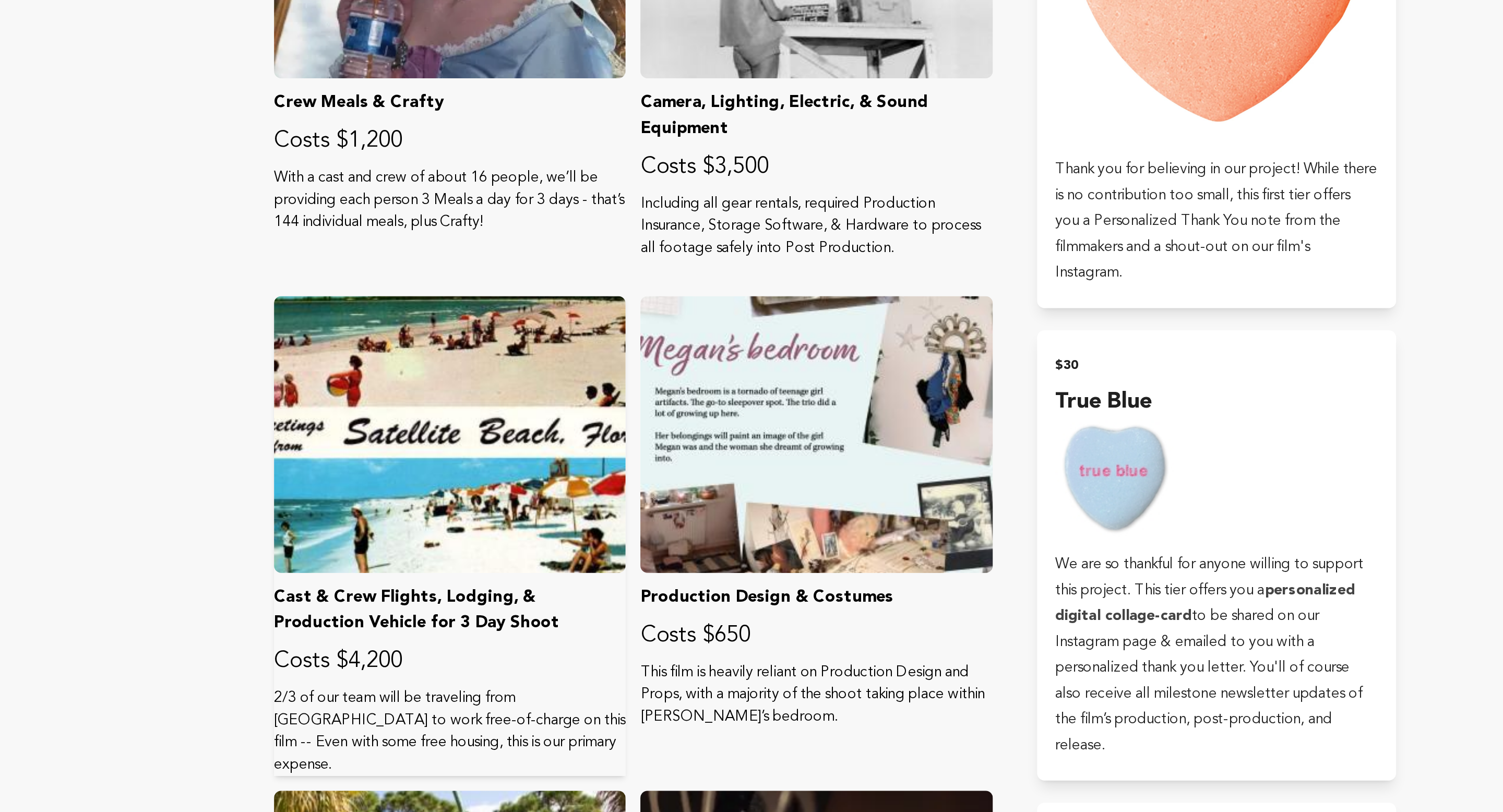 scroll, scrollTop: 470, scrollLeft: 0, axis: vertical 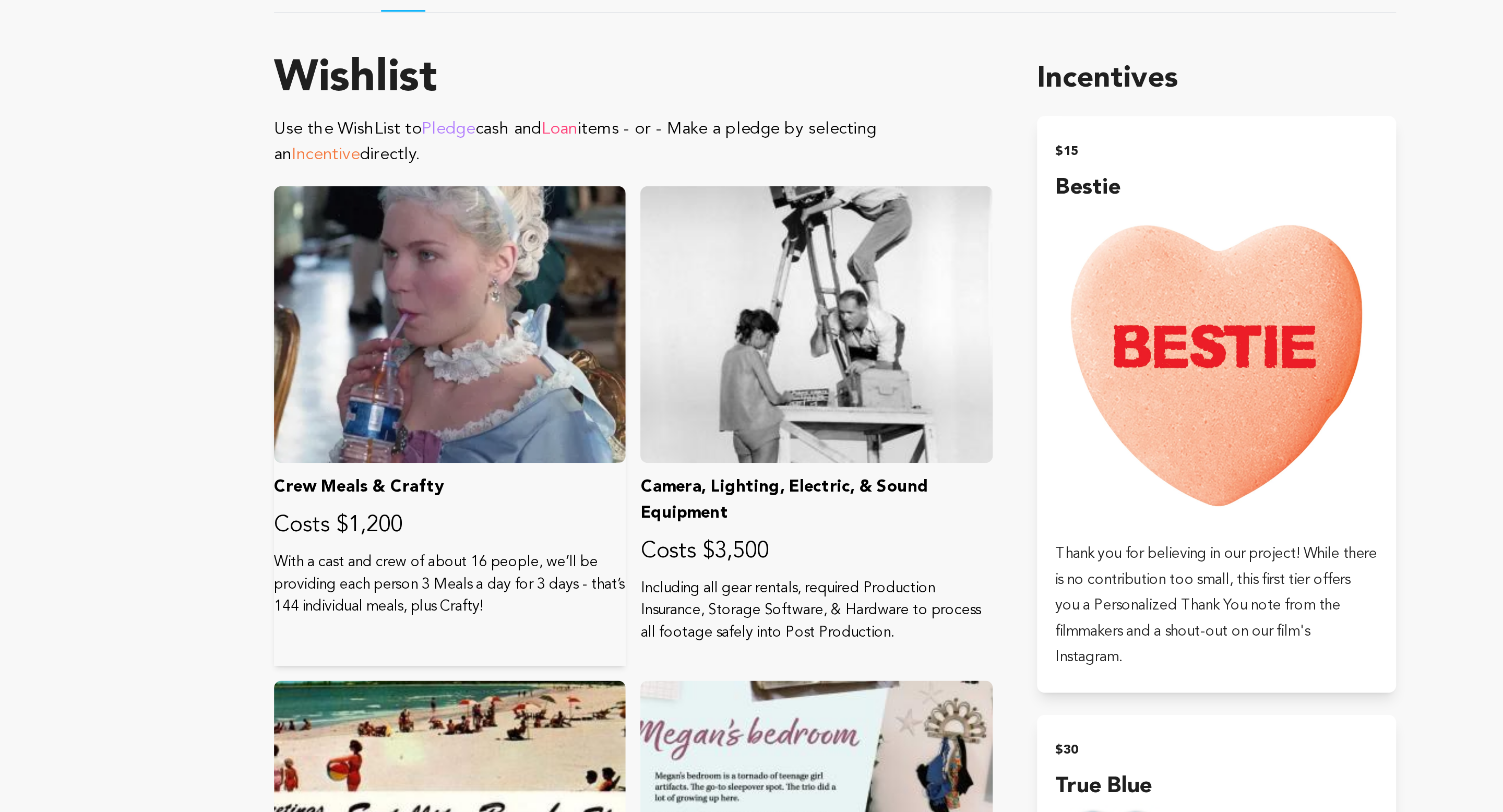 click at bounding box center [533, 320] 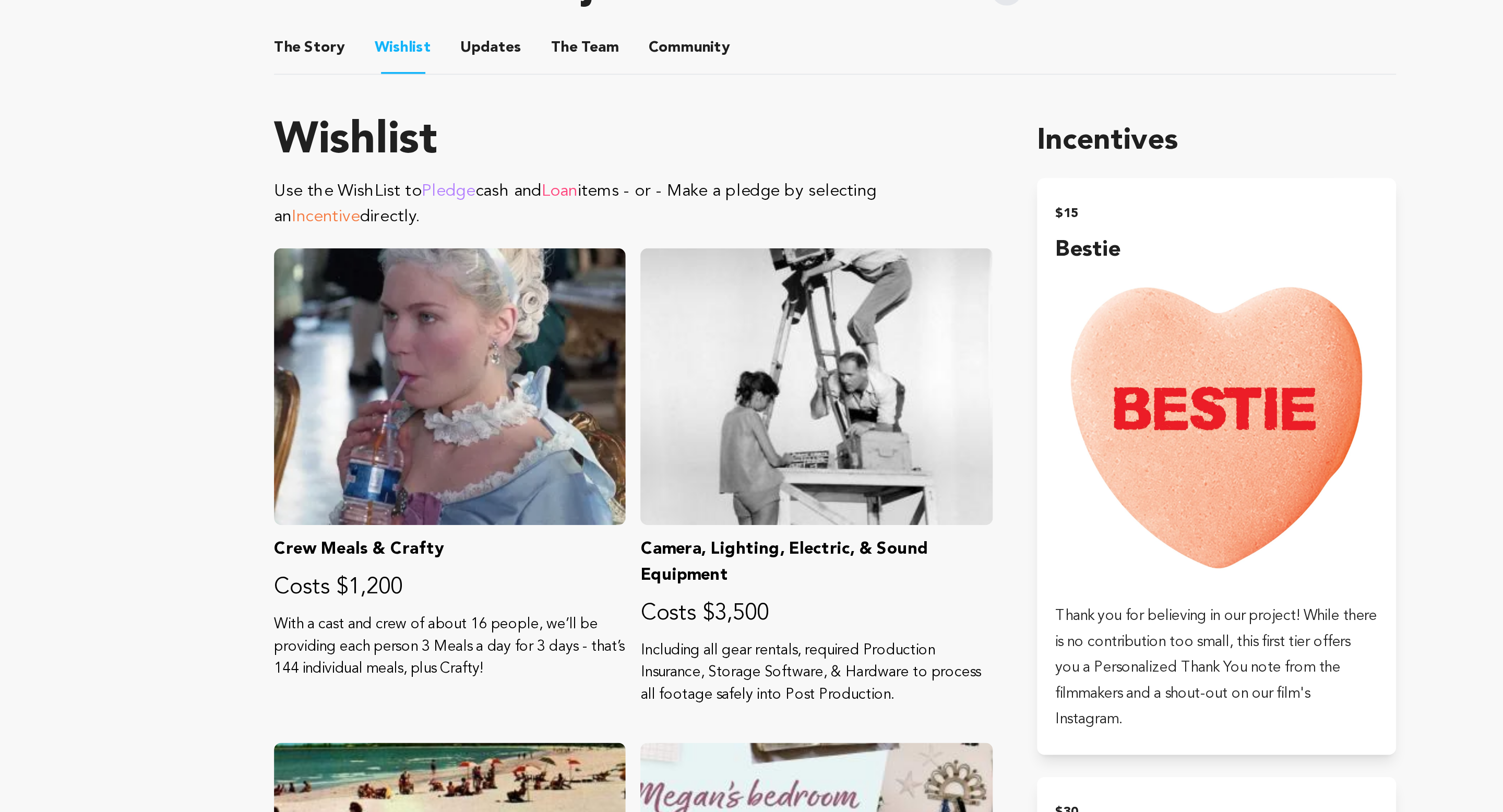 click on "The Story
The   Story" at bounding box center [454, 128] 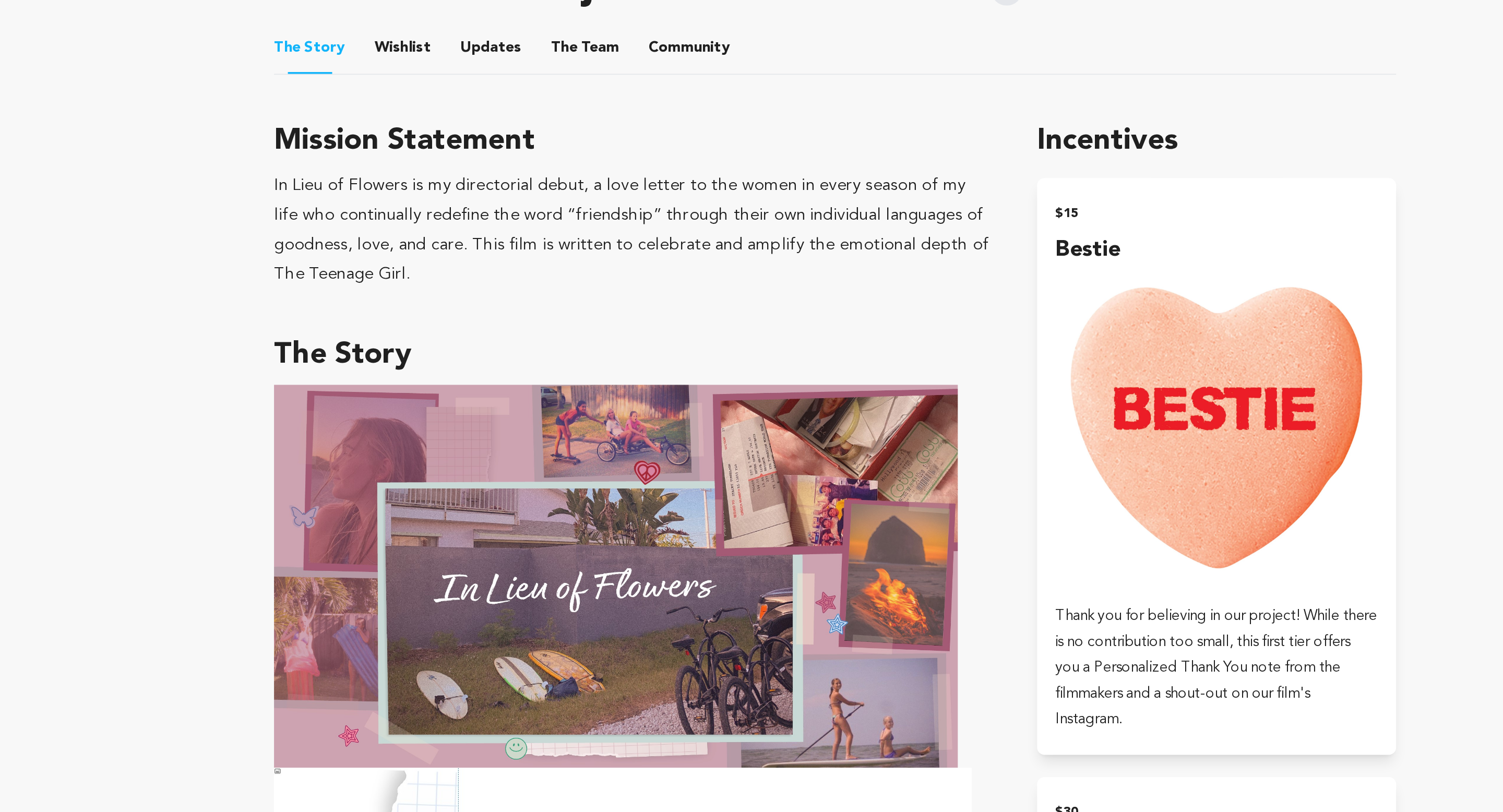 click on "Updates" at bounding box center [557, 130] 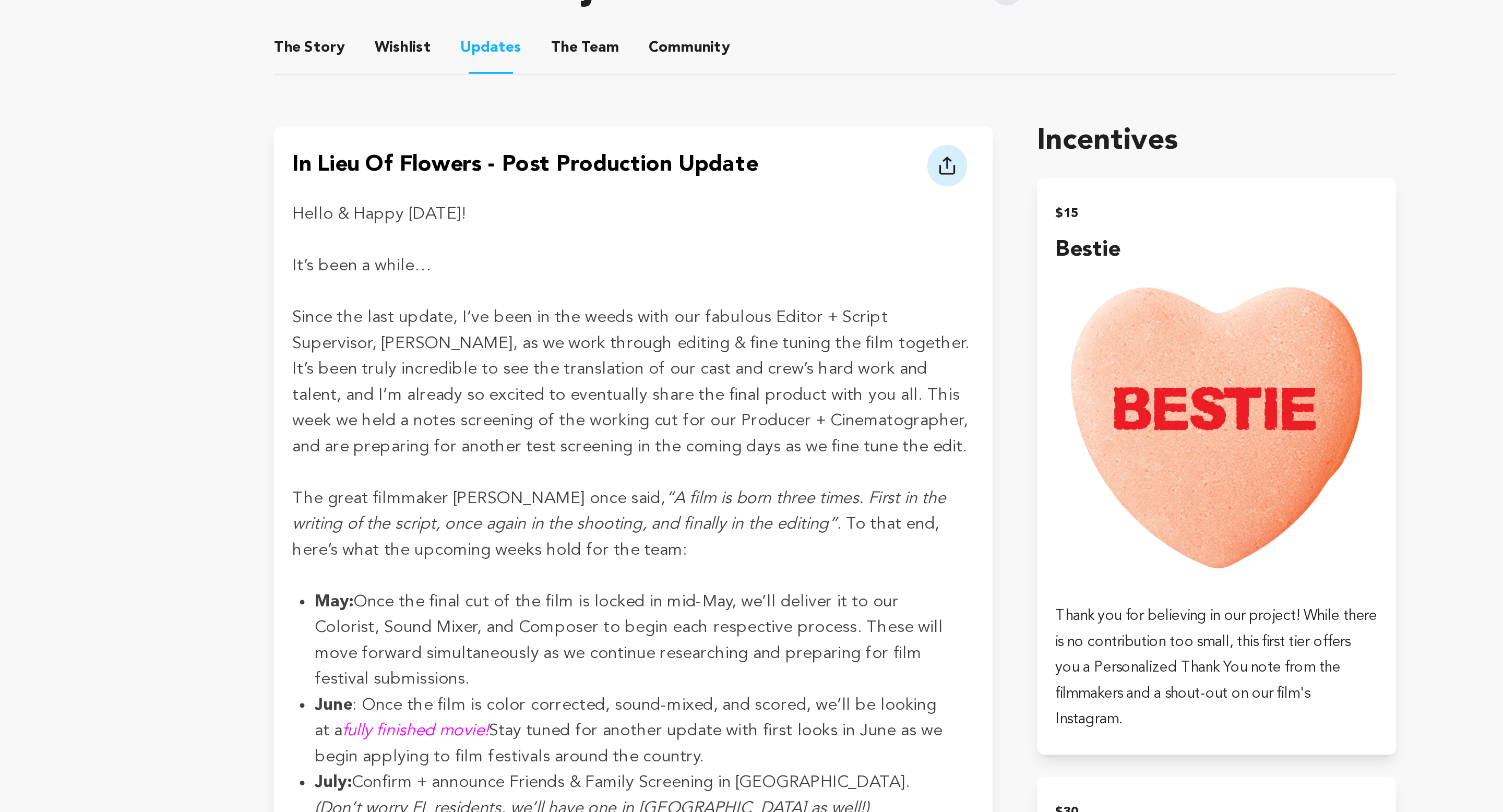 click on "The Team" at bounding box center (610, 130) 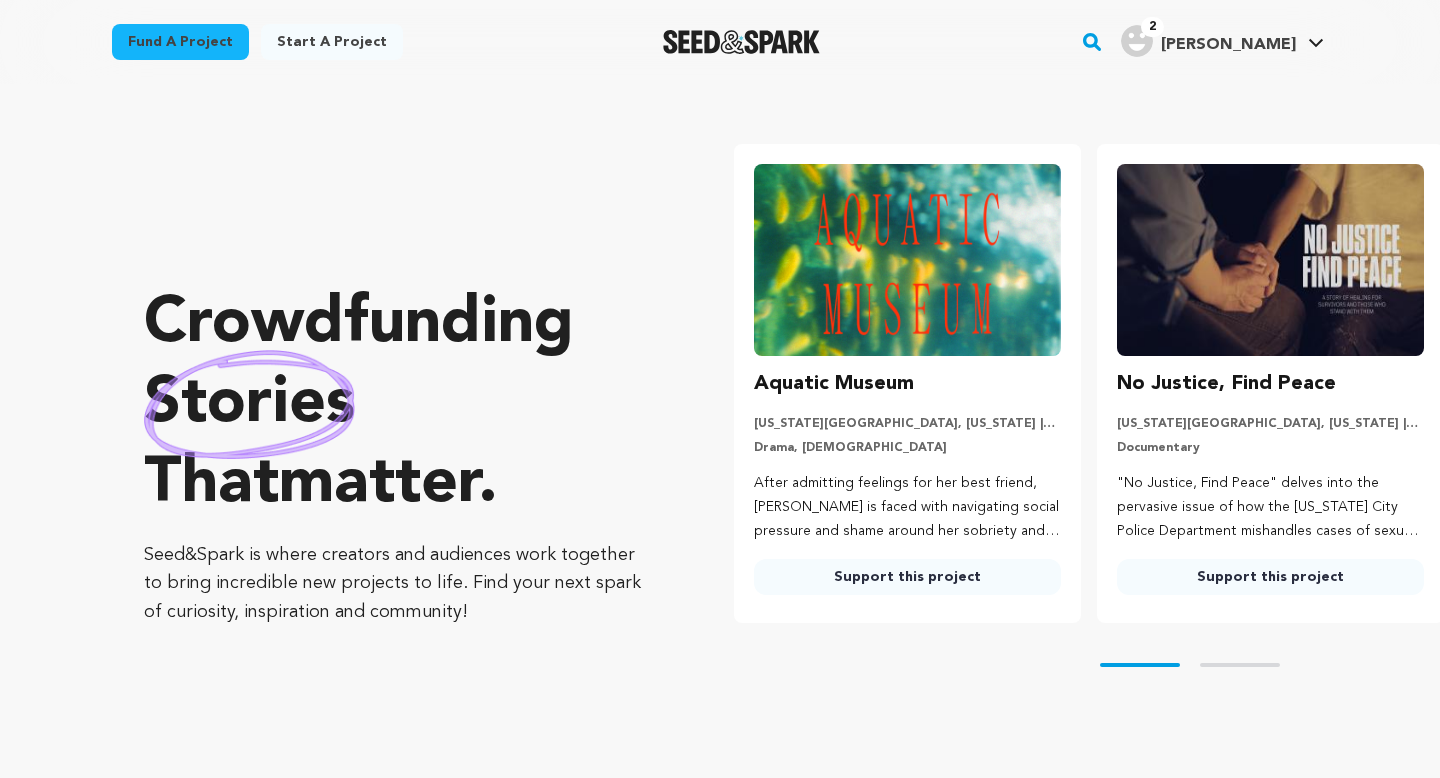 scroll, scrollTop: 0, scrollLeft: 0, axis: both 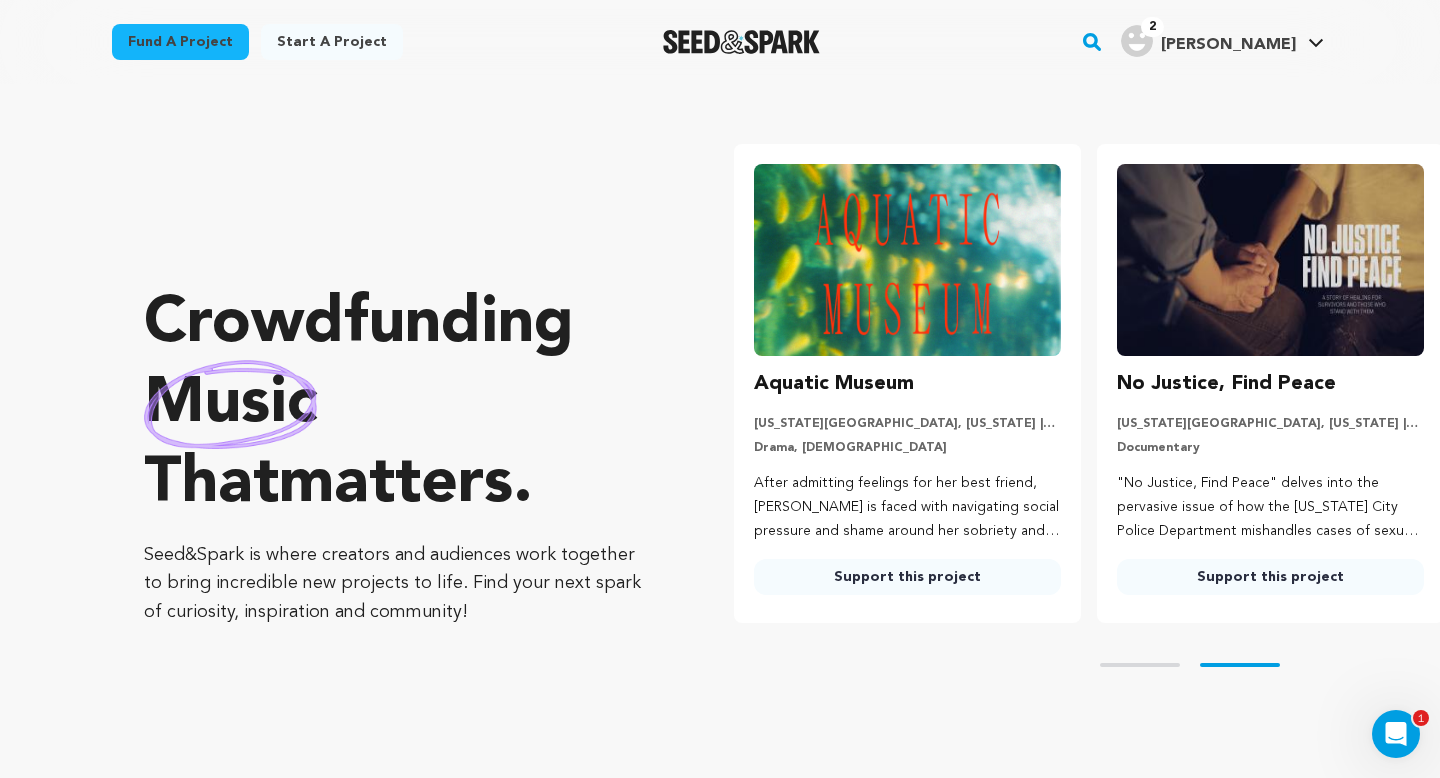 click at bounding box center [907, 260] 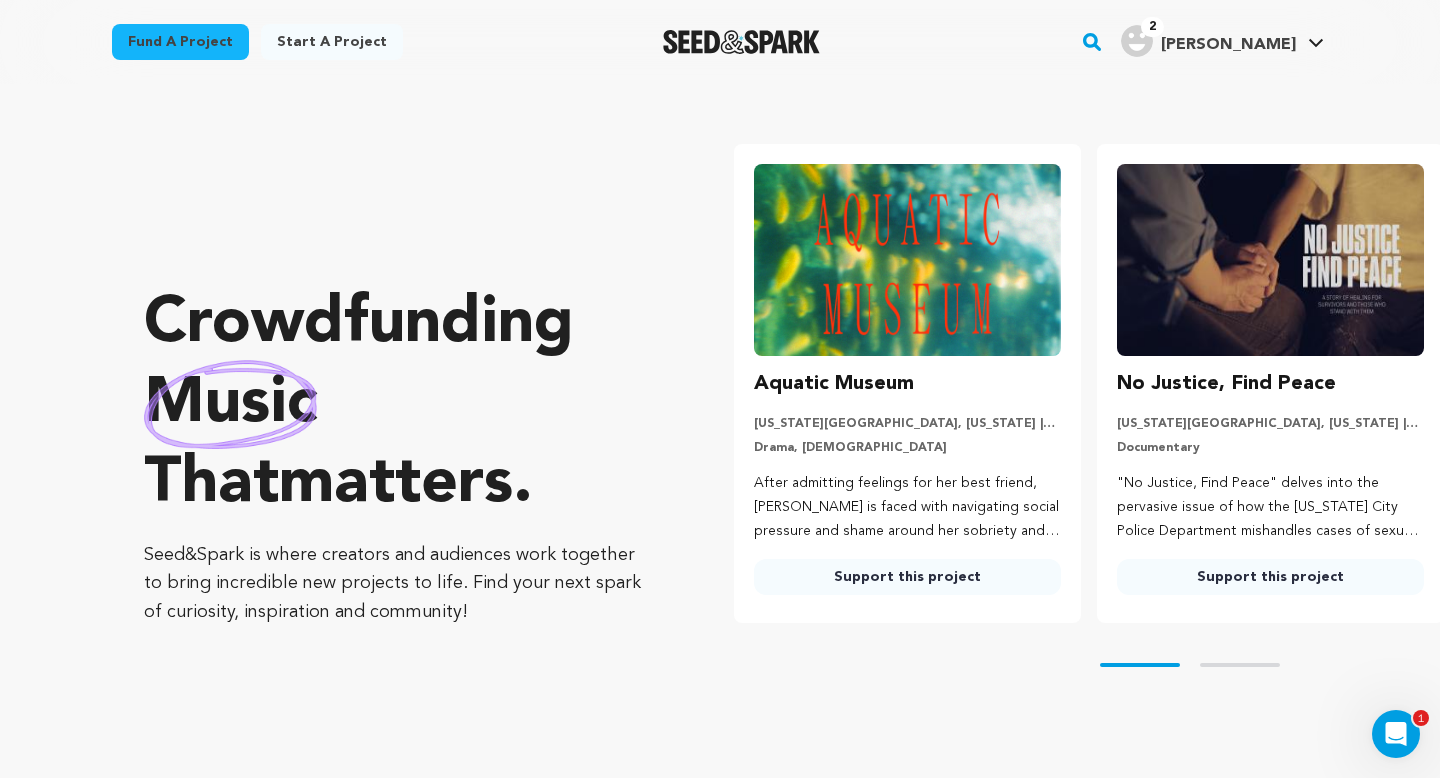 click on "Support this project" at bounding box center [907, 577] 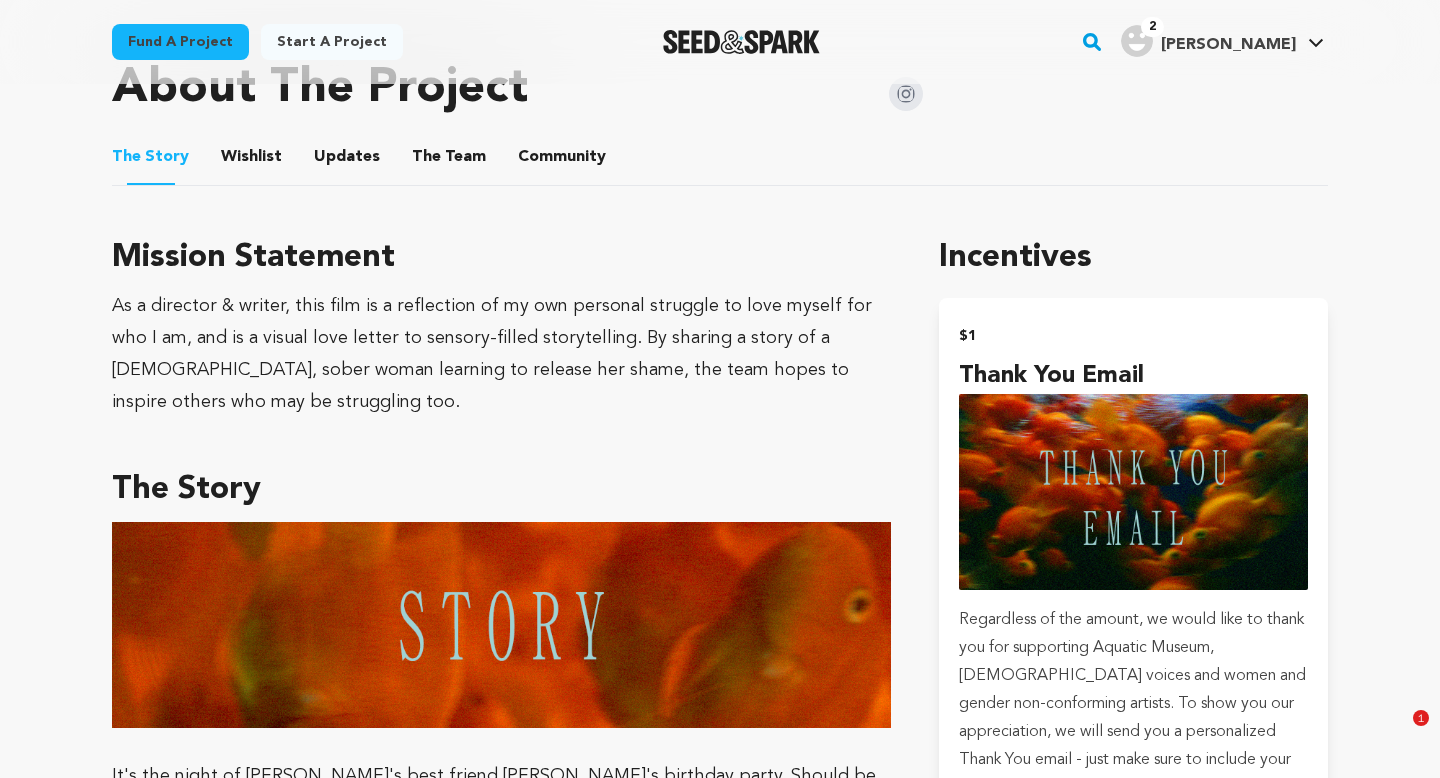 scroll, scrollTop: 1200, scrollLeft: 0, axis: vertical 